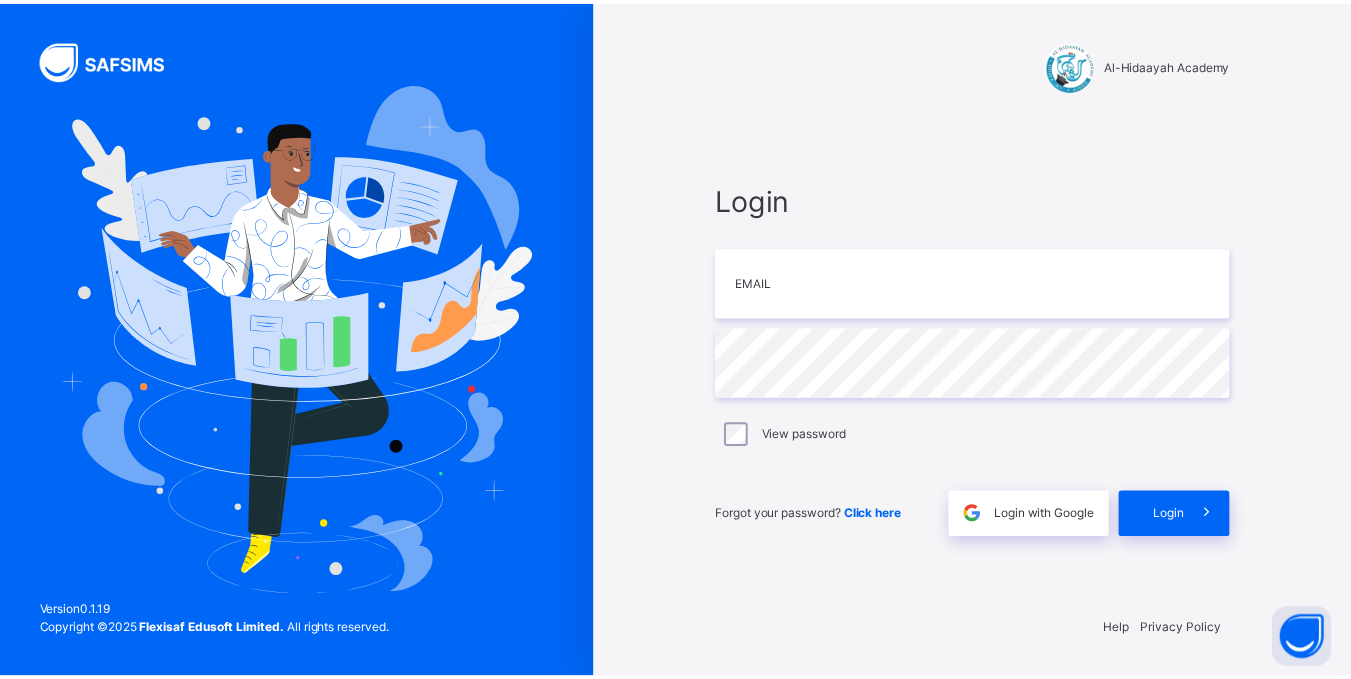 scroll, scrollTop: 0, scrollLeft: 0, axis: both 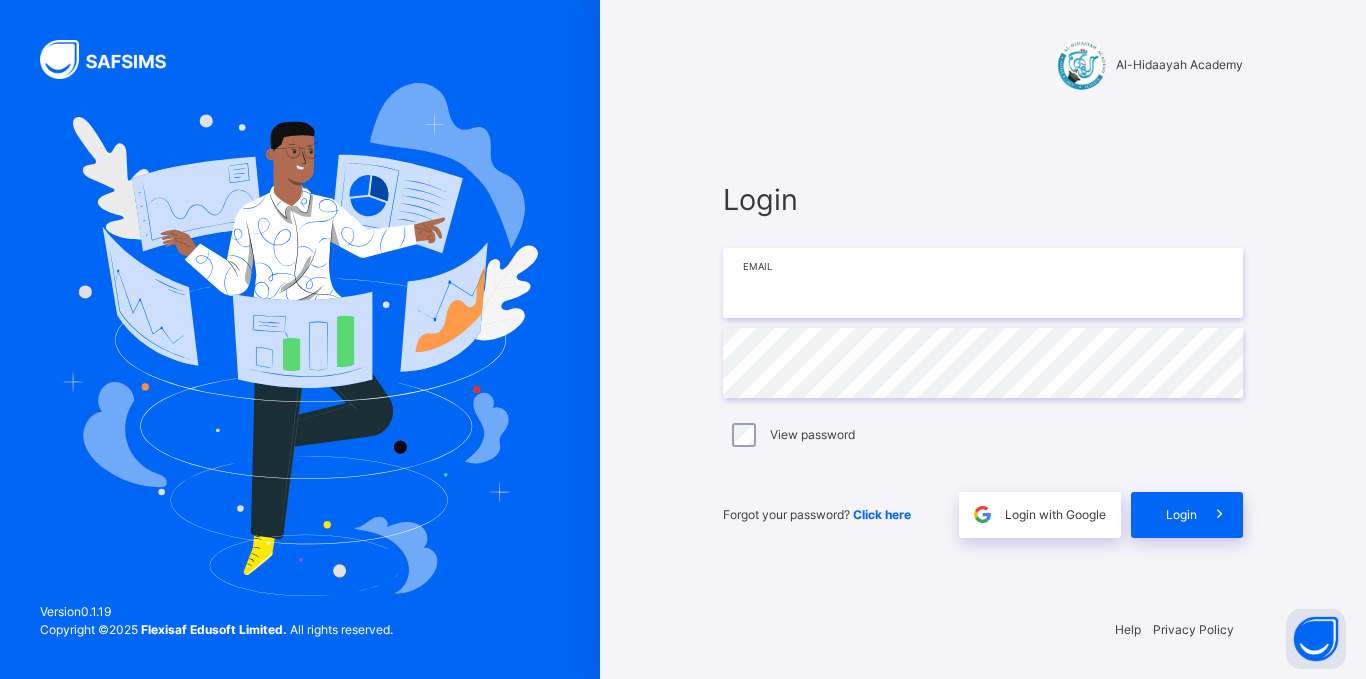 click at bounding box center [983, 283] 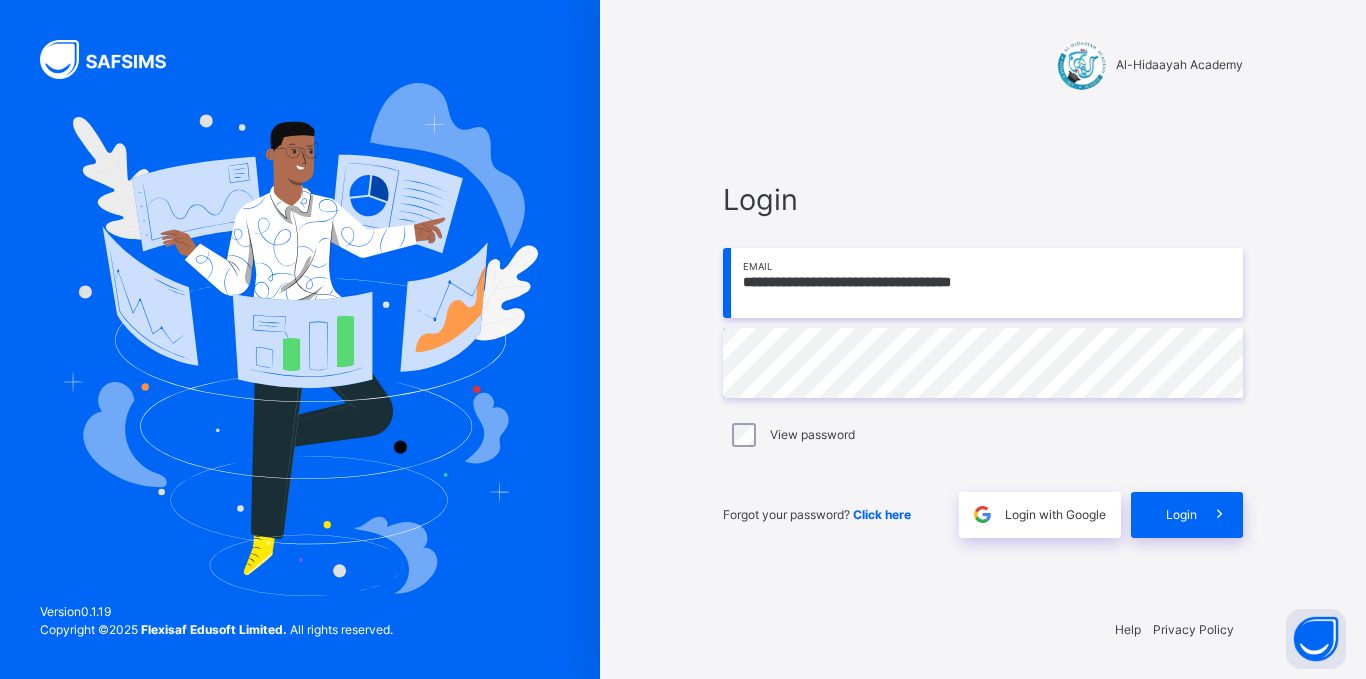 click on "View password" at bounding box center [983, 435] 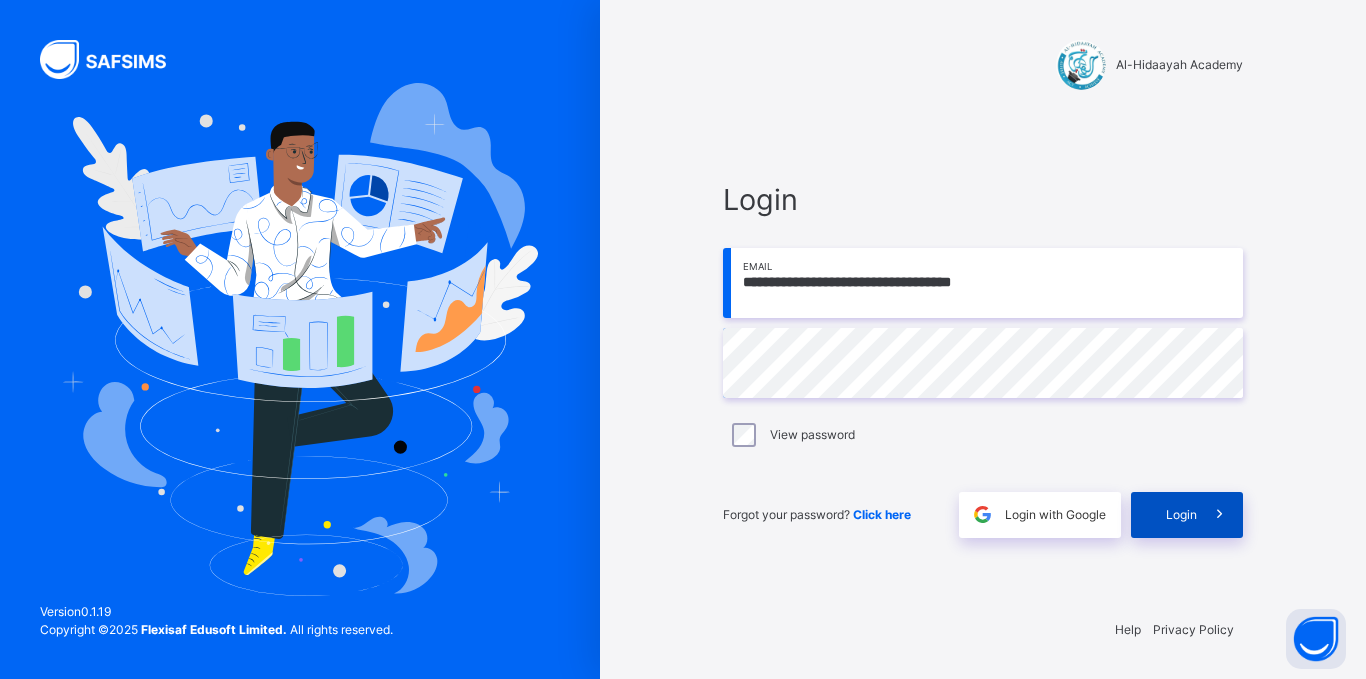 click on "Login" at bounding box center (1187, 515) 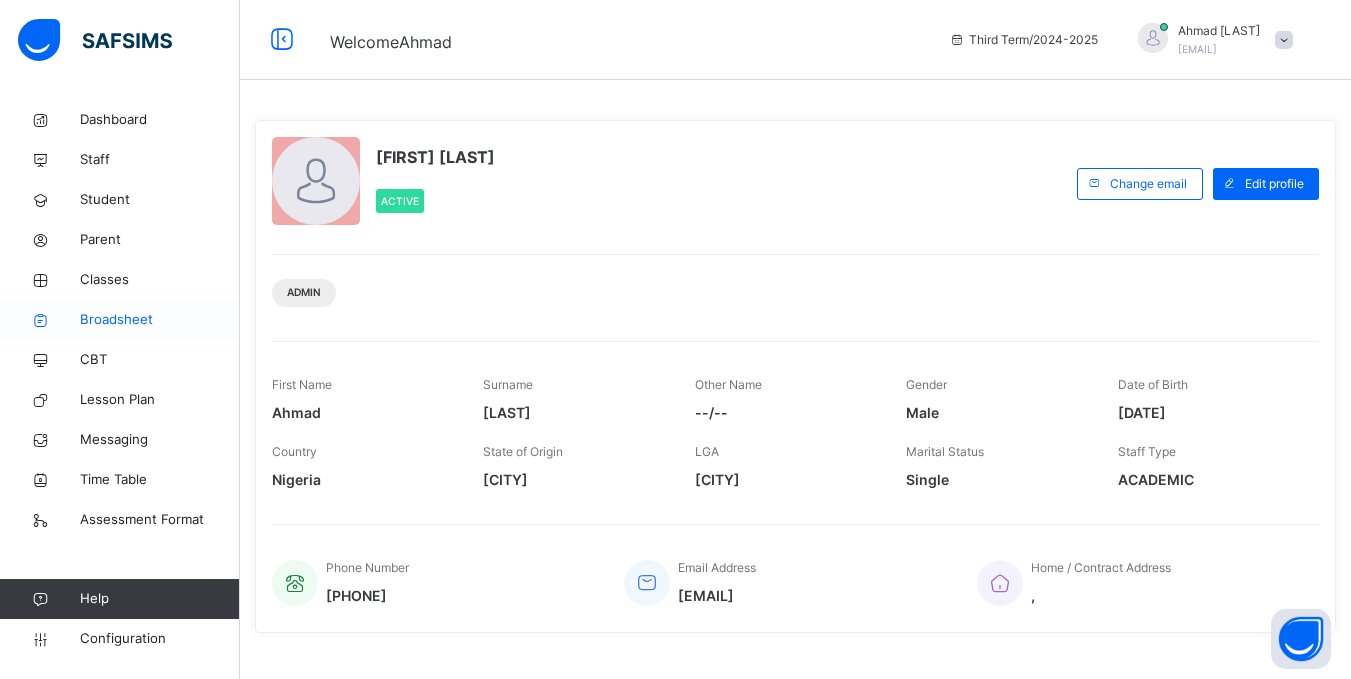 click on "Broadsheet" at bounding box center (160, 320) 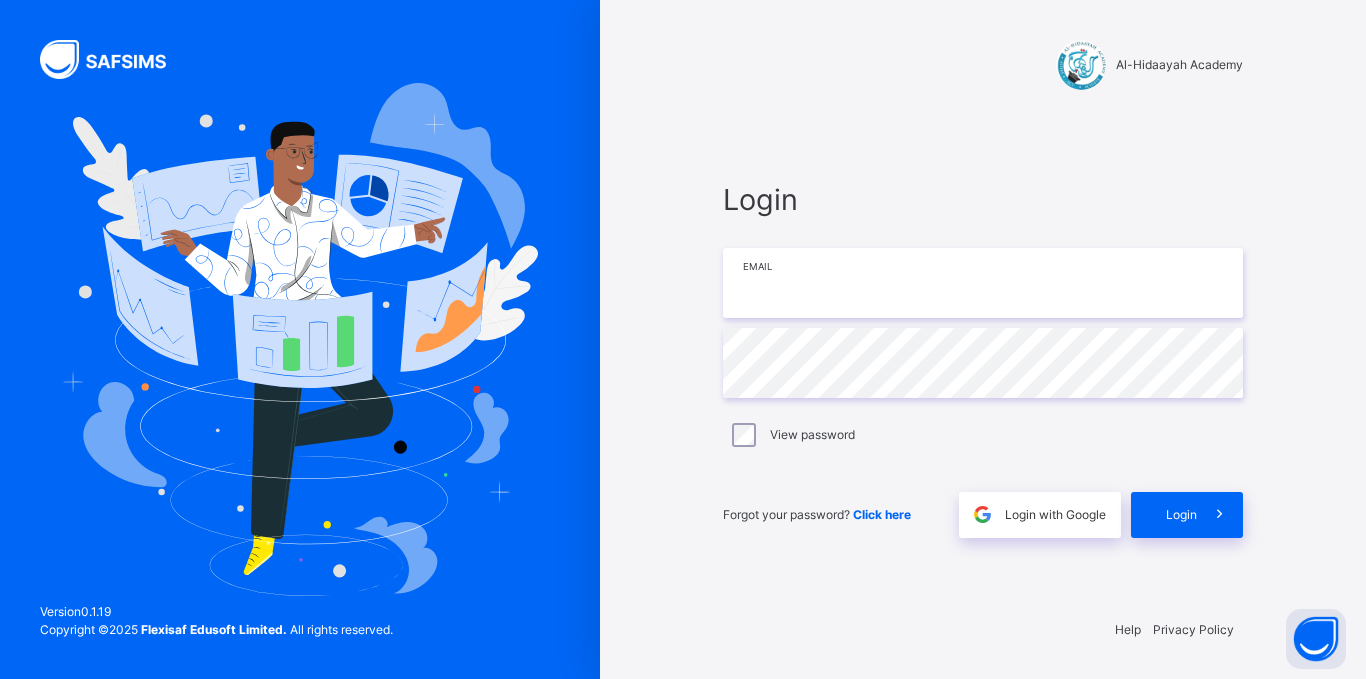 click at bounding box center [983, 283] 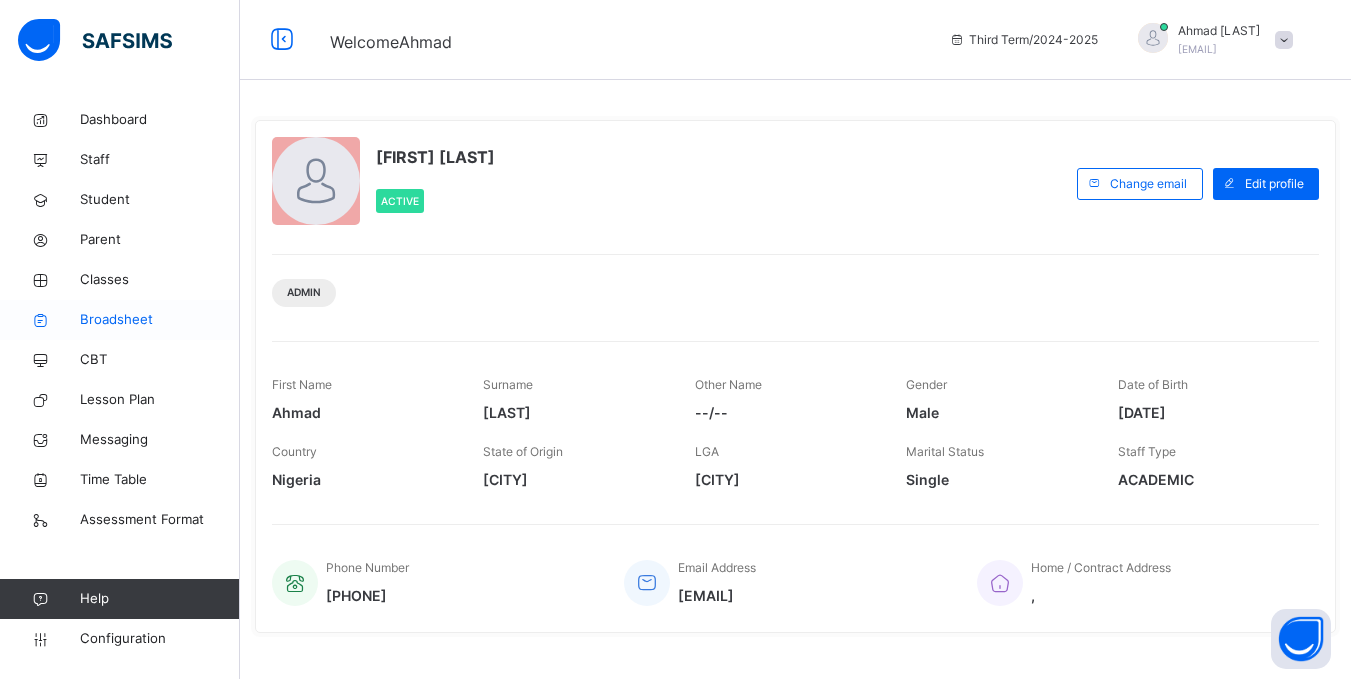 click on "Broadsheet" at bounding box center (160, 320) 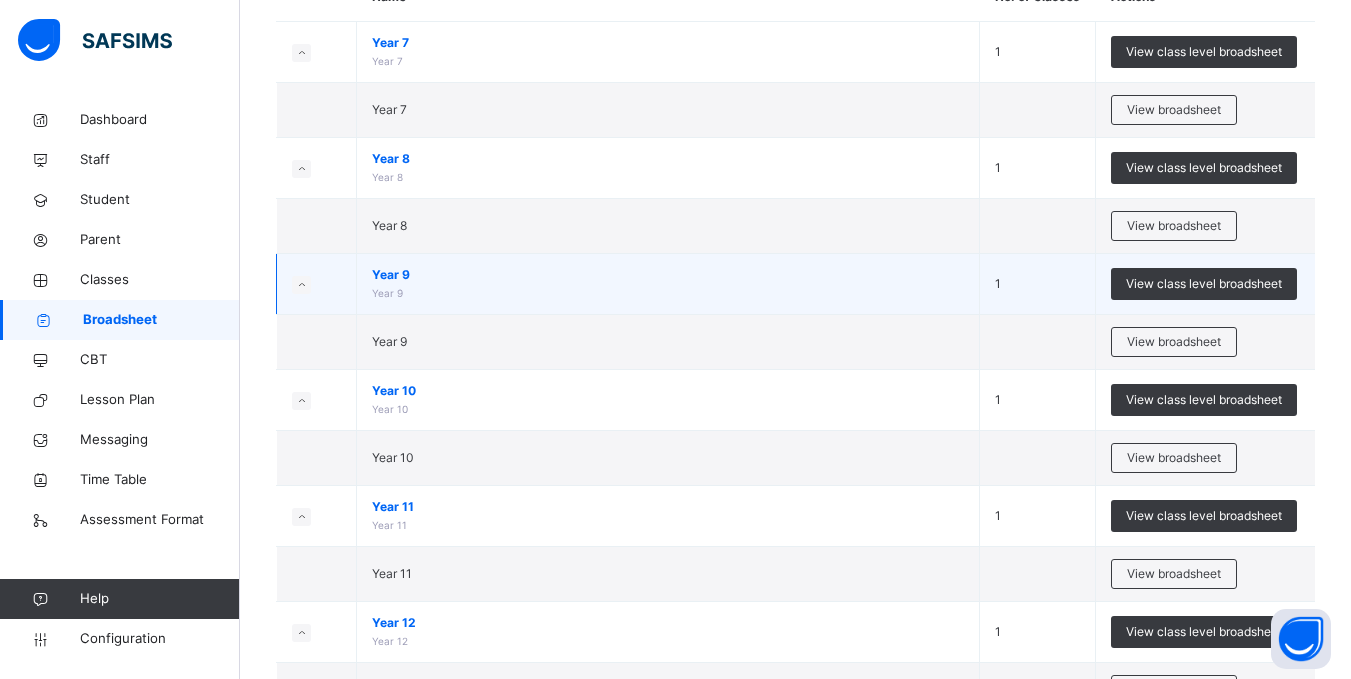 scroll, scrollTop: 217, scrollLeft: 0, axis: vertical 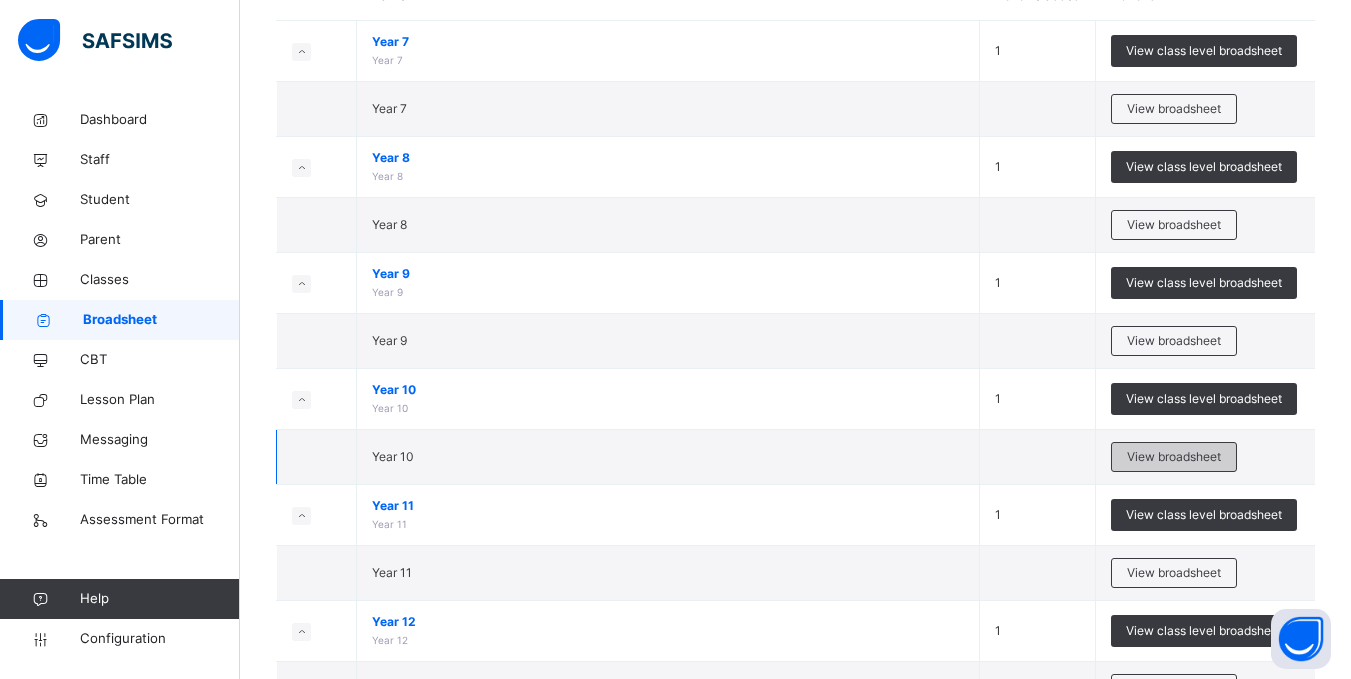 click on "View broadsheet" at bounding box center (1174, 457) 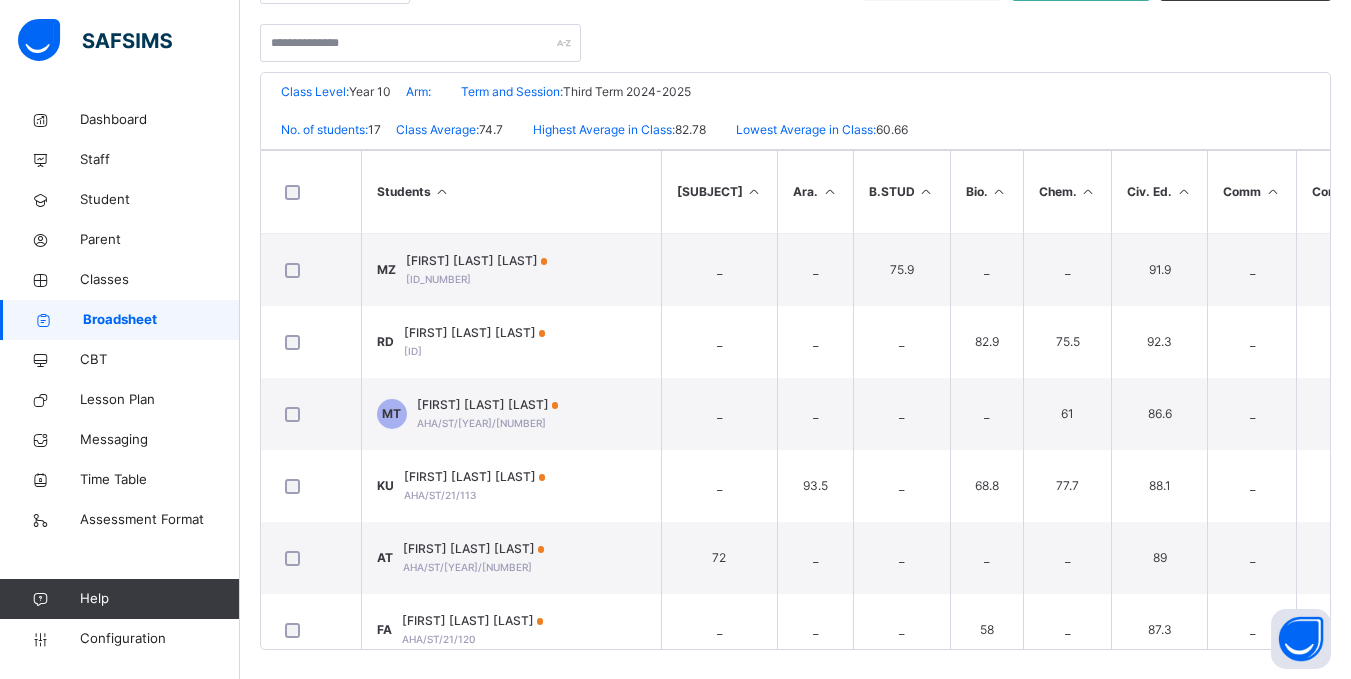 scroll, scrollTop: 420, scrollLeft: 0, axis: vertical 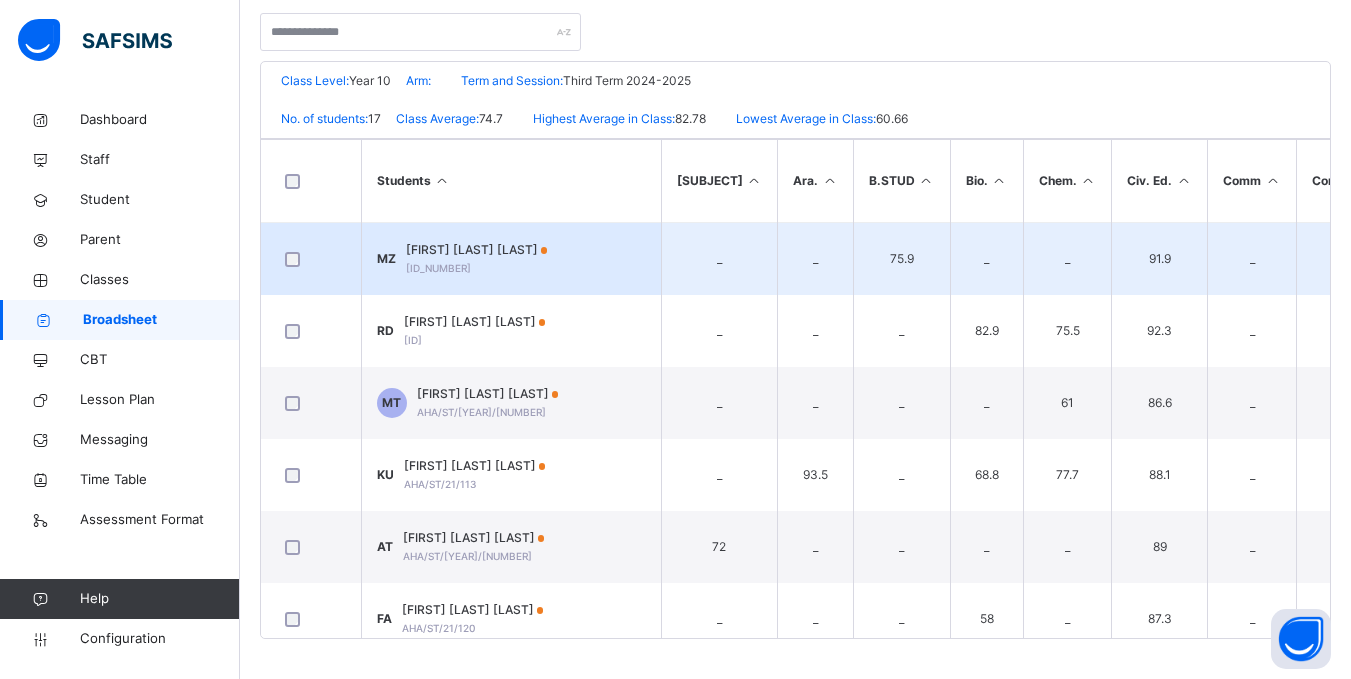 click on "Maryam  Usman Zarma" at bounding box center (477, 250) 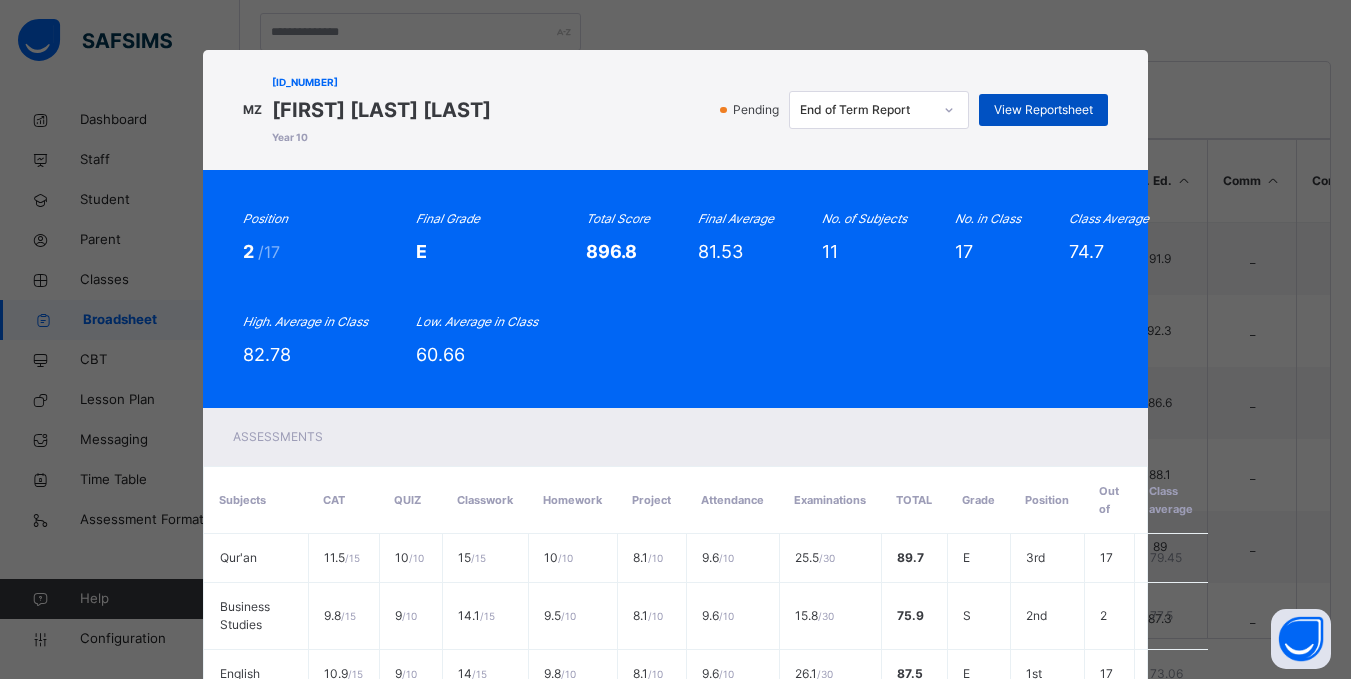 click on "View Reportsheet" at bounding box center [1043, 110] 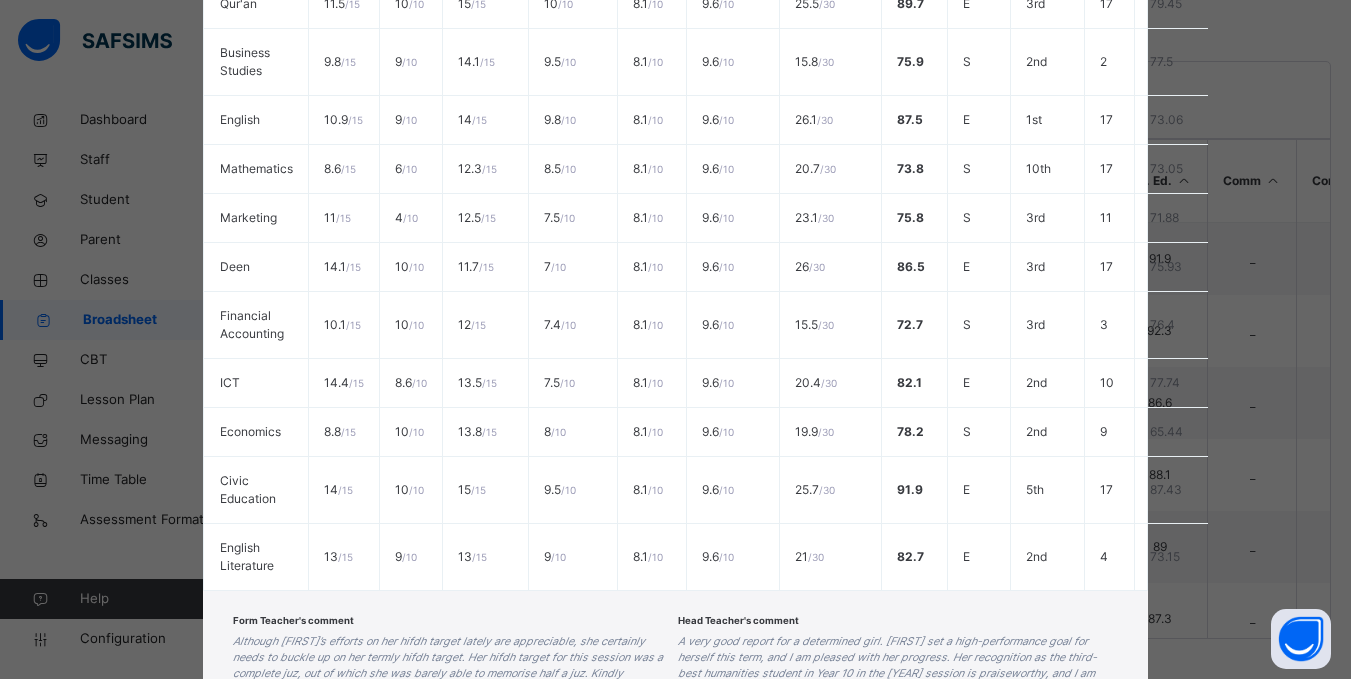 scroll, scrollTop: 732, scrollLeft: 0, axis: vertical 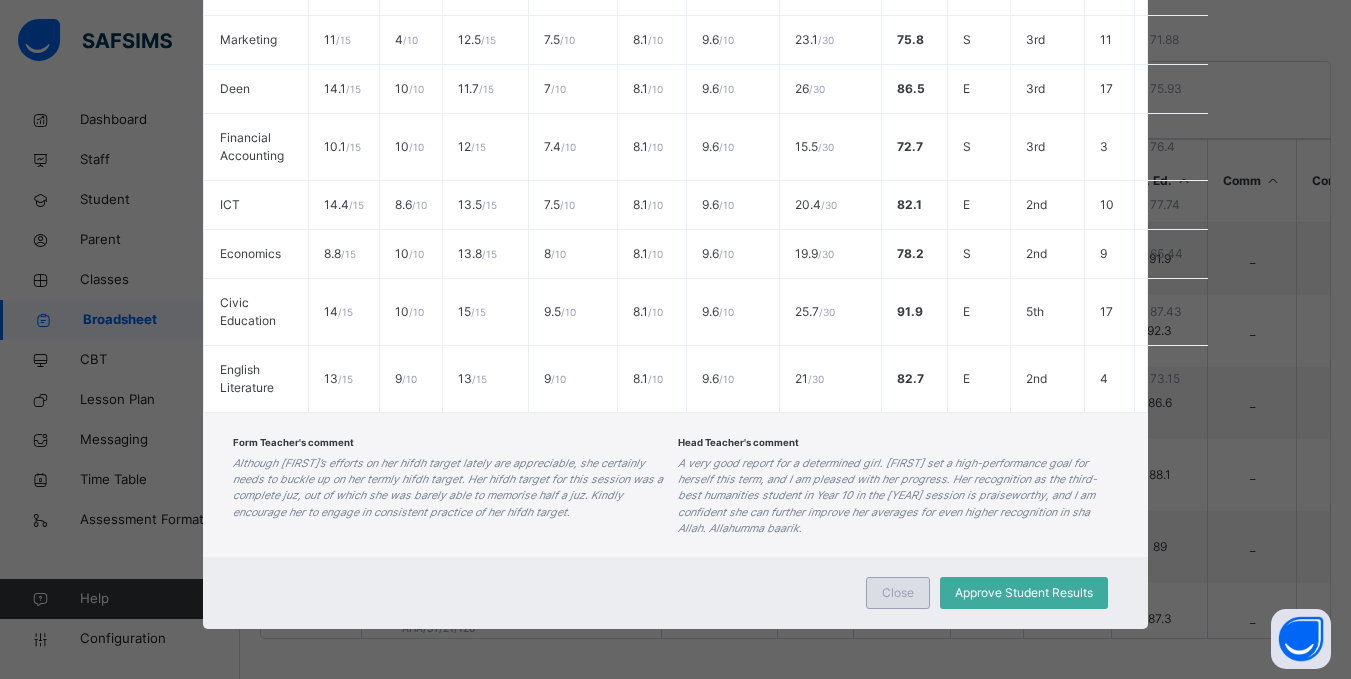 click on "Close" at bounding box center (898, 593) 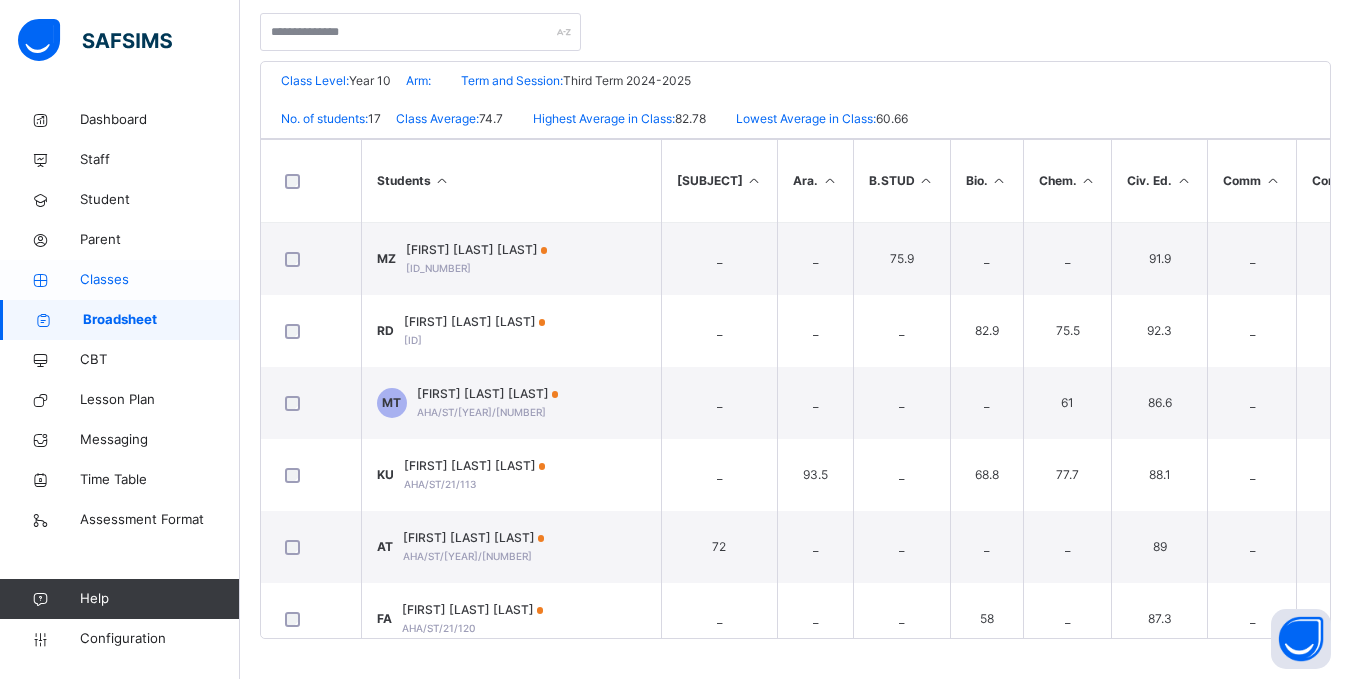 click on "Classes" at bounding box center [160, 280] 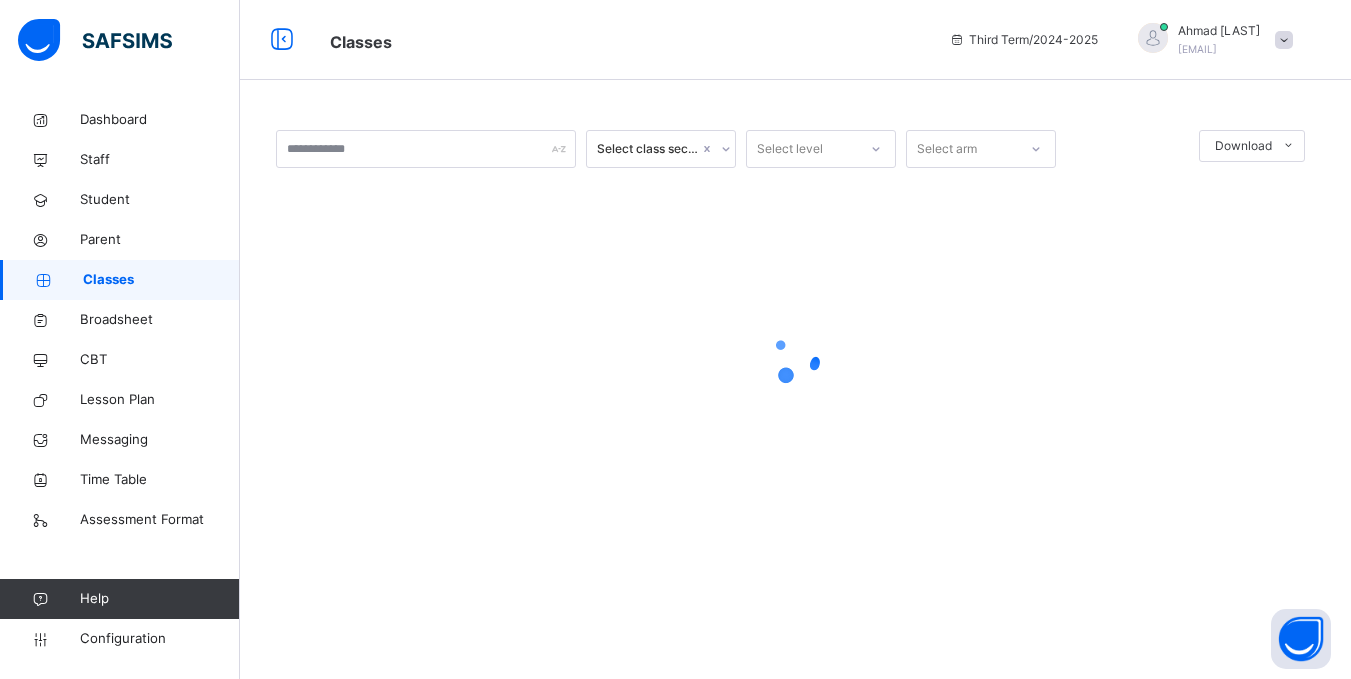 scroll, scrollTop: 0, scrollLeft: 0, axis: both 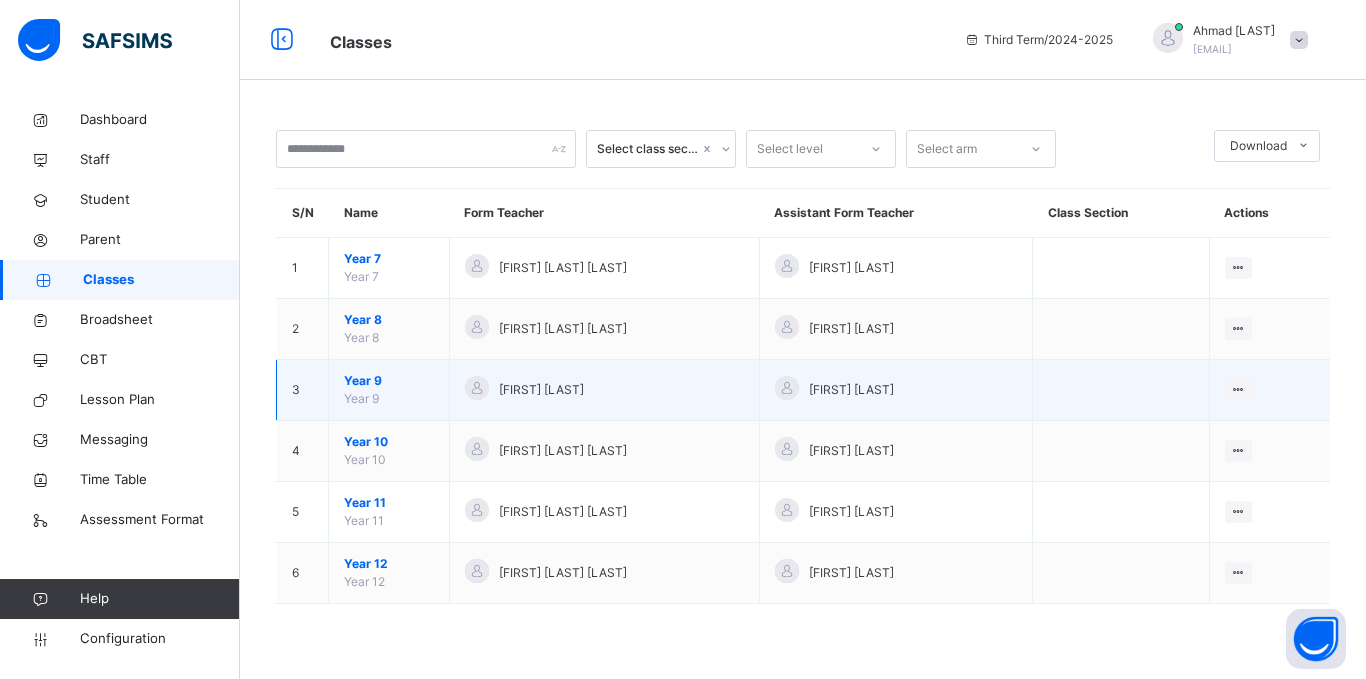 click on "Year 9" at bounding box center [389, 381] 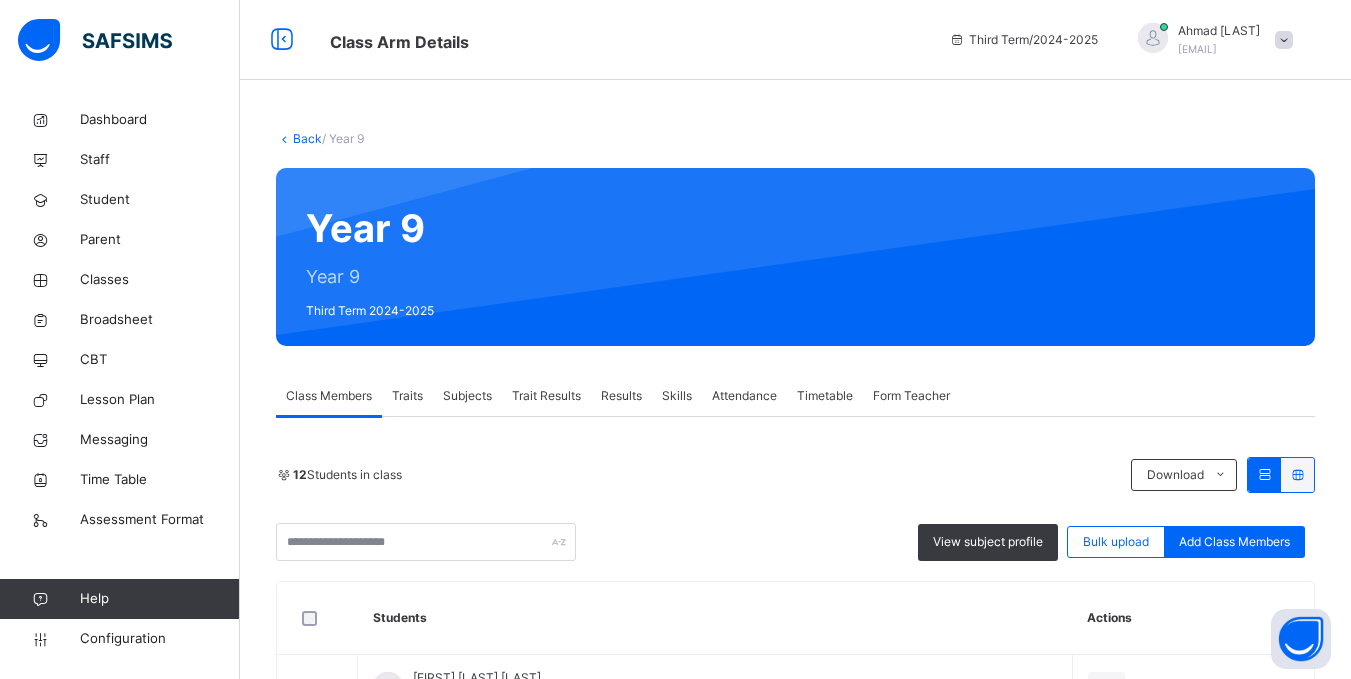 click on "Results" at bounding box center (621, 396) 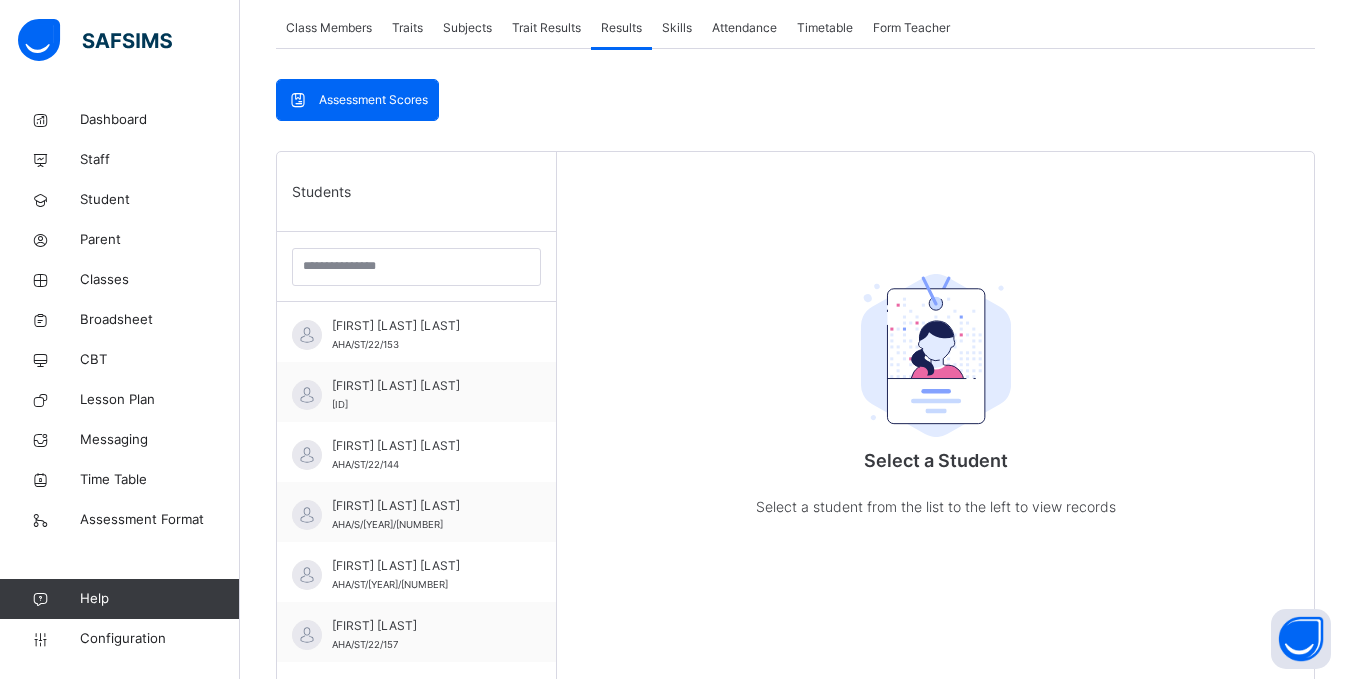 scroll, scrollTop: 373, scrollLeft: 0, axis: vertical 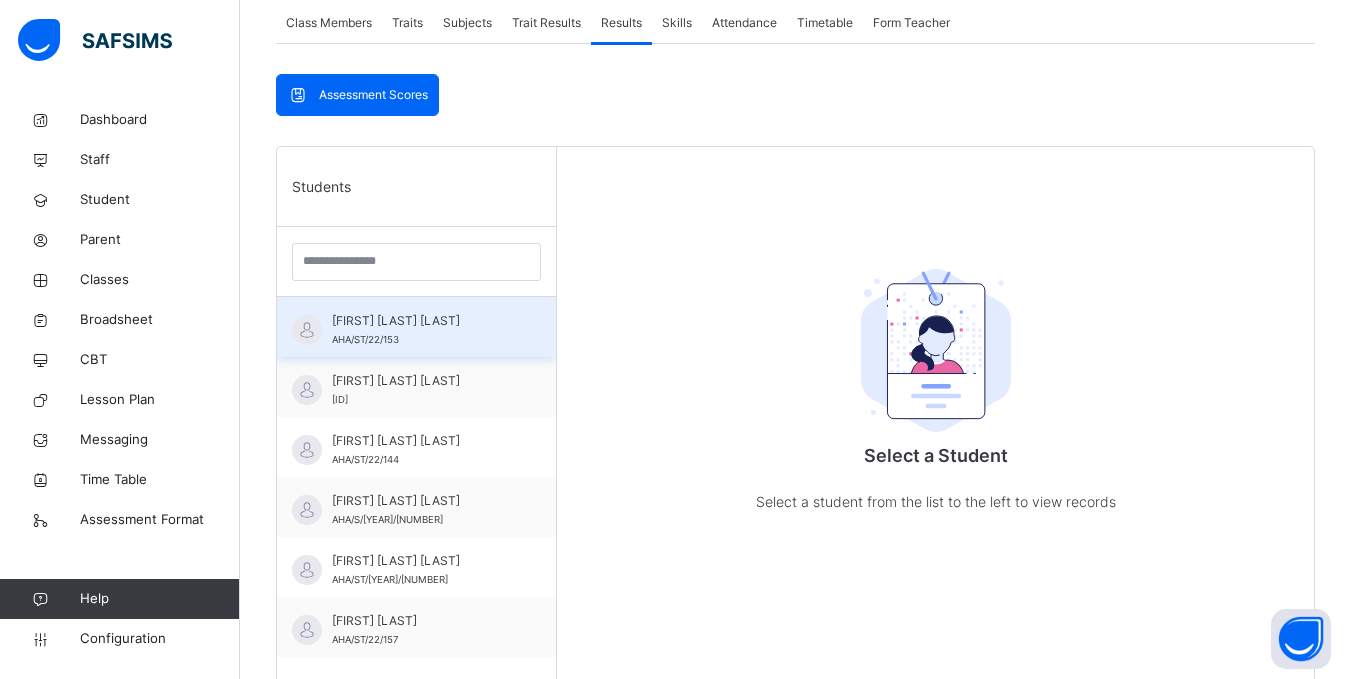 click on "Abduljalil  Aliyu Aboki AHA/ST/22/153" at bounding box center (416, 327) 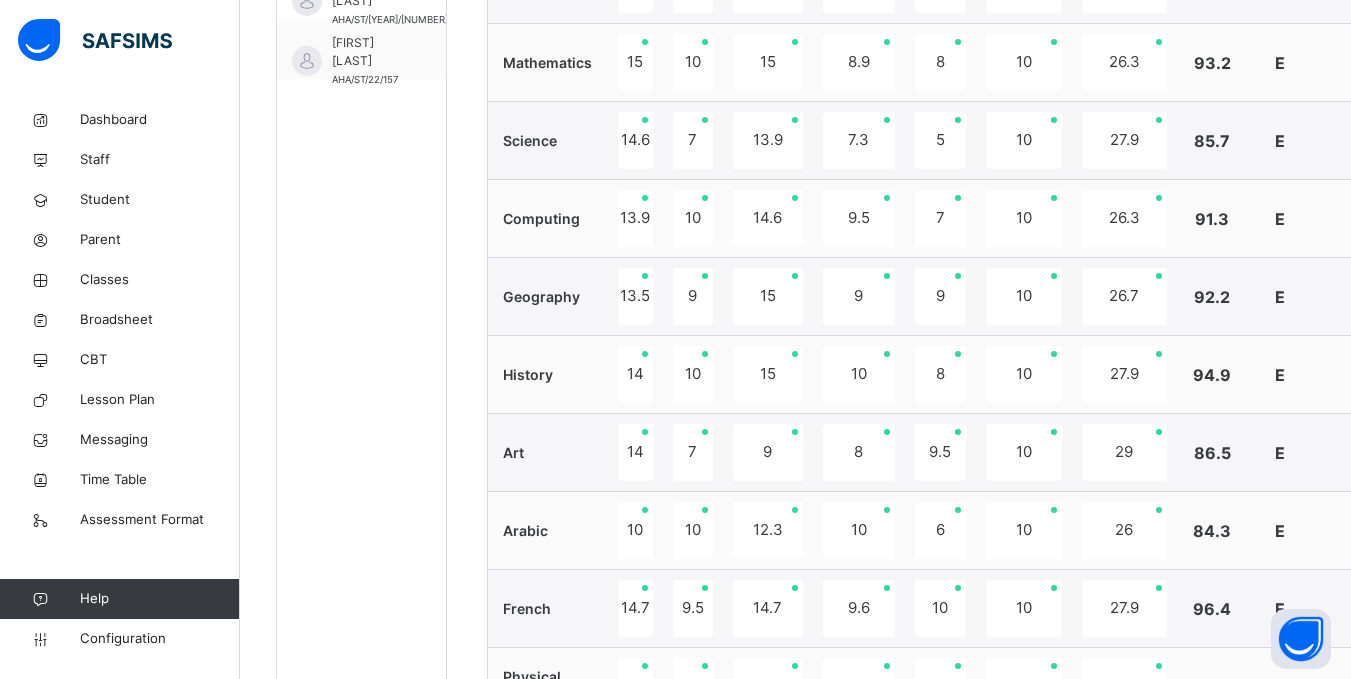scroll, scrollTop: 950, scrollLeft: 0, axis: vertical 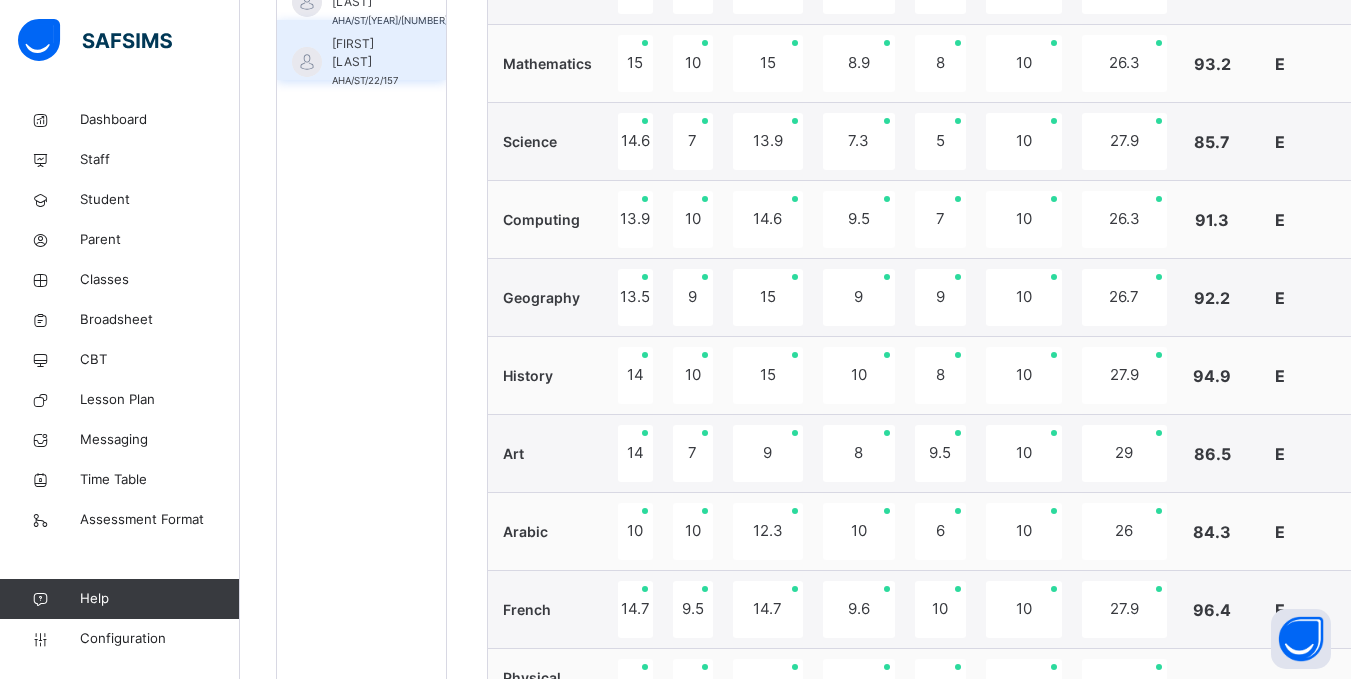 click on "Halima  Najeeb" at bounding box center (366, 53) 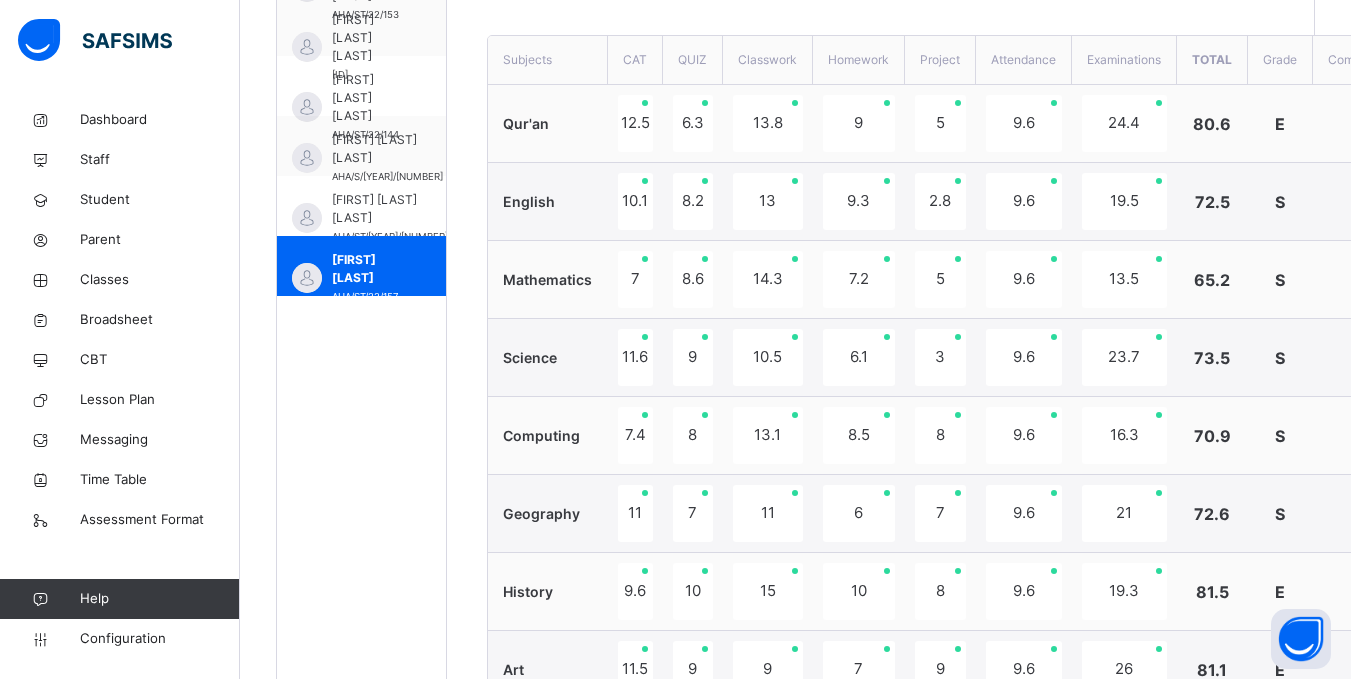 scroll, scrollTop: 733, scrollLeft: 0, axis: vertical 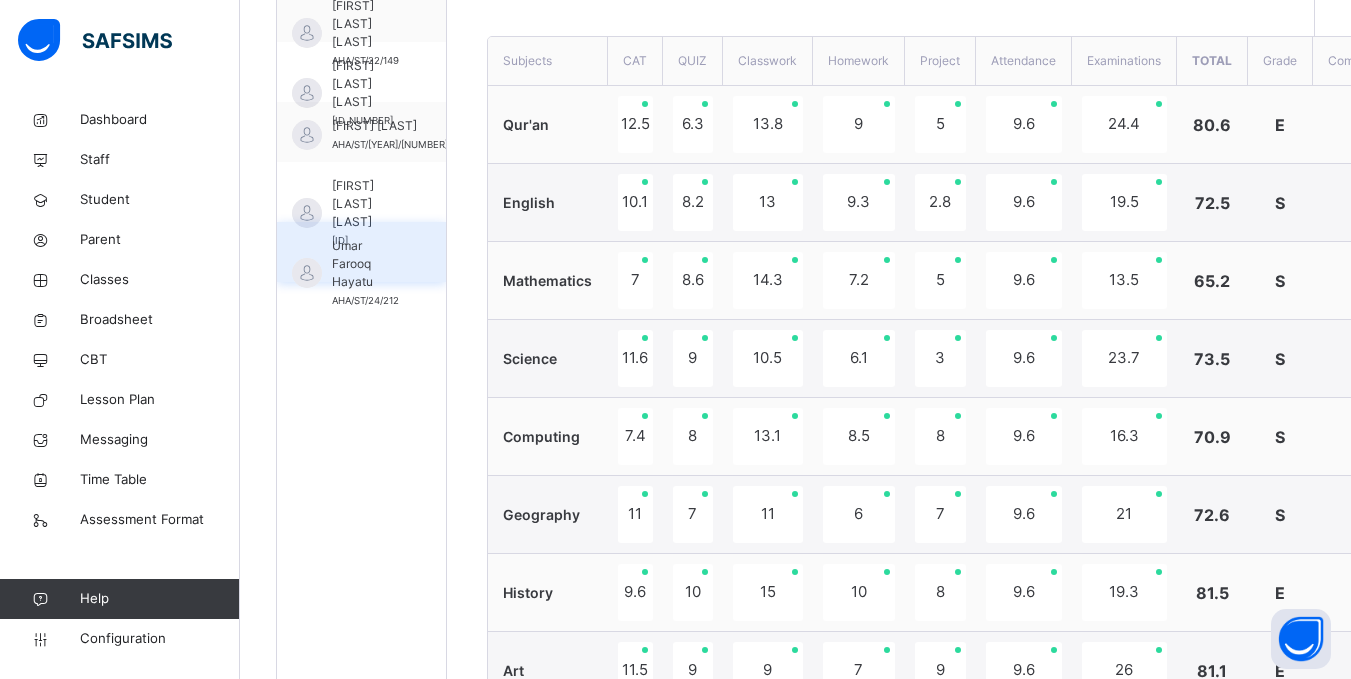 click on "Umar Farooq Hayatu" at bounding box center [366, 264] 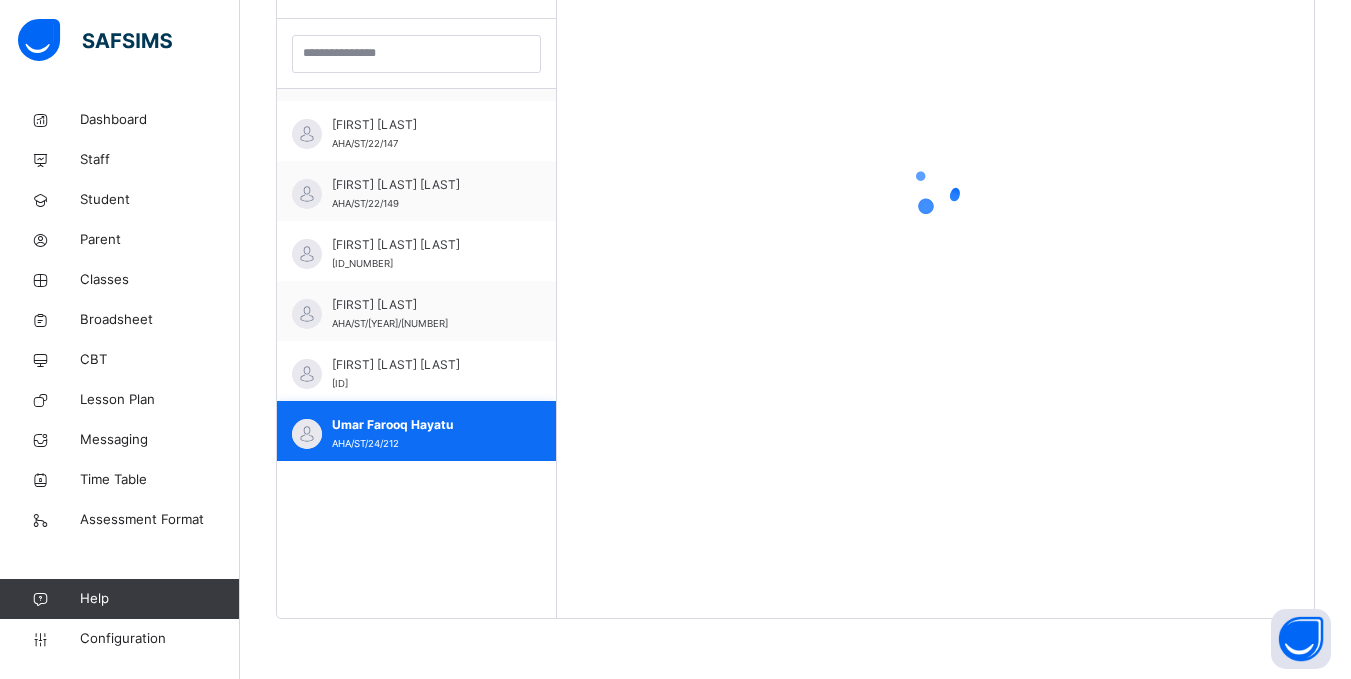 scroll, scrollTop: 581, scrollLeft: 0, axis: vertical 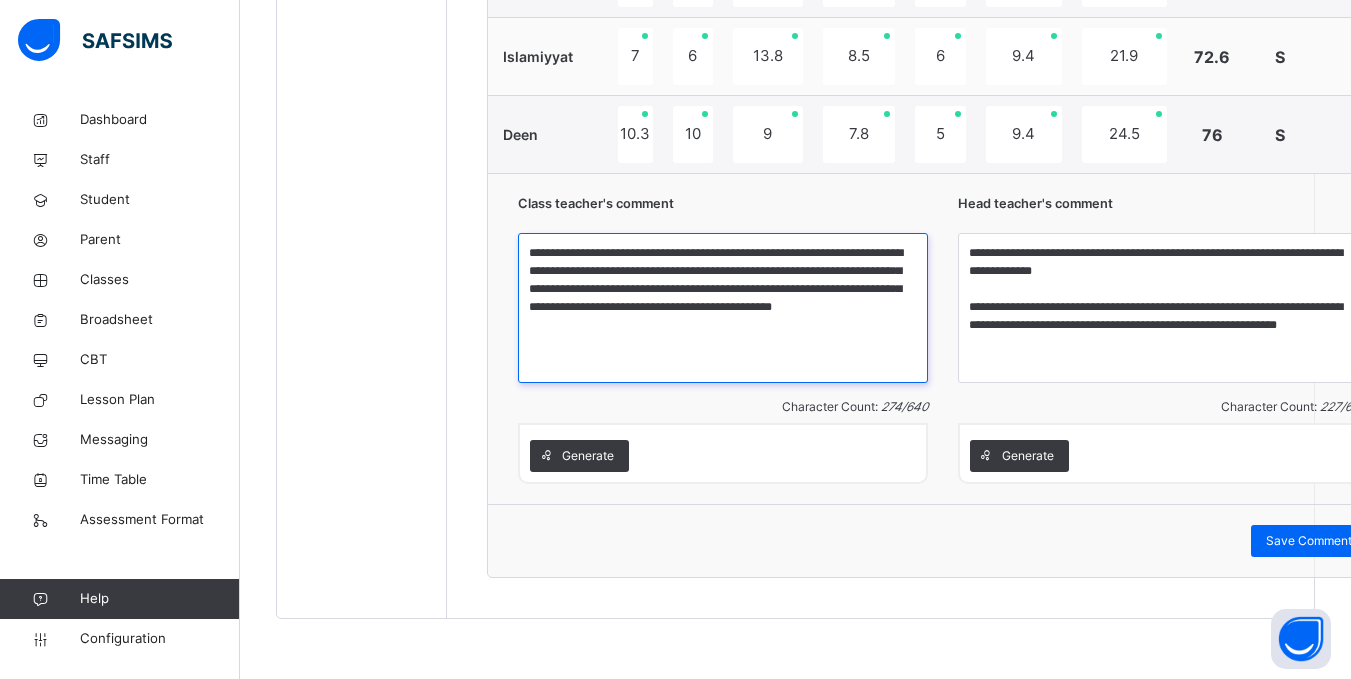click on "**********" at bounding box center [723, 308] 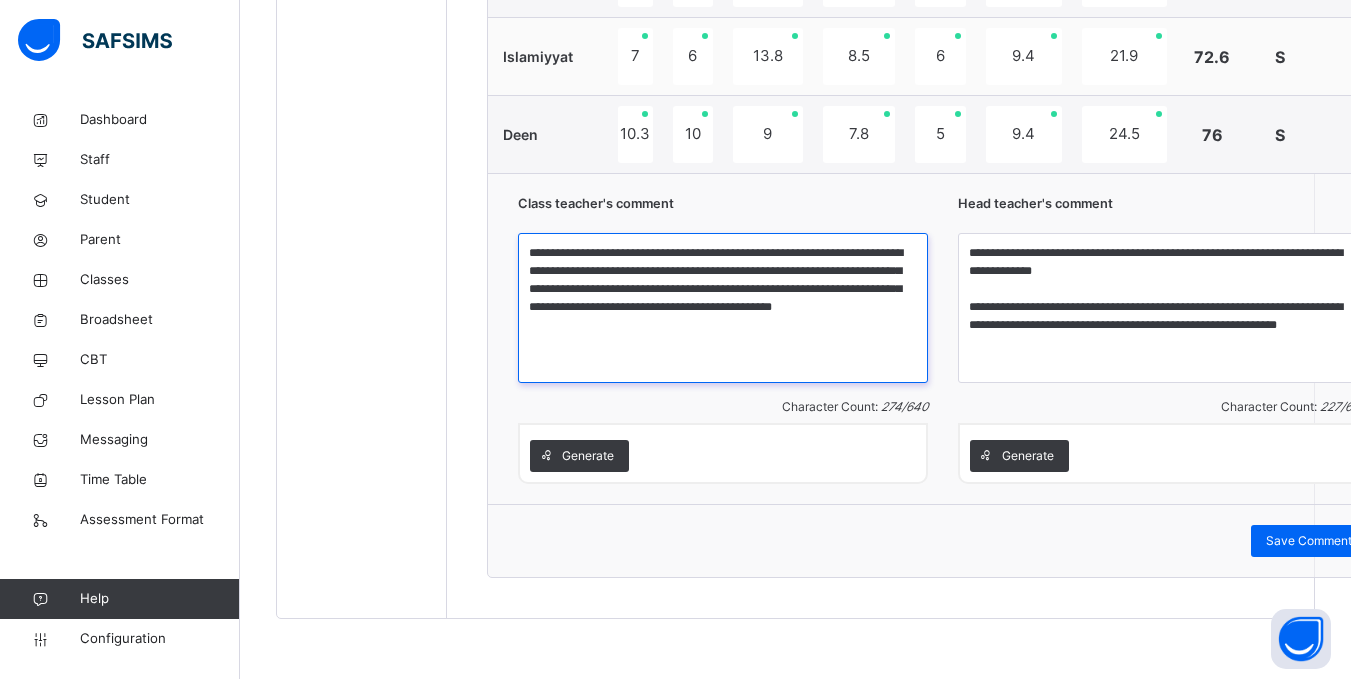 click on "**********" at bounding box center (723, 308) 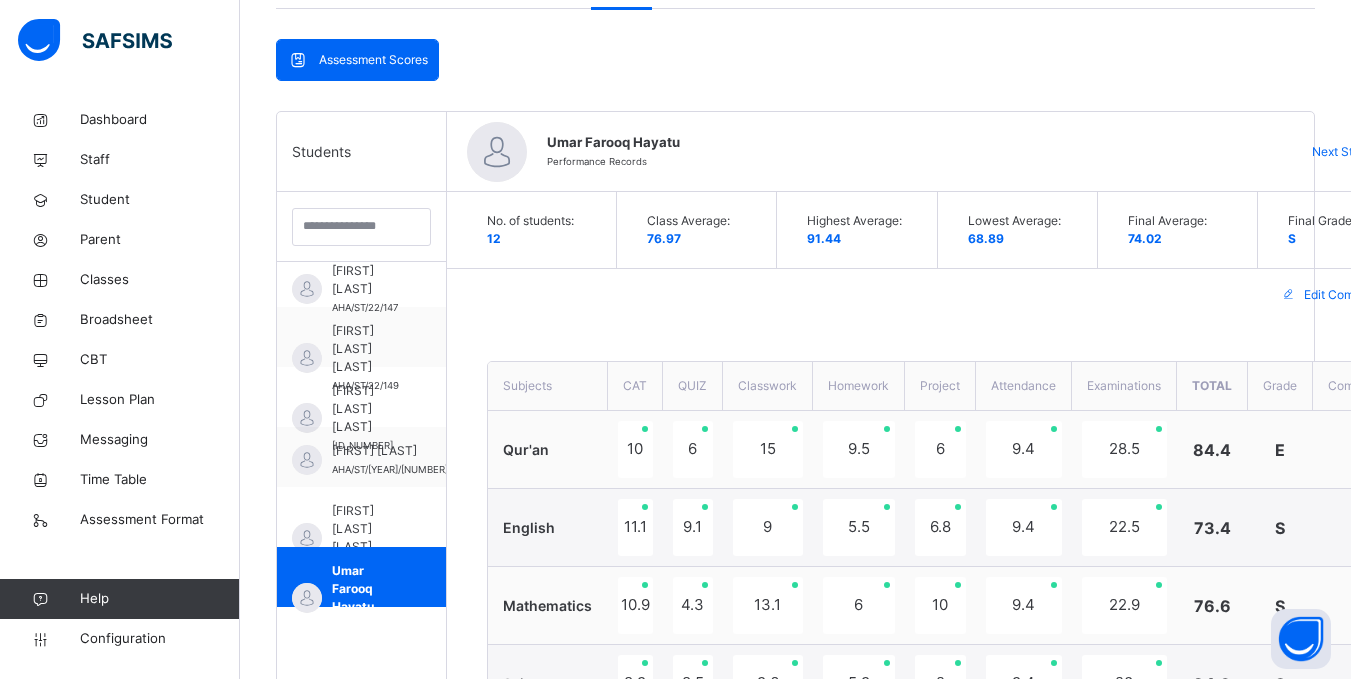 scroll, scrollTop: 407, scrollLeft: 0, axis: vertical 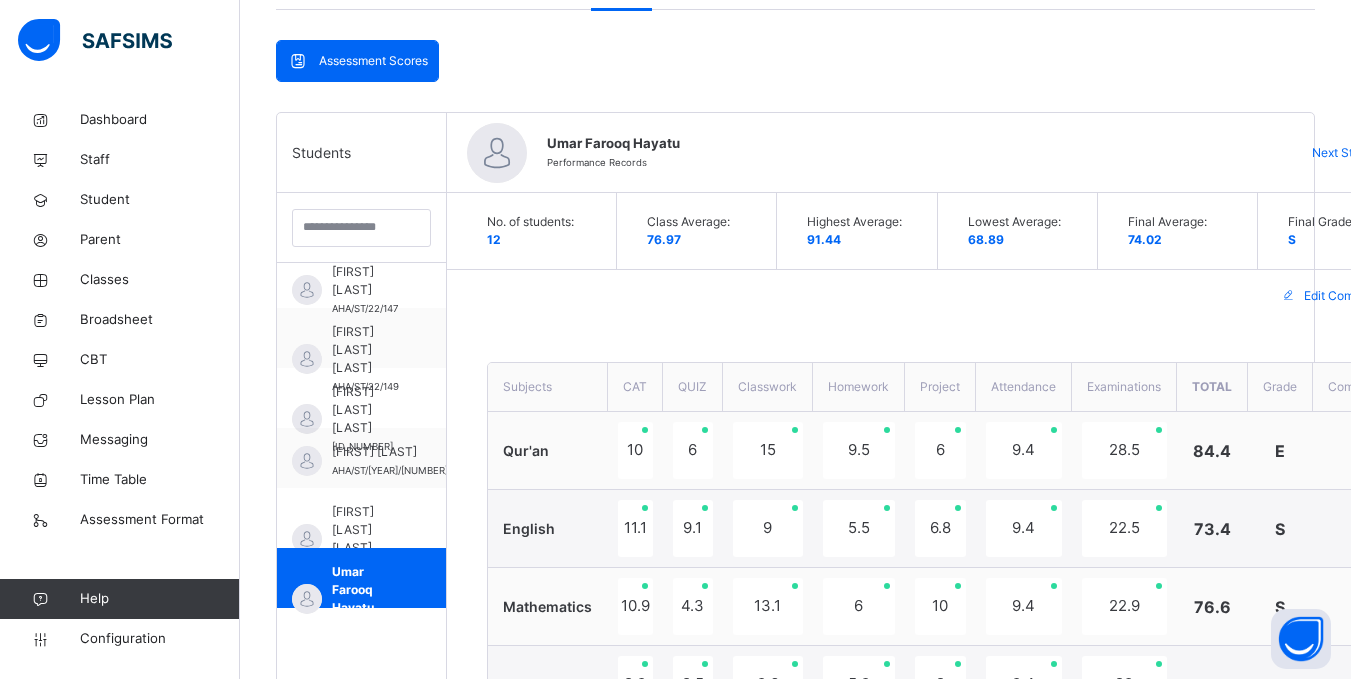 click on "Edit Comment" at bounding box center (942, 296) 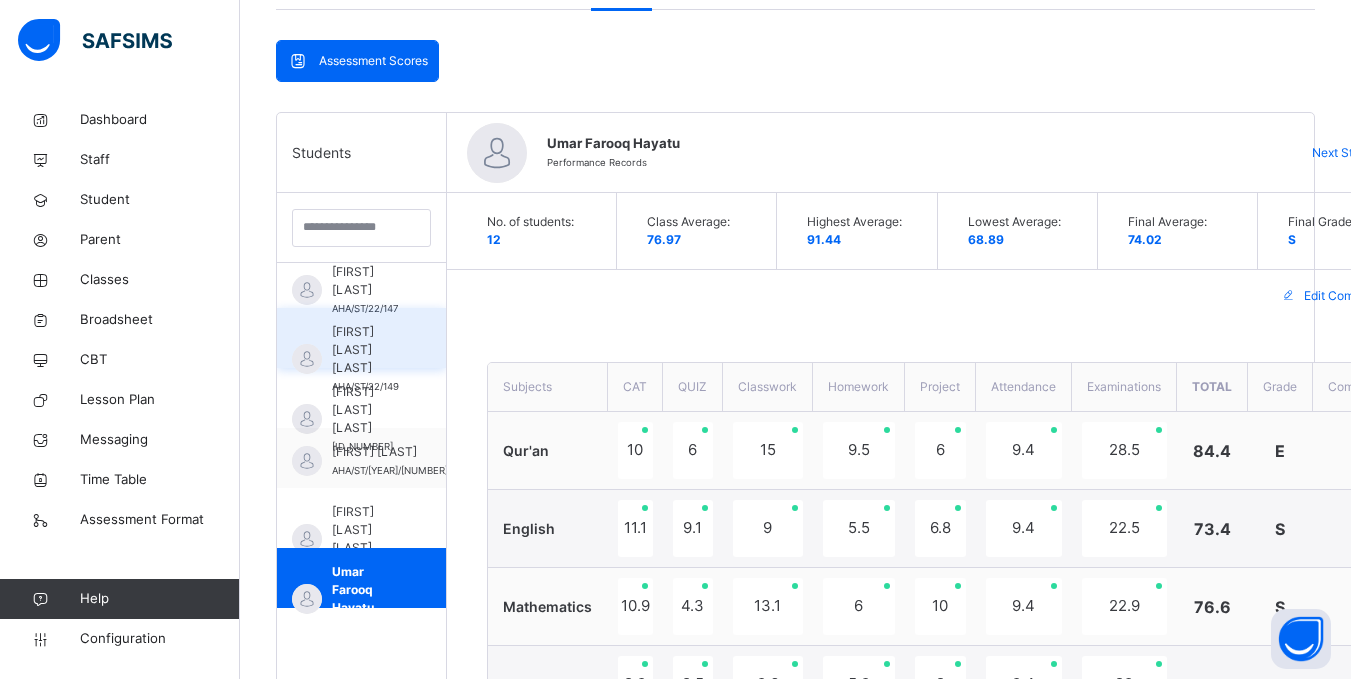scroll, scrollTop: 0, scrollLeft: 0, axis: both 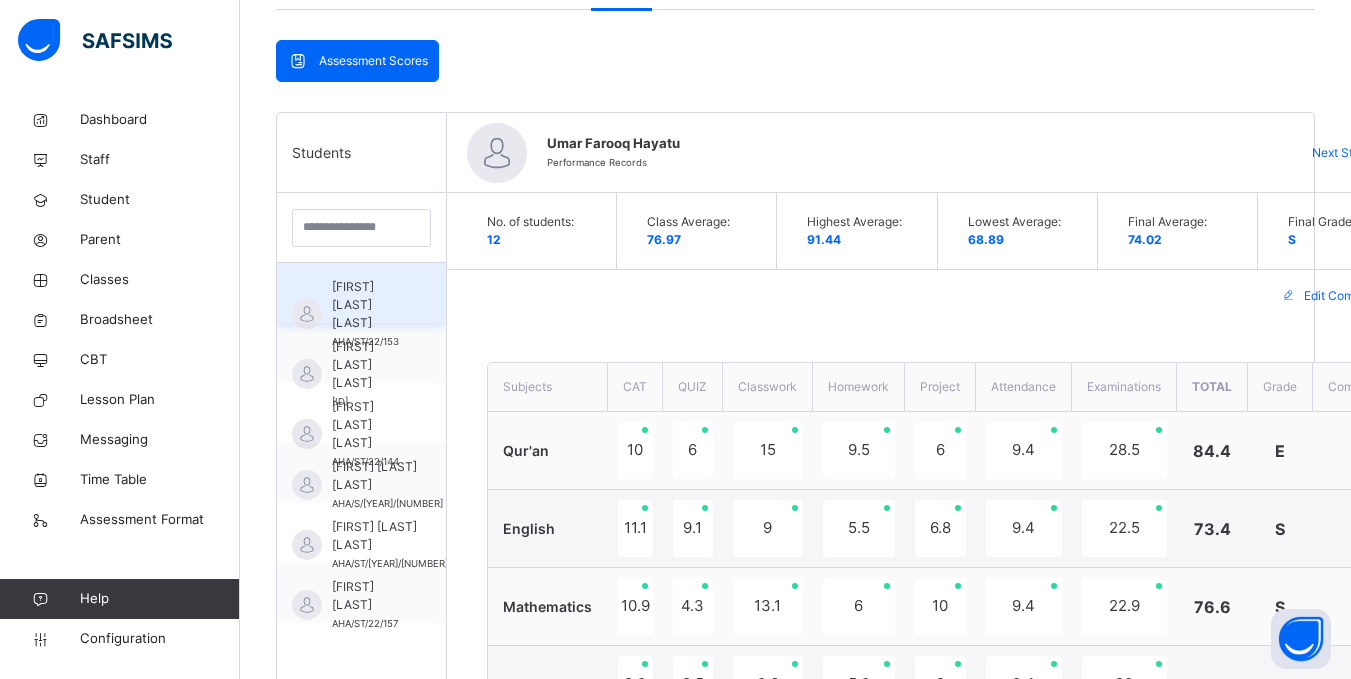 click on "Abduljalil  Aliyu Aboki" at bounding box center [366, 305] 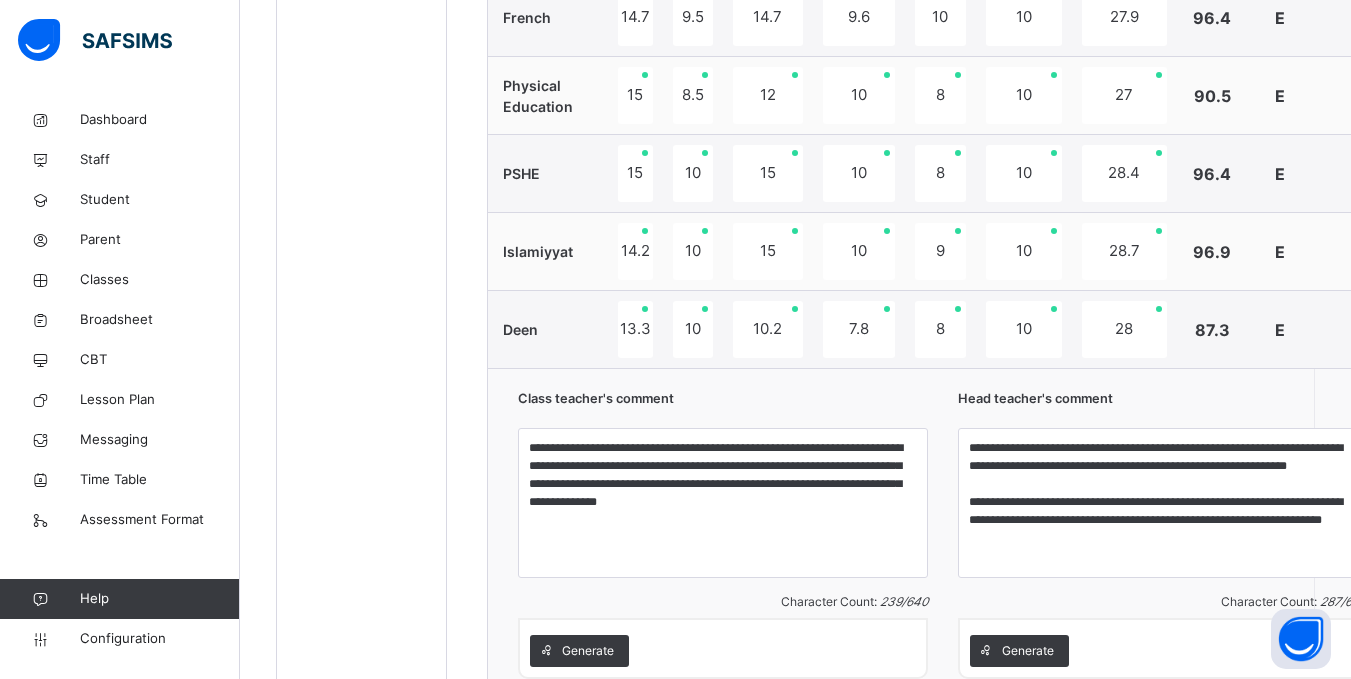 scroll, scrollTop: 1737, scrollLeft: 0, axis: vertical 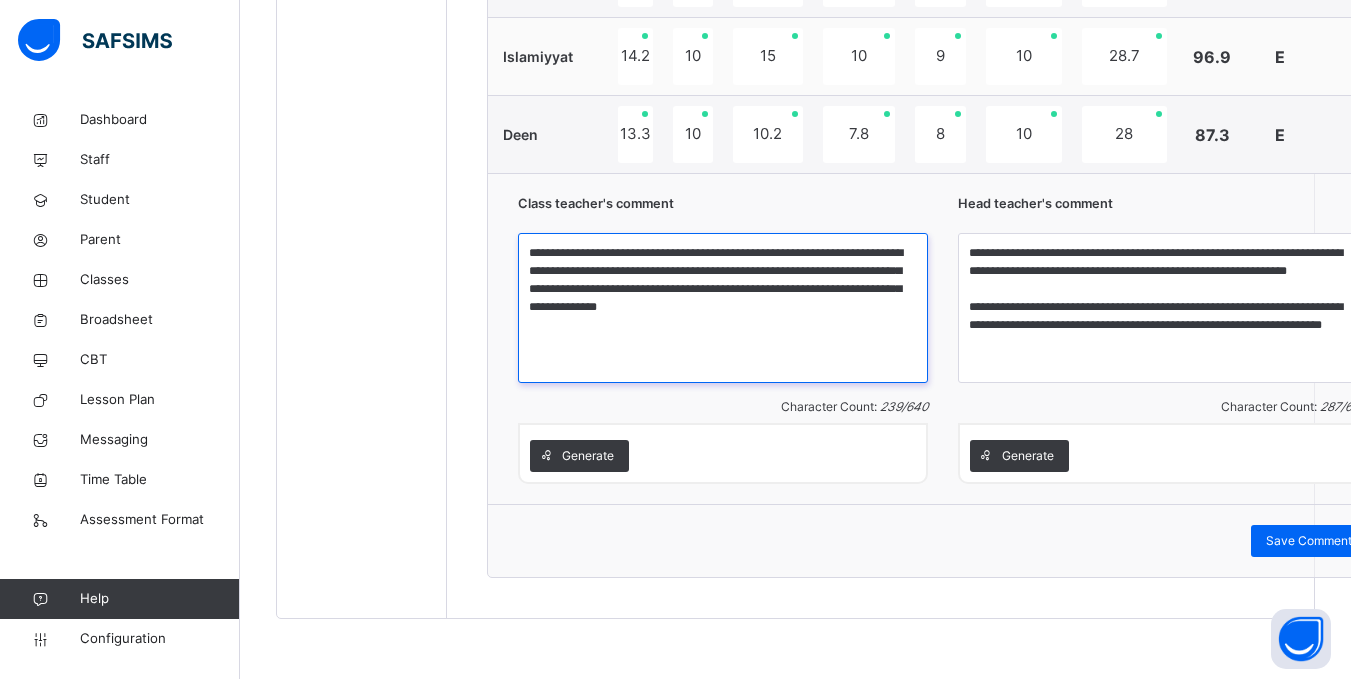 click on "**********" at bounding box center [723, 308] 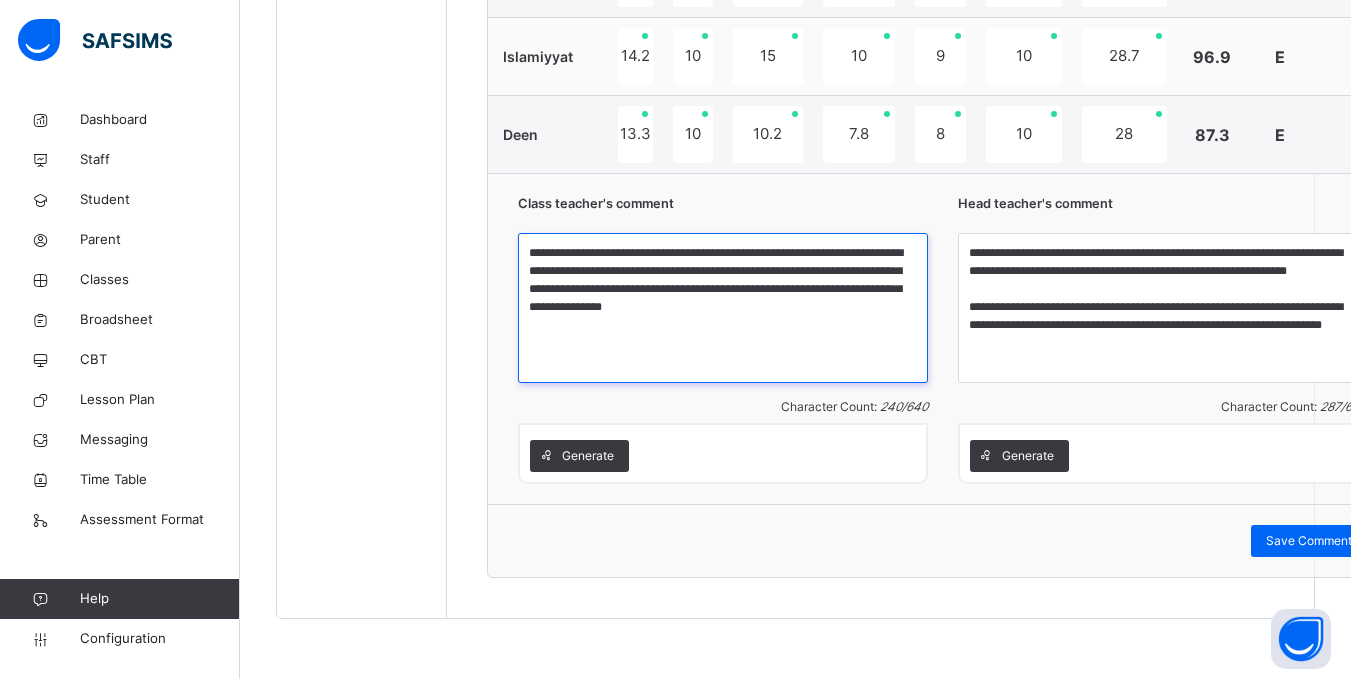 type on "**********" 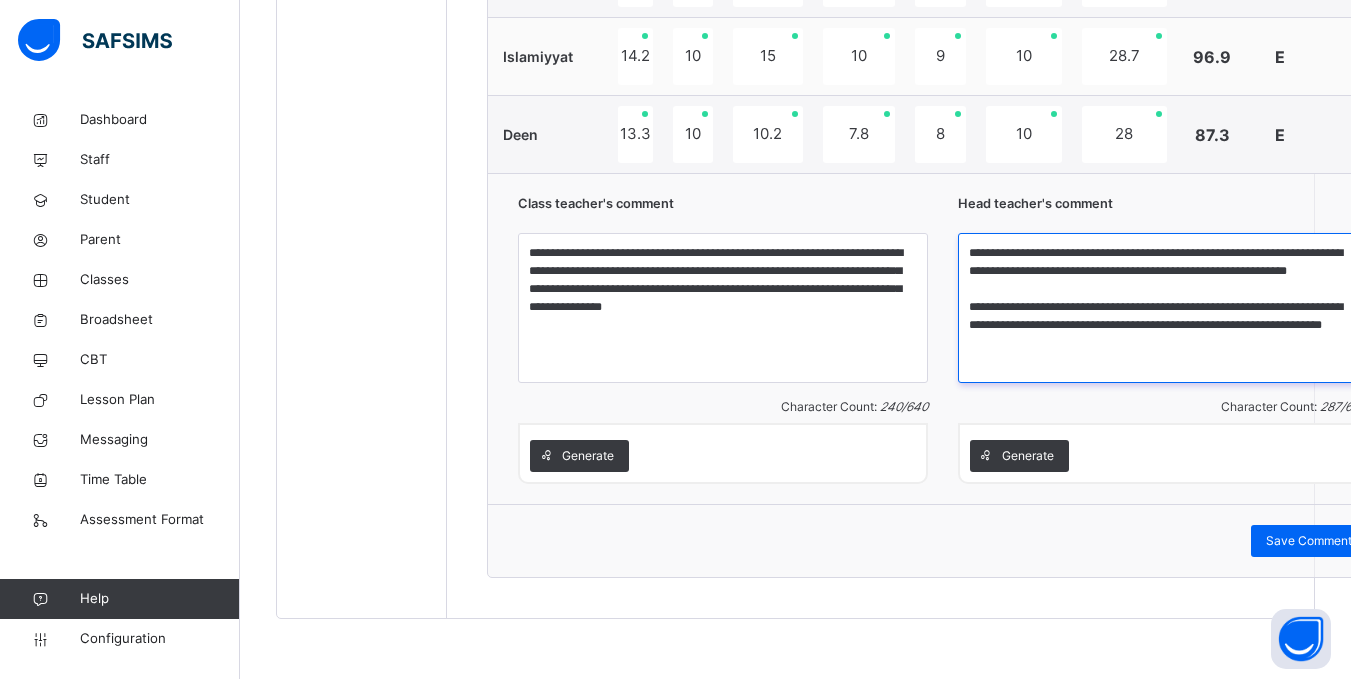 click on "**********" at bounding box center (1163, 308) 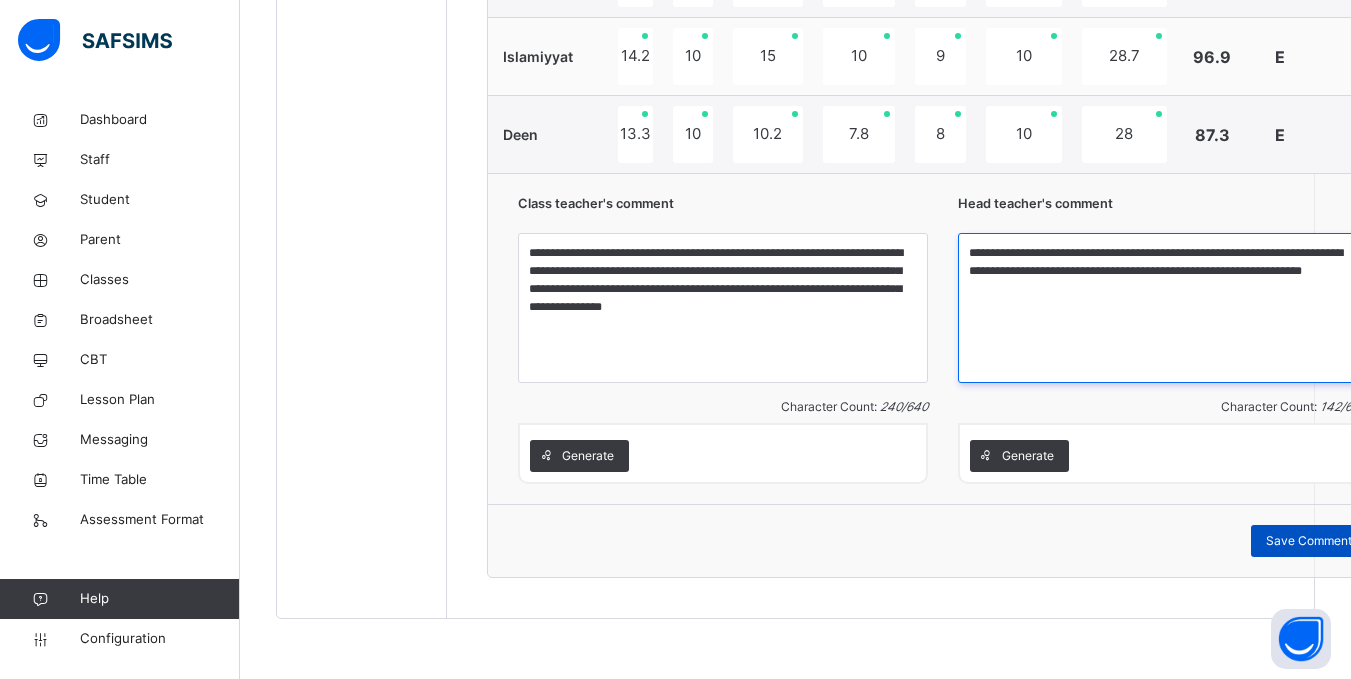 type on "**********" 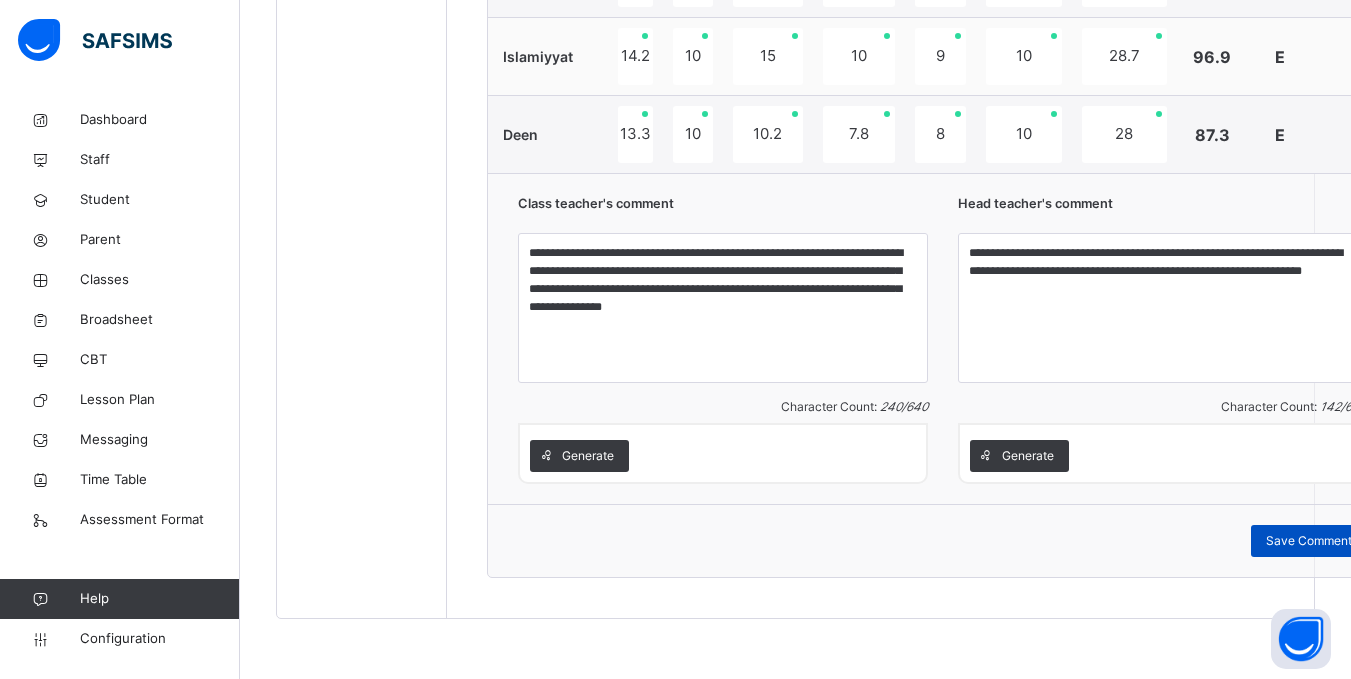click on "Save Comment" at bounding box center [1309, 541] 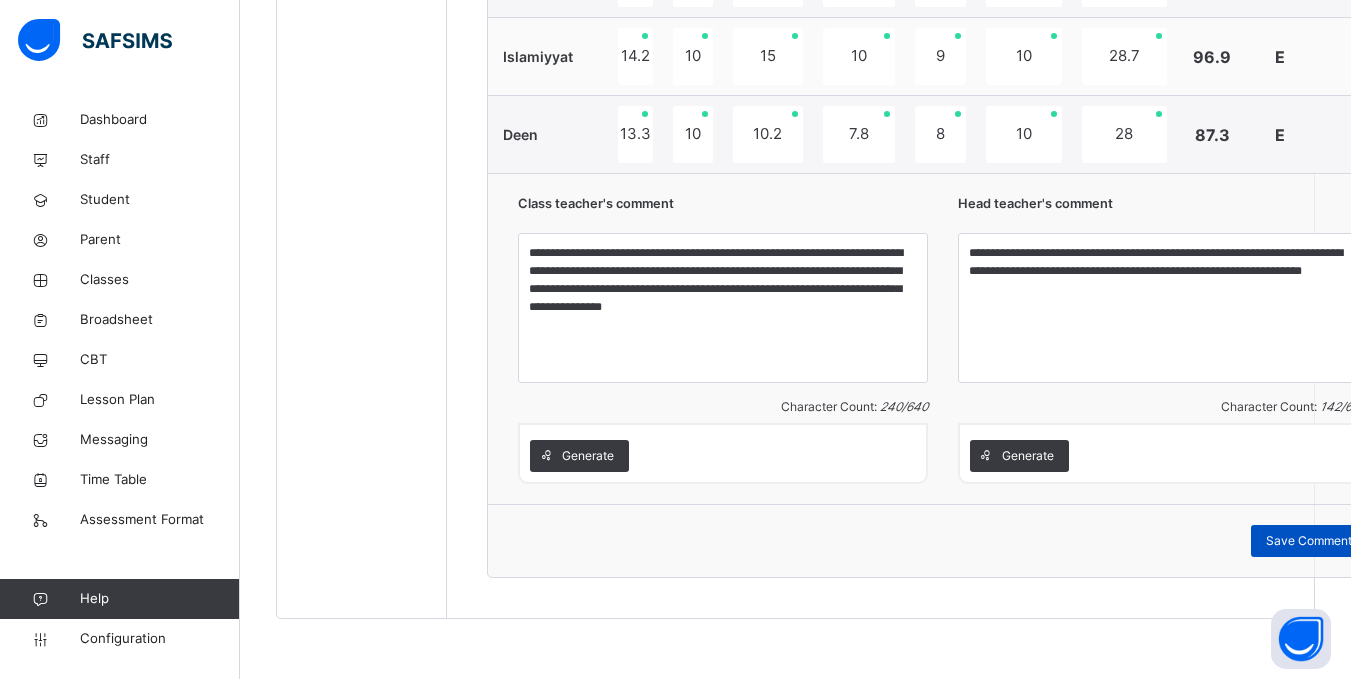 click on "Save Comment" at bounding box center [1309, 541] 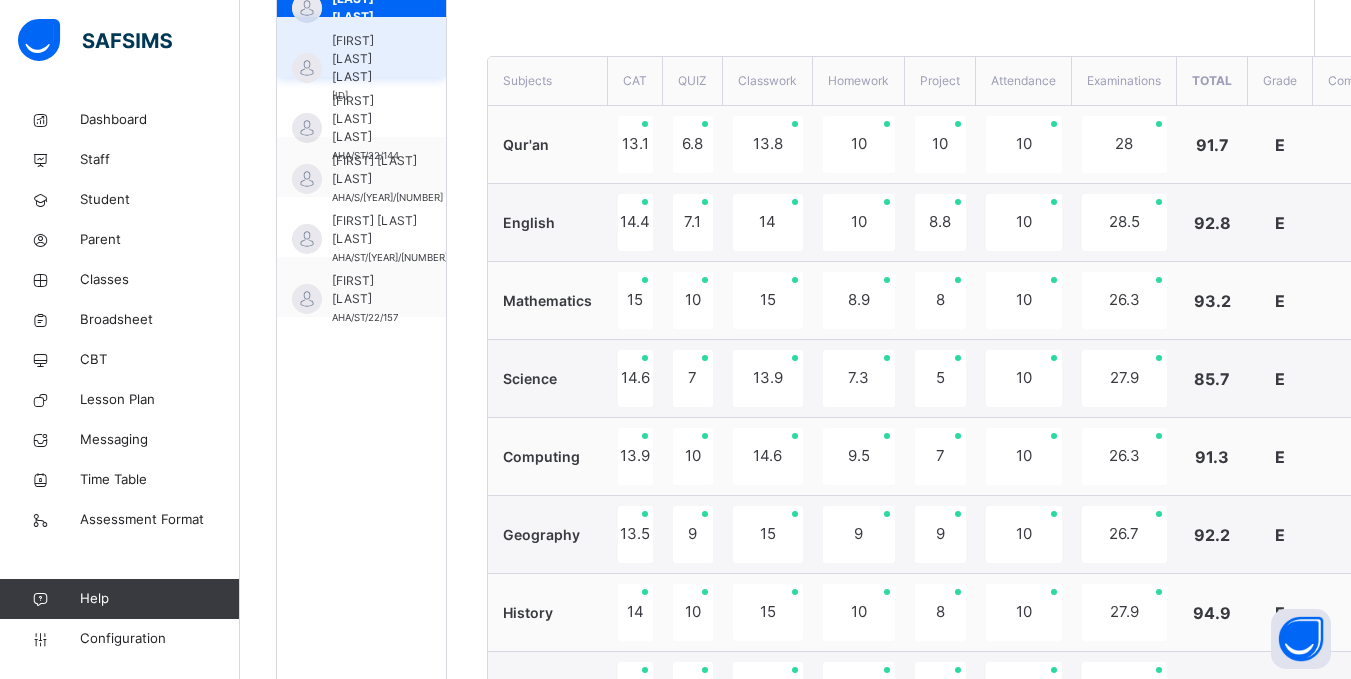 click on "Abubakar Sallau Aba-Hurayrata" at bounding box center (366, 59) 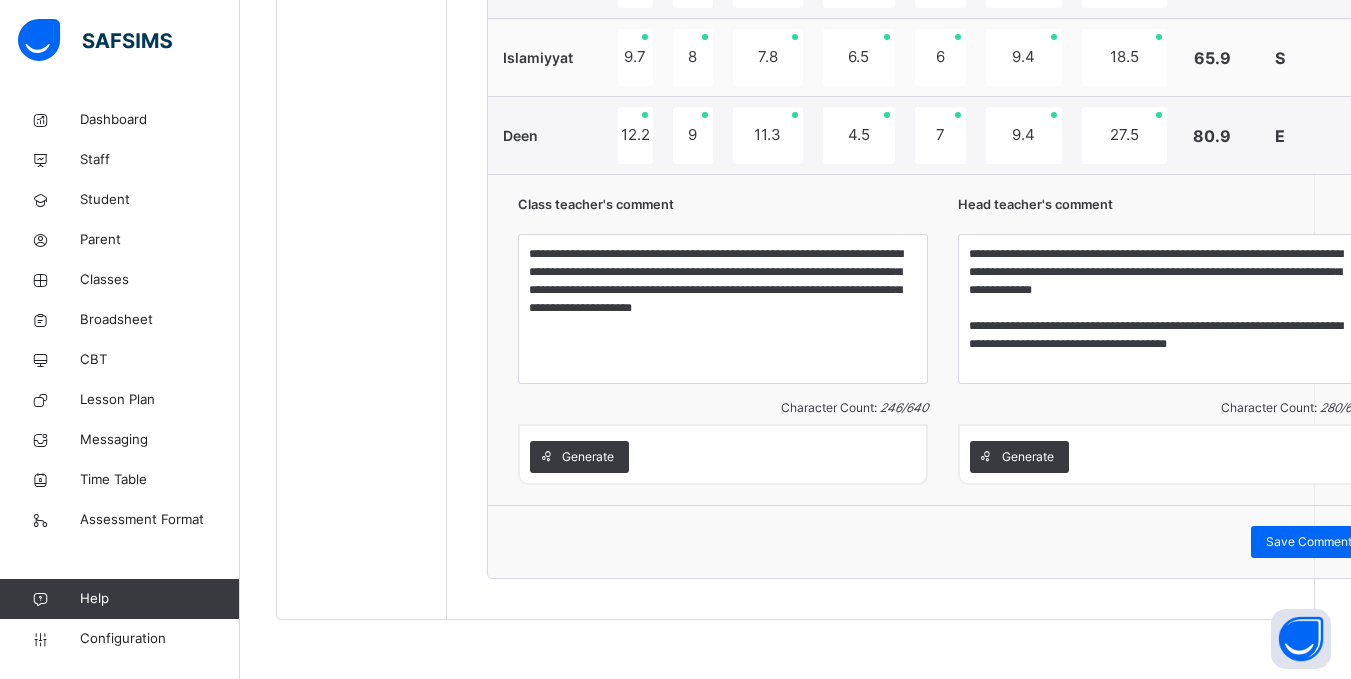 scroll, scrollTop: 1737, scrollLeft: 0, axis: vertical 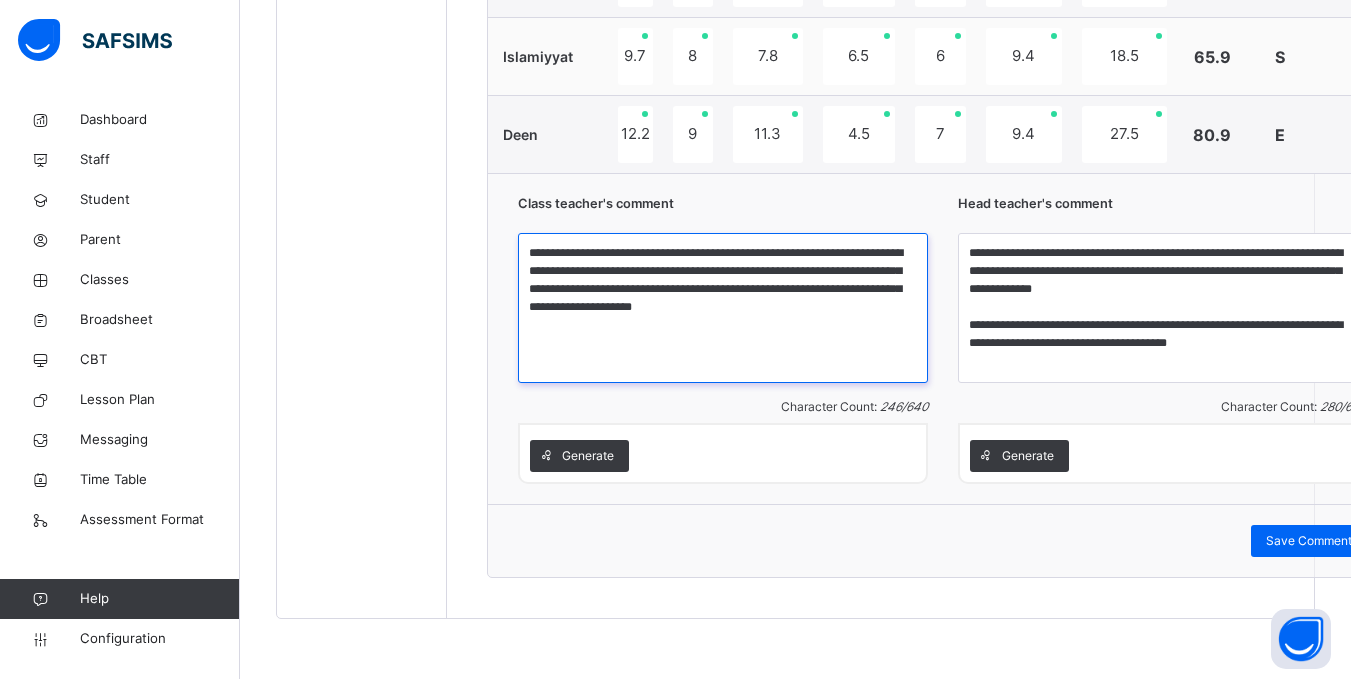 click on "**********" at bounding box center (723, 308) 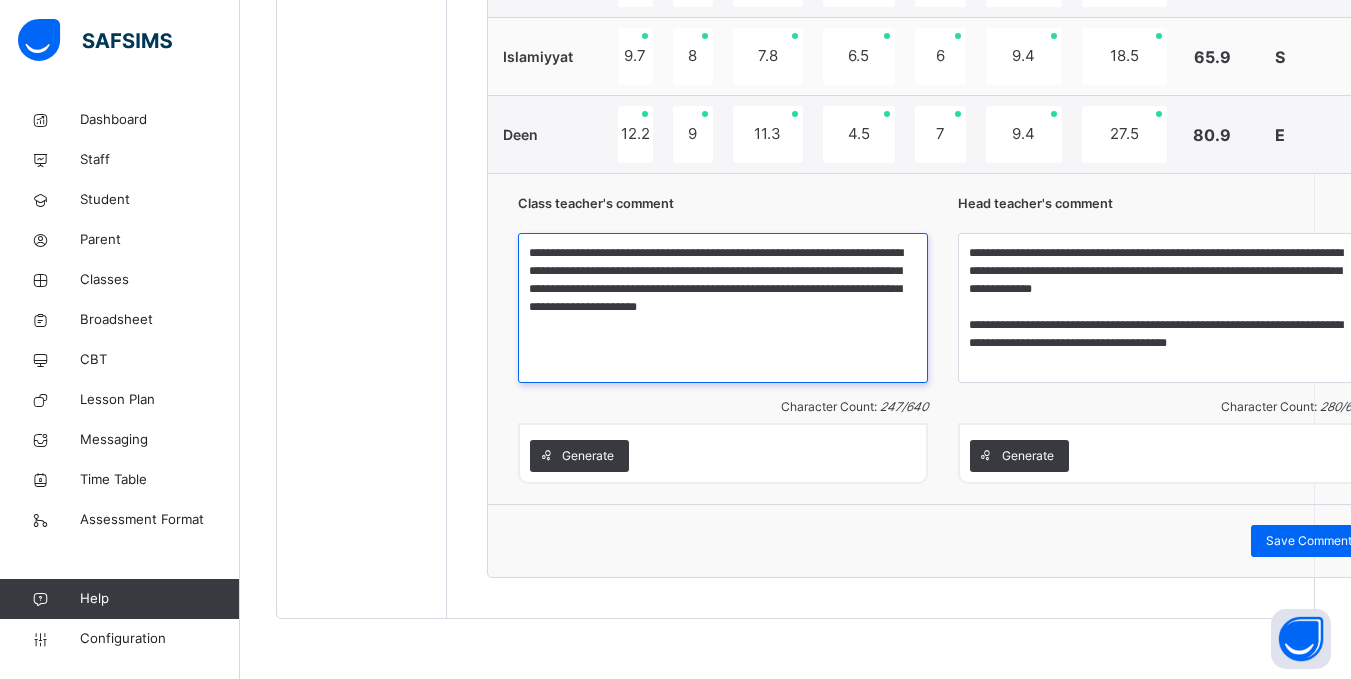 type on "**********" 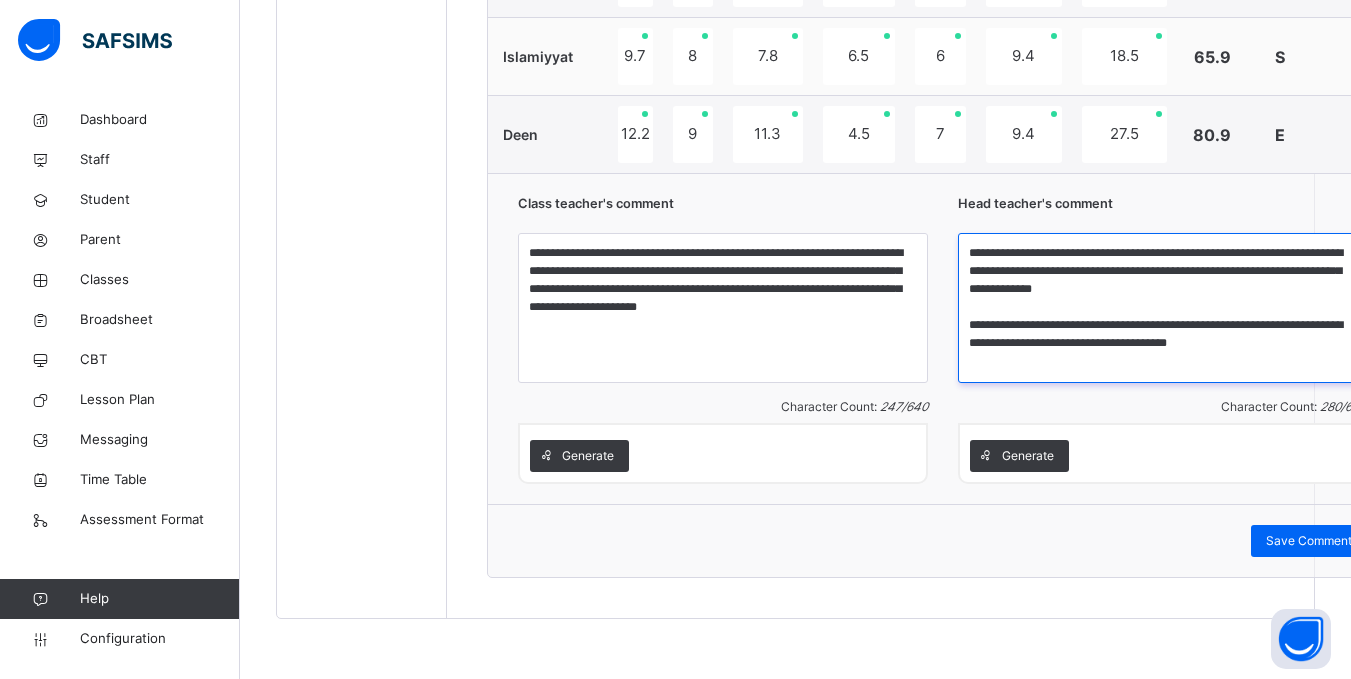 click on "**********" at bounding box center [1163, 308] 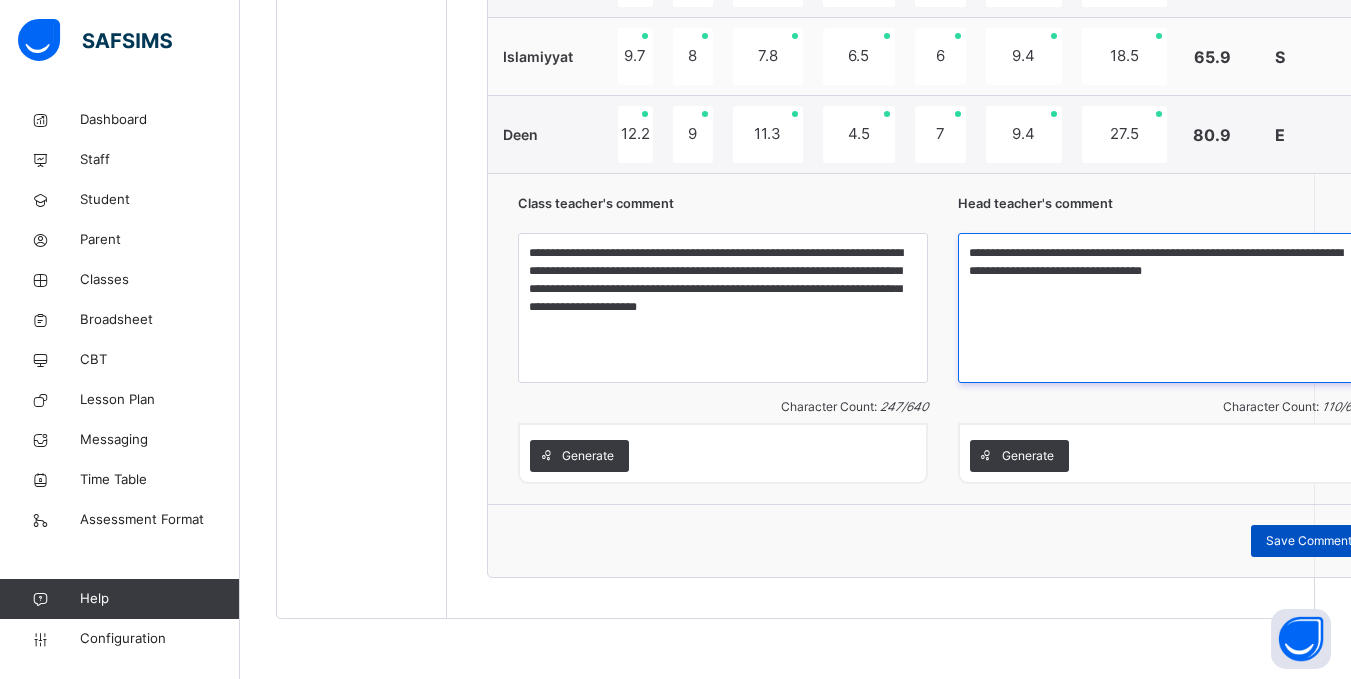 type on "**********" 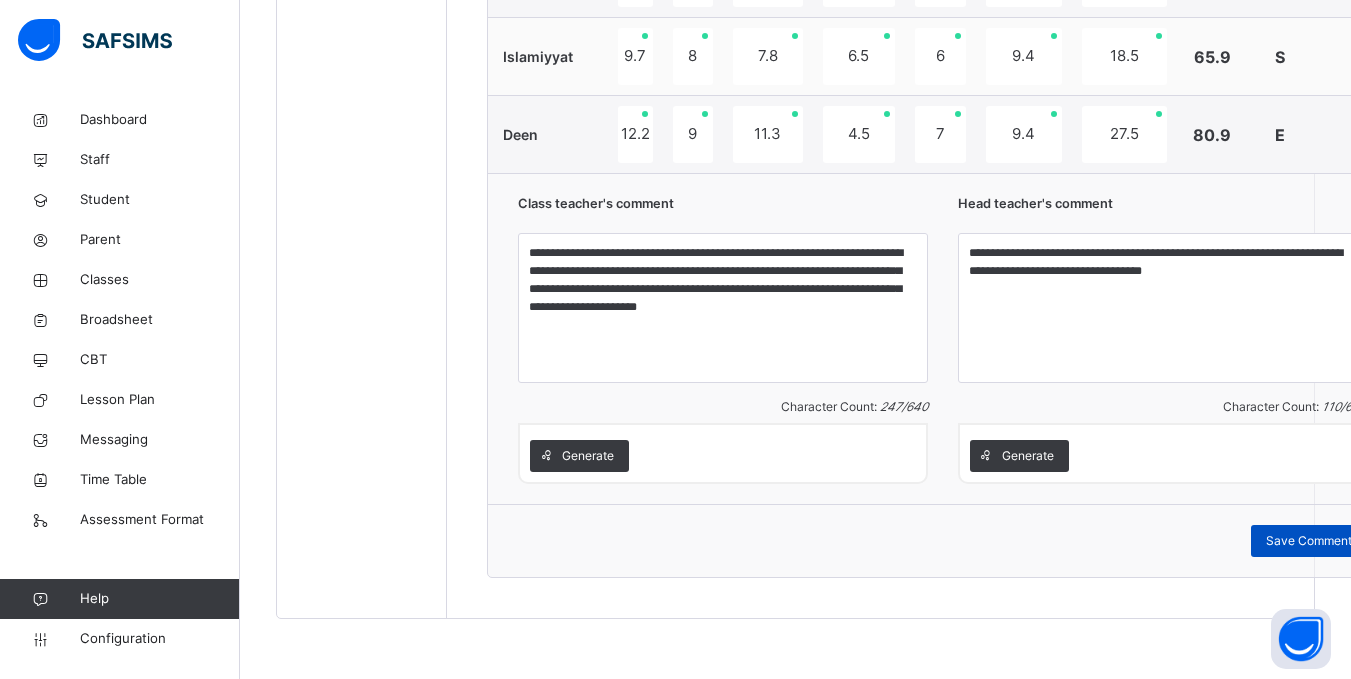 click on "Save Comment" at bounding box center (1309, 541) 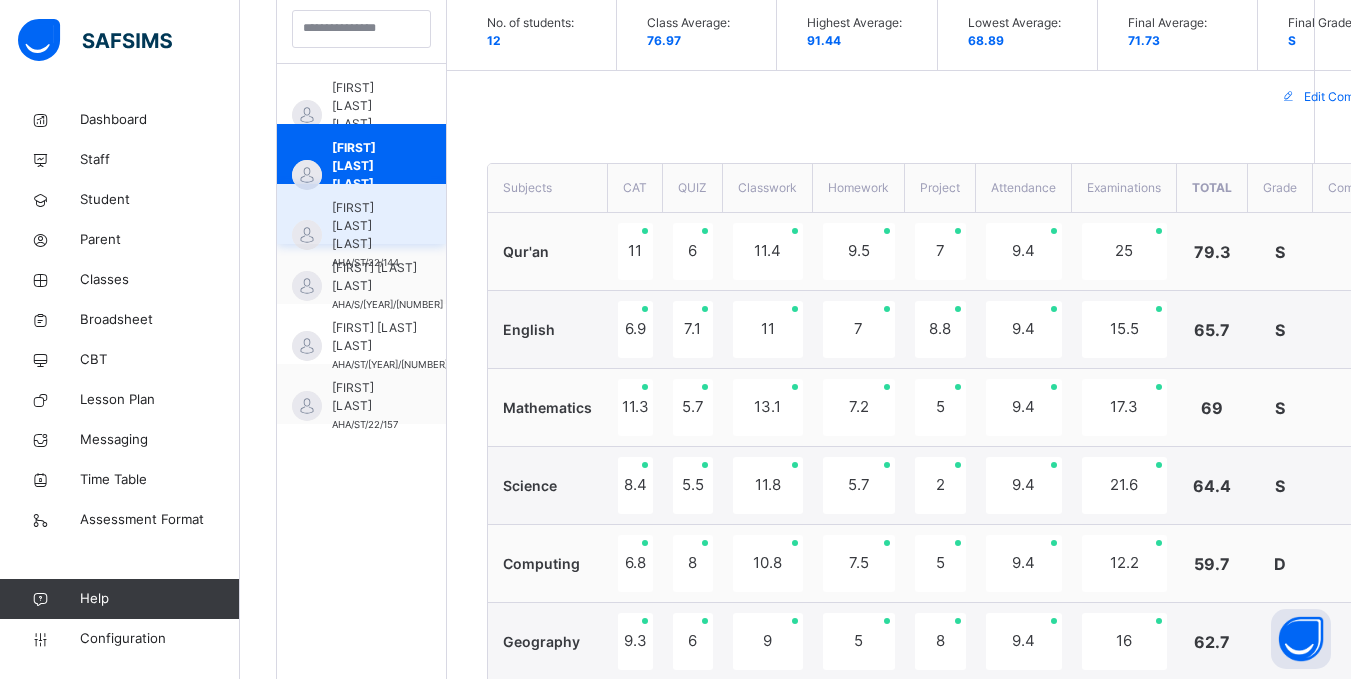click on "Aisha  Muhammad Awak AHA/ST/22/144" at bounding box center [361, 214] 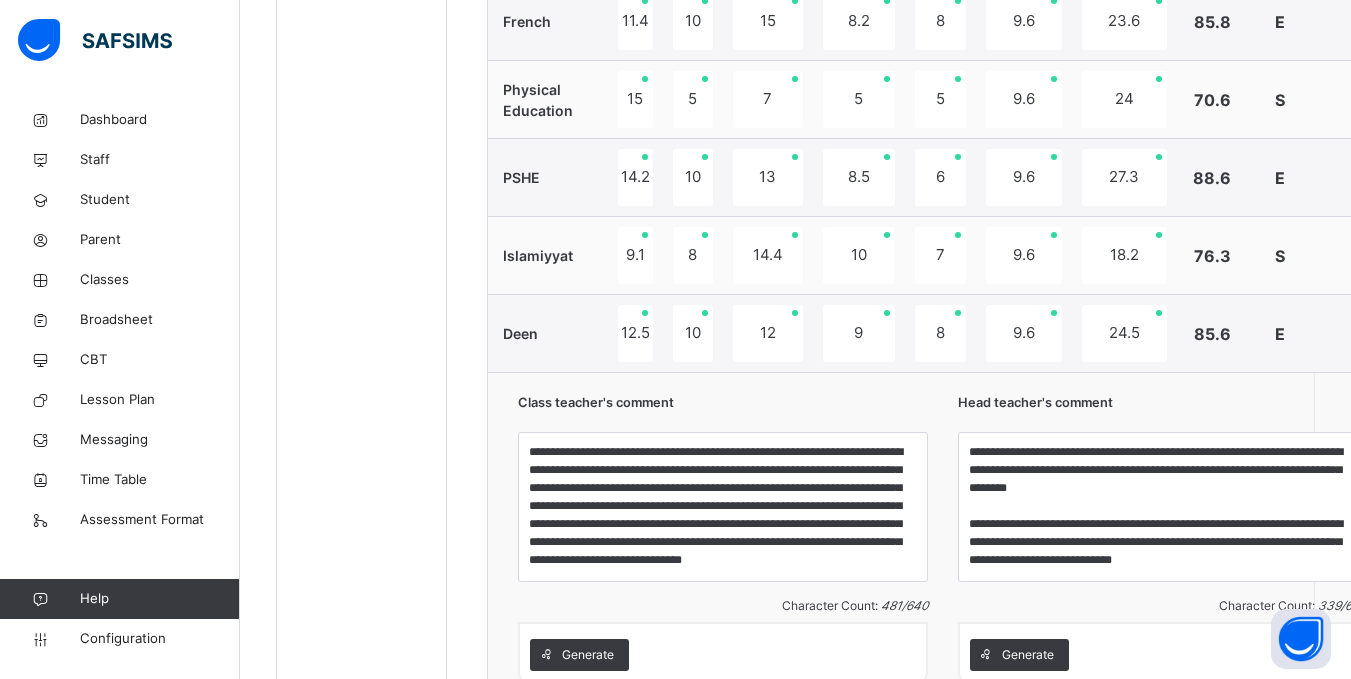 scroll, scrollTop: 1737, scrollLeft: 0, axis: vertical 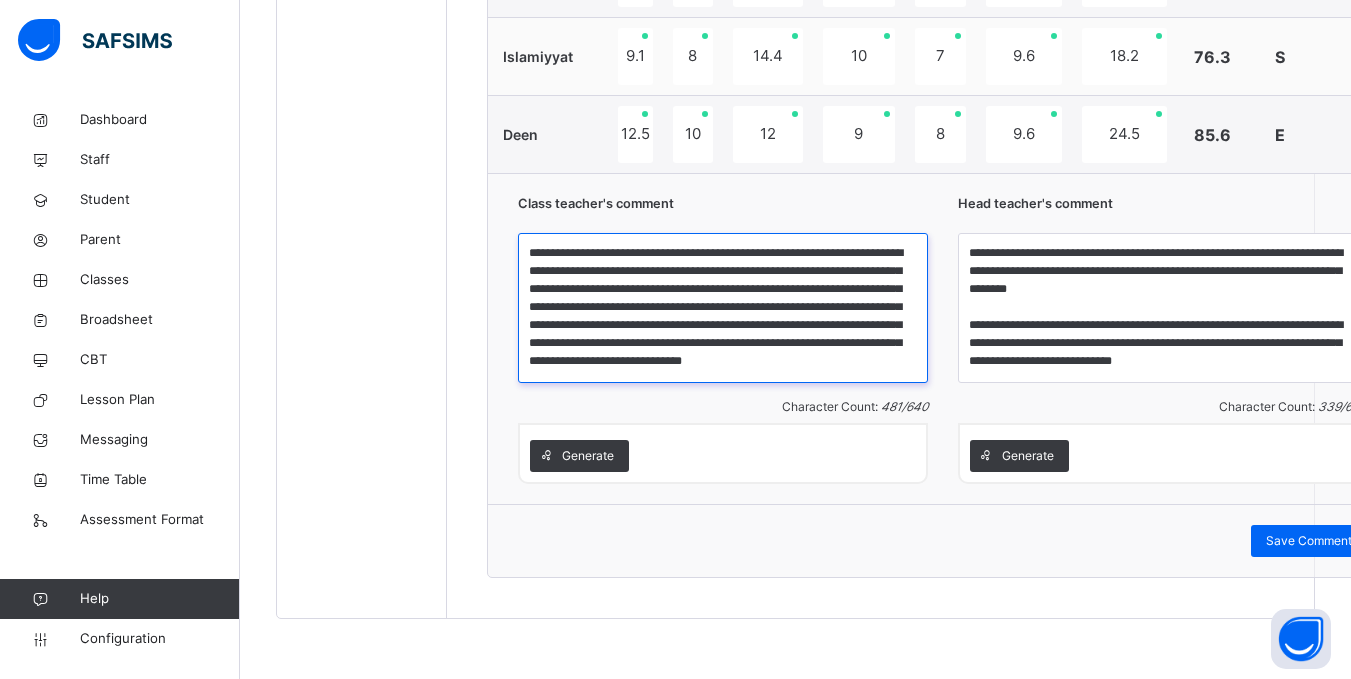 click on "**********" at bounding box center [723, 308] 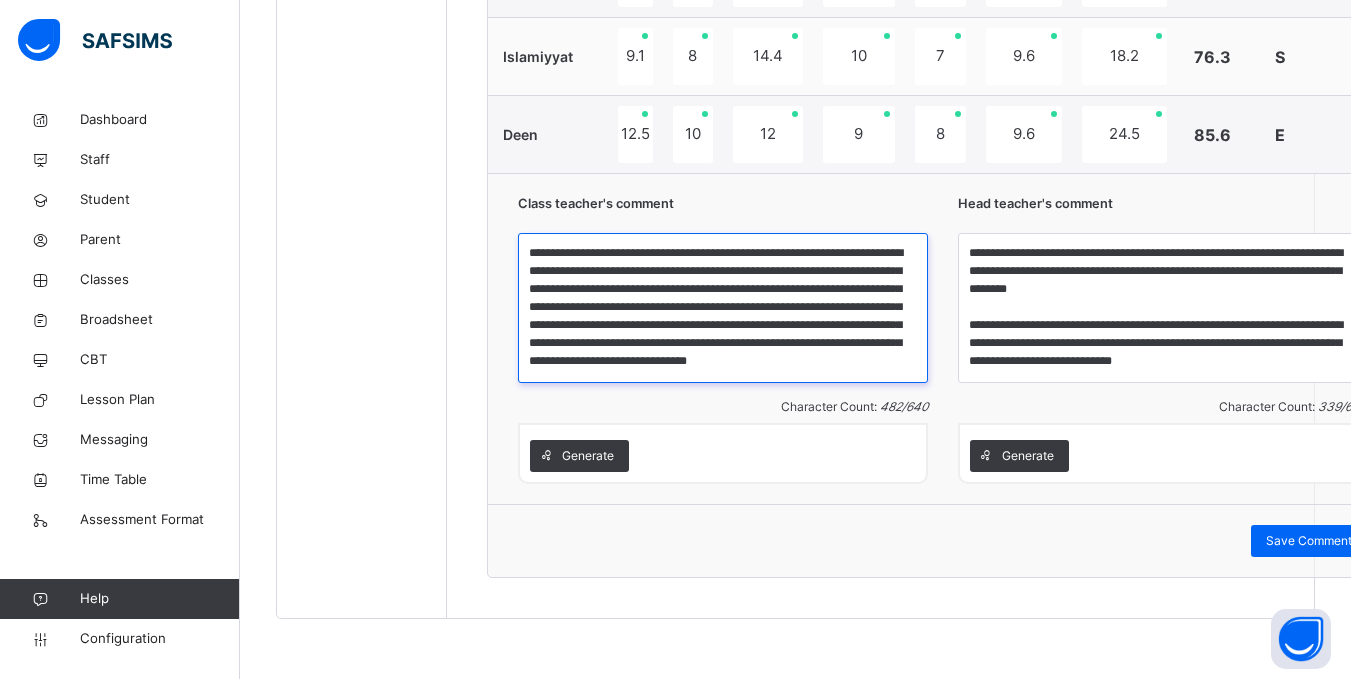 scroll, scrollTop: 23, scrollLeft: 0, axis: vertical 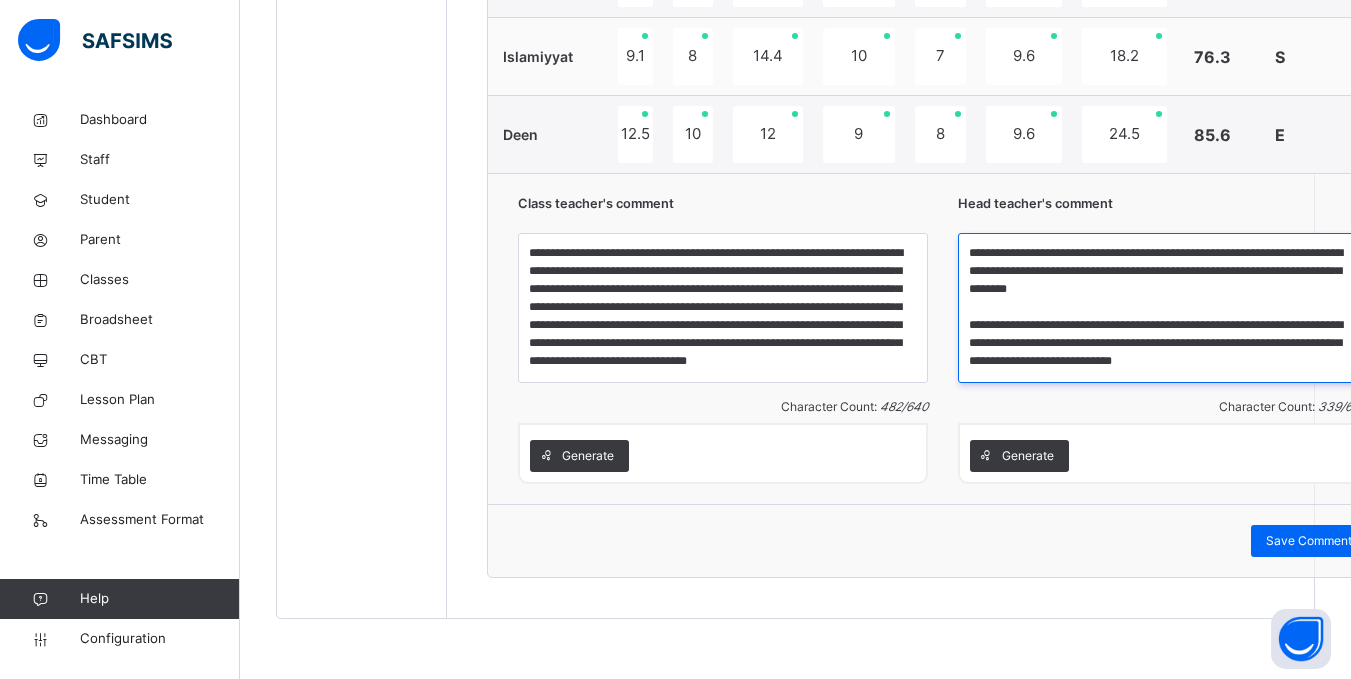 click on "**********" at bounding box center (1163, 308) 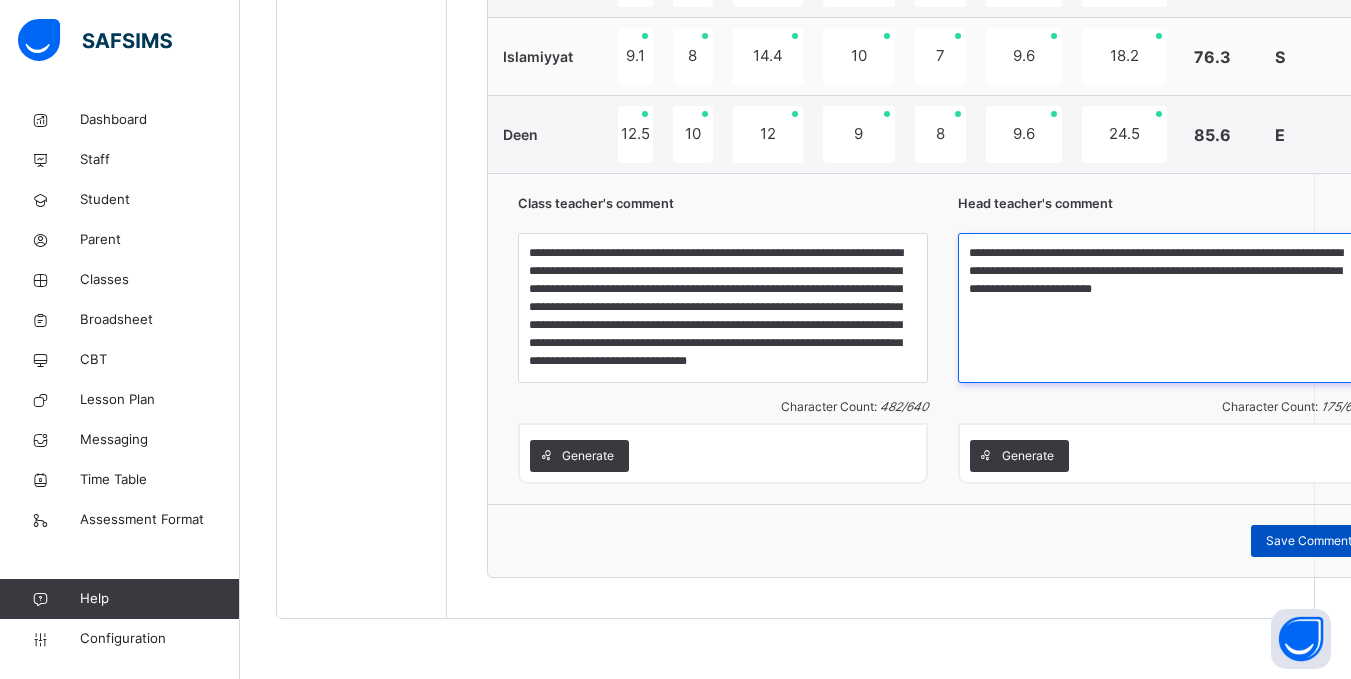 type on "**********" 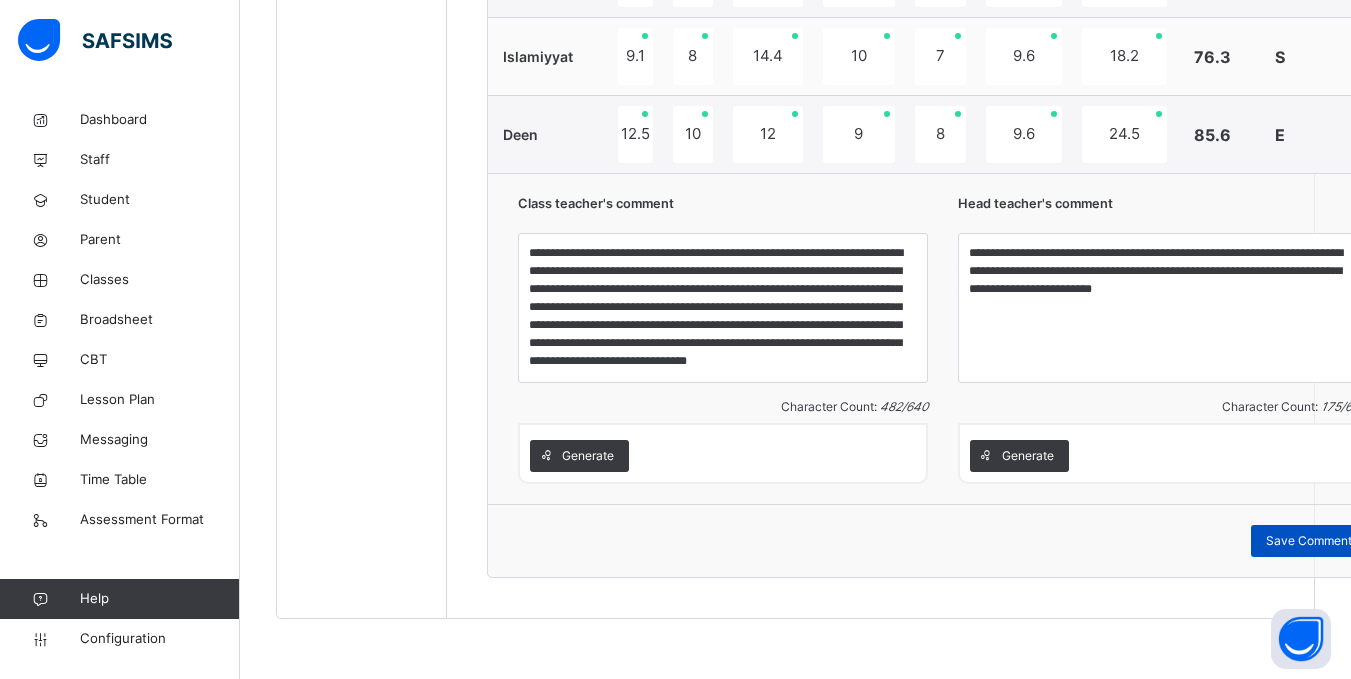click on "Save Comment" at bounding box center [1309, 541] 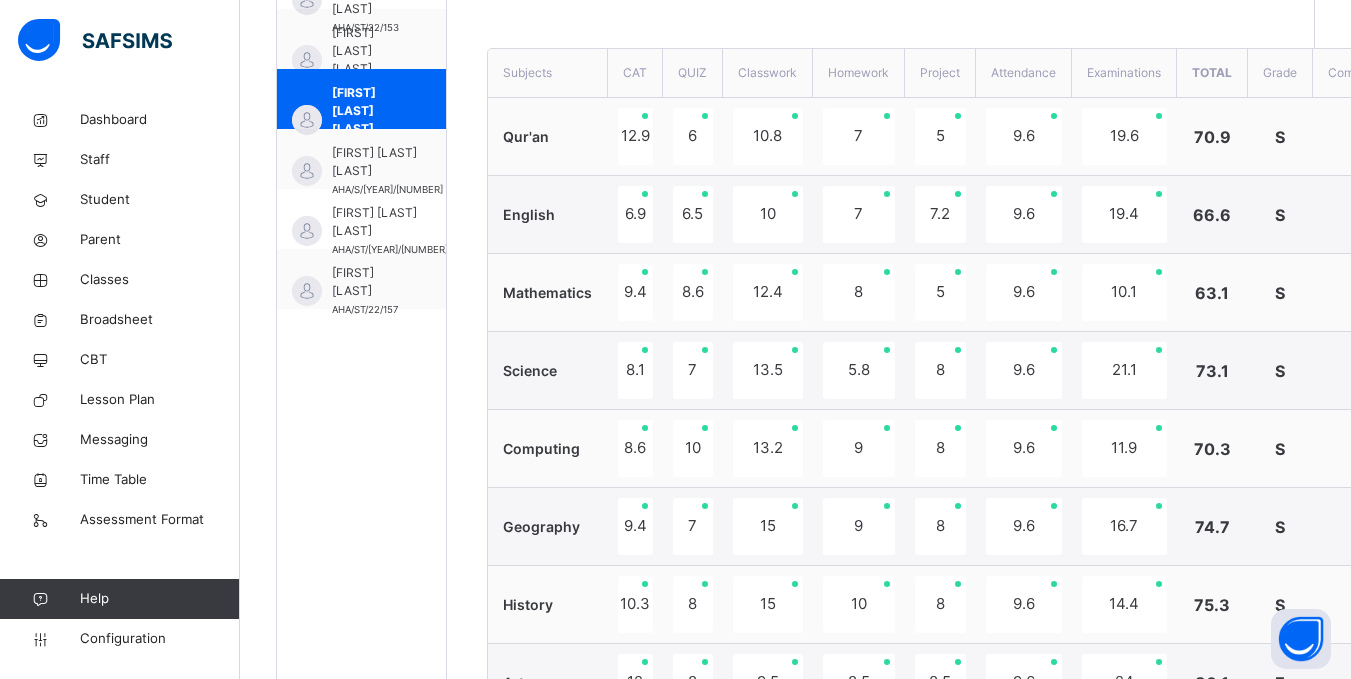 scroll, scrollTop: 716, scrollLeft: 0, axis: vertical 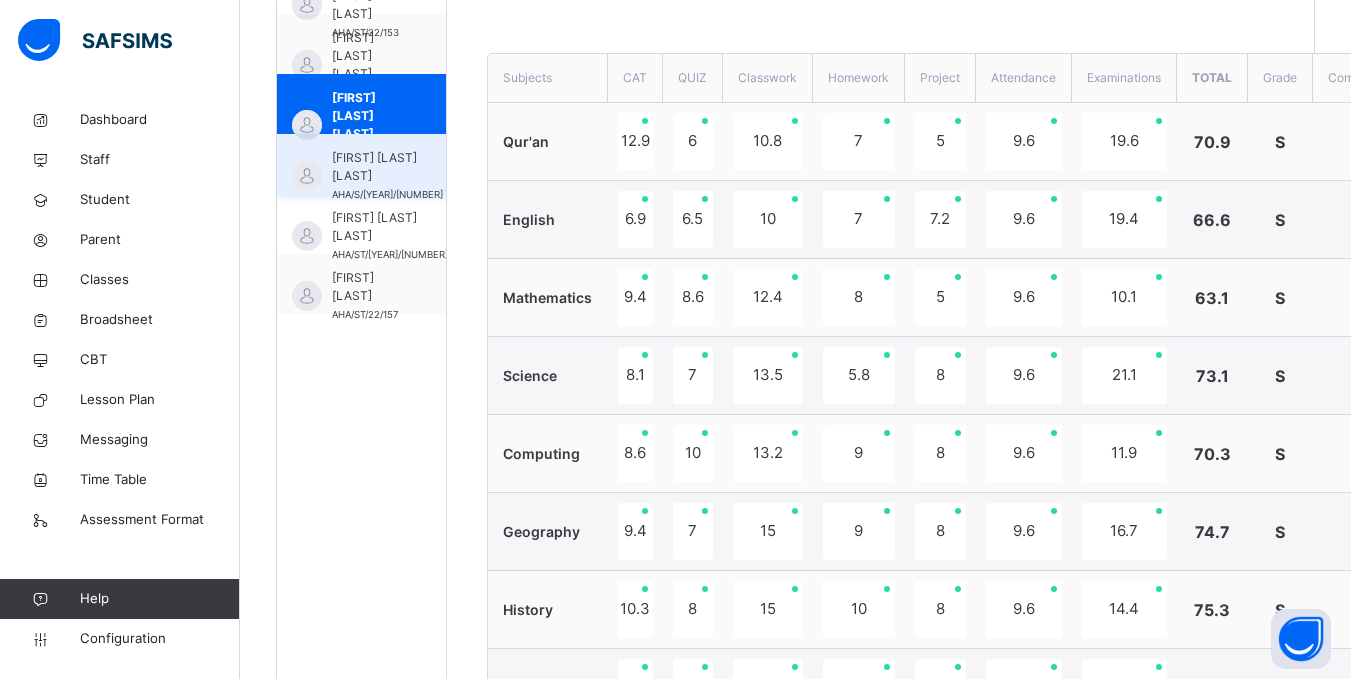 click on "Aisha Abubakar Amal" at bounding box center [387, 167] 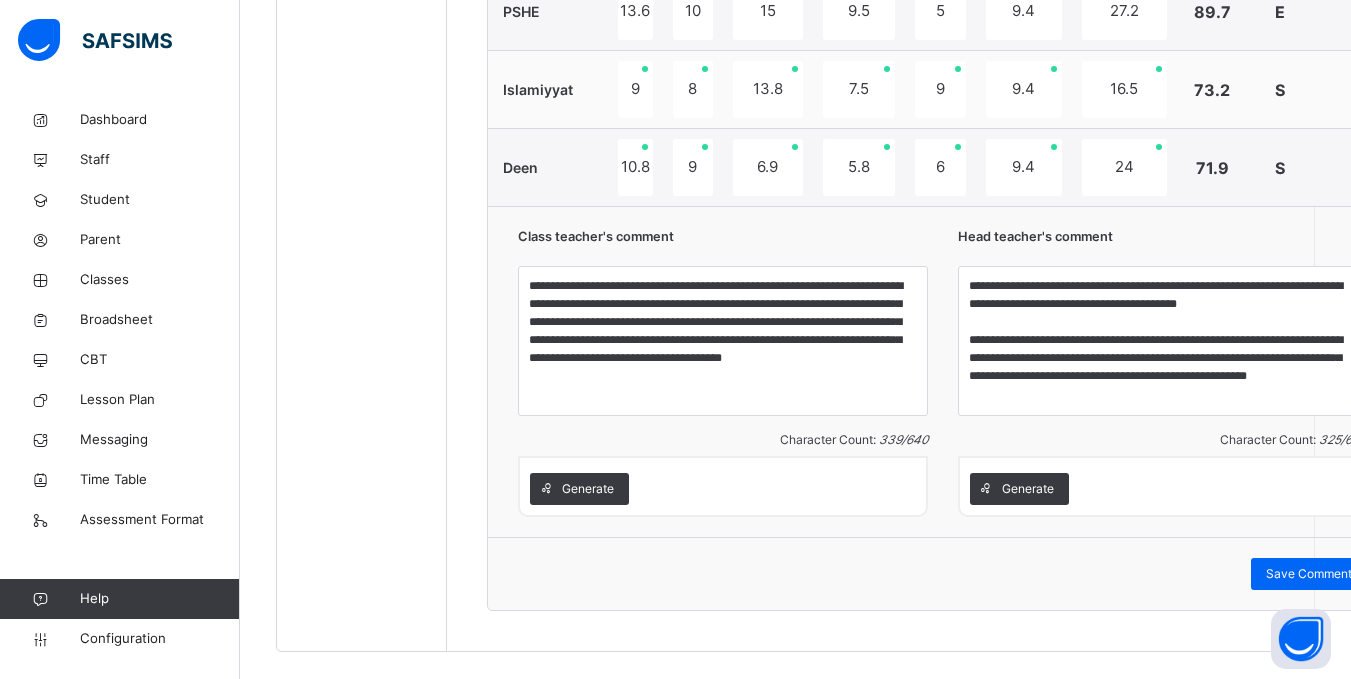 scroll, scrollTop: 1737, scrollLeft: 0, axis: vertical 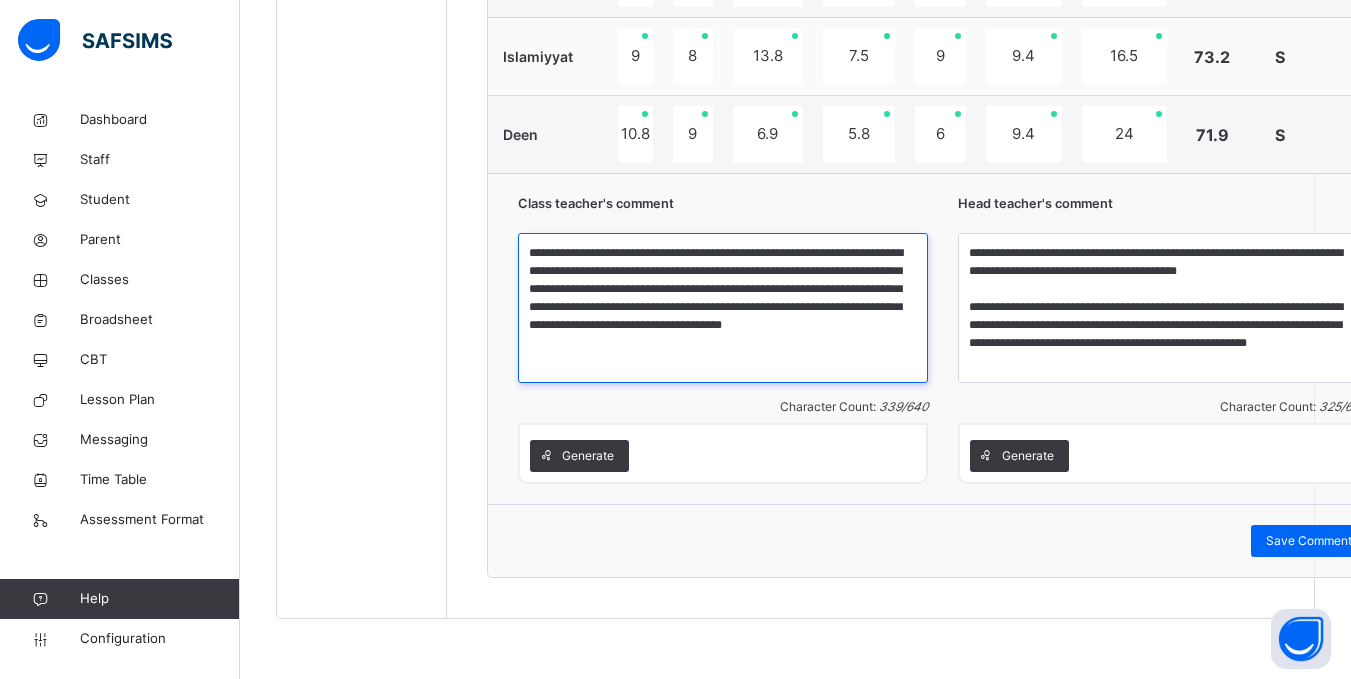 click on "**********" at bounding box center [723, 308] 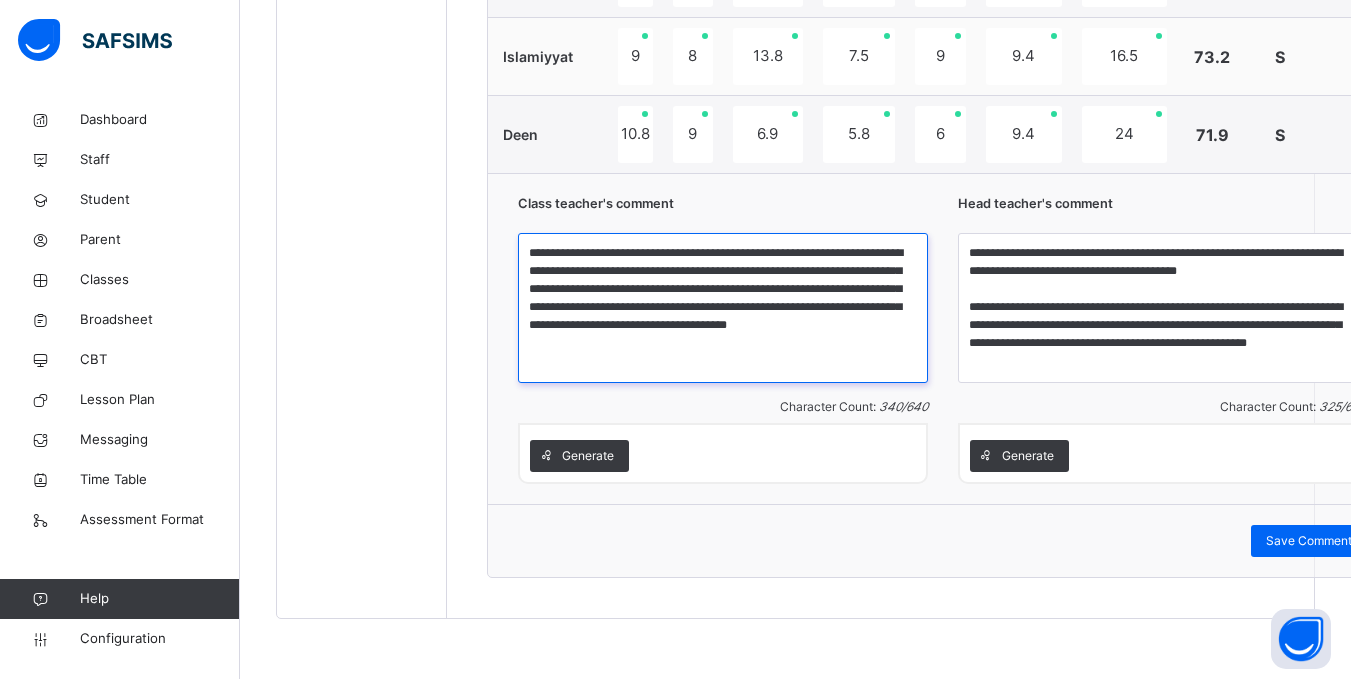 type on "**********" 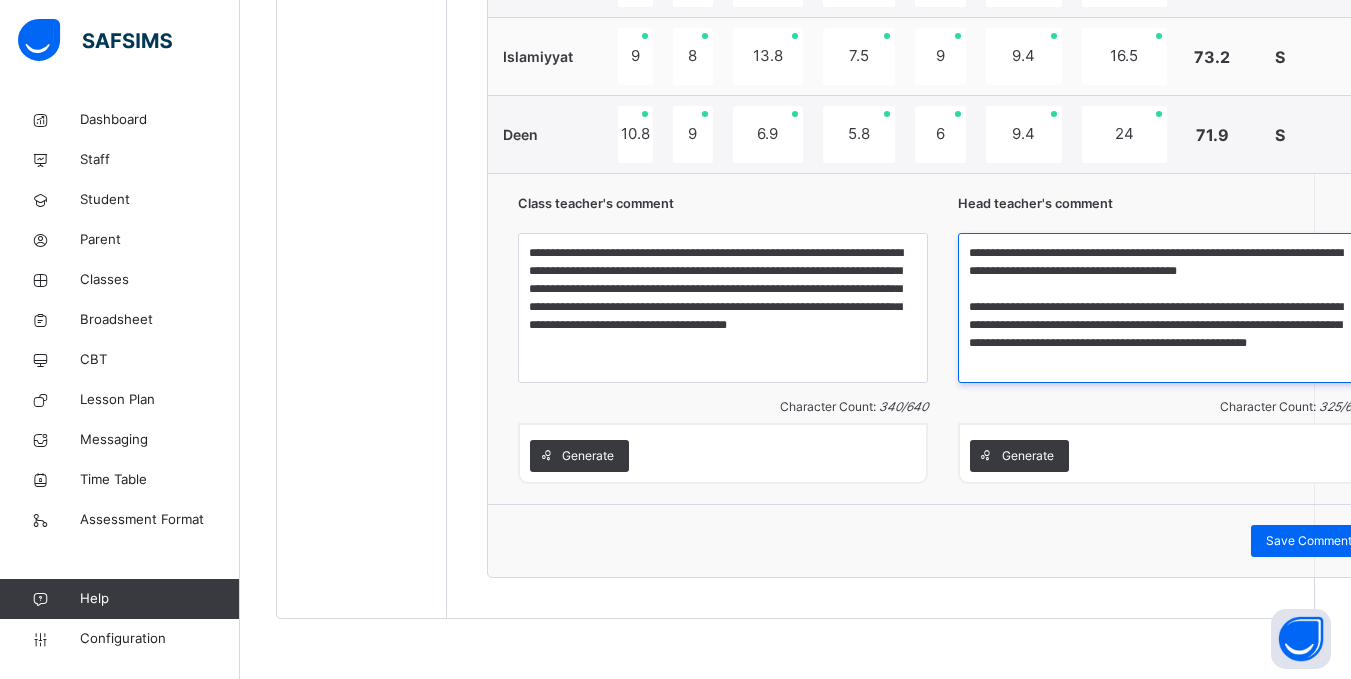 click on "**********" at bounding box center (1163, 308) 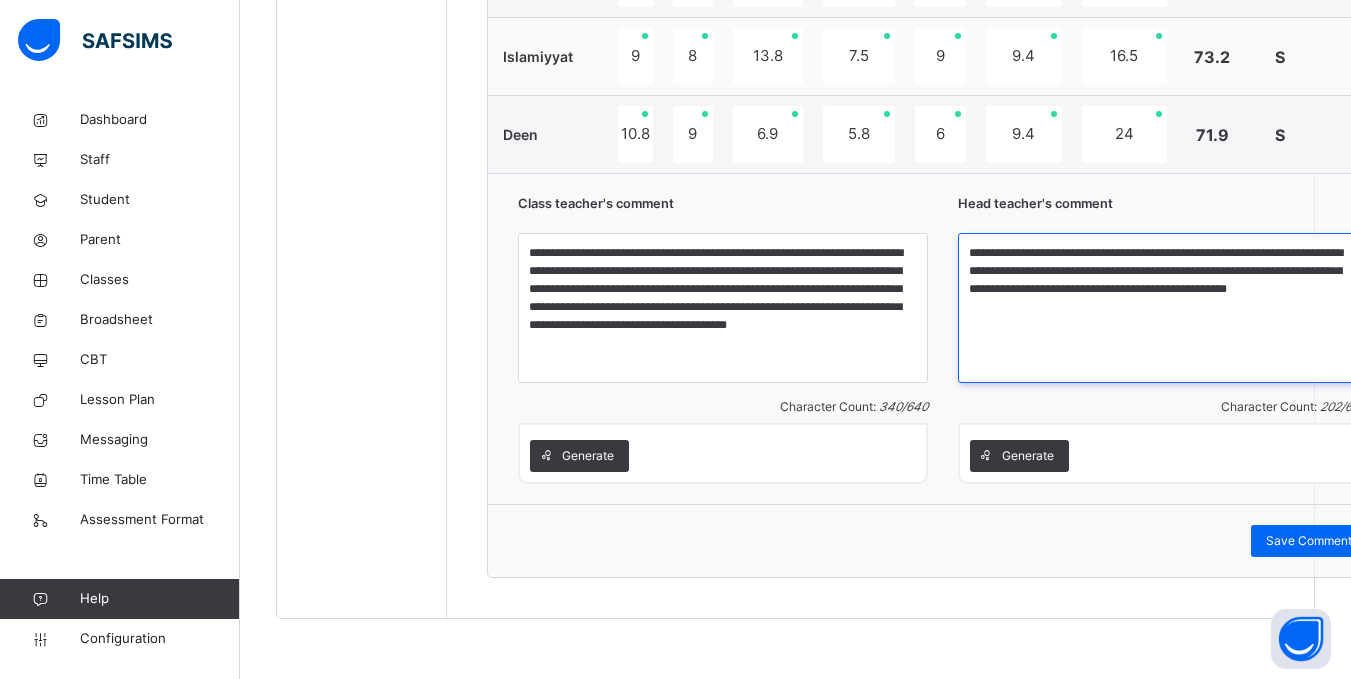 type on "**********" 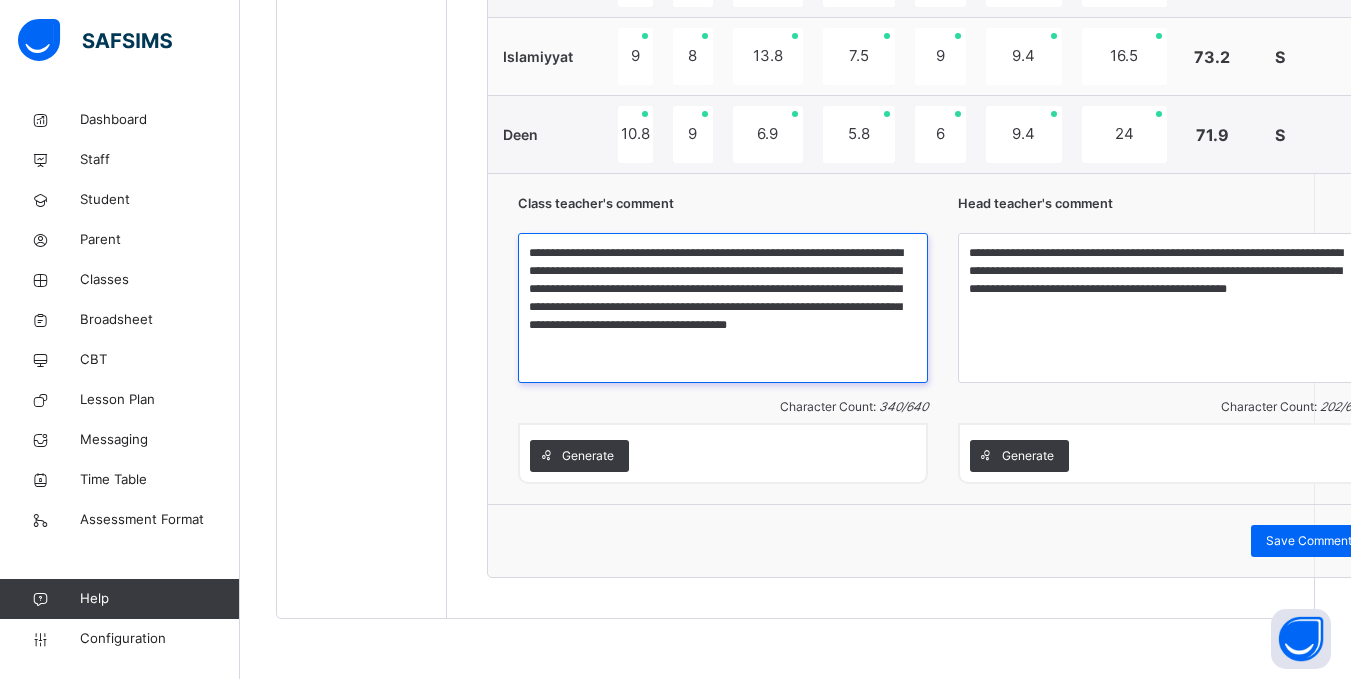 click on "**********" at bounding box center (723, 308) 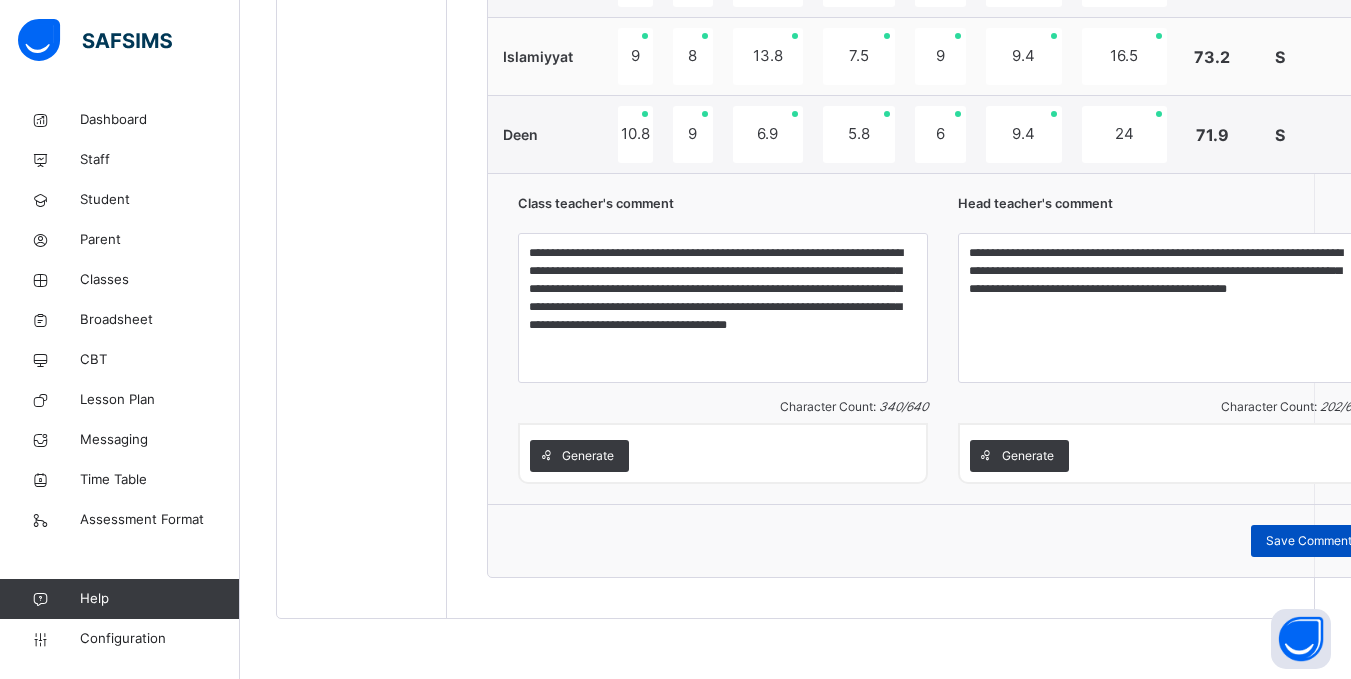 click on "Save Comment" at bounding box center (1309, 541) 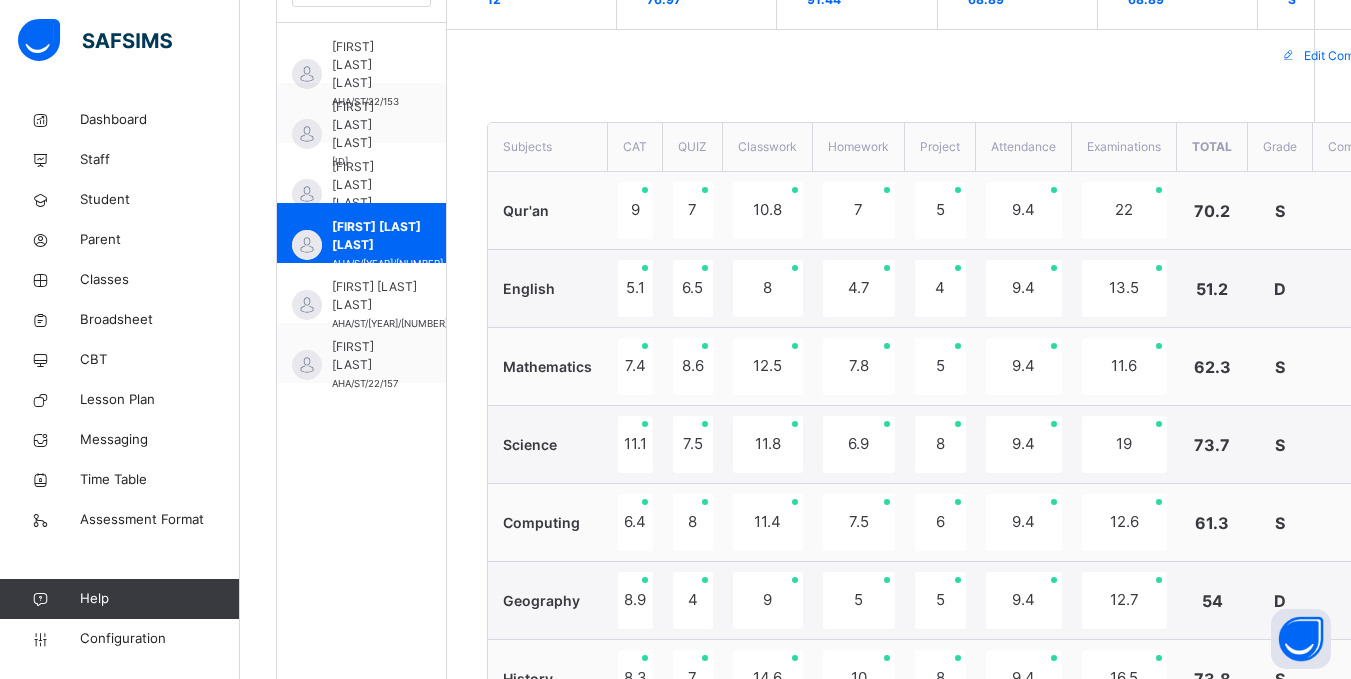 scroll, scrollTop: 607, scrollLeft: 0, axis: vertical 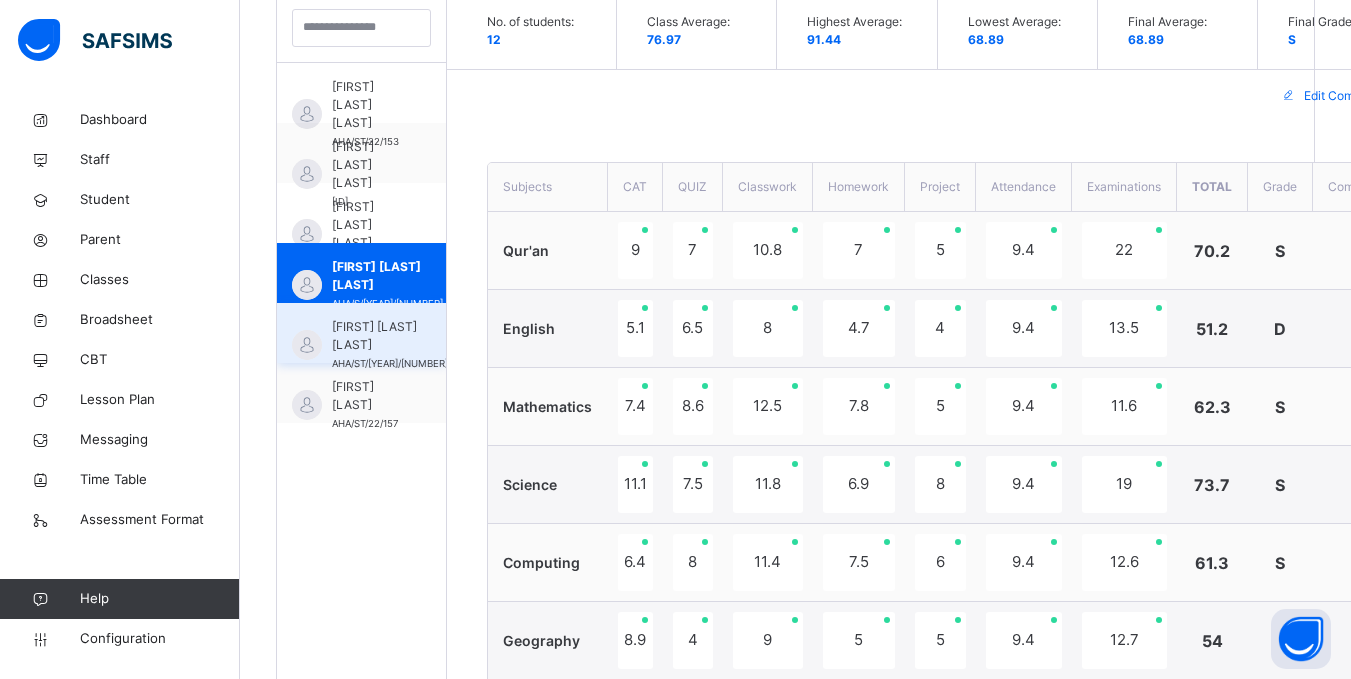 click on "Atika  Aminu Dangana" at bounding box center (390, 336) 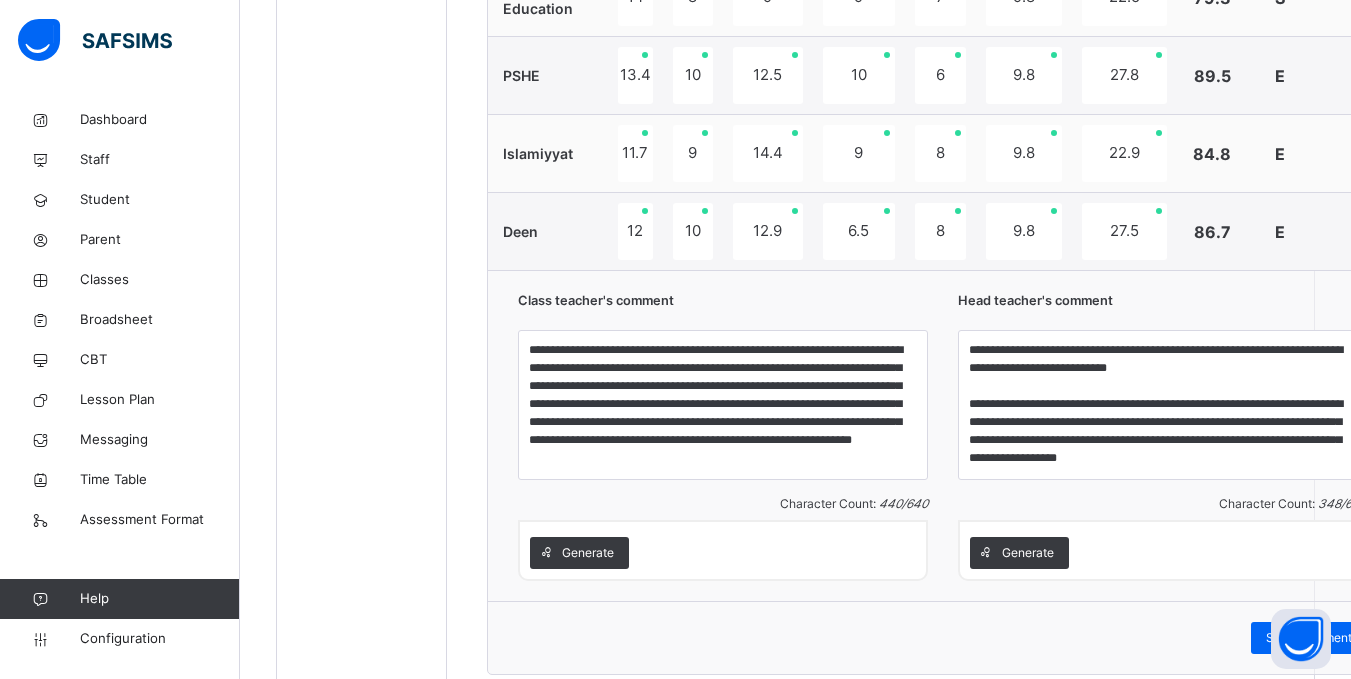 scroll, scrollTop: 1737, scrollLeft: 0, axis: vertical 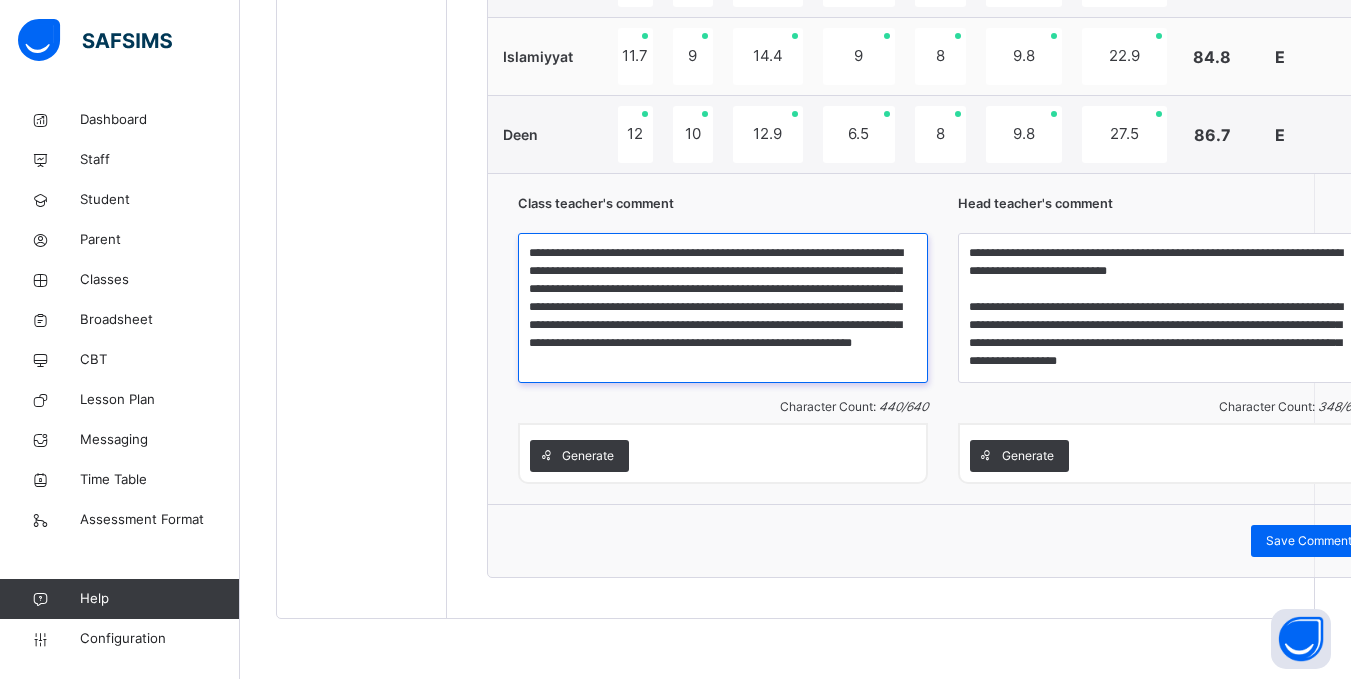 click on "**********" at bounding box center (723, 308) 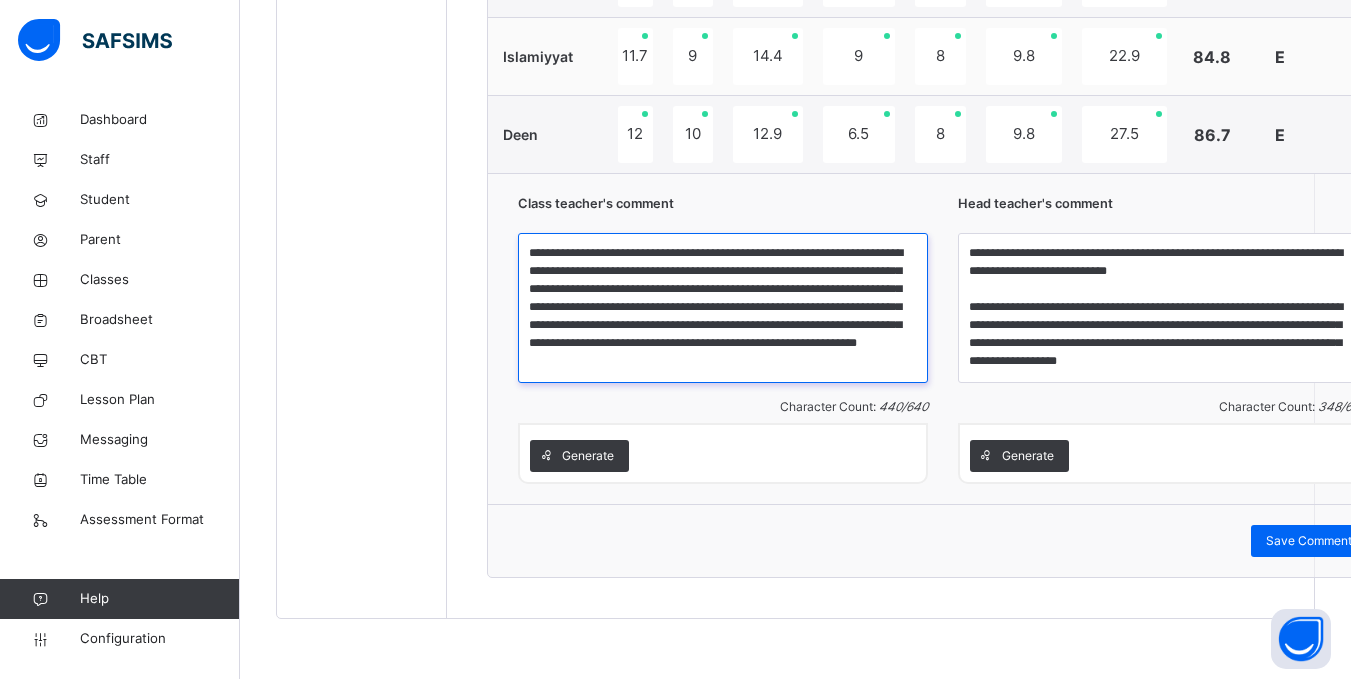 scroll, scrollTop: 23, scrollLeft: 0, axis: vertical 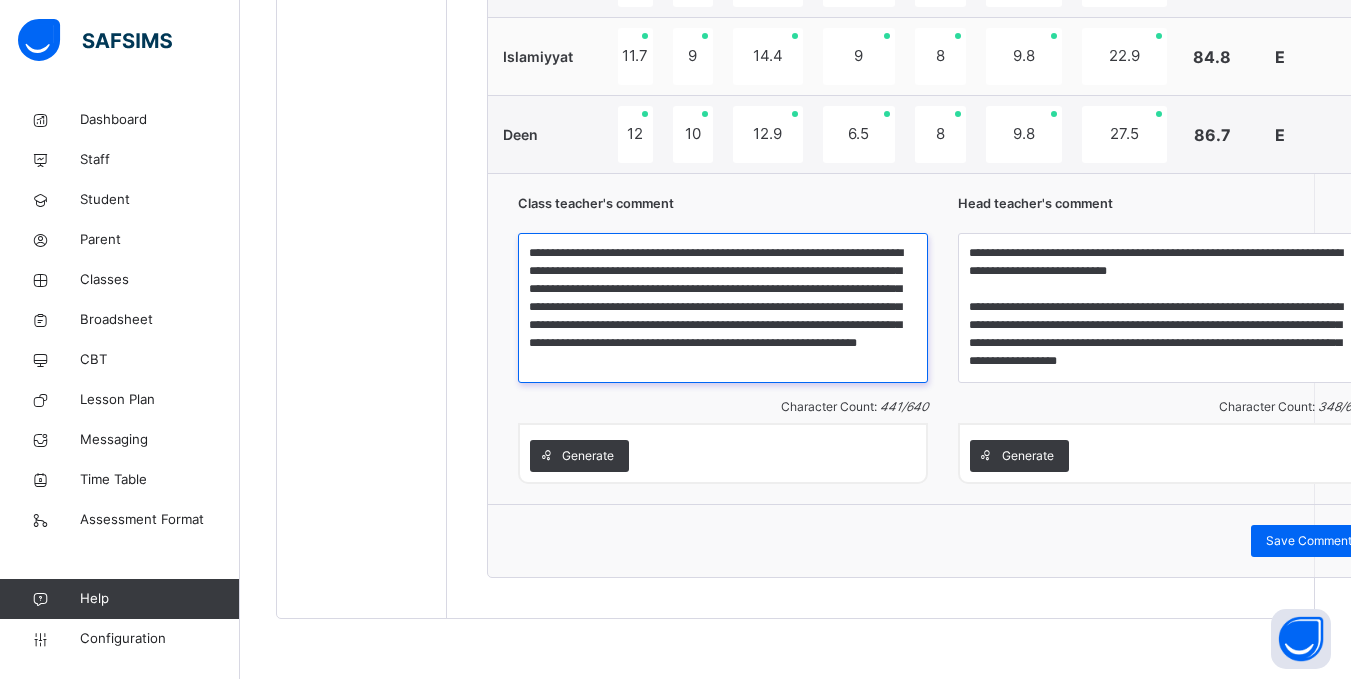 type on "**********" 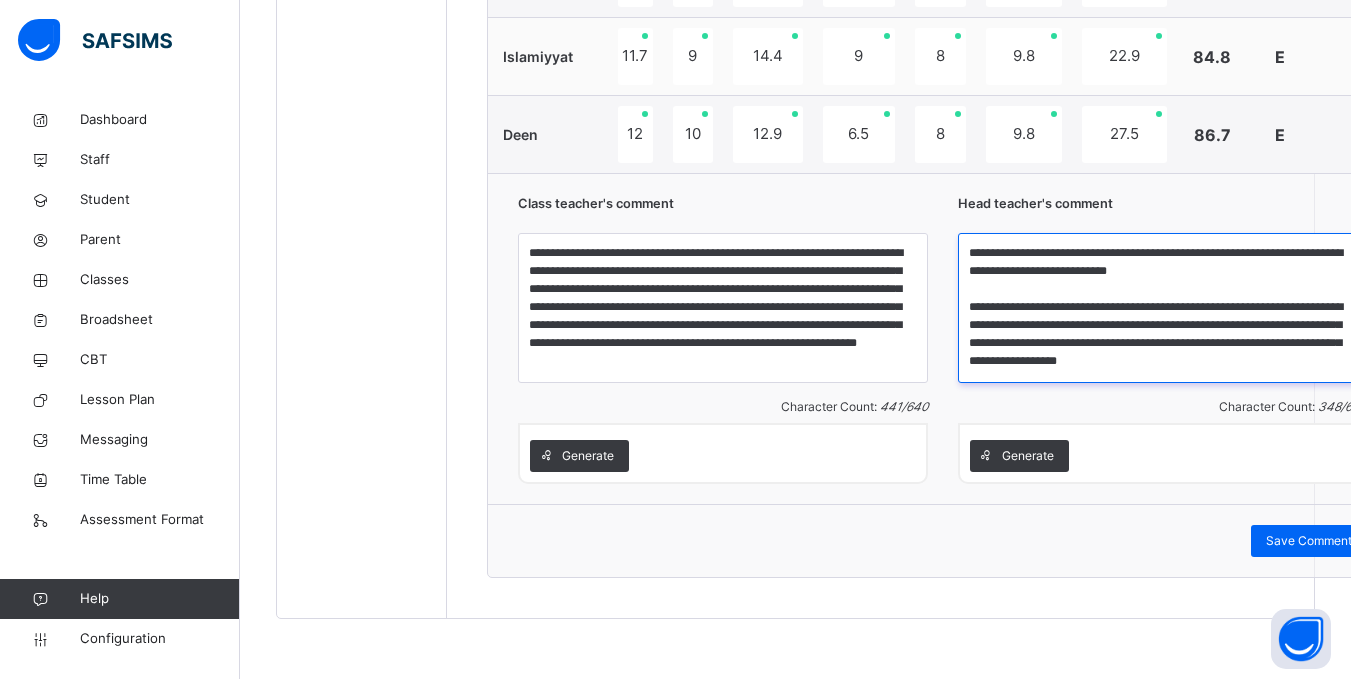 click on "**********" at bounding box center (1163, 308) 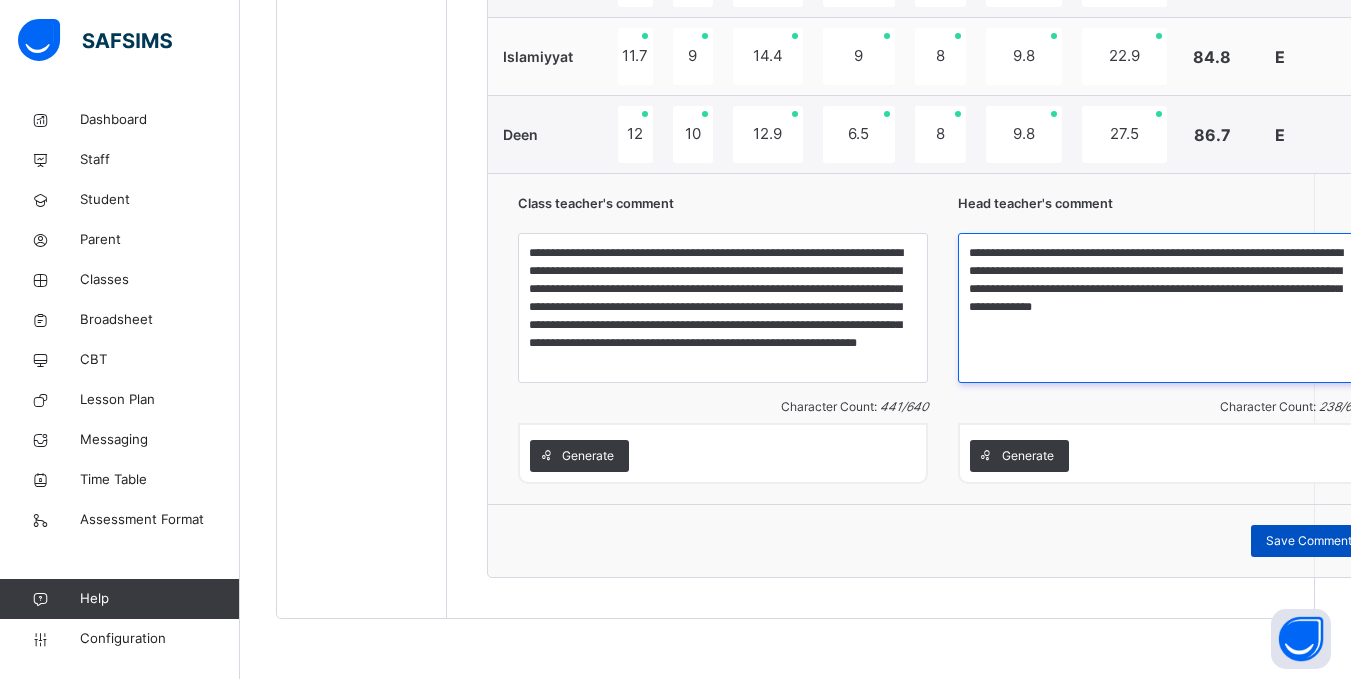 type on "**********" 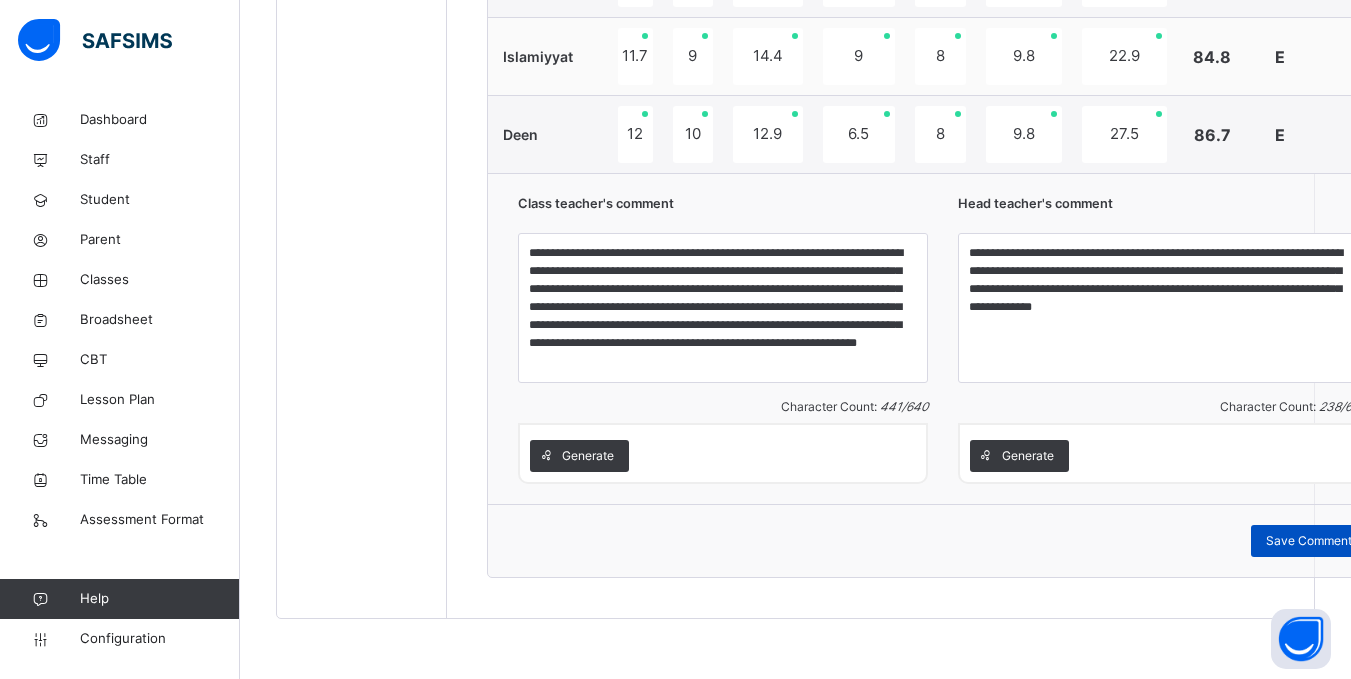 click on "Save Comment" at bounding box center (1309, 541) 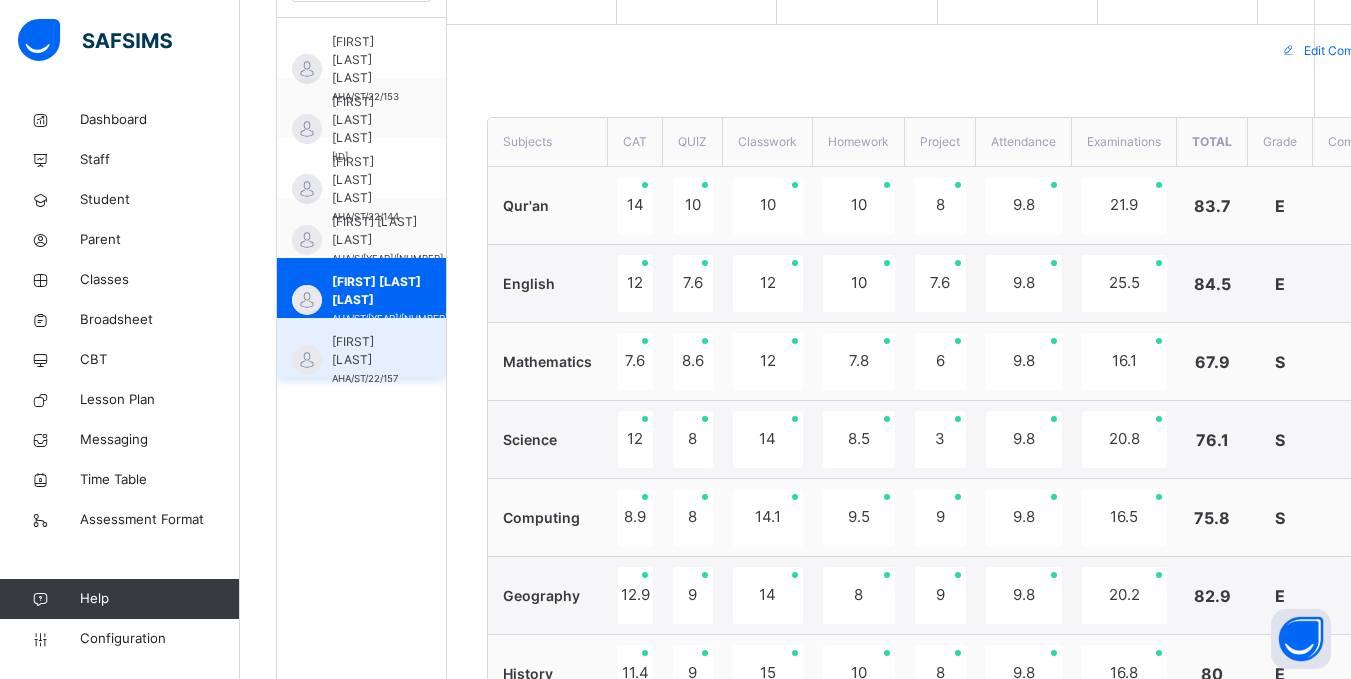 click on "Halima  Najeeb" at bounding box center (366, 351) 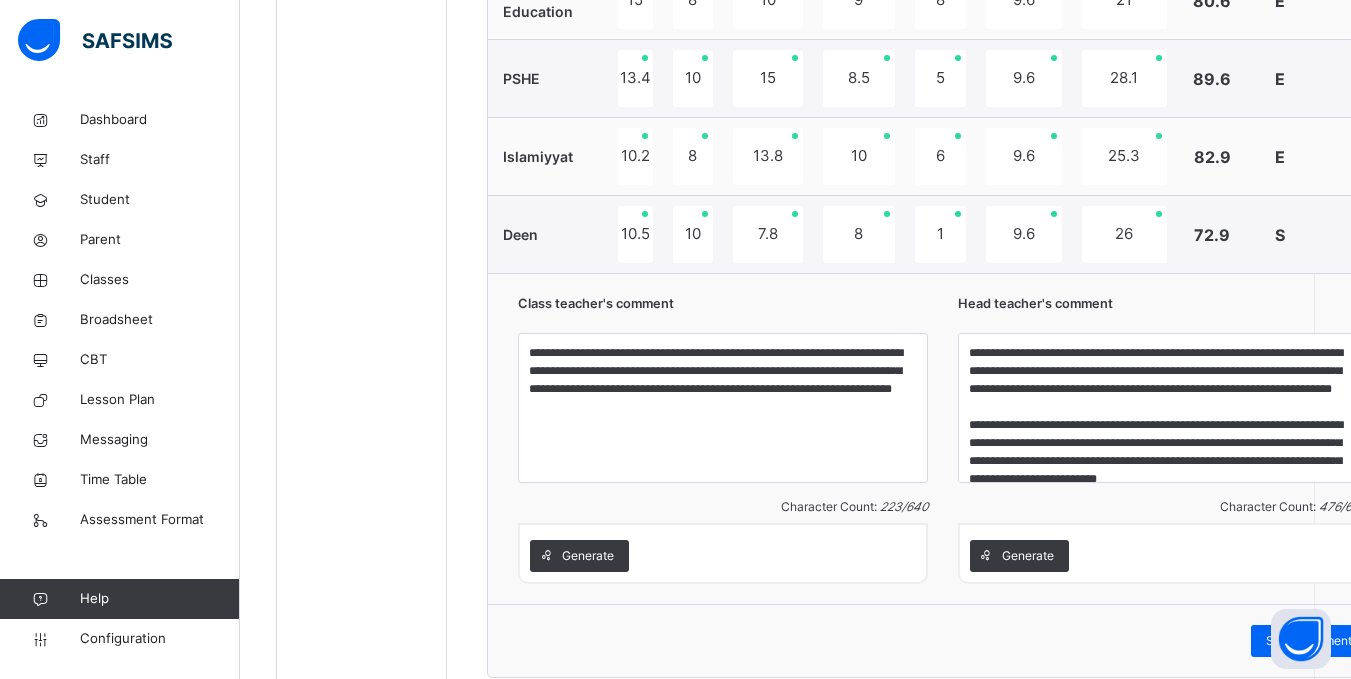 scroll, scrollTop: 1737, scrollLeft: 0, axis: vertical 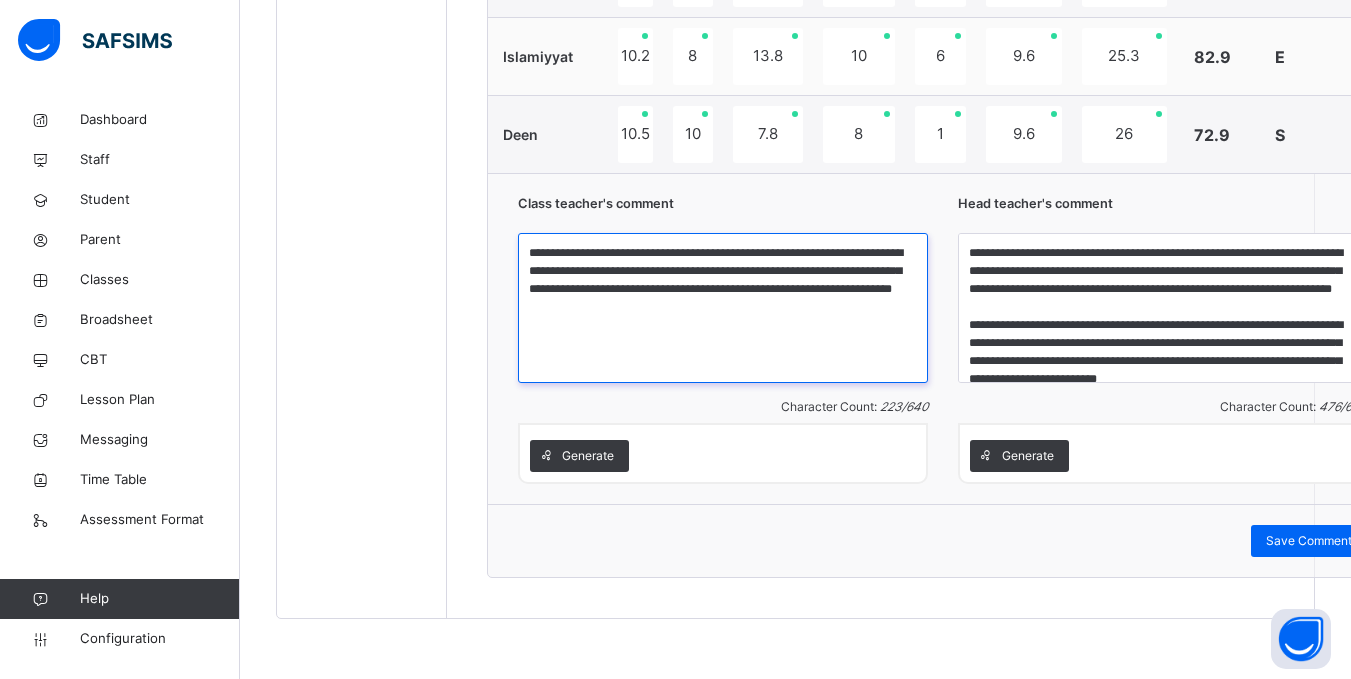 click on "**********" at bounding box center (723, 308) 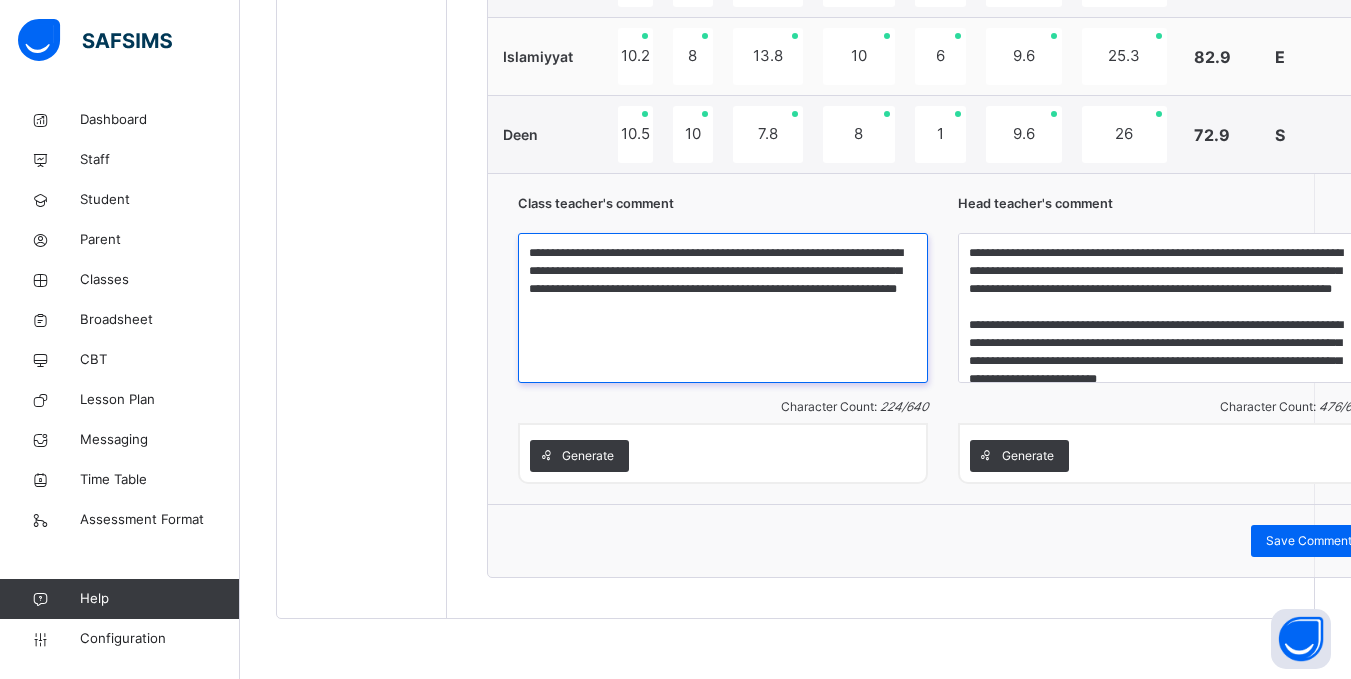 type on "**********" 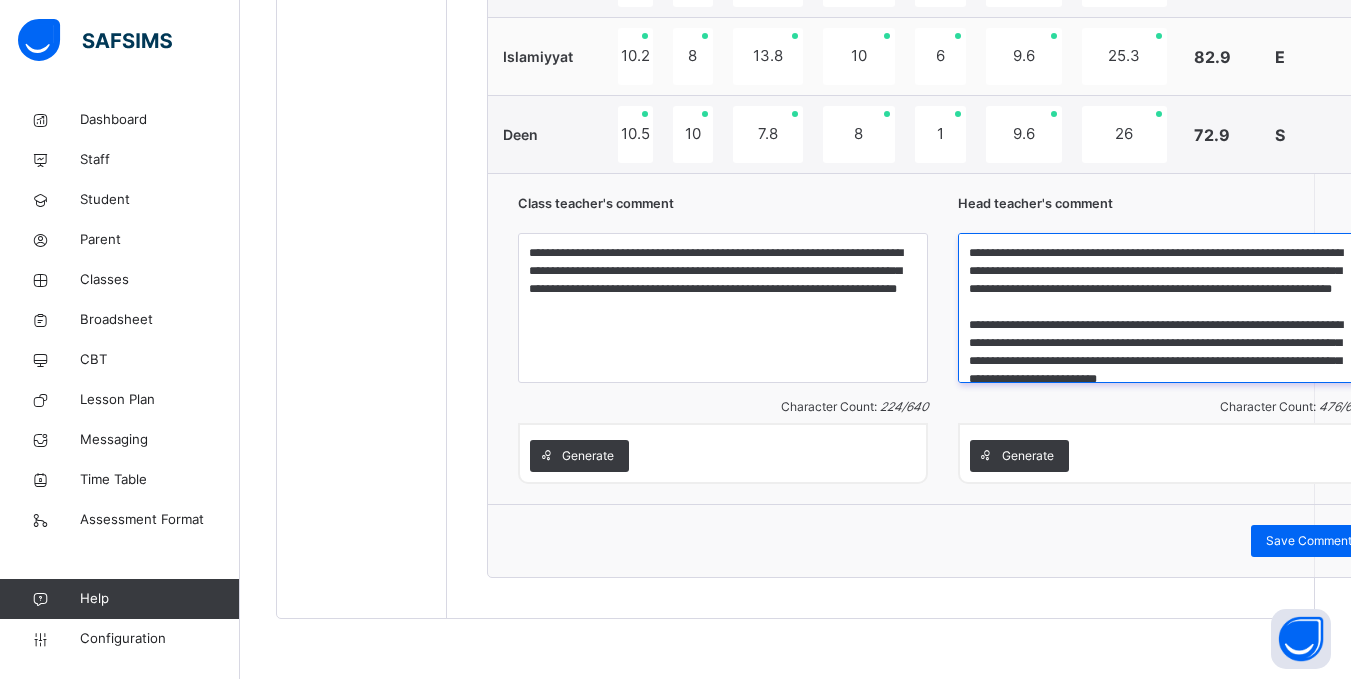 click on "**********" at bounding box center (1163, 308) 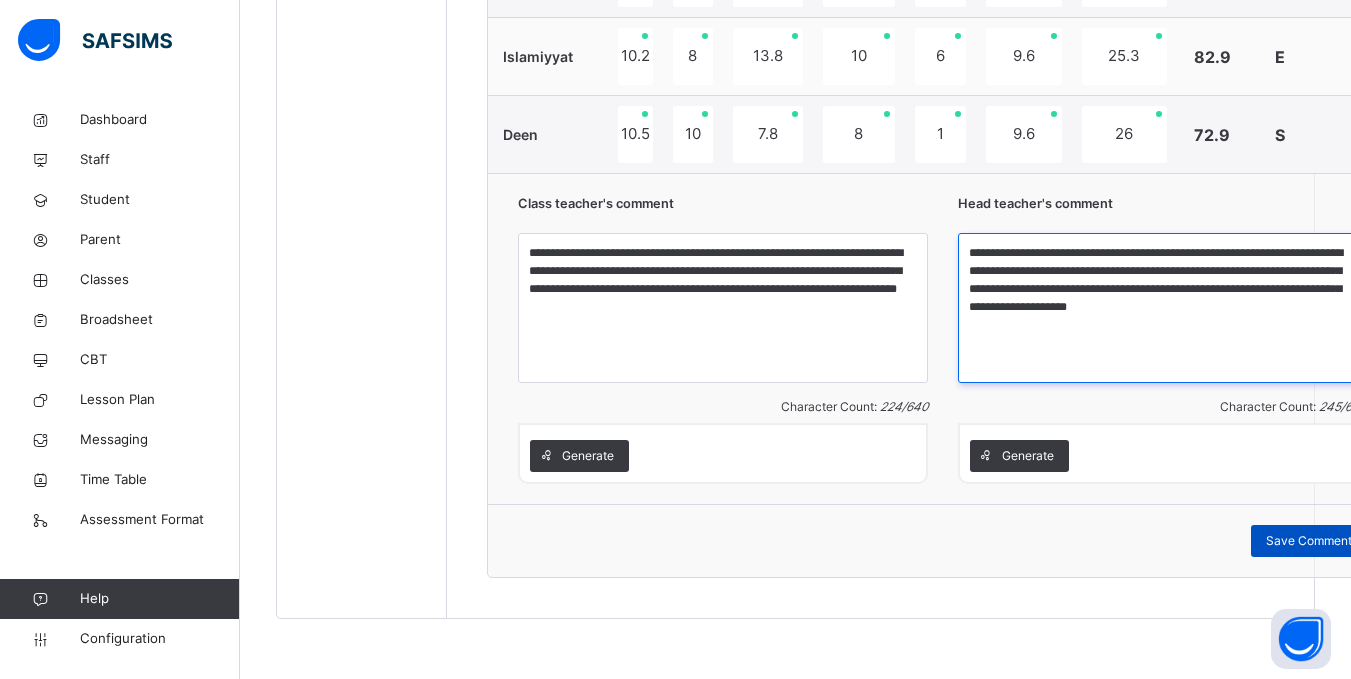 type on "**********" 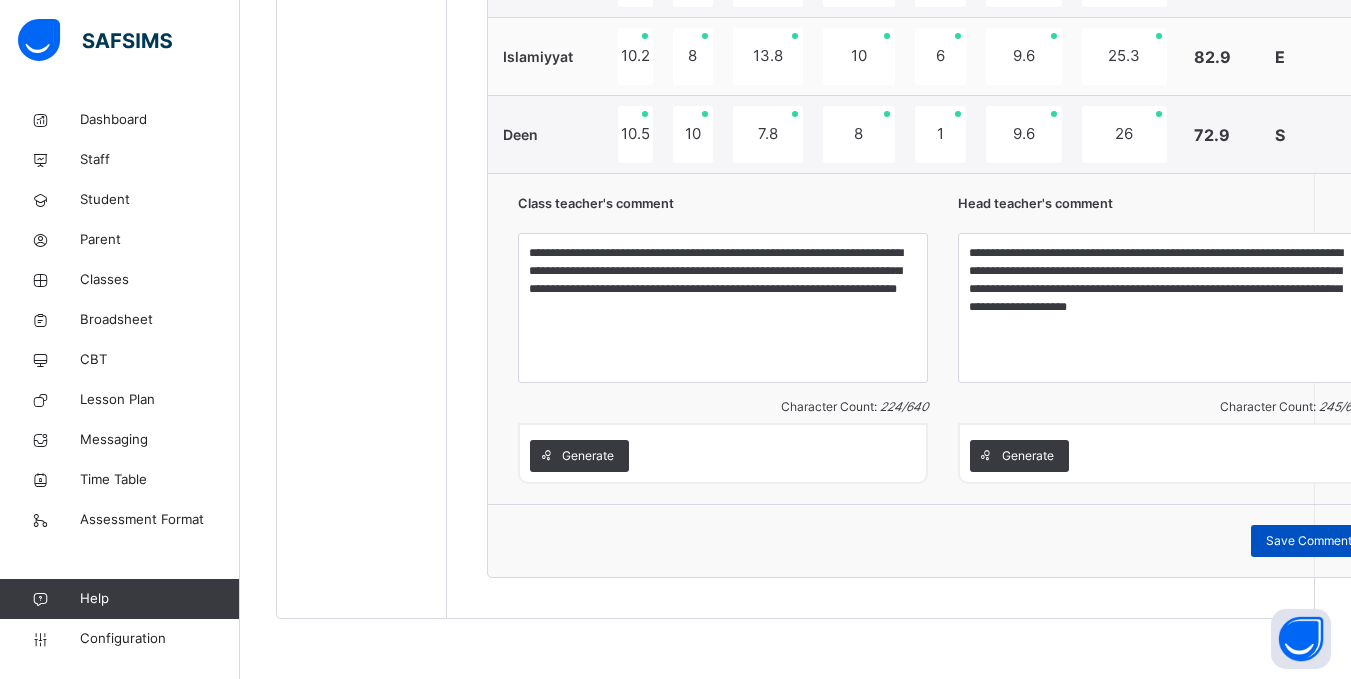 click on "Save Comment" at bounding box center [1309, 541] 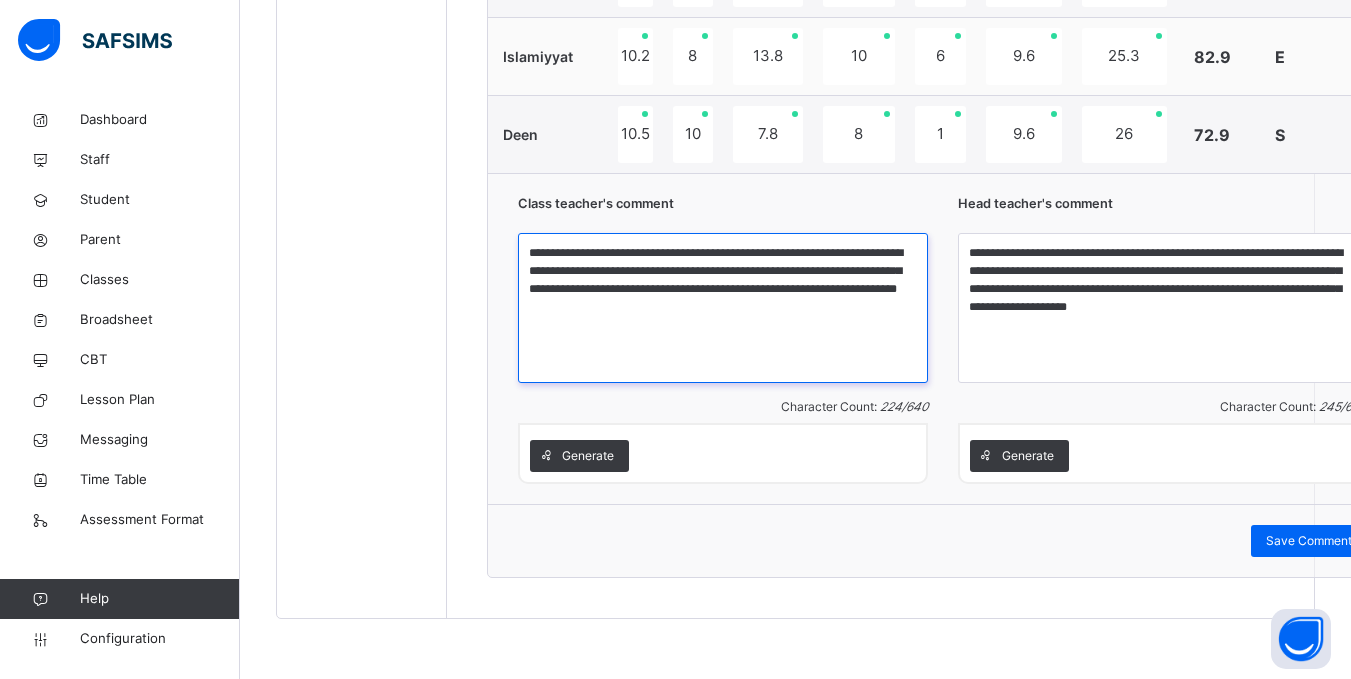 click on "**********" at bounding box center (723, 308) 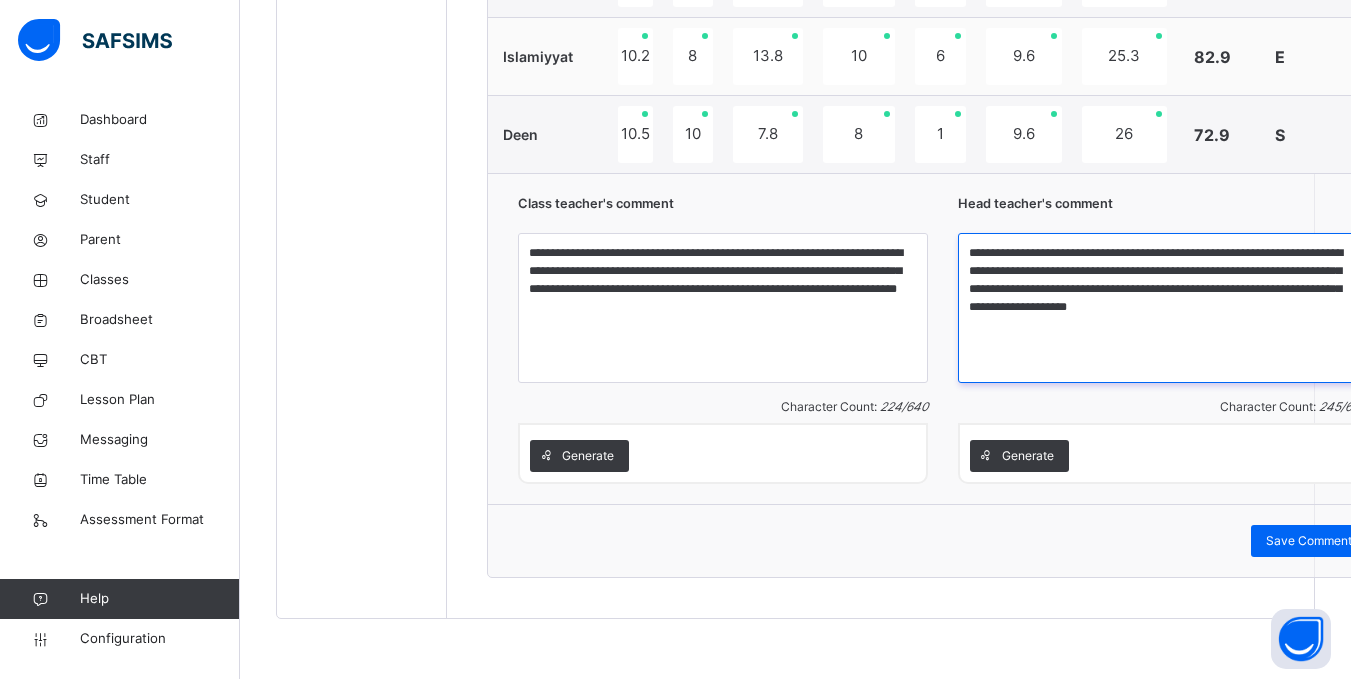 click on "**********" at bounding box center (1163, 308) 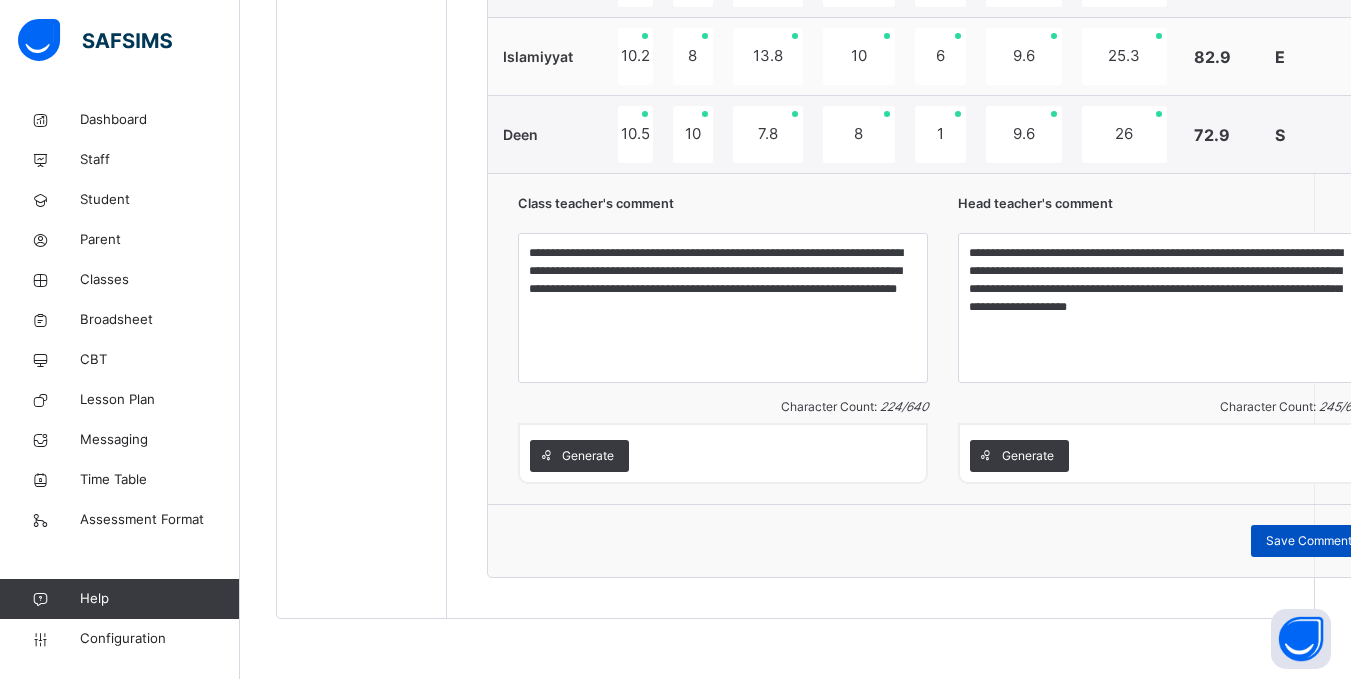 click on "Save Comment" at bounding box center (1309, 541) 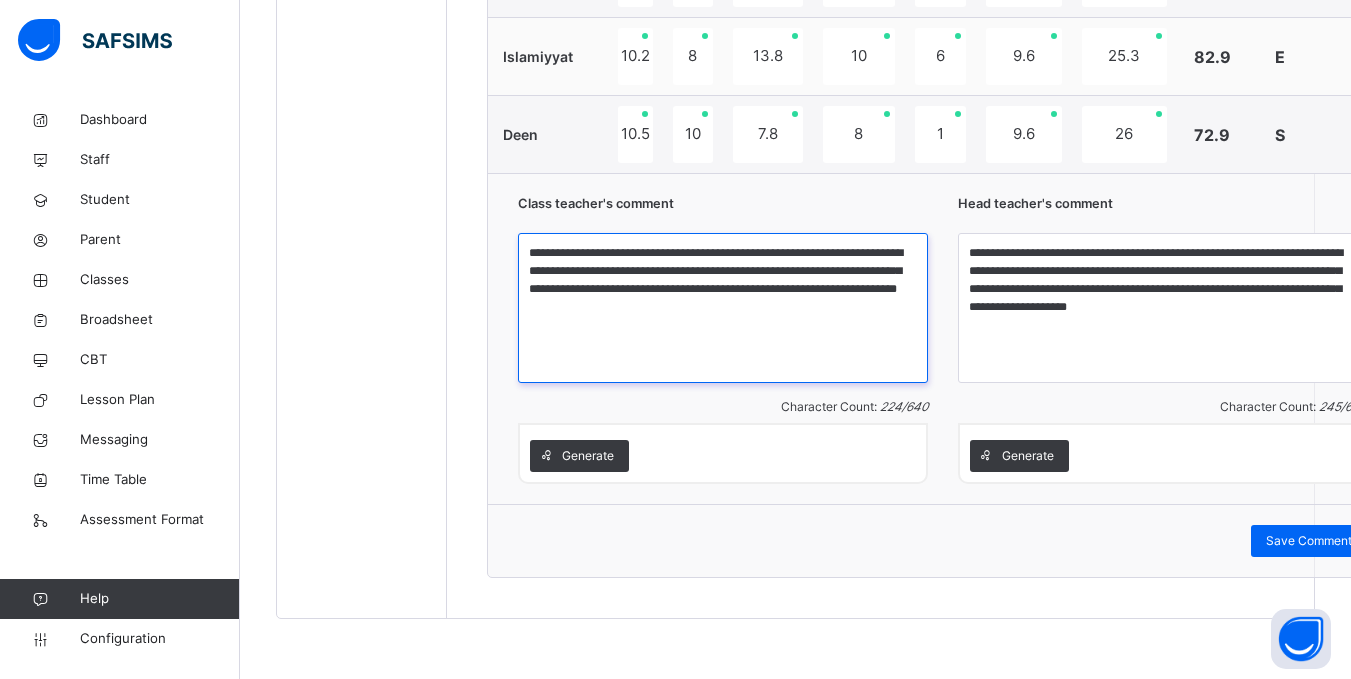 click on "**********" at bounding box center [723, 308] 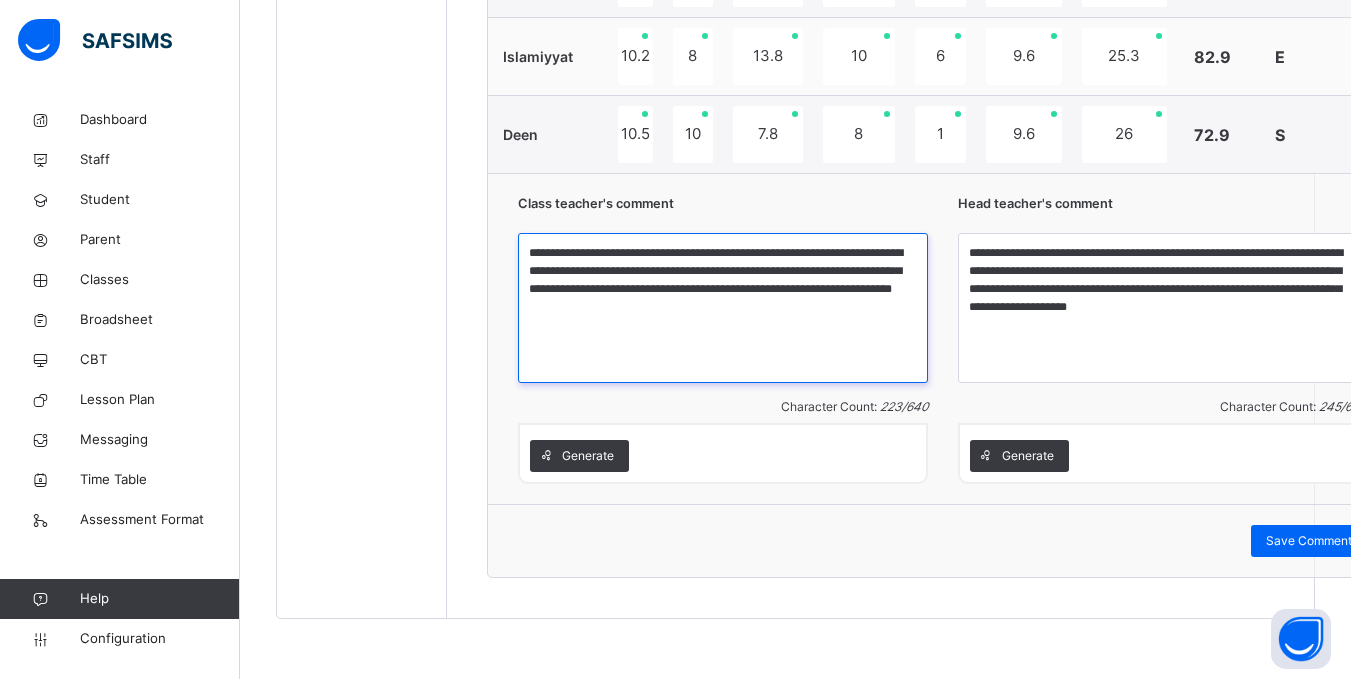 type on "**********" 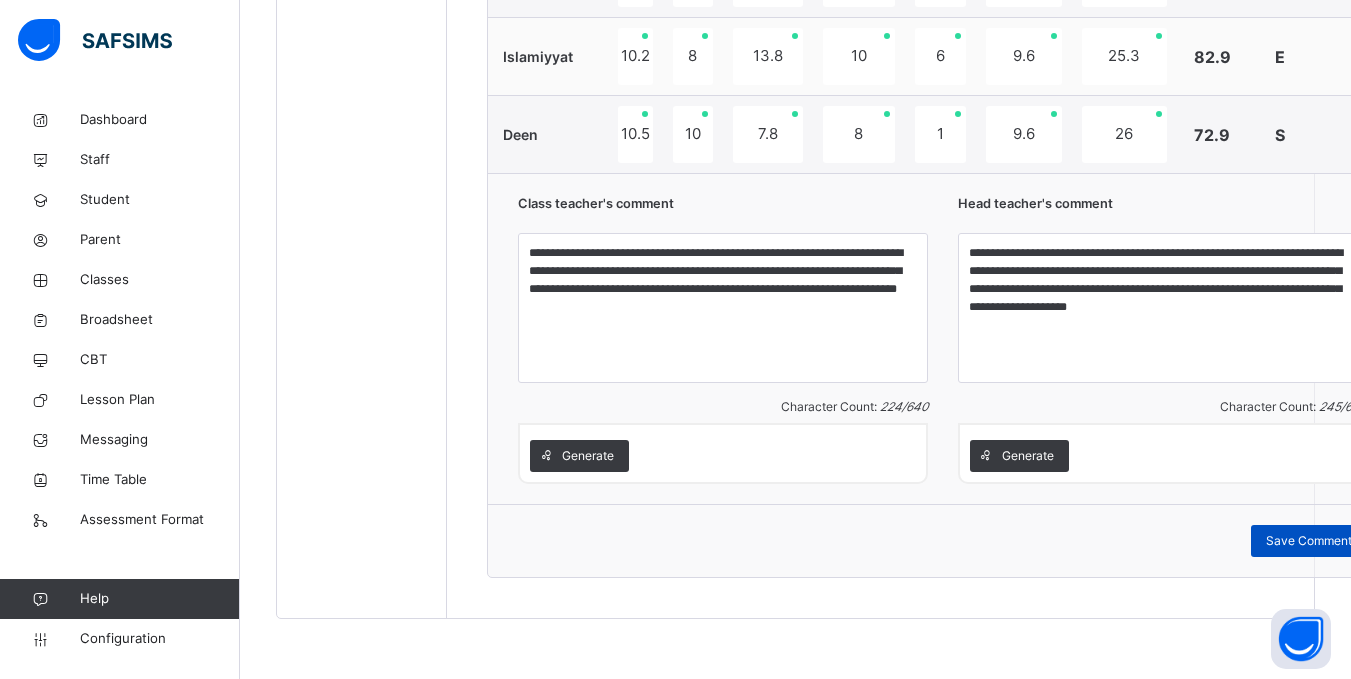 click on "Save Comment" at bounding box center (1309, 541) 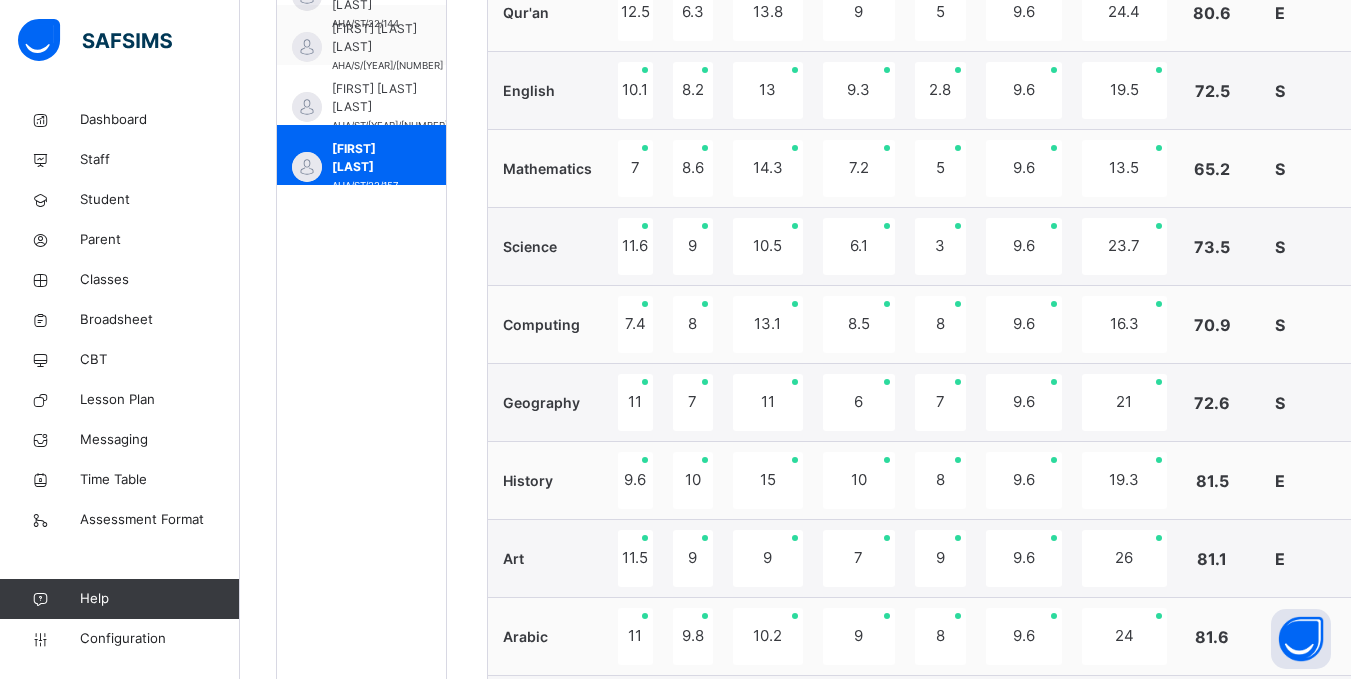 scroll, scrollTop: 844, scrollLeft: 0, axis: vertical 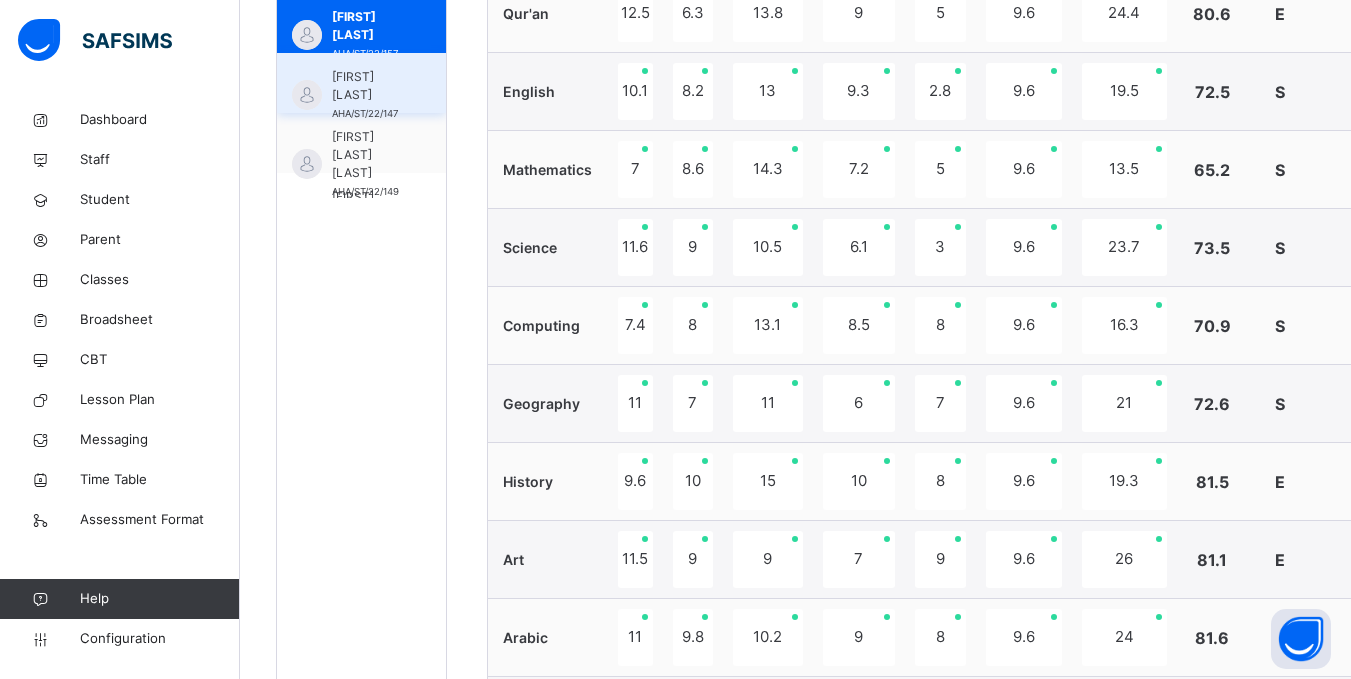 click on "Halima  Zayyanu" at bounding box center (366, 86) 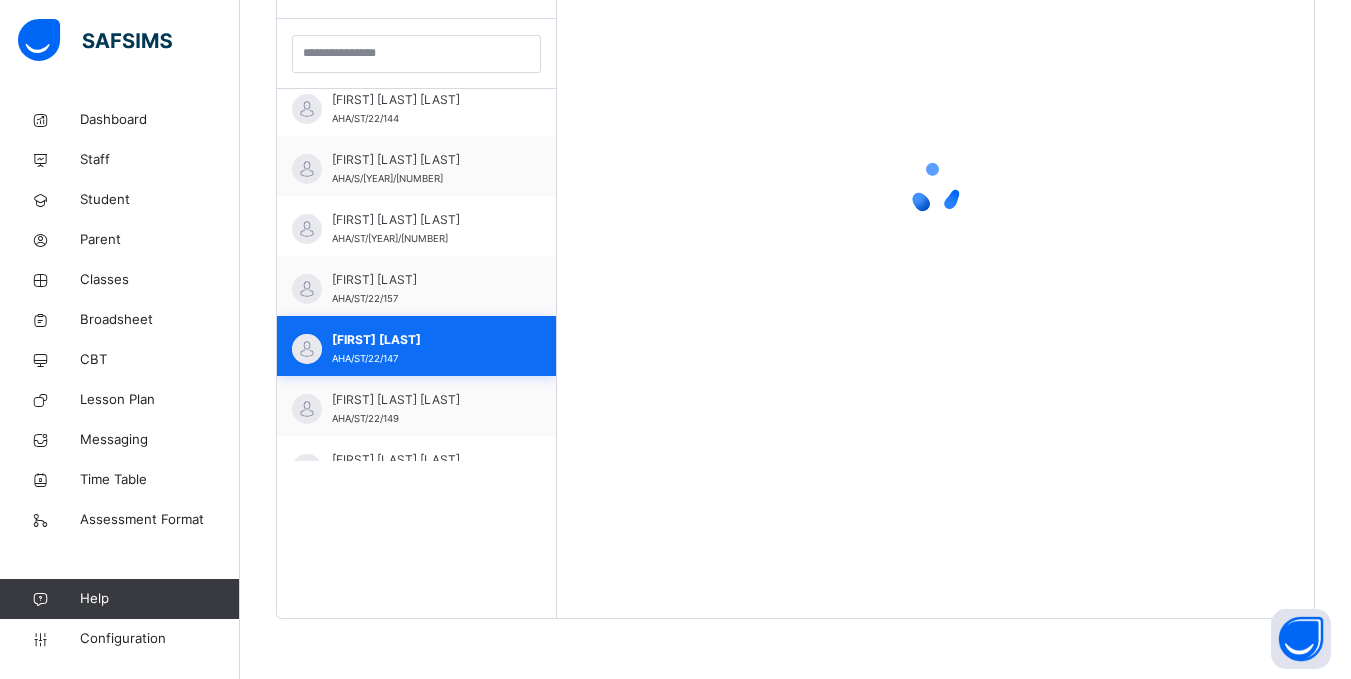 scroll, scrollTop: 581, scrollLeft: 0, axis: vertical 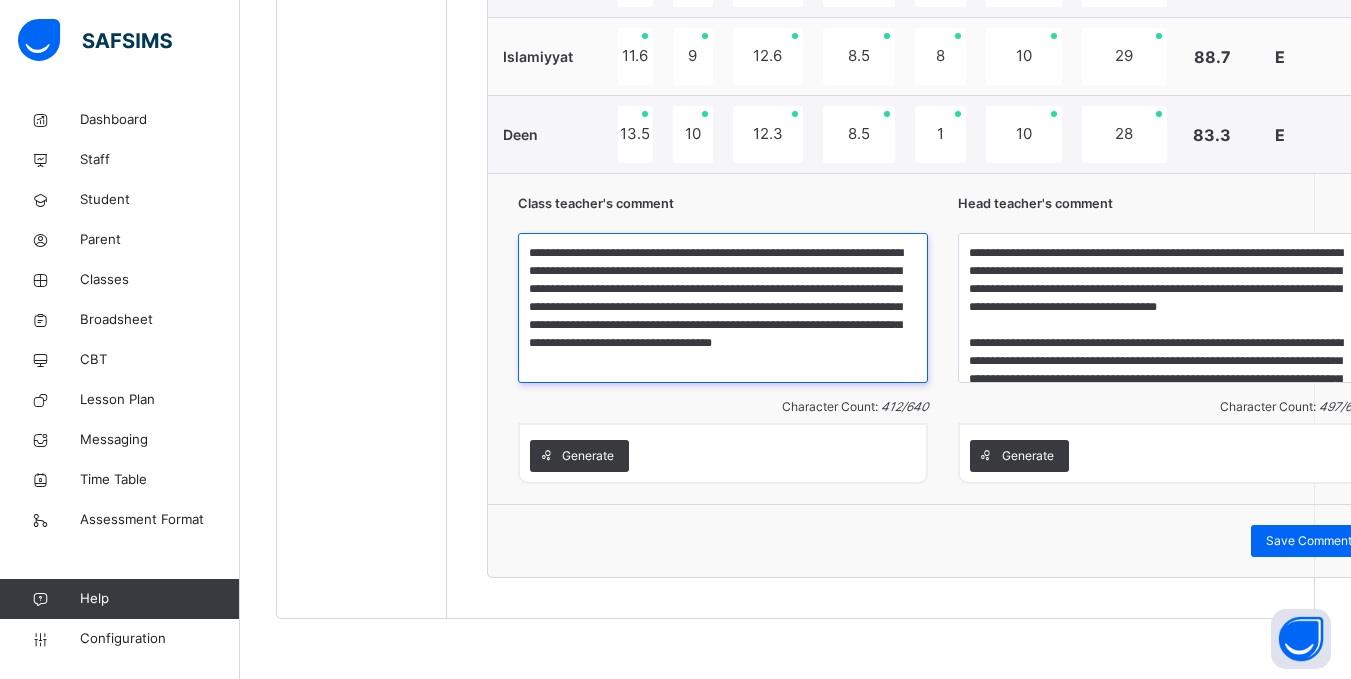 click on "**********" at bounding box center (723, 308) 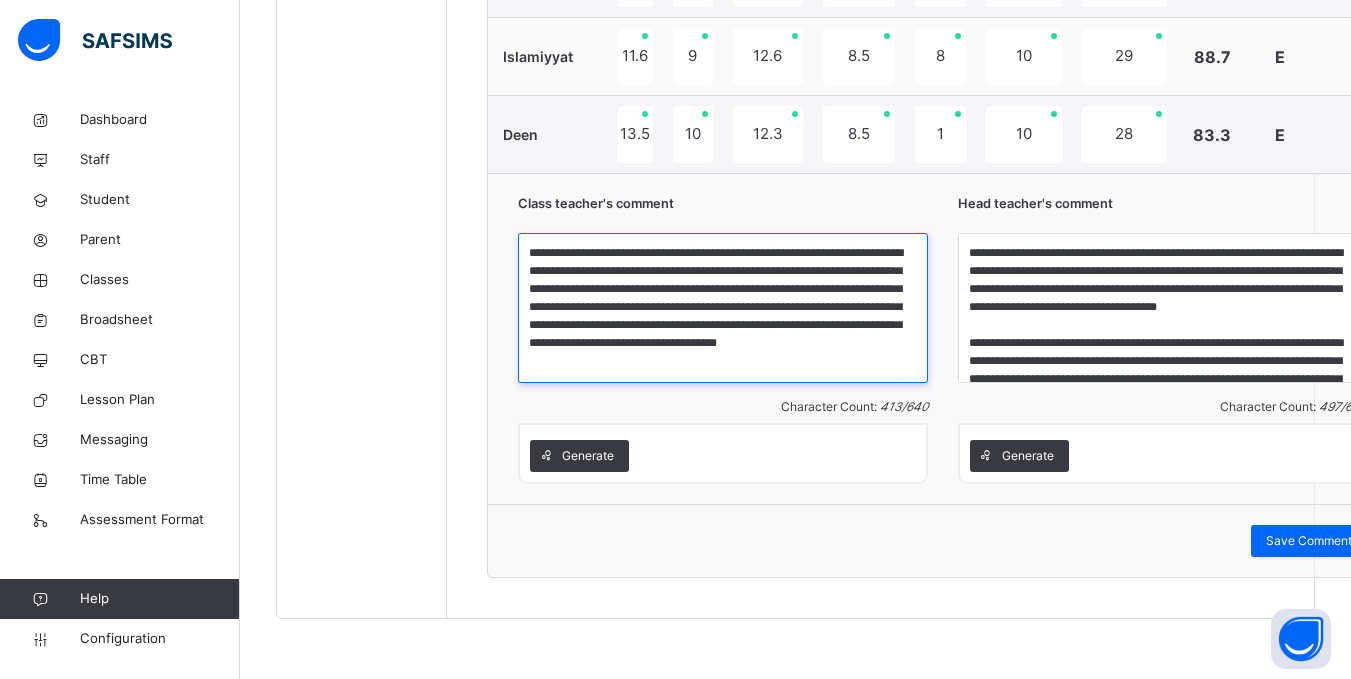 scroll, scrollTop: 5, scrollLeft: 0, axis: vertical 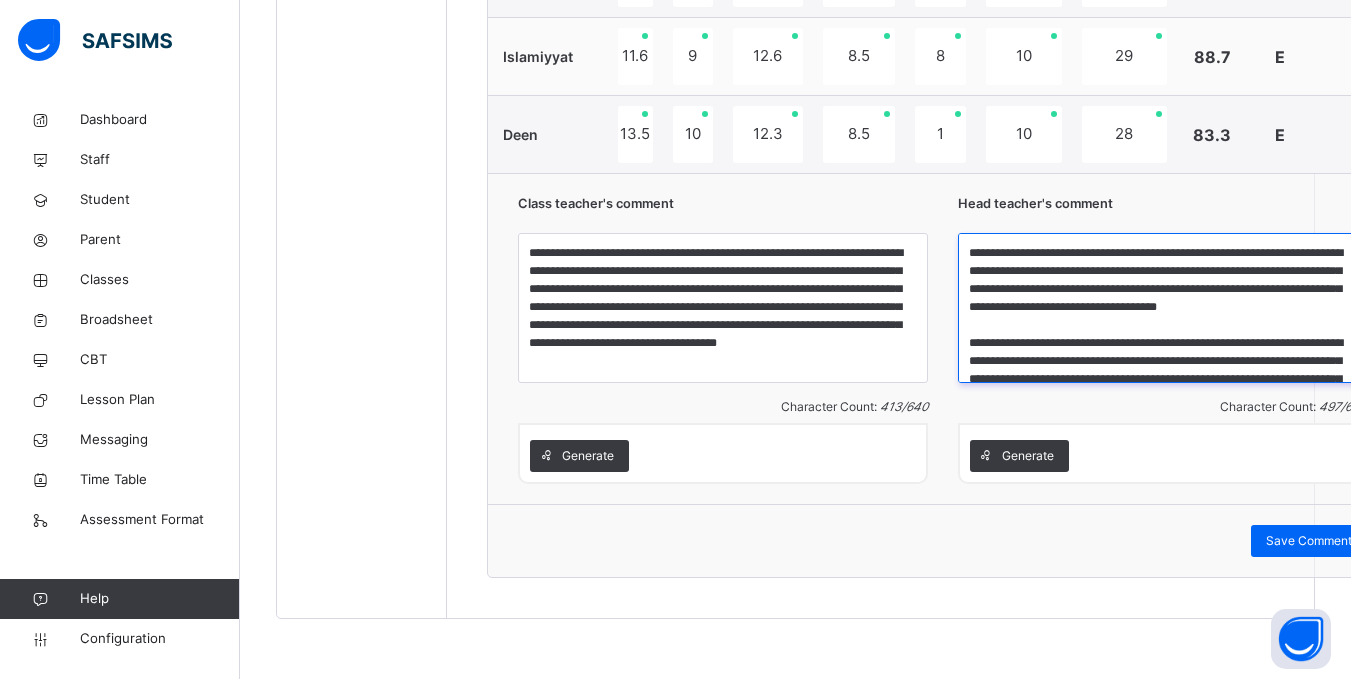 click on "**********" at bounding box center (1163, 308) 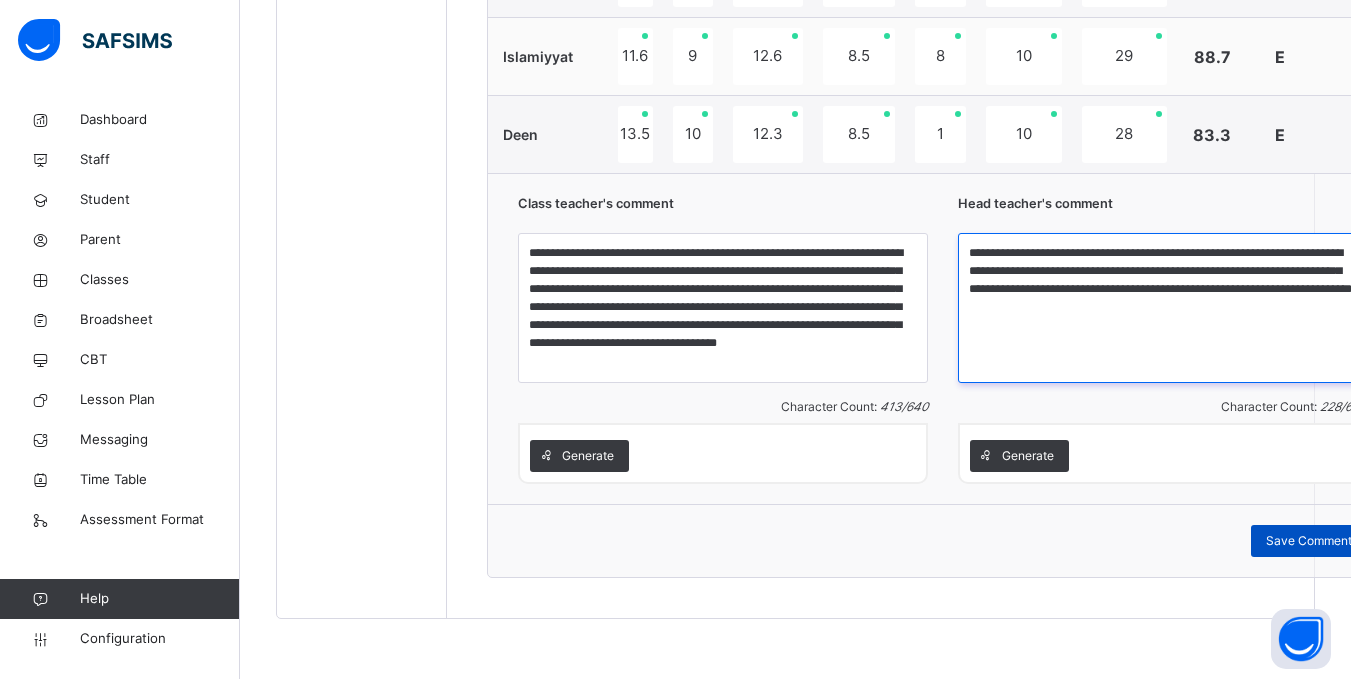 type on "**********" 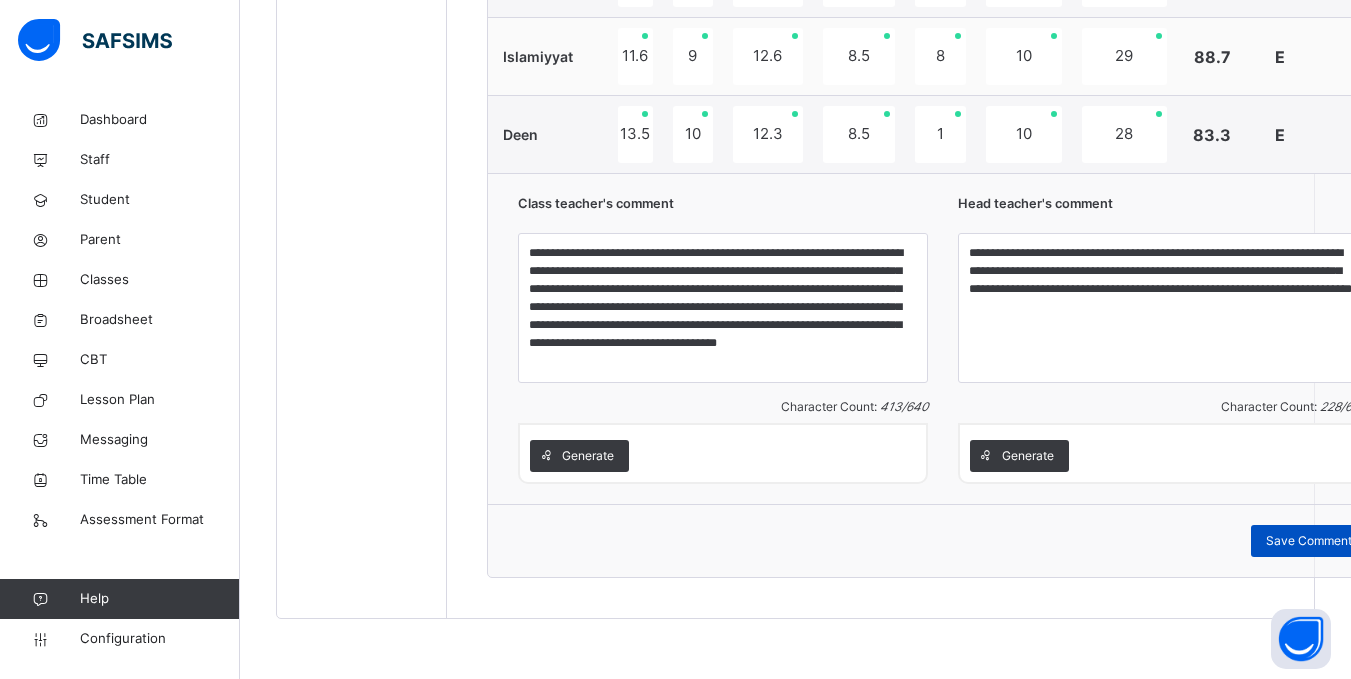 click on "Save Comment" at bounding box center (1309, 541) 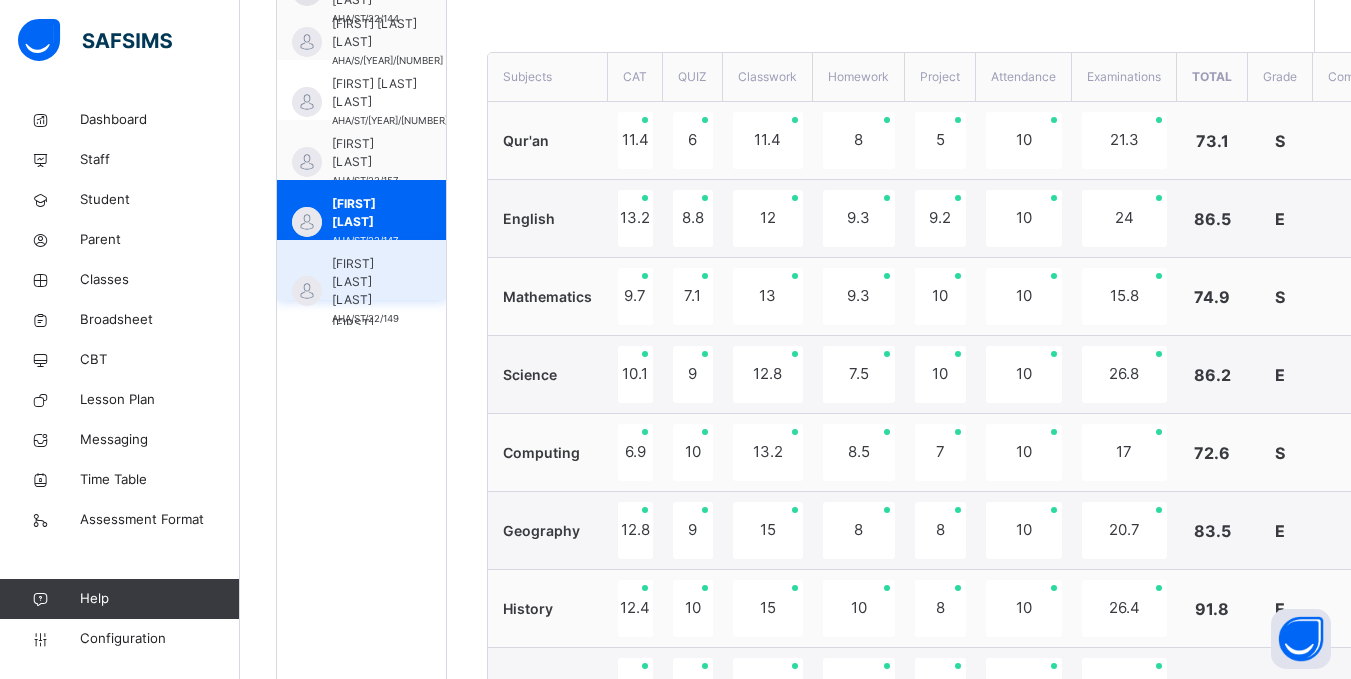 click on "Huwaida  Iman Bashir" at bounding box center [366, 282] 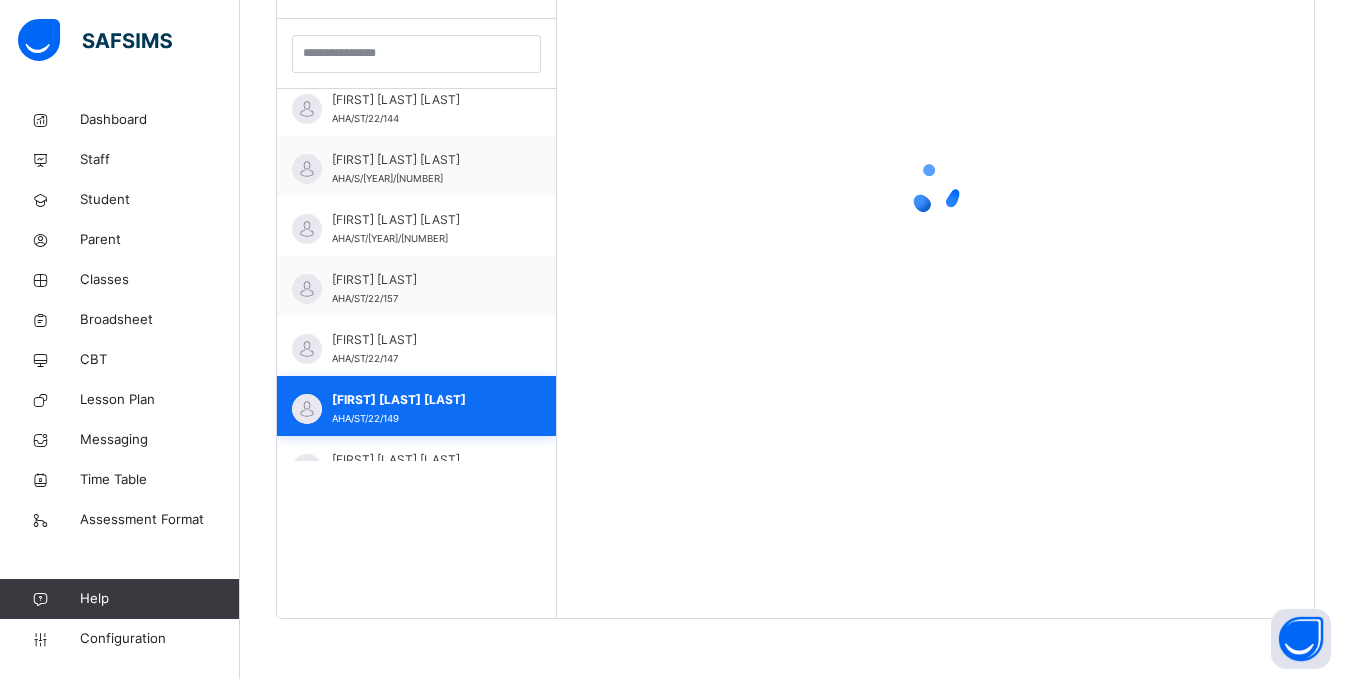 scroll, scrollTop: 581, scrollLeft: 0, axis: vertical 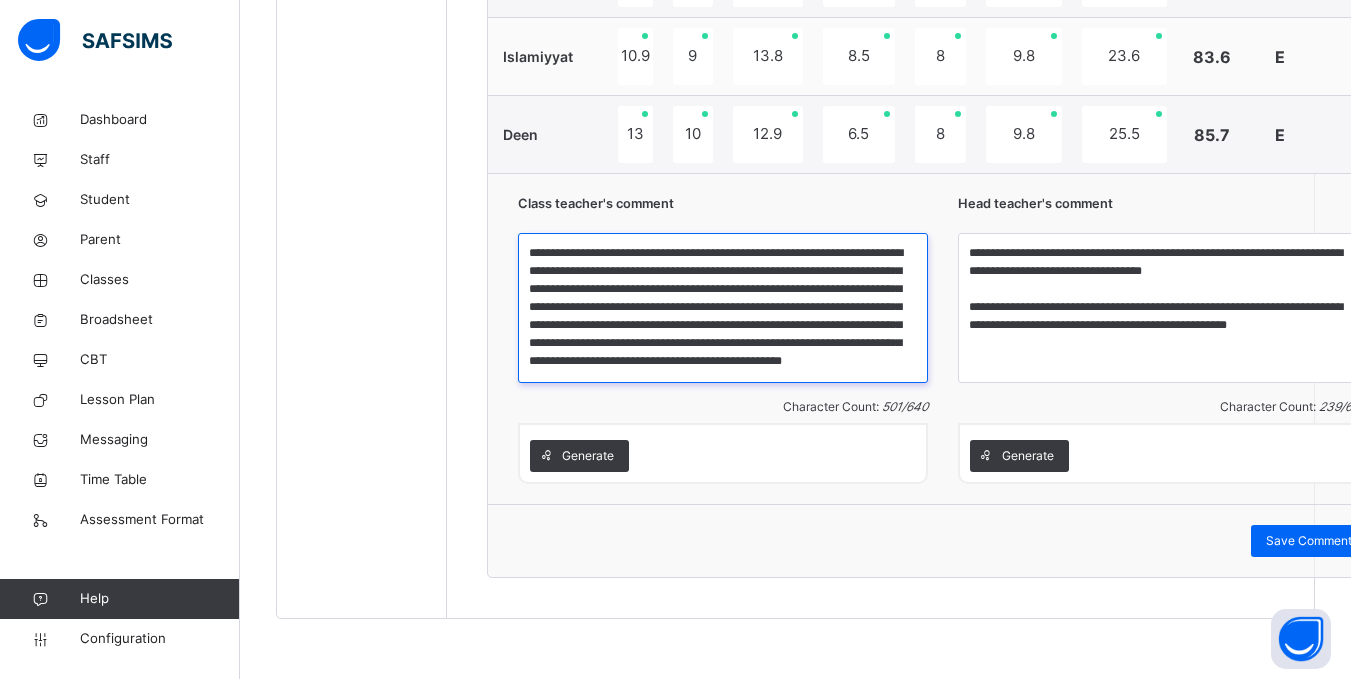 click on "**********" at bounding box center (723, 308) 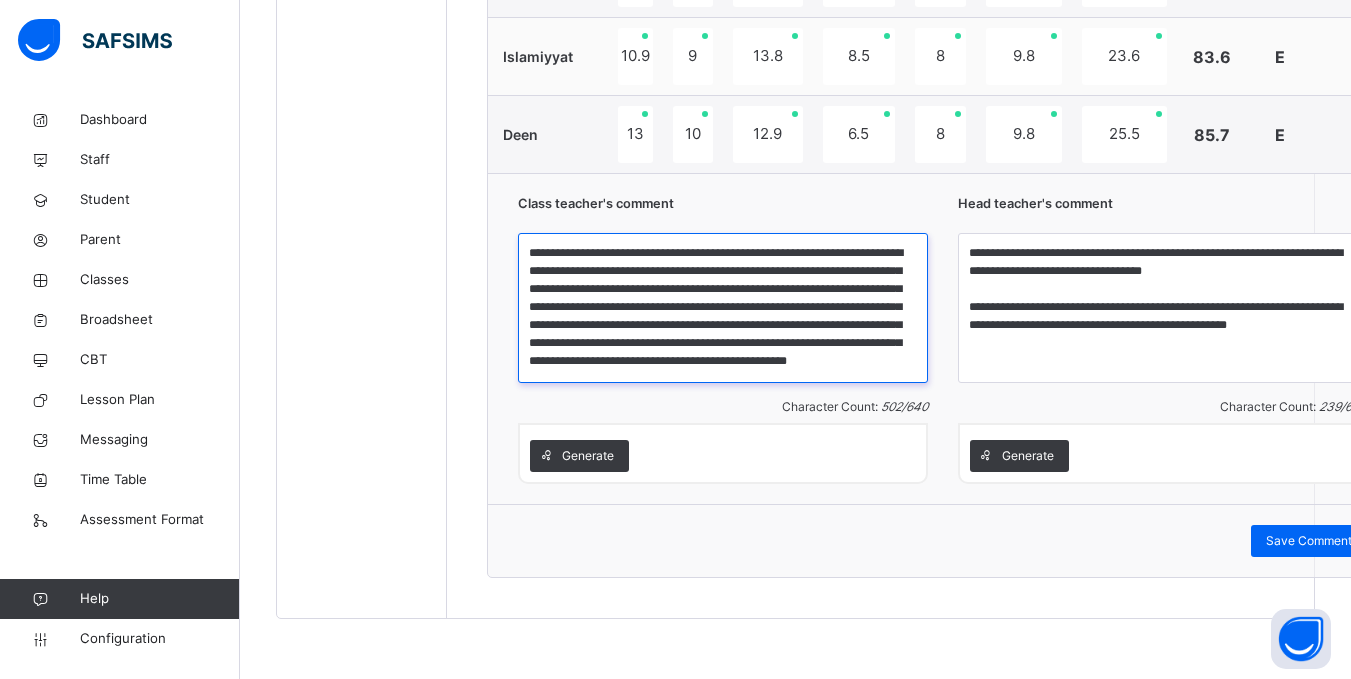 type on "**********" 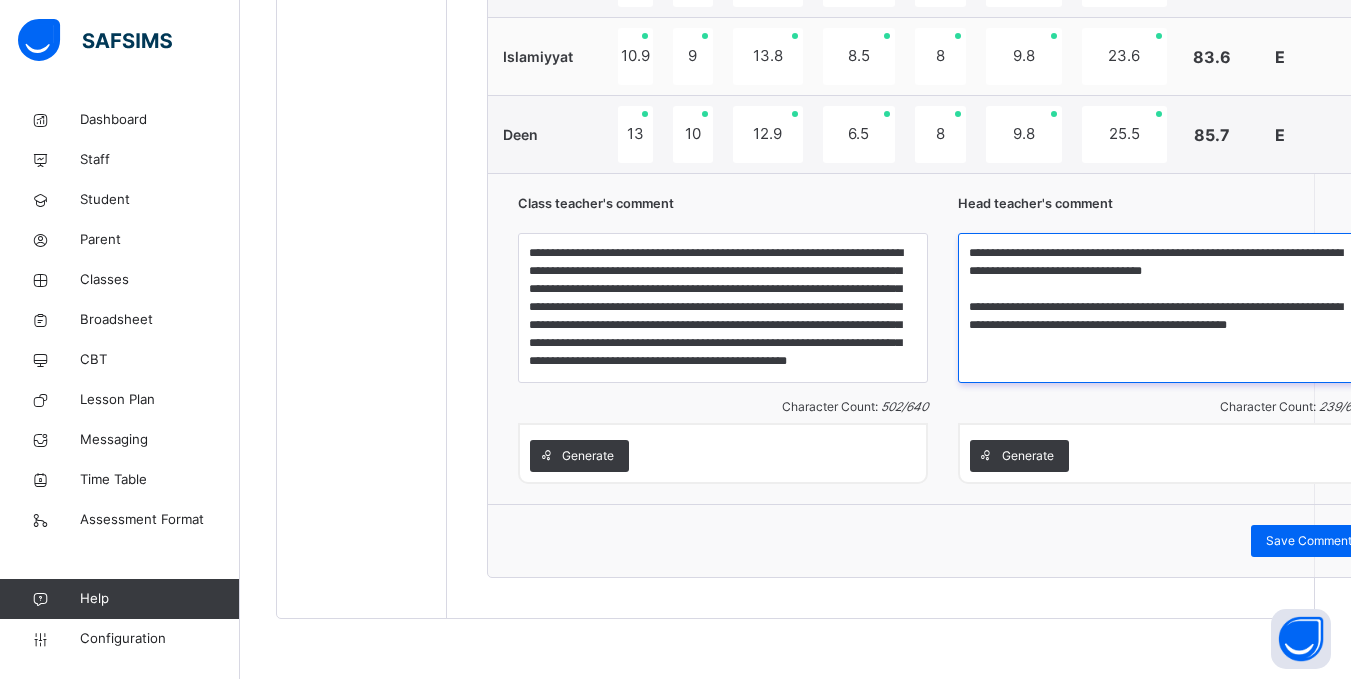 click on "**********" at bounding box center (1163, 308) 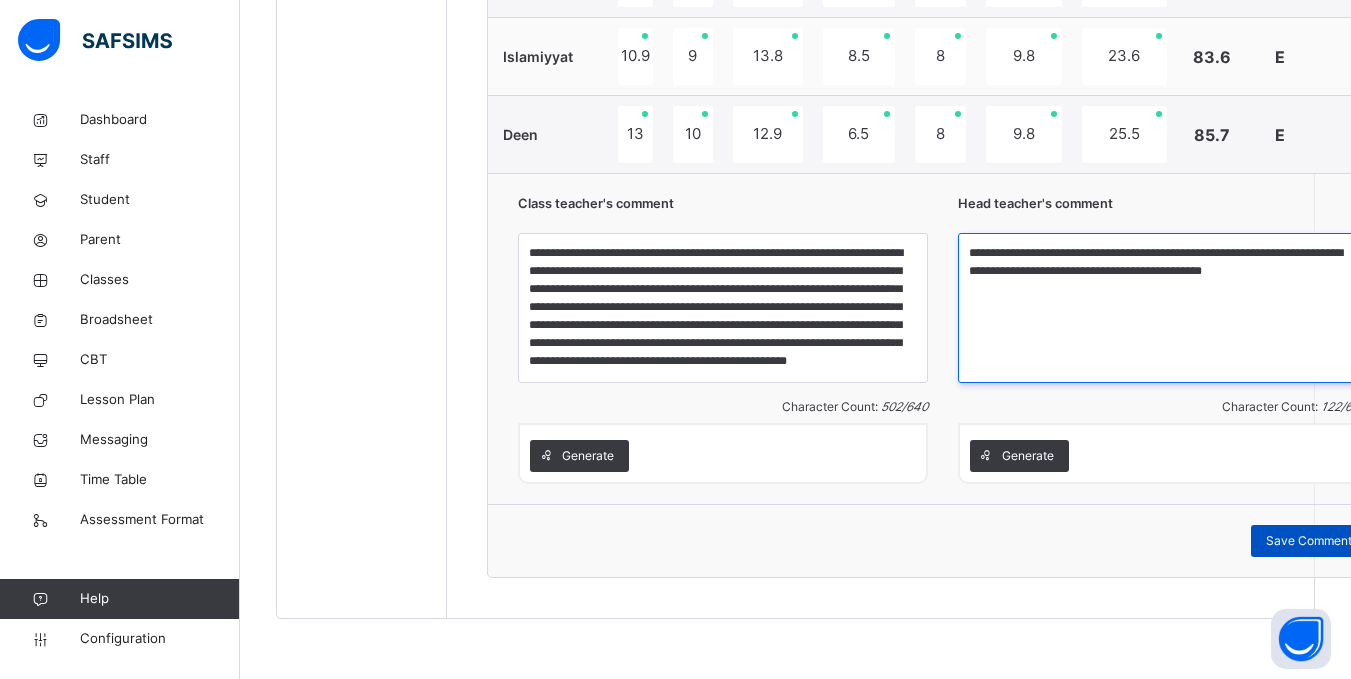 type on "**********" 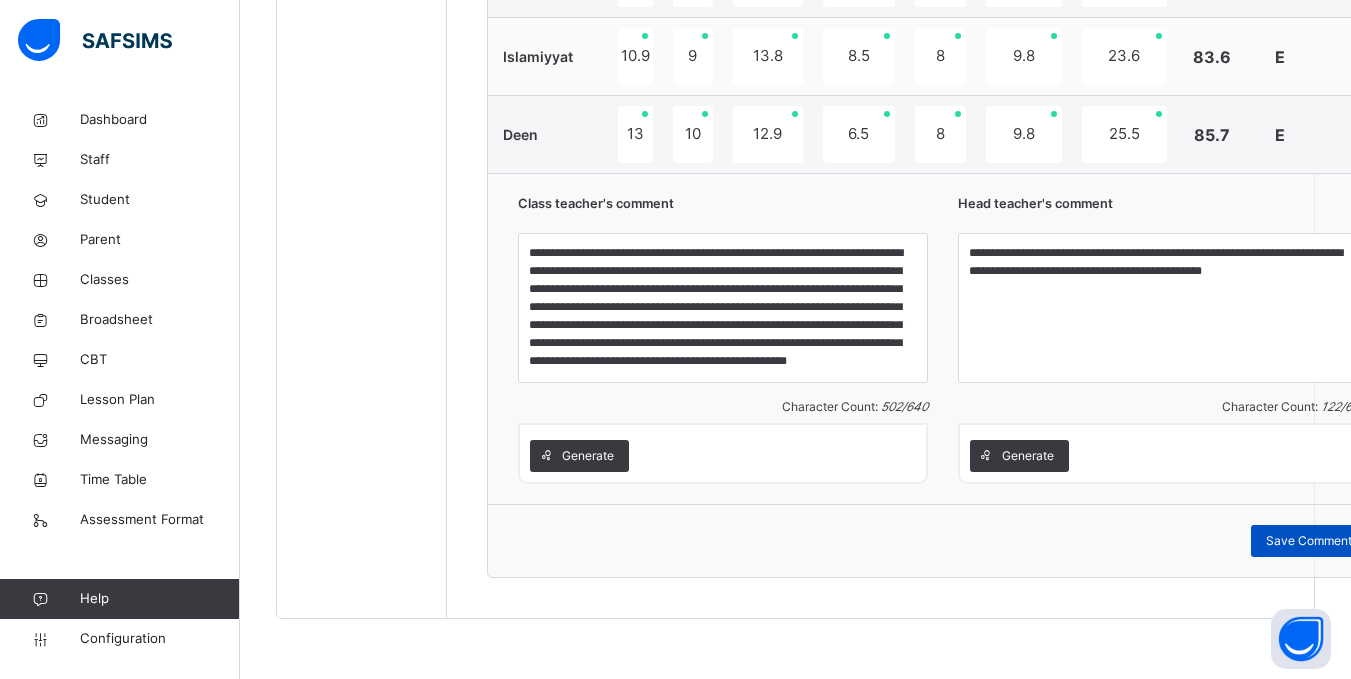 click on "Save Comment" at bounding box center (1309, 541) 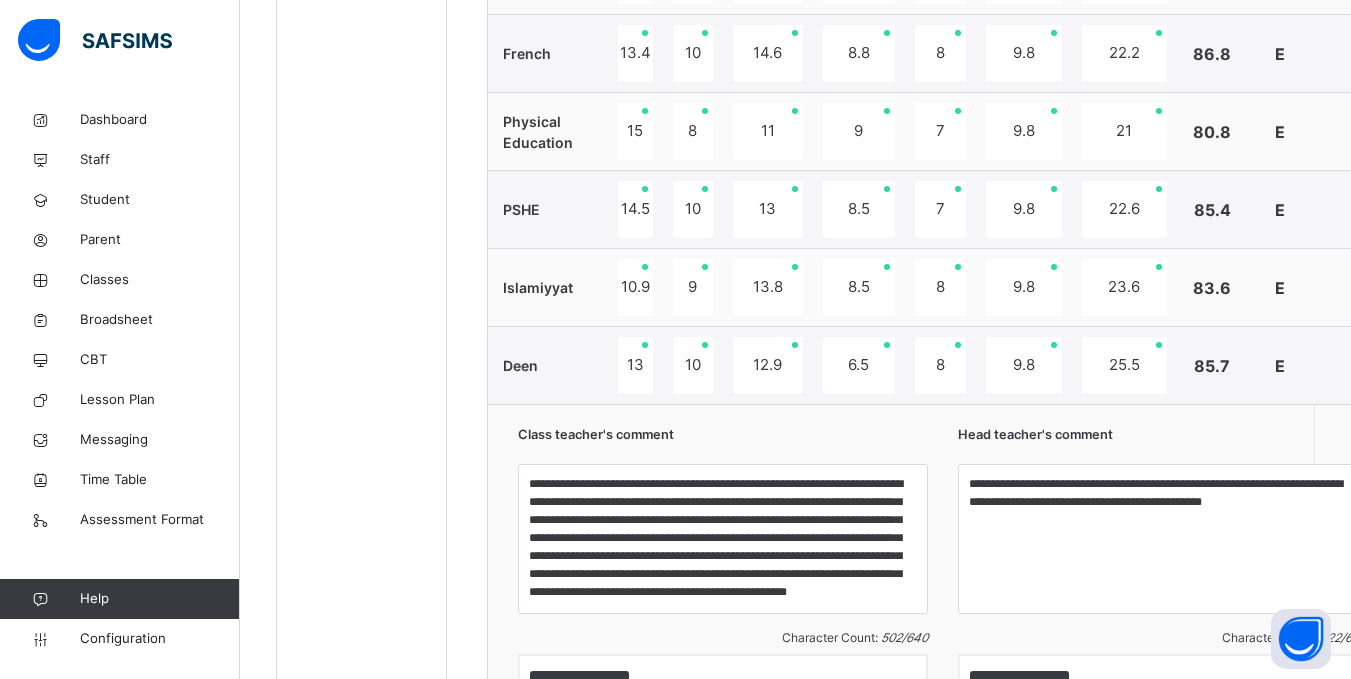 scroll, scrollTop: 1667, scrollLeft: 0, axis: vertical 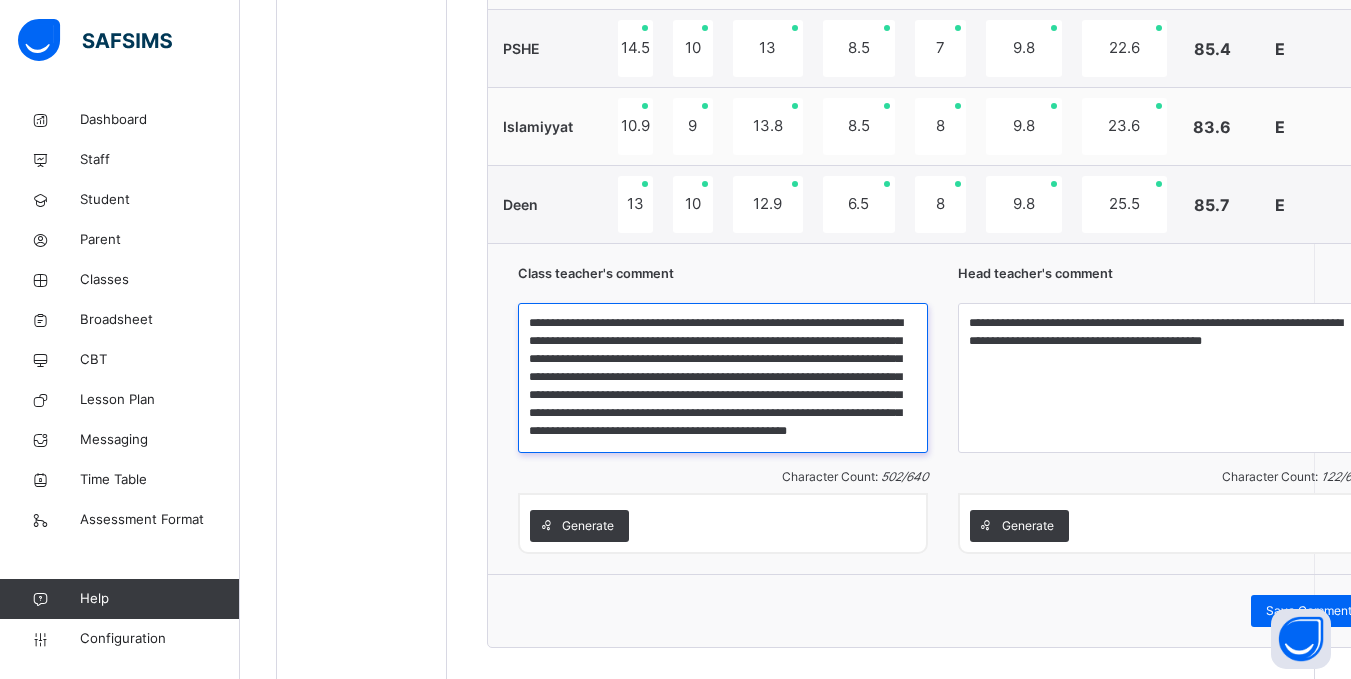 click on "**********" at bounding box center (723, 378) 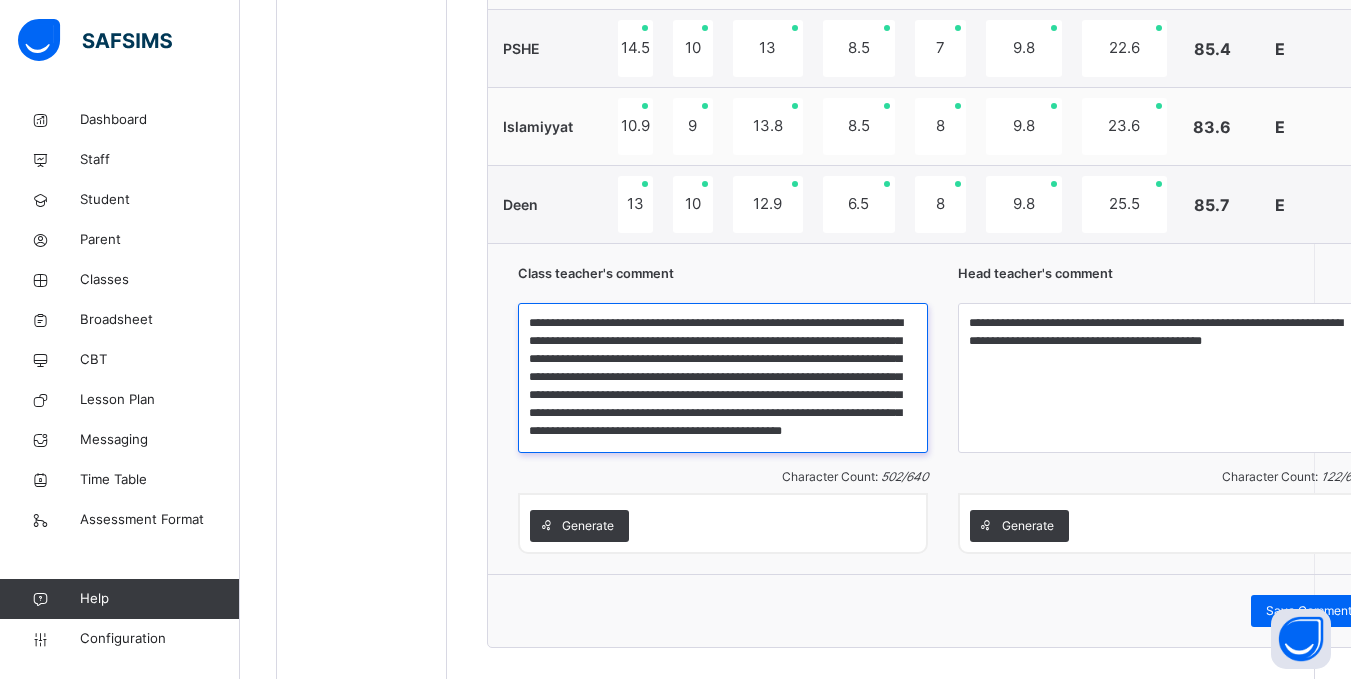scroll, scrollTop: 52, scrollLeft: 0, axis: vertical 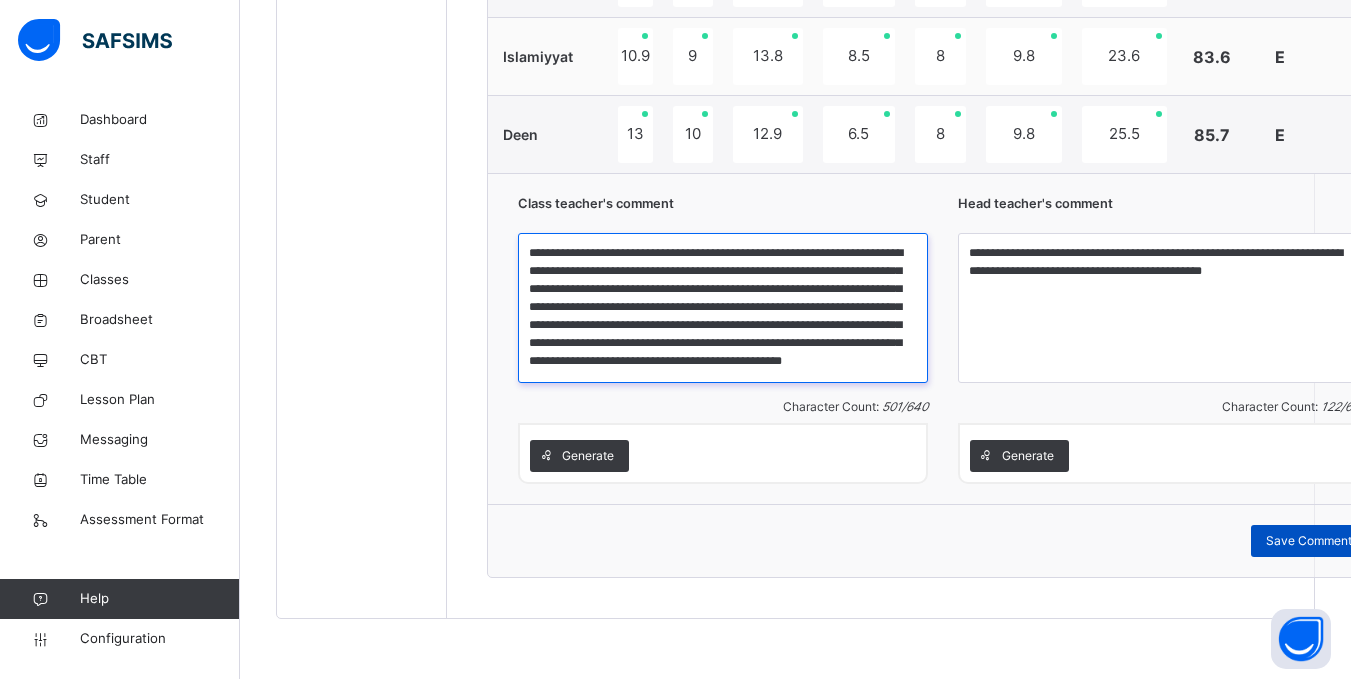 type on "**********" 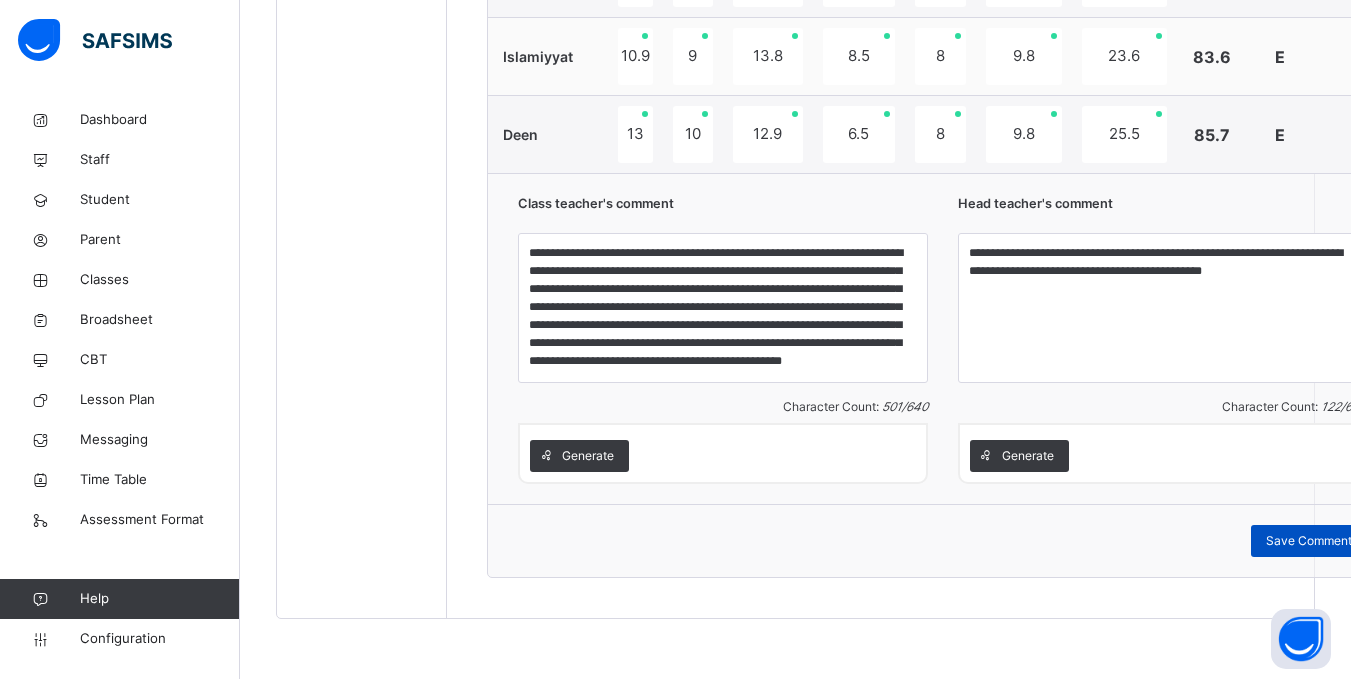 click on "Save Comment" at bounding box center [1309, 541] 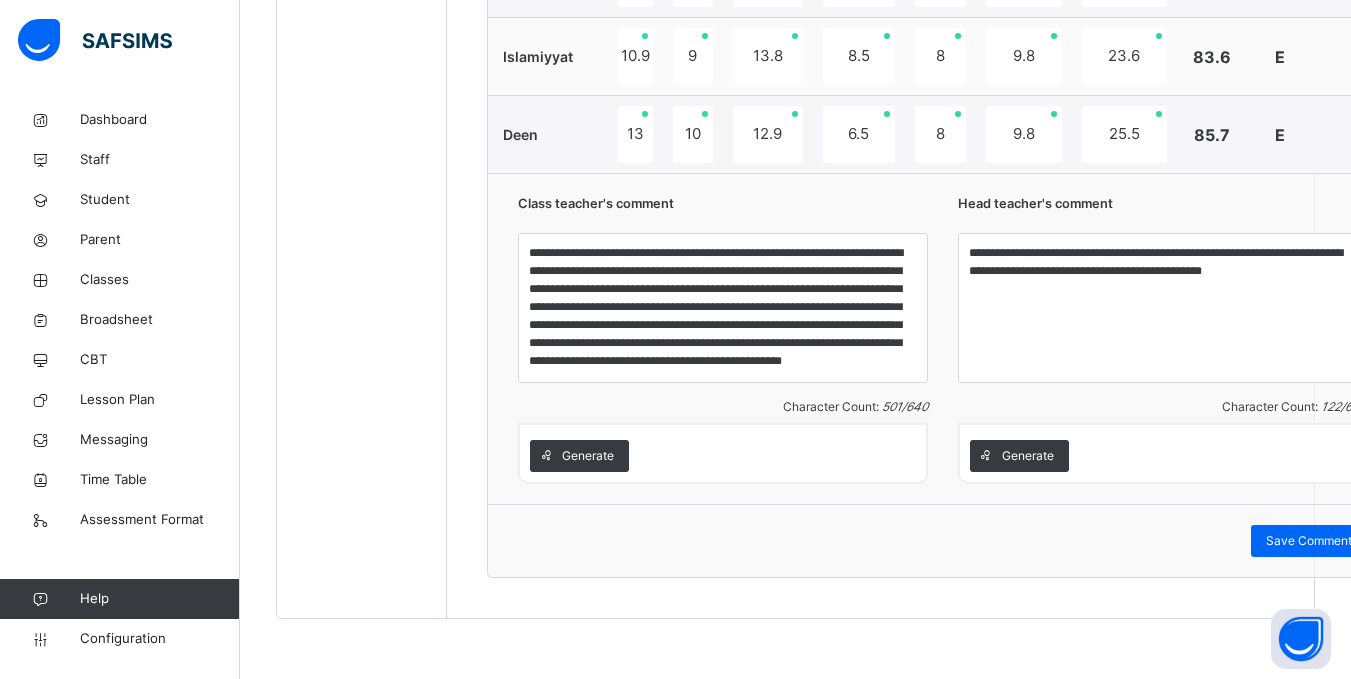 scroll, scrollTop: 0, scrollLeft: 0, axis: both 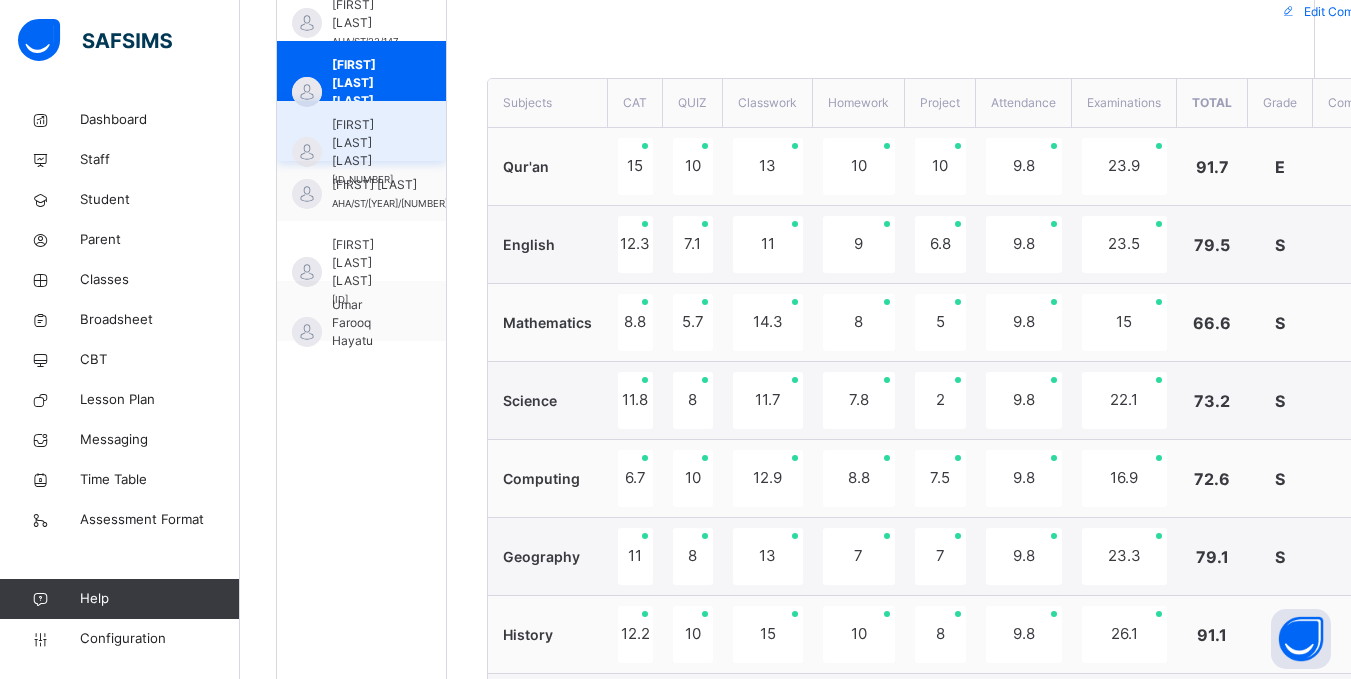 click on "Ismail Dhabihullah Abdullahi" at bounding box center (366, 143) 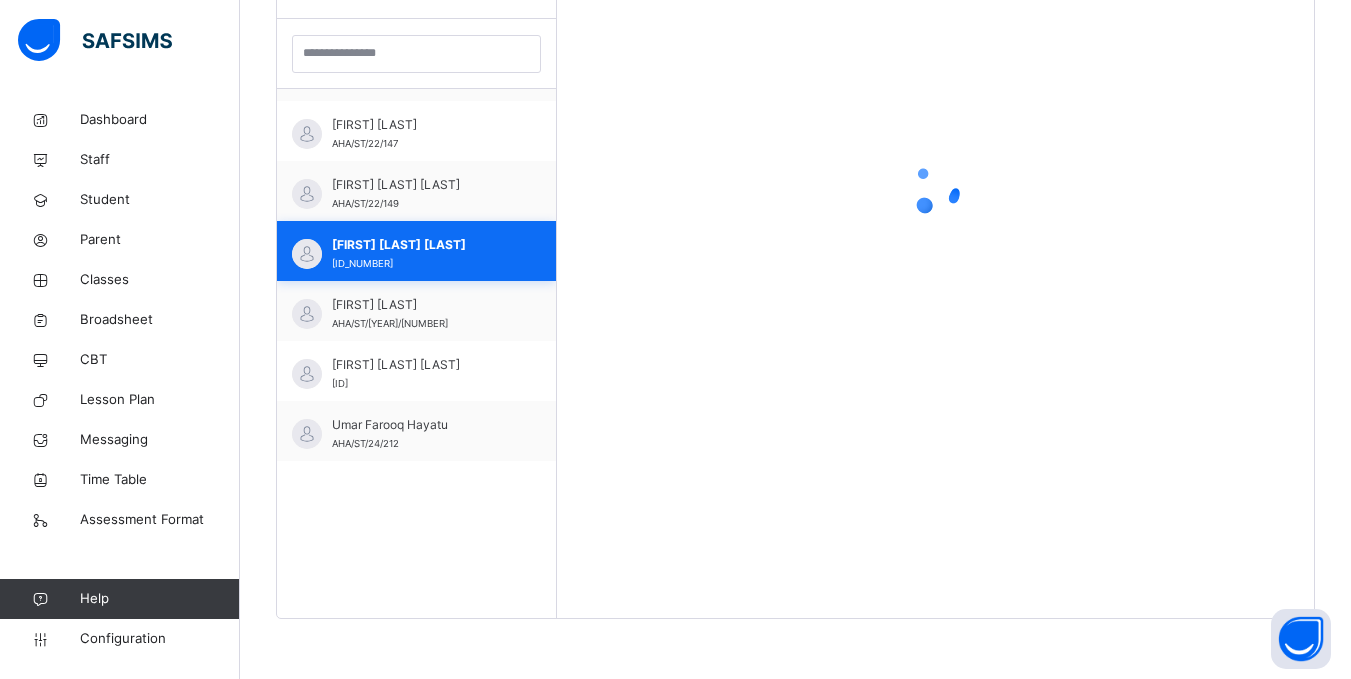 scroll, scrollTop: 581, scrollLeft: 0, axis: vertical 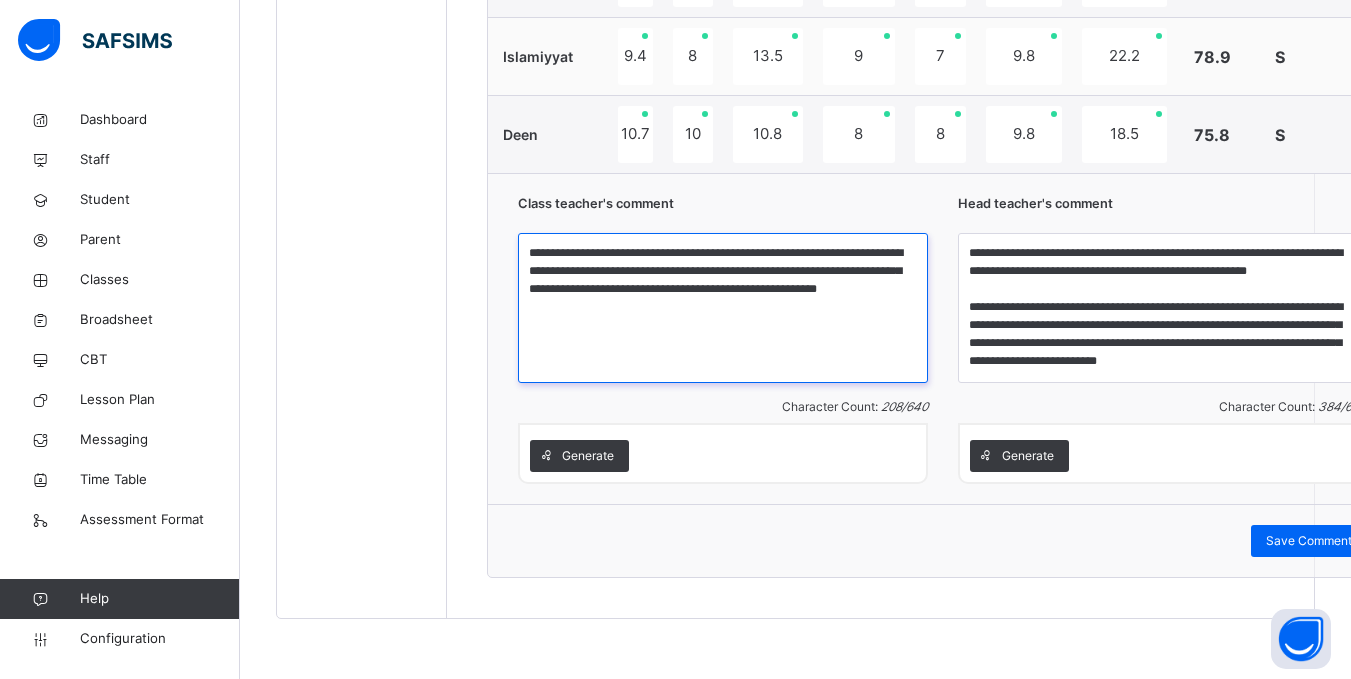 click on "**********" at bounding box center [723, 308] 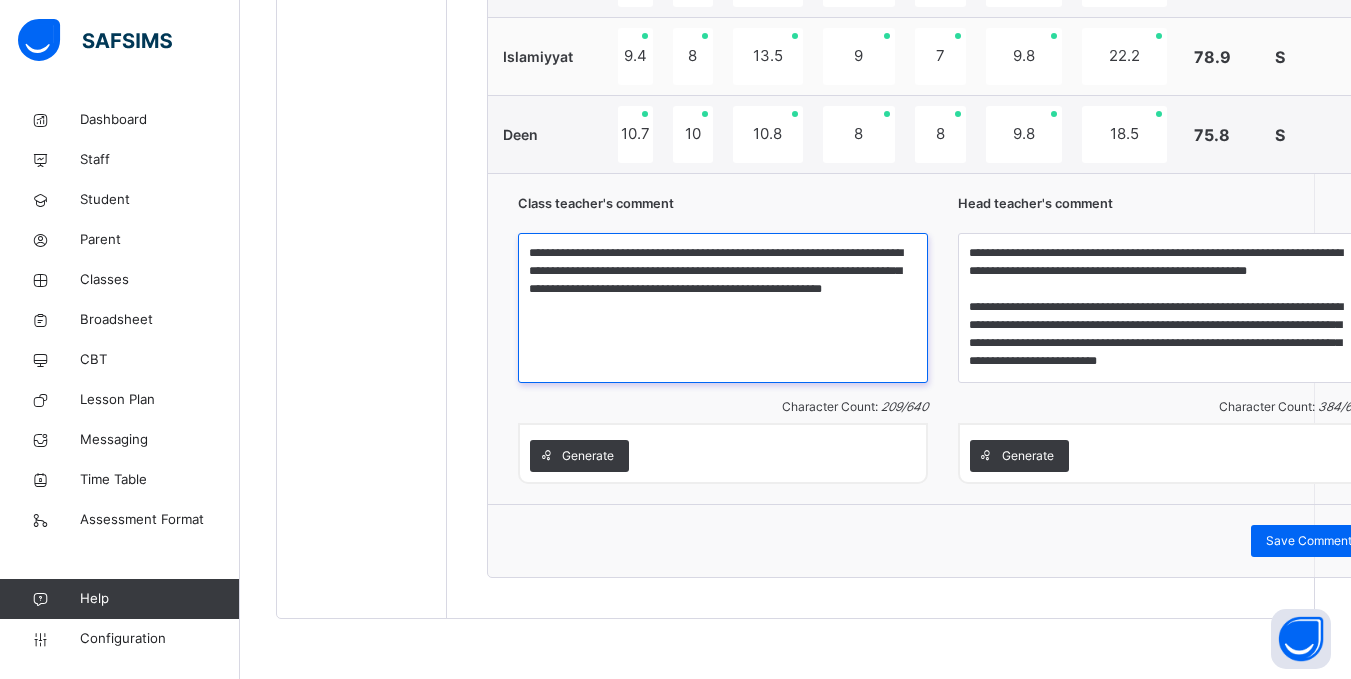 type on "**********" 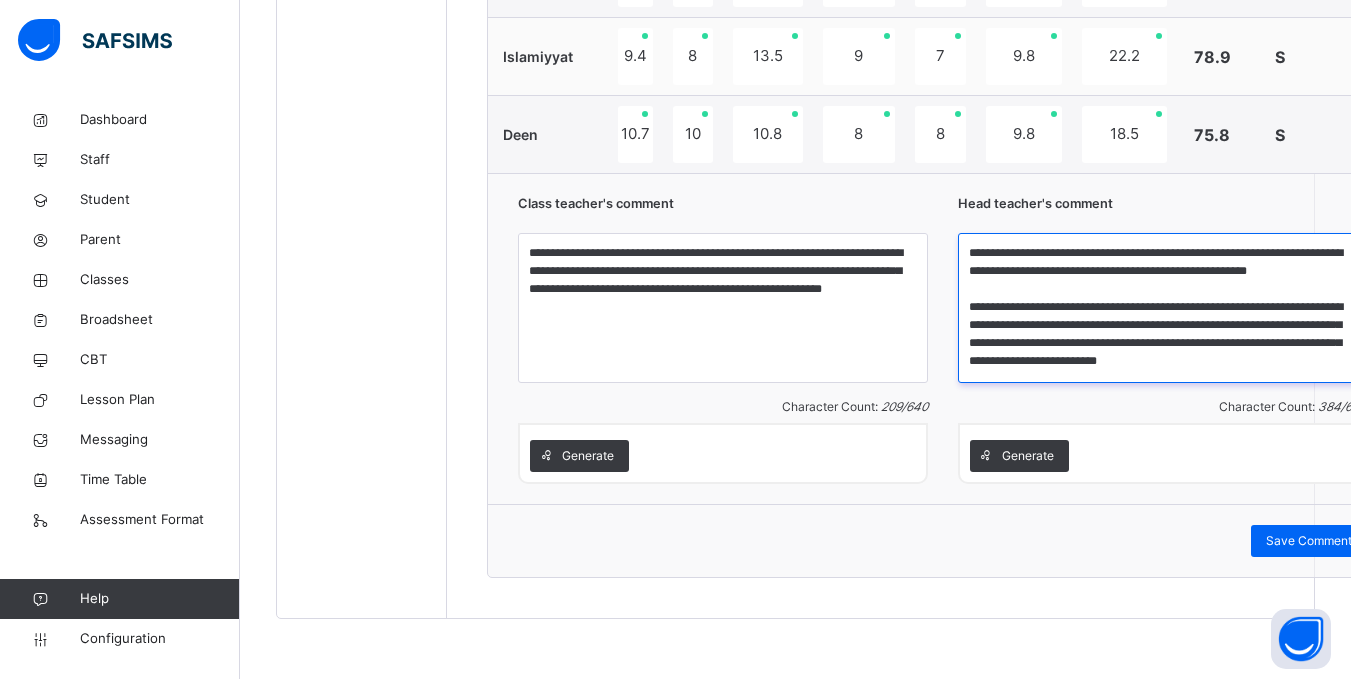 click on "**********" at bounding box center [1163, 308] 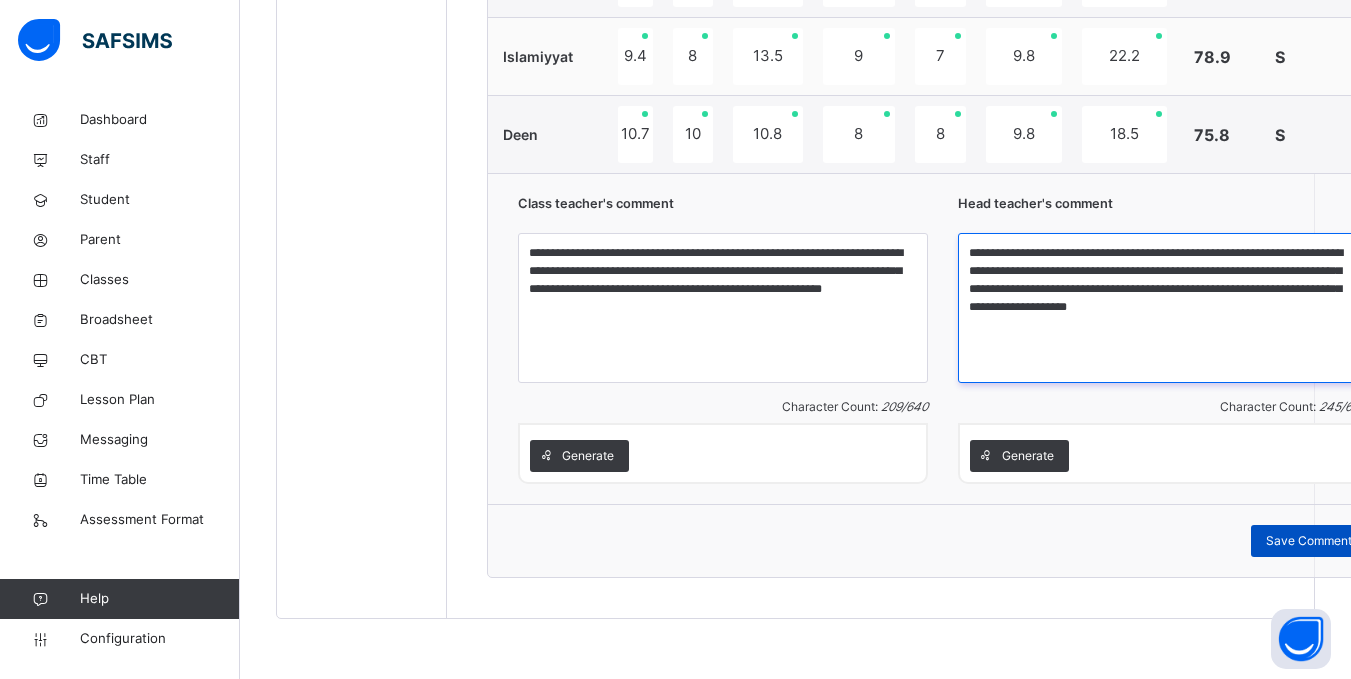 type on "**********" 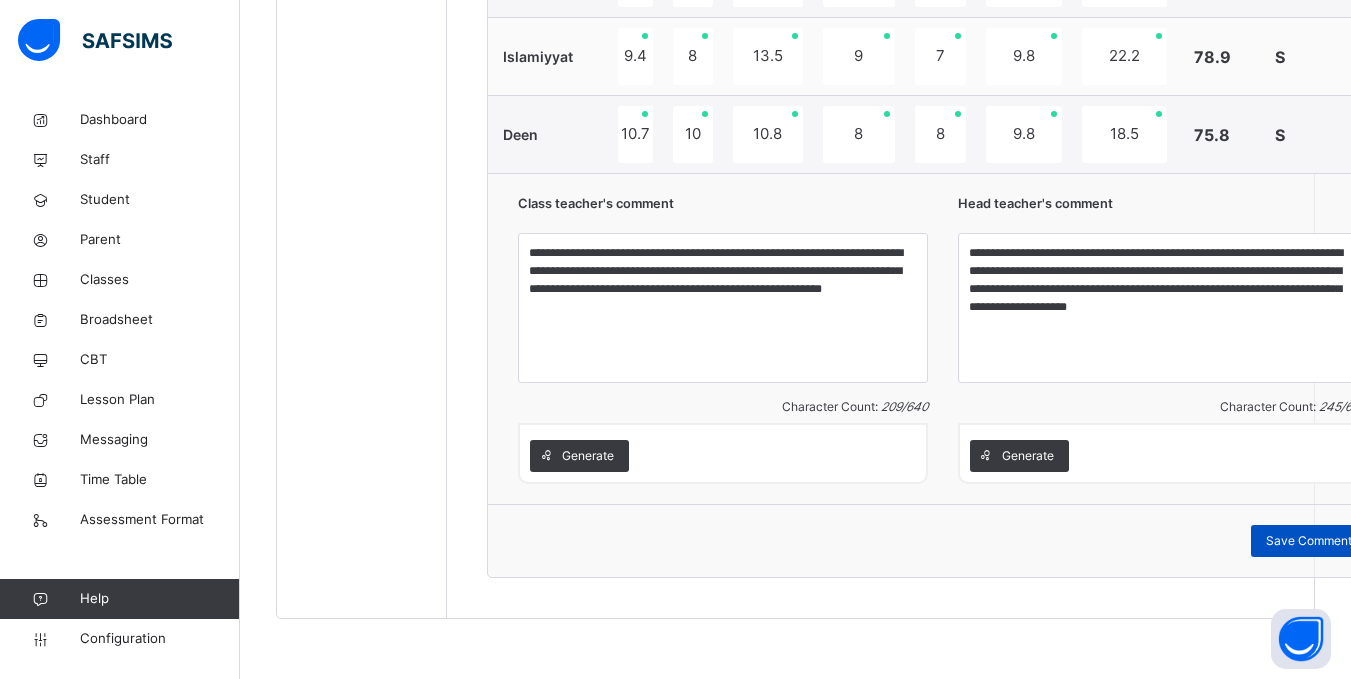 click on "Save Comment" at bounding box center [1309, 541] 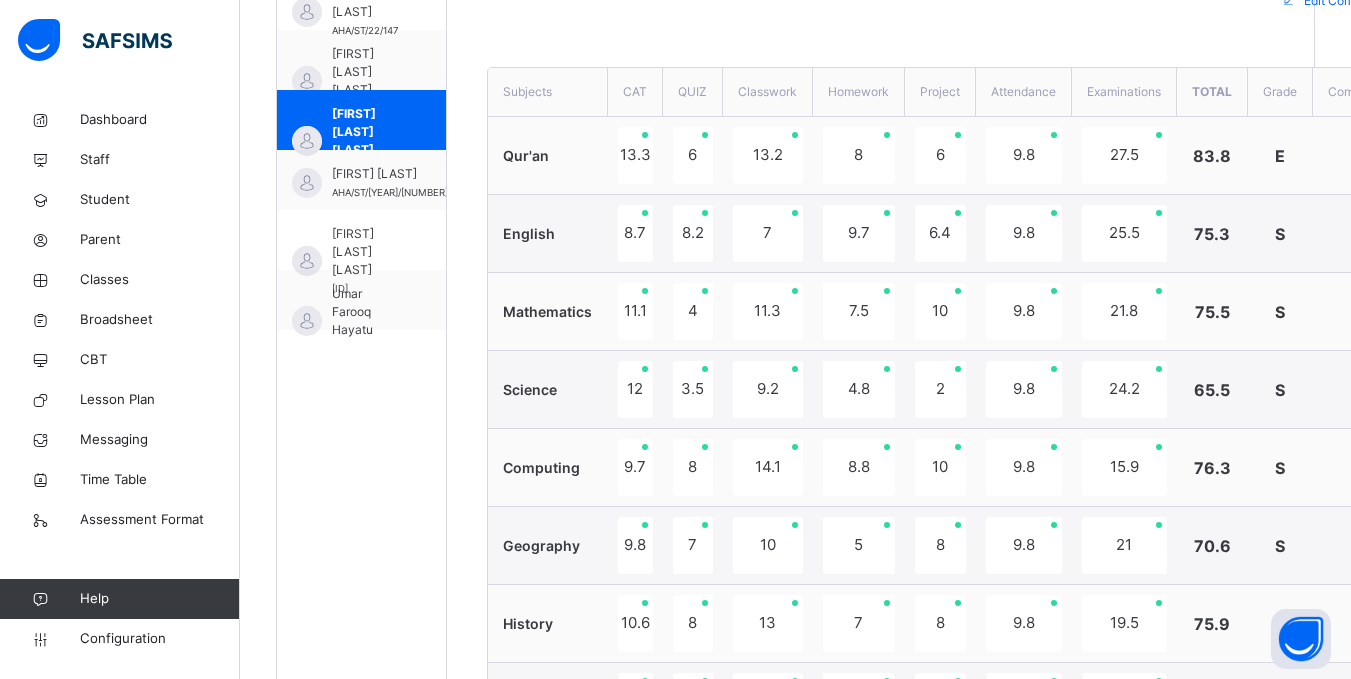 scroll, scrollTop: 701, scrollLeft: 0, axis: vertical 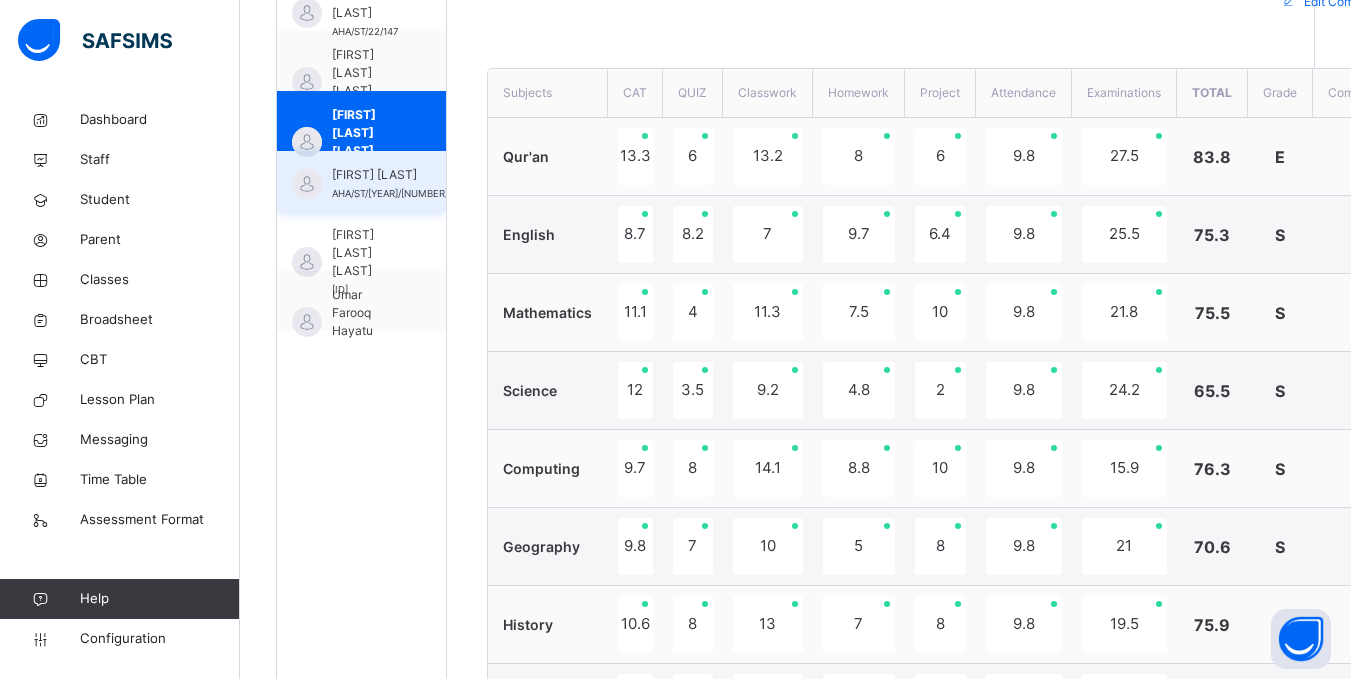 click on "Muhammad  Habib Nuhu" at bounding box center (390, 175) 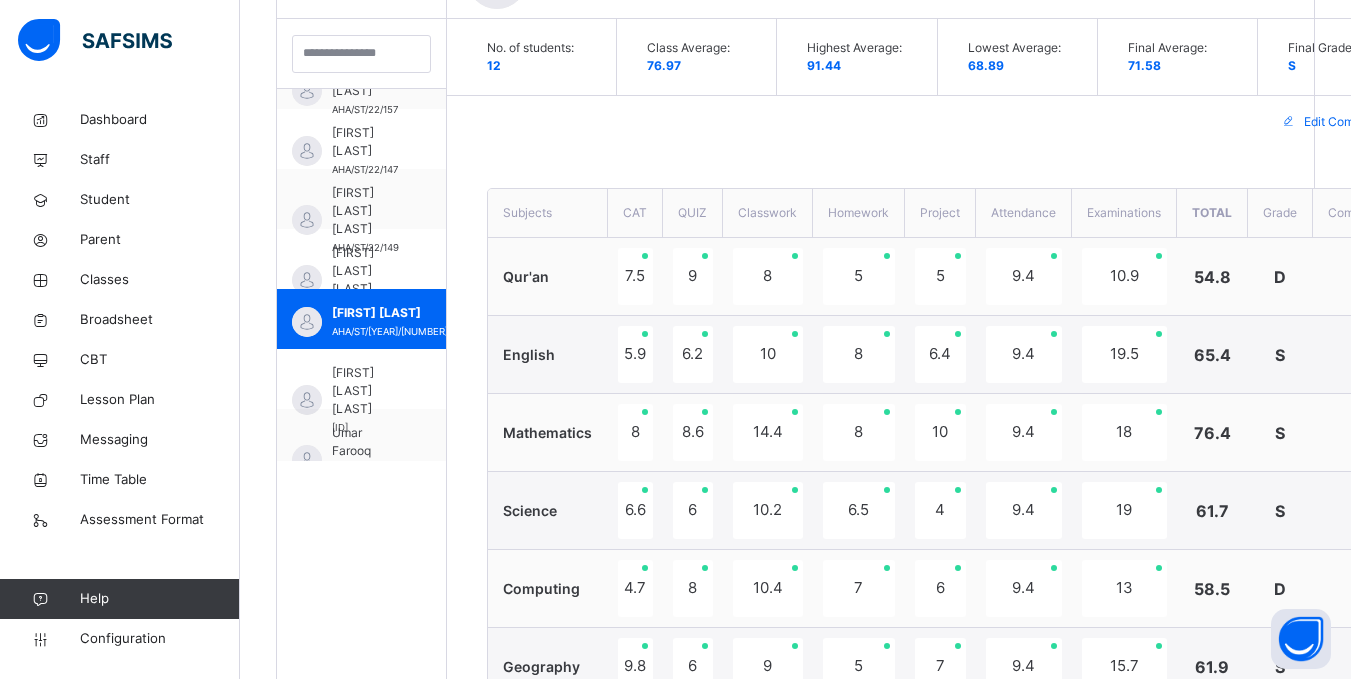 scroll, scrollTop: 719, scrollLeft: 0, axis: vertical 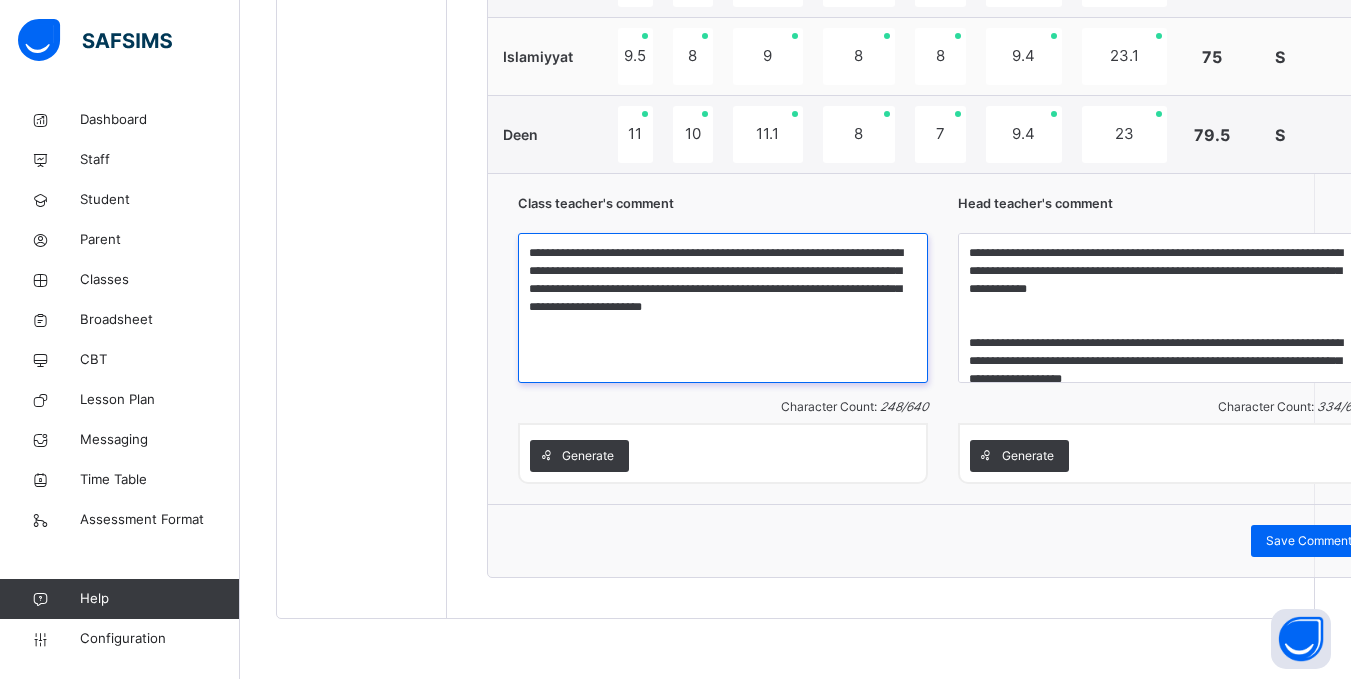 click on "**********" at bounding box center [723, 308] 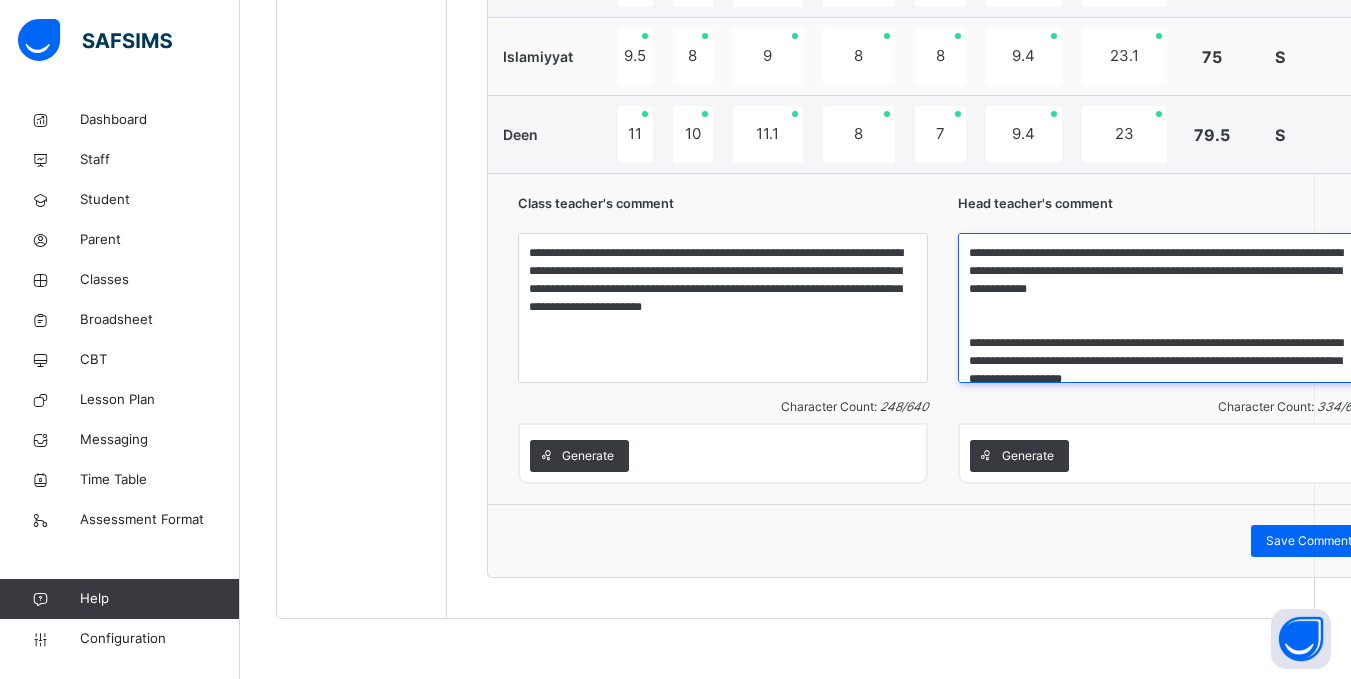 click on "**********" at bounding box center [1163, 308] 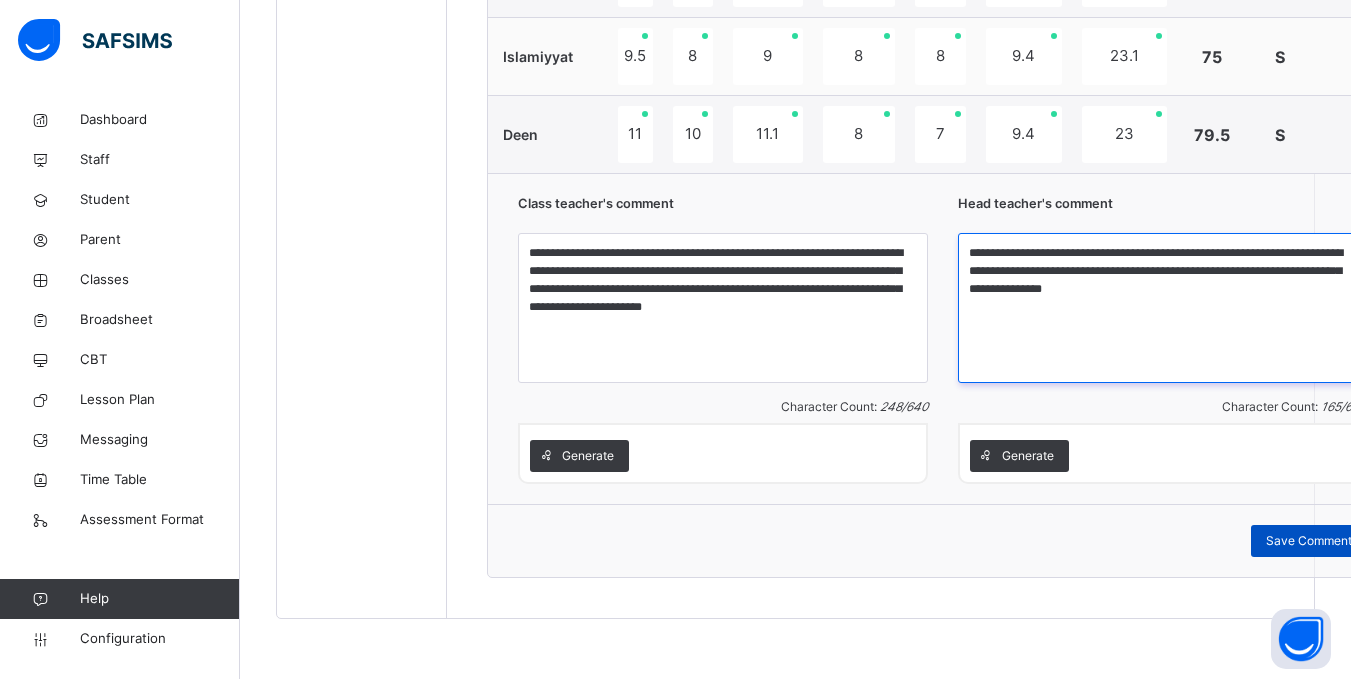 type on "**********" 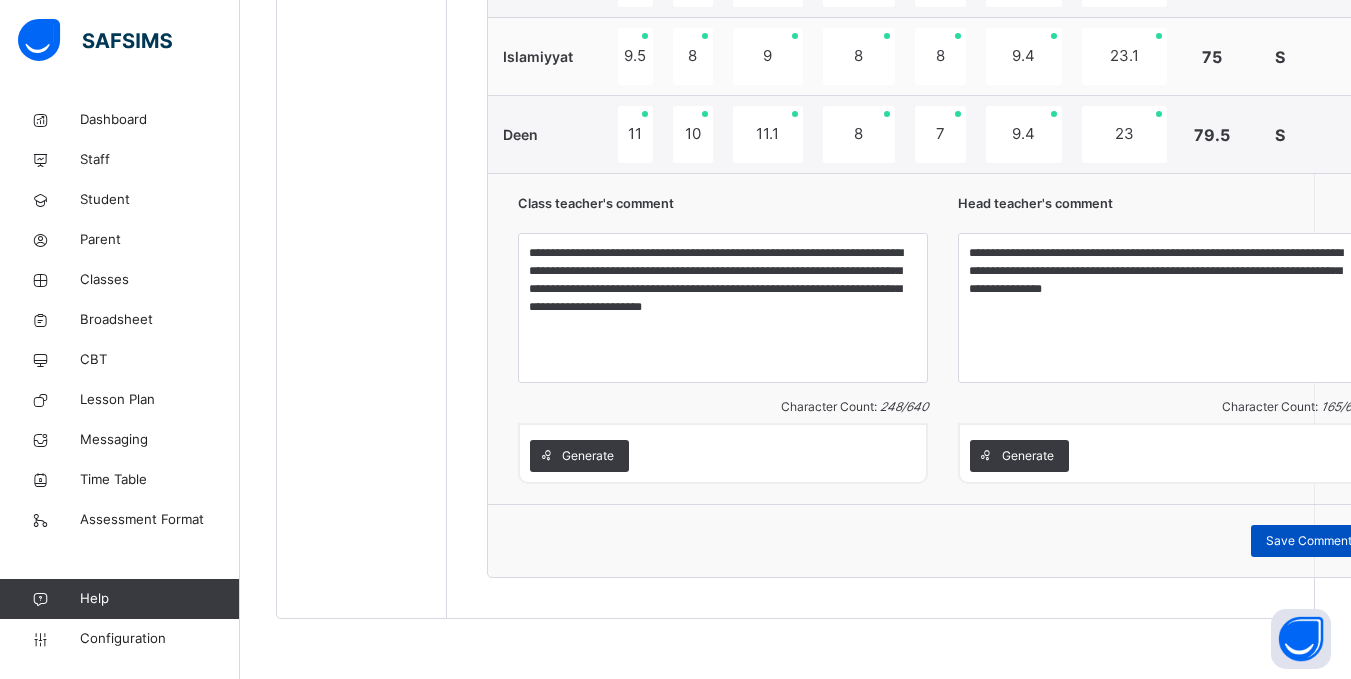 click on "Save Comment" at bounding box center (1309, 541) 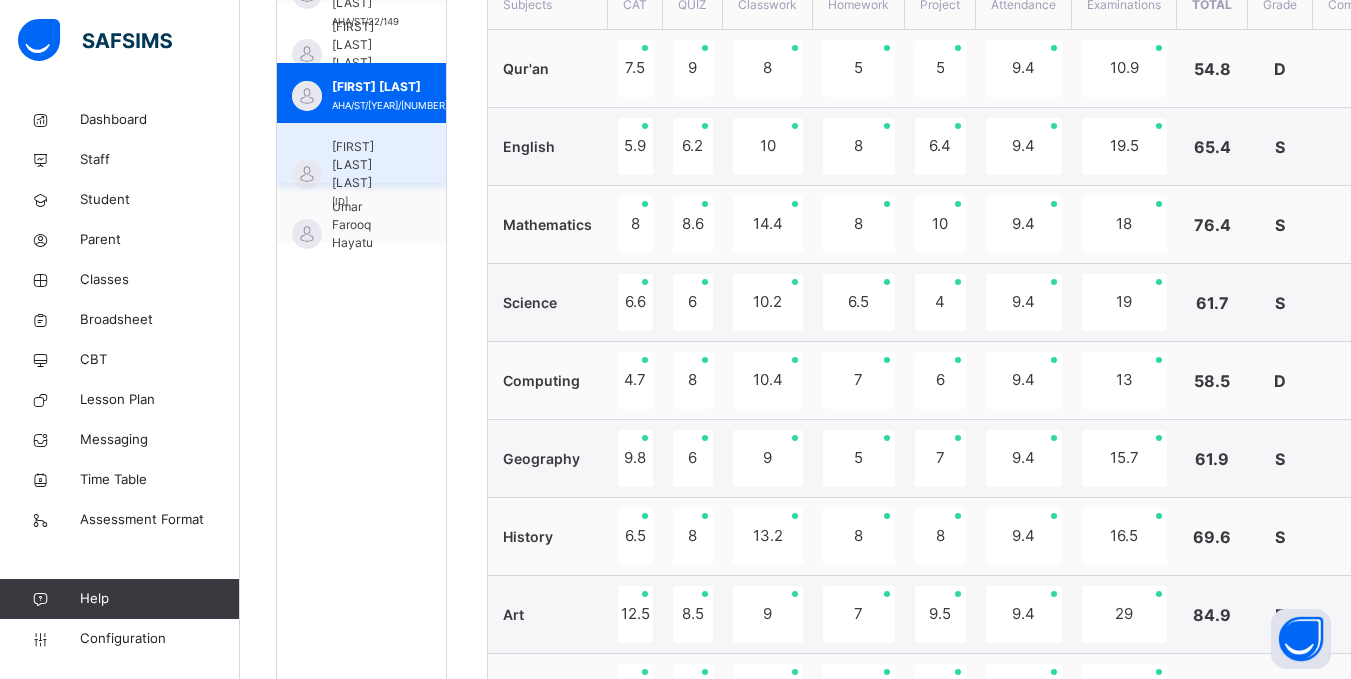click on "Muhammad Abande  Imam" at bounding box center (366, 165) 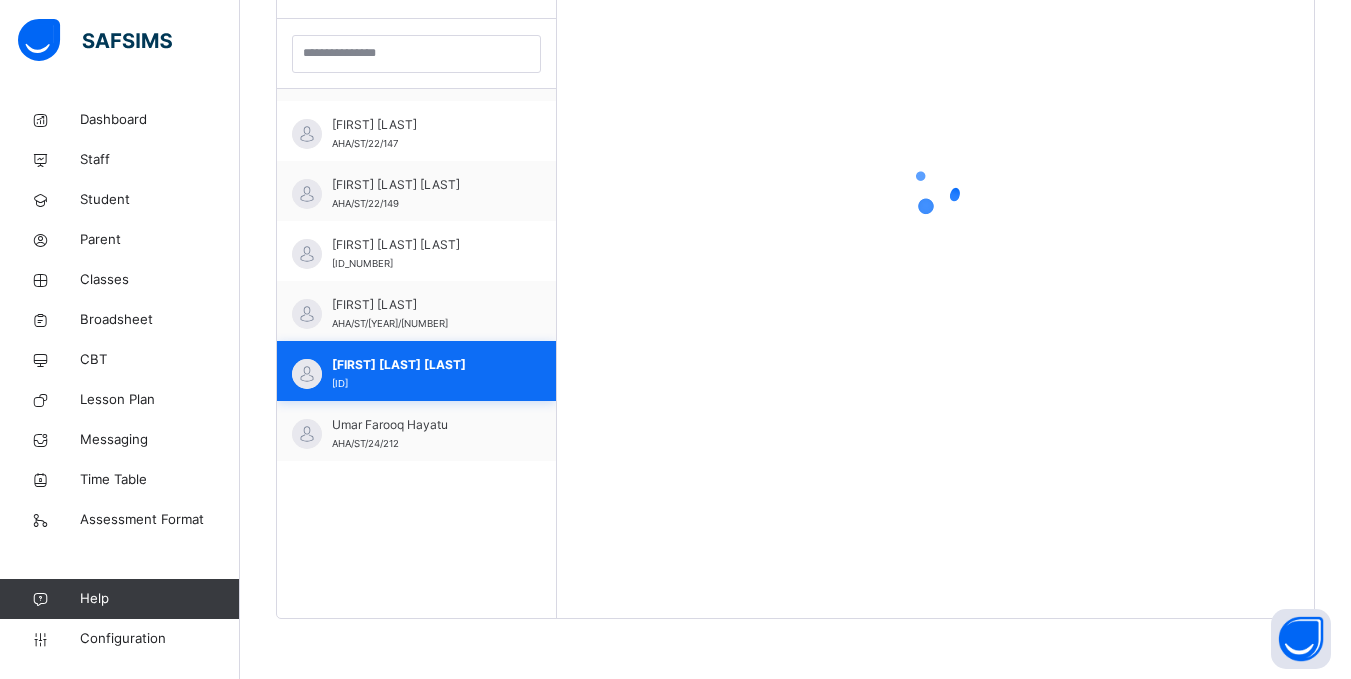 scroll, scrollTop: 581, scrollLeft: 0, axis: vertical 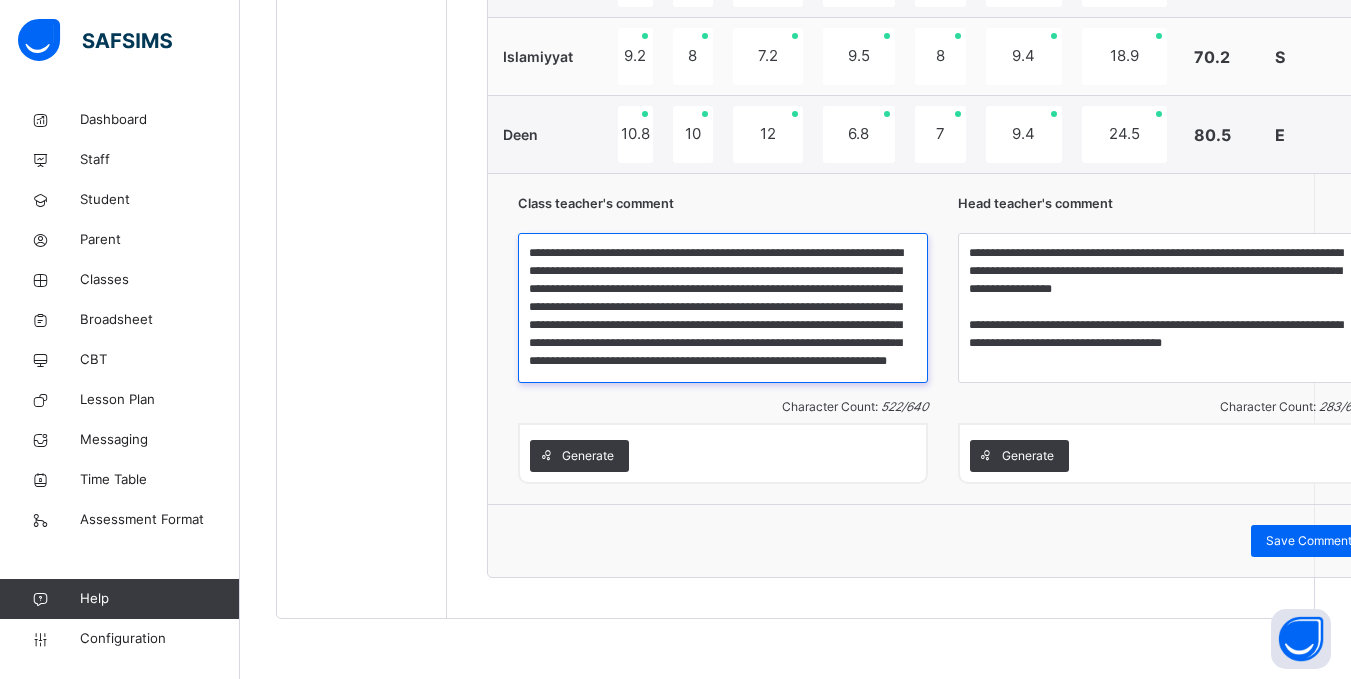 click on "**********" at bounding box center (723, 308) 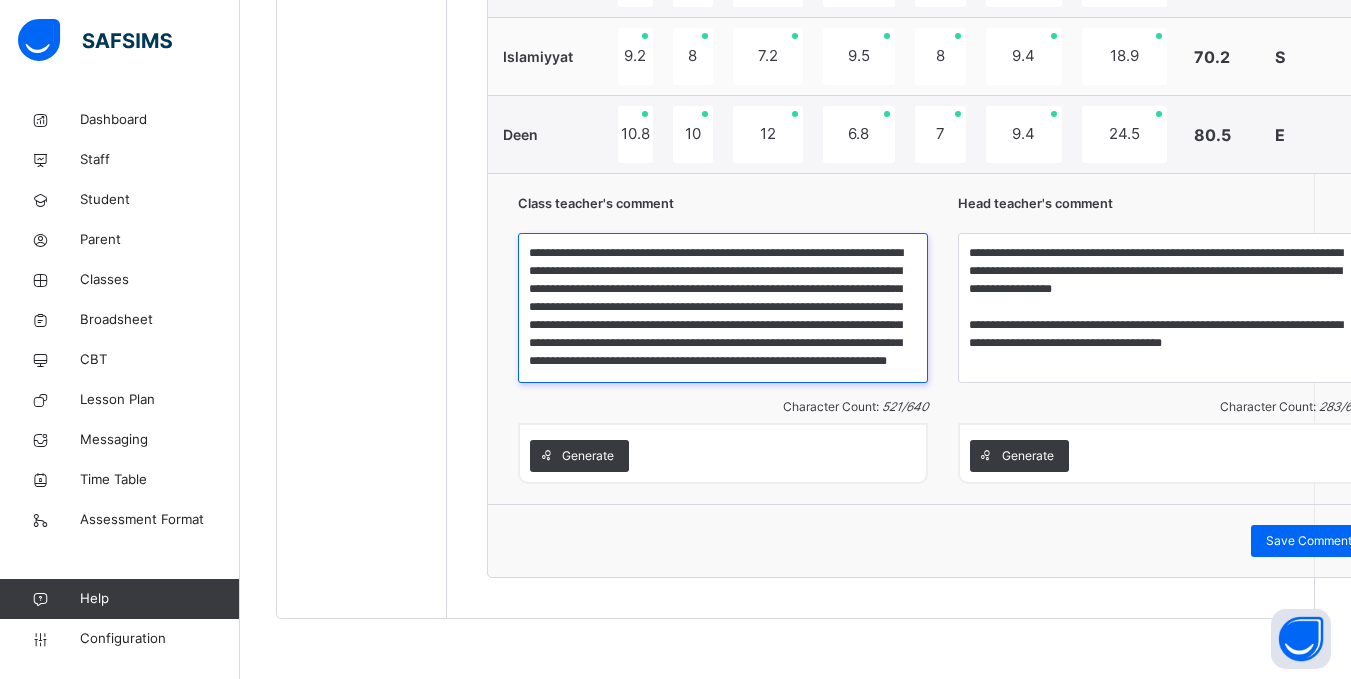 scroll, scrollTop: 41, scrollLeft: 0, axis: vertical 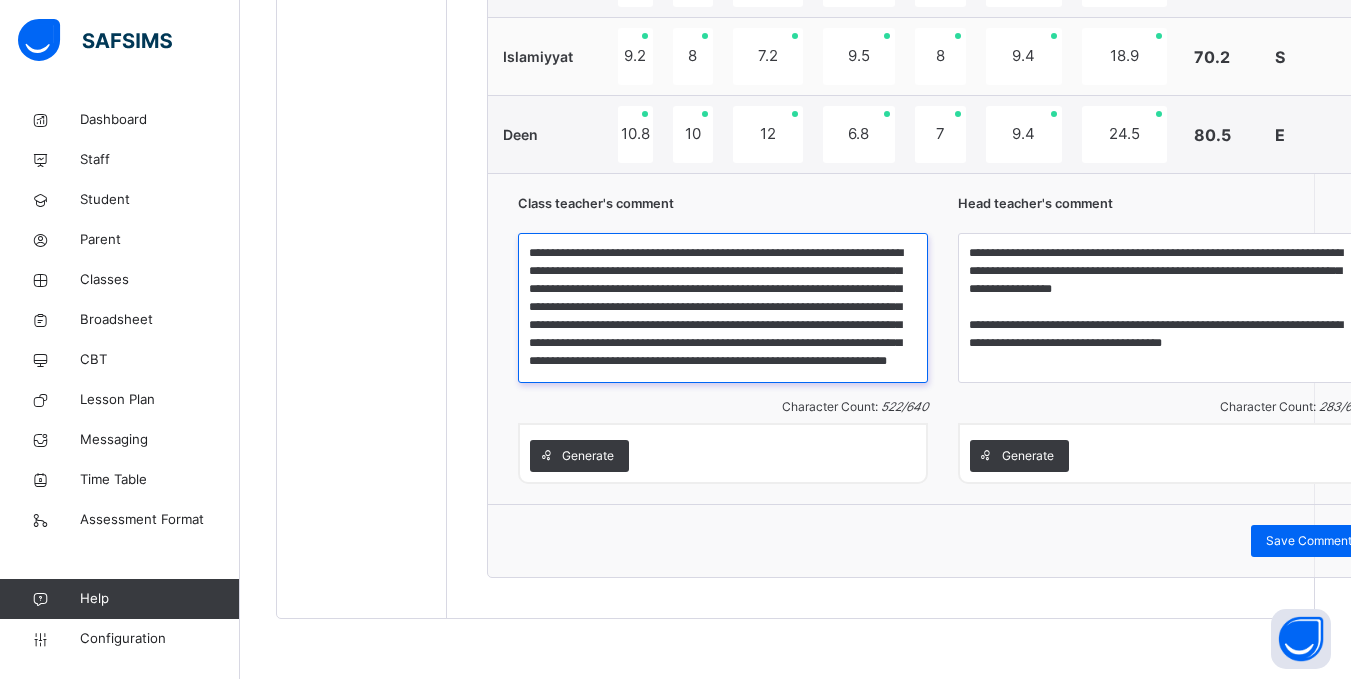 type on "**********" 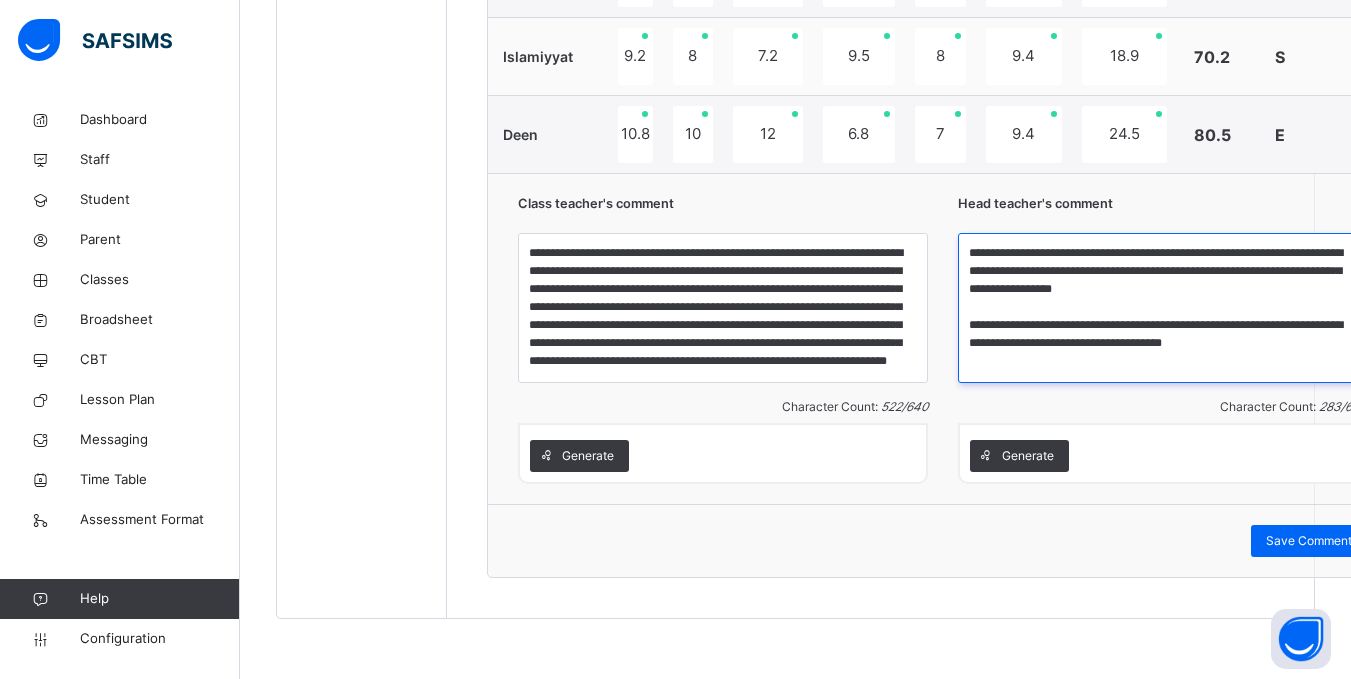 click on "**********" at bounding box center (1163, 308) 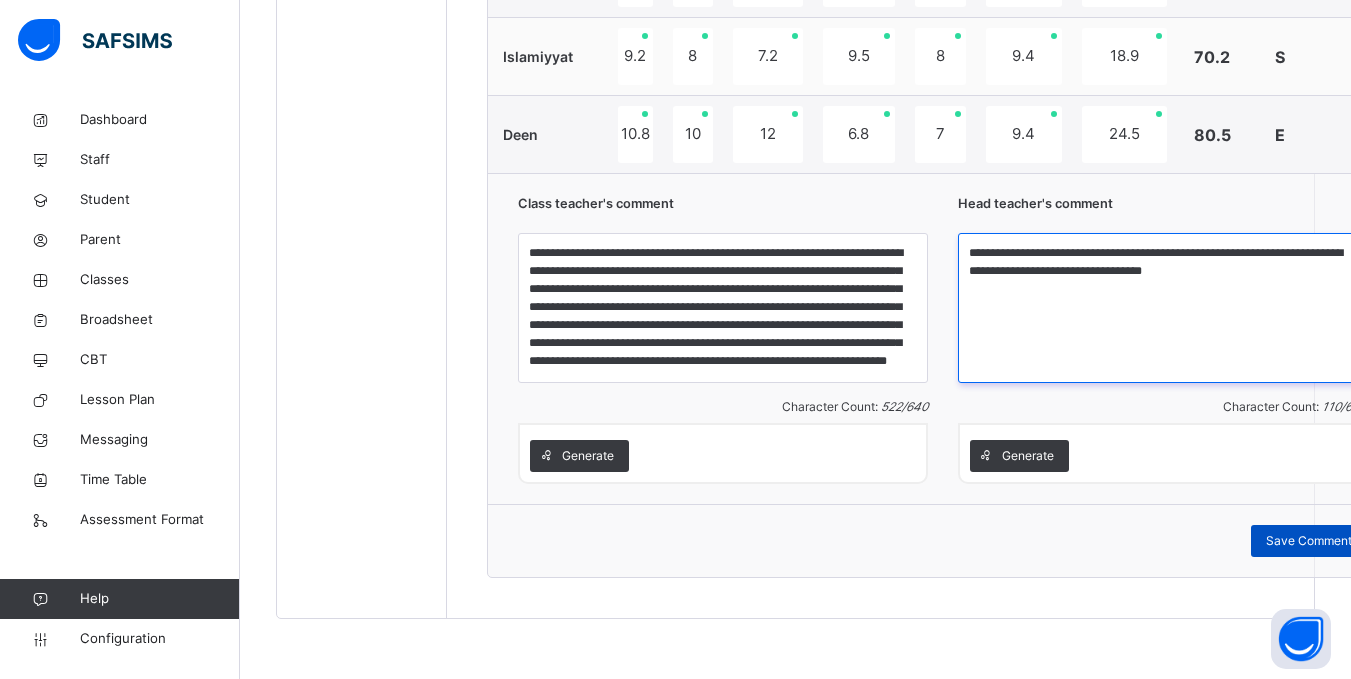 type on "**********" 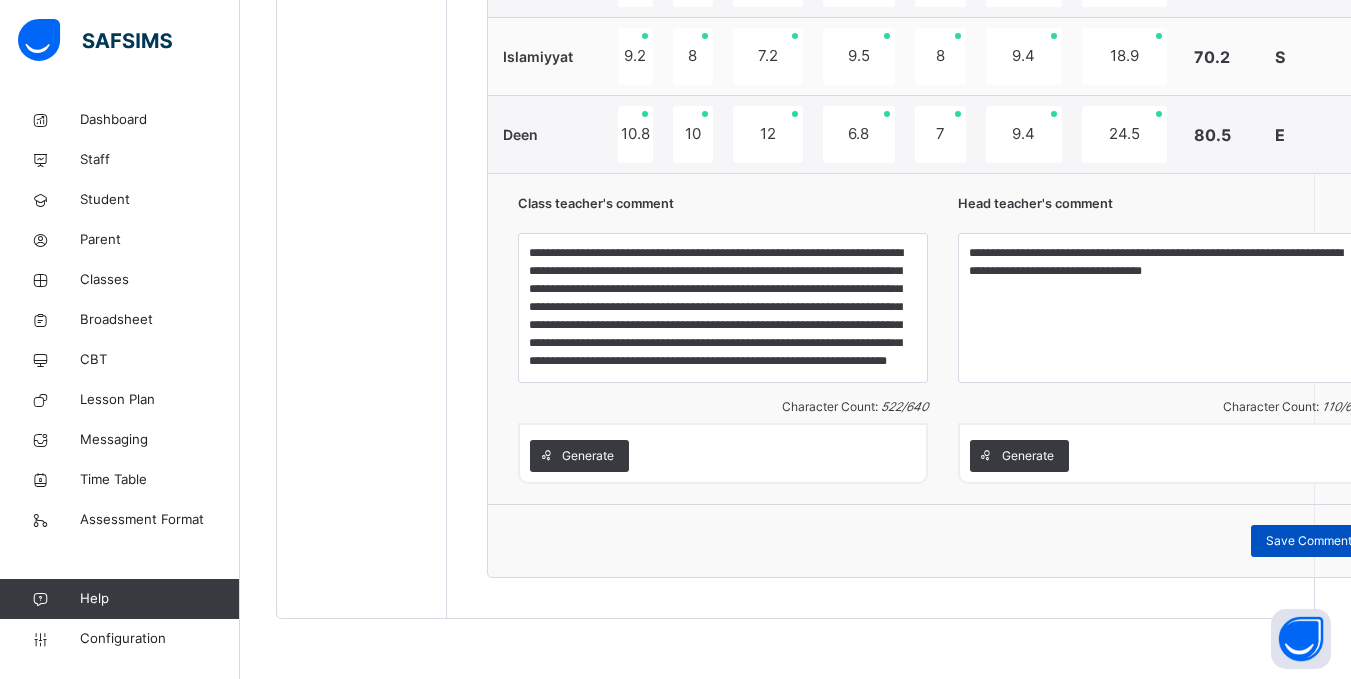 click on "Save Comment" at bounding box center (1309, 541) 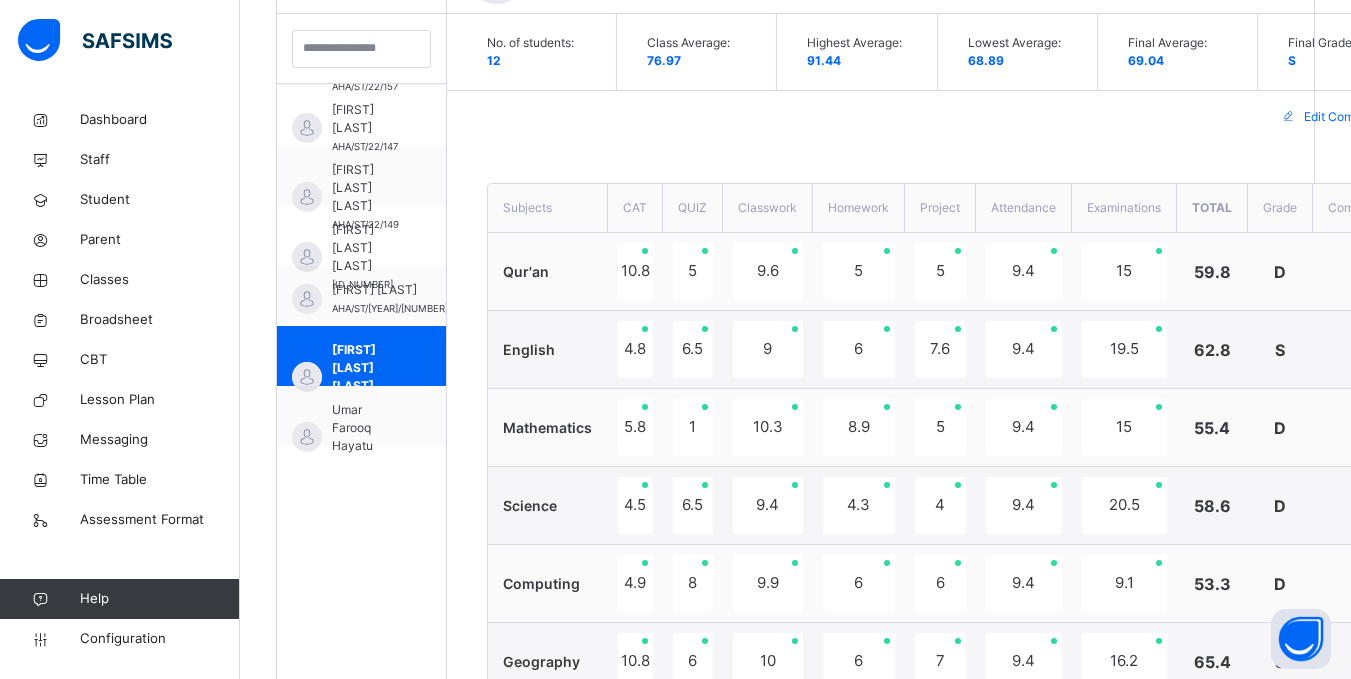 scroll, scrollTop: 570, scrollLeft: 0, axis: vertical 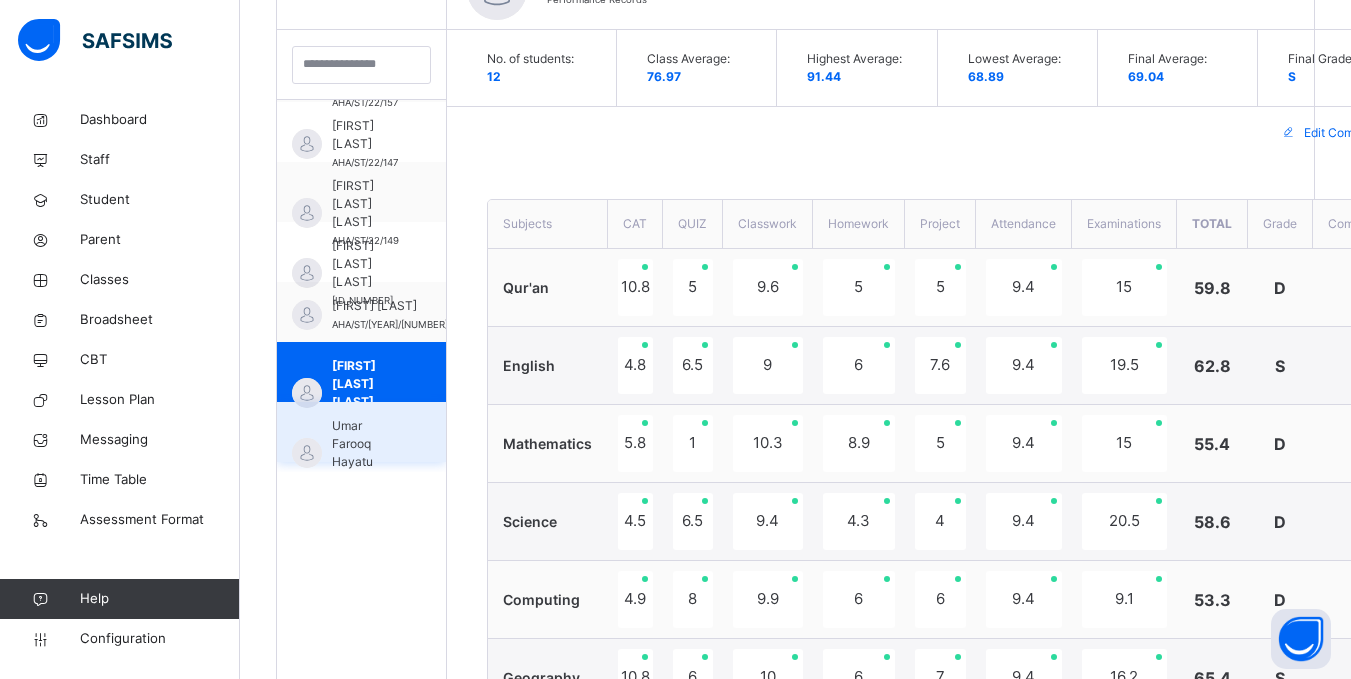 click on "Umar Farooq Hayatu" at bounding box center [366, 444] 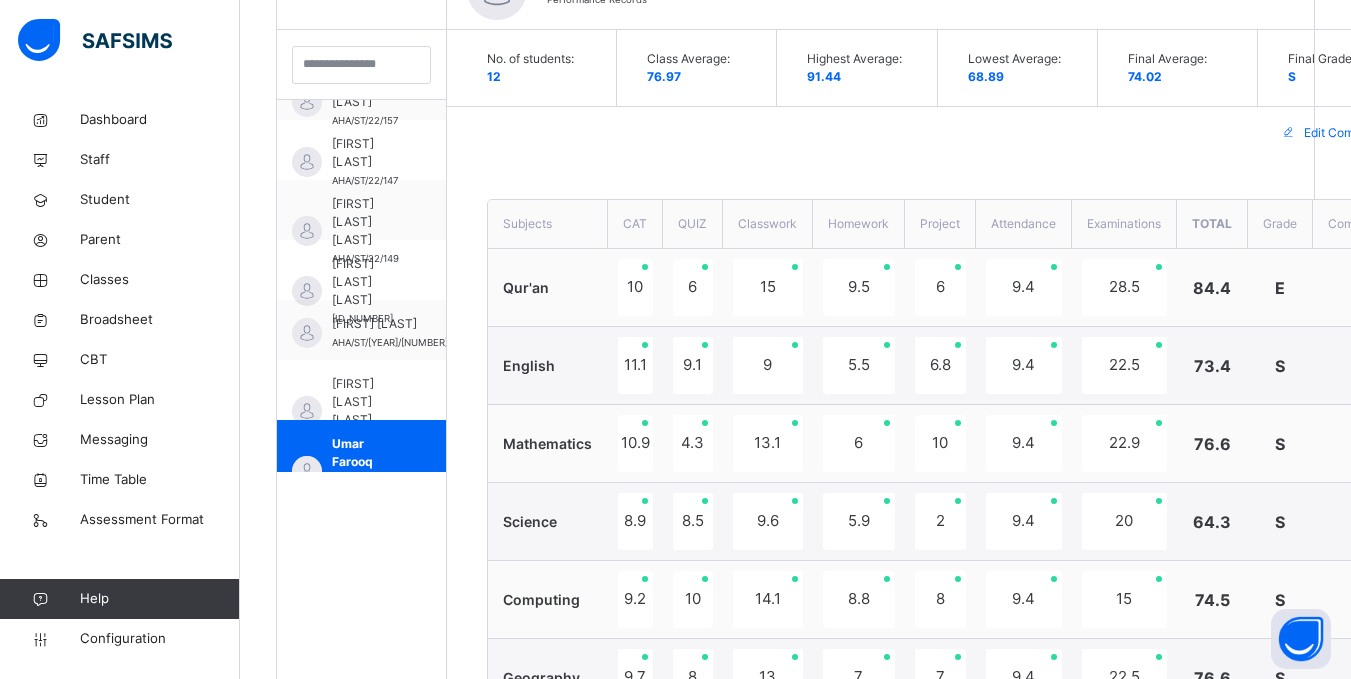 scroll, scrollTop: 358, scrollLeft: 0, axis: vertical 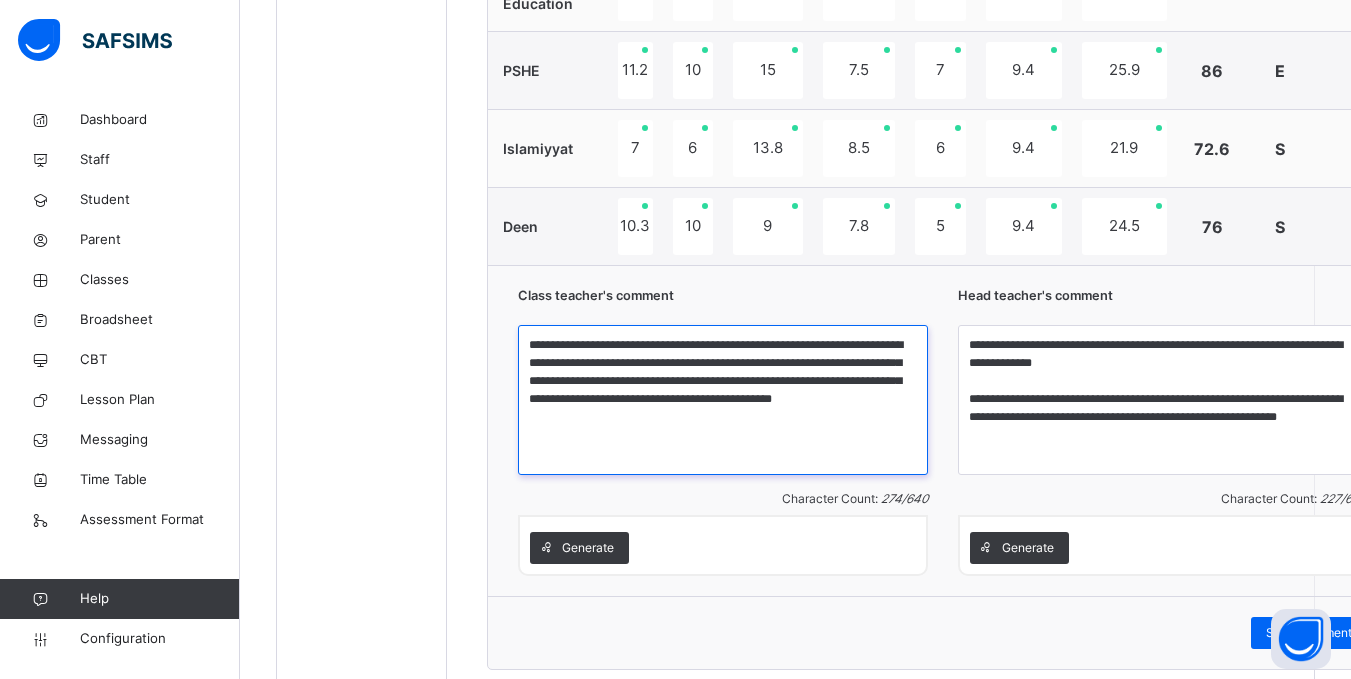 click on "**********" at bounding box center [723, 400] 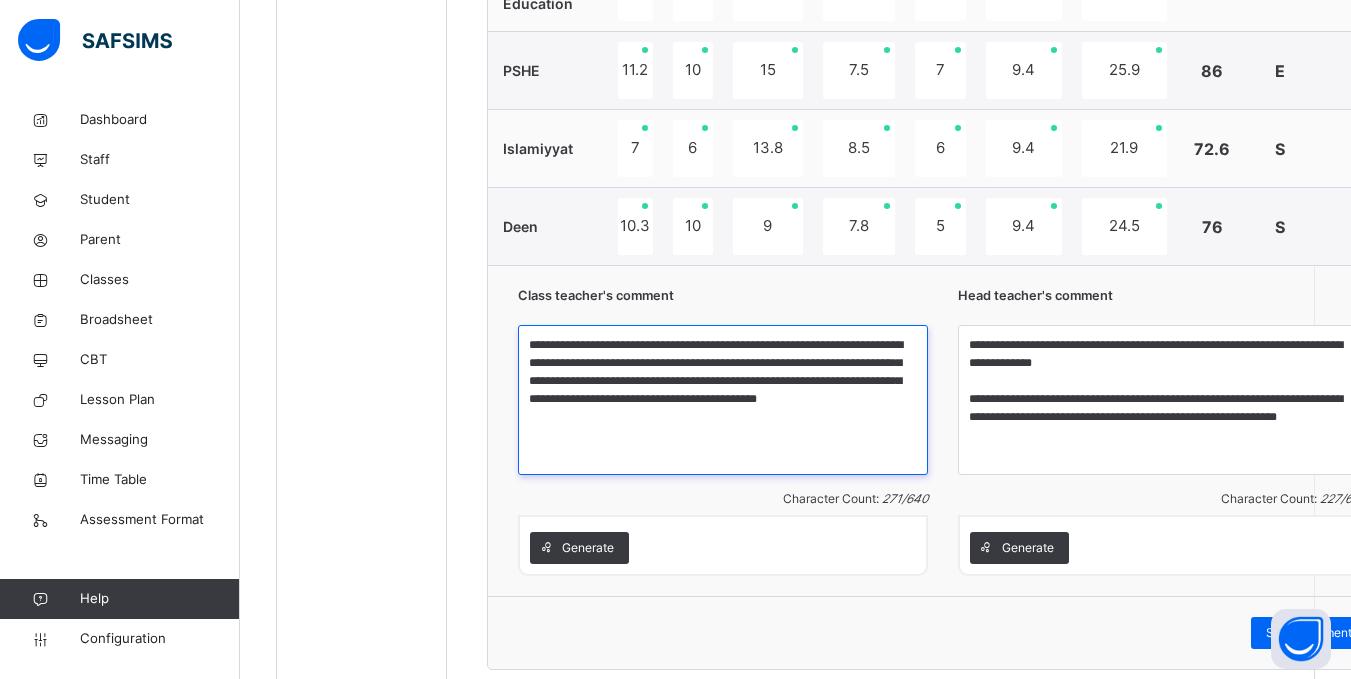type on "**********" 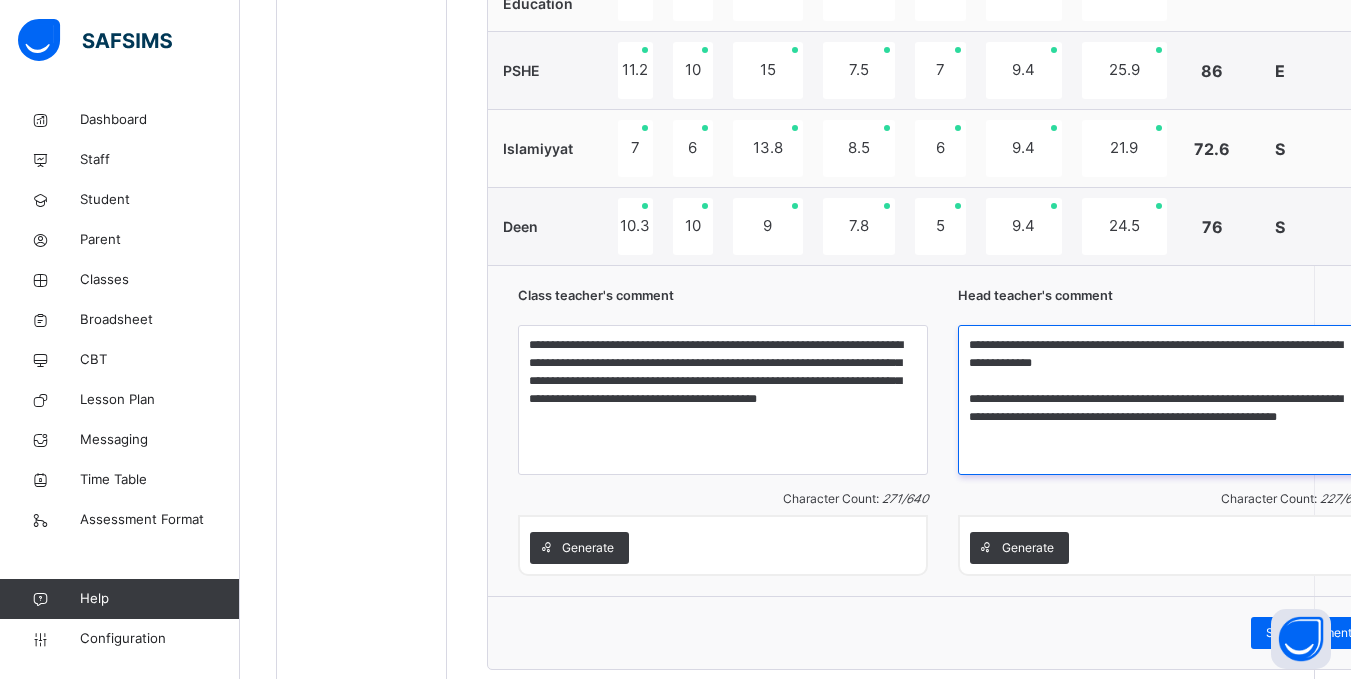 click on "**********" at bounding box center (1163, 400) 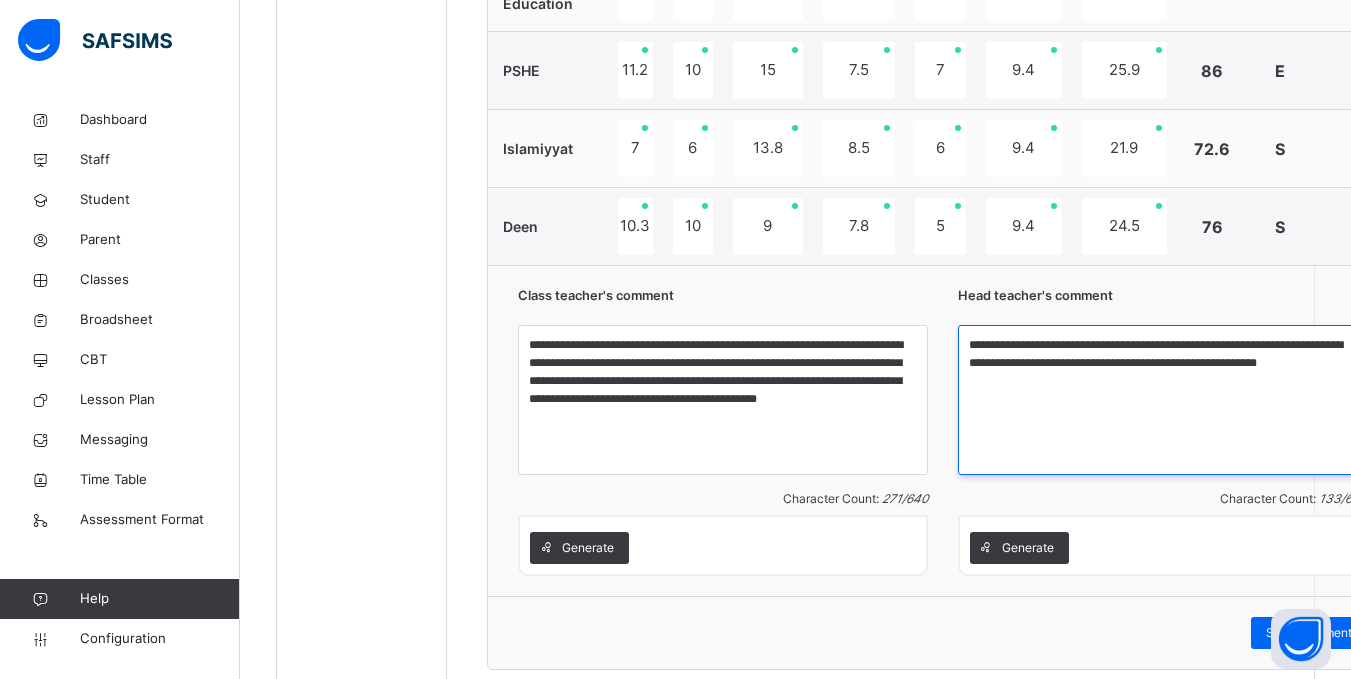 scroll, scrollTop: 1737, scrollLeft: 0, axis: vertical 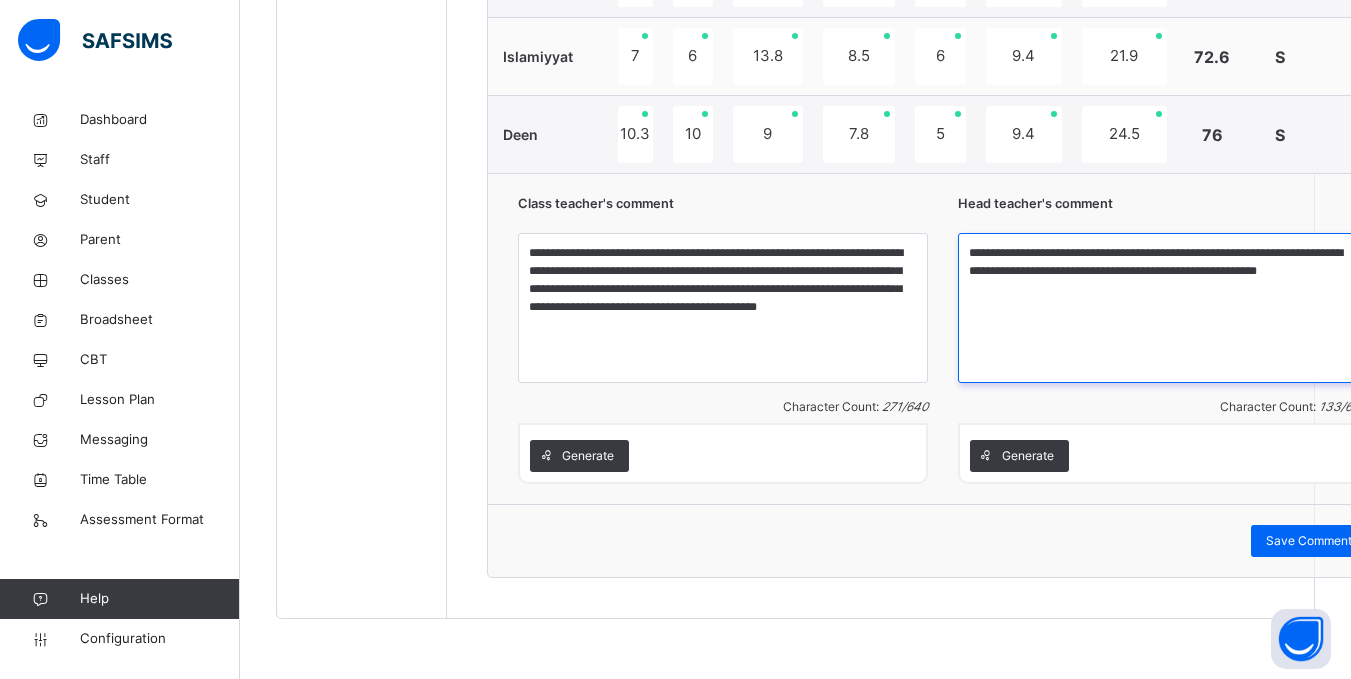 type on "**********" 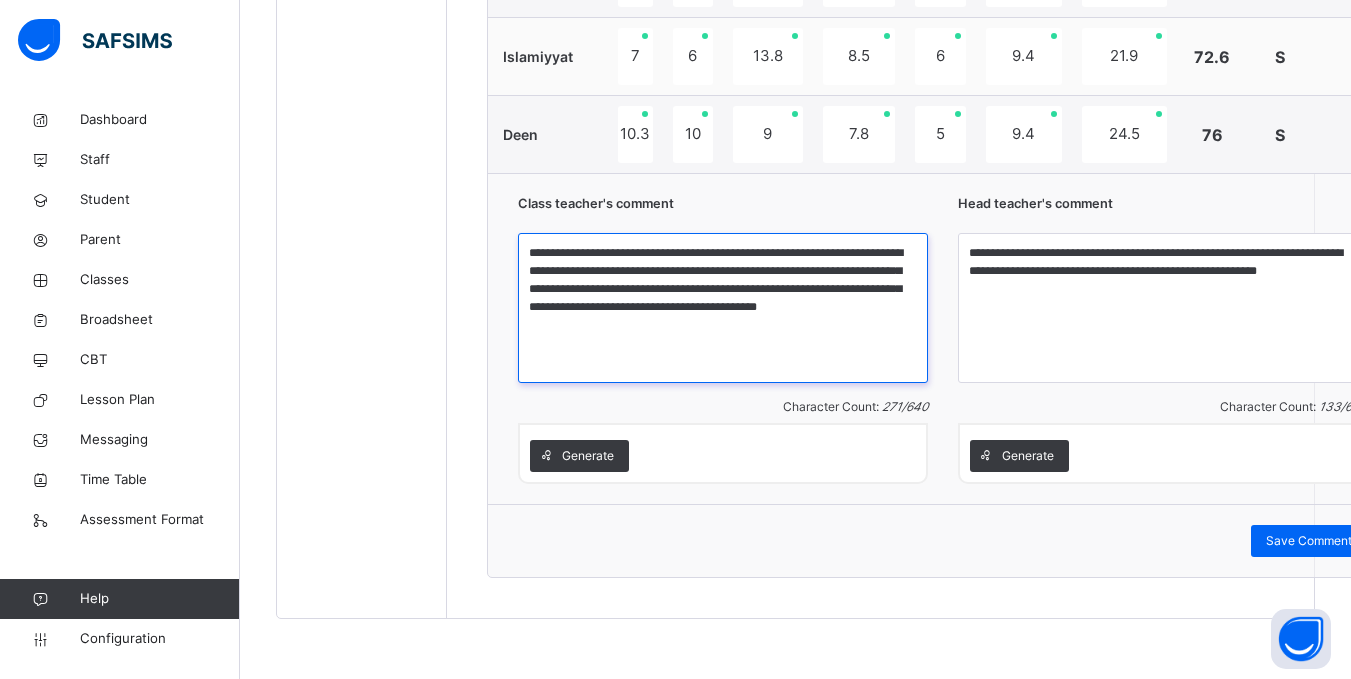 click on "**********" at bounding box center (723, 308) 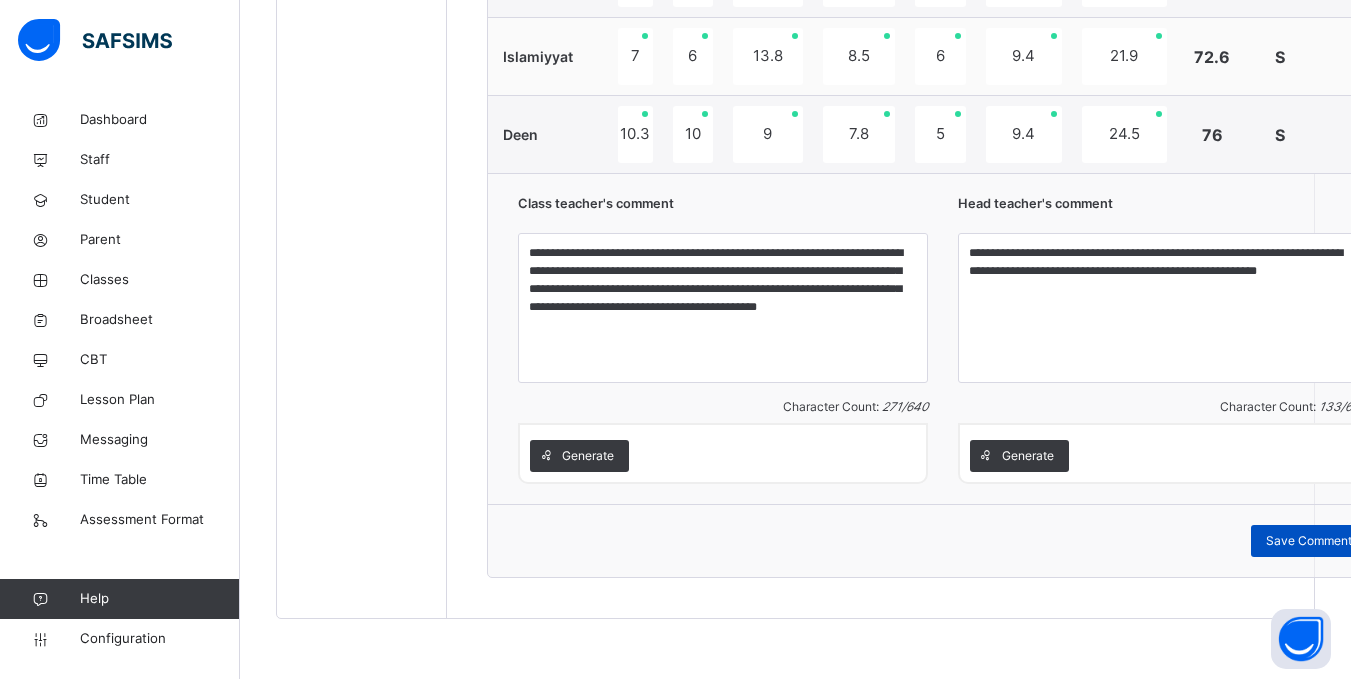 click on "Save Comment" at bounding box center (1309, 541) 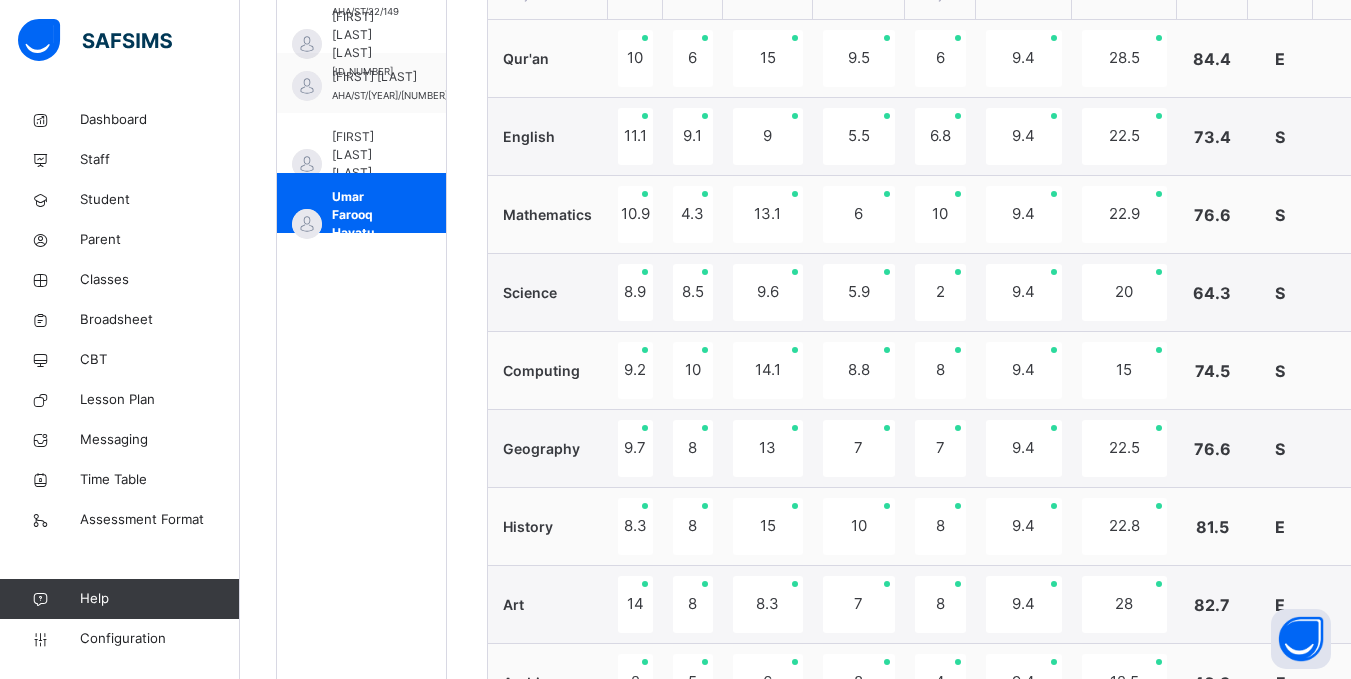 scroll, scrollTop: 796, scrollLeft: 0, axis: vertical 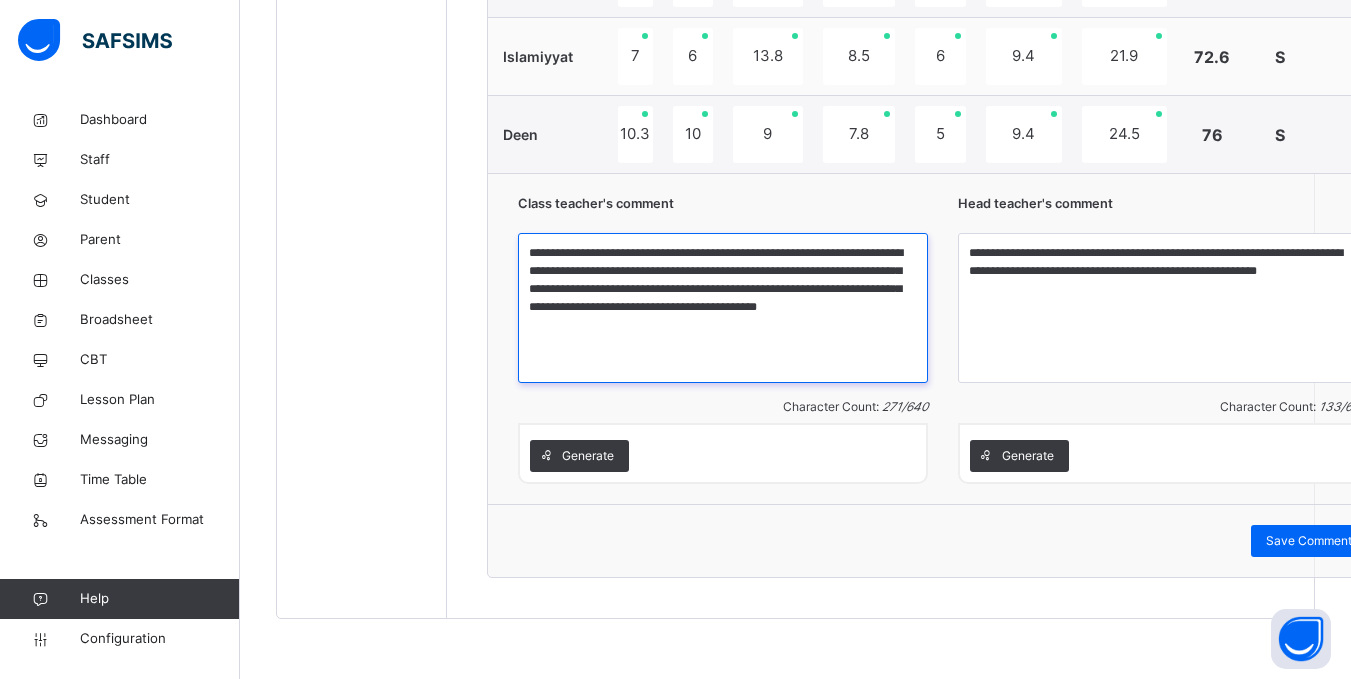 click on "**********" at bounding box center [723, 308] 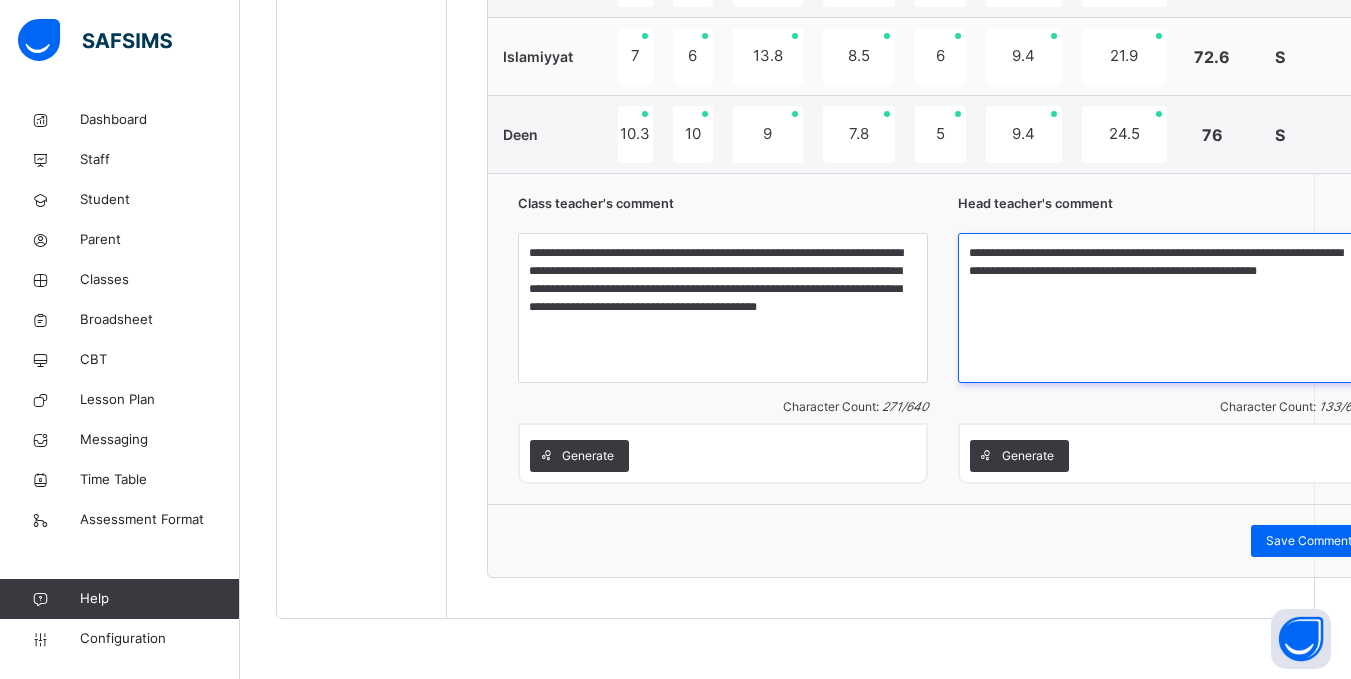 click on "**********" at bounding box center [1163, 308] 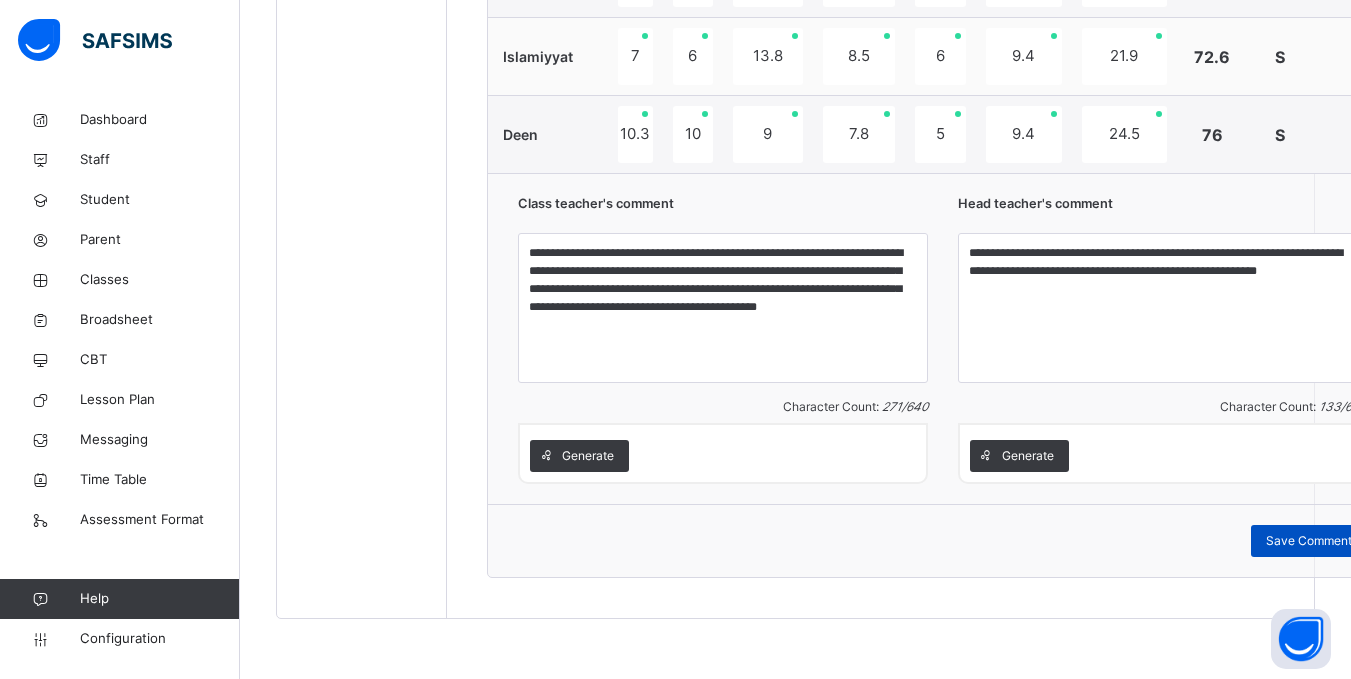 click on "Save Comment" at bounding box center (1309, 541) 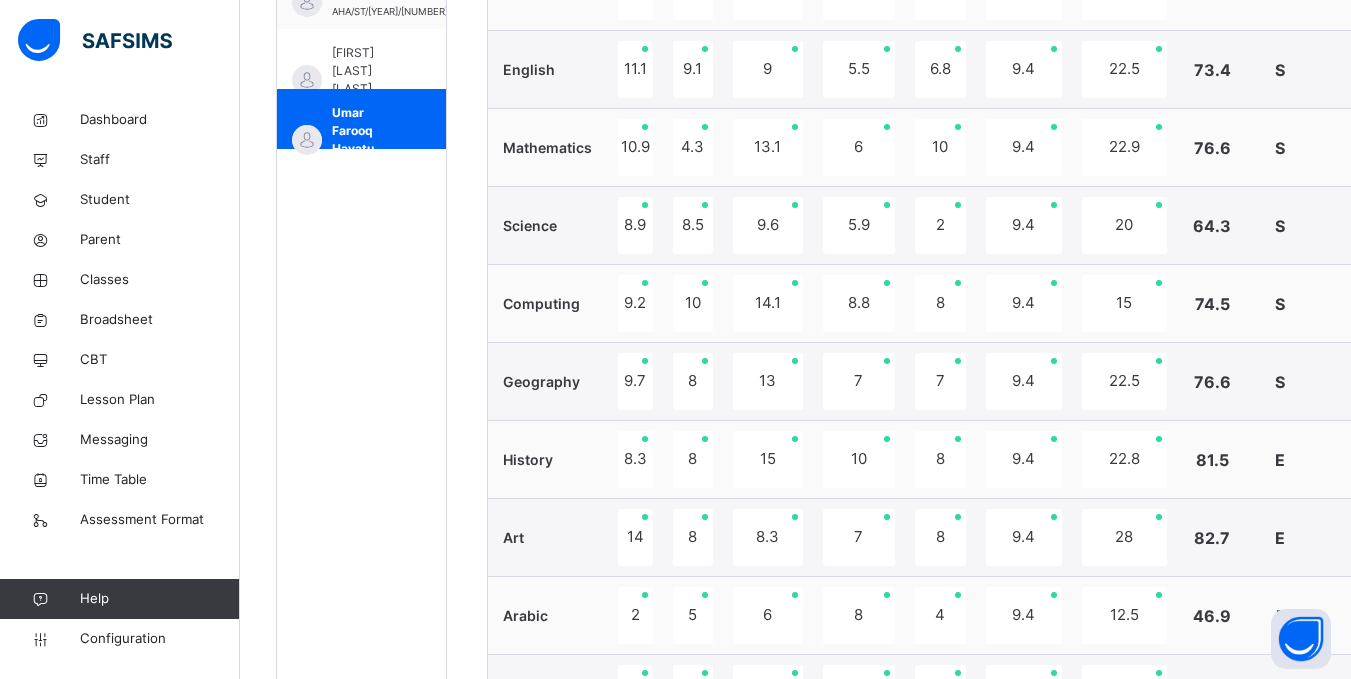 scroll, scrollTop: 865, scrollLeft: 0, axis: vertical 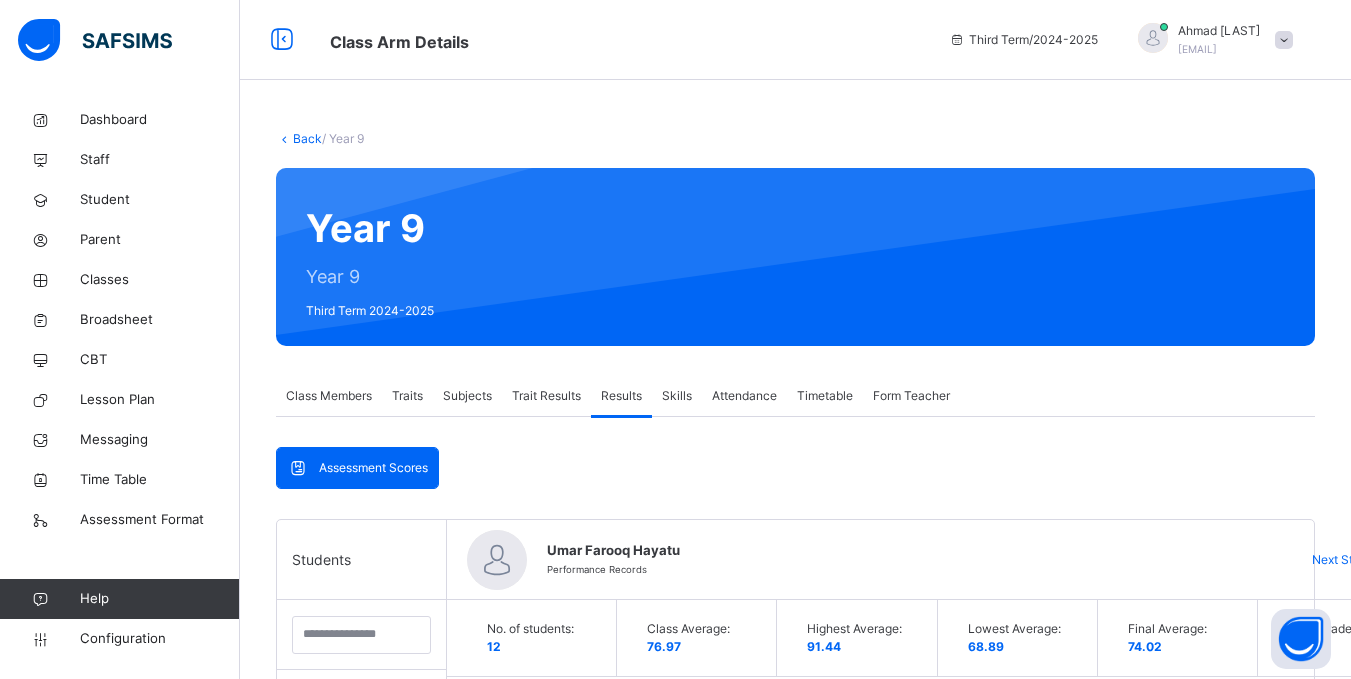 click on "Back" at bounding box center (307, 138) 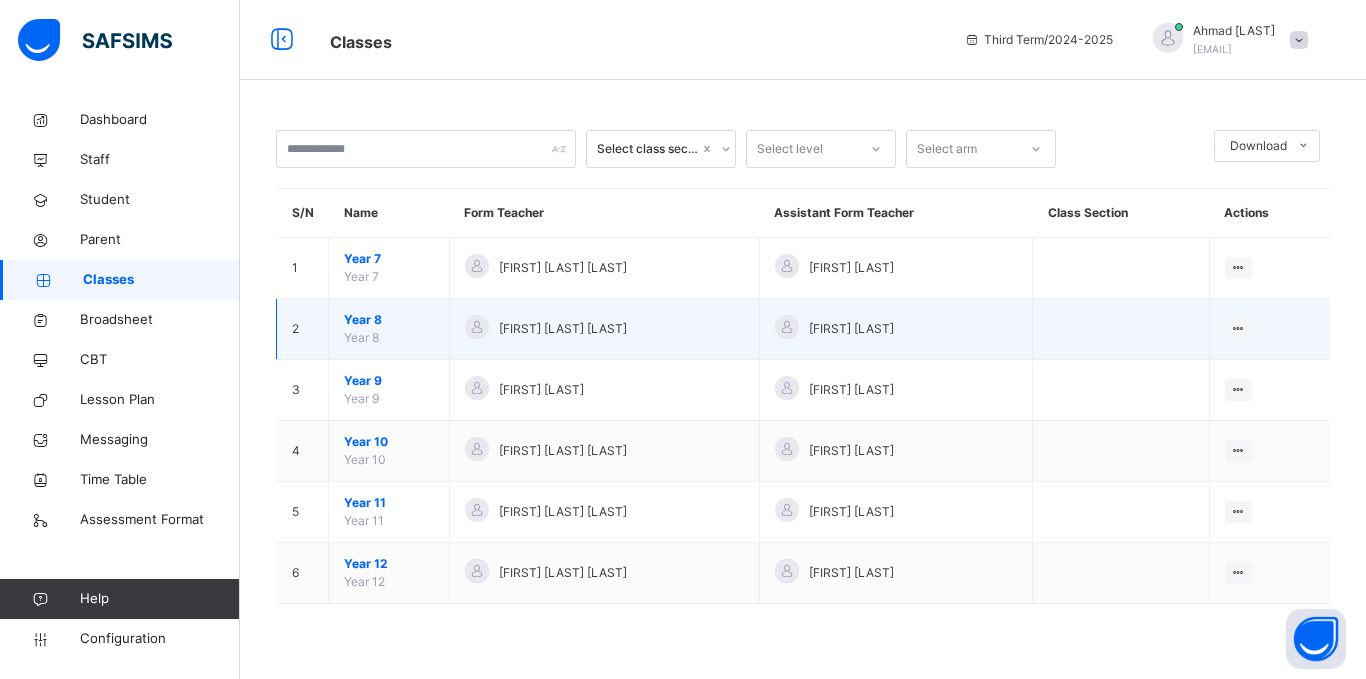 click on "Year 8" at bounding box center [389, 320] 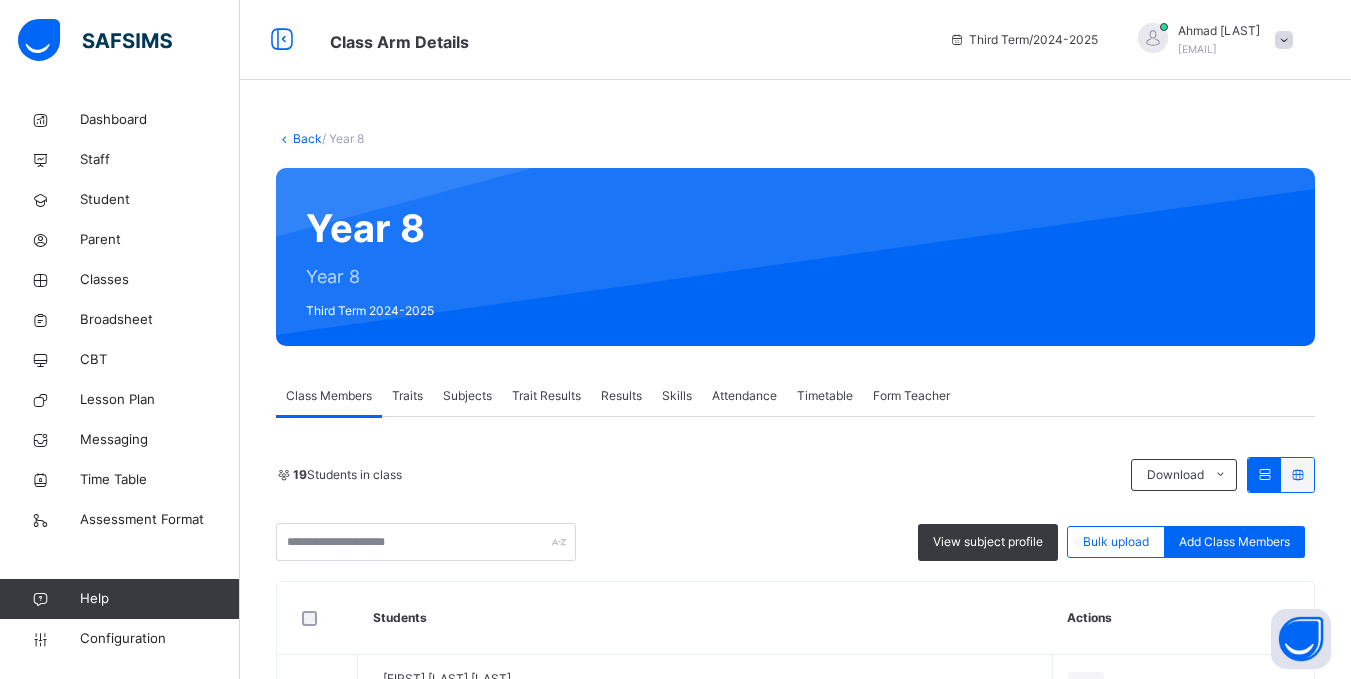 click on "Results" at bounding box center [621, 396] 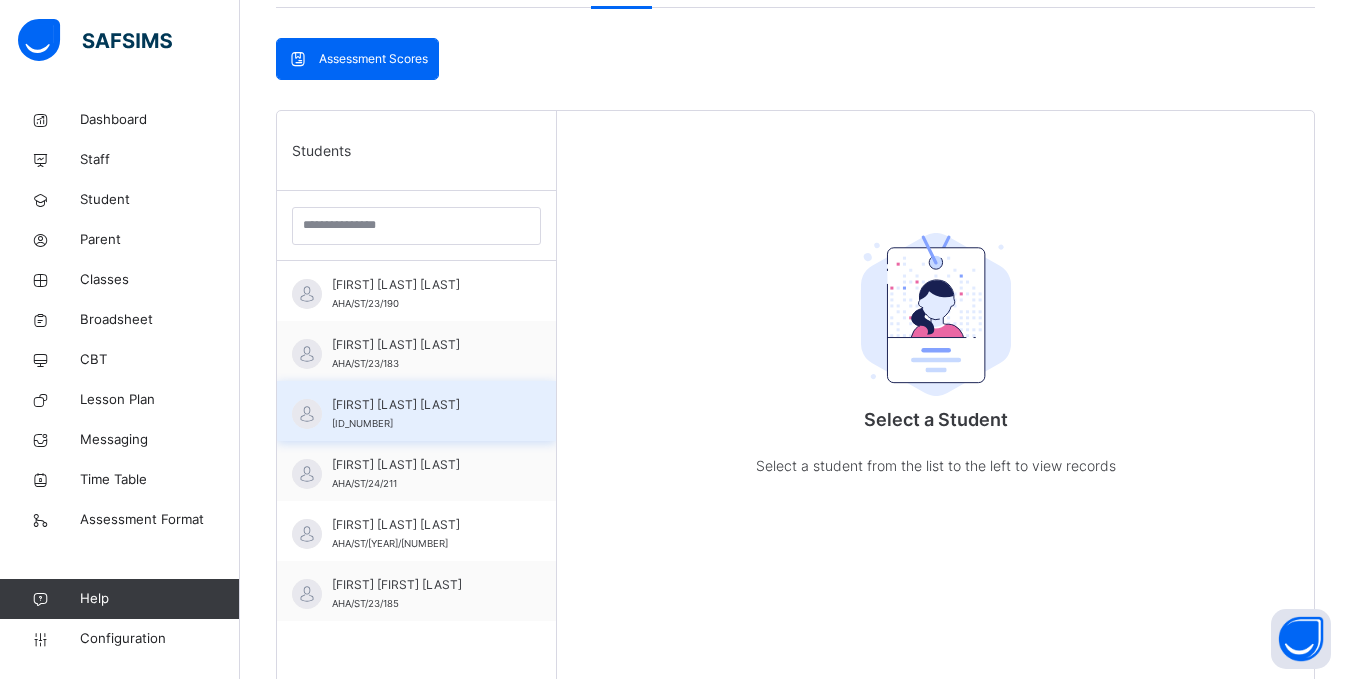 scroll, scrollTop: 410, scrollLeft: 0, axis: vertical 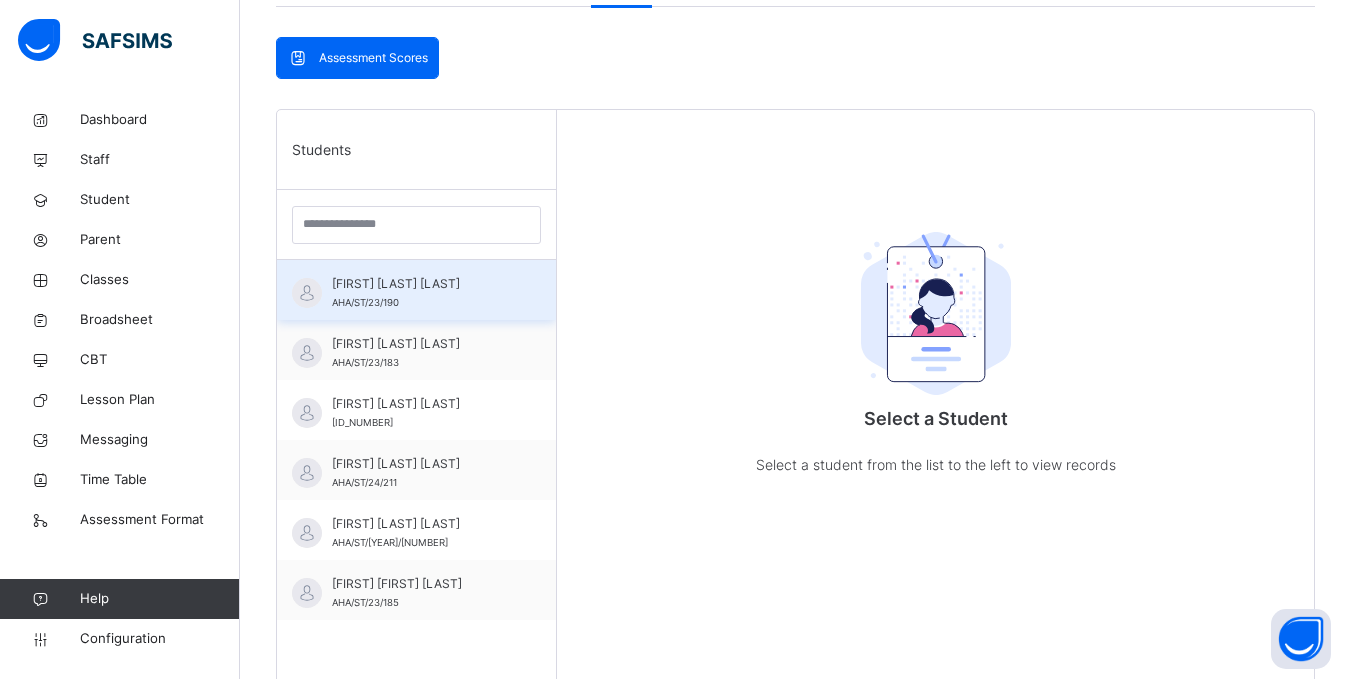 click on "Abdulrahman Abubakar Sani AHA/ST/23/190" at bounding box center [421, 293] 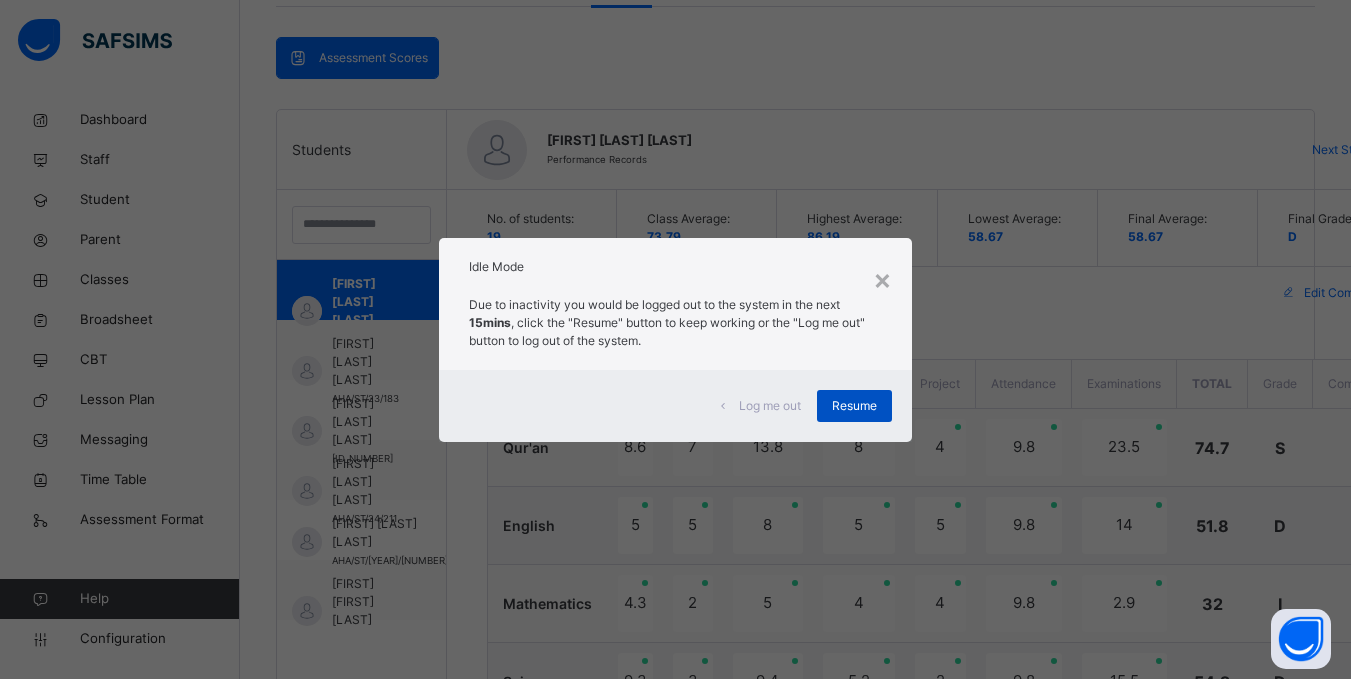 click on "Resume" at bounding box center [854, 406] 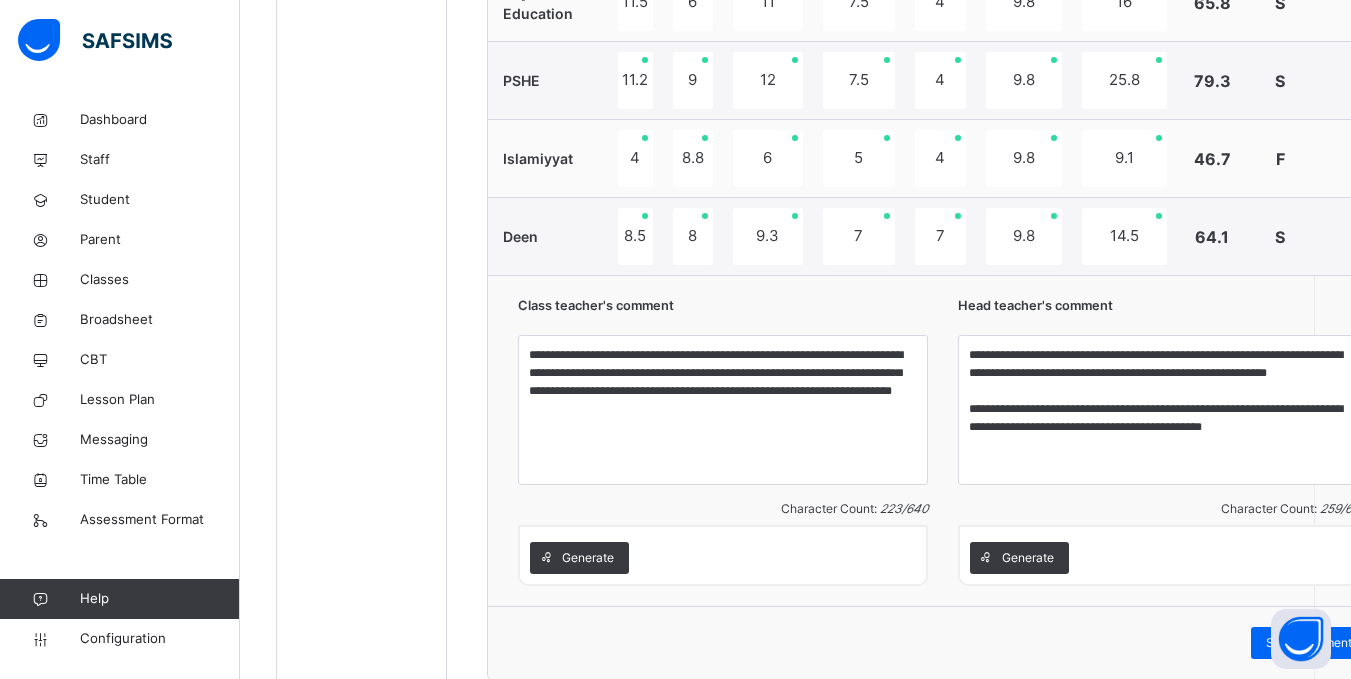 scroll, scrollTop: 1659, scrollLeft: 0, axis: vertical 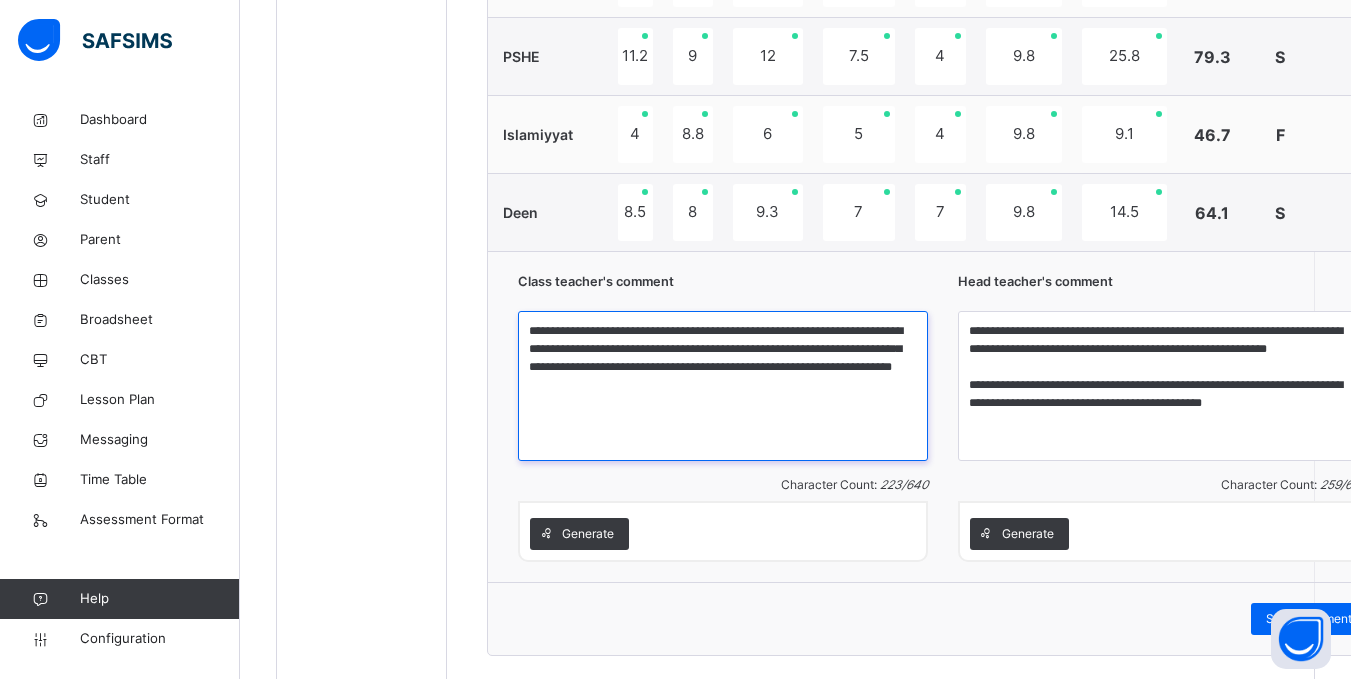 click on "**********" at bounding box center (723, 386) 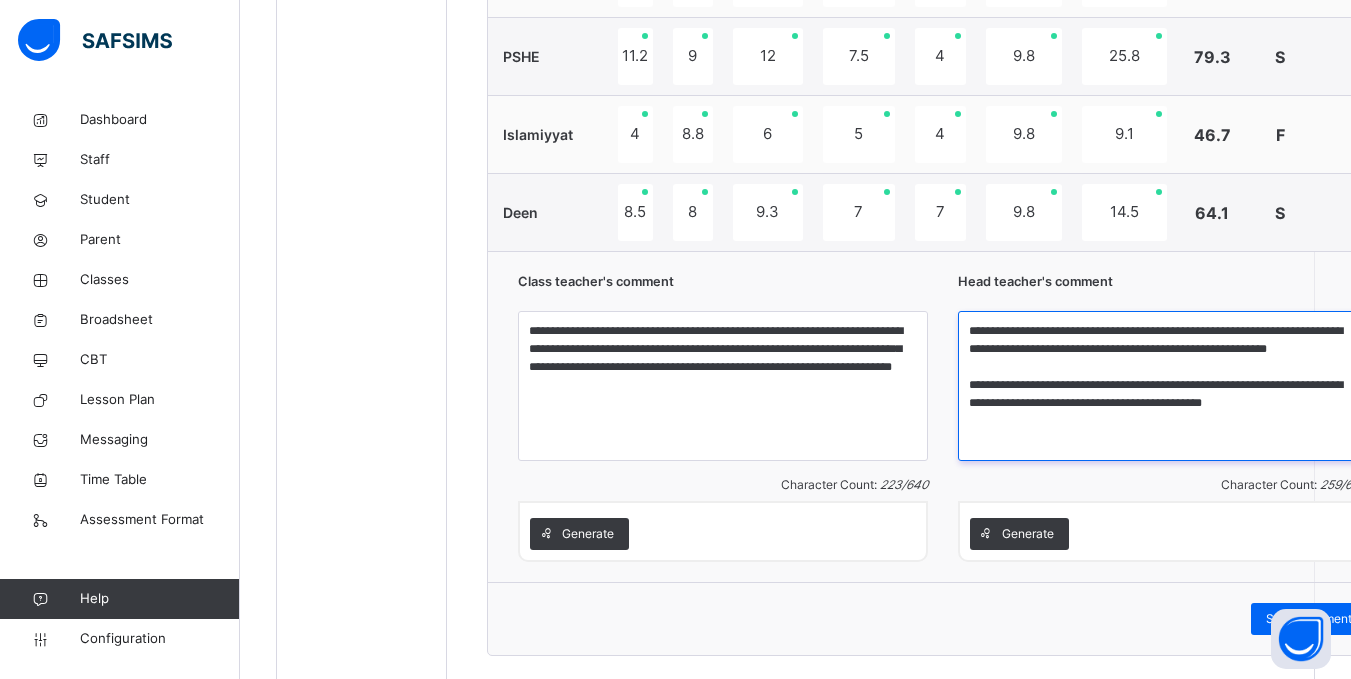click on "**********" at bounding box center (1163, 386) 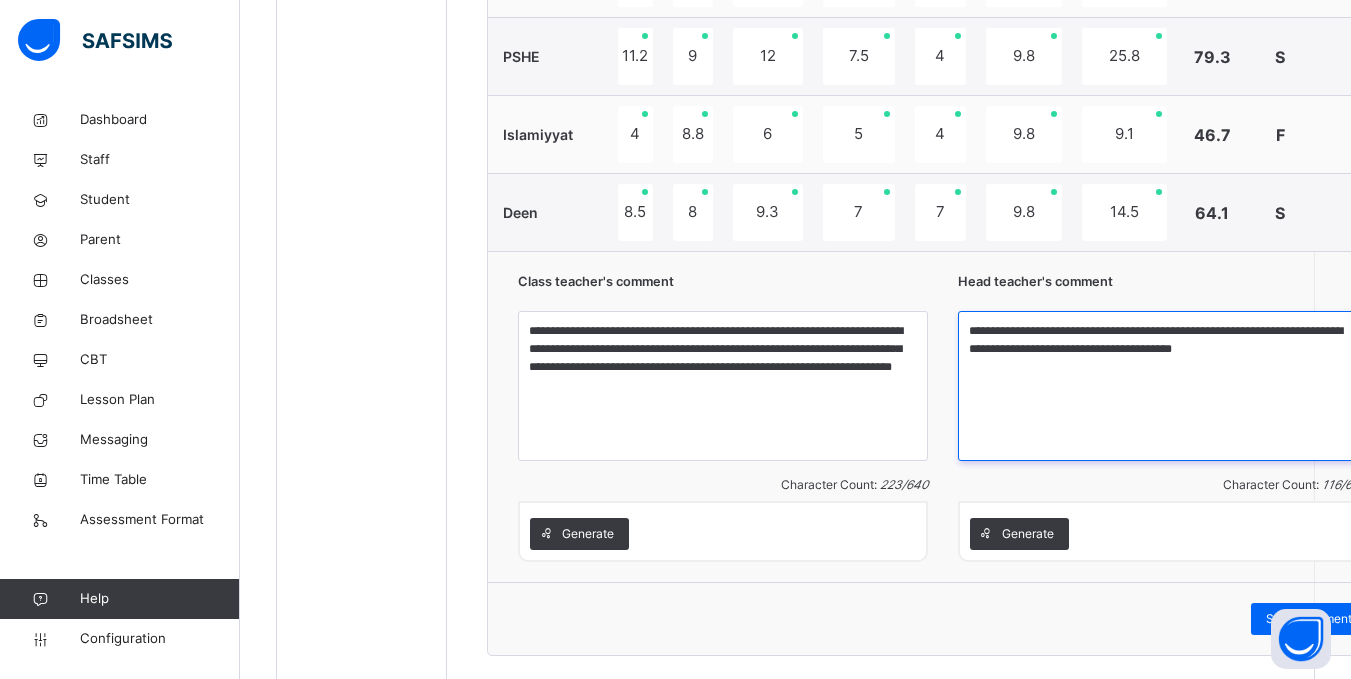 type on "**********" 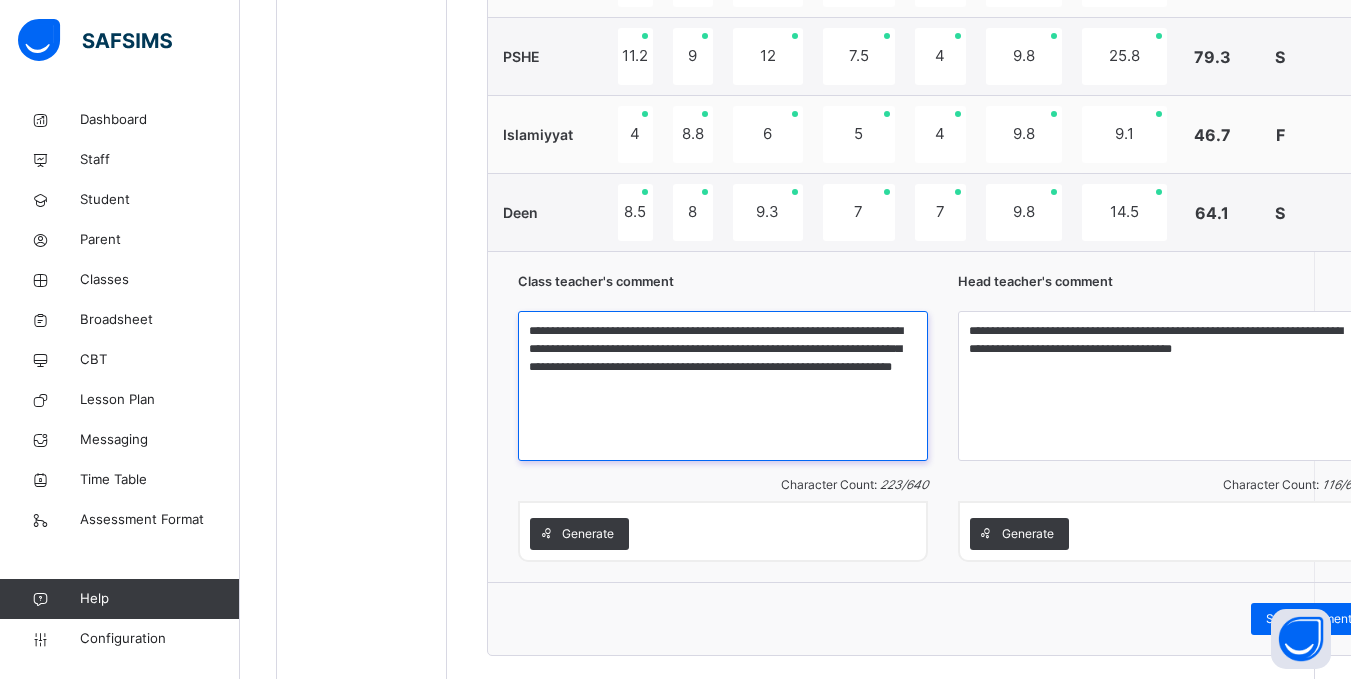 click on "**********" at bounding box center [723, 386] 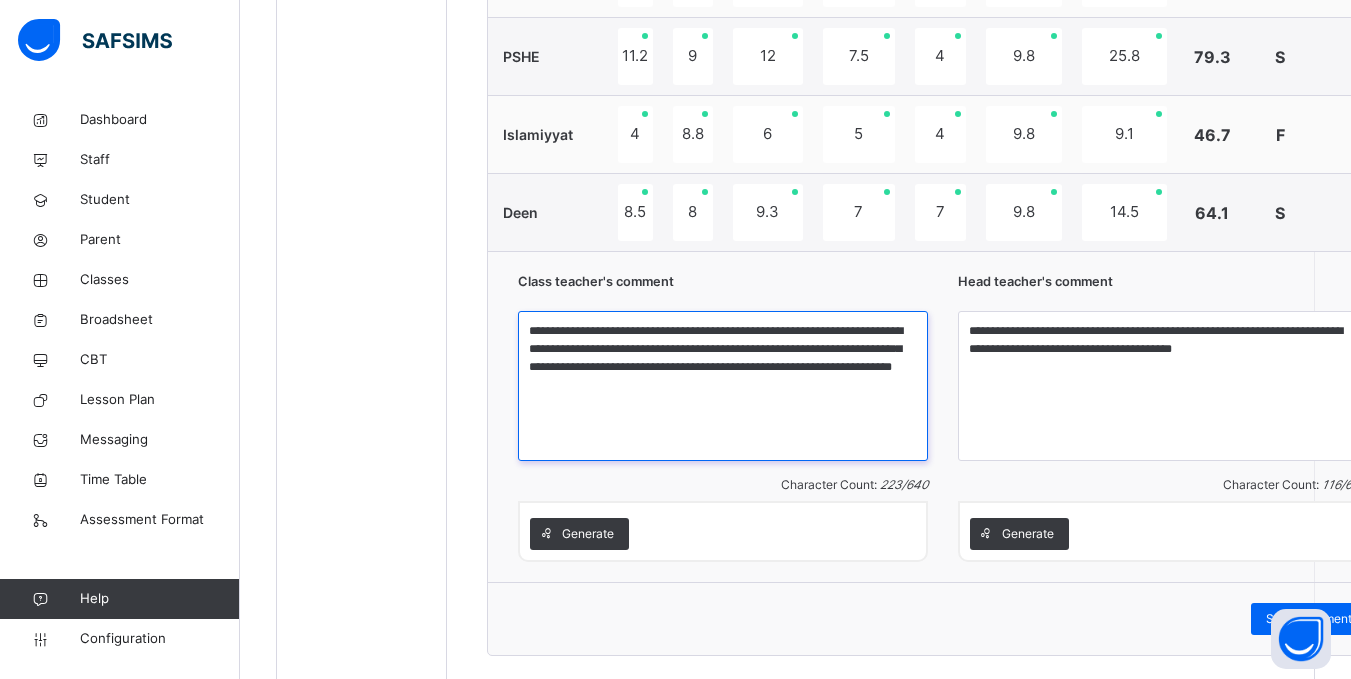 scroll, scrollTop: 1737, scrollLeft: 0, axis: vertical 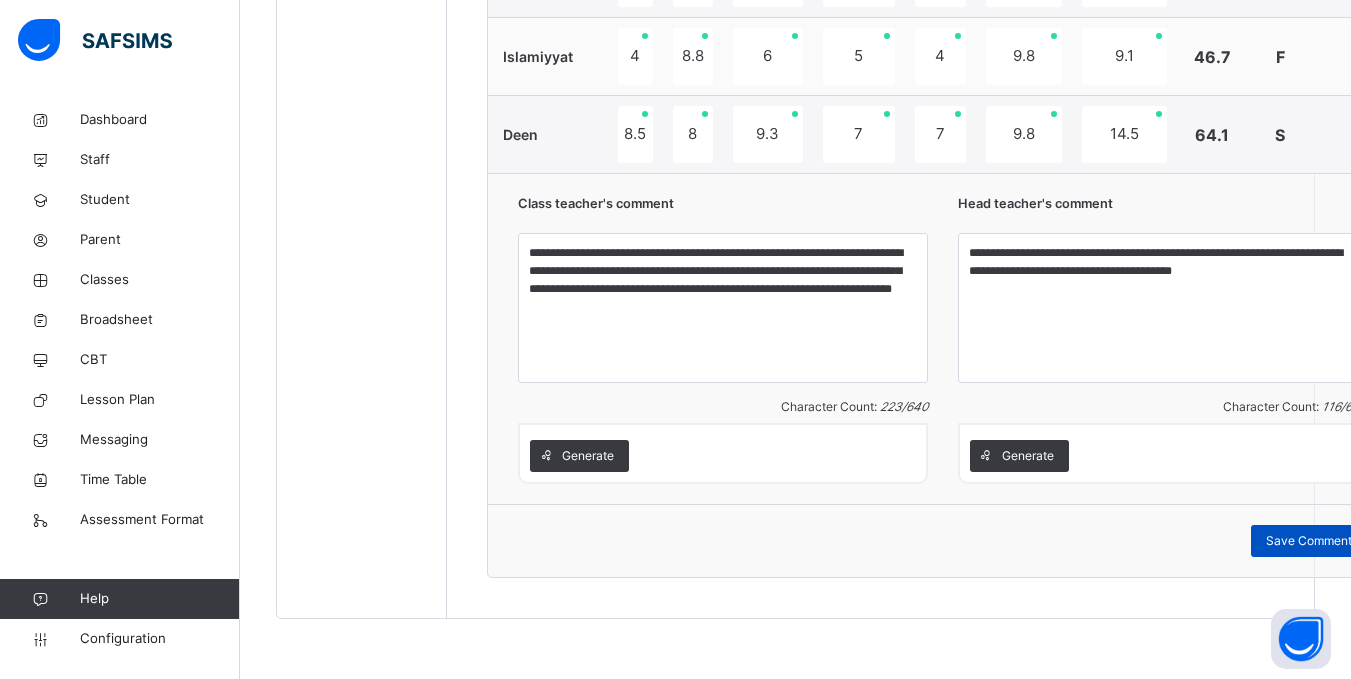 click on "Save Comment" at bounding box center [1309, 541] 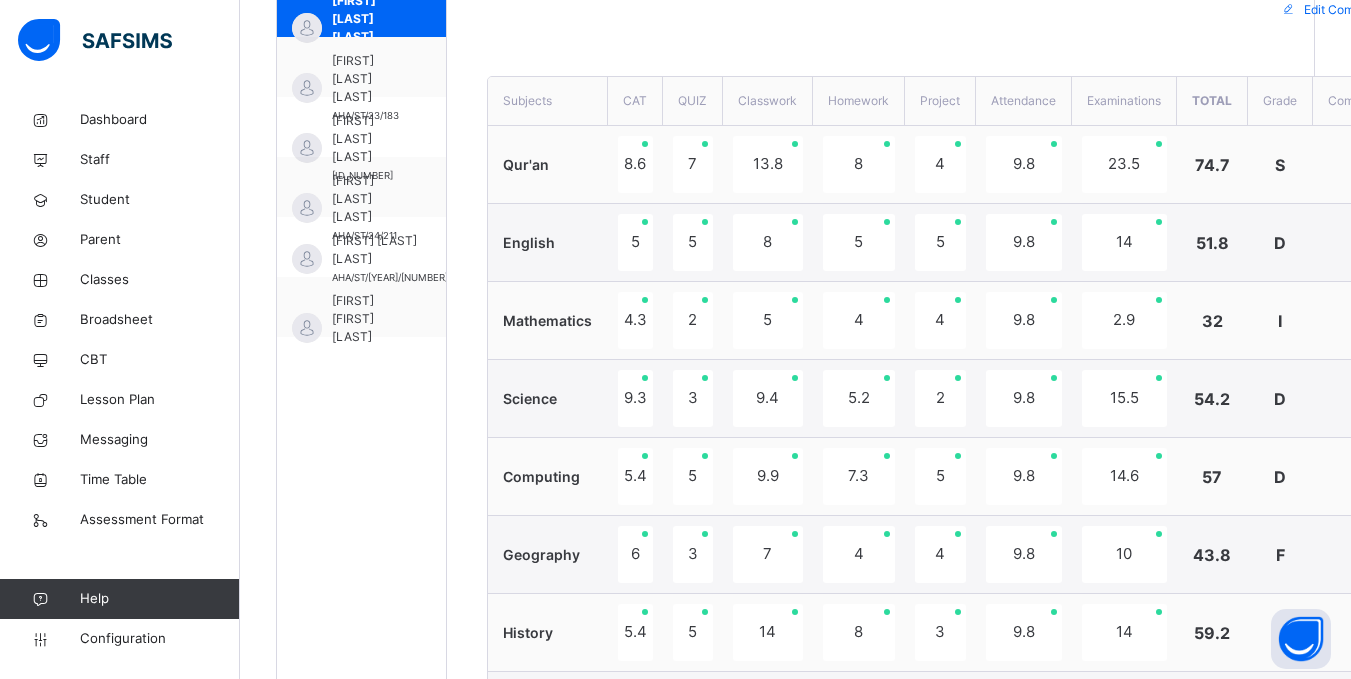 scroll, scrollTop: 542, scrollLeft: 0, axis: vertical 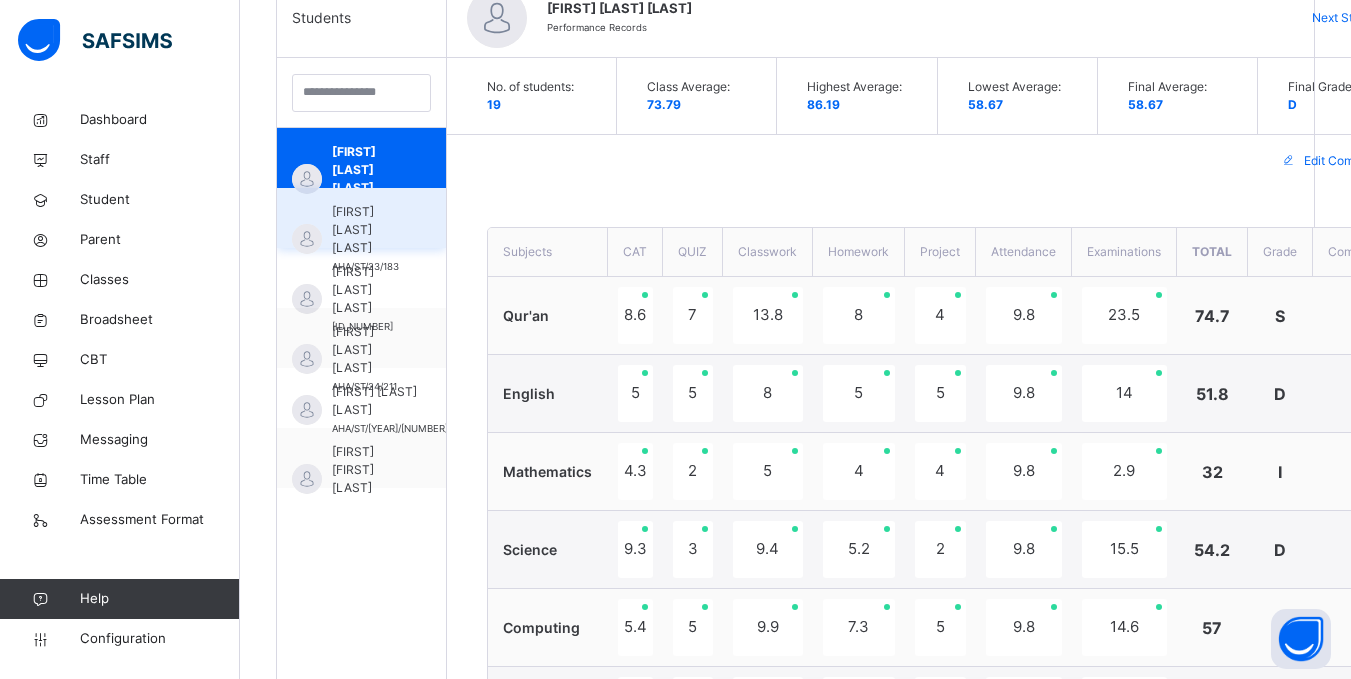 click on "Abubakar  Abba Yusuf AHA/ST/23/183" at bounding box center (361, 218) 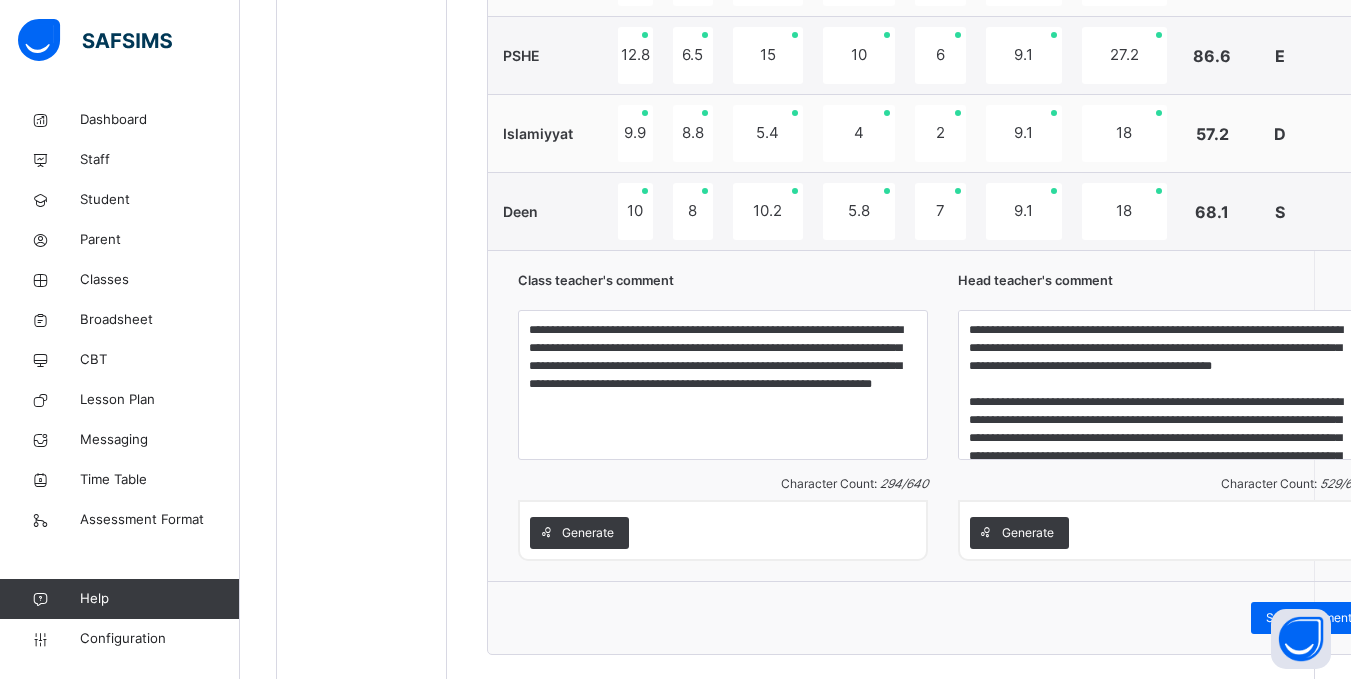 scroll, scrollTop: 1737, scrollLeft: 0, axis: vertical 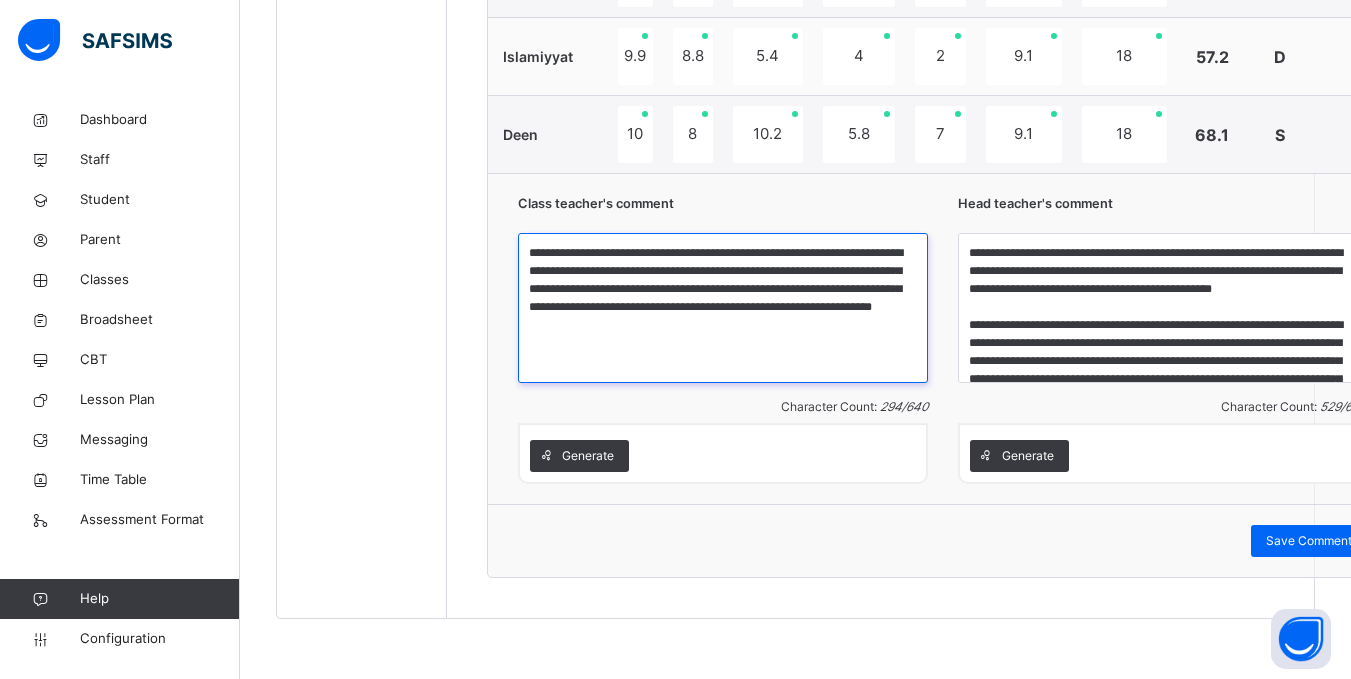 click on "**********" at bounding box center [723, 308] 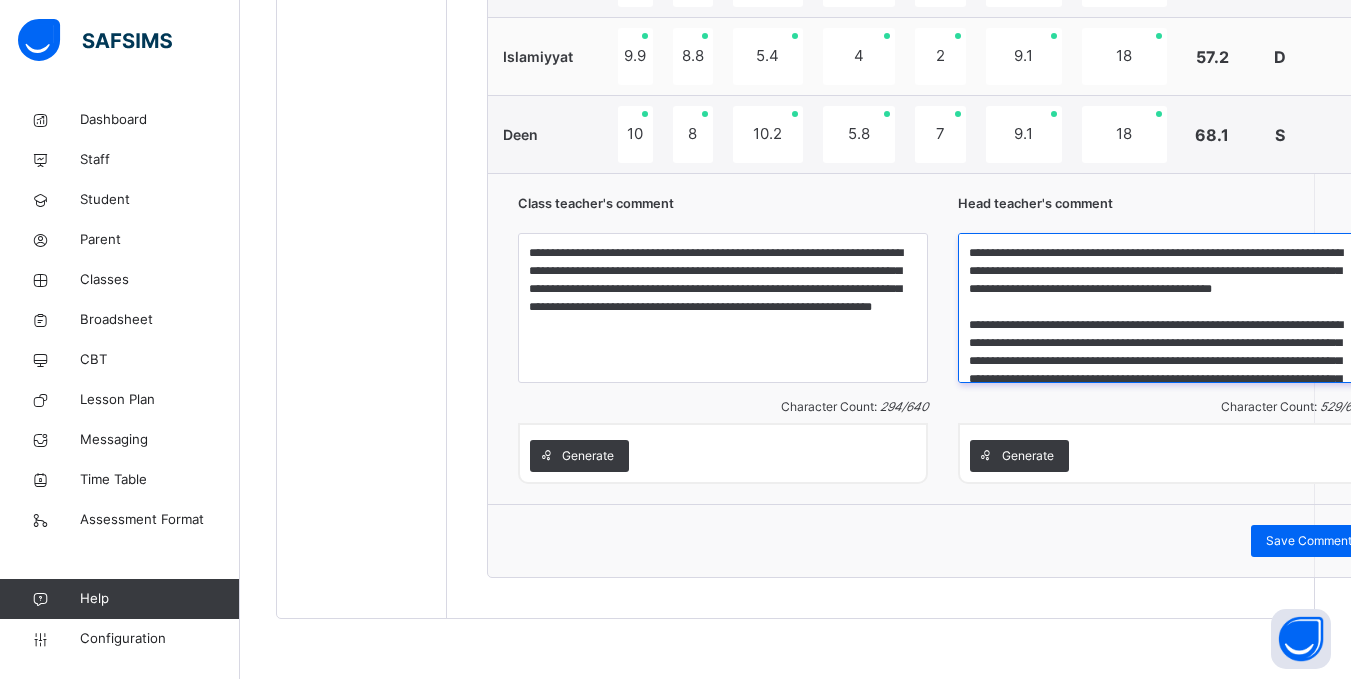 click on "**********" at bounding box center (1163, 308) 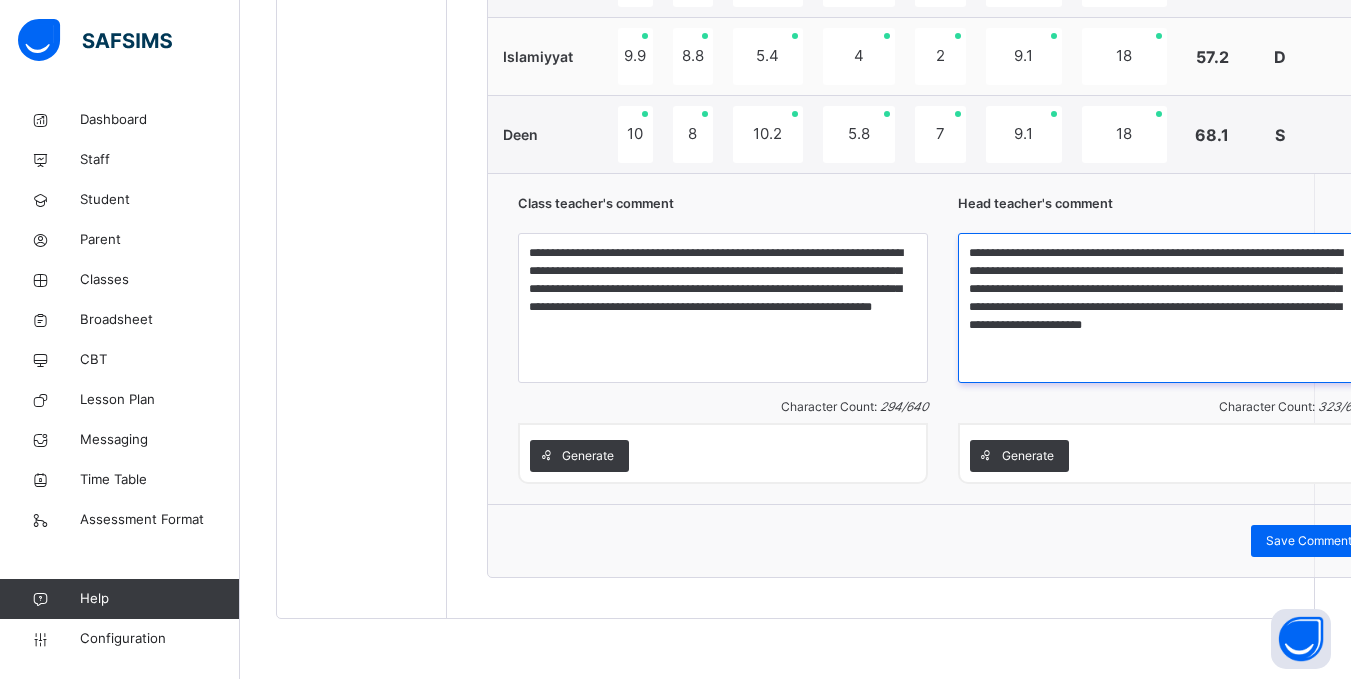 scroll, scrollTop: 1737, scrollLeft: 5, axis: both 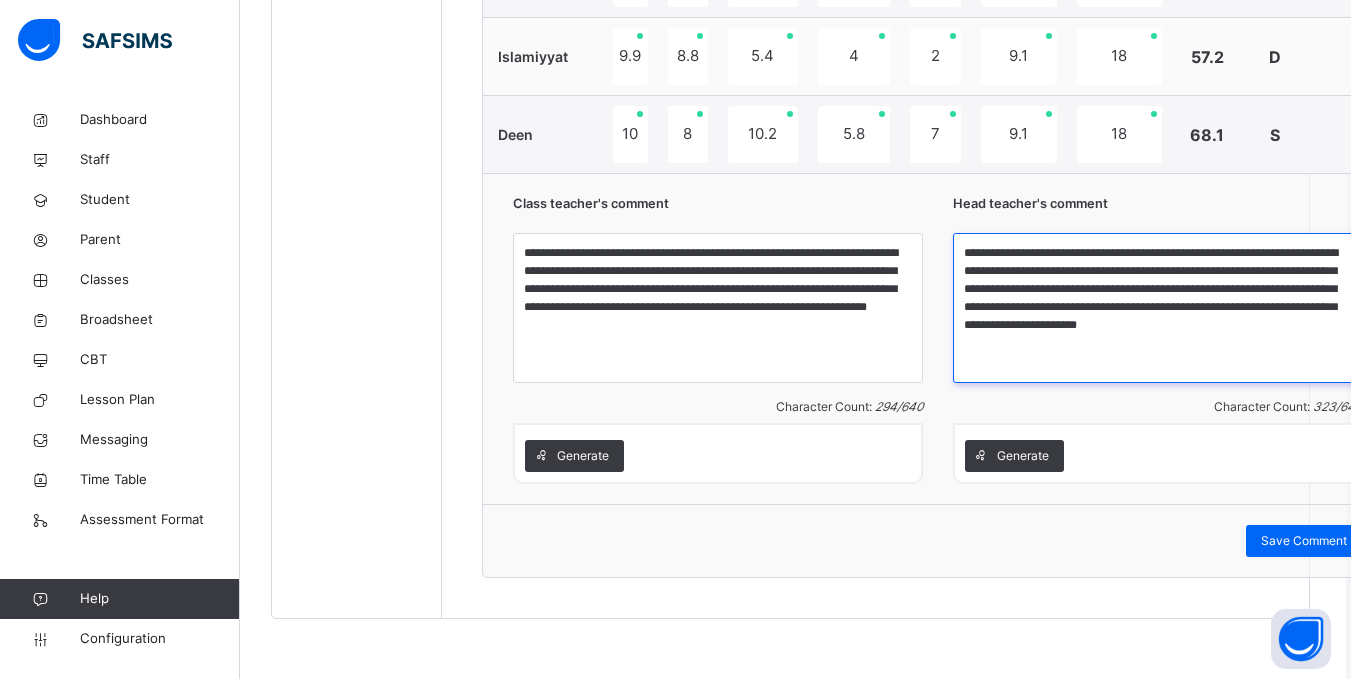 type on "**********" 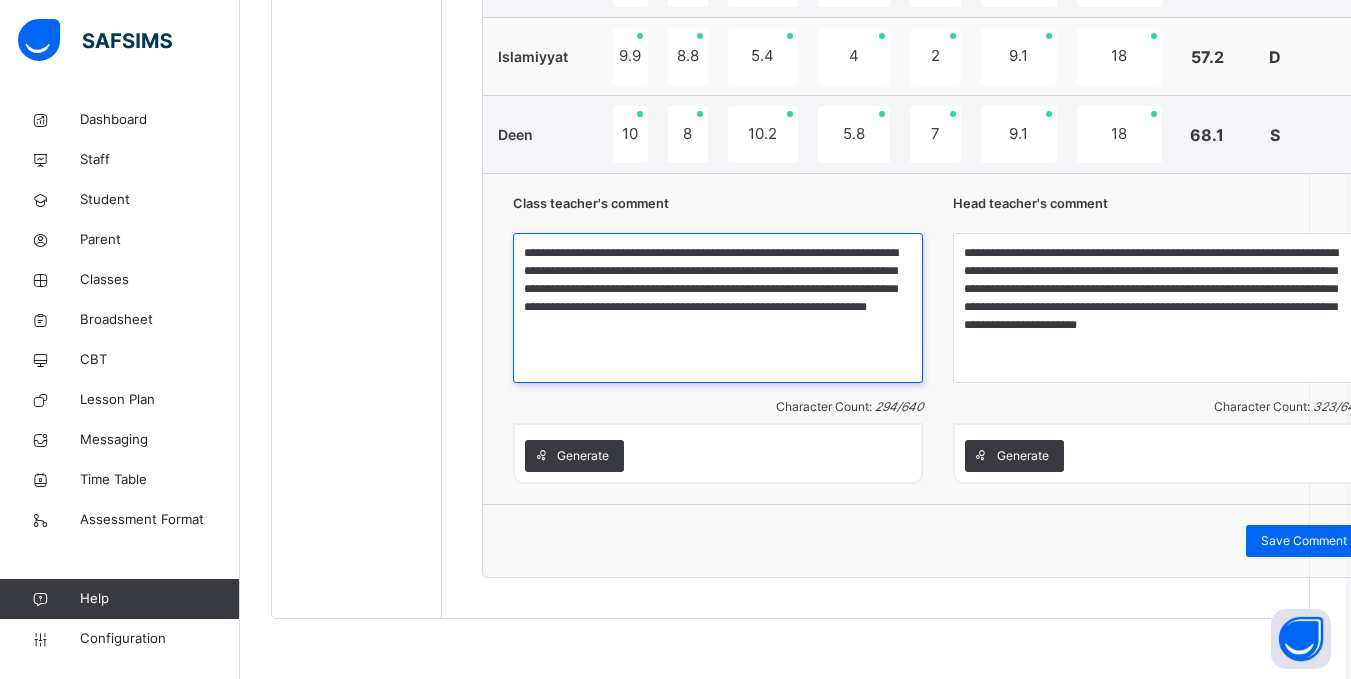 click on "**********" at bounding box center [718, 308] 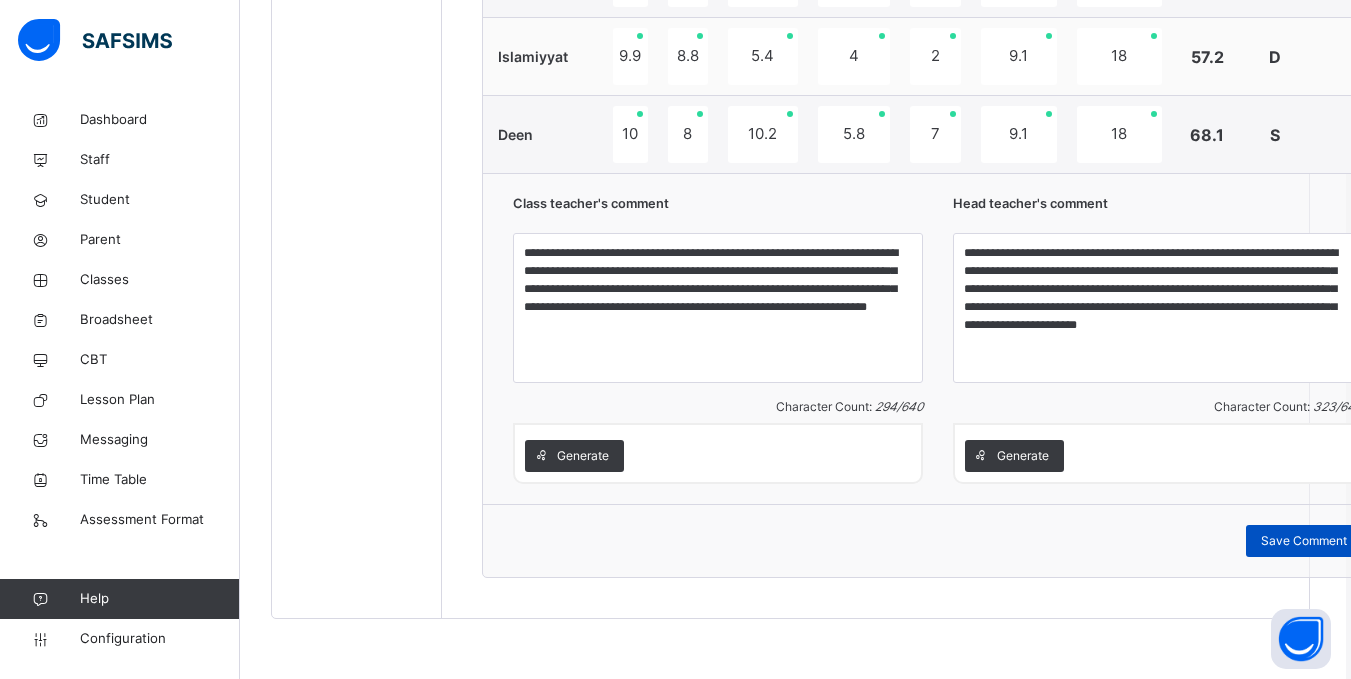 click on "Save Comment" at bounding box center (1304, 541) 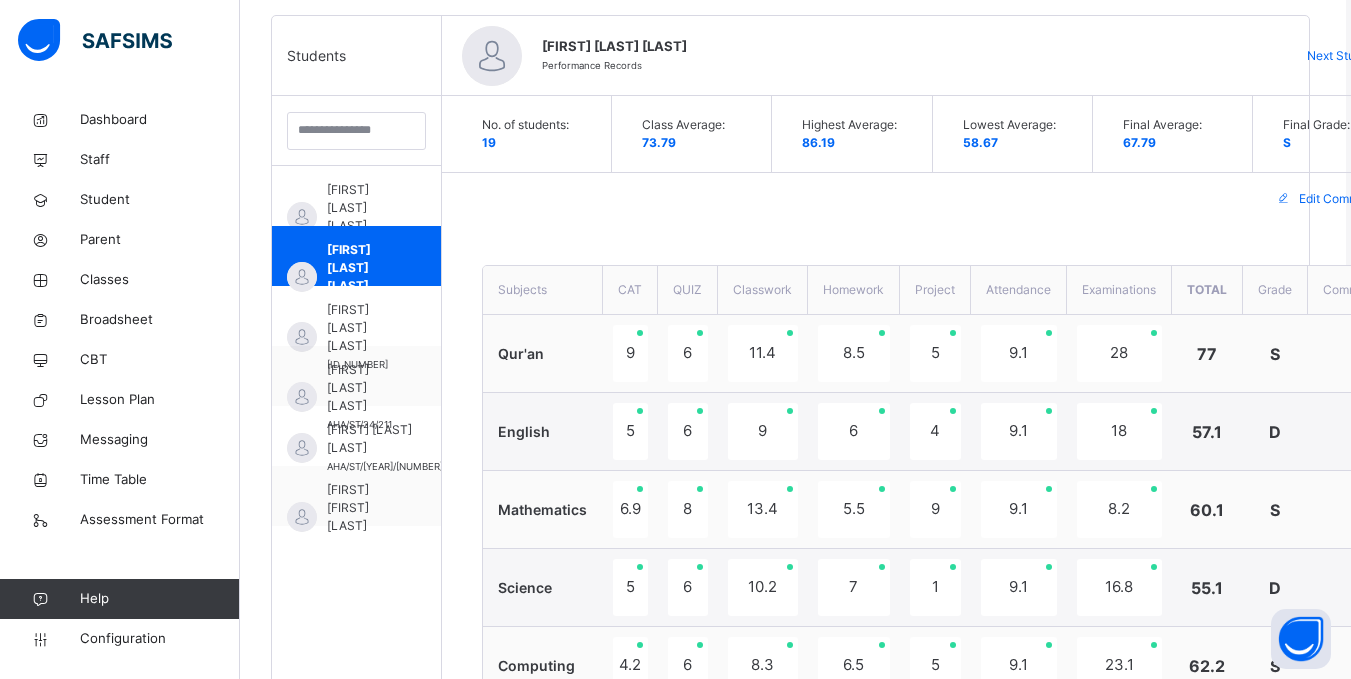 scroll, scrollTop: 501, scrollLeft: 5, axis: both 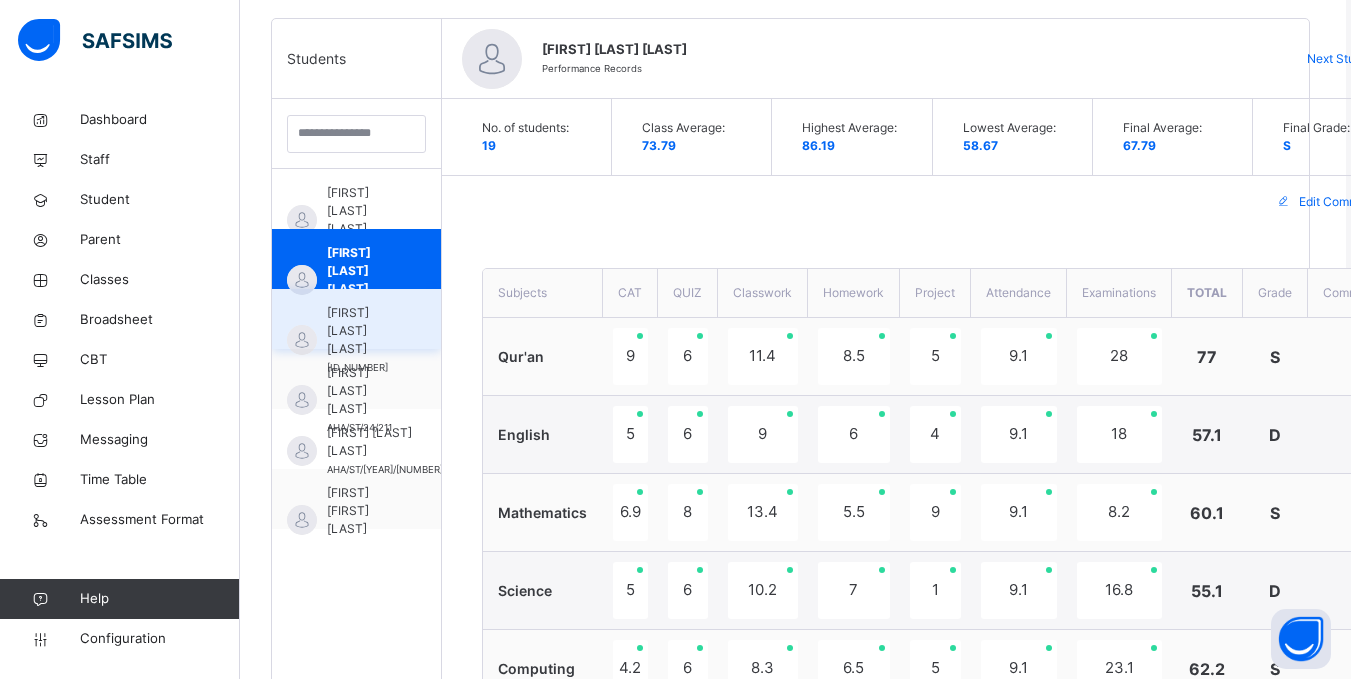click on "Abubakar Siddiq  Ibrahim" at bounding box center [361, 331] 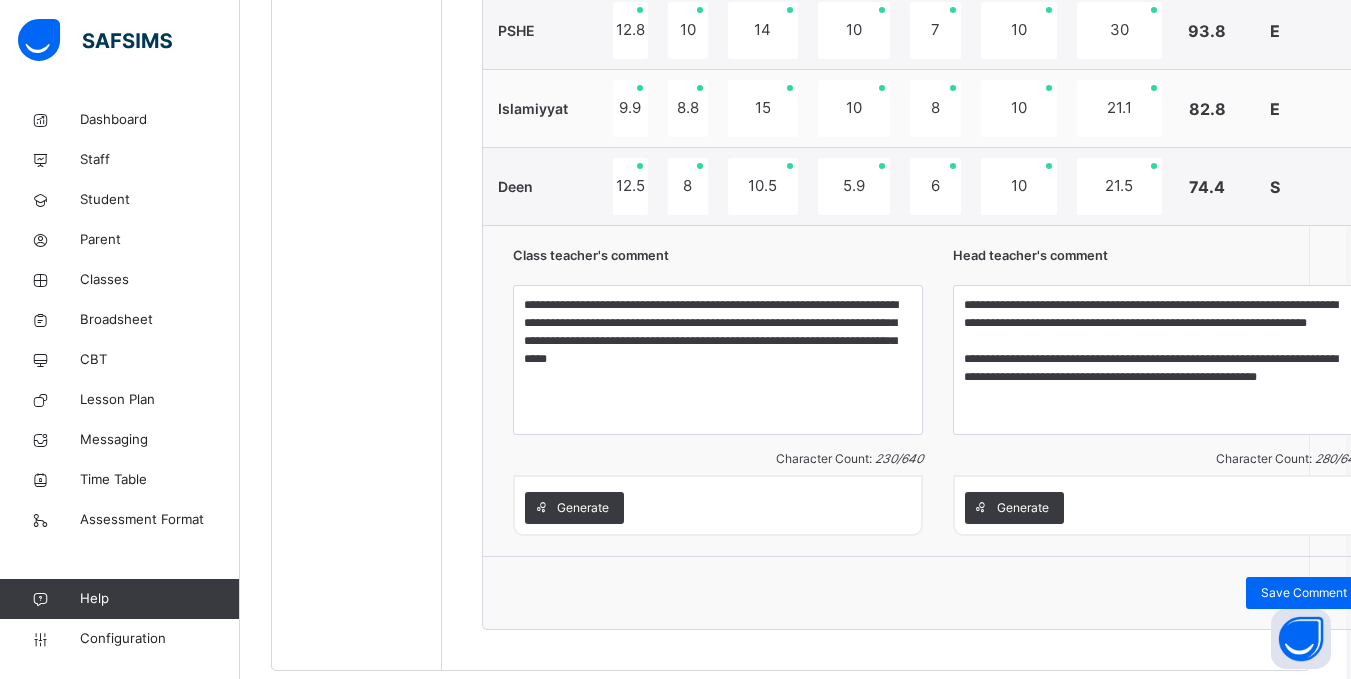 scroll, scrollTop: 1737, scrollLeft: 5, axis: both 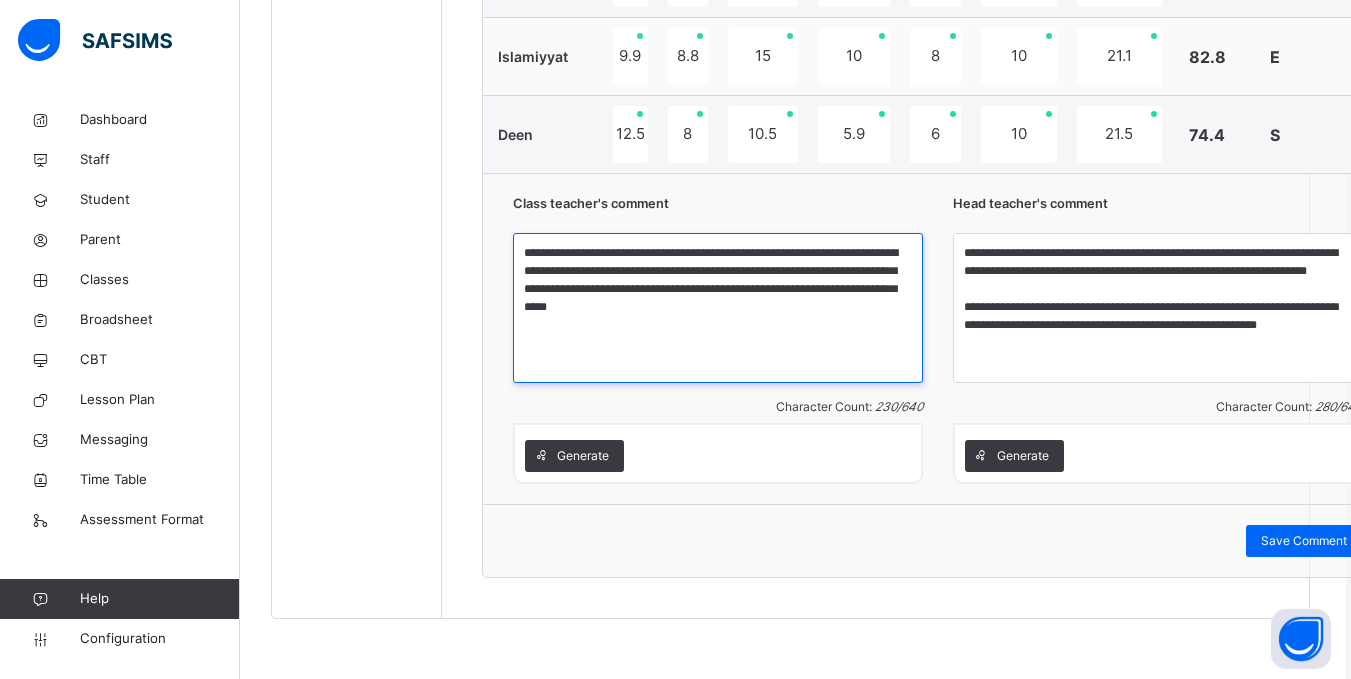 click on "**********" at bounding box center (718, 308) 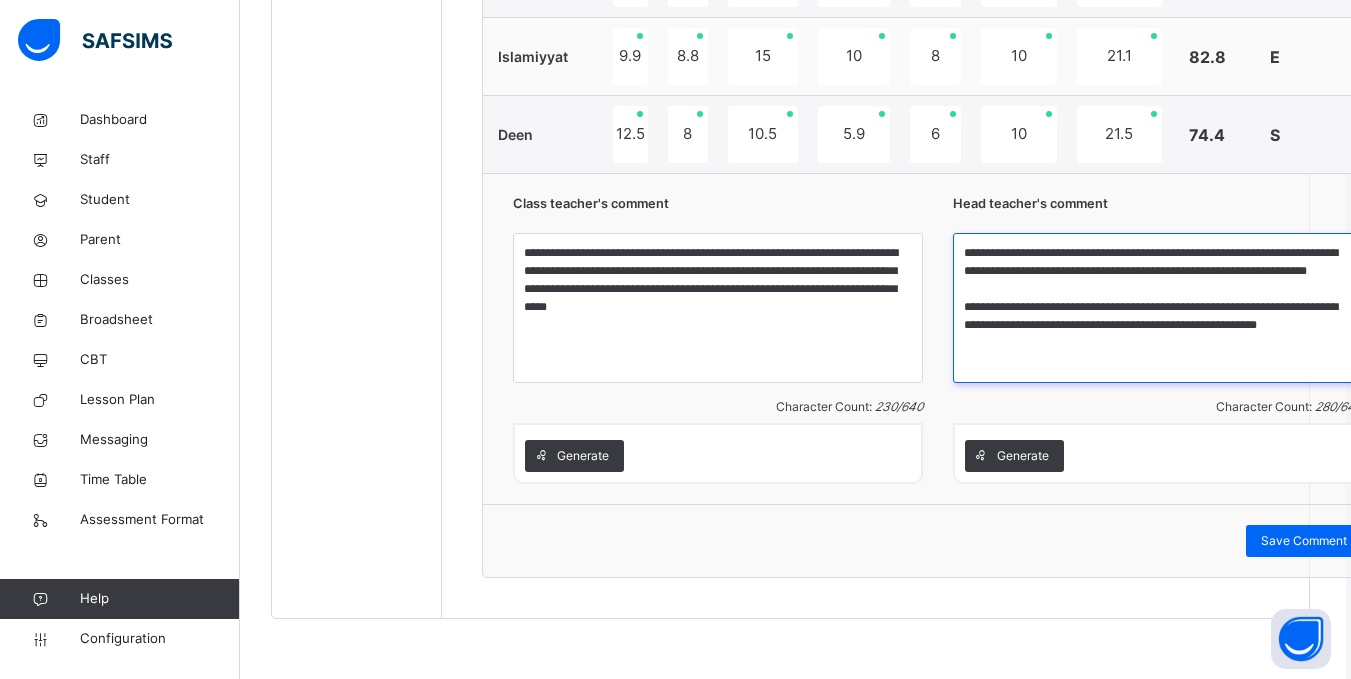 click on "**********" at bounding box center (1158, 308) 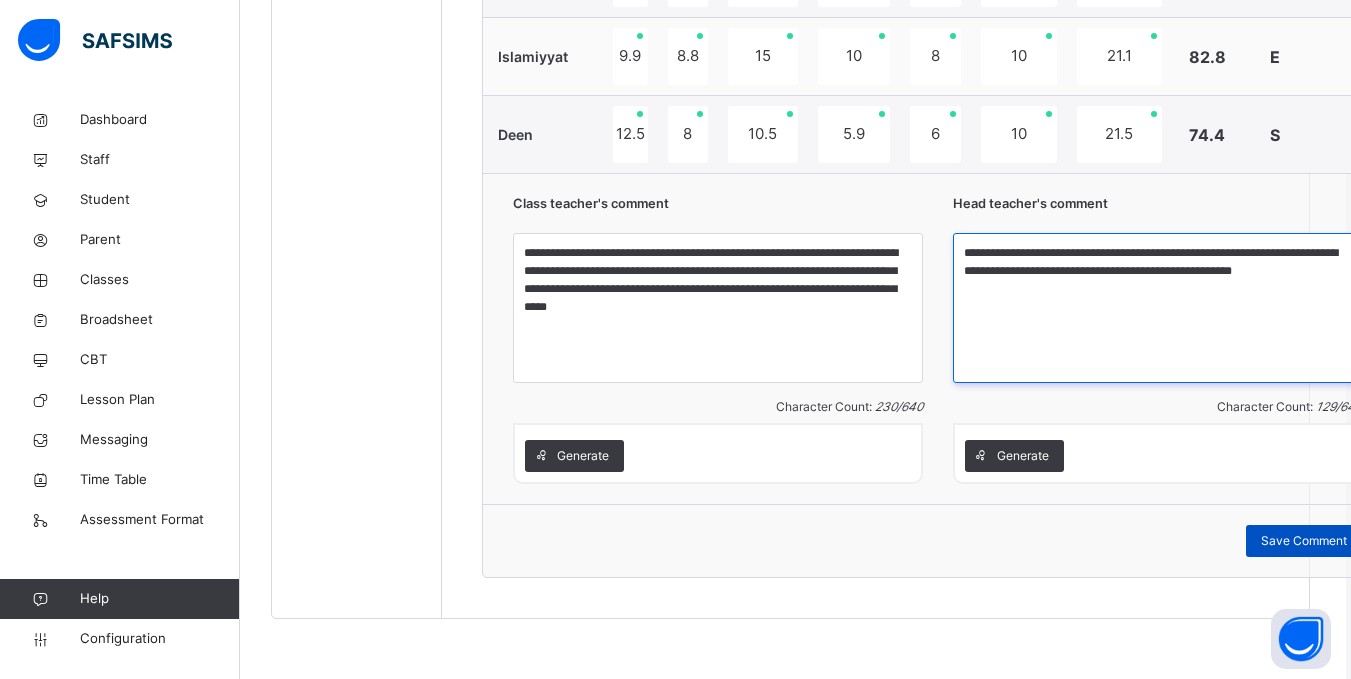 type on "**********" 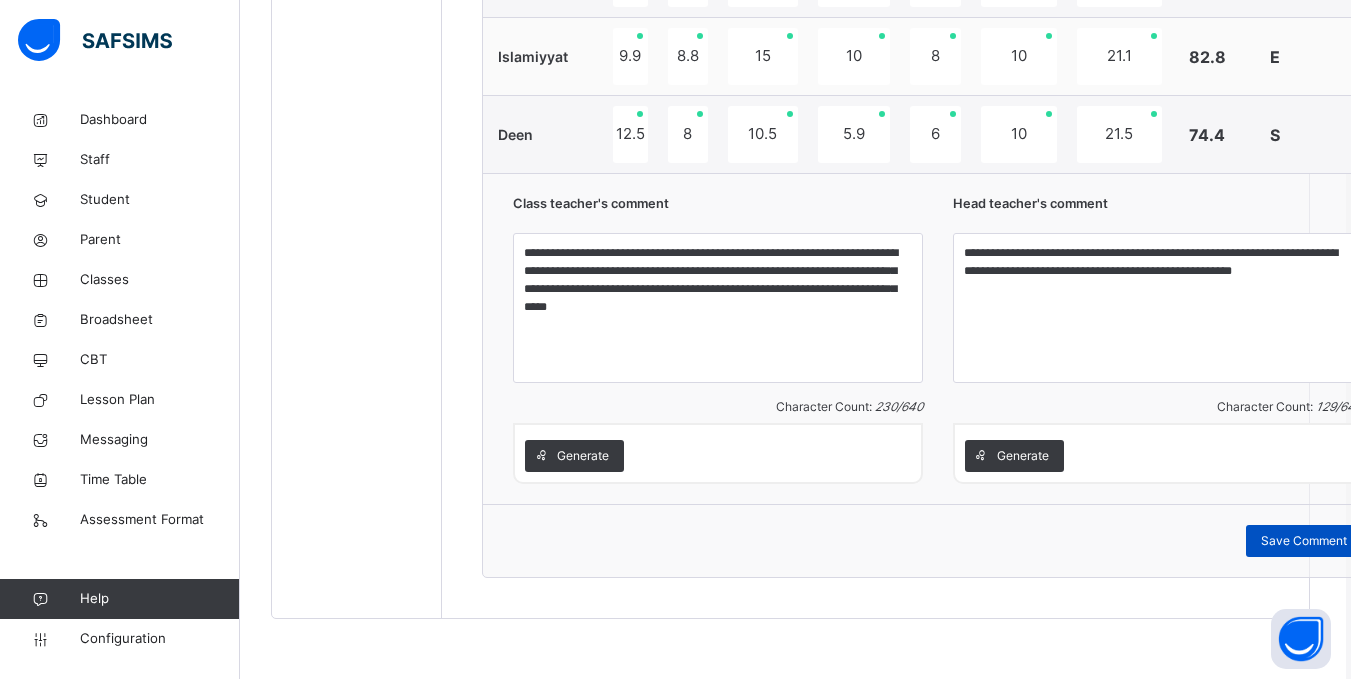 click on "Save Comment" at bounding box center (1304, 541) 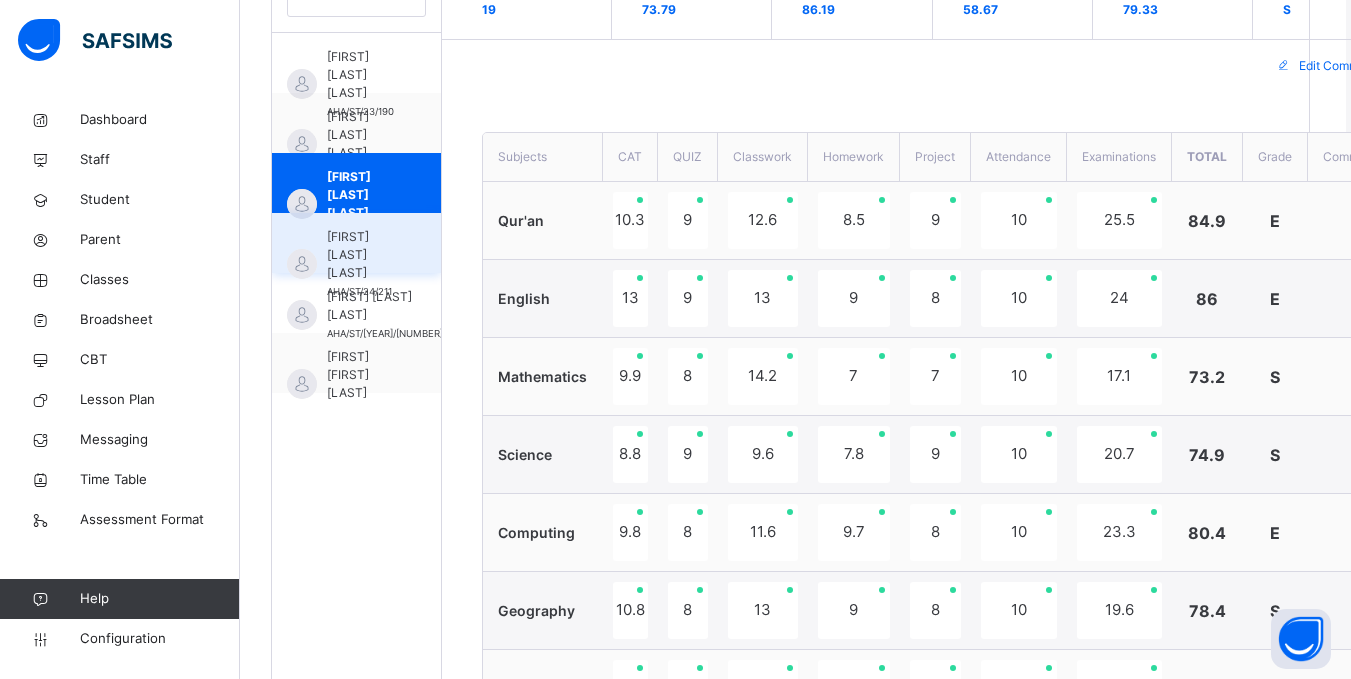 click on "Ahmad Ammani Aminu" at bounding box center [361, 255] 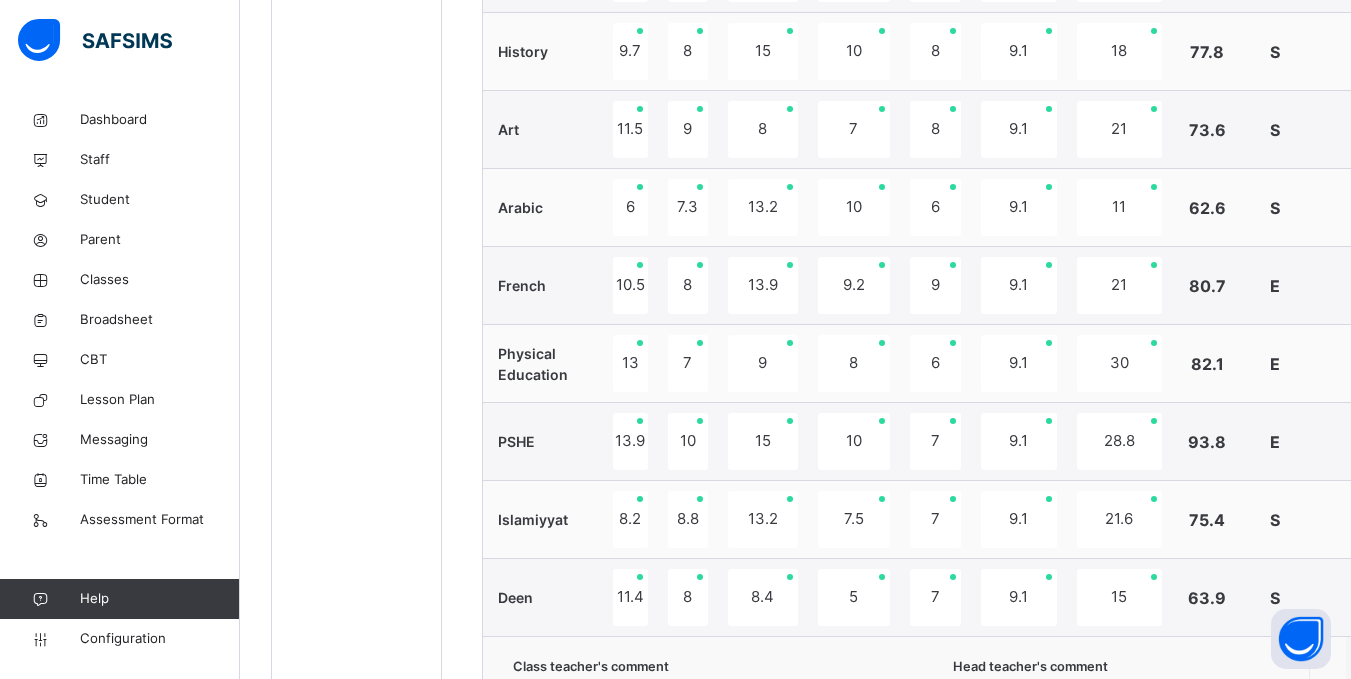 scroll, scrollTop: 1737, scrollLeft: 5, axis: both 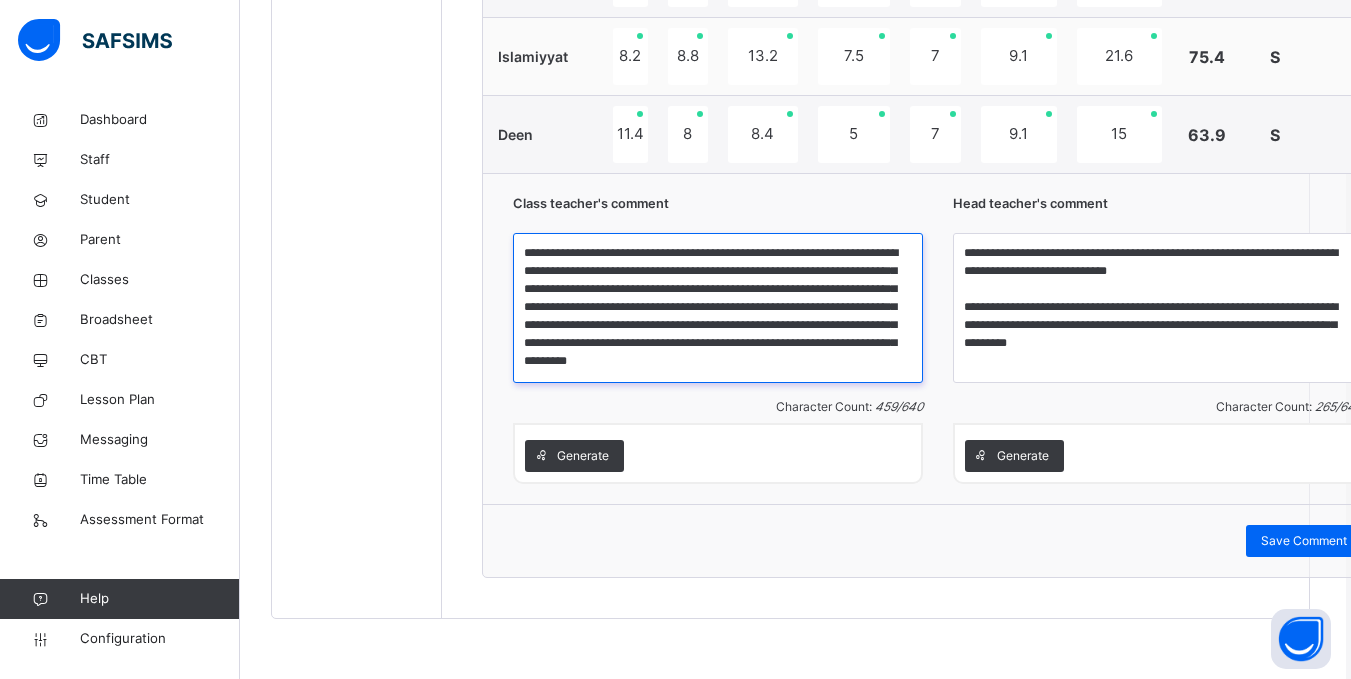 click on "**********" at bounding box center (718, 308) 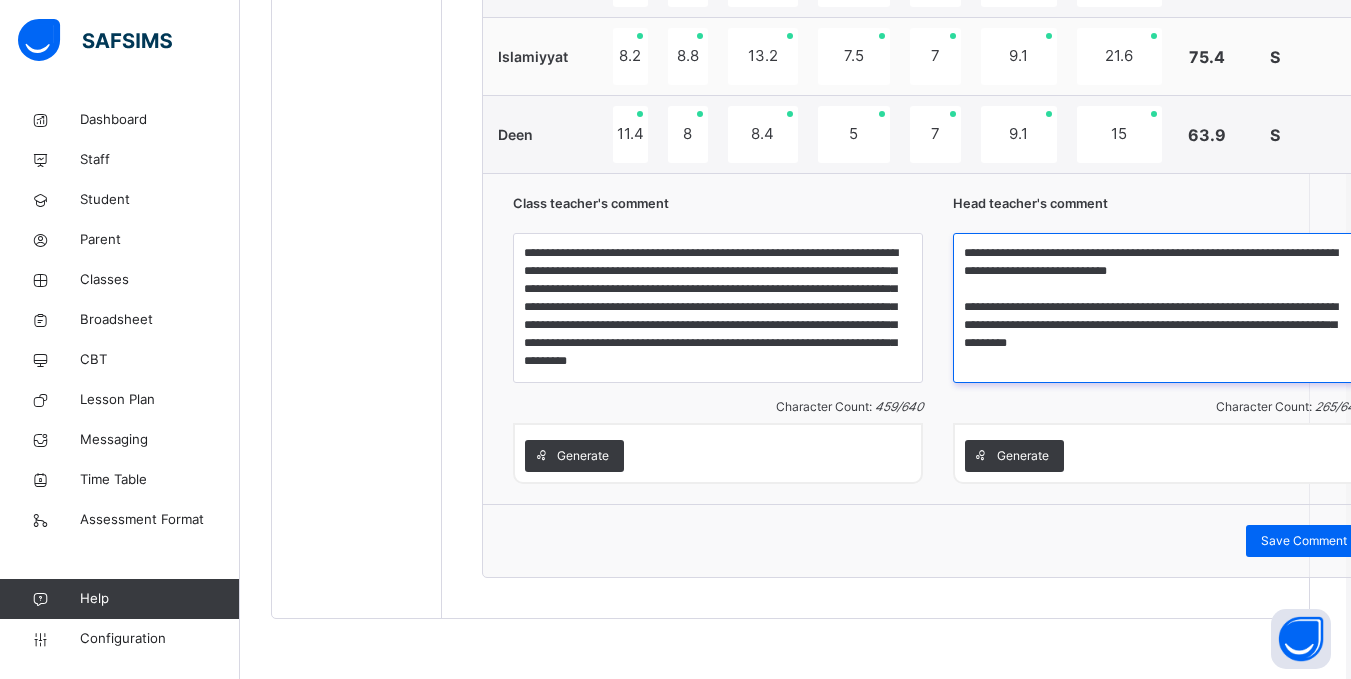 click on "**********" at bounding box center (1158, 308) 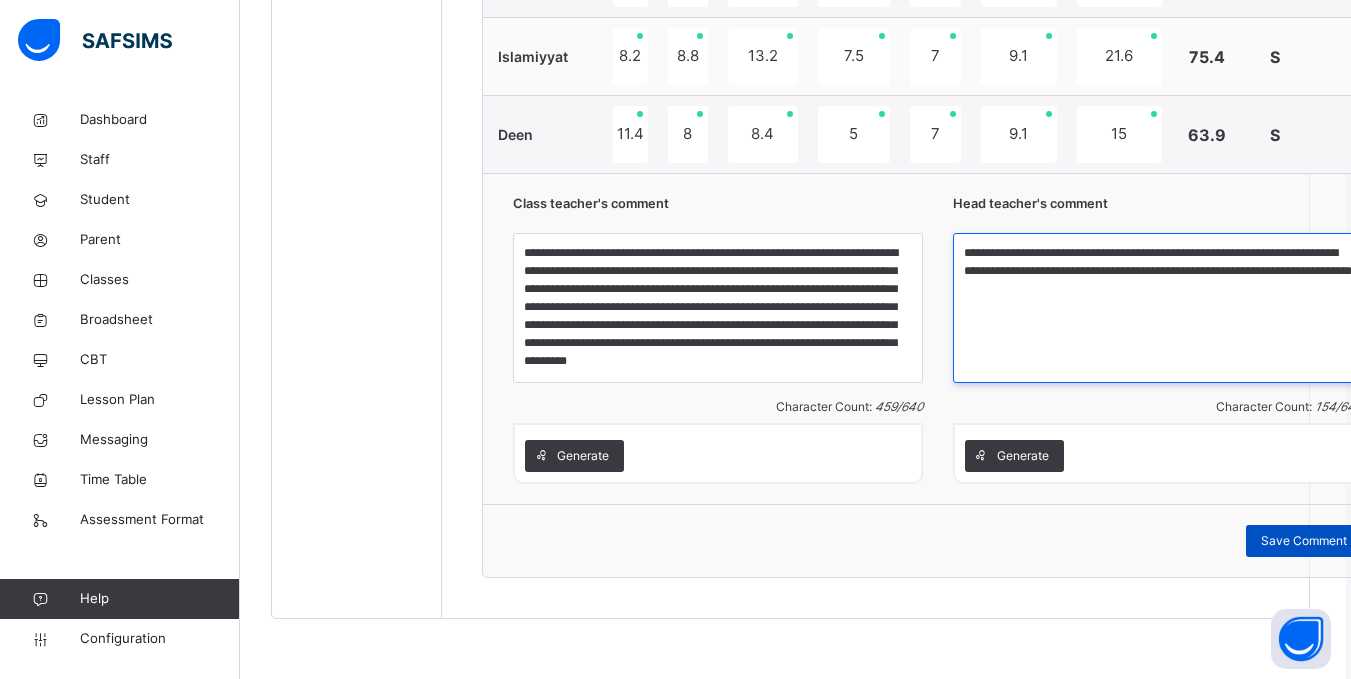 type on "**********" 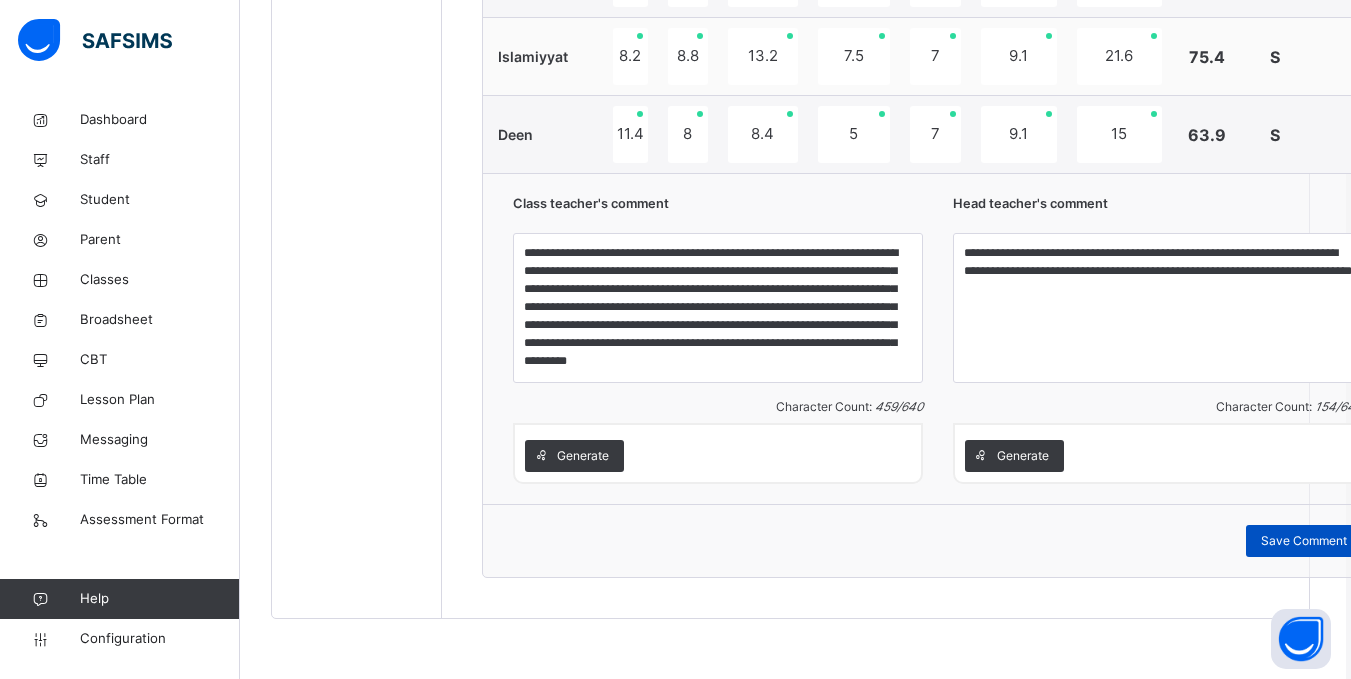 click on "Save Comment" at bounding box center (1304, 541) 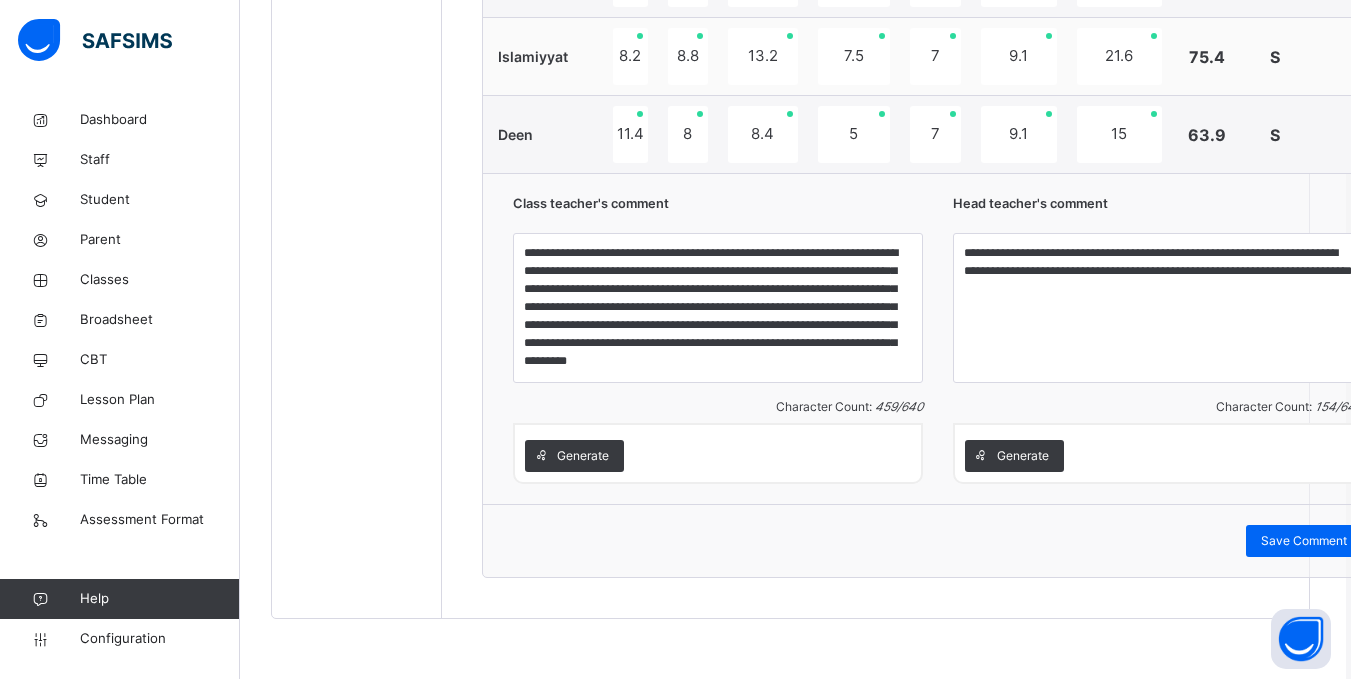 scroll, scrollTop: 0, scrollLeft: 0, axis: both 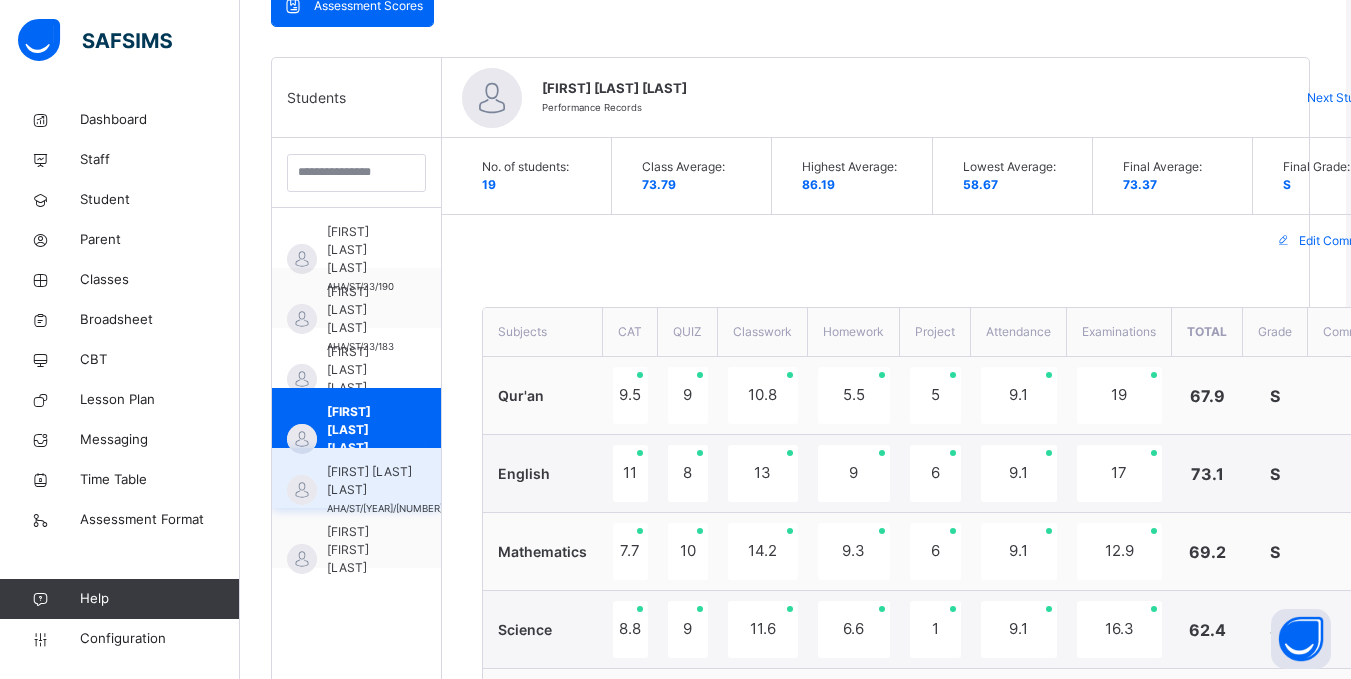 click on "Ahmad Bakari Akmal" at bounding box center (385, 481) 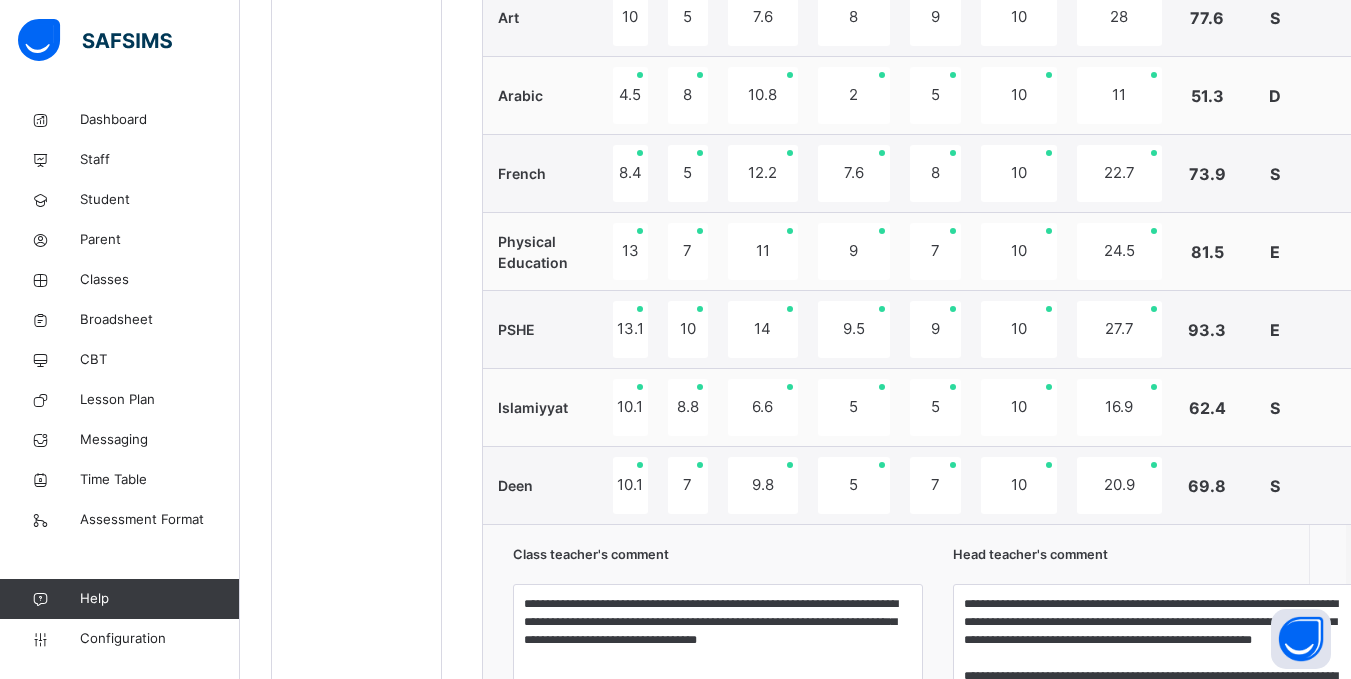 scroll, scrollTop: 1737, scrollLeft: 5, axis: both 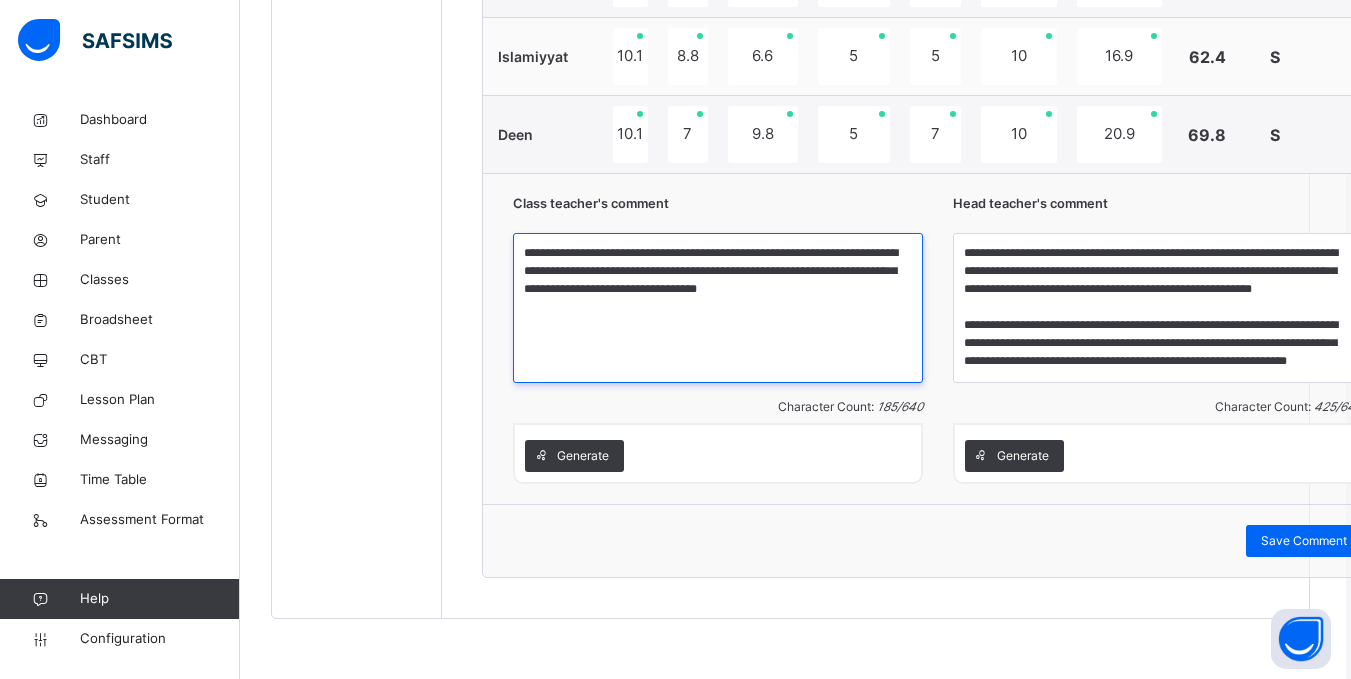 click on "**********" at bounding box center (718, 308) 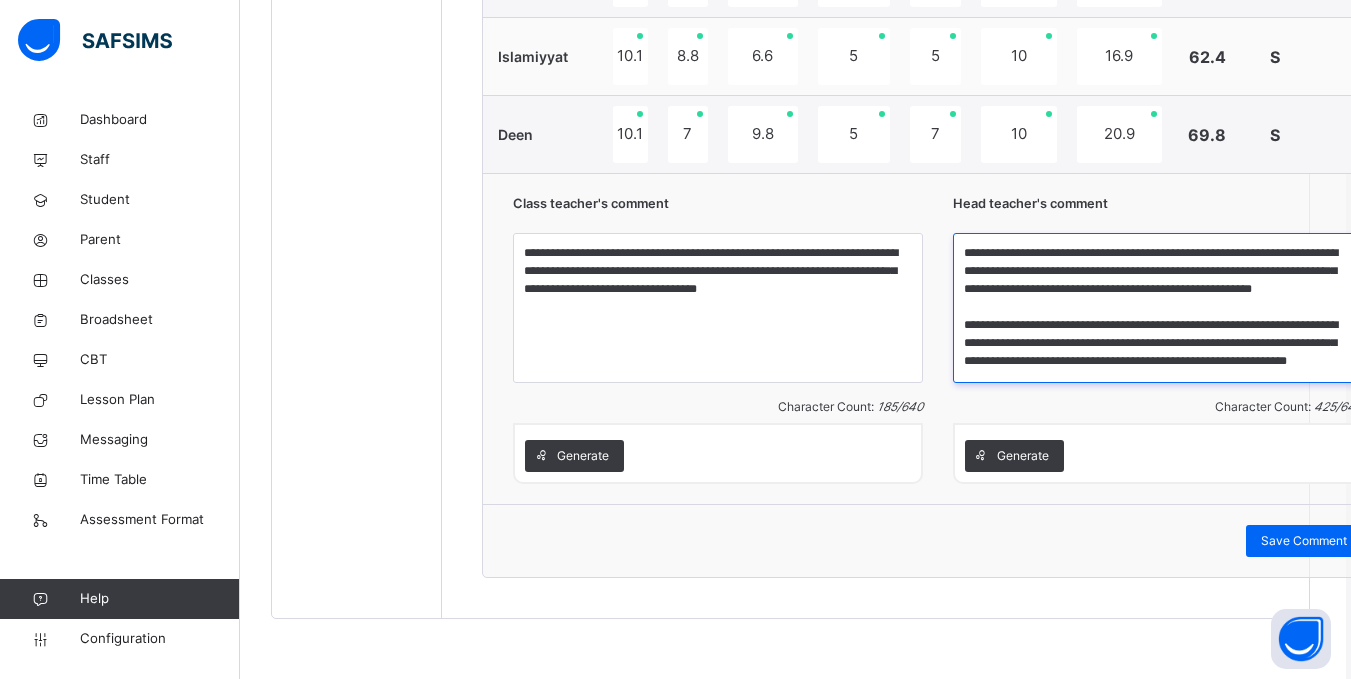 click on "**********" at bounding box center (1158, 308) 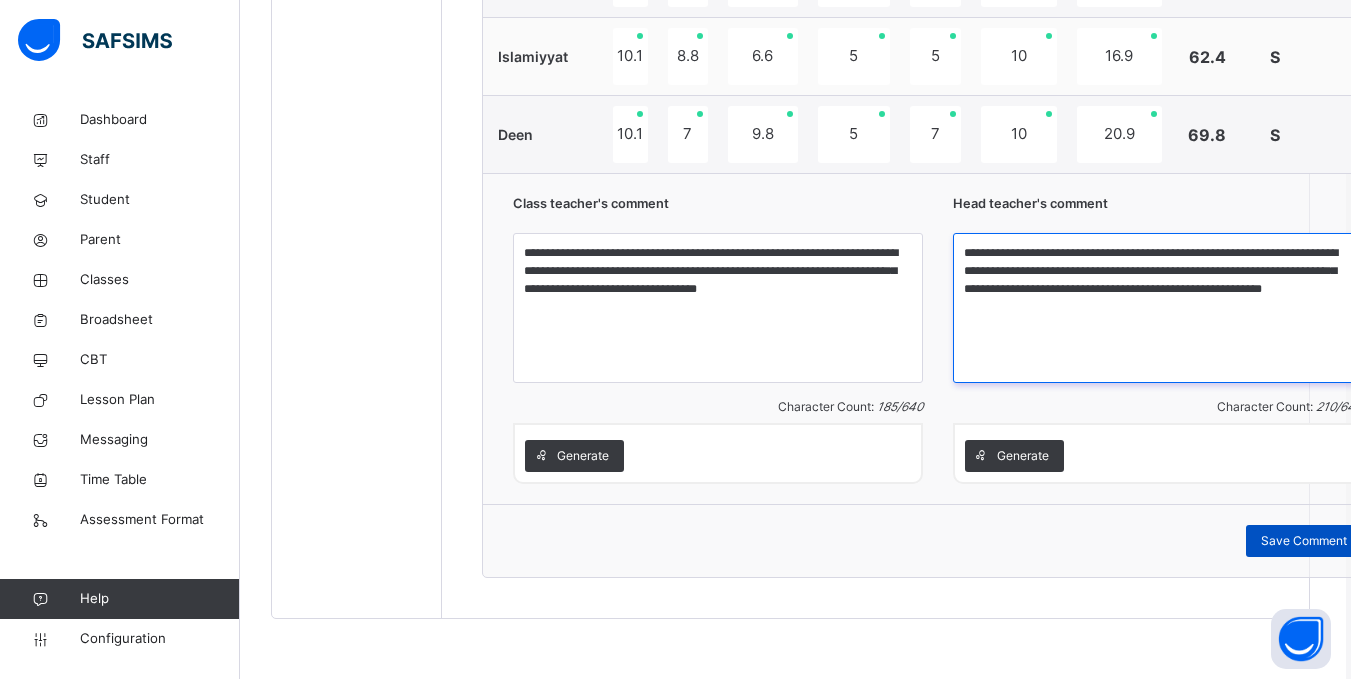 type on "**********" 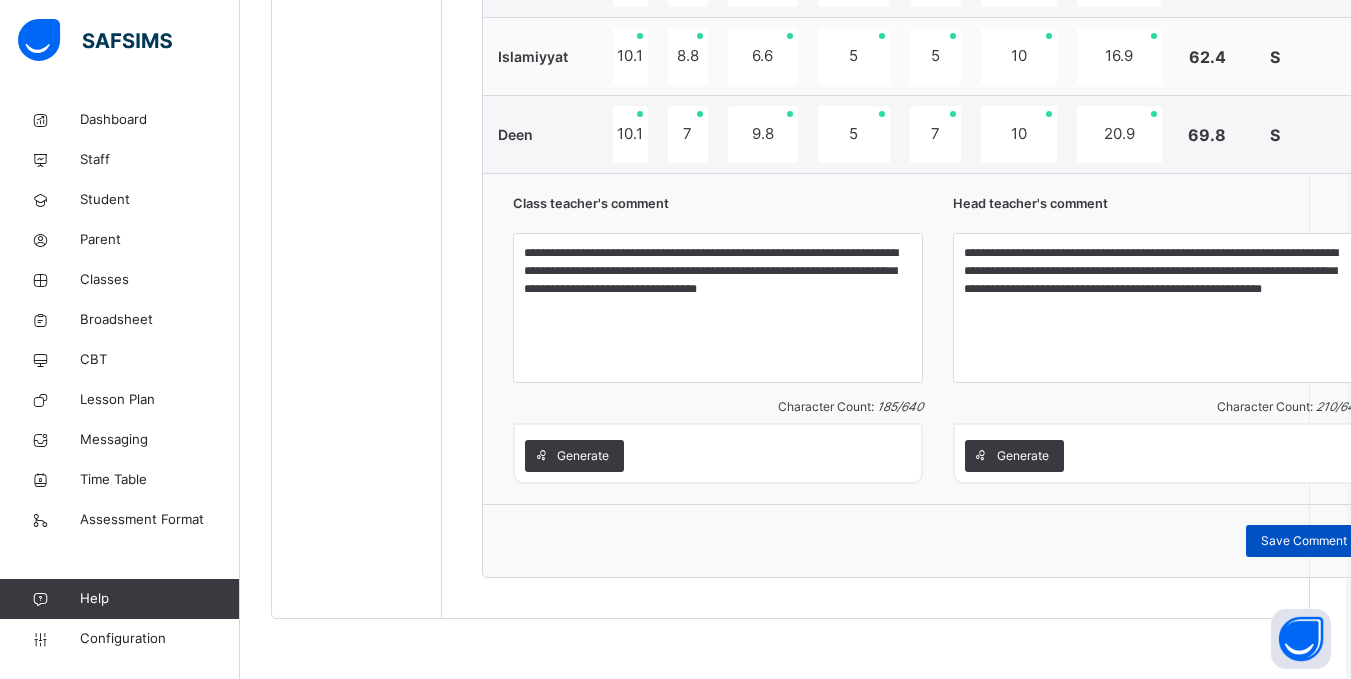 click on "Save Comment" at bounding box center (1304, 541) 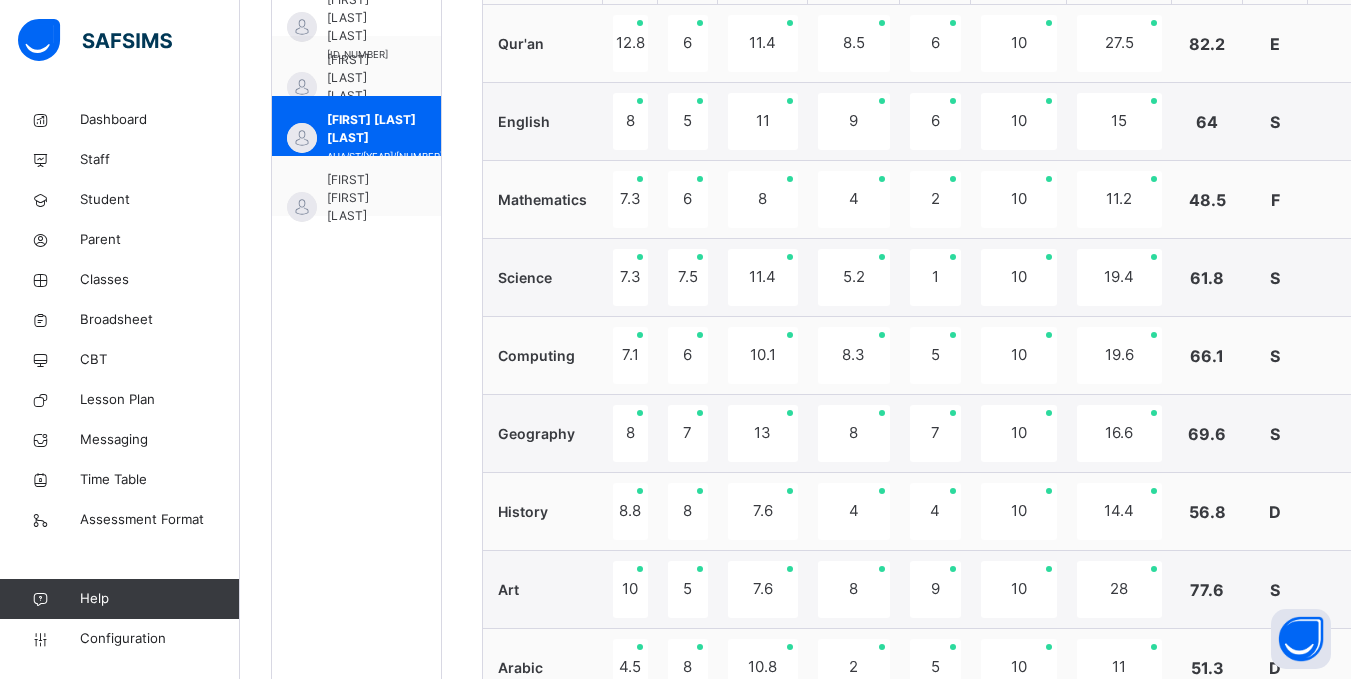 scroll, scrollTop: 813, scrollLeft: 5, axis: both 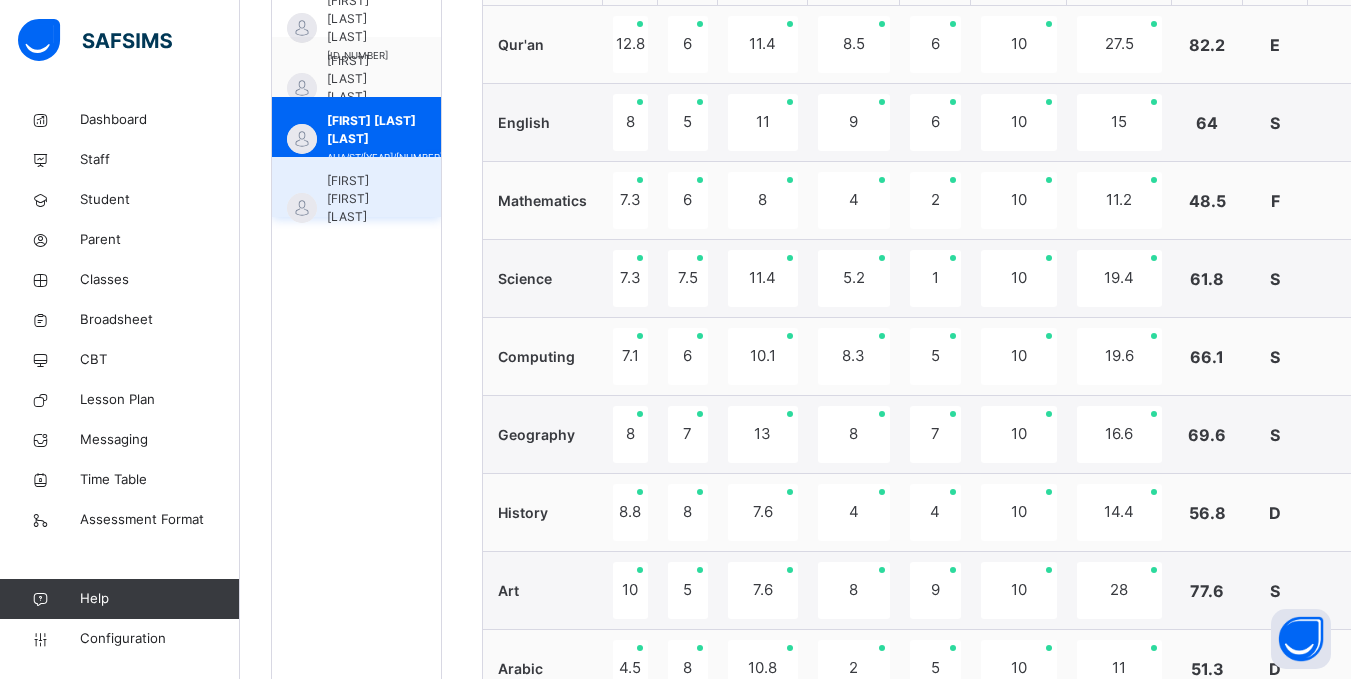 click on "Ameena Aaliyah  Sadiq" at bounding box center (361, 199) 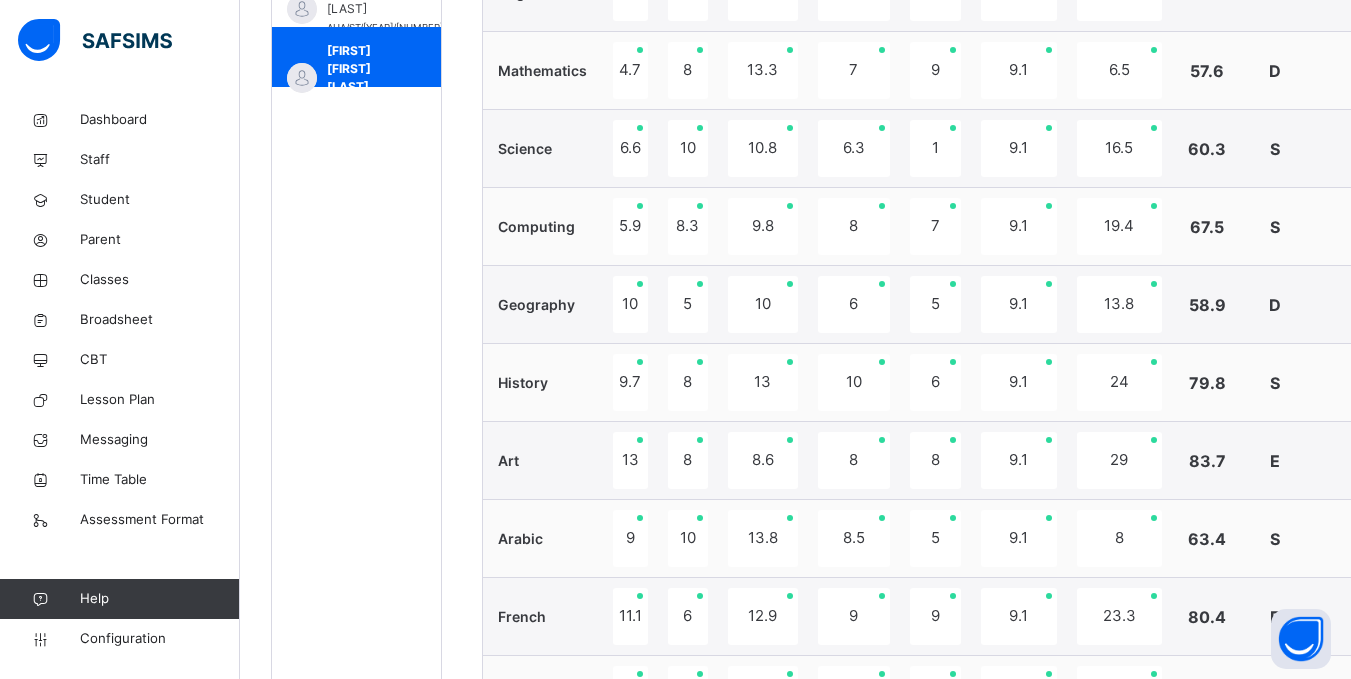 scroll, scrollTop: 1737, scrollLeft: 5, axis: both 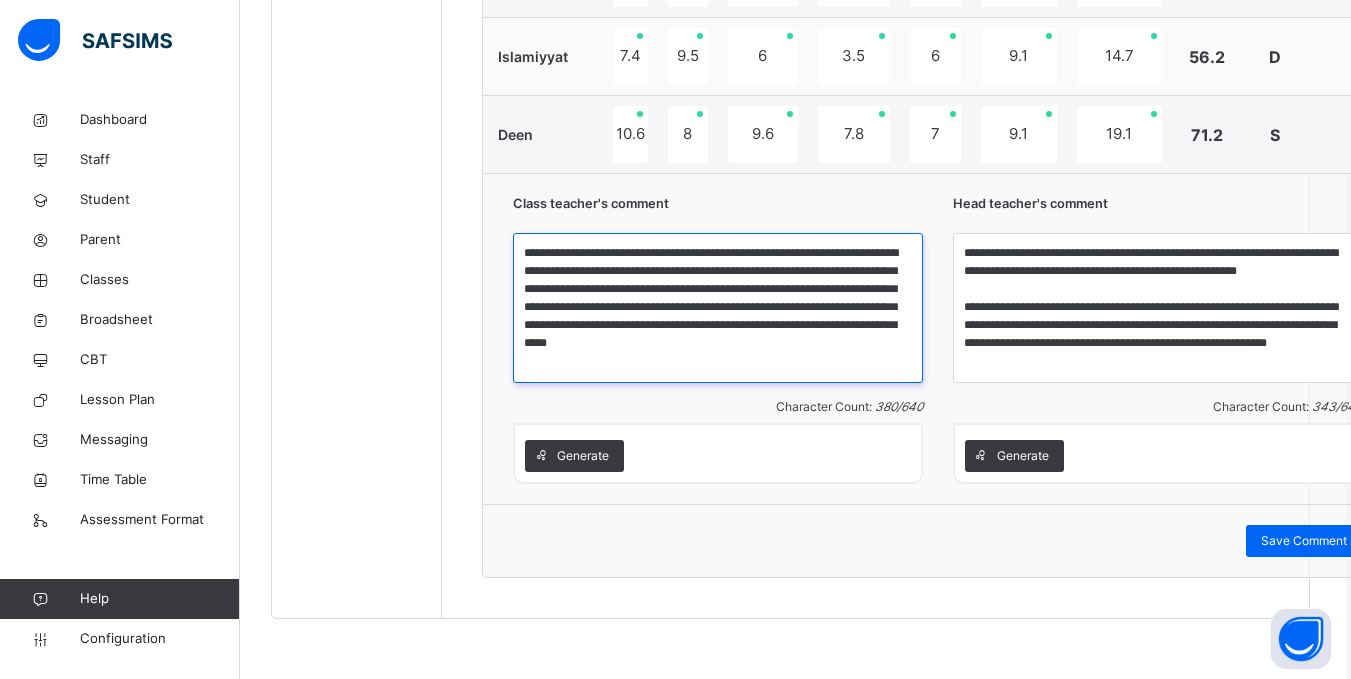 click on "**********" at bounding box center [718, 308] 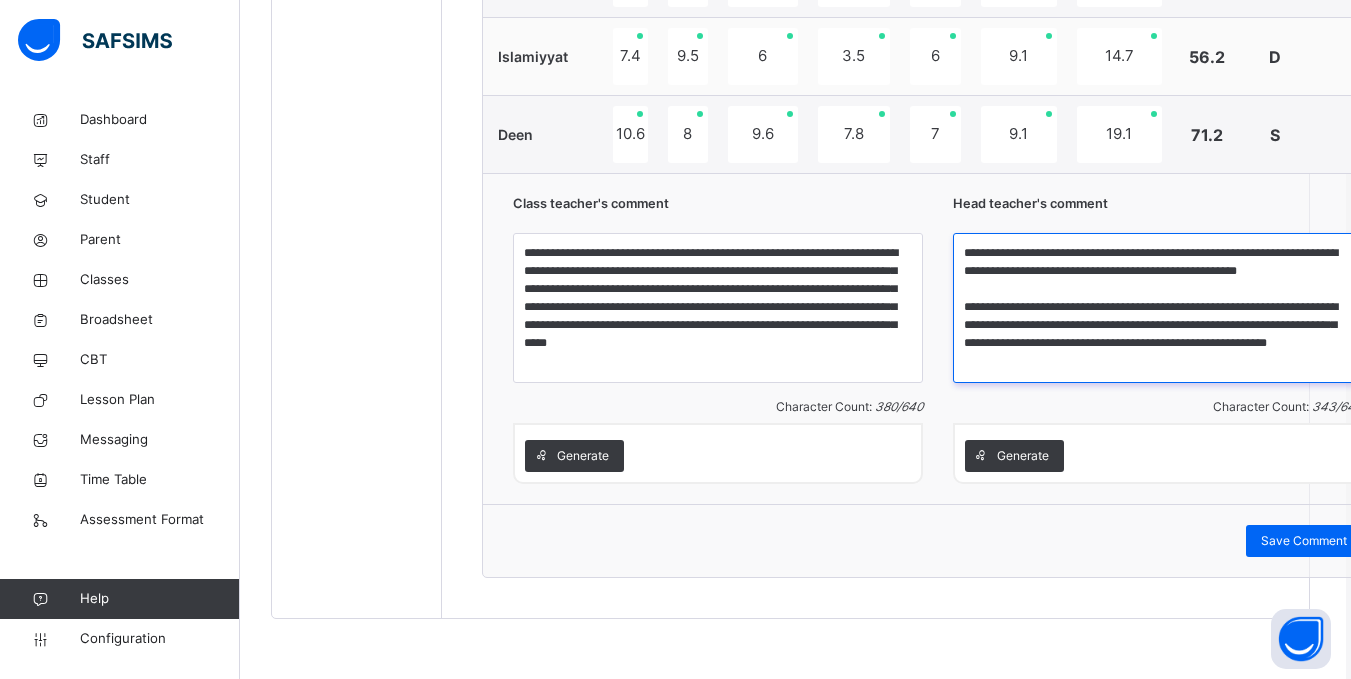 click on "**********" at bounding box center (1158, 308) 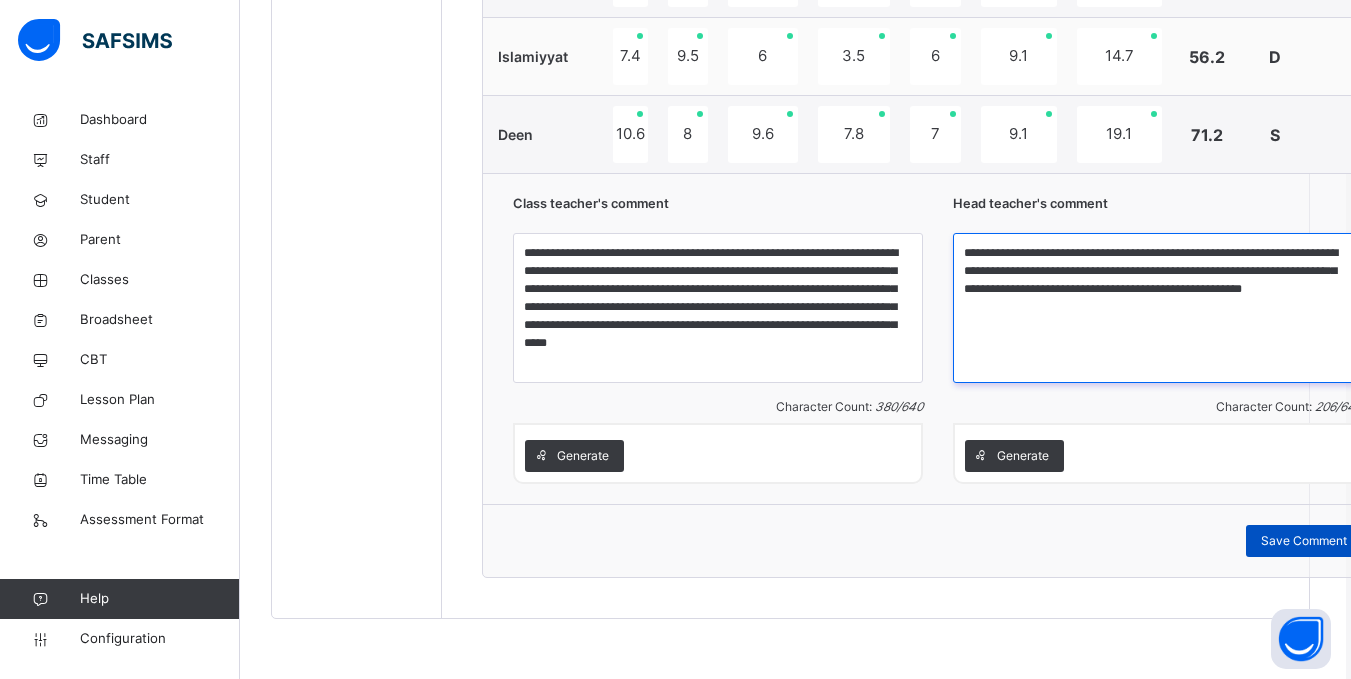 type on "**********" 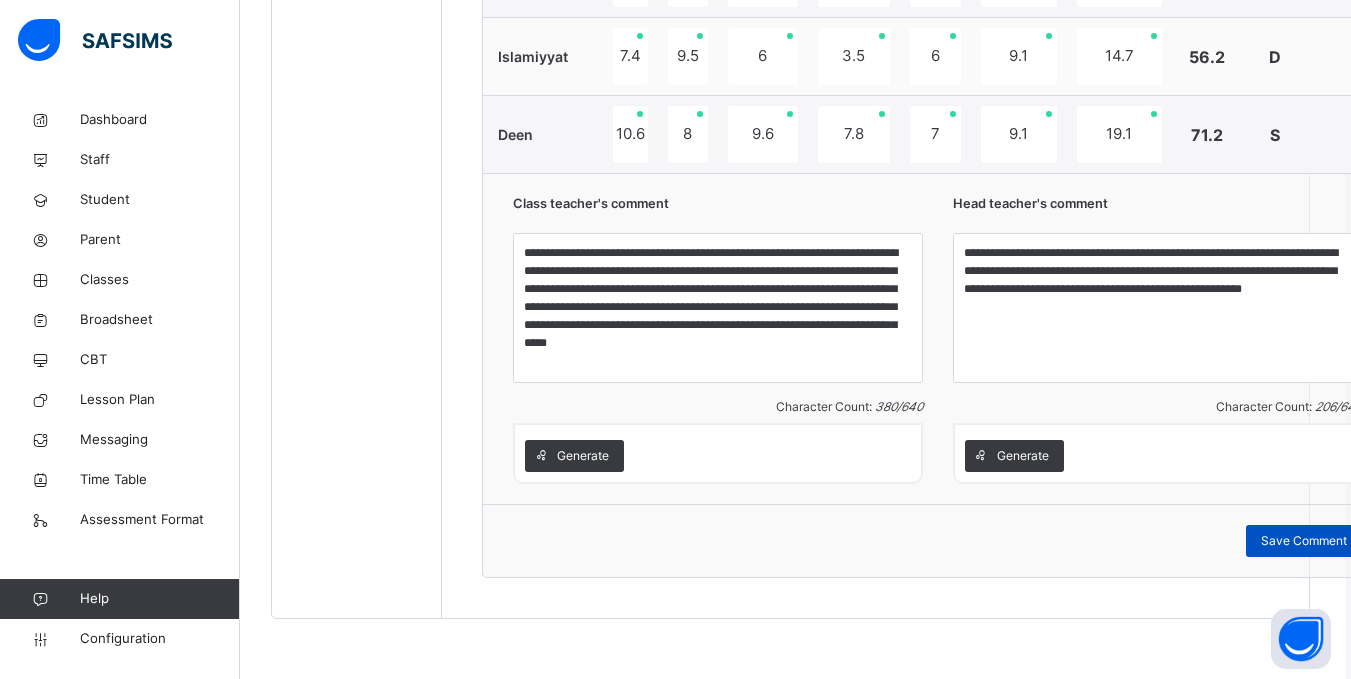 click on "Save Comment" at bounding box center (1304, 541) 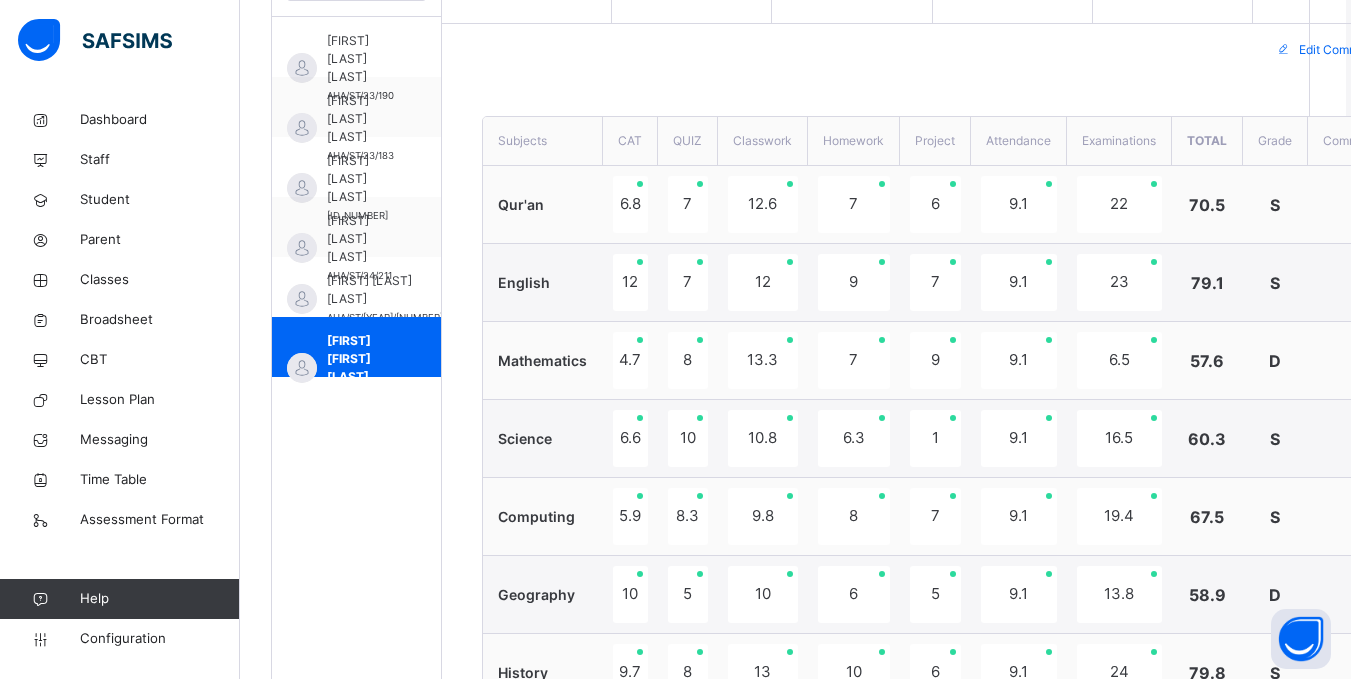 scroll, scrollTop: 623, scrollLeft: 5, axis: both 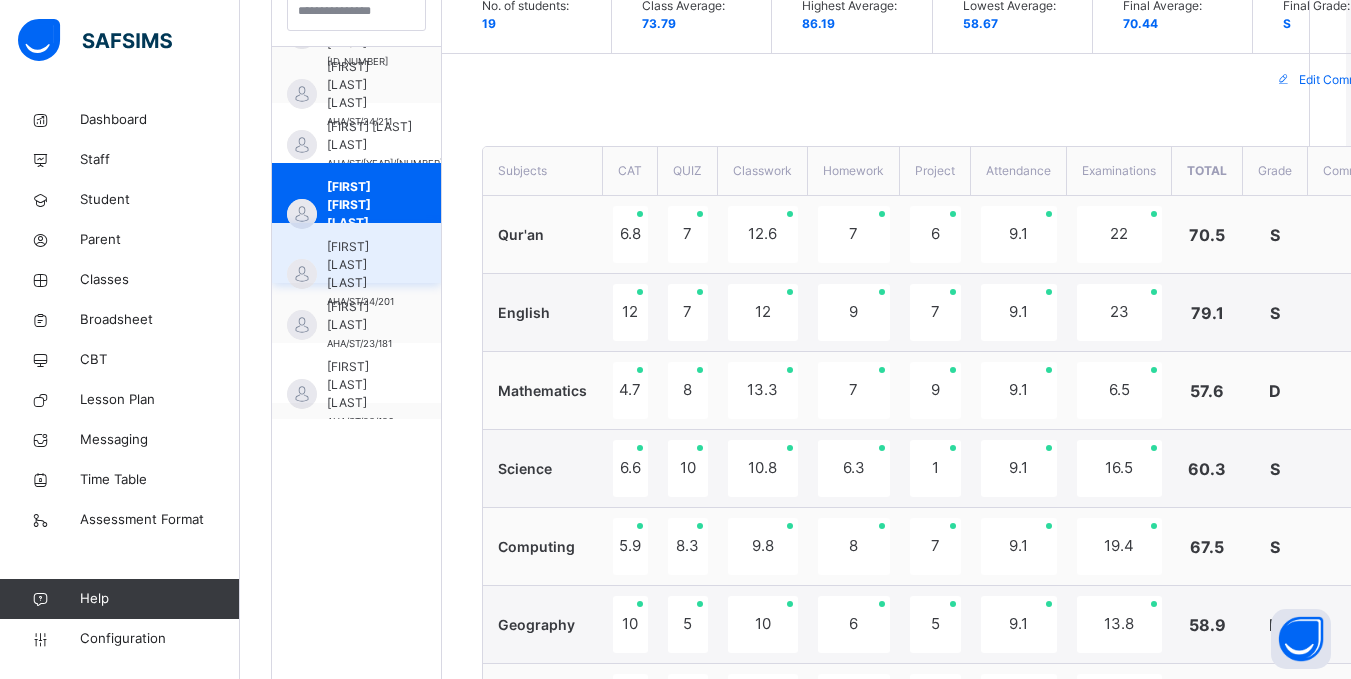 click on "Fadimatu Ahmad Abdulrasheed" at bounding box center (361, 265) 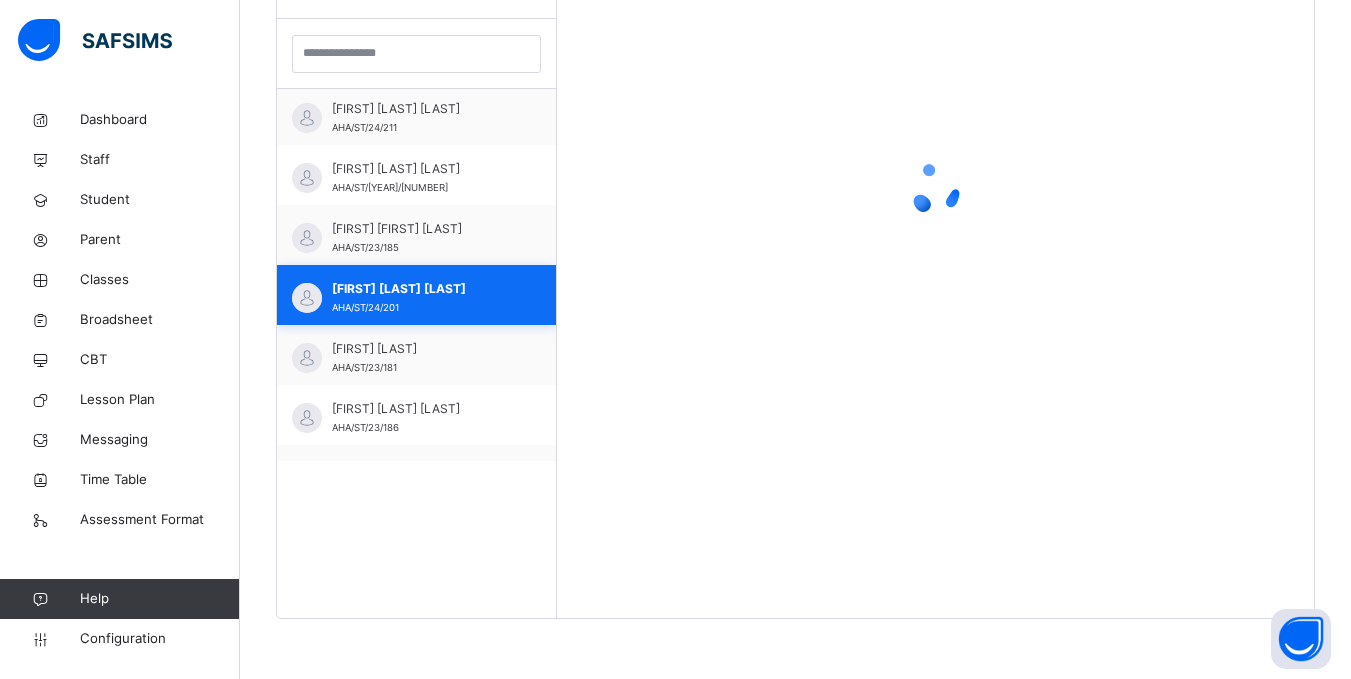 scroll, scrollTop: 581, scrollLeft: 5, axis: both 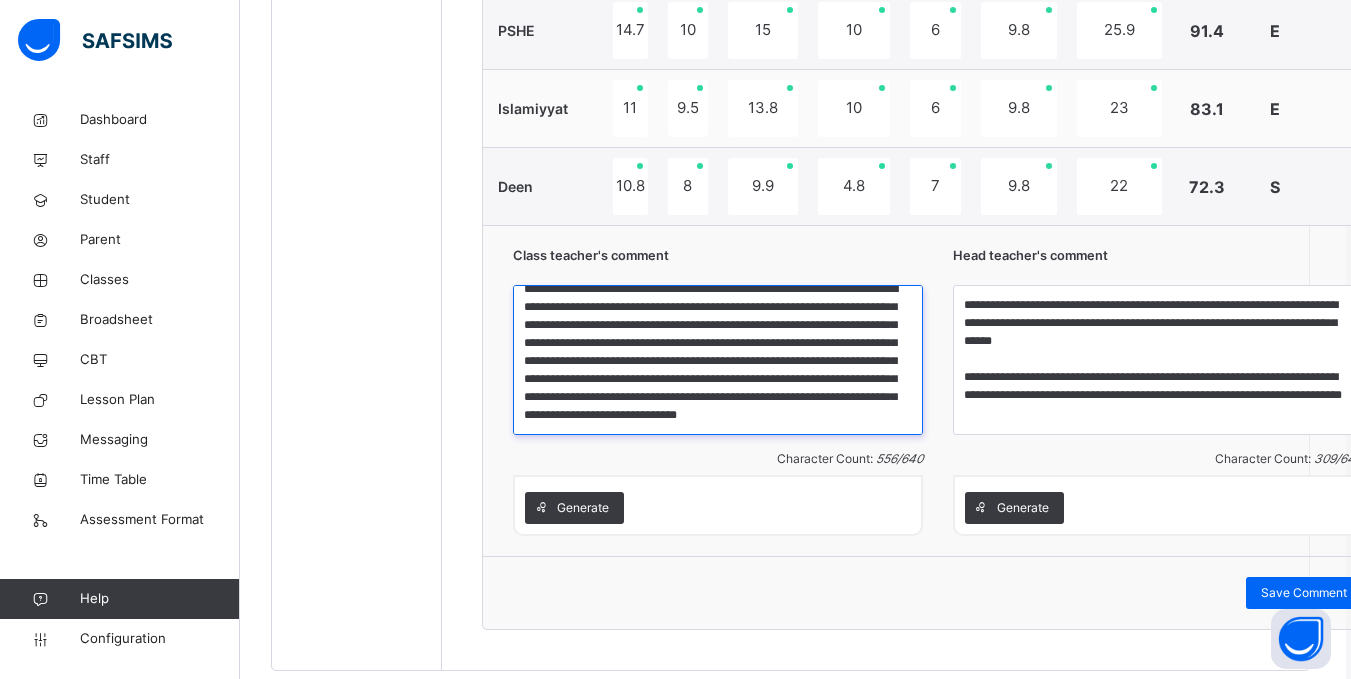 click on "**********" at bounding box center (718, 360) 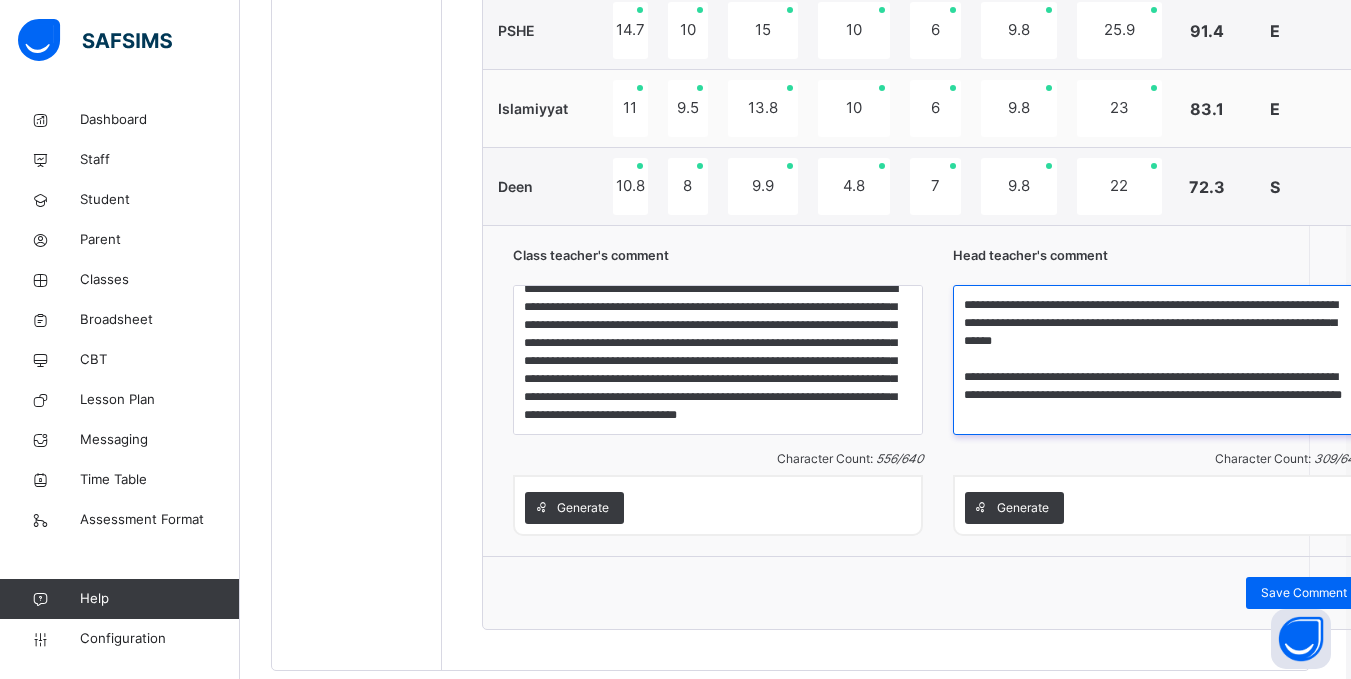 click on "**********" at bounding box center [1158, 360] 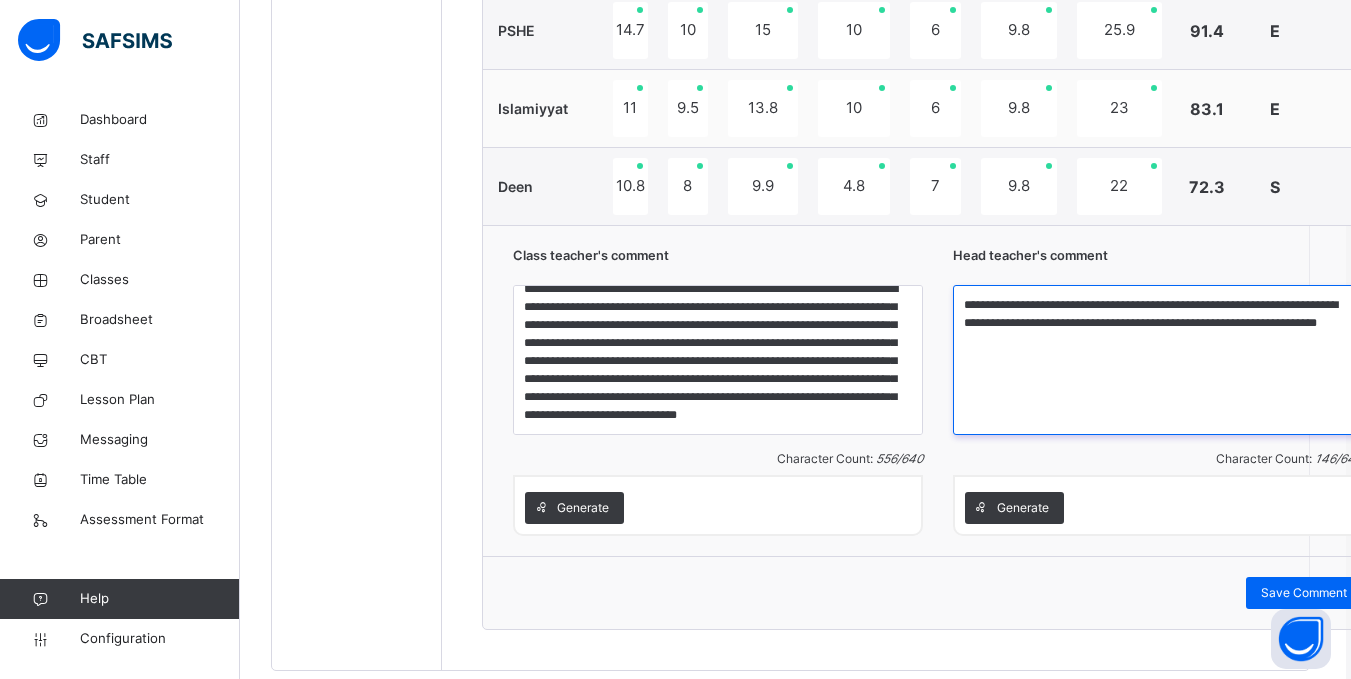 click on "**********" at bounding box center (1158, 360) 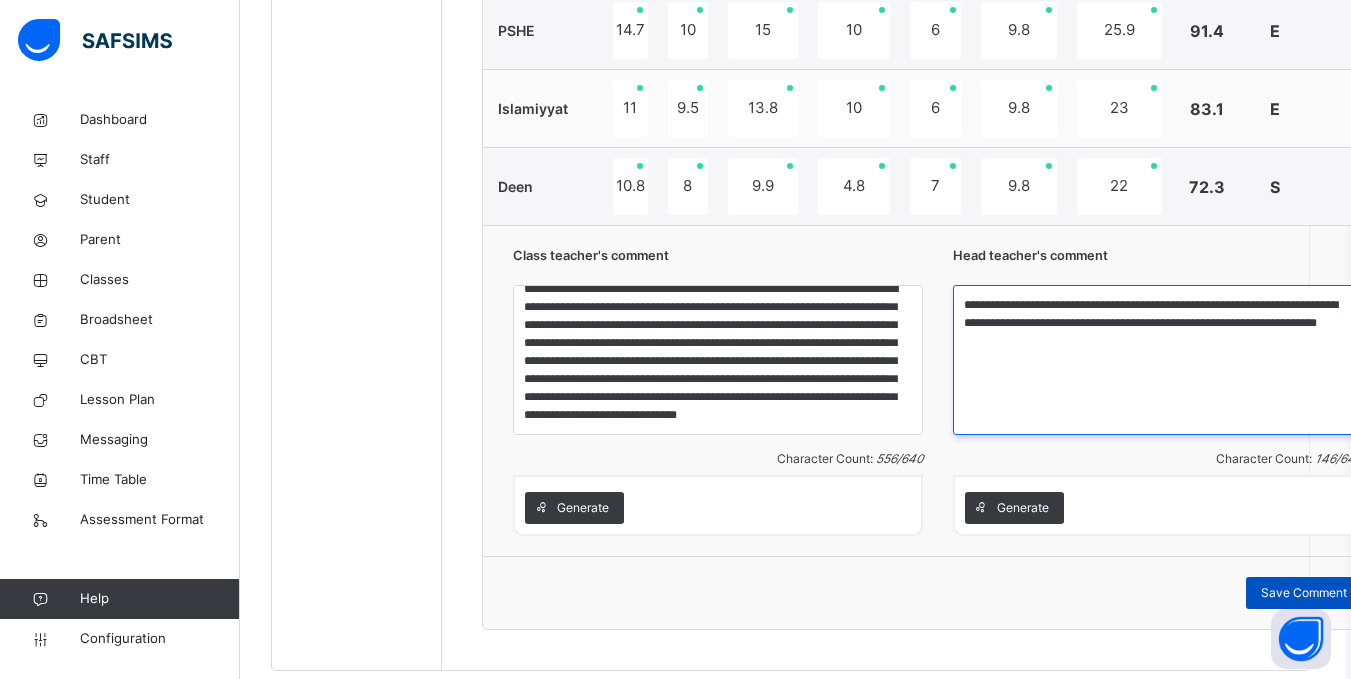 type on "**********" 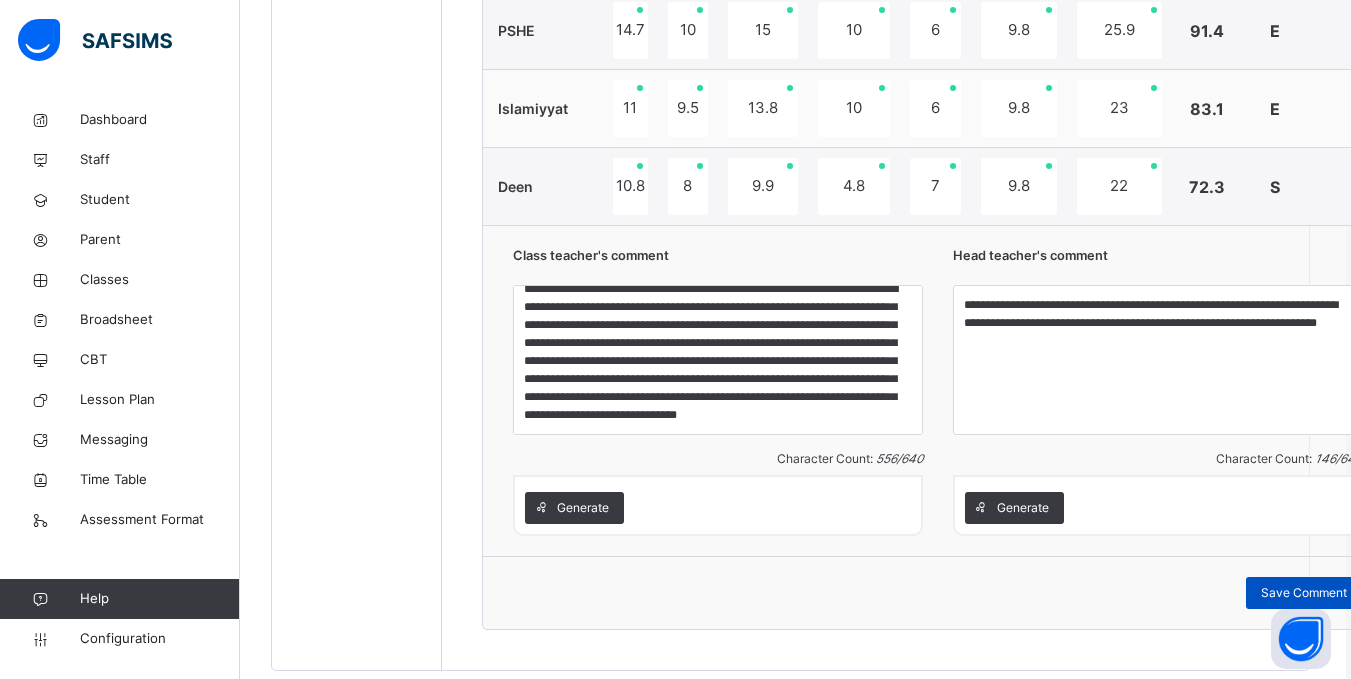click on "Save Comment" at bounding box center (1304, 593) 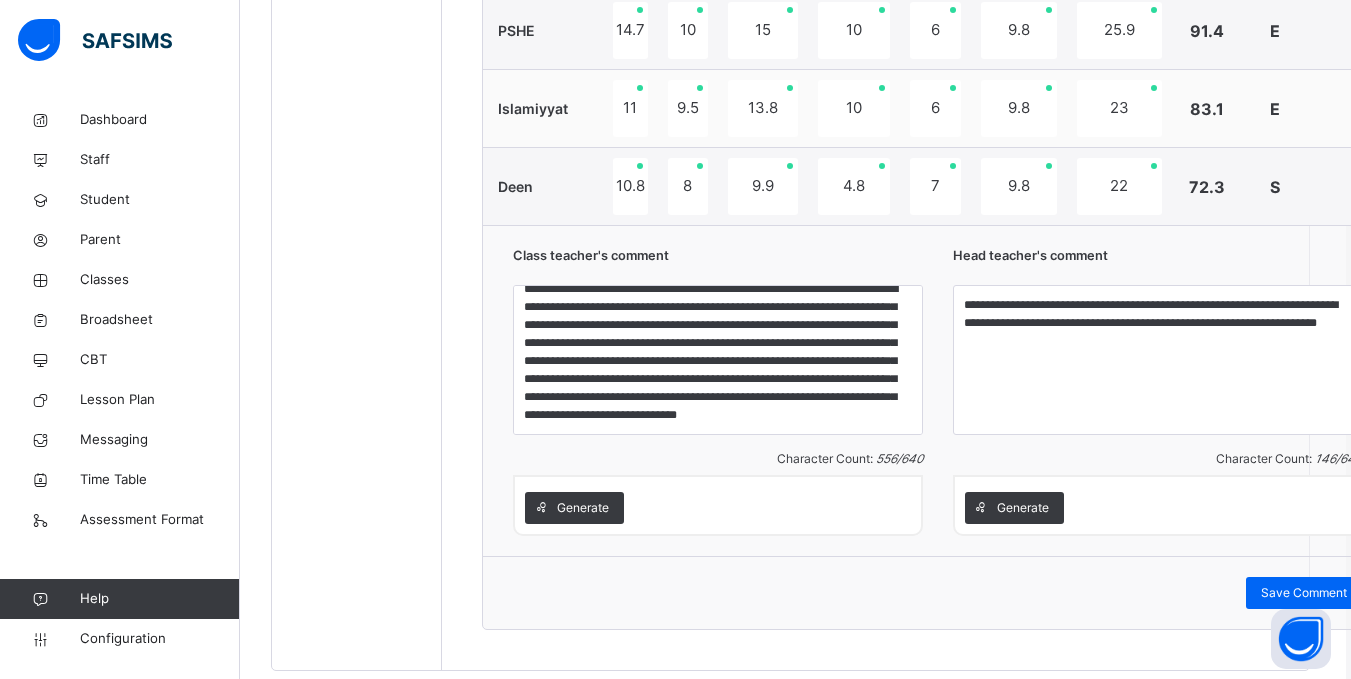 scroll, scrollTop: 0, scrollLeft: 0, axis: both 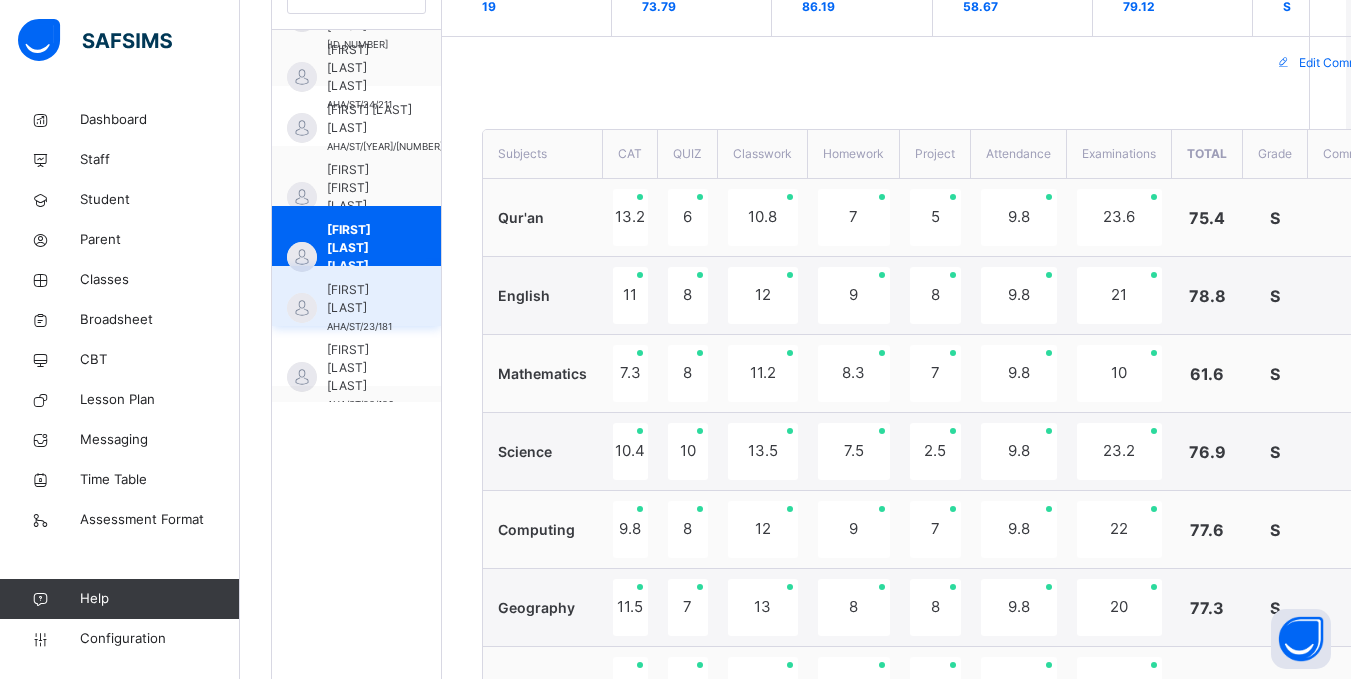 click on "Hafsah  Hassan" at bounding box center [361, 299] 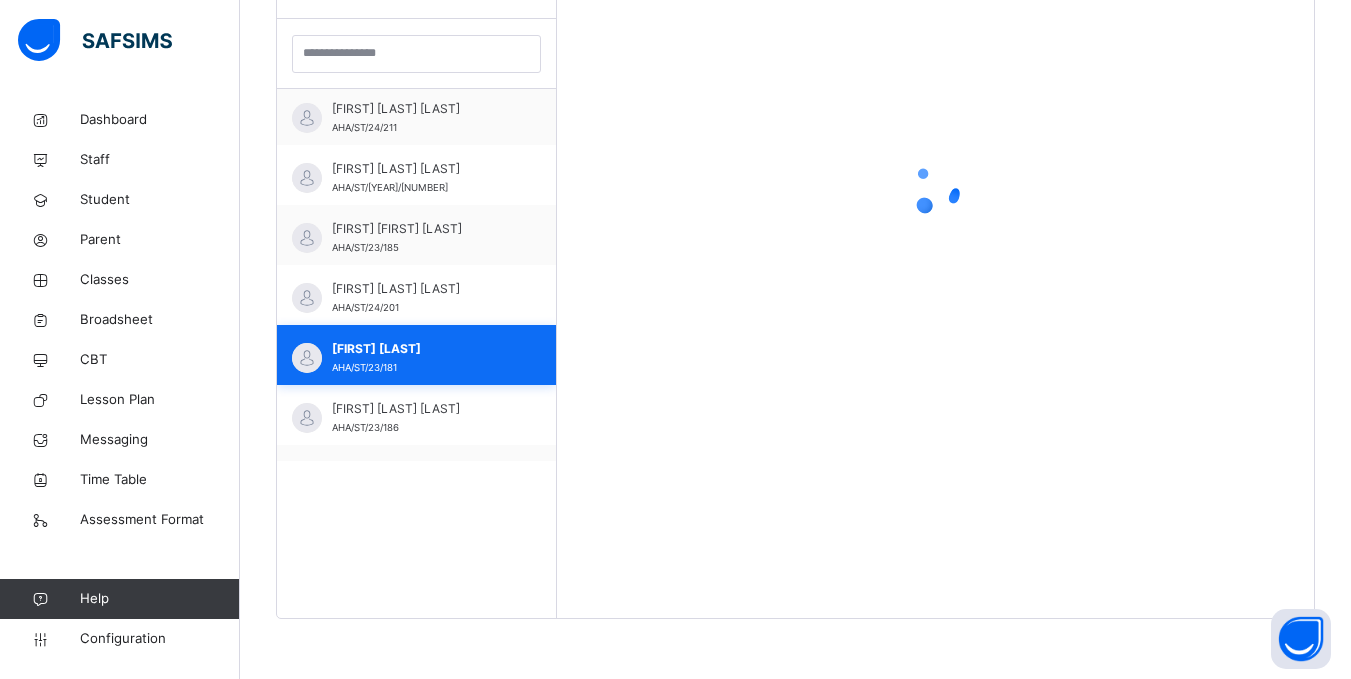 scroll, scrollTop: 581, scrollLeft: 5, axis: both 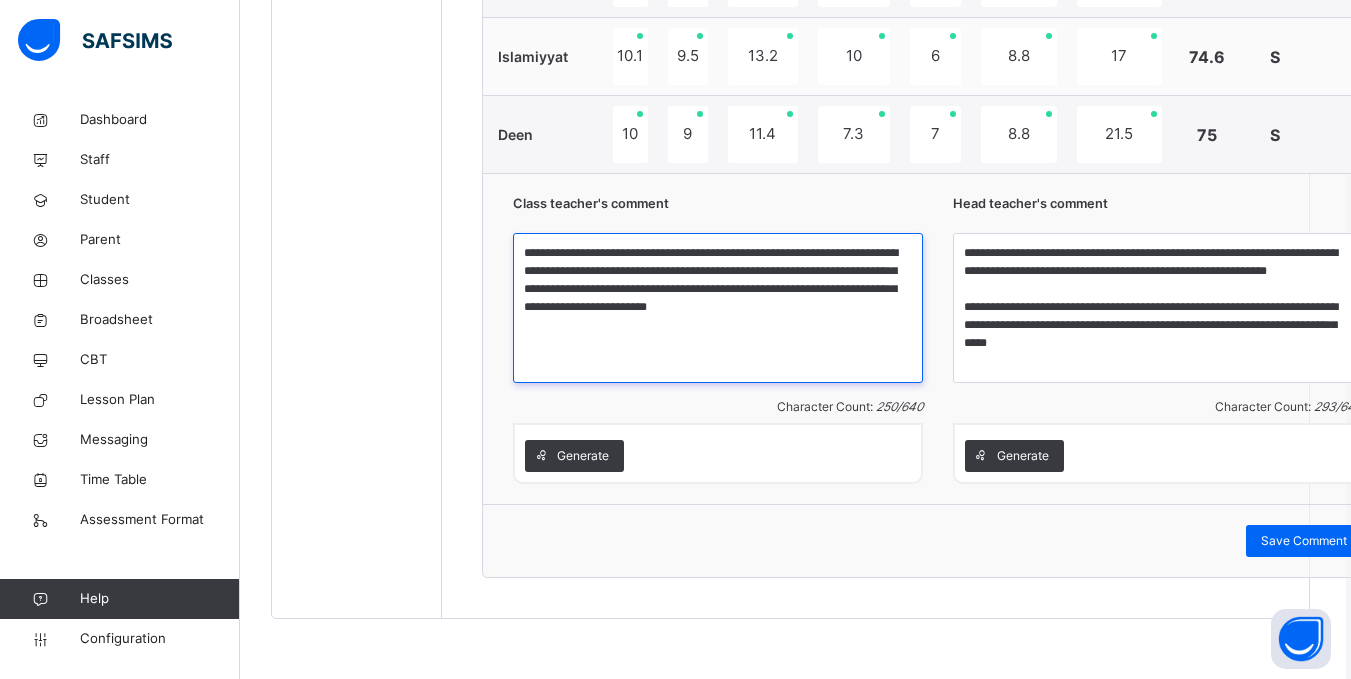click on "**********" at bounding box center [718, 308] 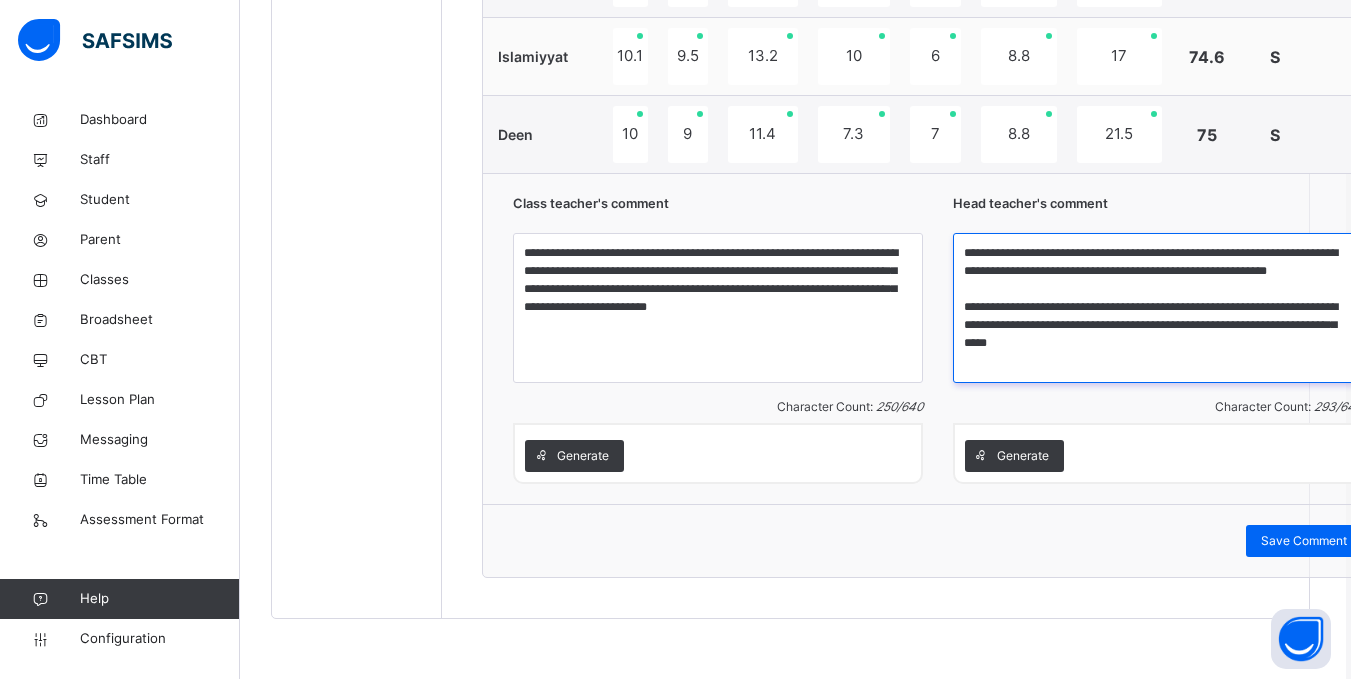 click on "**********" at bounding box center [1158, 308] 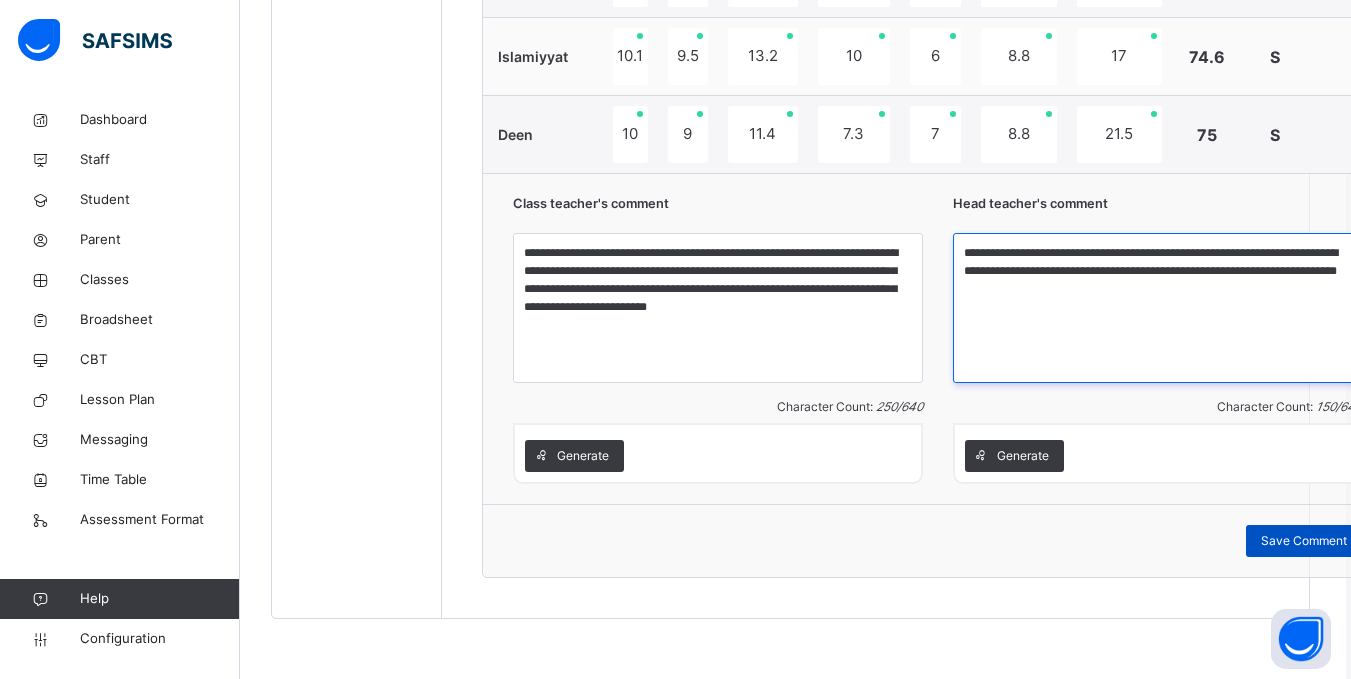 type on "**********" 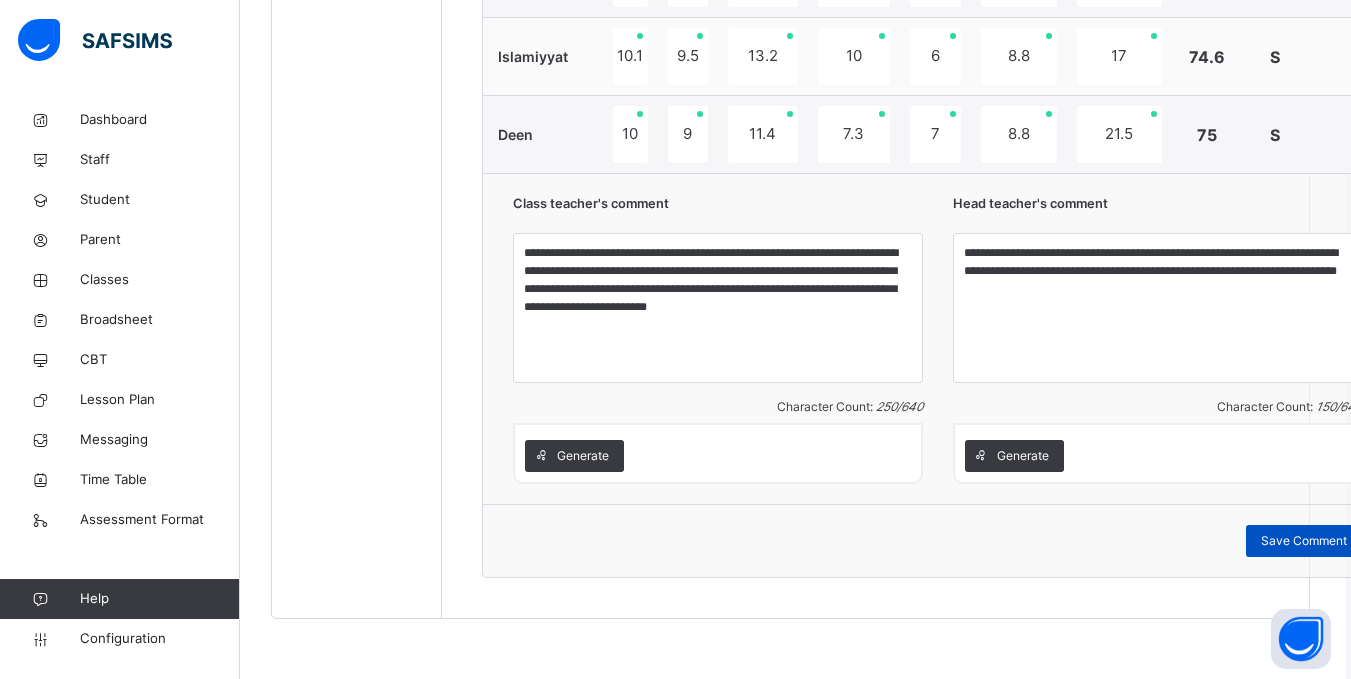 click on "Save Comment" at bounding box center (1304, 541) 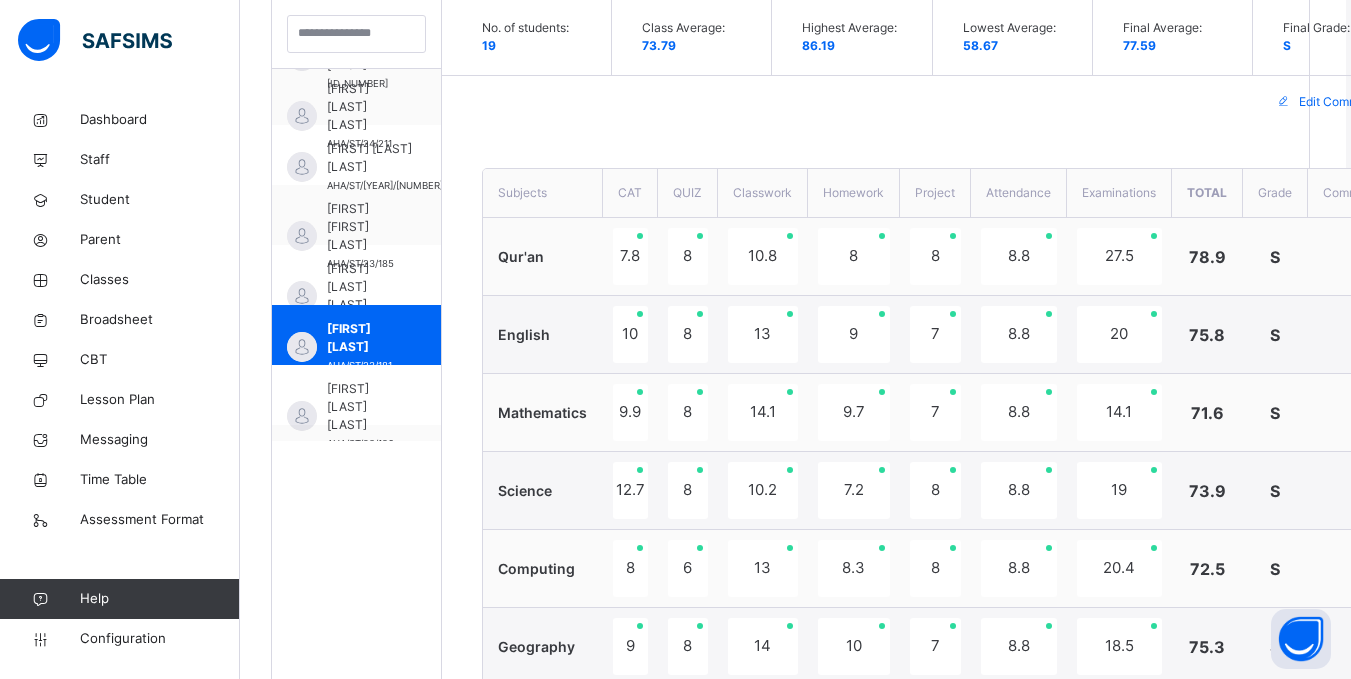 scroll, scrollTop: 596, scrollLeft: 5, axis: both 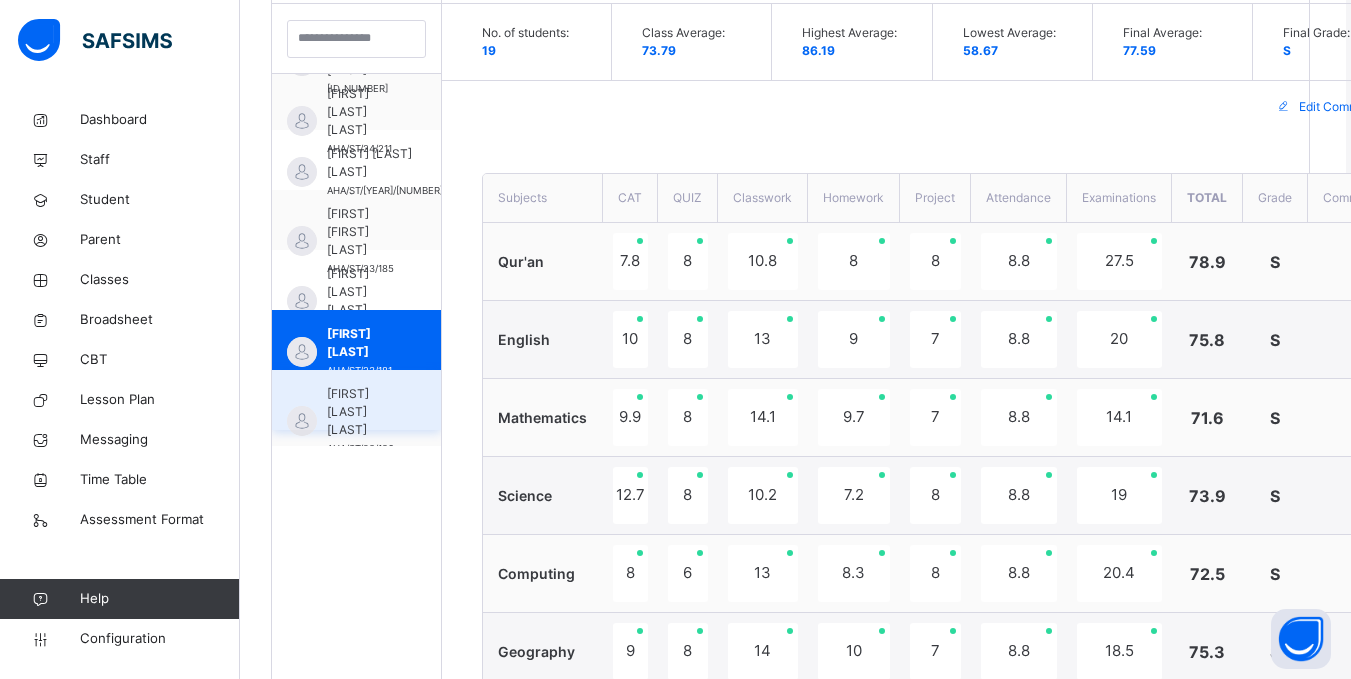 click on "Halima  Sada Danmusa" at bounding box center [361, 412] 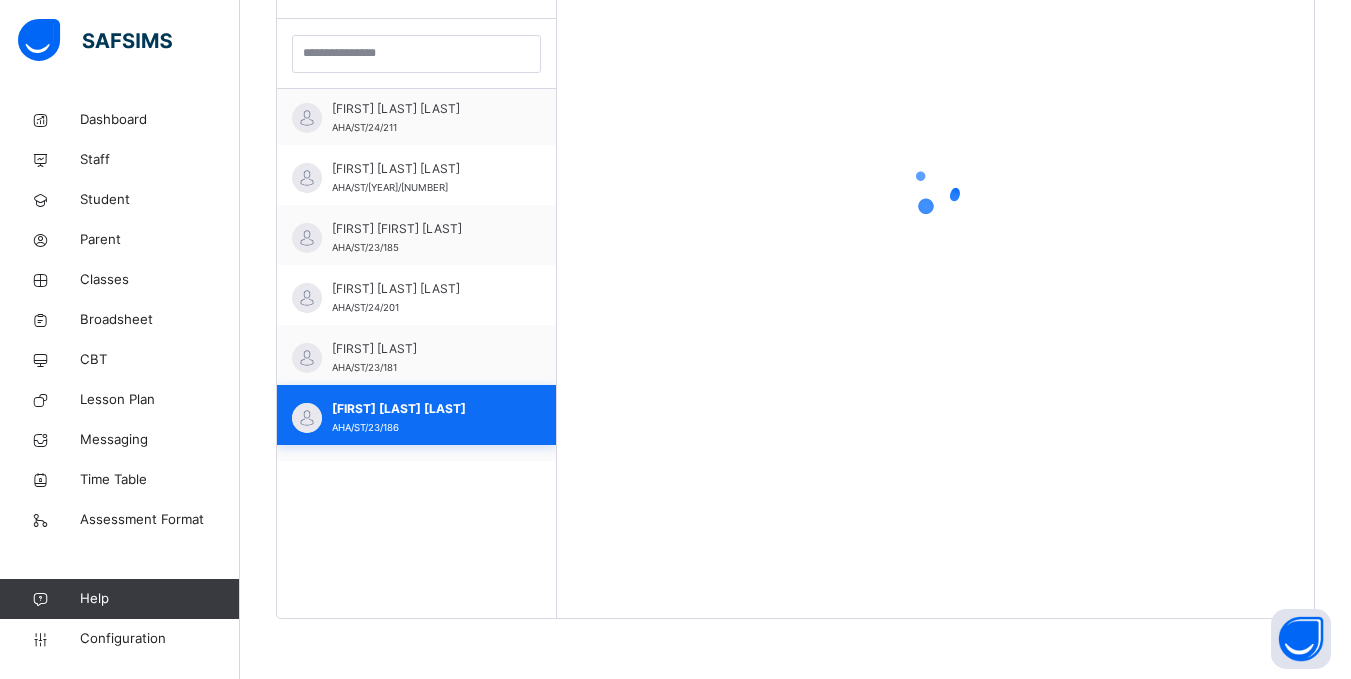 scroll, scrollTop: 581, scrollLeft: 5, axis: both 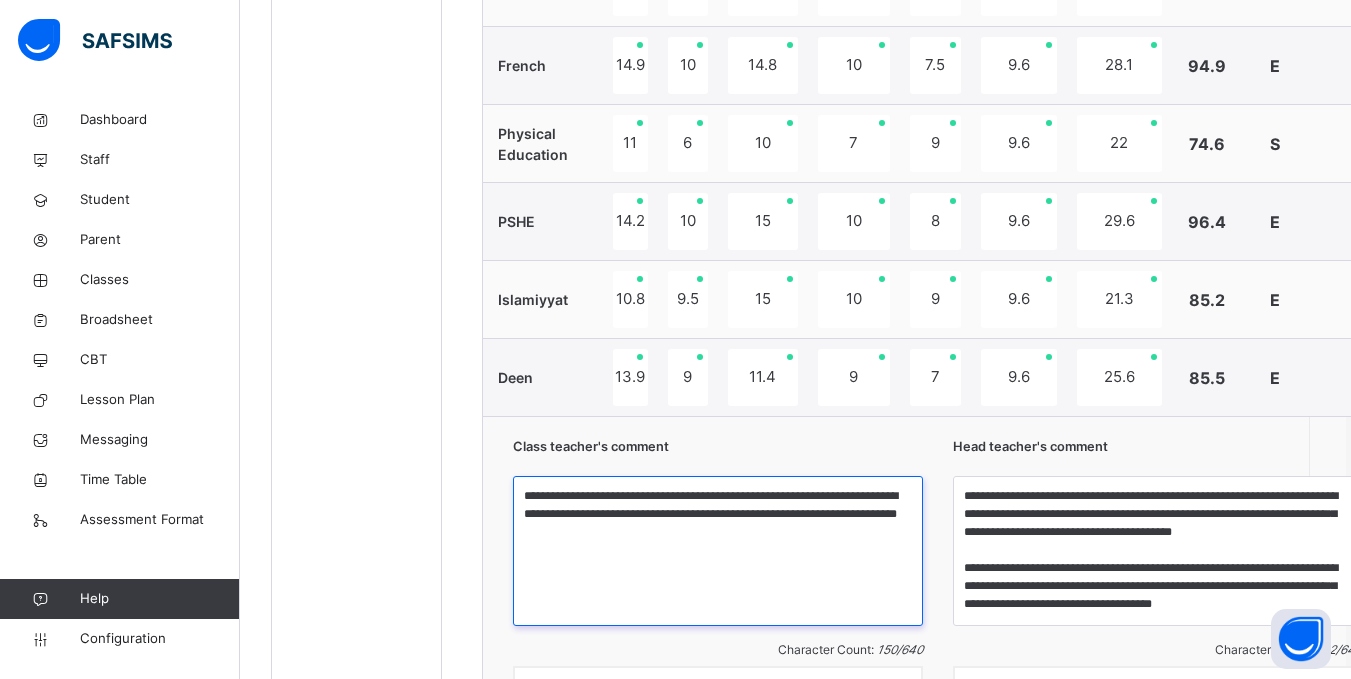 click on "**********" at bounding box center [718, 551] 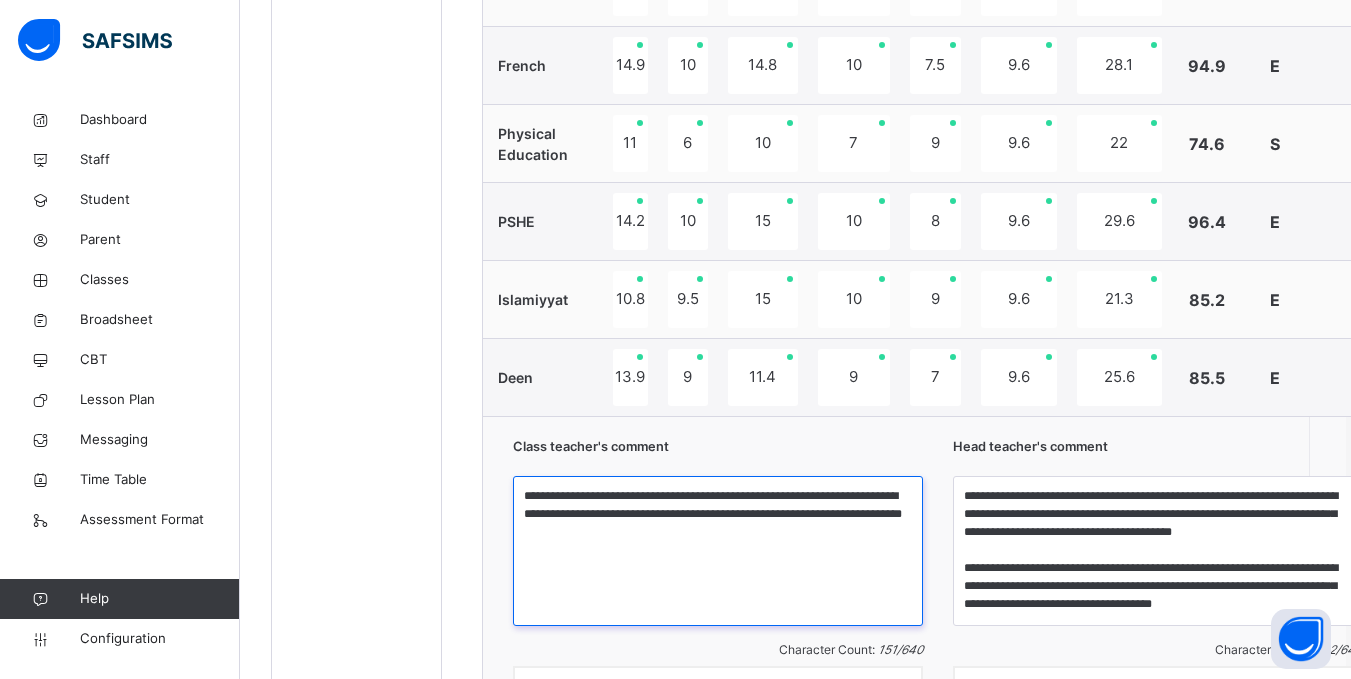 type on "**********" 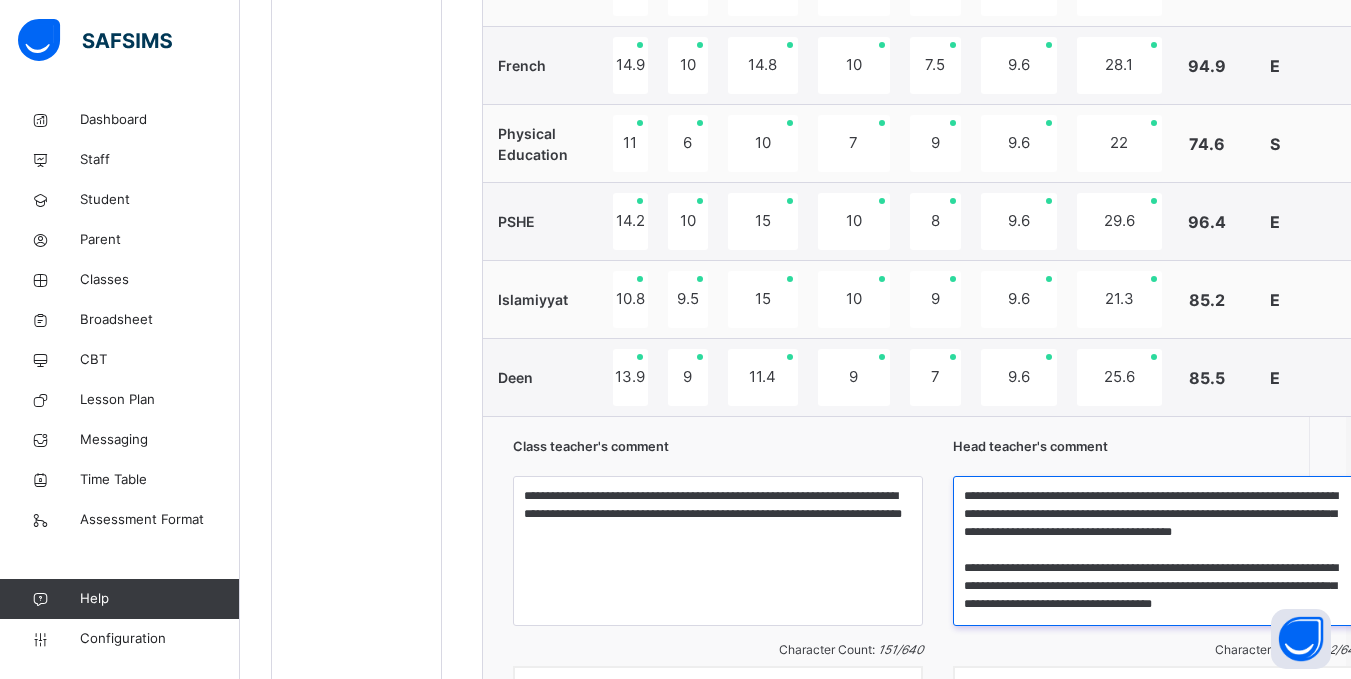 click on "**********" at bounding box center (1158, 551) 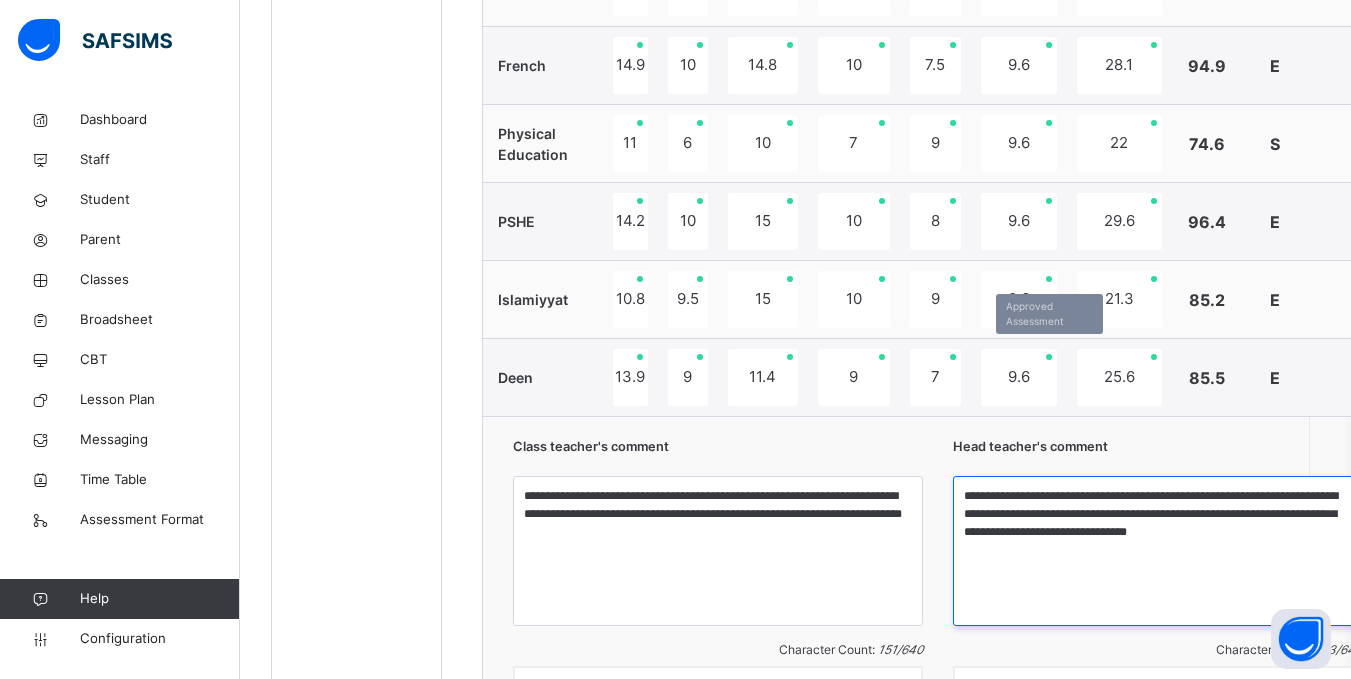 scroll, scrollTop: 1737, scrollLeft: 5, axis: both 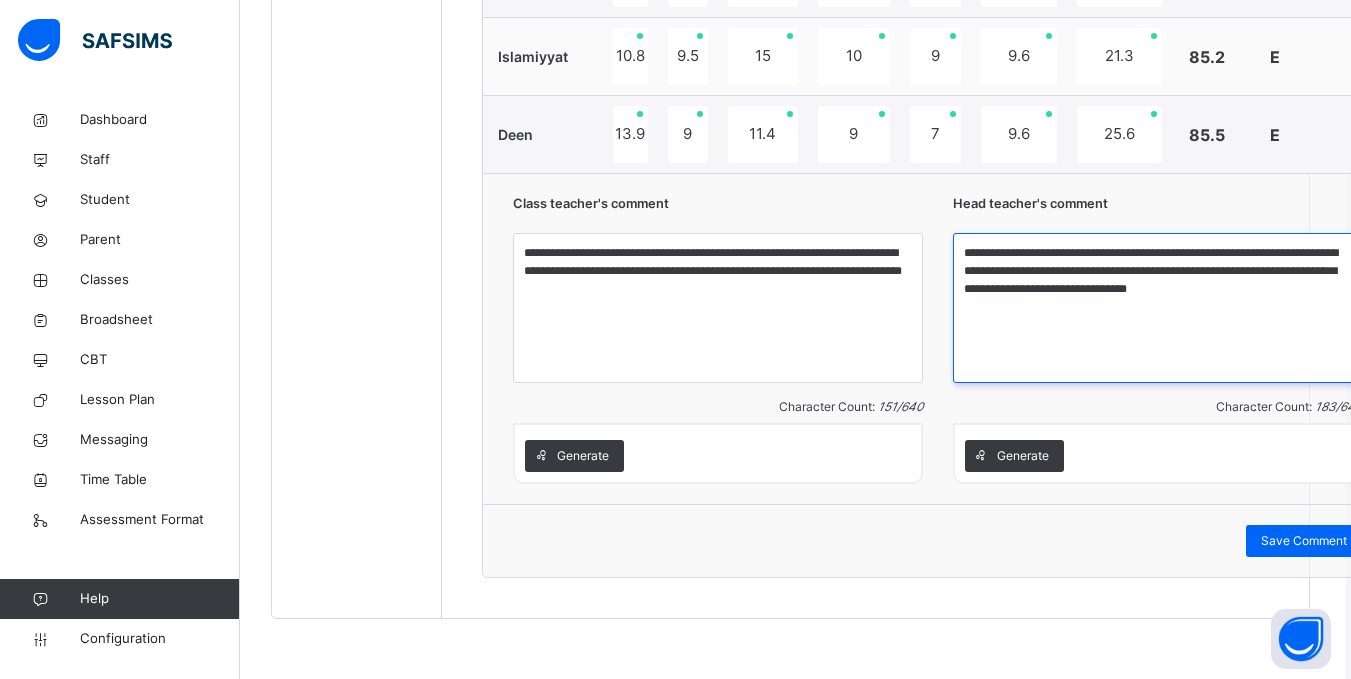 click on "**********" at bounding box center [1158, 308] 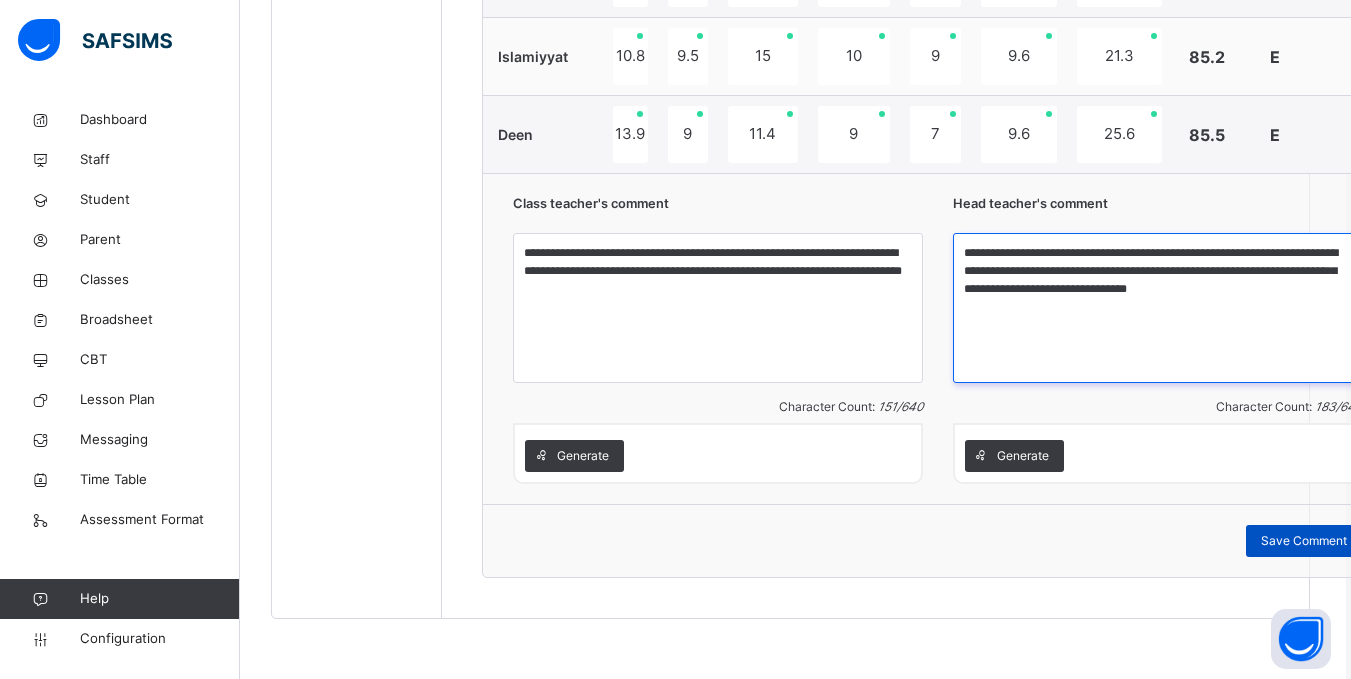 type on "**********" 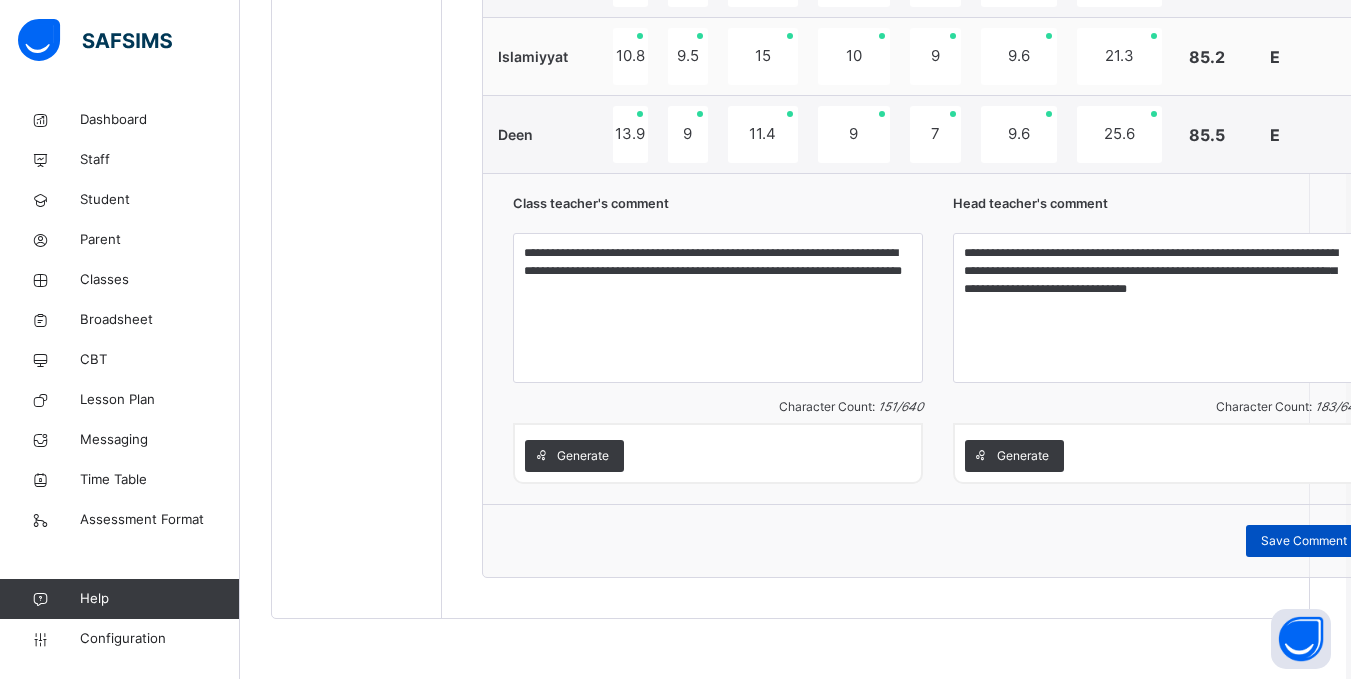 click on "Save Comment" at bounding box center (1304, 541) 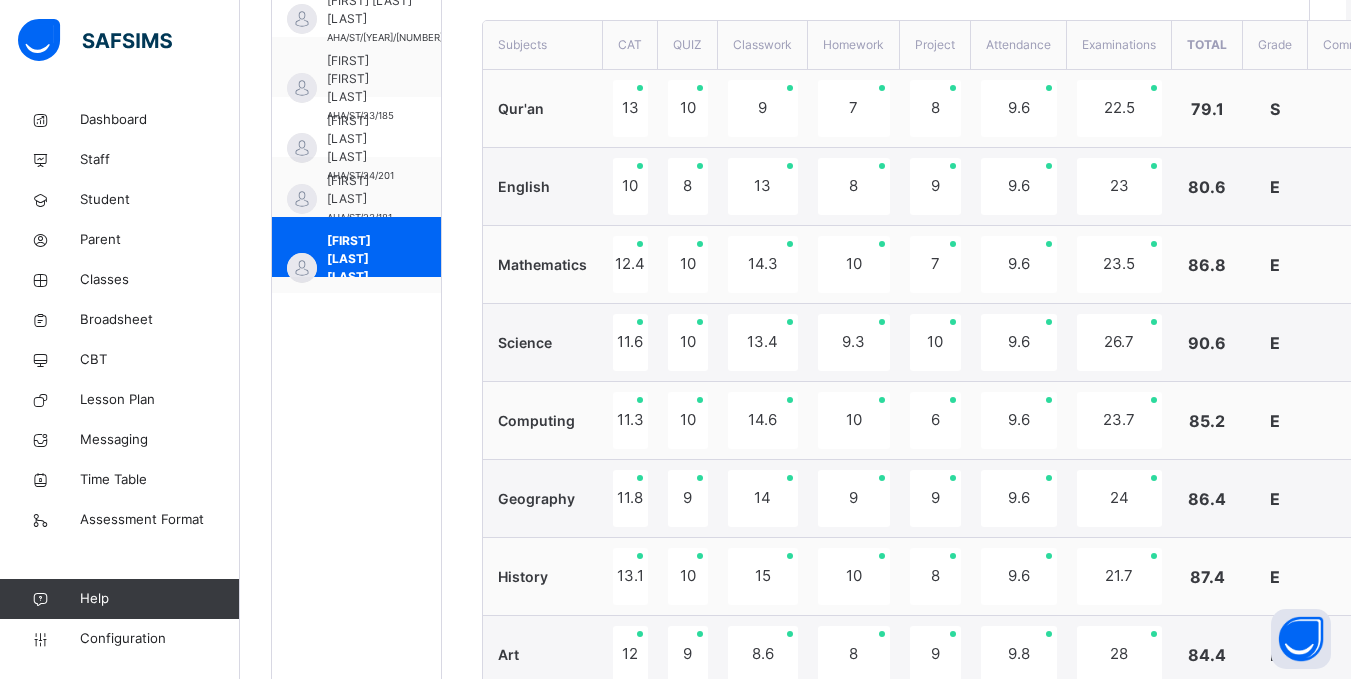scroll, scrollTop: 743, scrollLeft: 5, axis: both 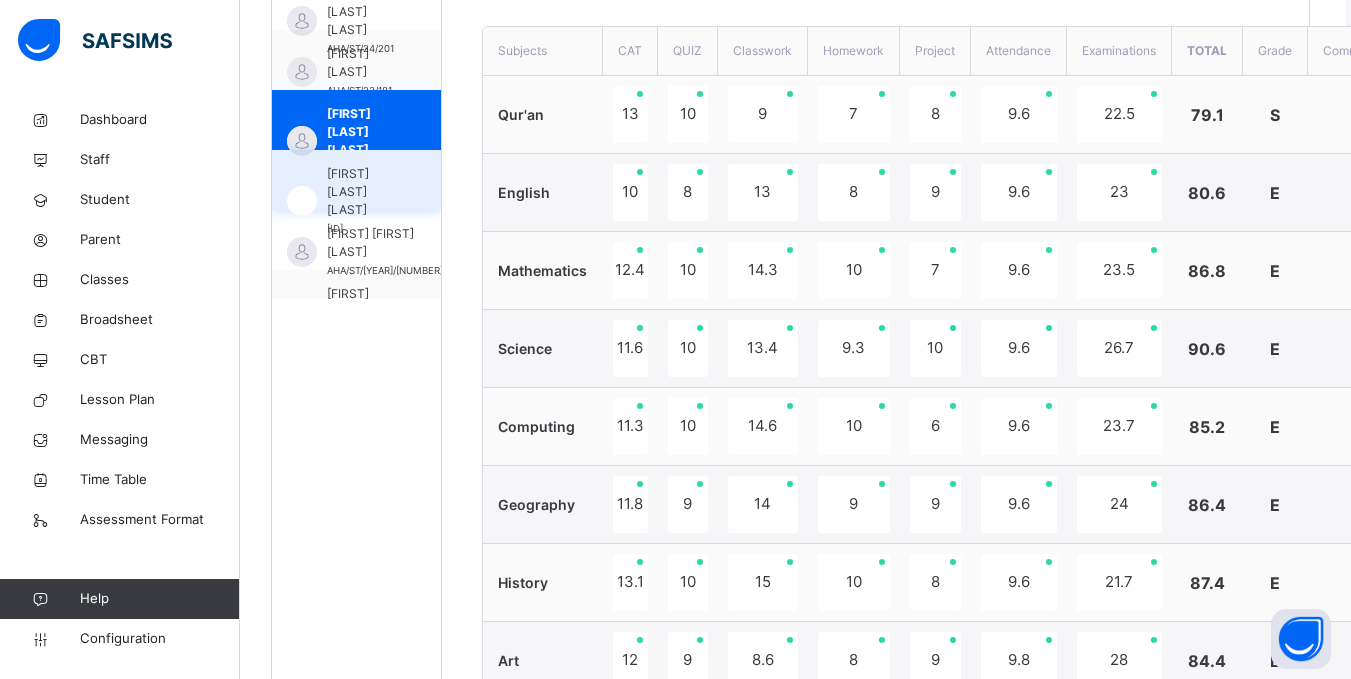 click on "Hassana  Hadi Sani" at bounding box center (361, 192) 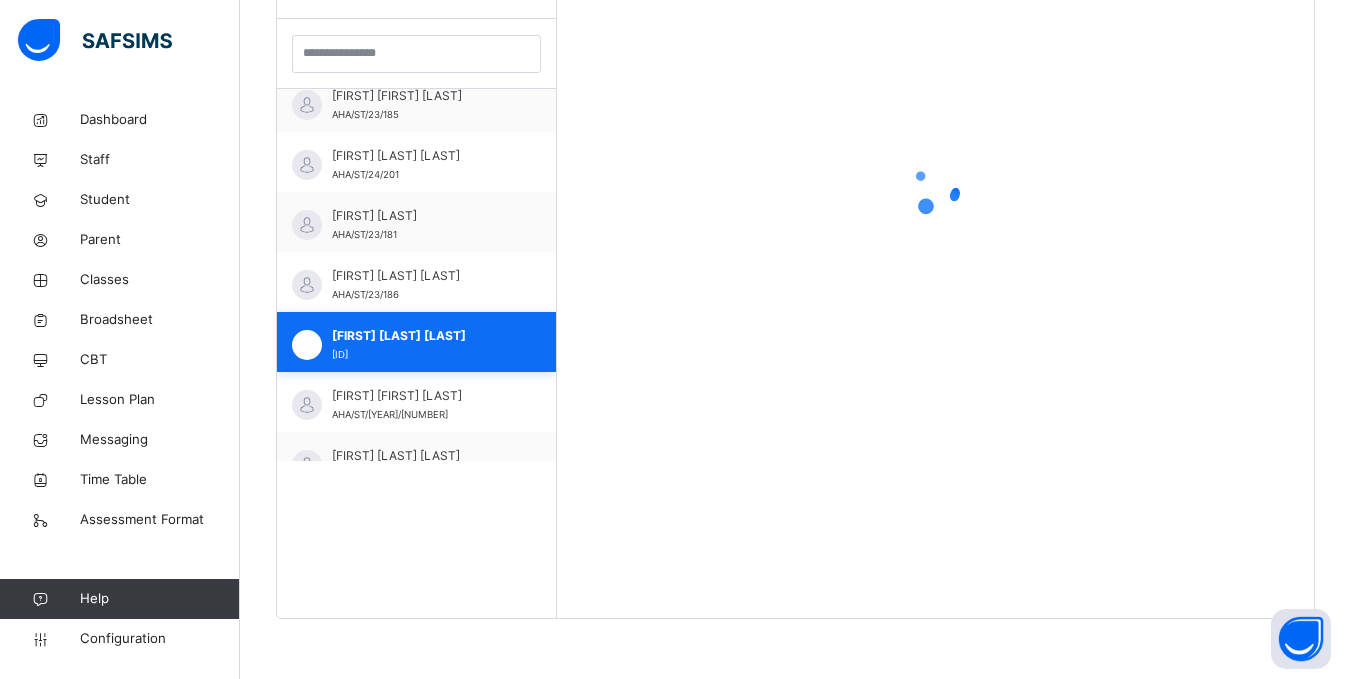 scroll, scrollTop: 581, scrollLeft: 5, axis: both 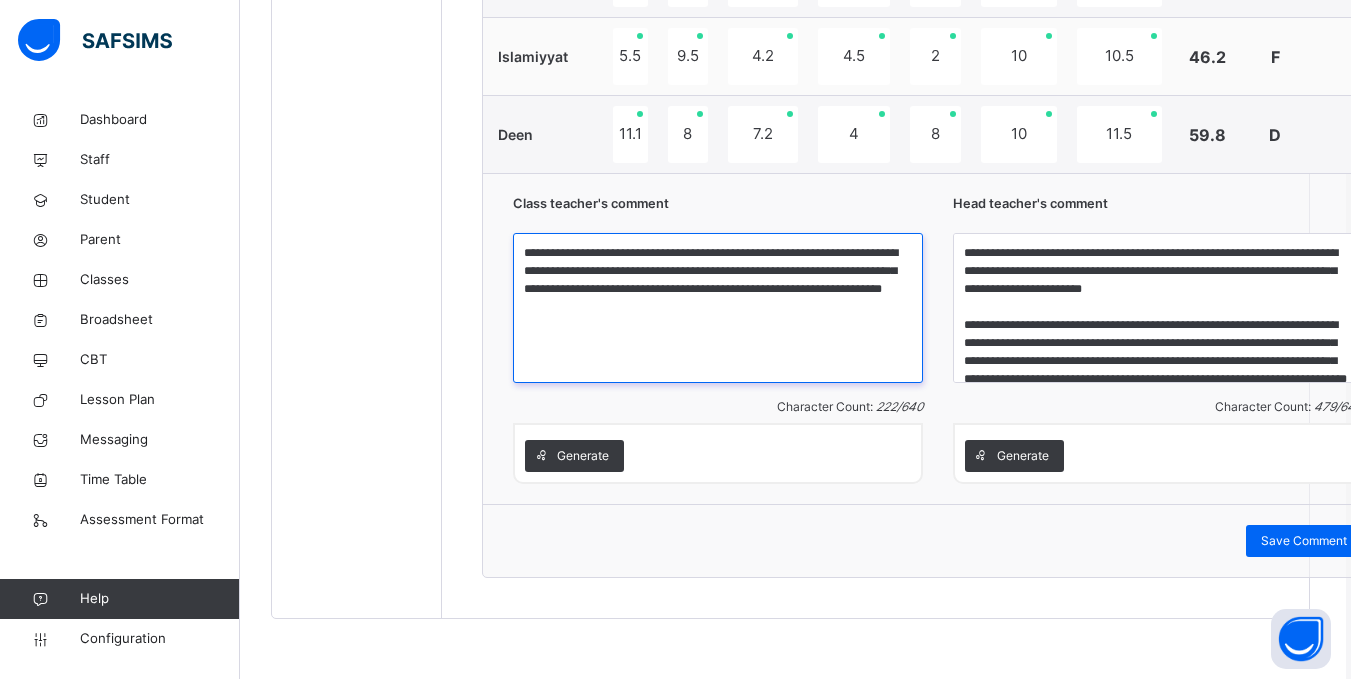 click on "**********" at bounding box center [718, 308] 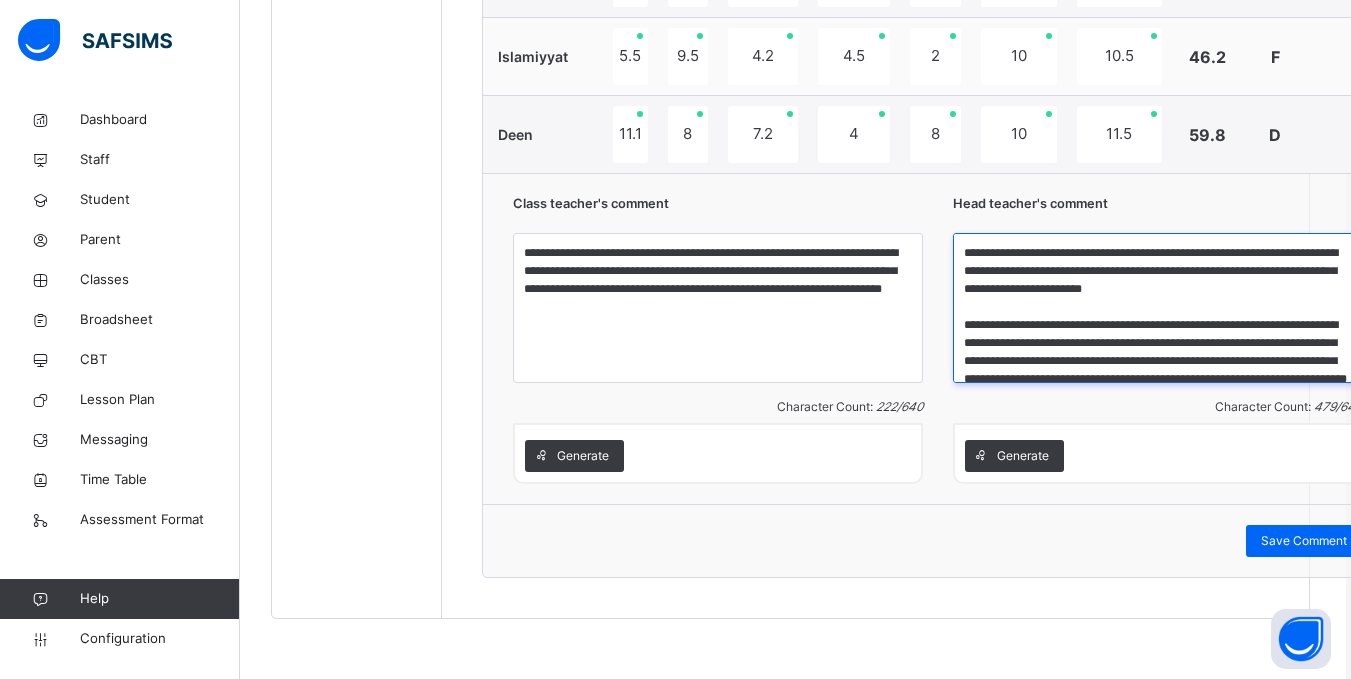 click on "**********" at bounding box center (1158, 308) 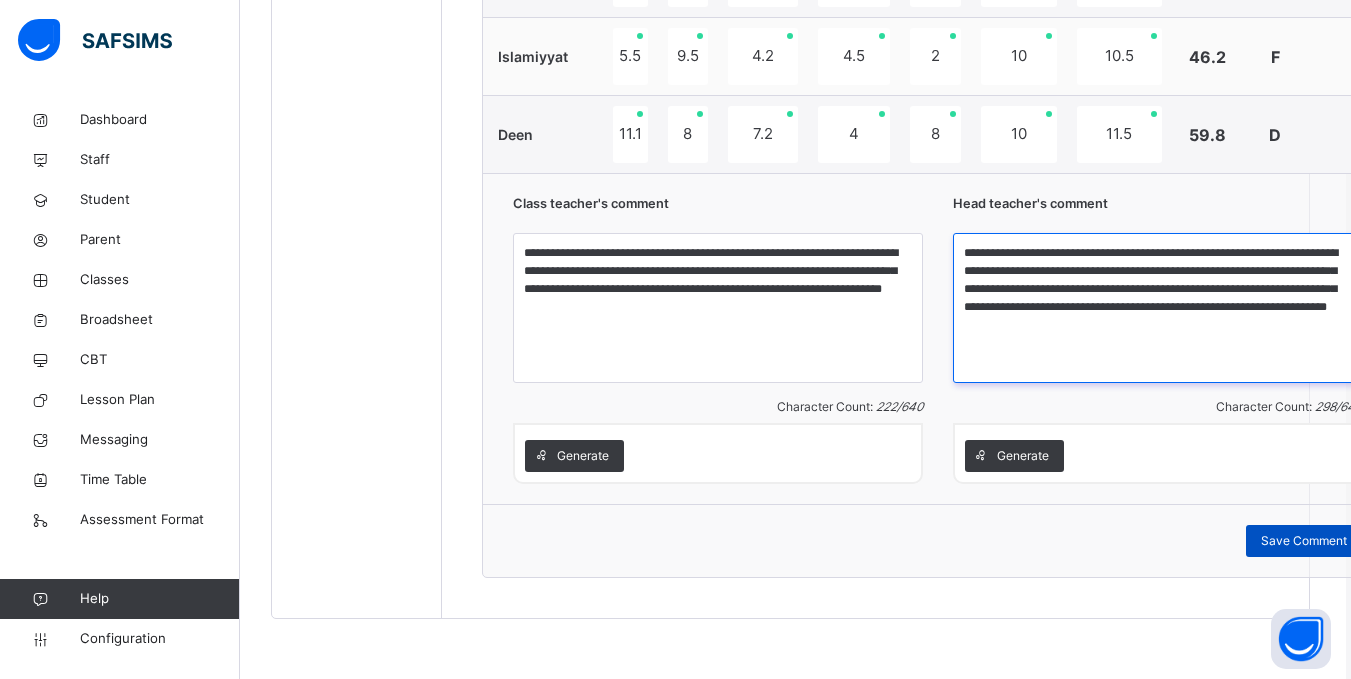 type on "**********" 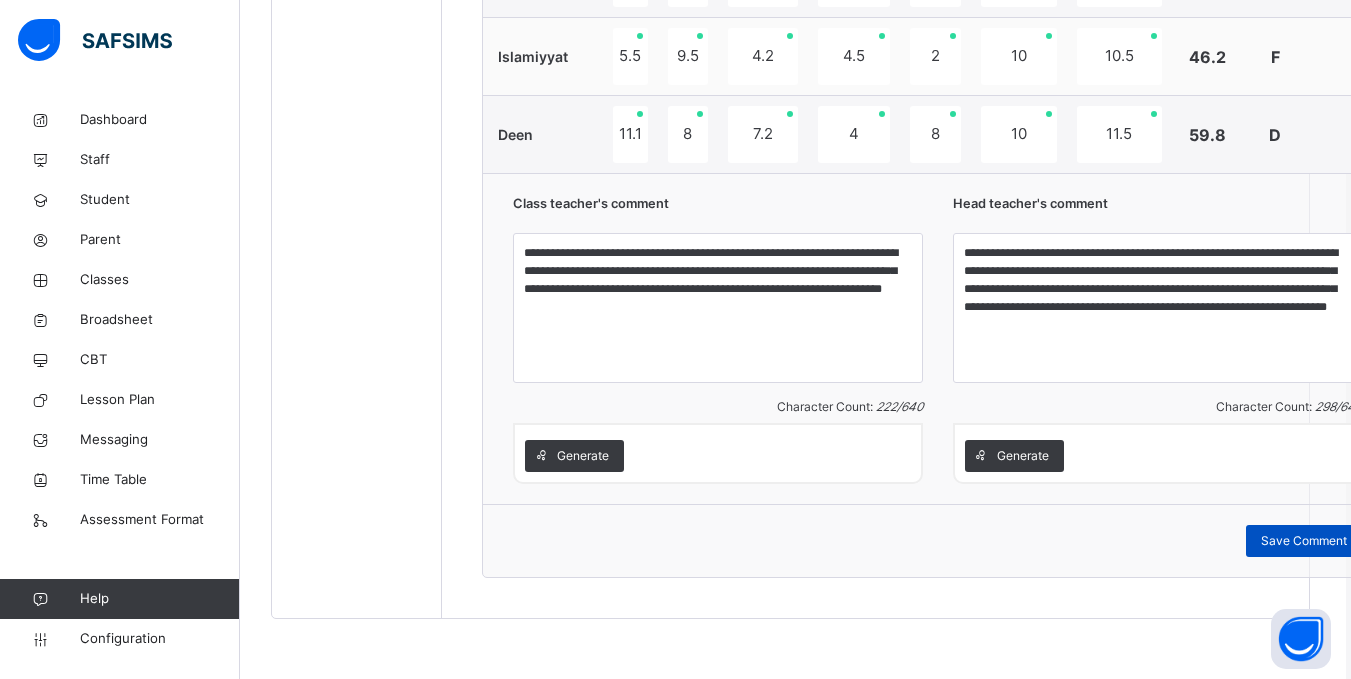 click on "Save Comment" at bounding box center (1304, 541) 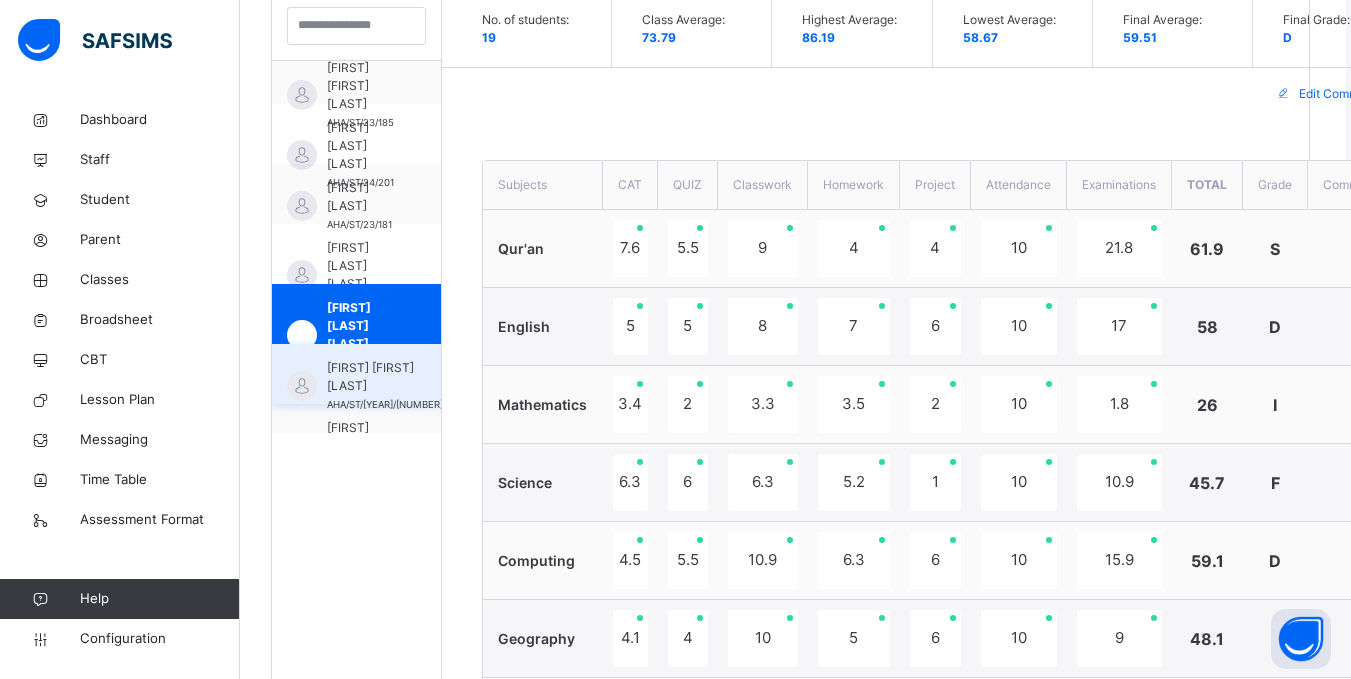 click on "Hawwa  Imam Galadanchi" at bounding box center [385, 377] 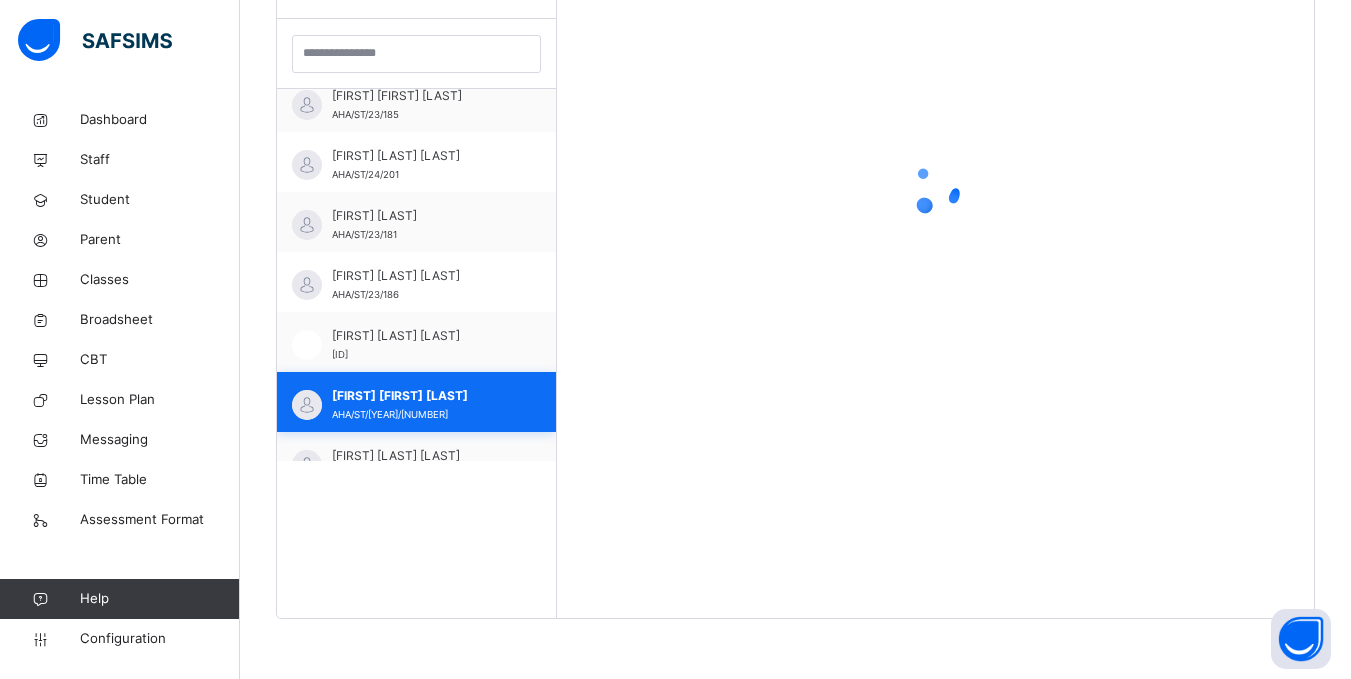 scroll, scrollTop: 581, scrollLeft: 5, axis: both 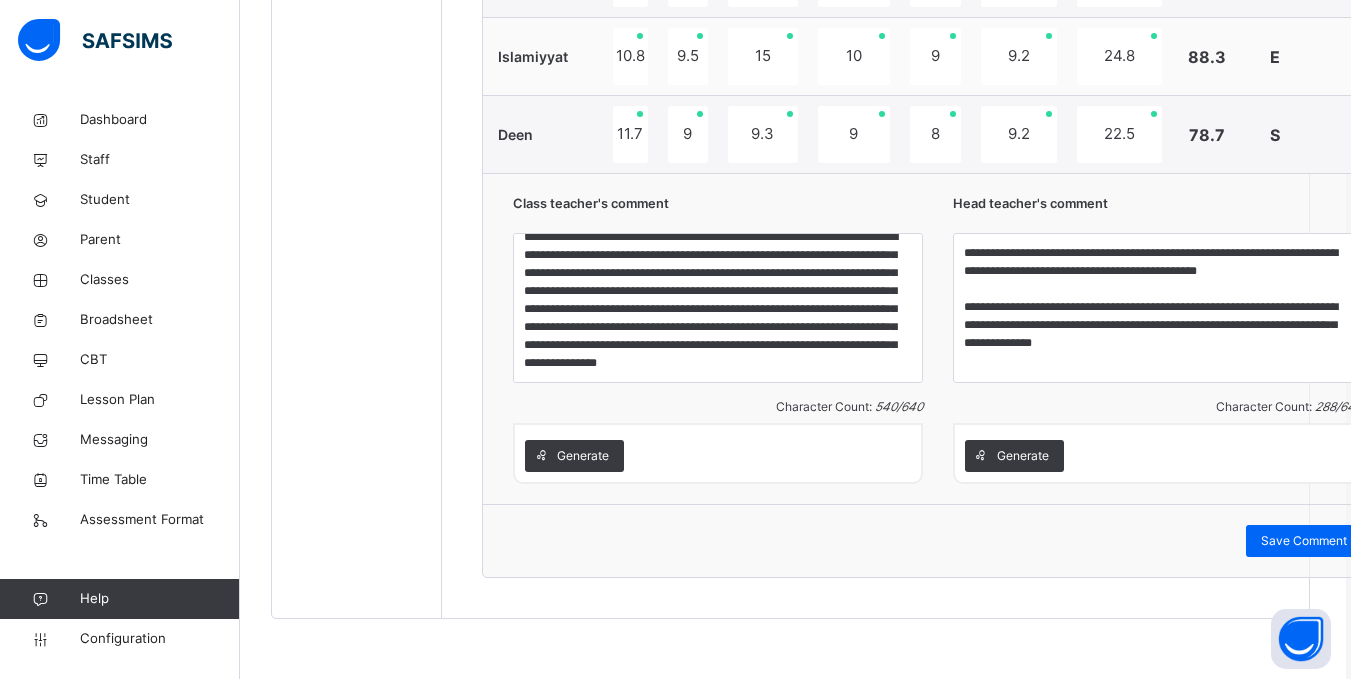 click on "**********" at bounding box center [718, 310] 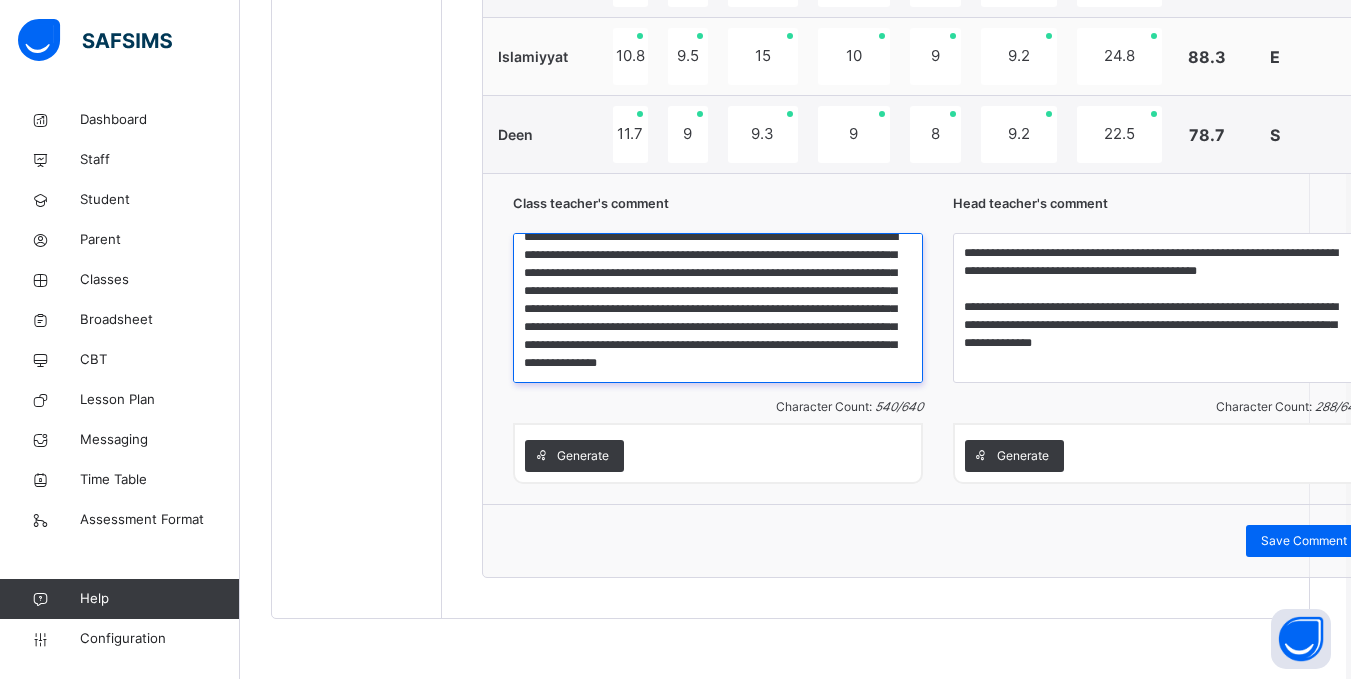 click on "**********" at bounding box center (718, 308) 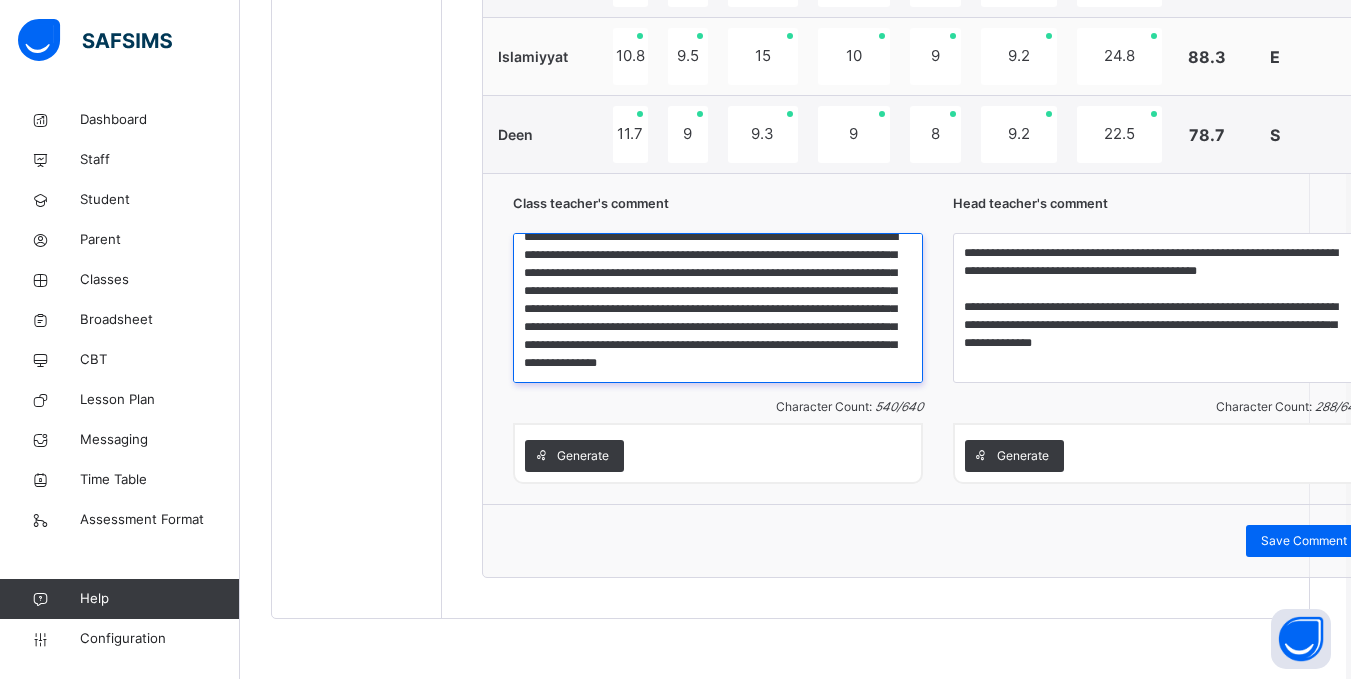 scroll, scrollTop: 37, scrollLeft: 0, axis: vertical 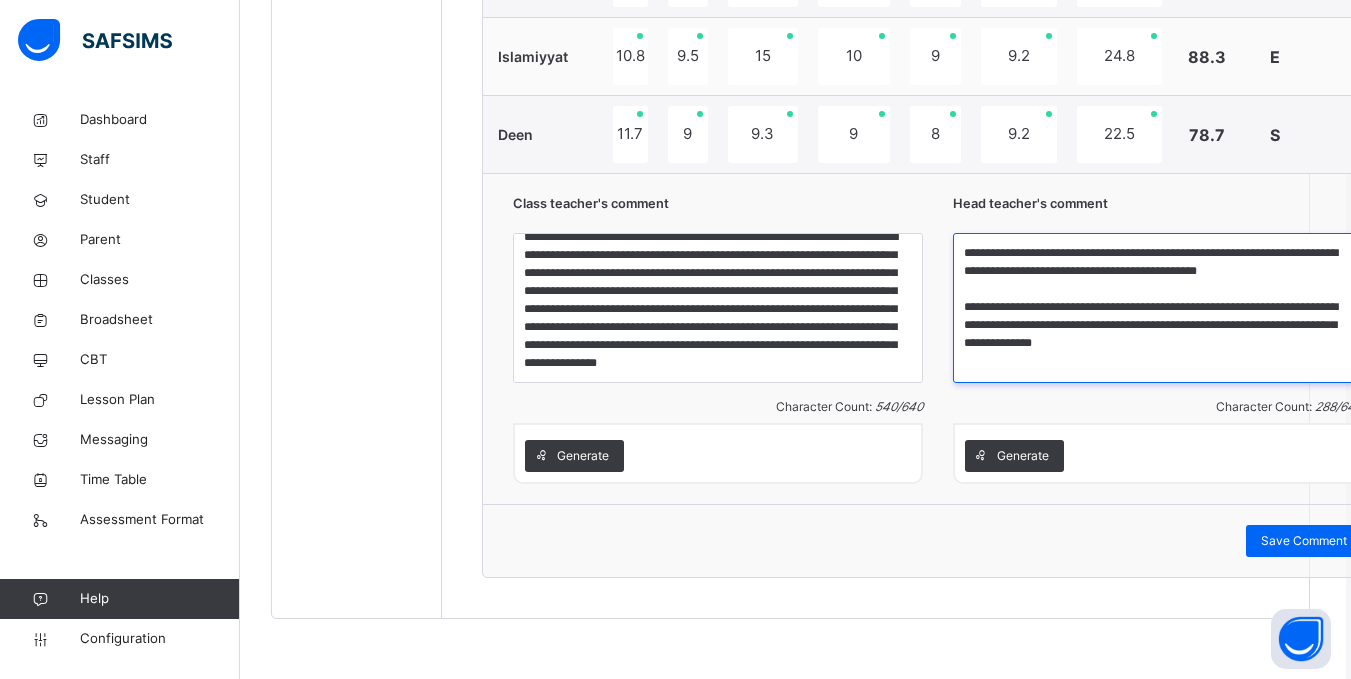click on "**********" at bounding box center (1158, 308) 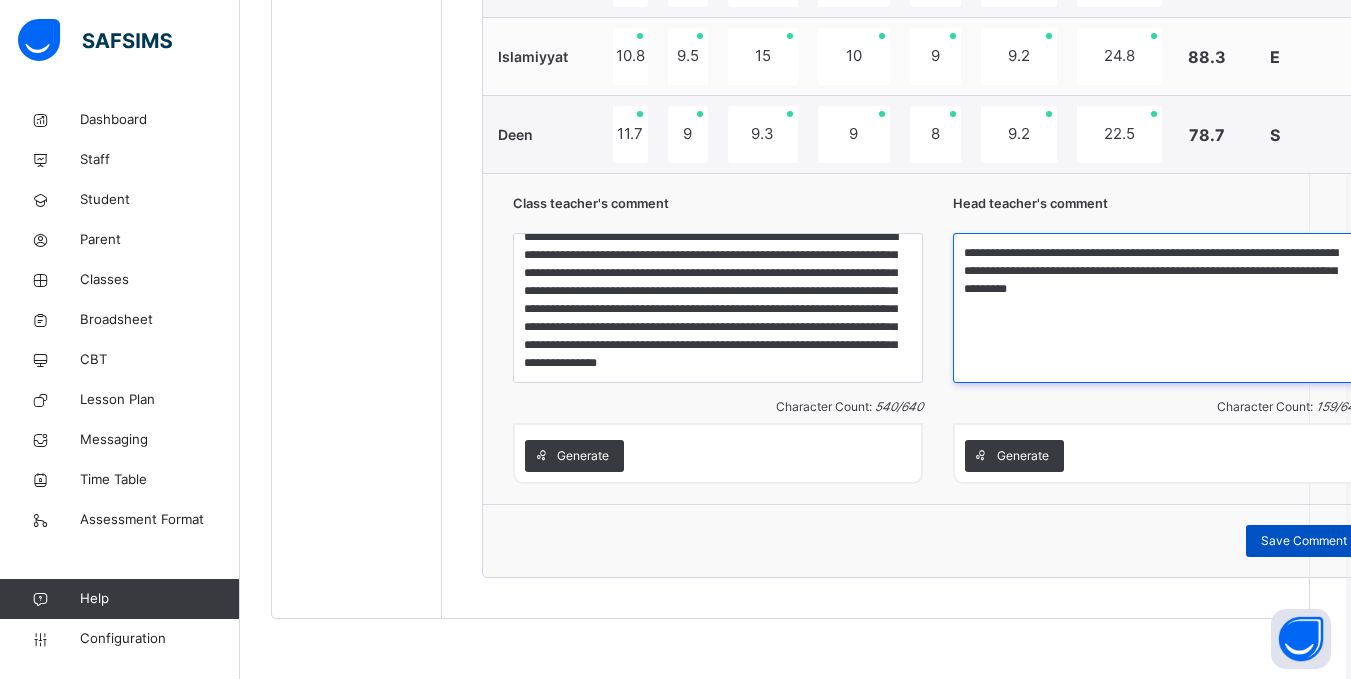 type on "**********" 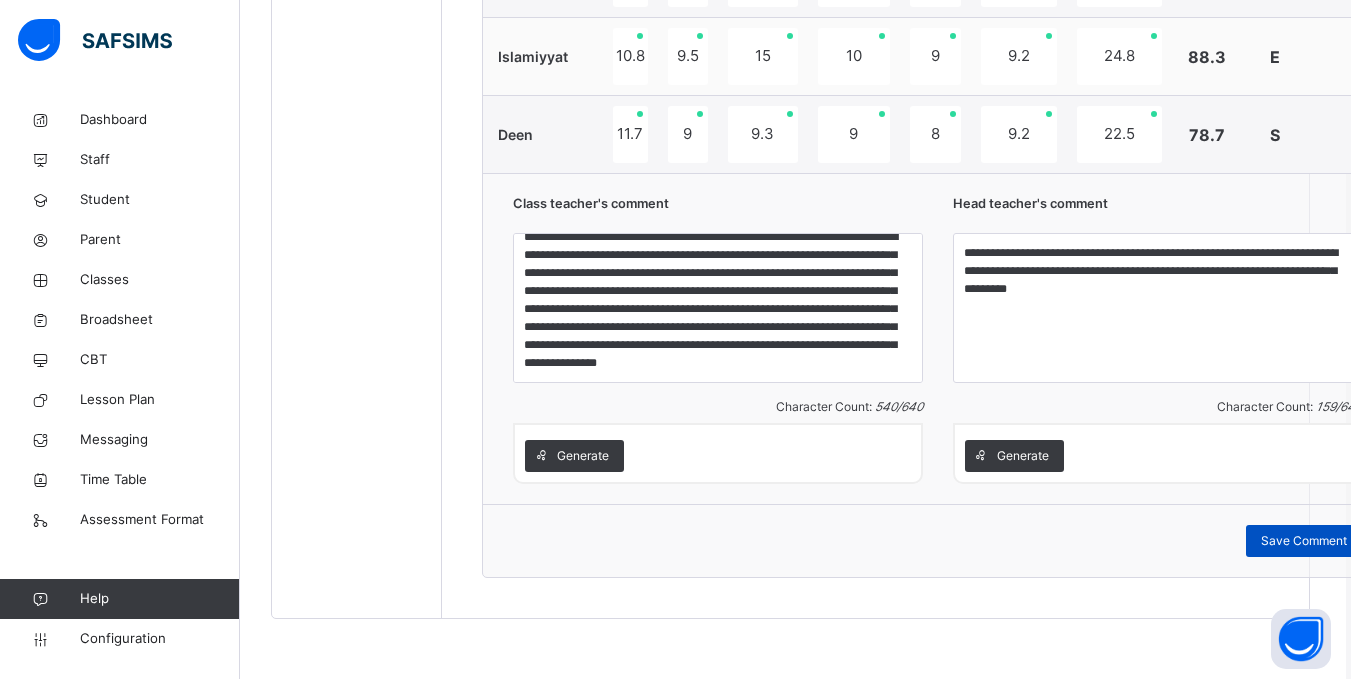 click on "Save Comment" at bounding box center (1304, 541) 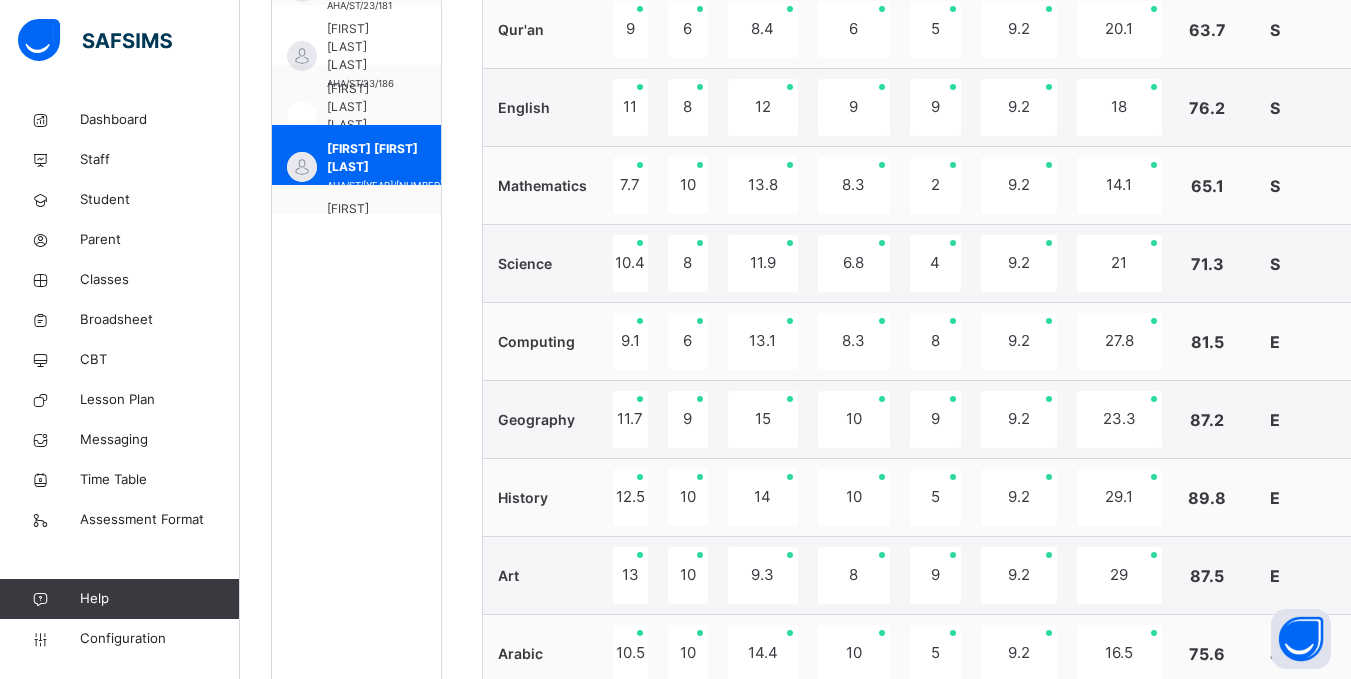 scroll, scrollTop: 826, scrollLeft: 5, axis: both 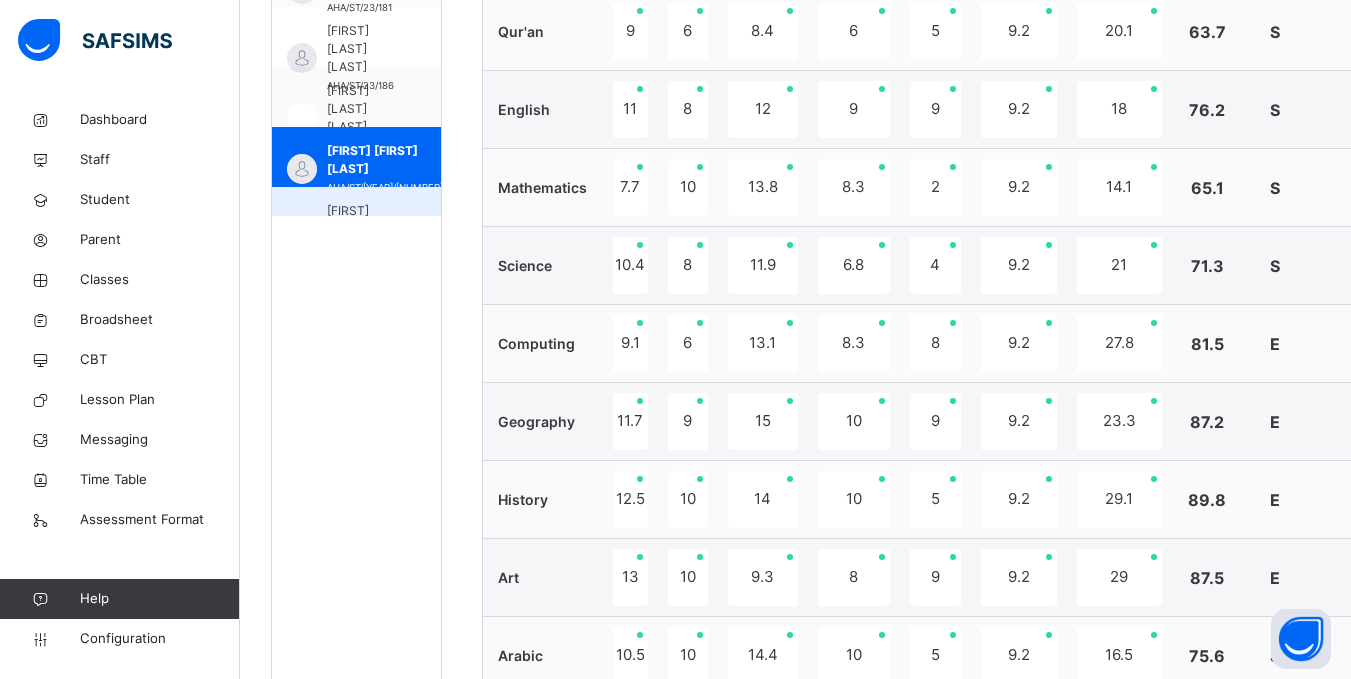 click on "Hussaina  Hadi Sani" at bounding box center [361, 229] 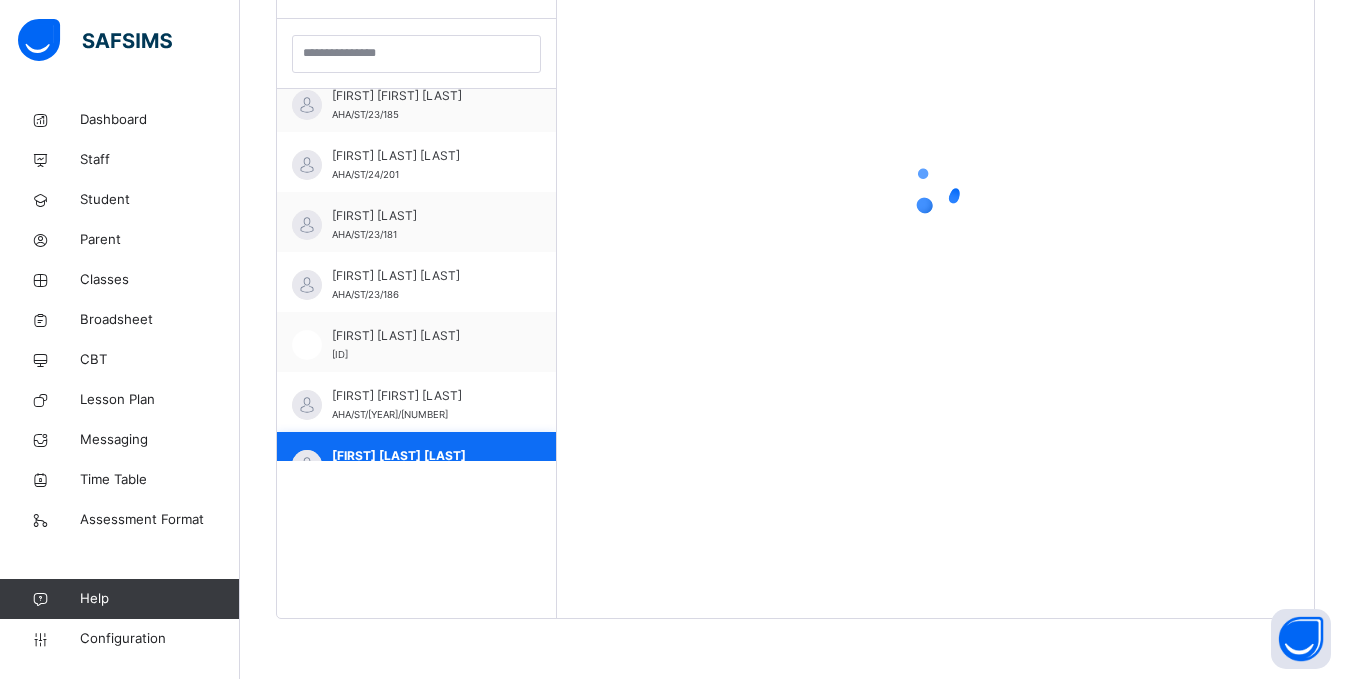 scroll, scrollTop: 581, scrollLeft: 5, axis: both 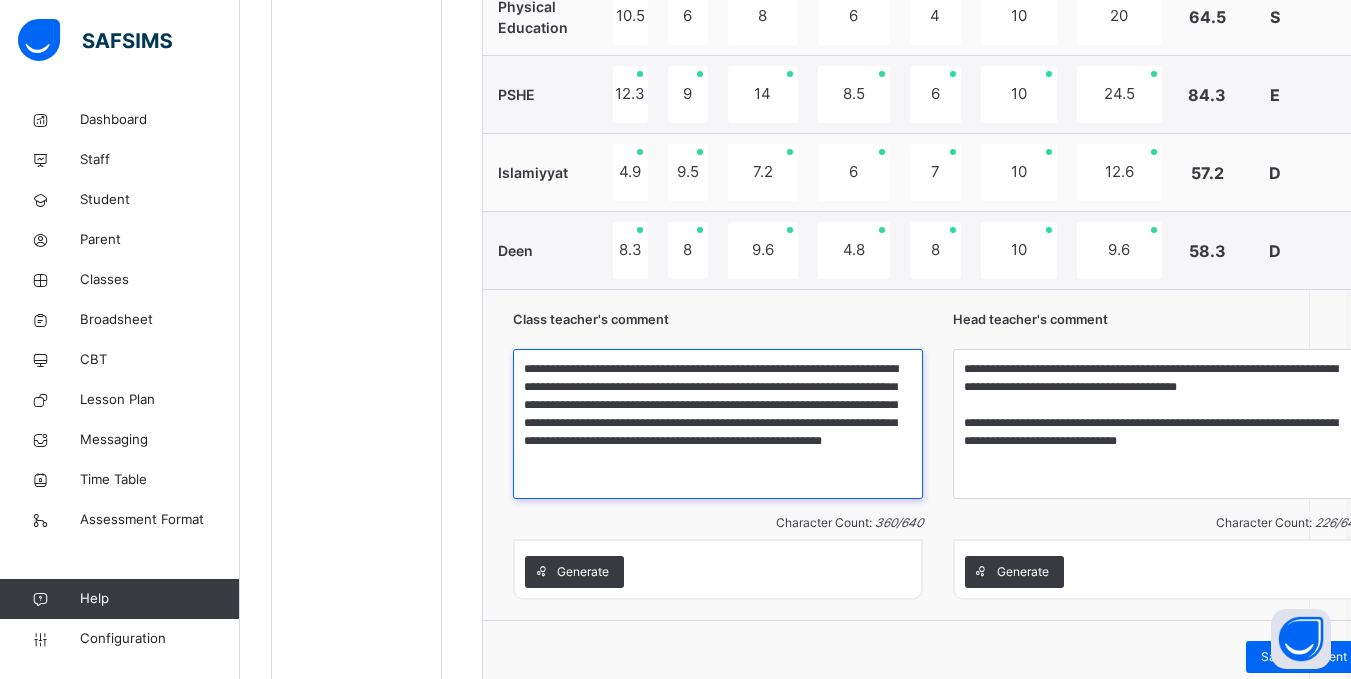 click on "**********" at bounding box center (718, 424) 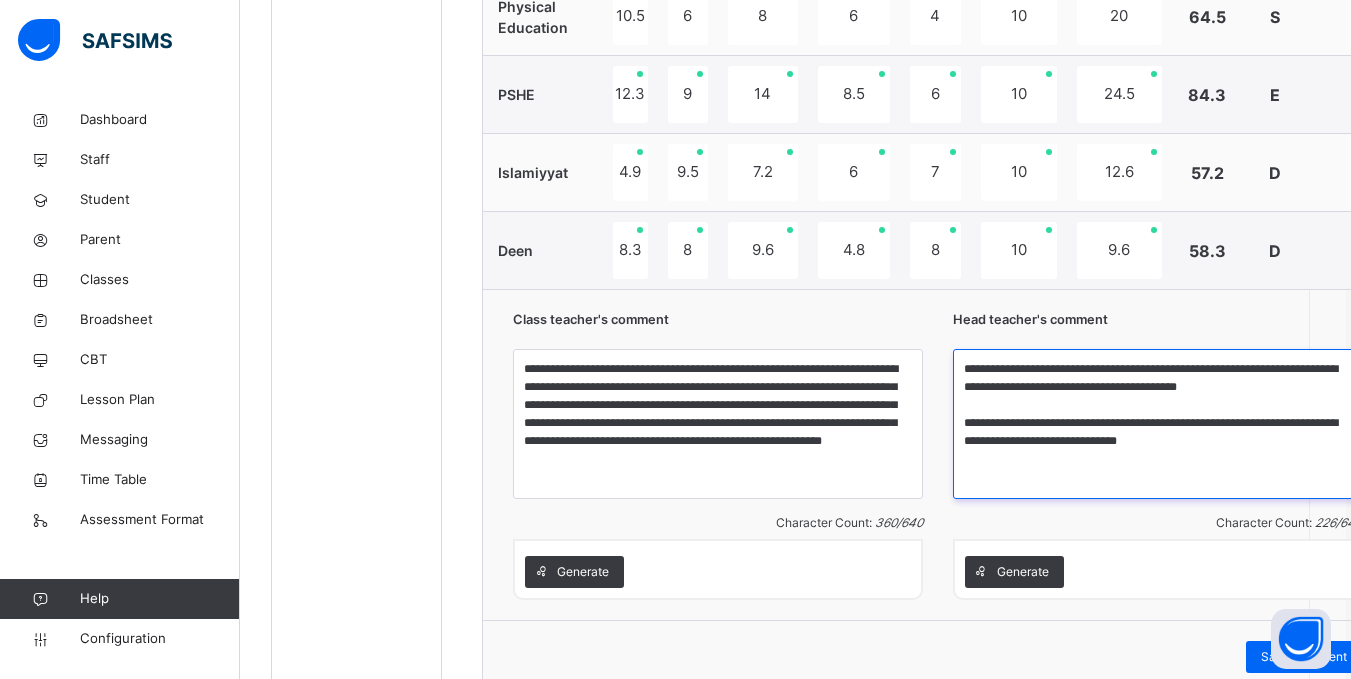 click on "**********" at bounding box center (1158, 424) 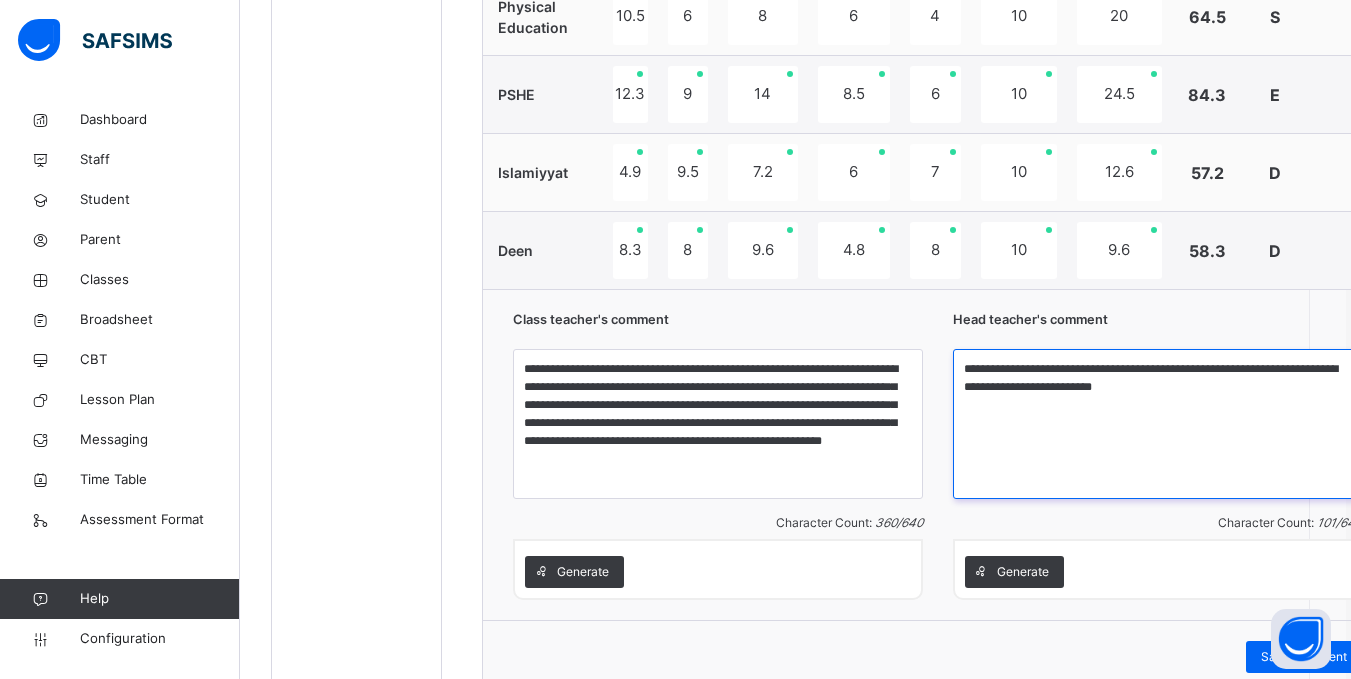 scroll, scrollTop: 1737, scrollLeft: 5, axis: both 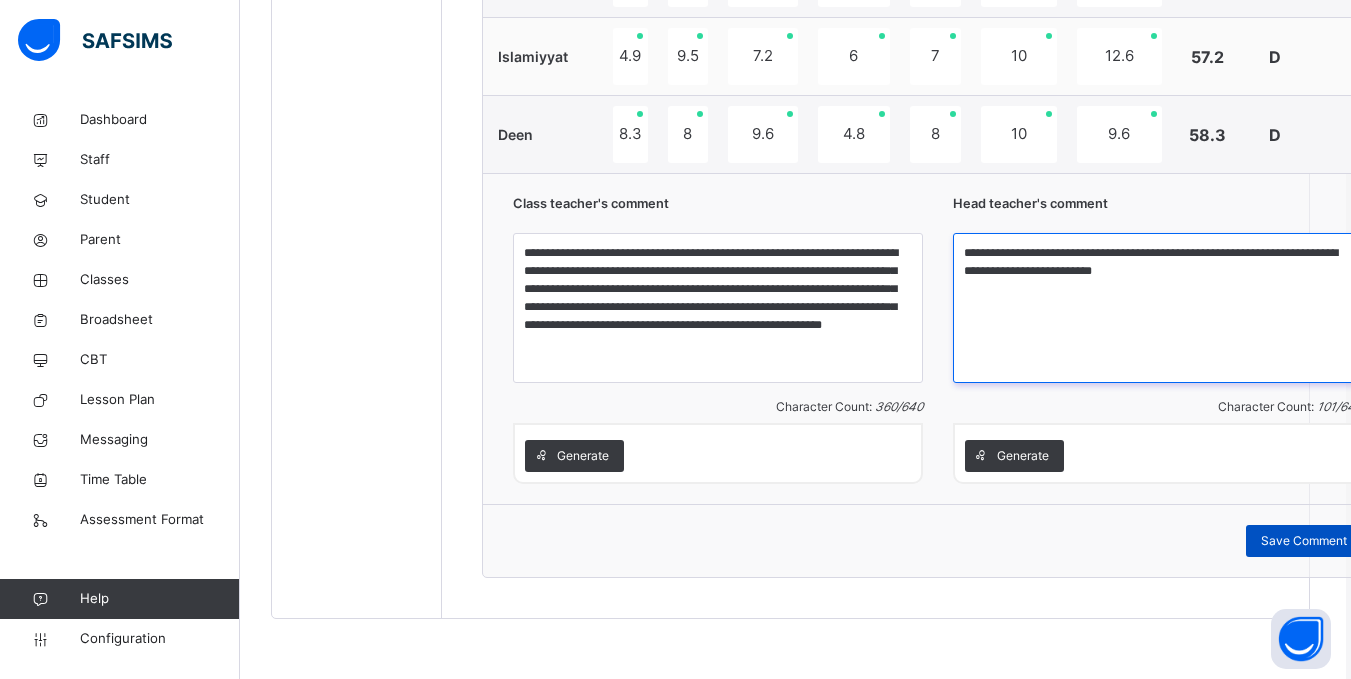 type on "**********" 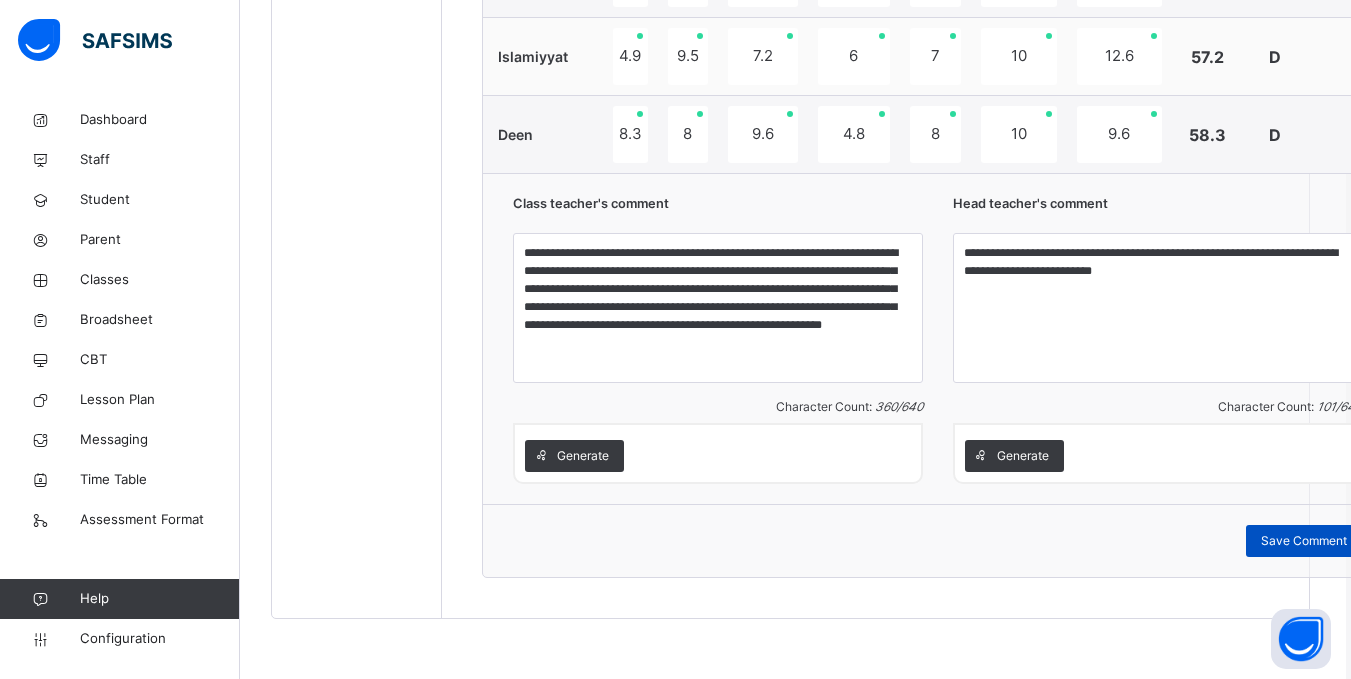 click on "Save Comment" at bounding box center (1304, 541) 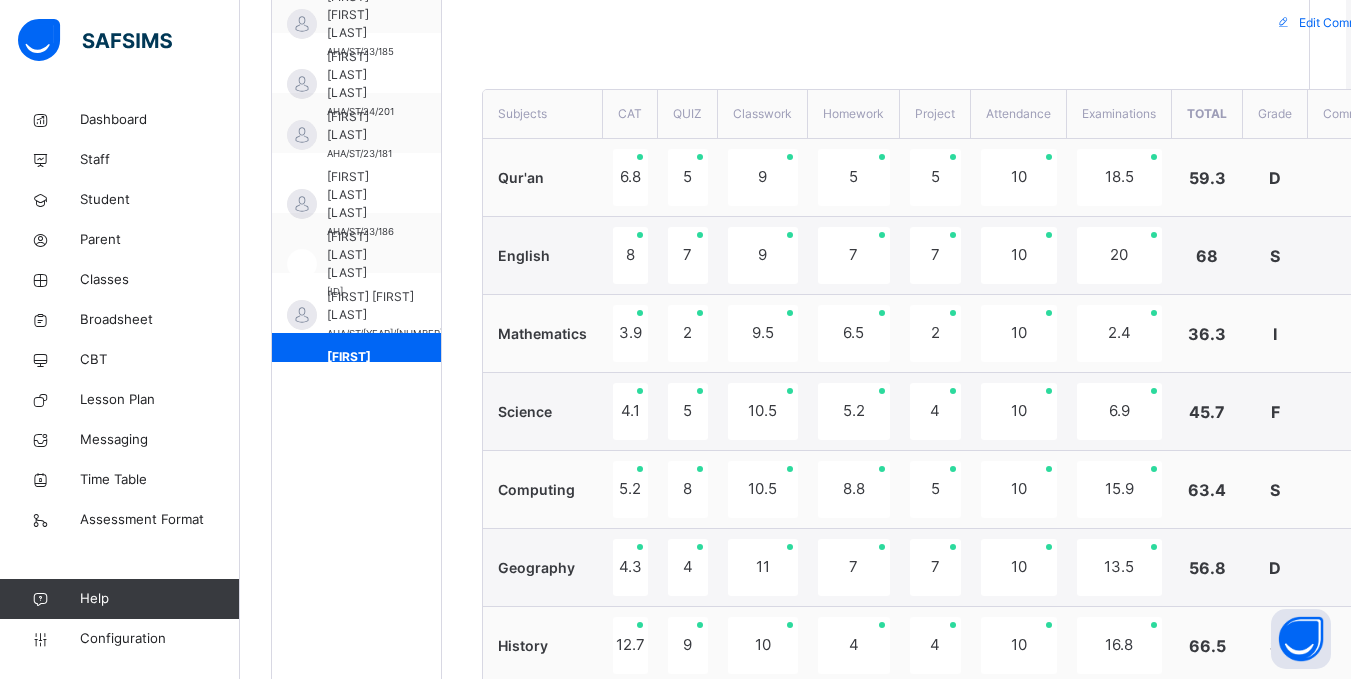 scroll, scrollTop: 672, scrollLeft: 5, axis: both 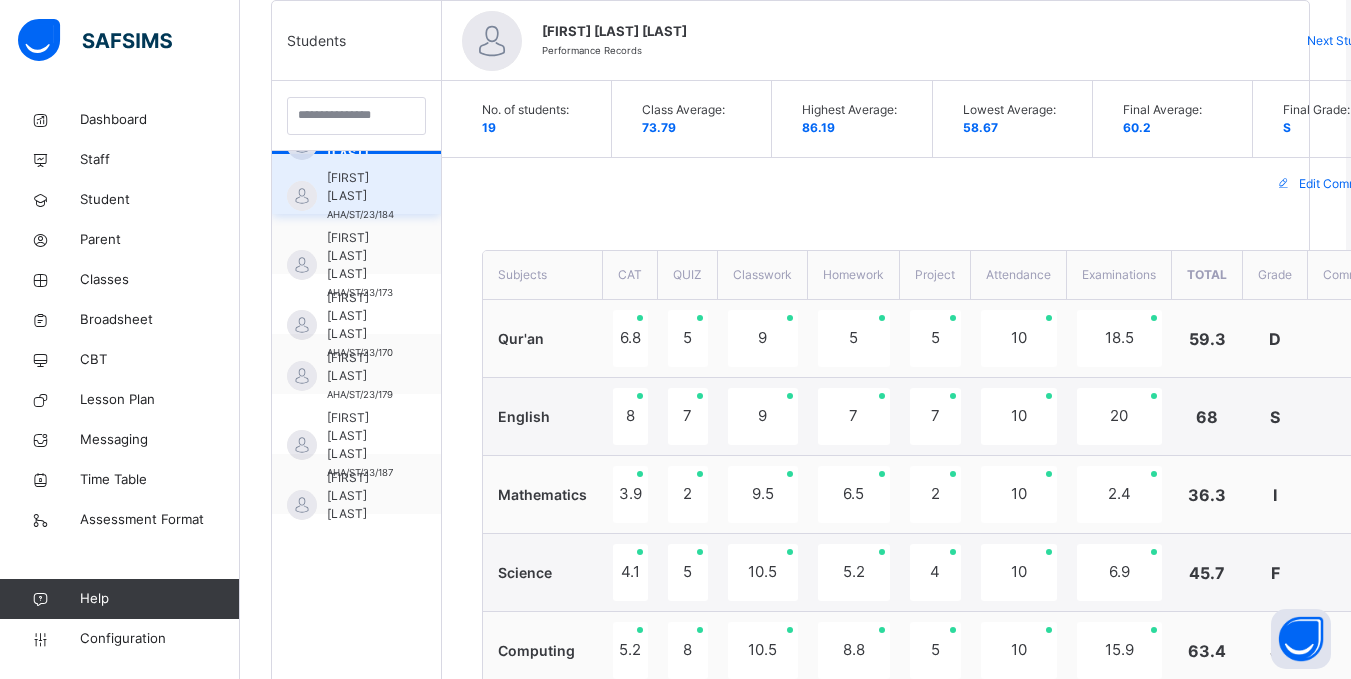 click on "Mardiyyah  Salihu" at bounding box center (361, 187) 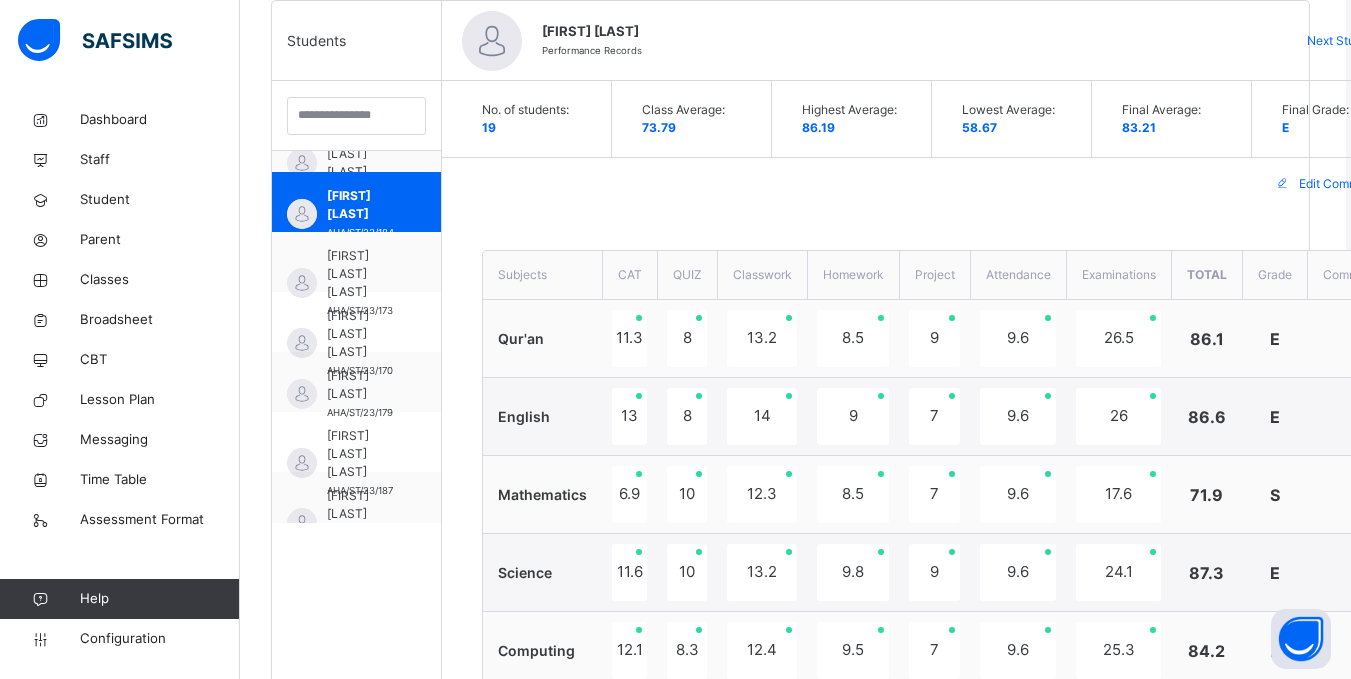 scroll, scrollTop: 717, scrollLeft: 0, axis: vertical 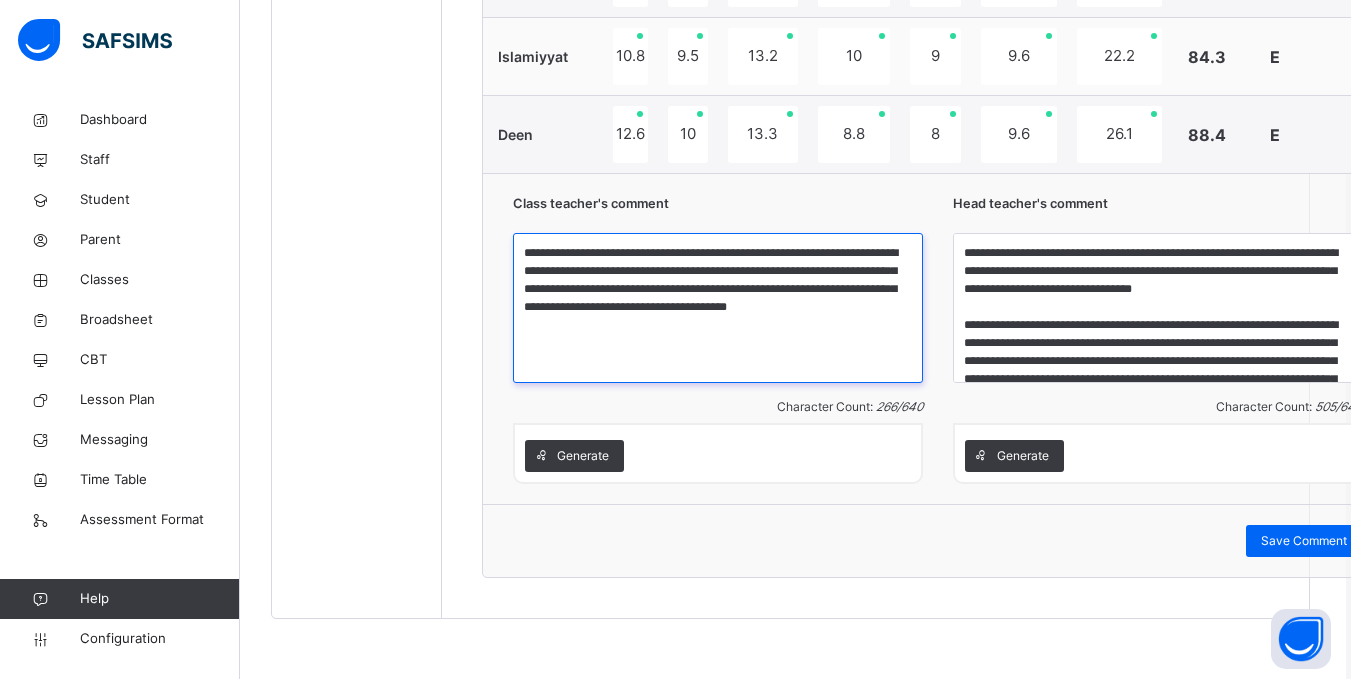 click on "**********" at bounding box center [718, 308] 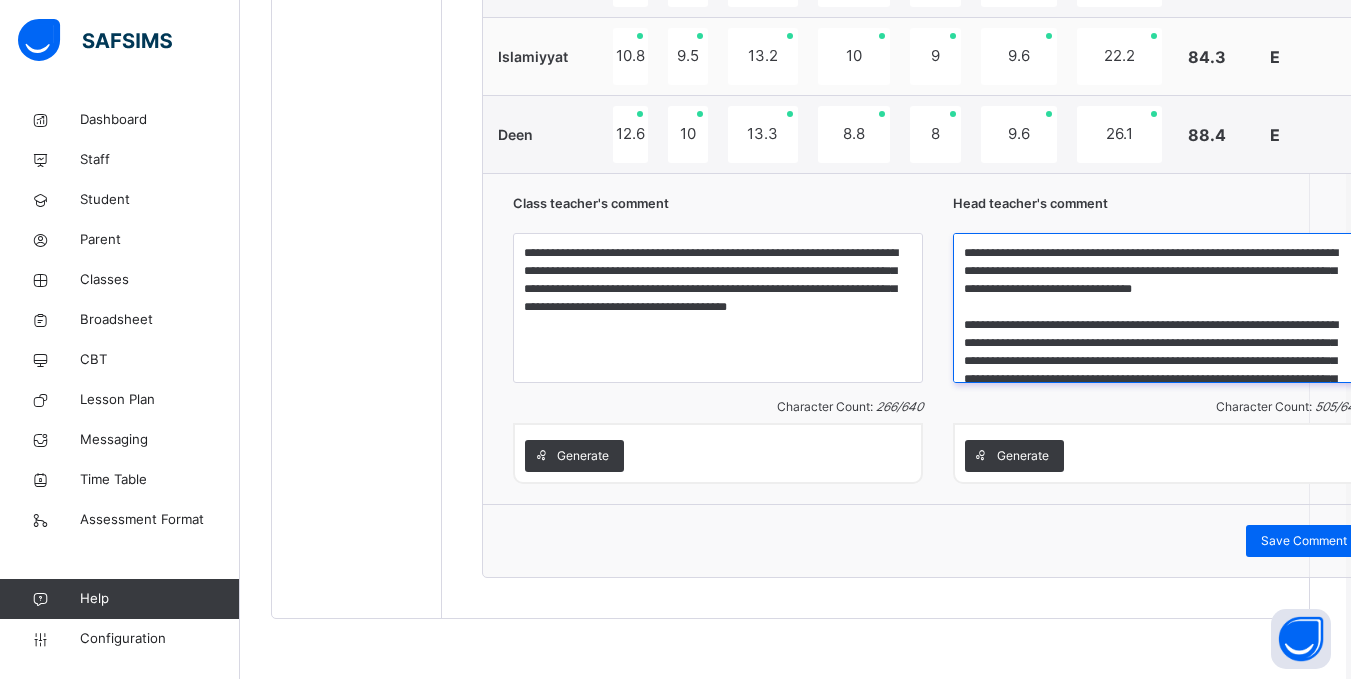 click on "**********" at bounding box center [1158, 308] 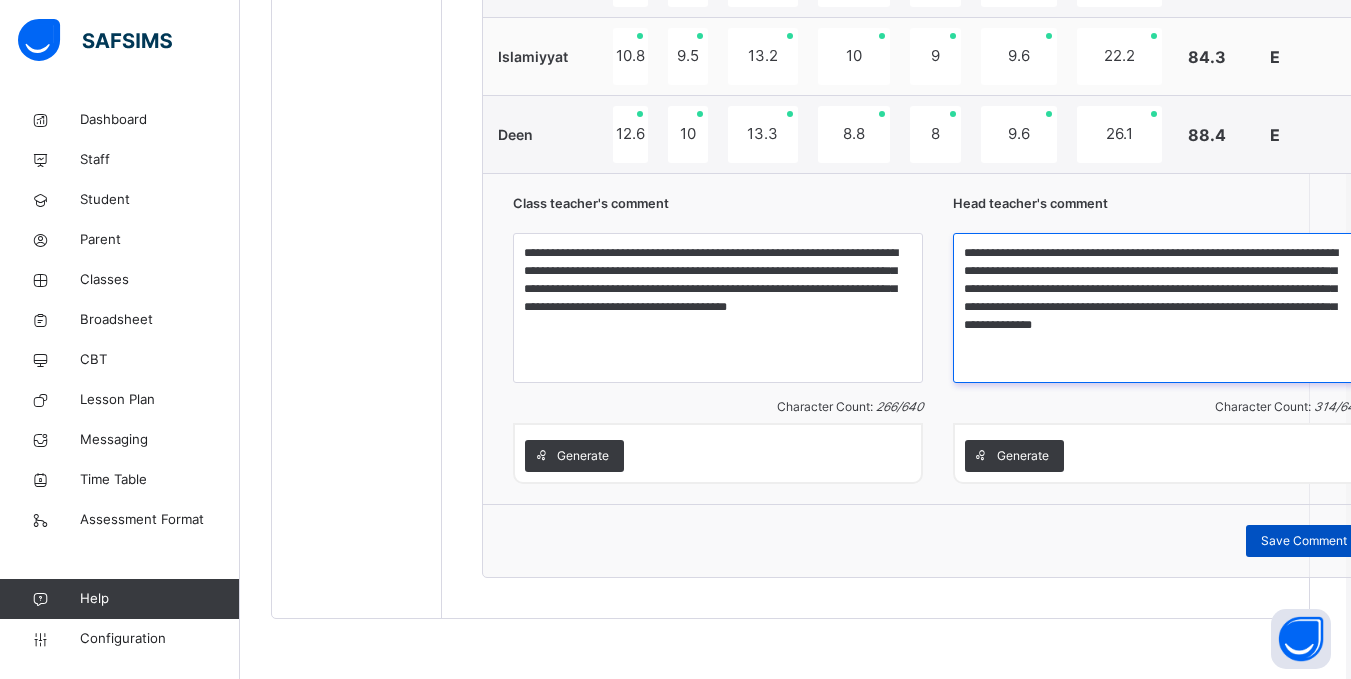 type on "**********" 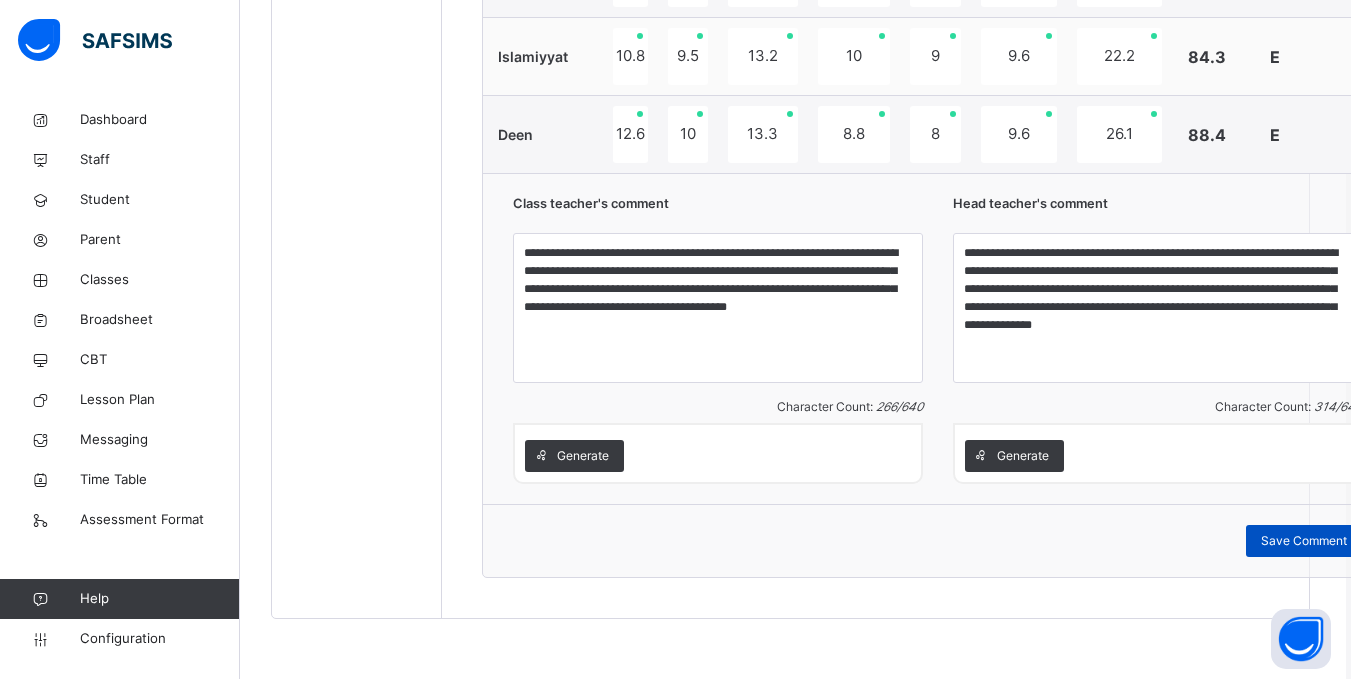 click on "Save Comment" at bounding box center (1304, 541) 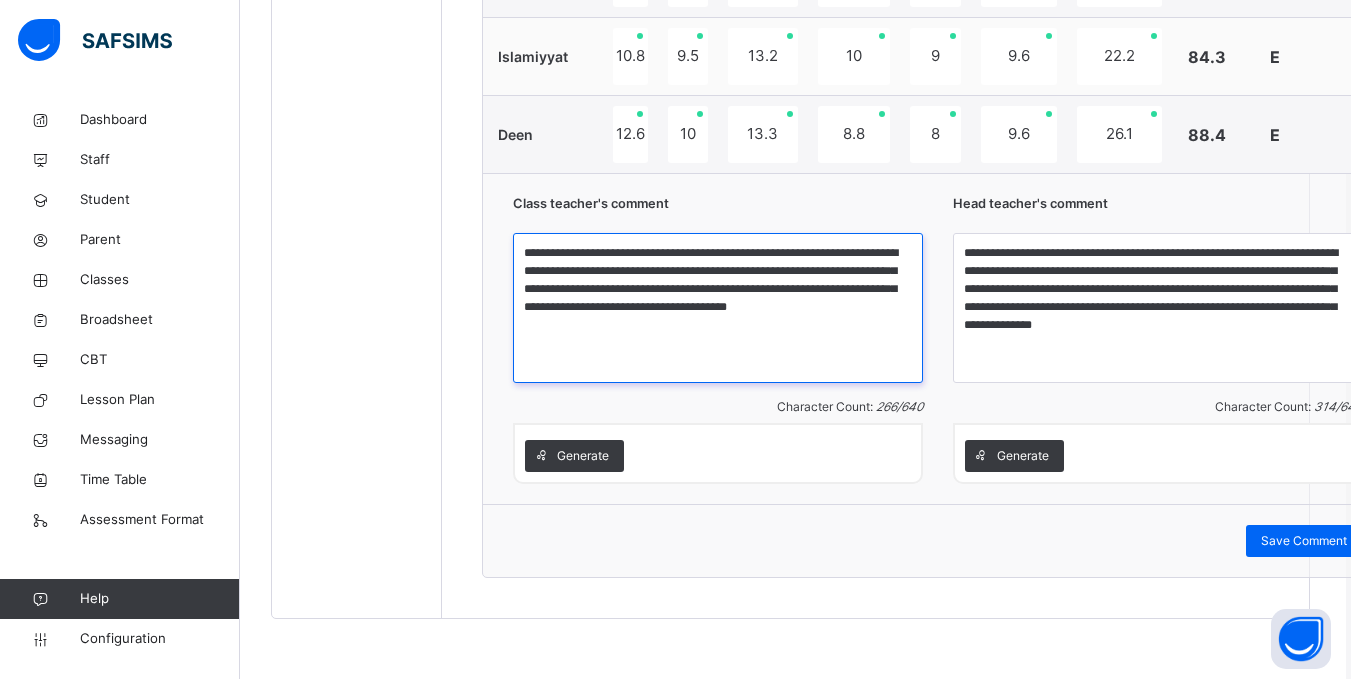 click on "**********" at bounding box center (718, 308) 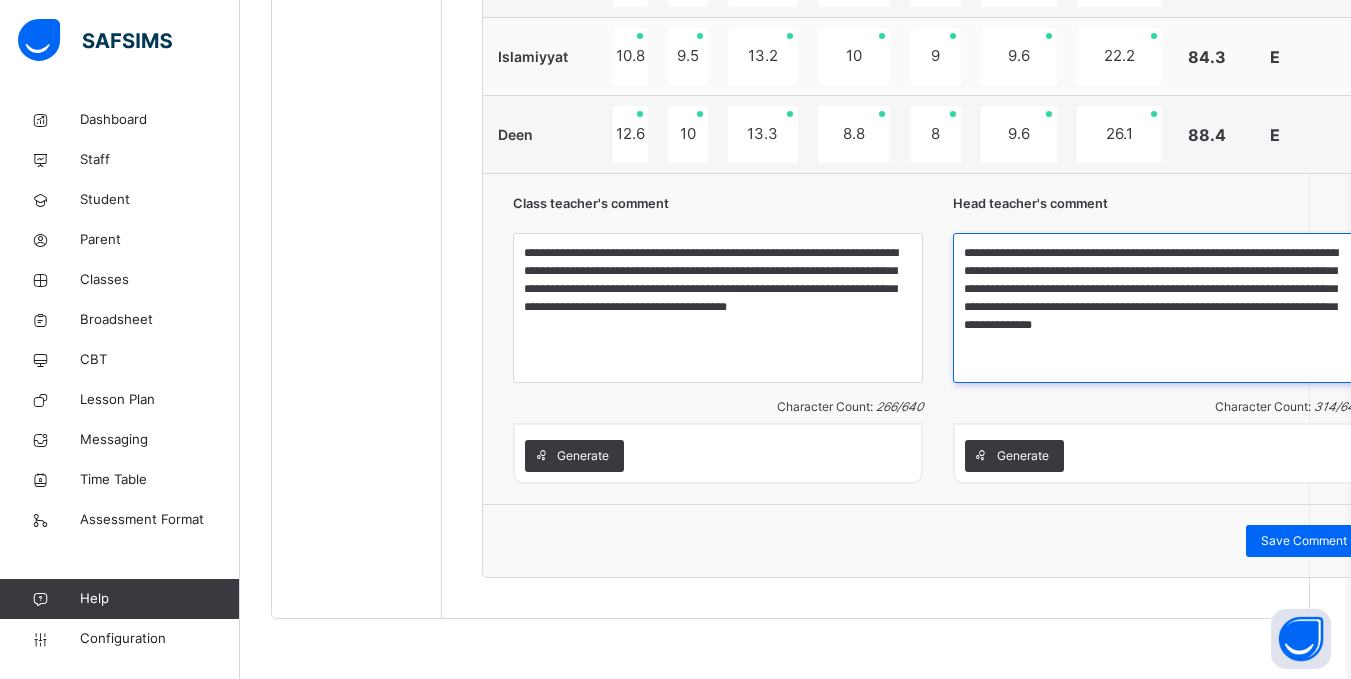 click on "**********" at bounding box center [1158, 308] 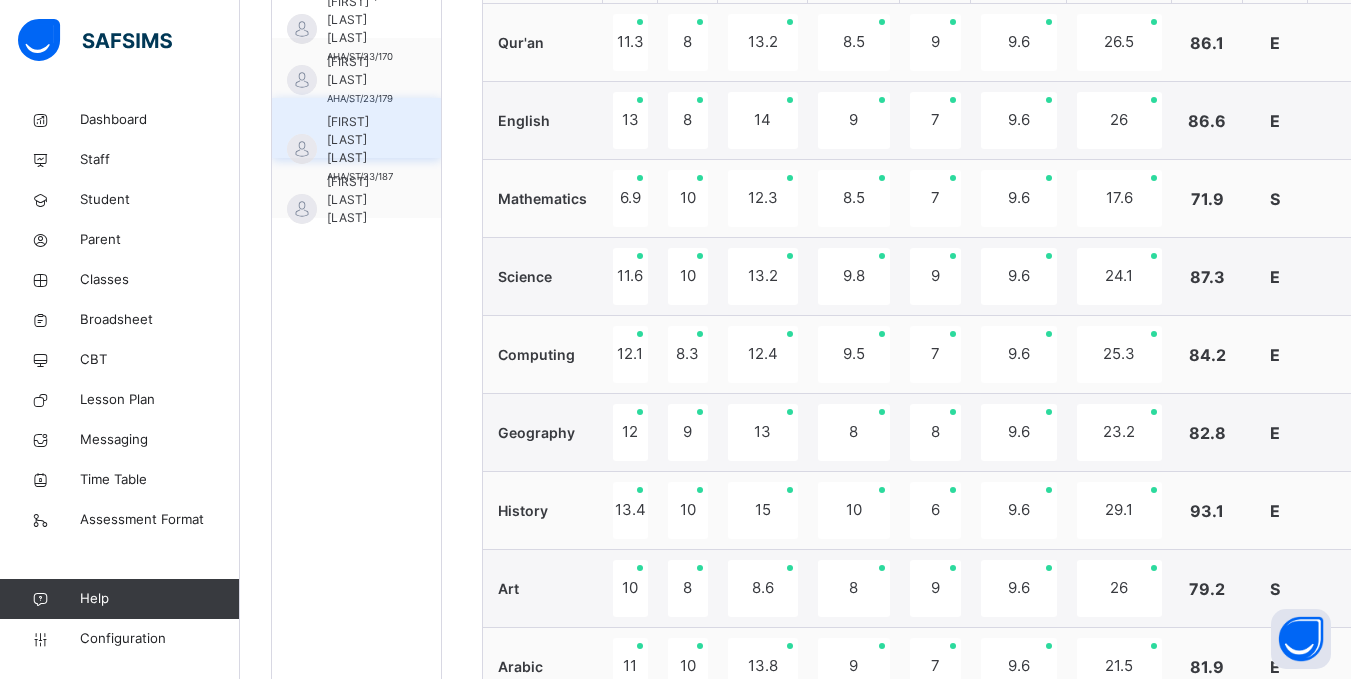 scroll, scrollTop: 814, scrollLeft: 5, axis: both 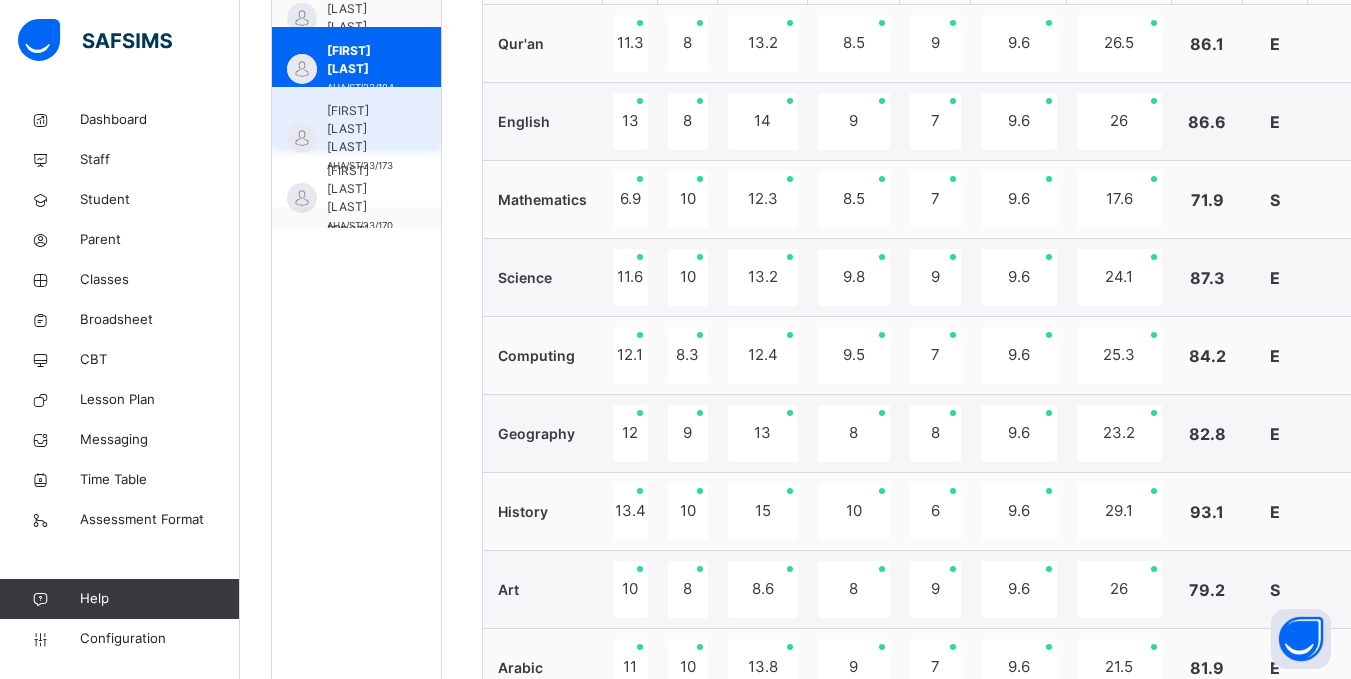 click on "Muhammad Al-Amin  Maina-Bukar" at bounding box center [361, 129] 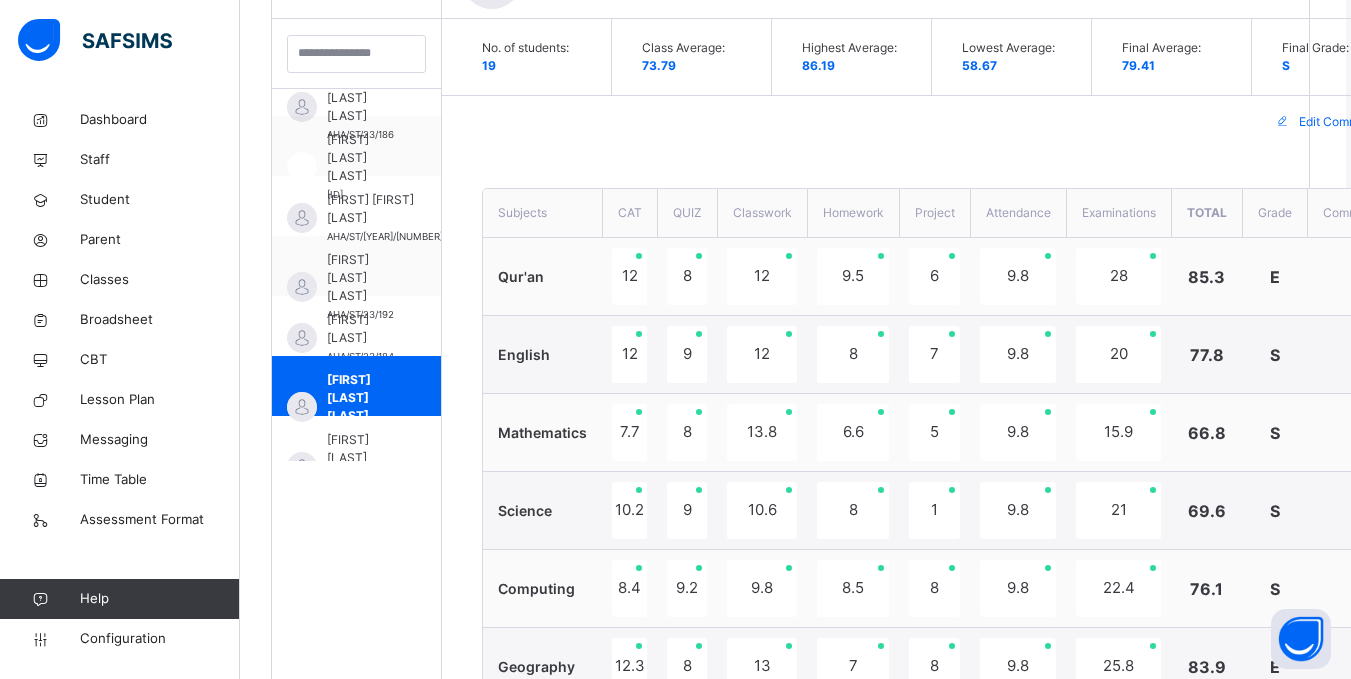 scroll, scrollTop: 814, scrollLeft: 5, axis: both 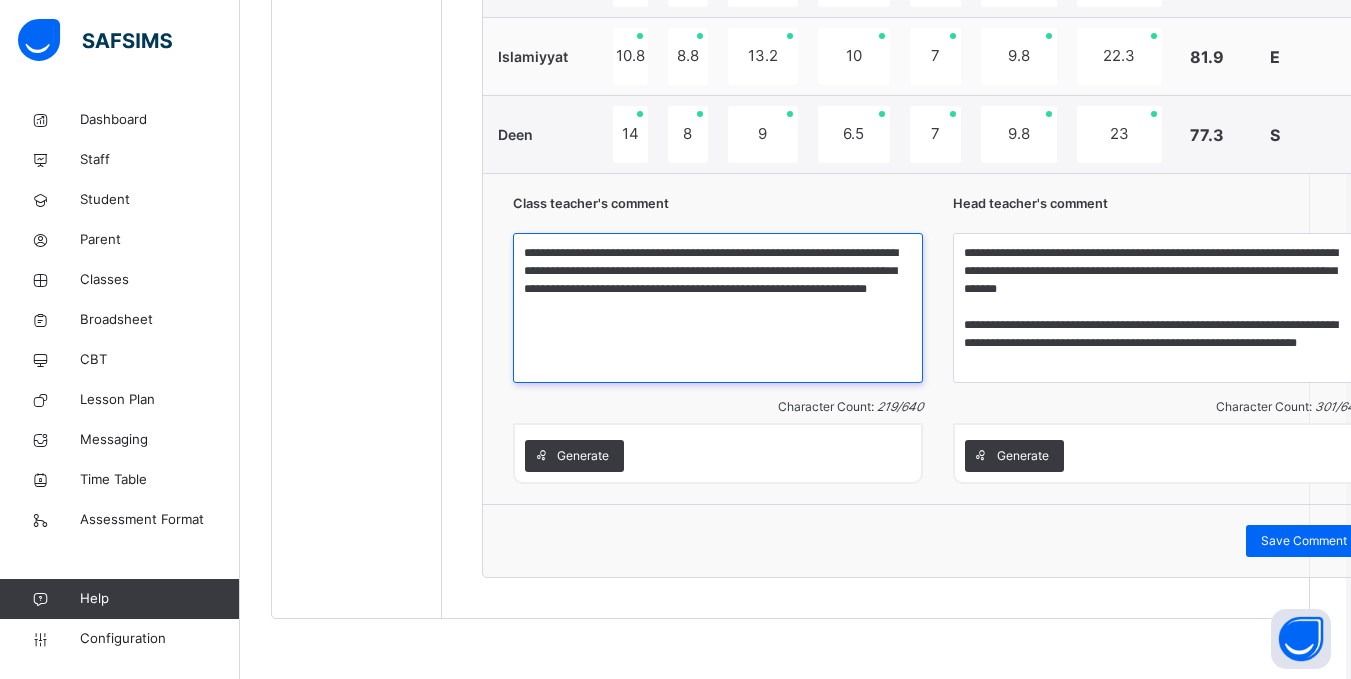 click on "**********" at bounding box center (718, 308) 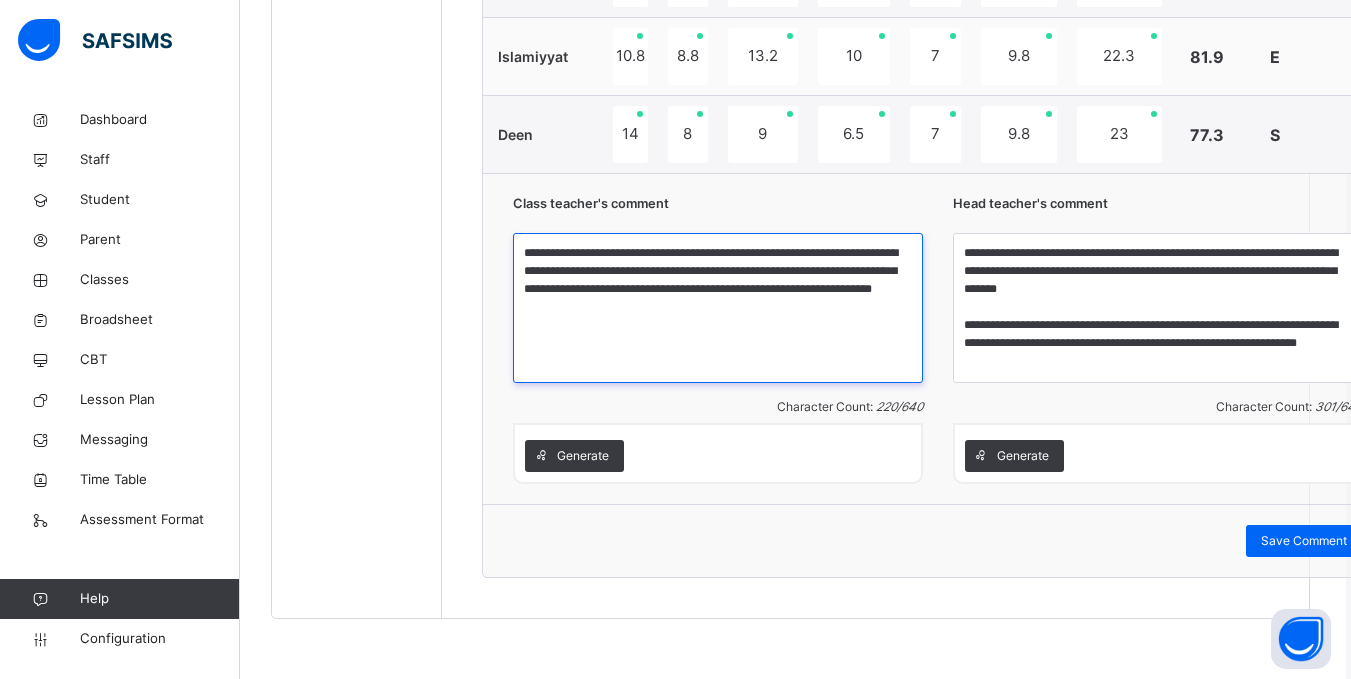 type on "**********" 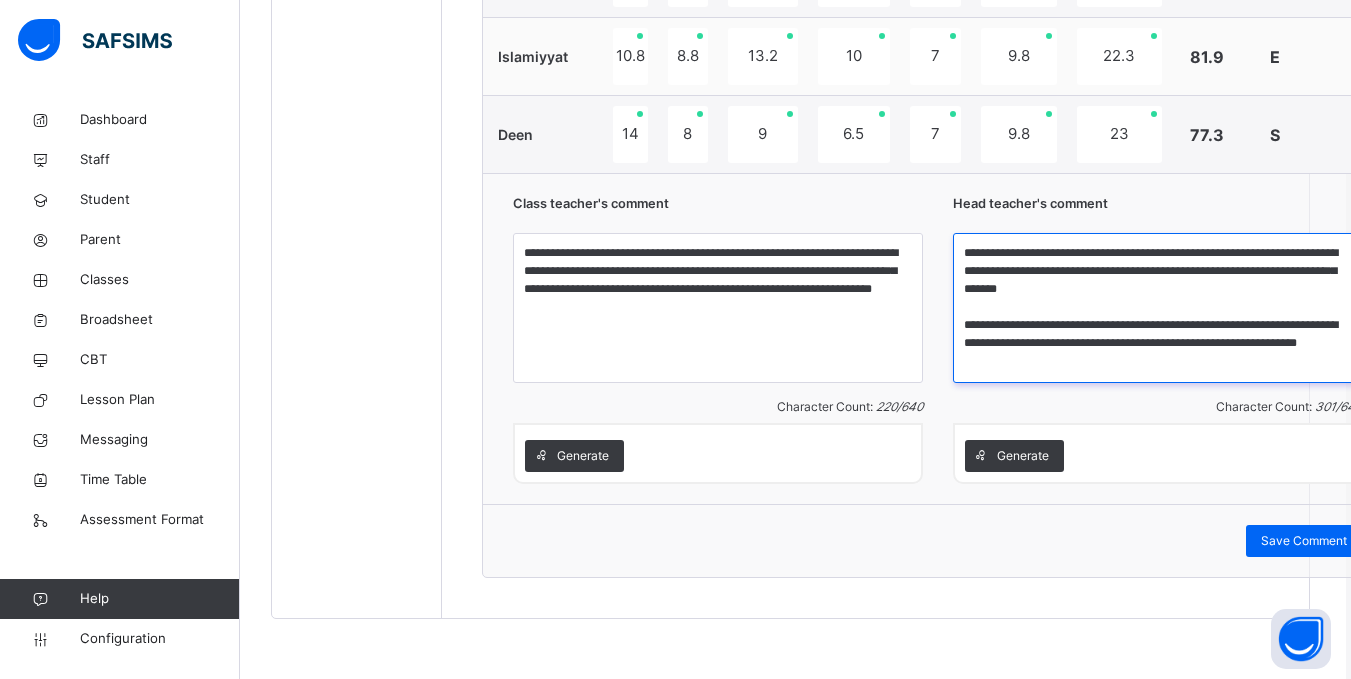 click on "**********" at bounding box center (1158, 308) 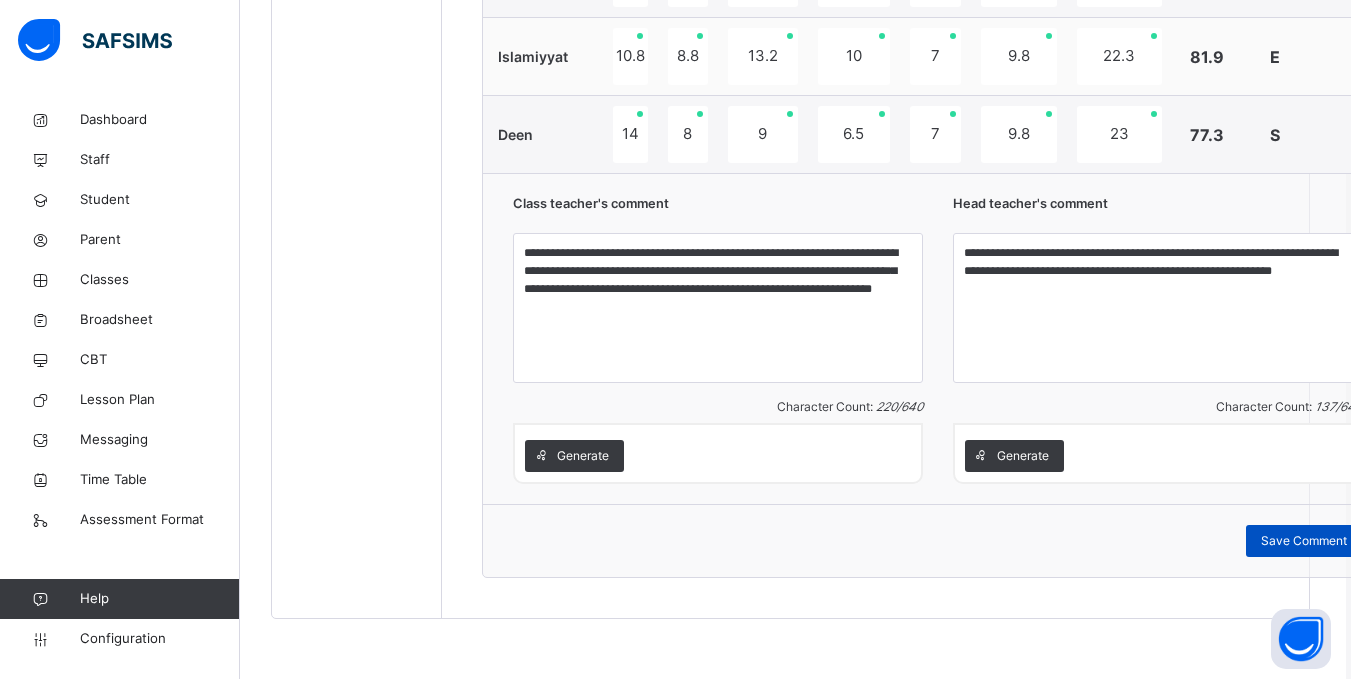 click on "Save Comment" at bounding box center (1304, 541) 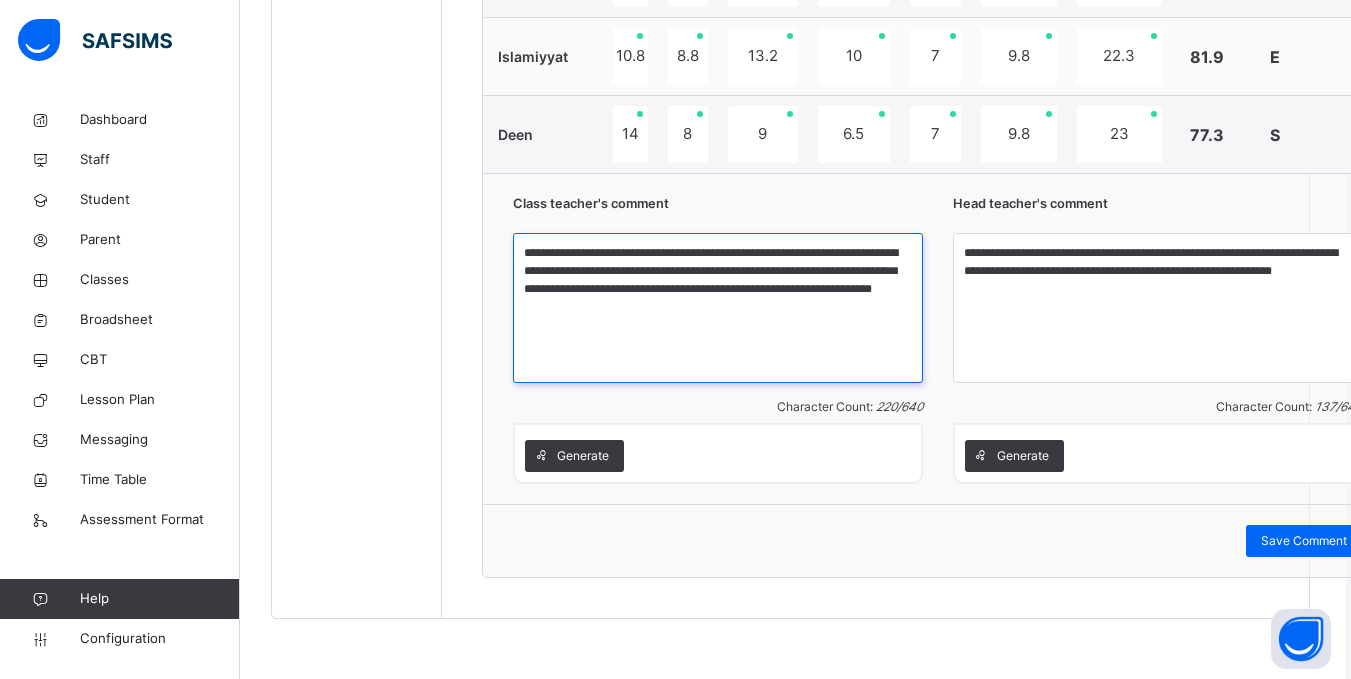 click on "**********" at bounding box center [718, 308] 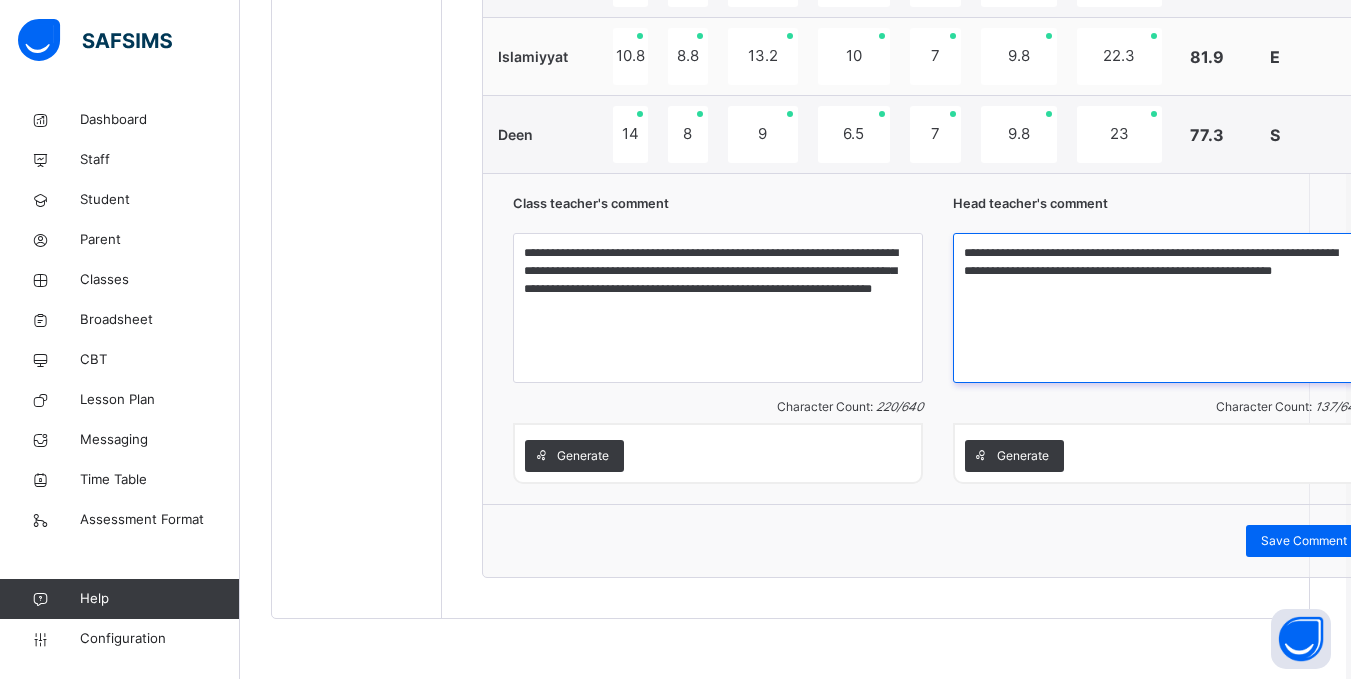 click on "**********" at bounding box center (1158, 308) 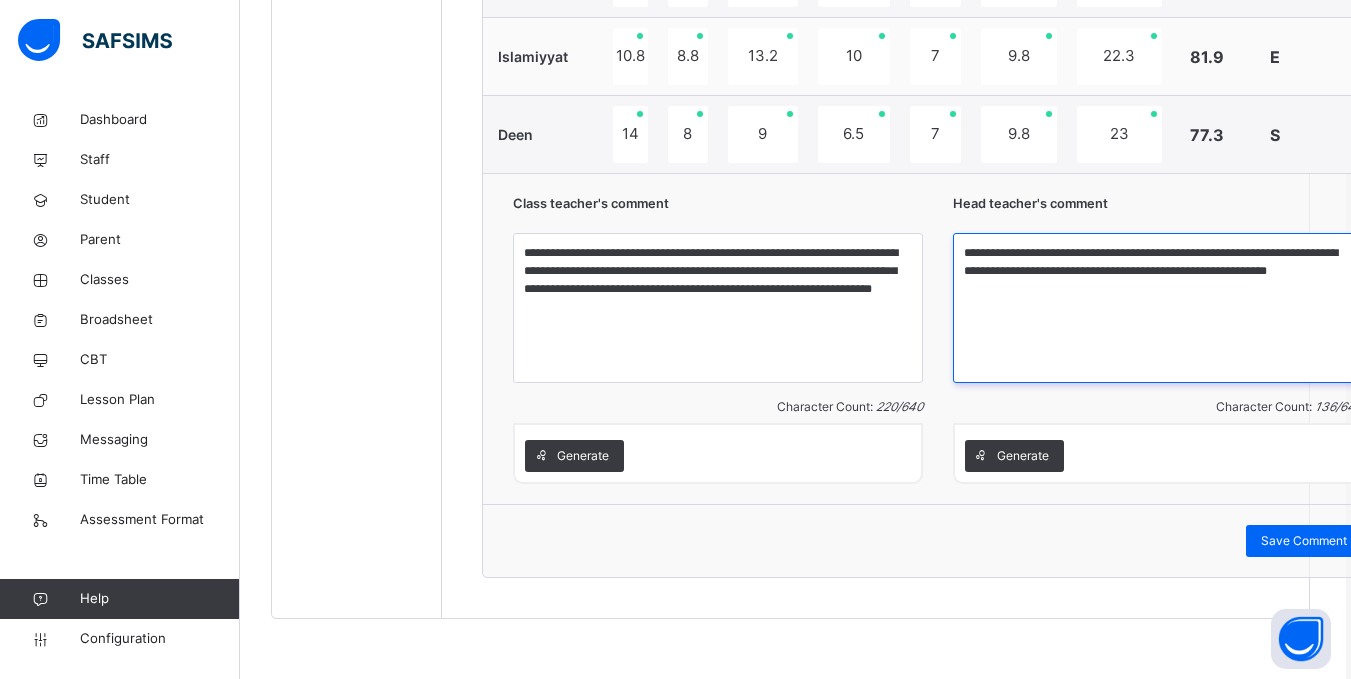 type on "**********" 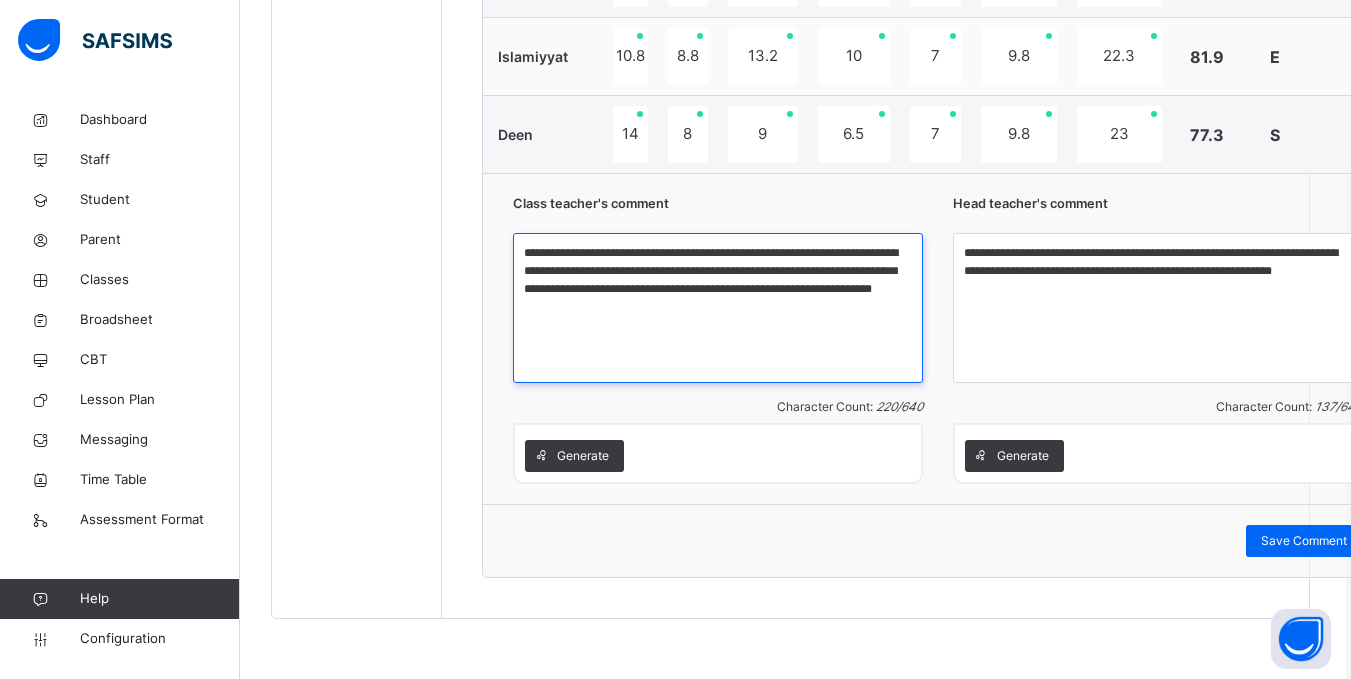 click on "**********" at bounding box center [718, 308] 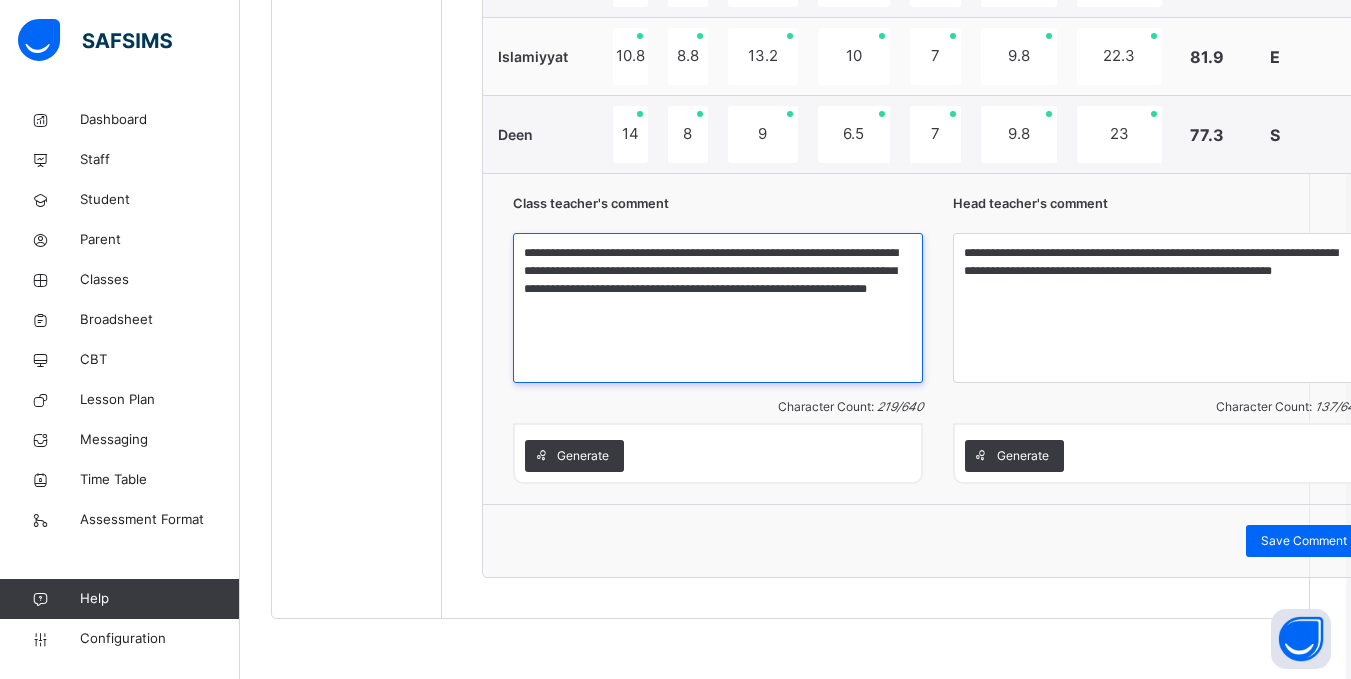 type on "**********" 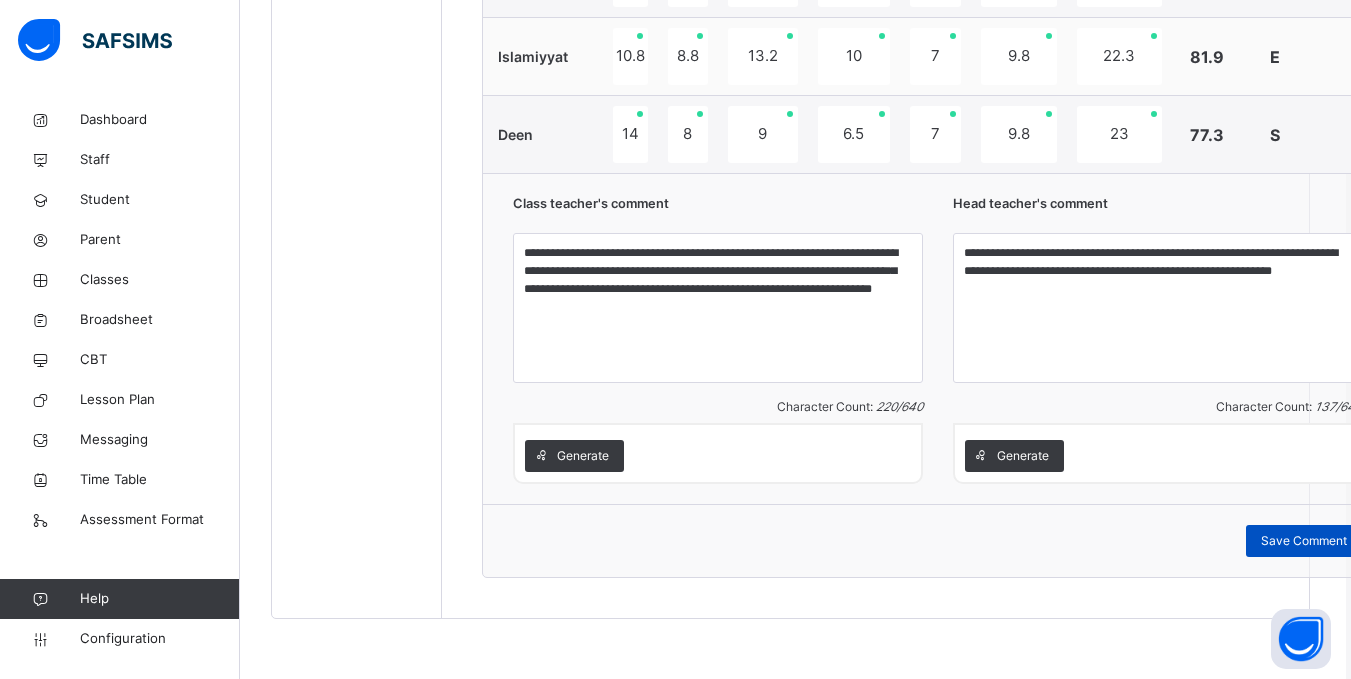 click on "Save Comment" at bounding box center [1304, 541] 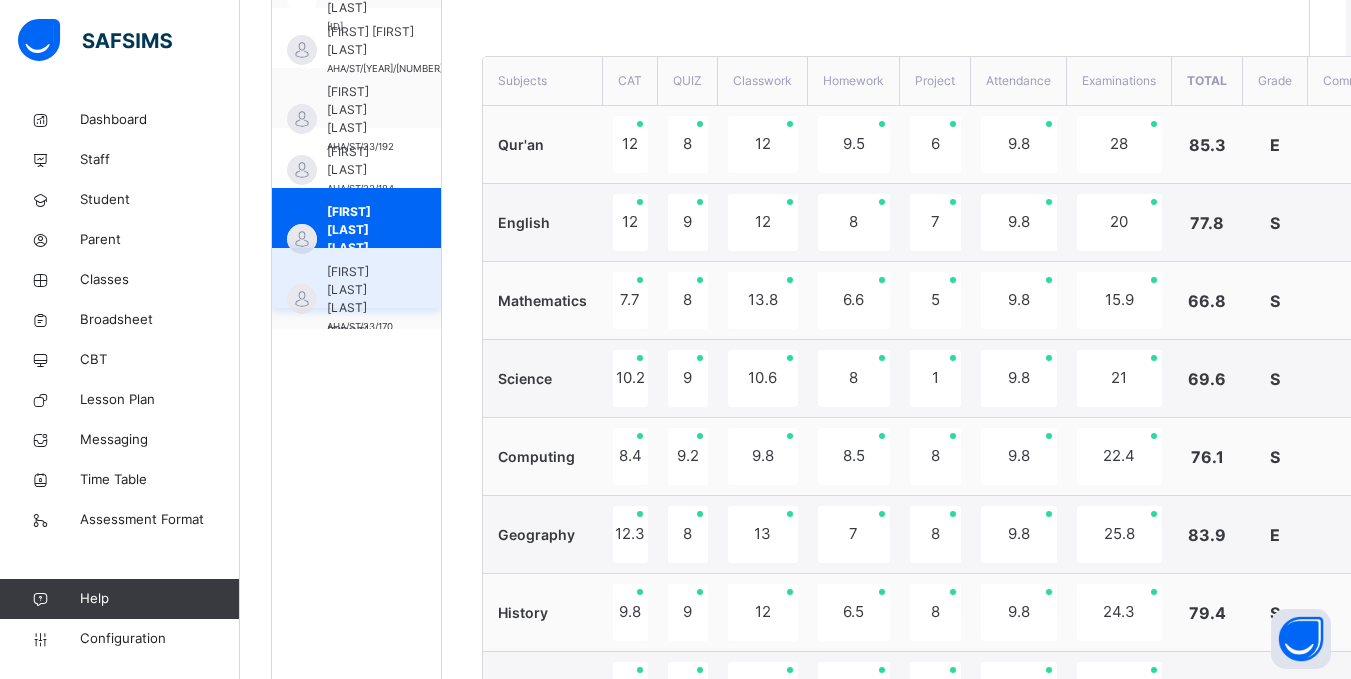 click on "Muhammad Yahya Mustapha AHA/ST/23/170" at bounding box center (356, 278) 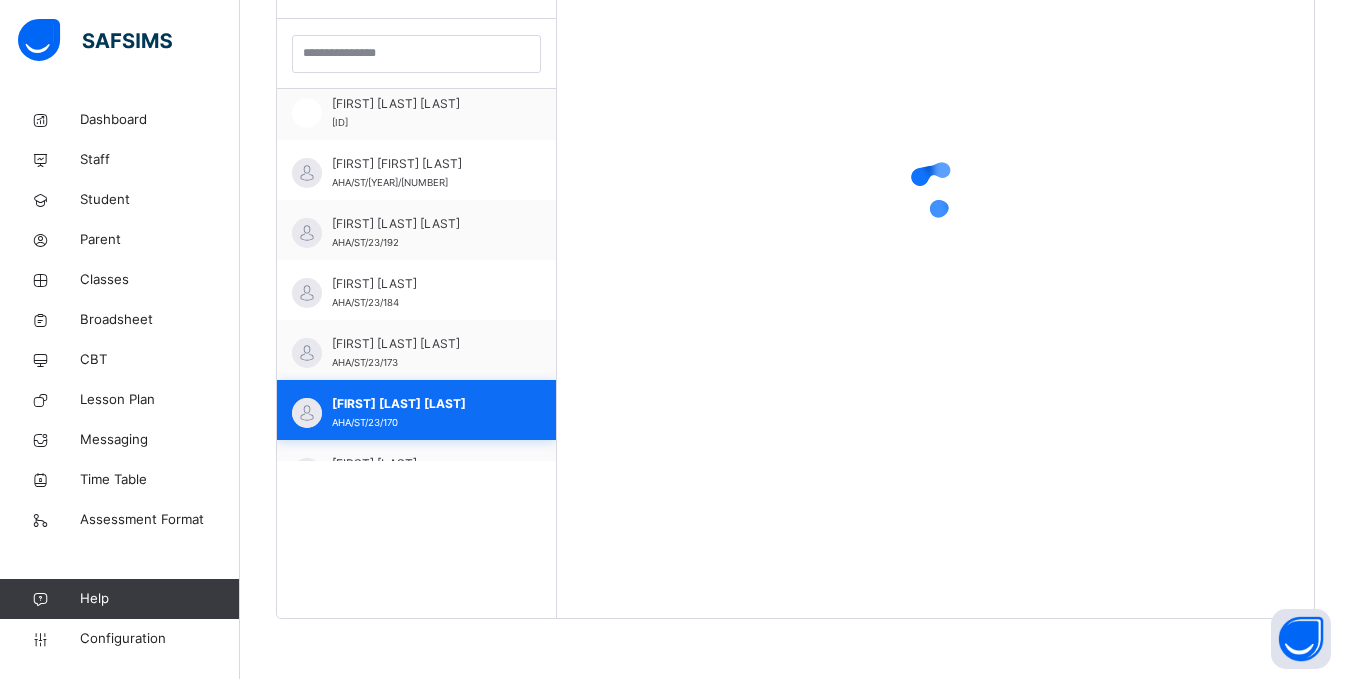 scroll, scrollTop: 581, scrollLeft: 5, axis: both 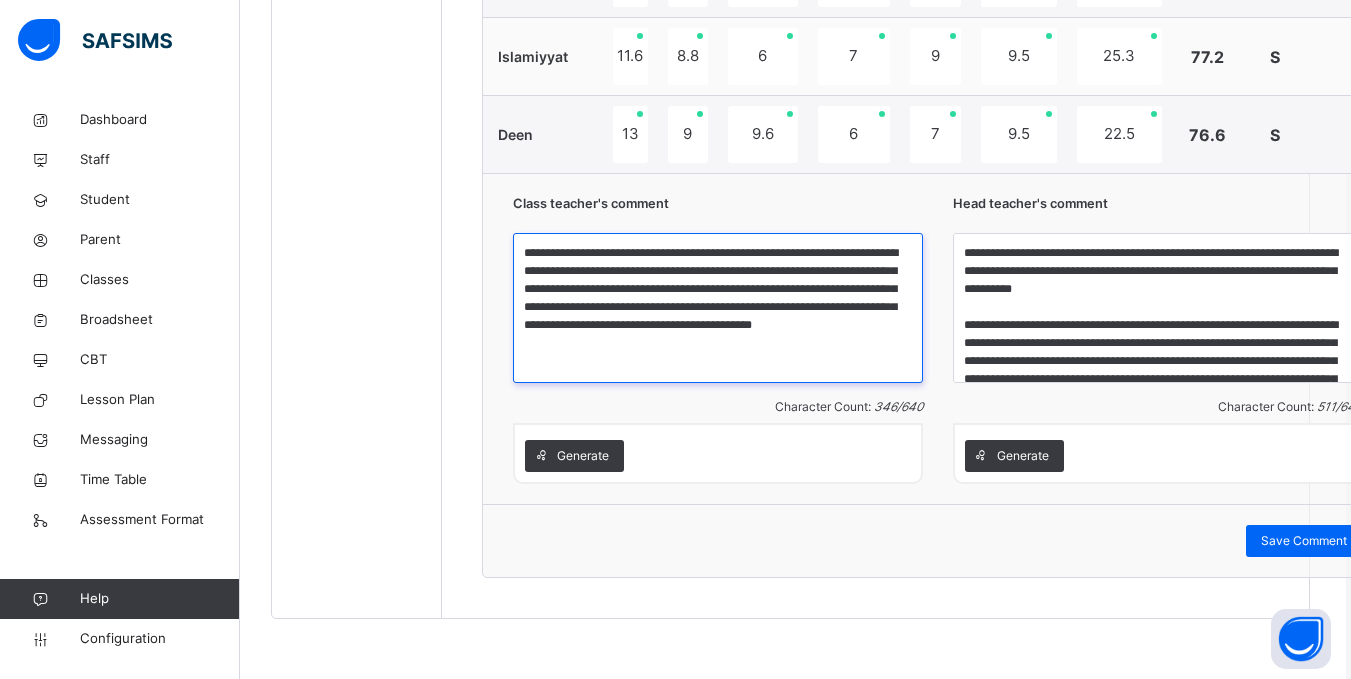 click on "**********" at bounding box center (718, 308) 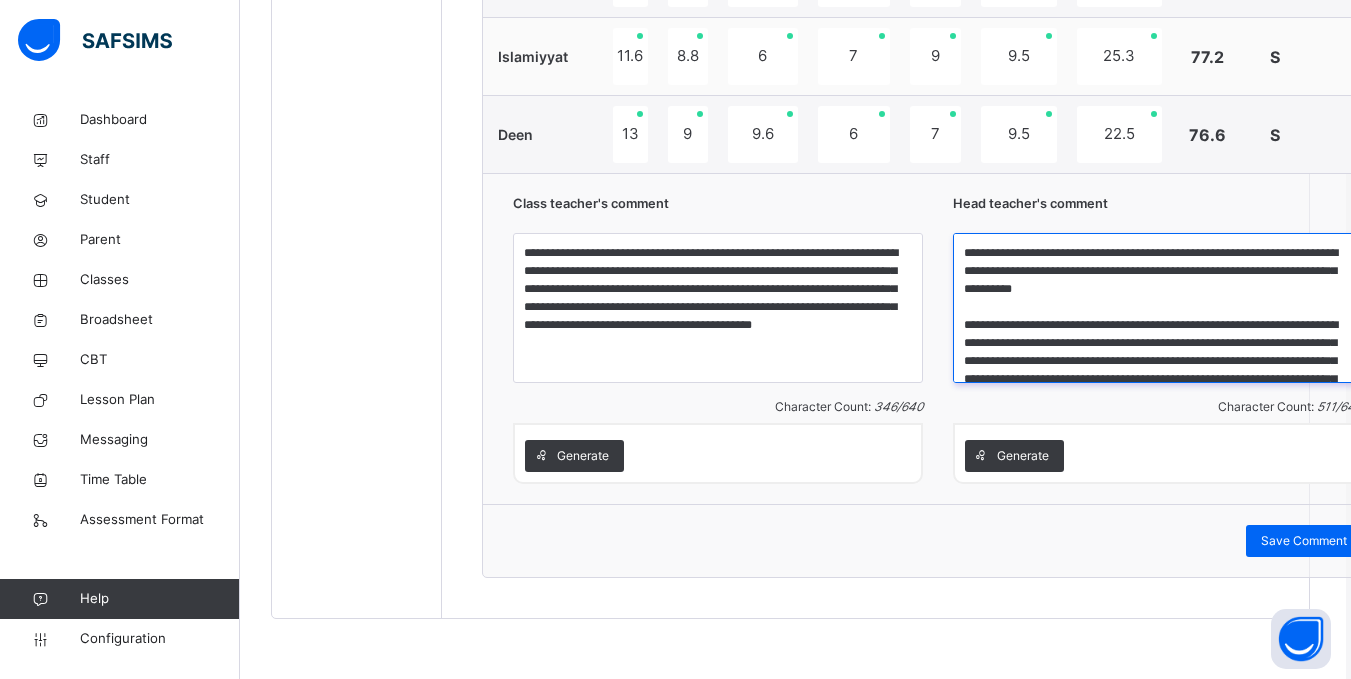 click on "**********" at bounding box center (1158, 308) 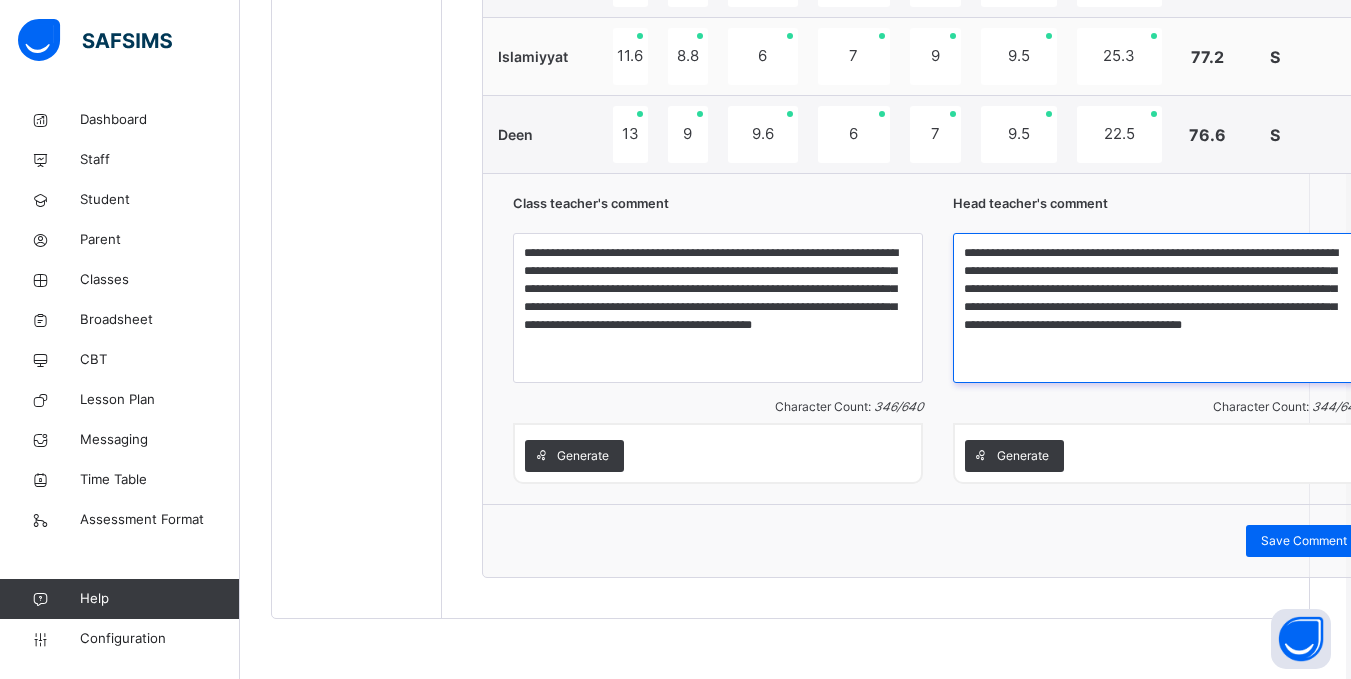 type on "**********" 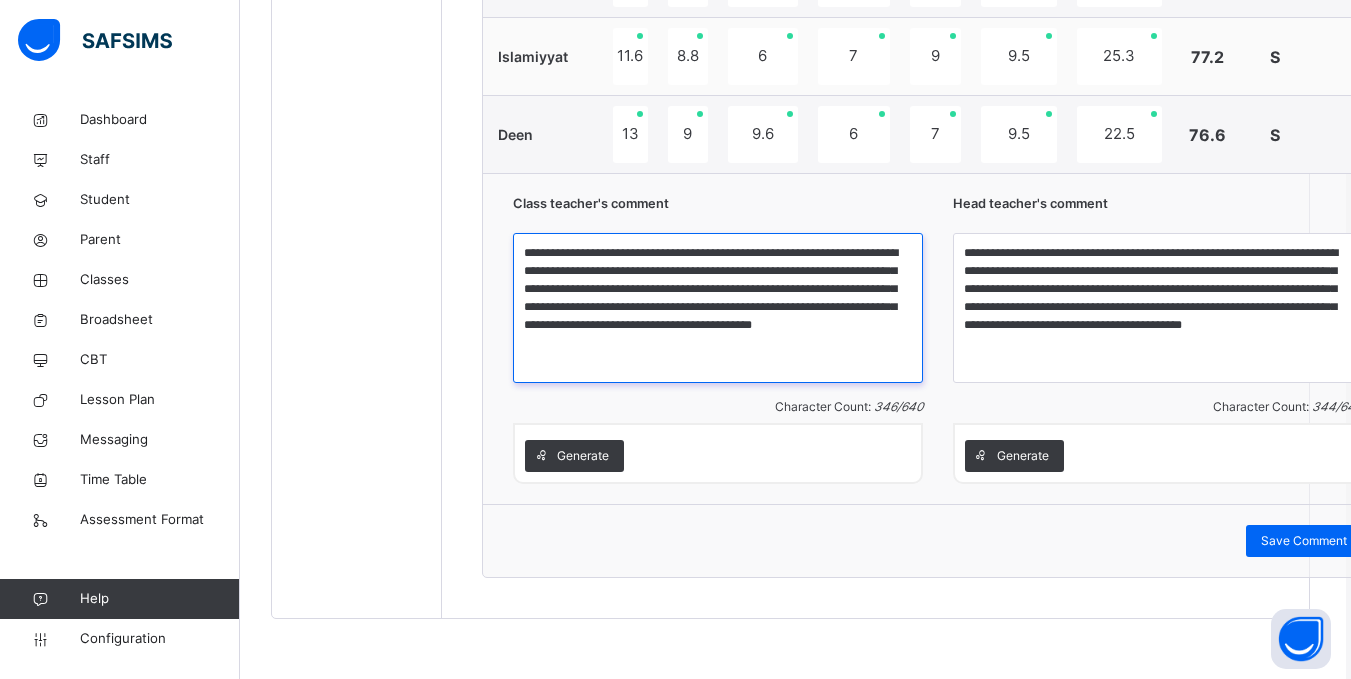 click on "**********" at bounding box center [718, 308] 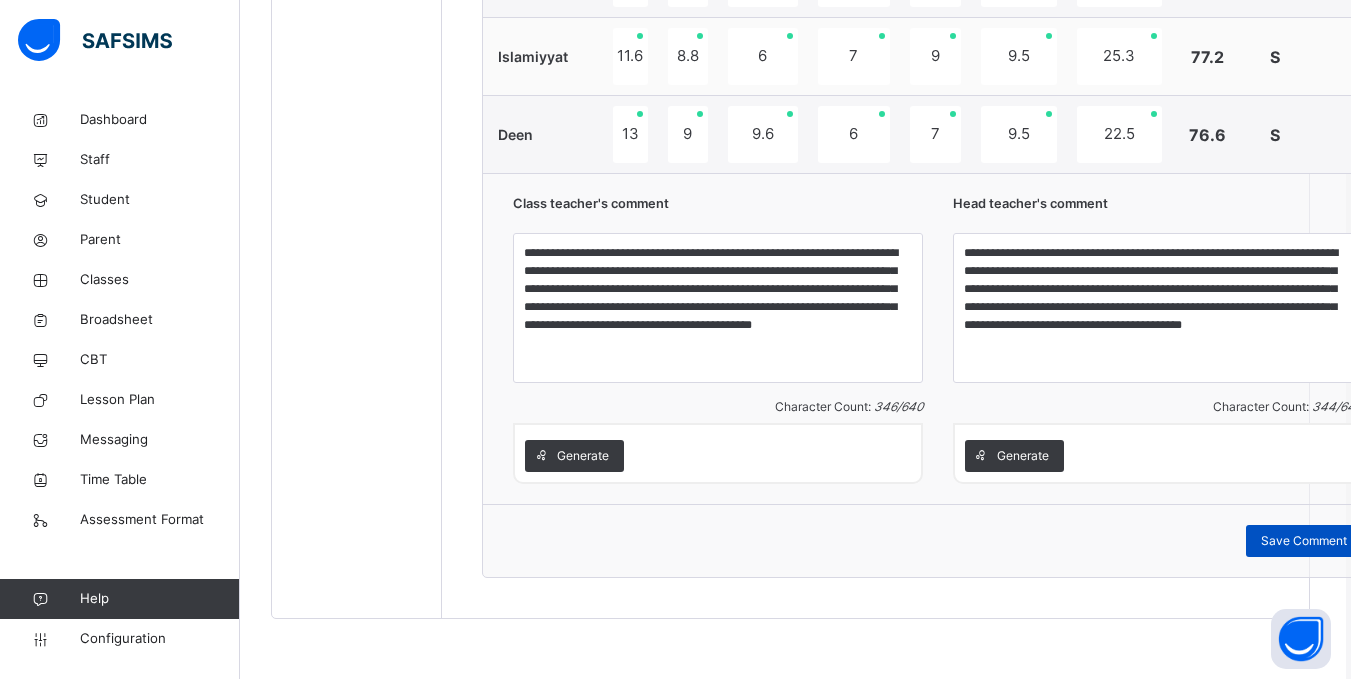 click on "Save Comment" at bounding box center [1304, 541] 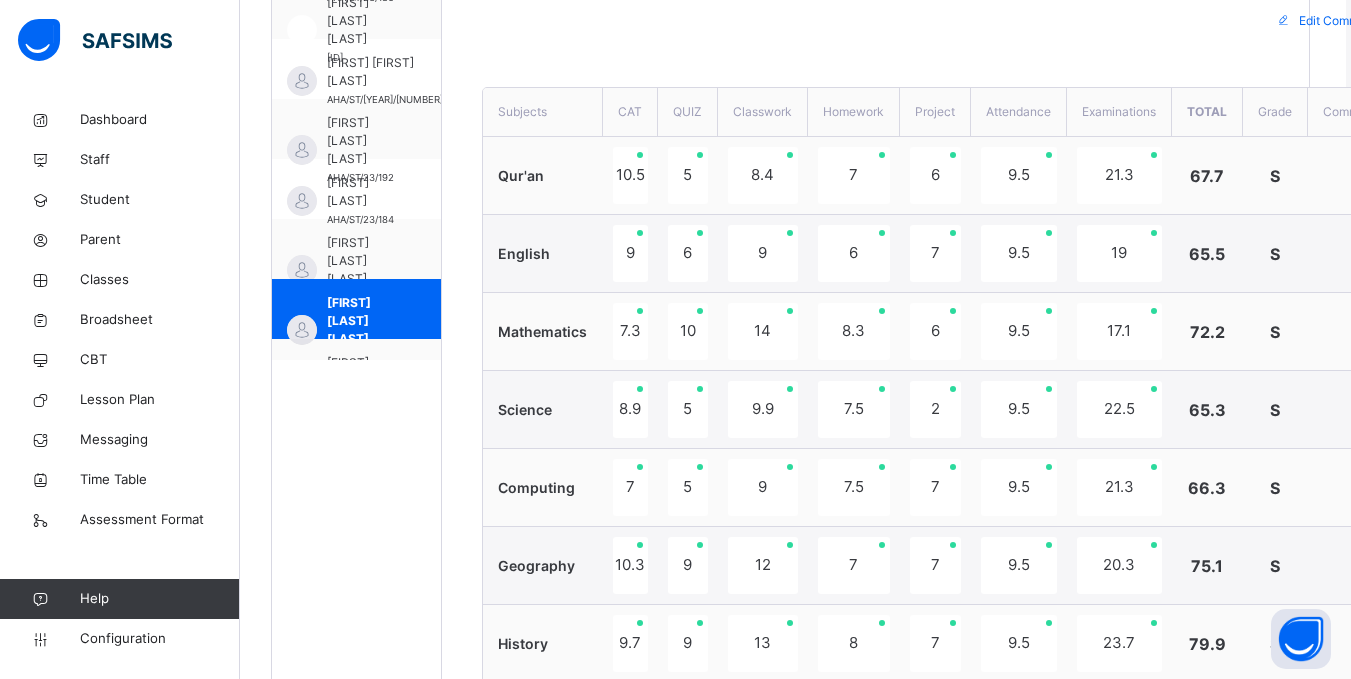 scroll, scrollTop: 670, scrollLeft: 5, axis: both 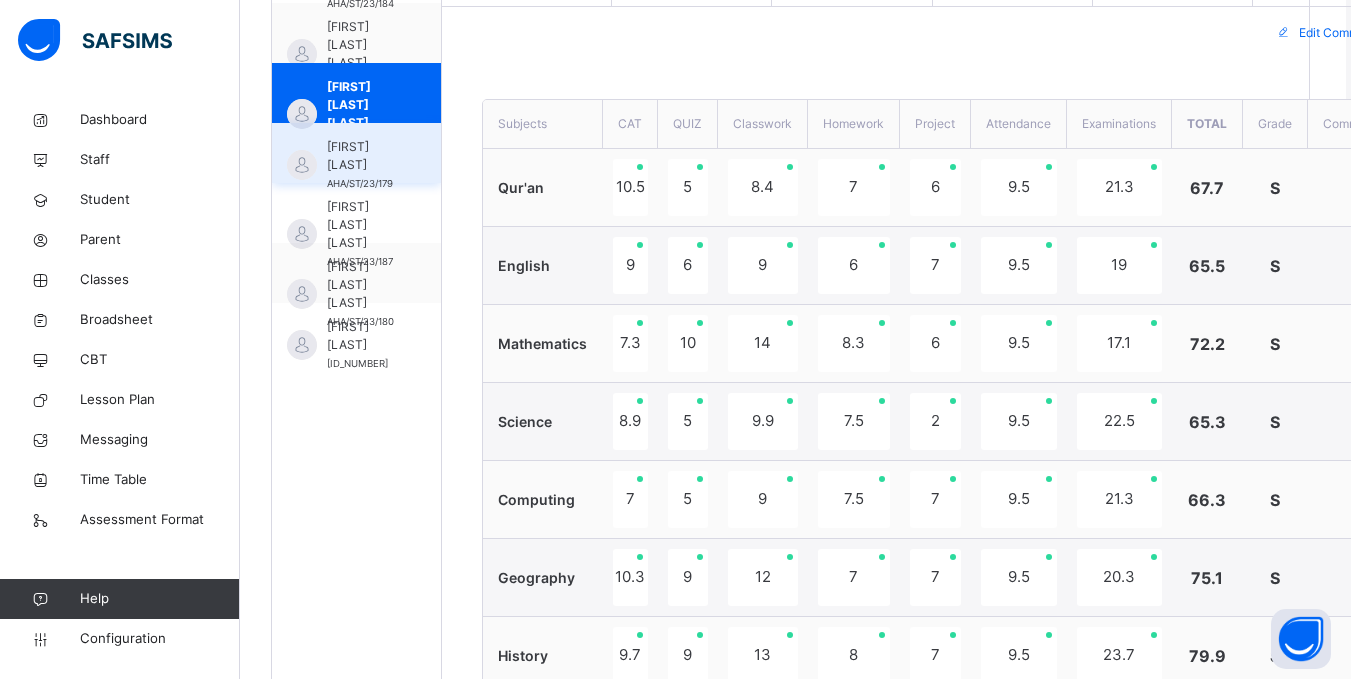 click on "Suleiman  Lawal" at bounding box center (361, 156) 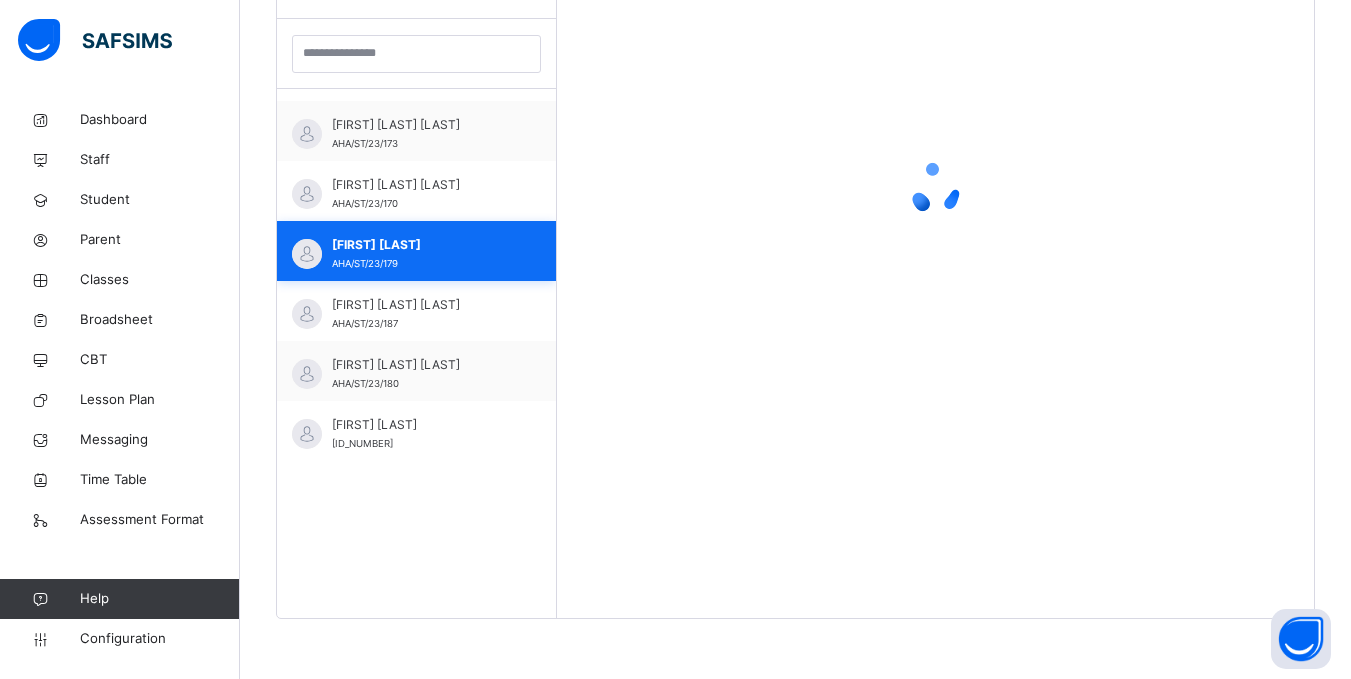 scroll, scrollTop: 581, scrollLeft: 5, axis: both 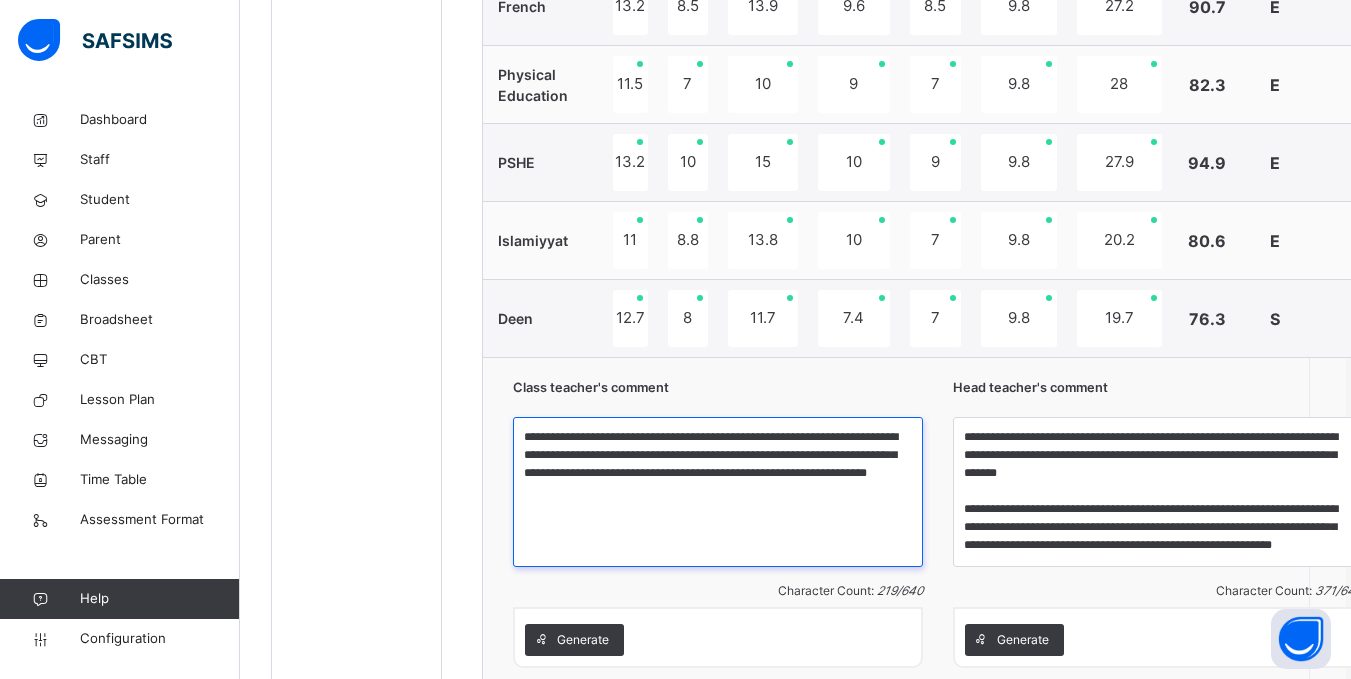 click on "**********" at bounding box center (718, 492) 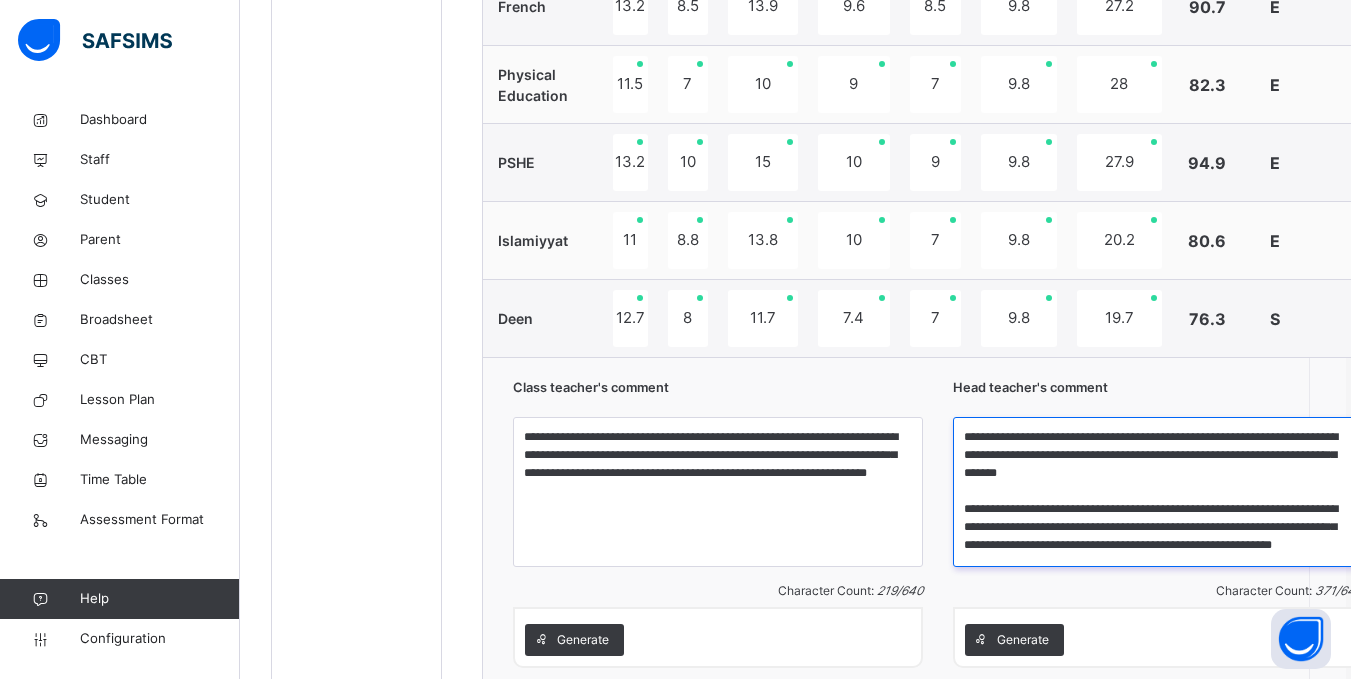 click on "**********" at bounding box center [1158, 492] 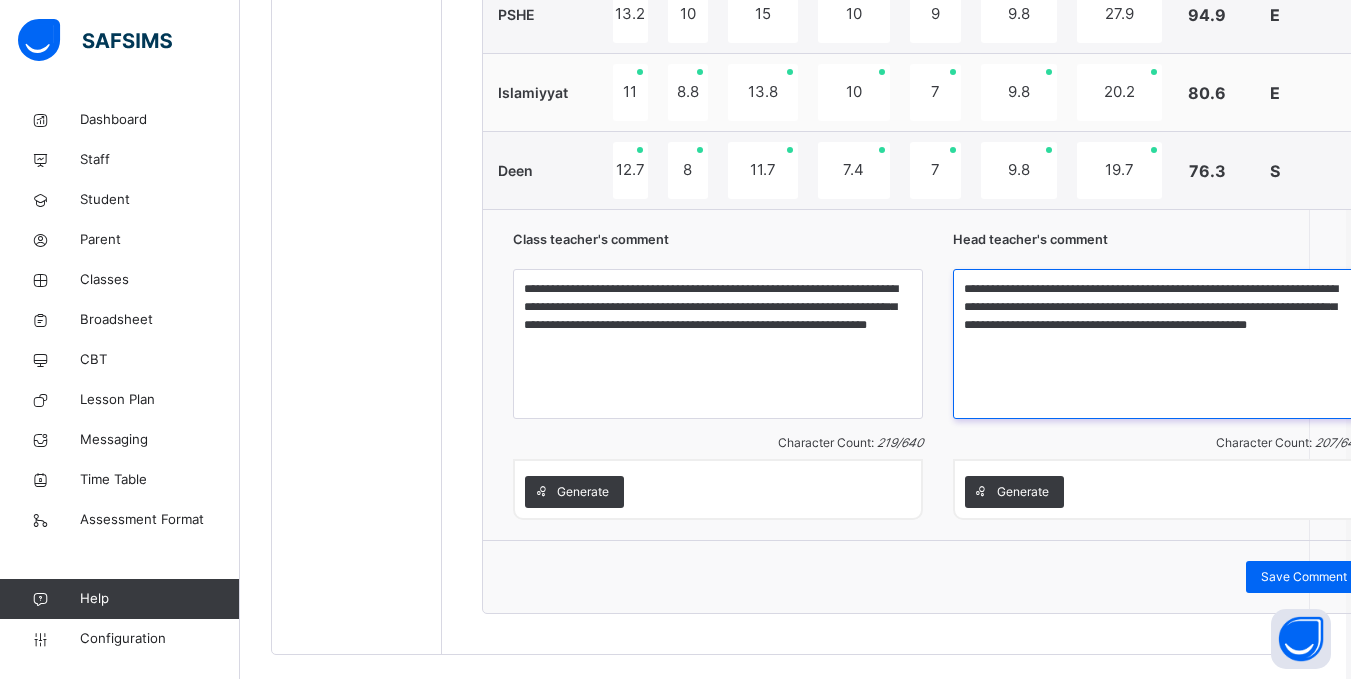 scroll, scrollTop: 1737, scrollLeft: 5, axis: both 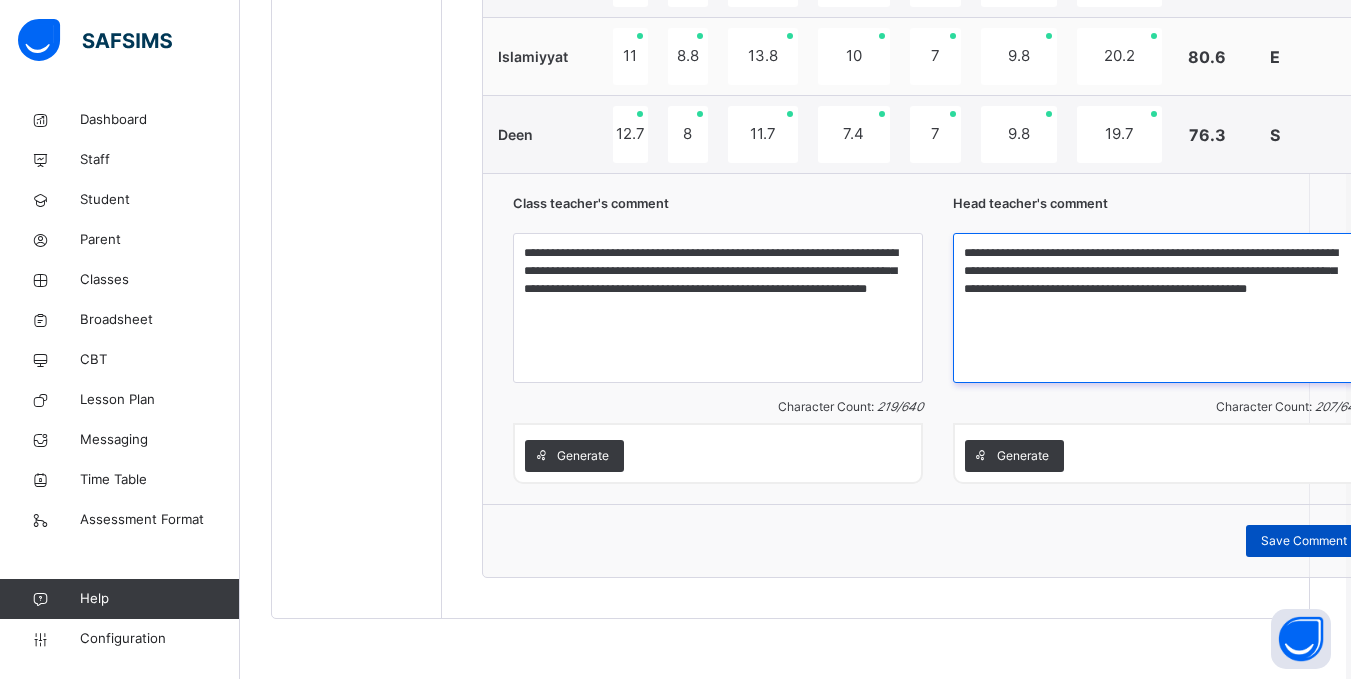 type on "**********" 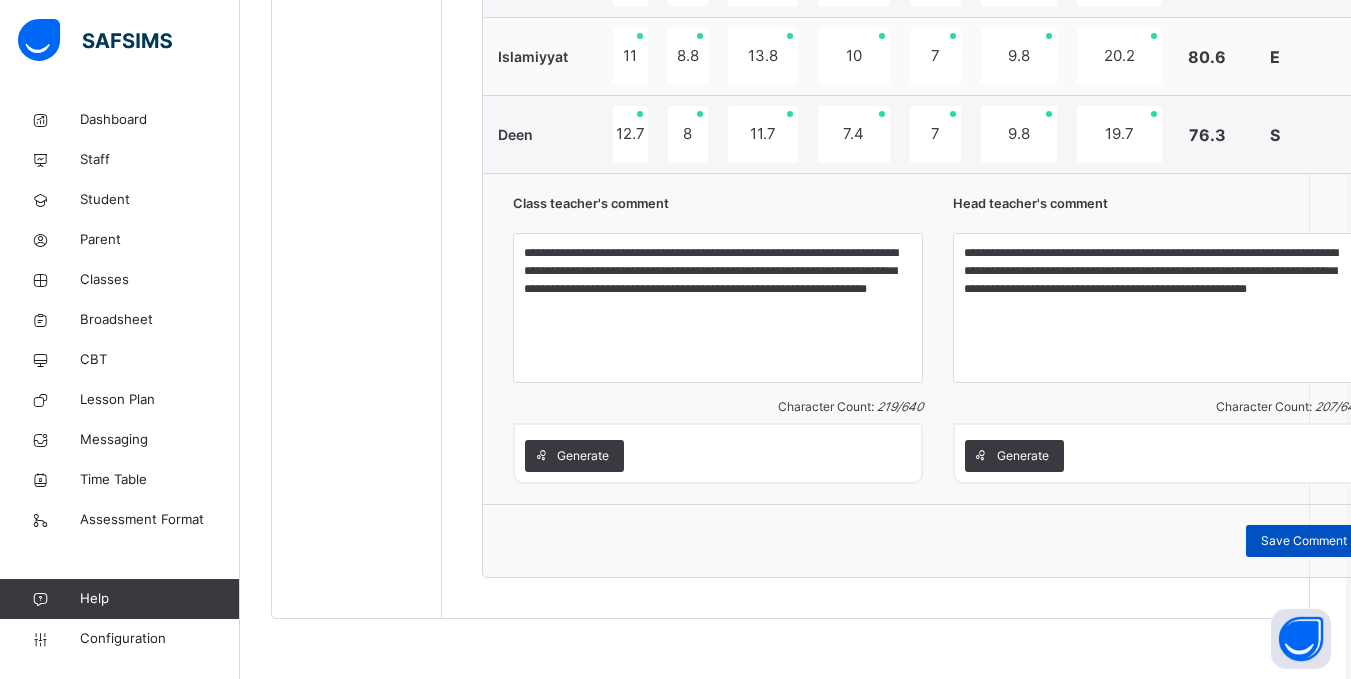 click on "Save Comment" at bounding box center [1304, 541] 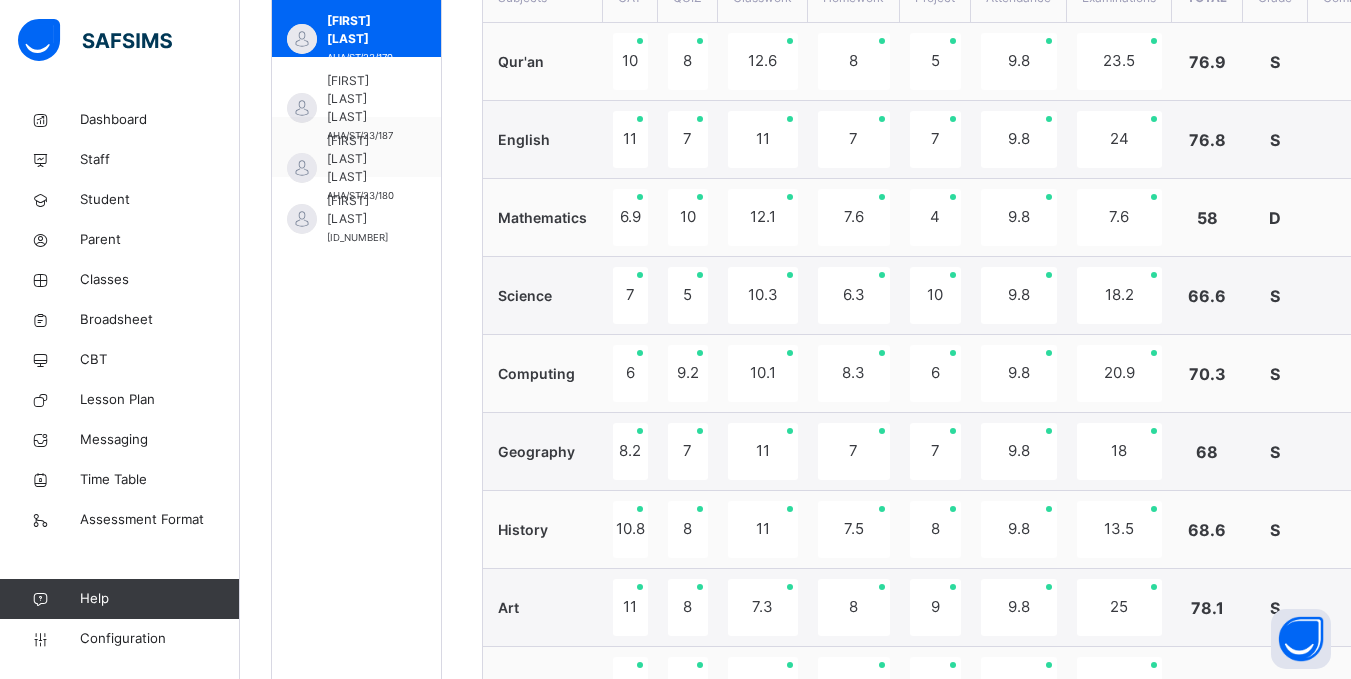 scroll, scrollTop: 791, scrollLeft: 5, axis: both 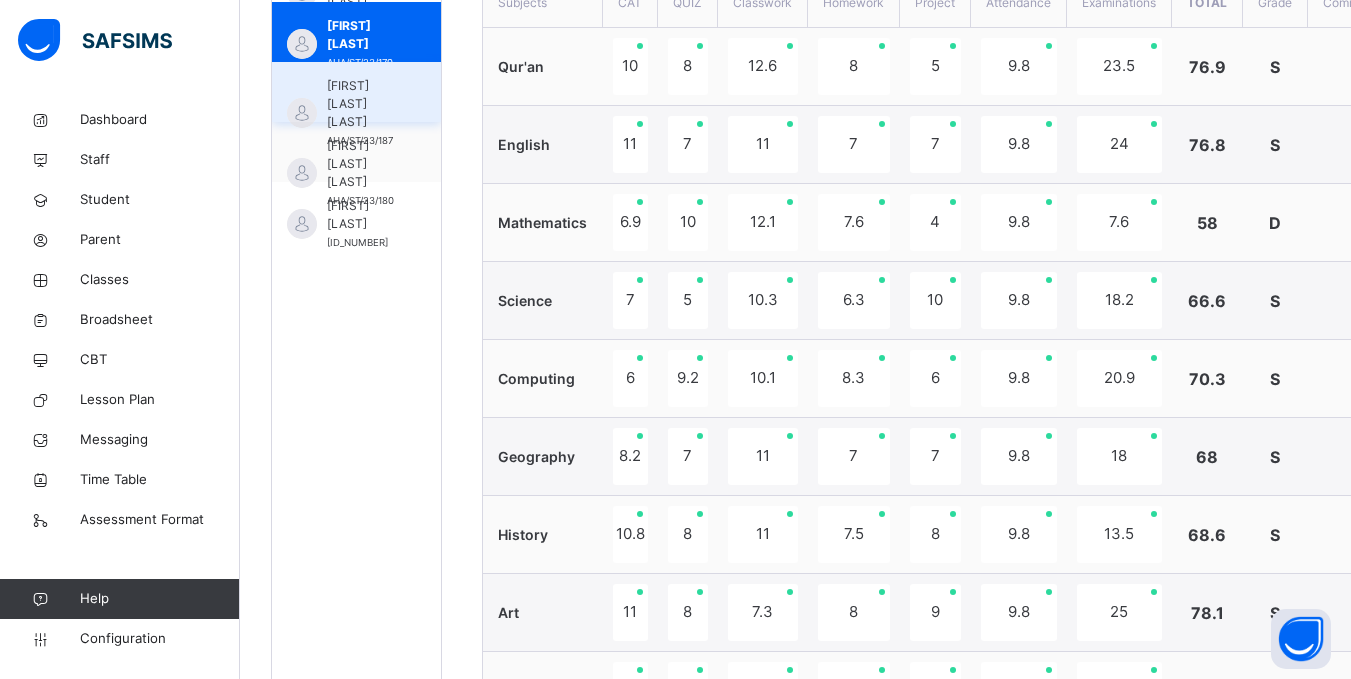 click on "Umar Bunu Ibrahim" at bounding box center [361, 104] 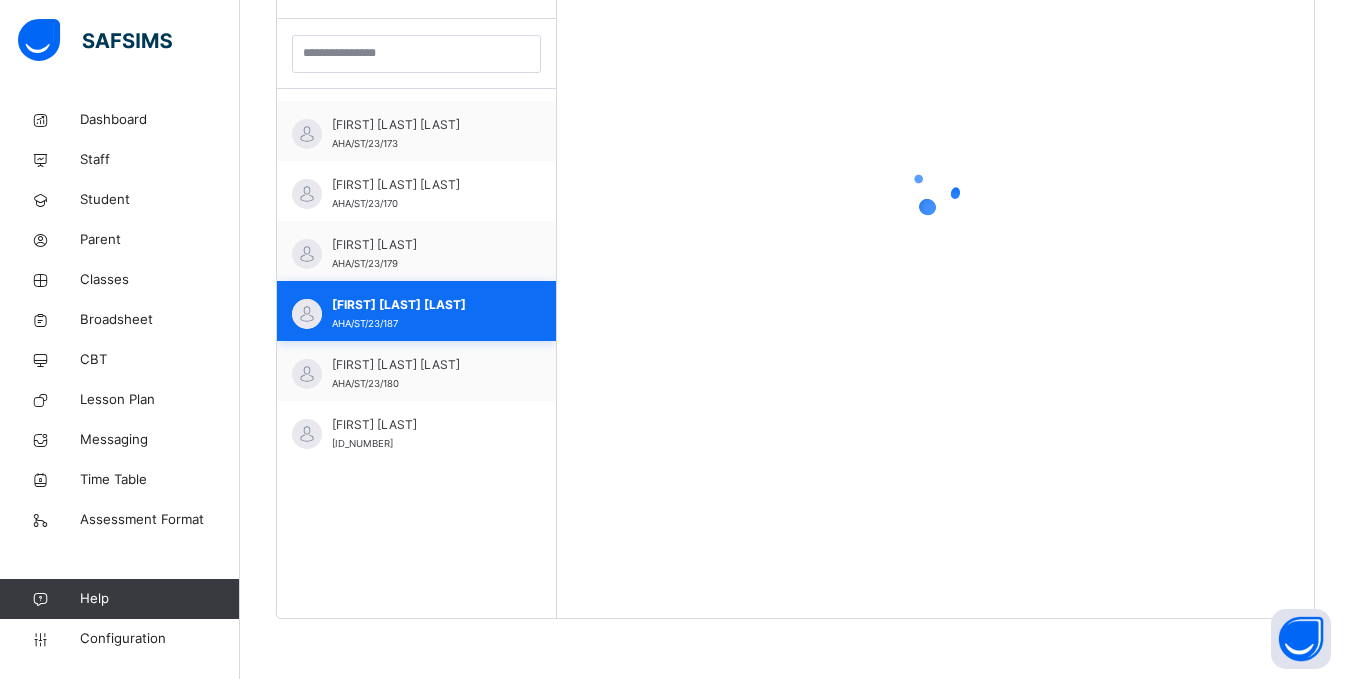 scroll, scrollTop: 581, scrollLeft: 5, axis: both 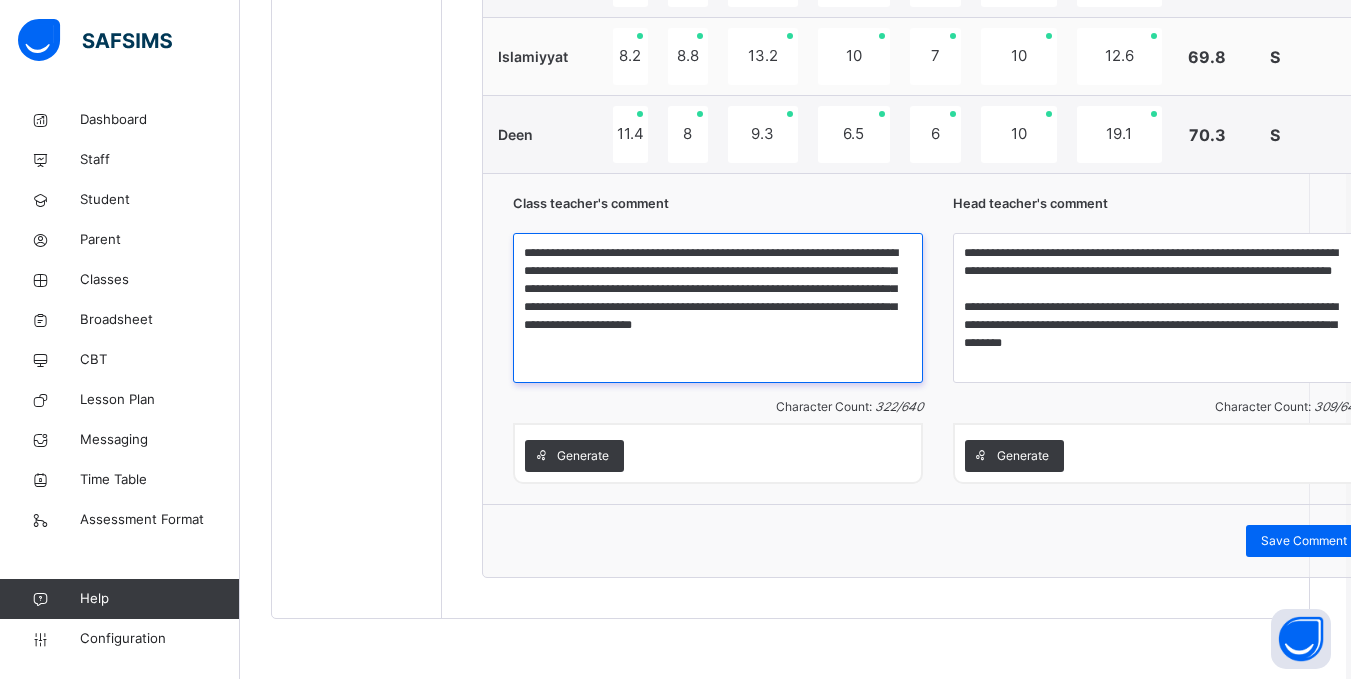 click on "**********" at bounding box center [718, 308] 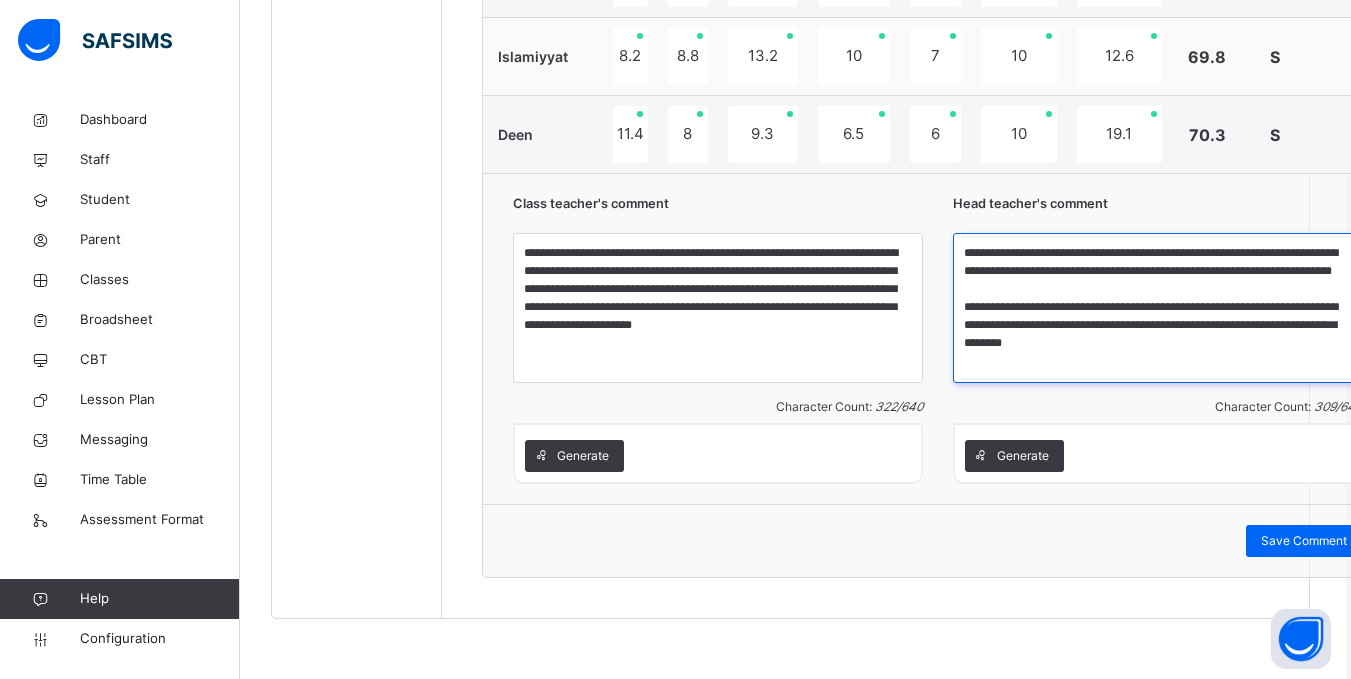 click on "**********" at bounding box center (1158, 308) 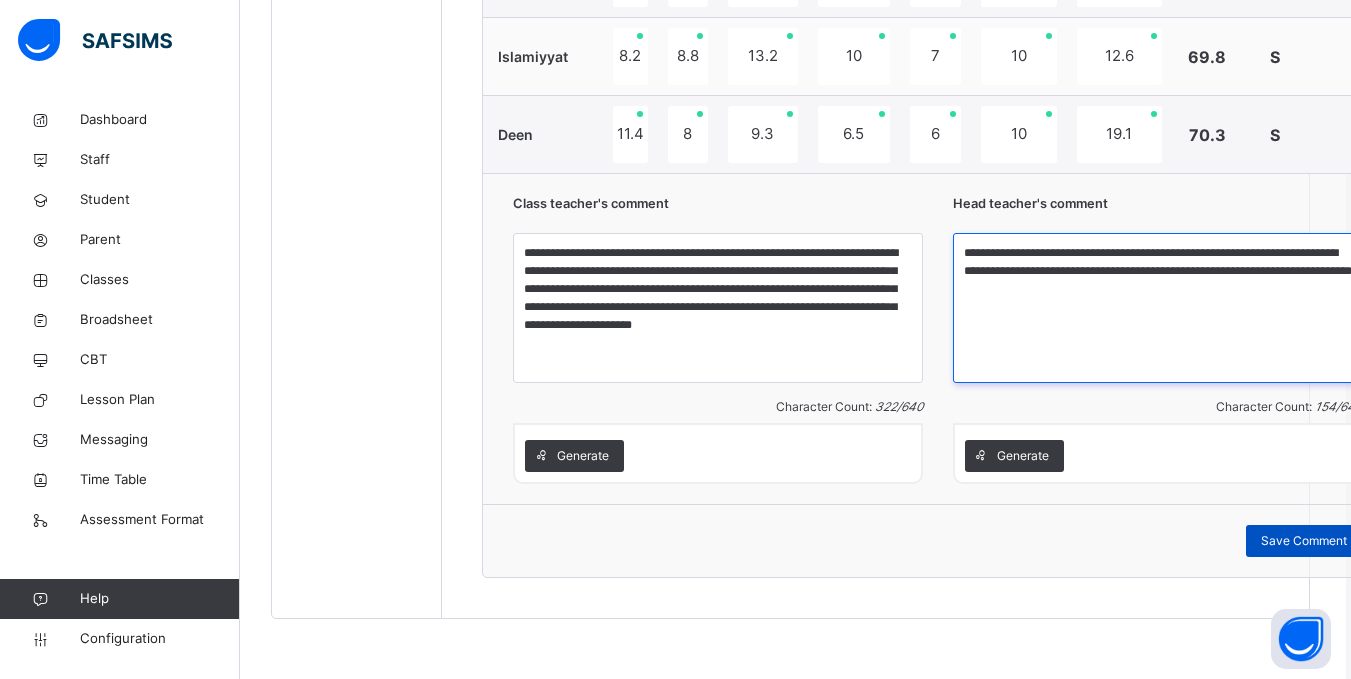 type on "**********" 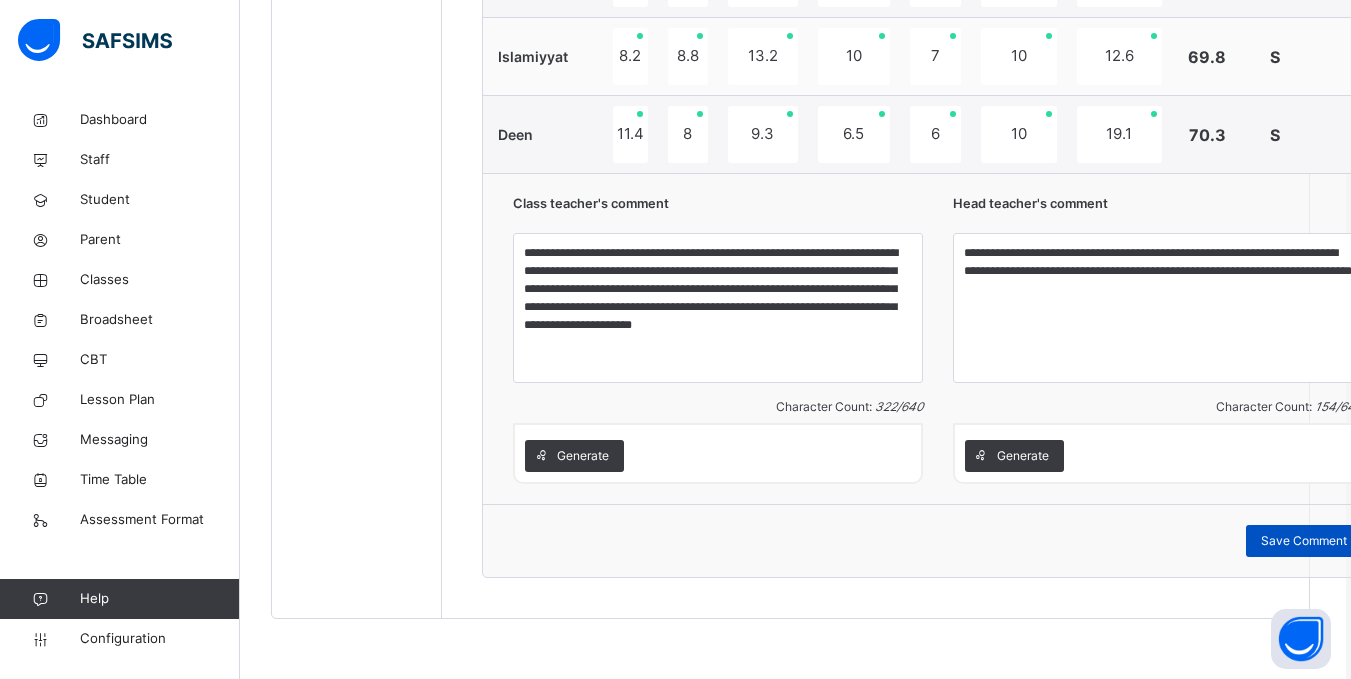 click on "Save Comment" at bounding box center [1304, 541] 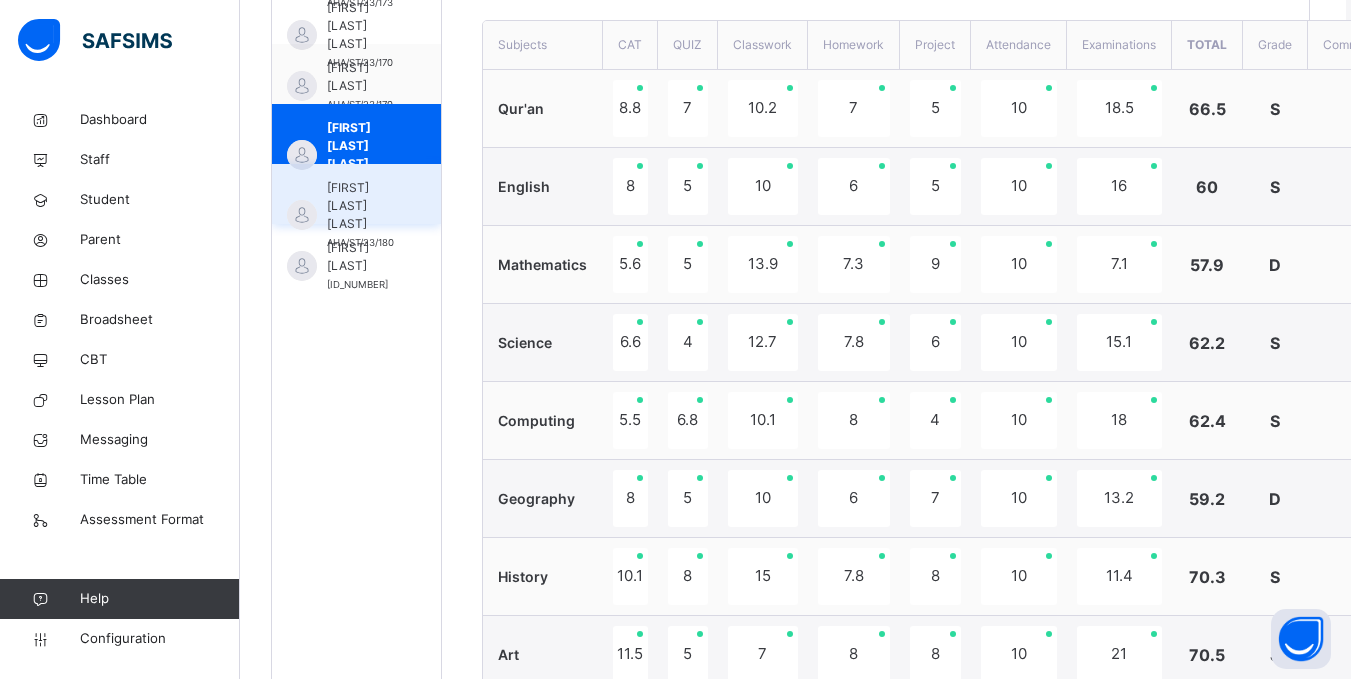 click on "Zainab Ameerah  Mohammed" at bounding box center [361, 206] 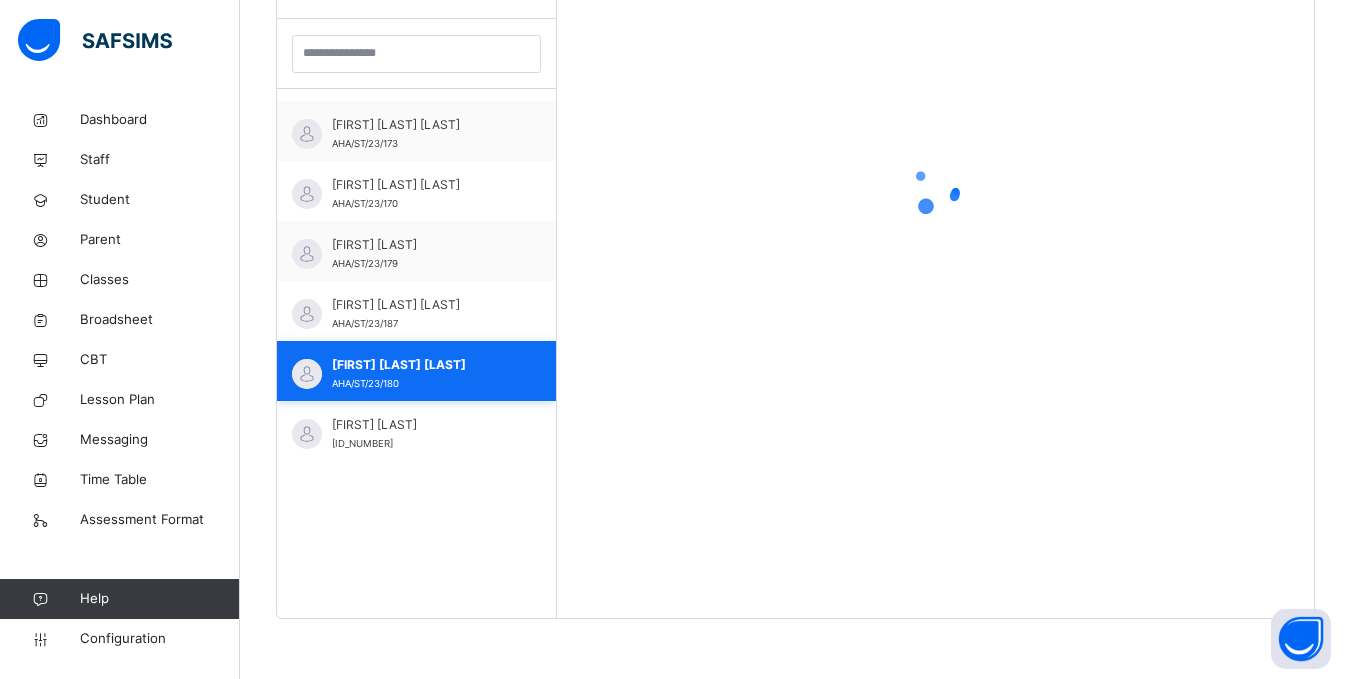 scroll, scrollTop: 581, scrollLeft: 5, axis: both 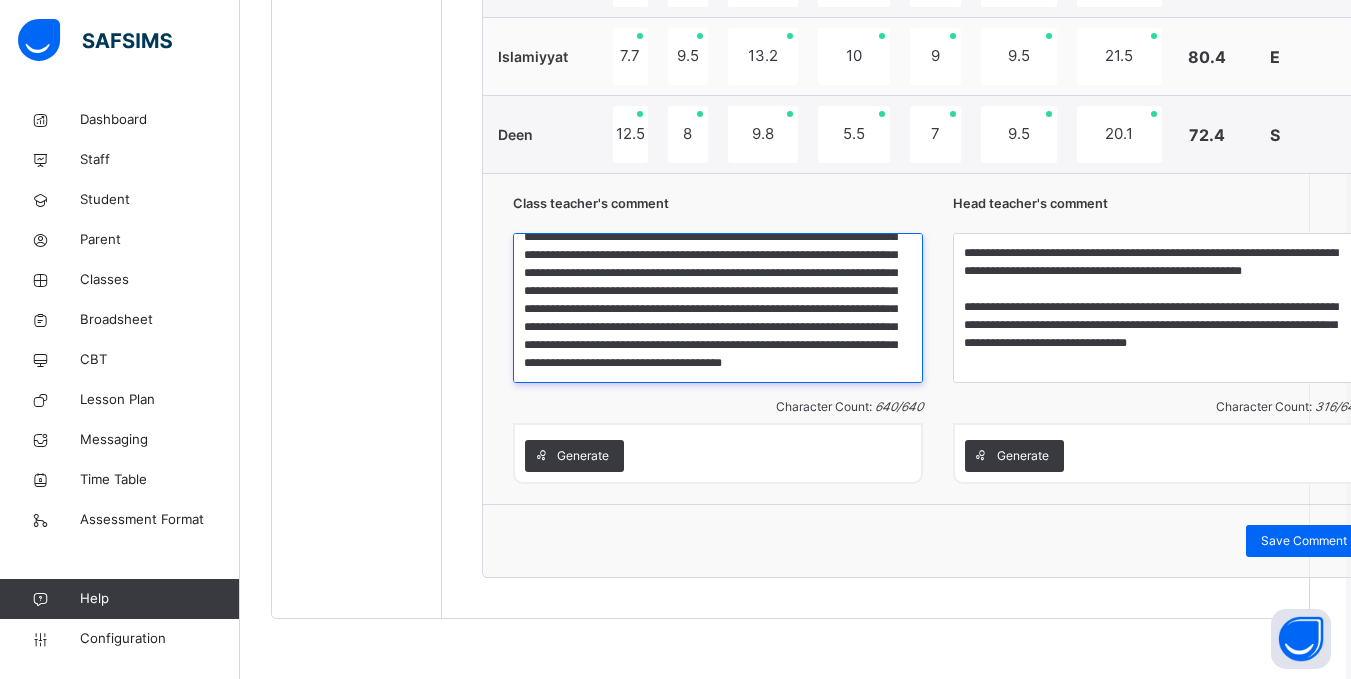 click on "**********" at bounding box center (718, 308) 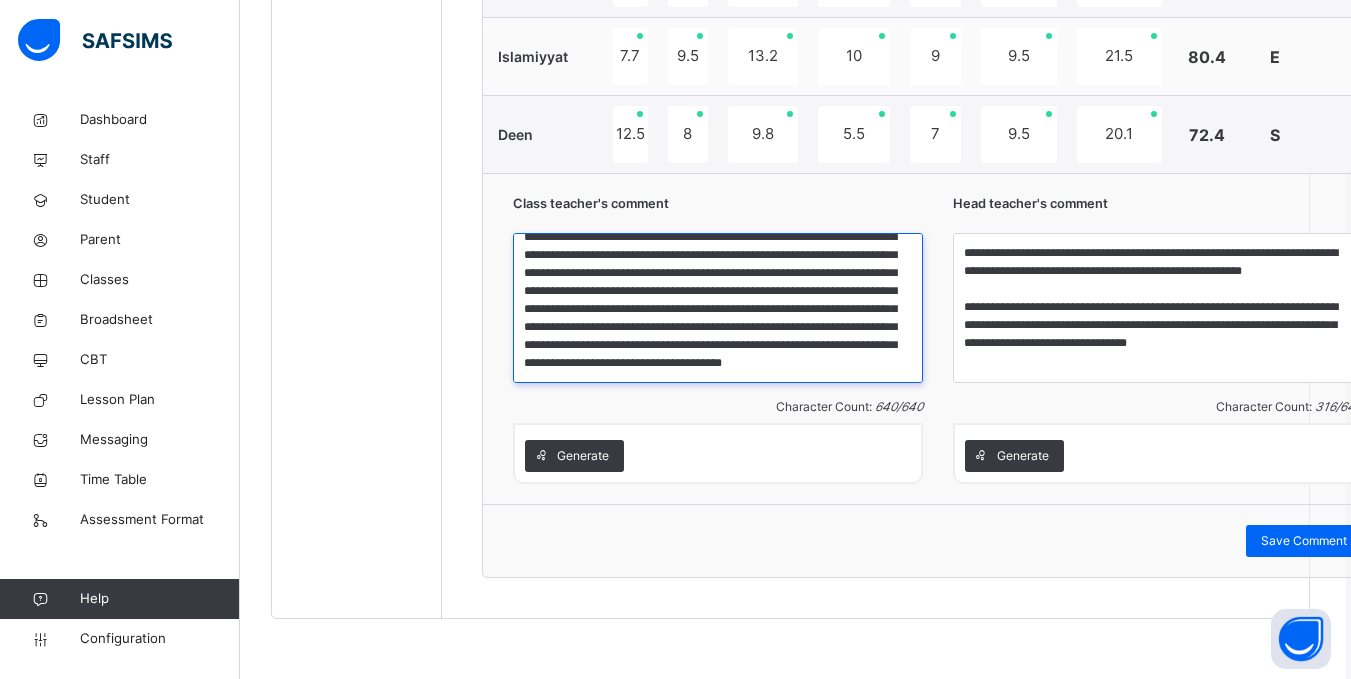 type on "**********" 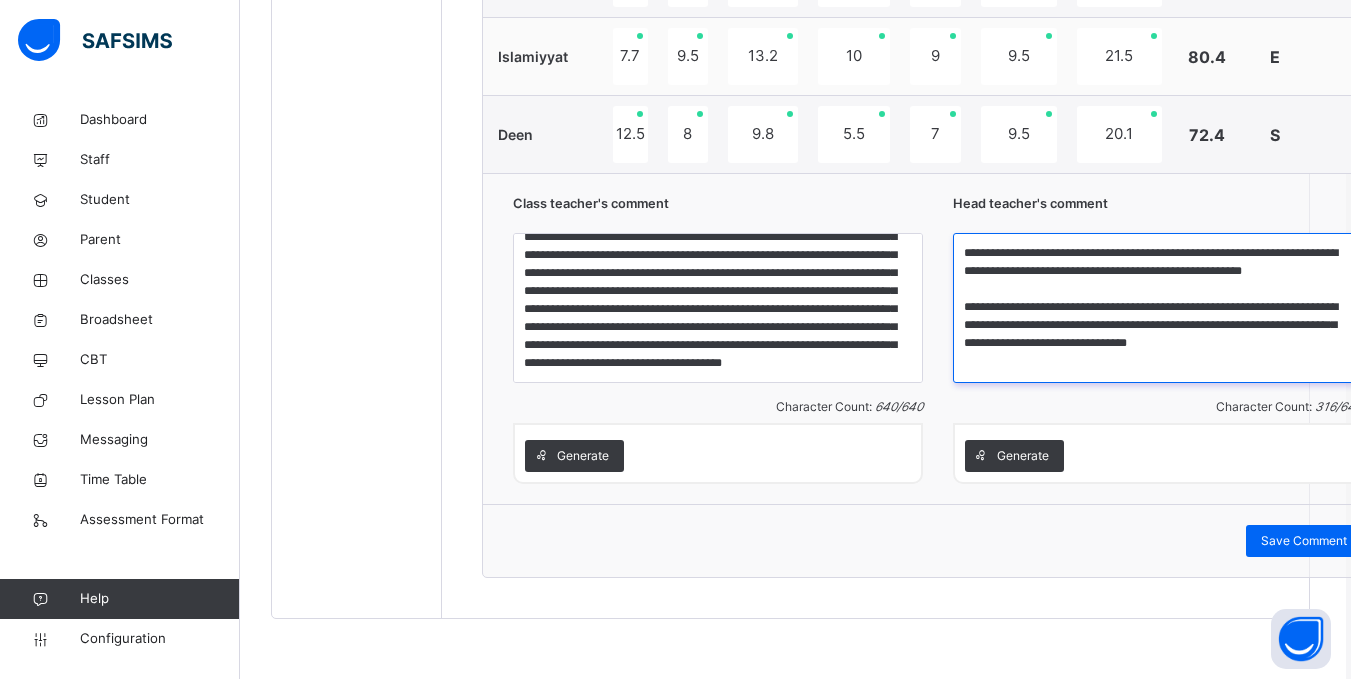 click on "**********" at bounding box center [1158, 308] 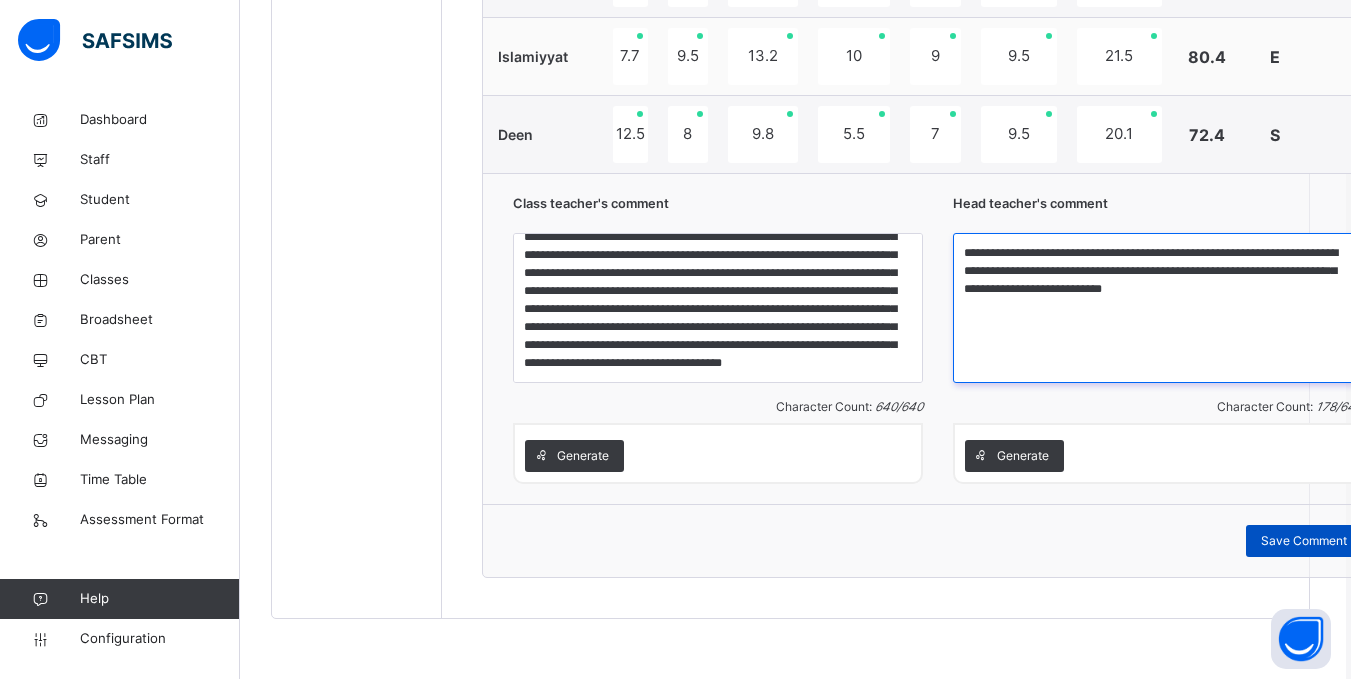 type on "**********" 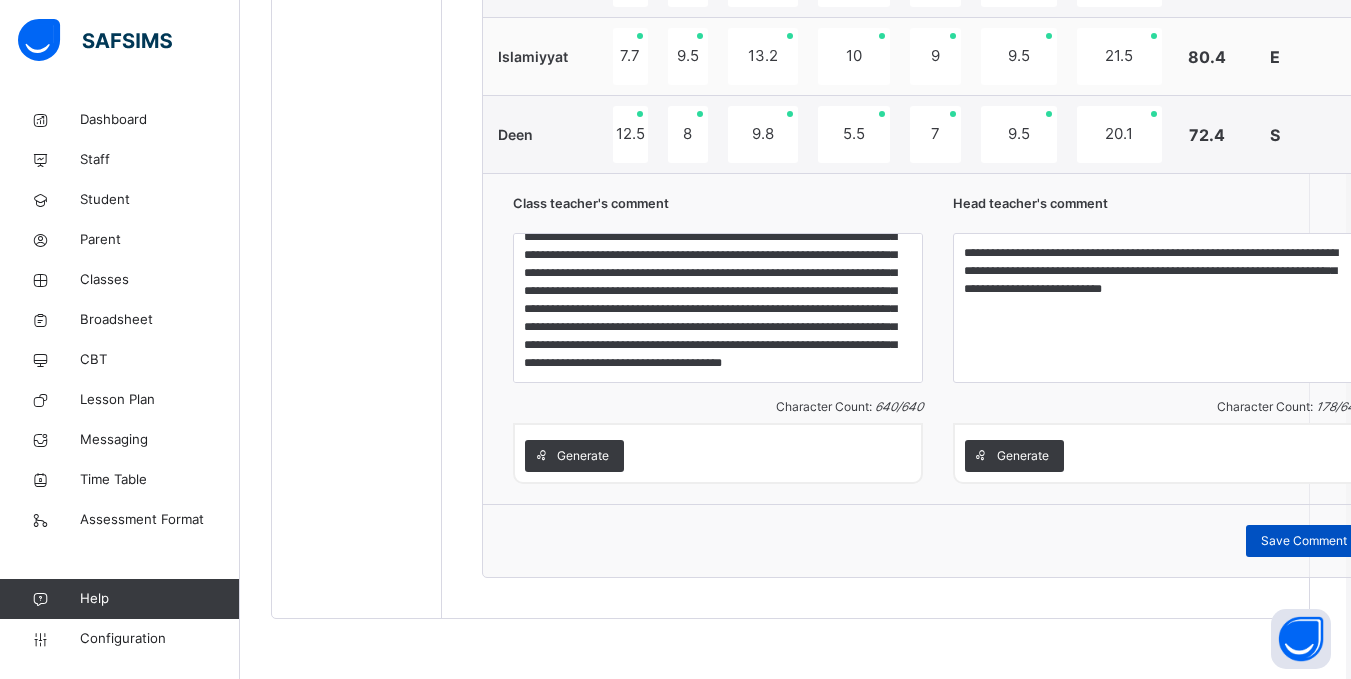 click on "Save Comment" at bounding box center [1304, 541] 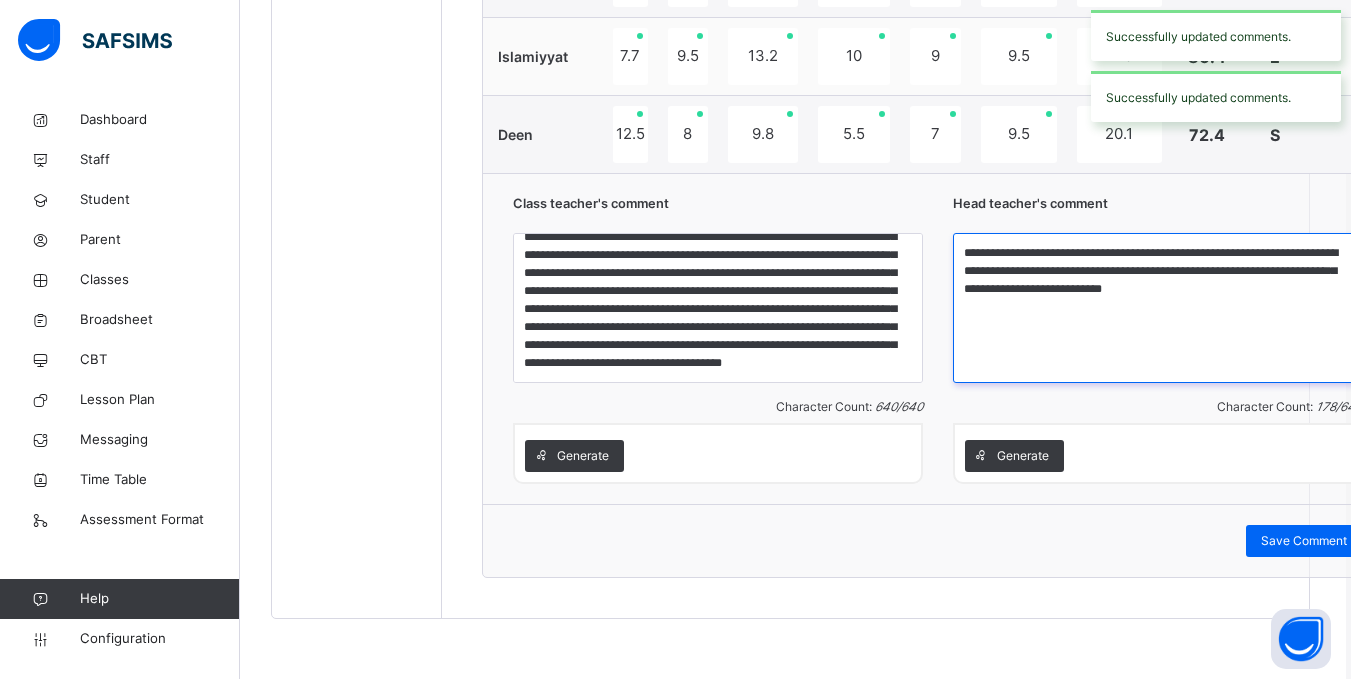 click on "**********" at bounding box center (1158, 308) 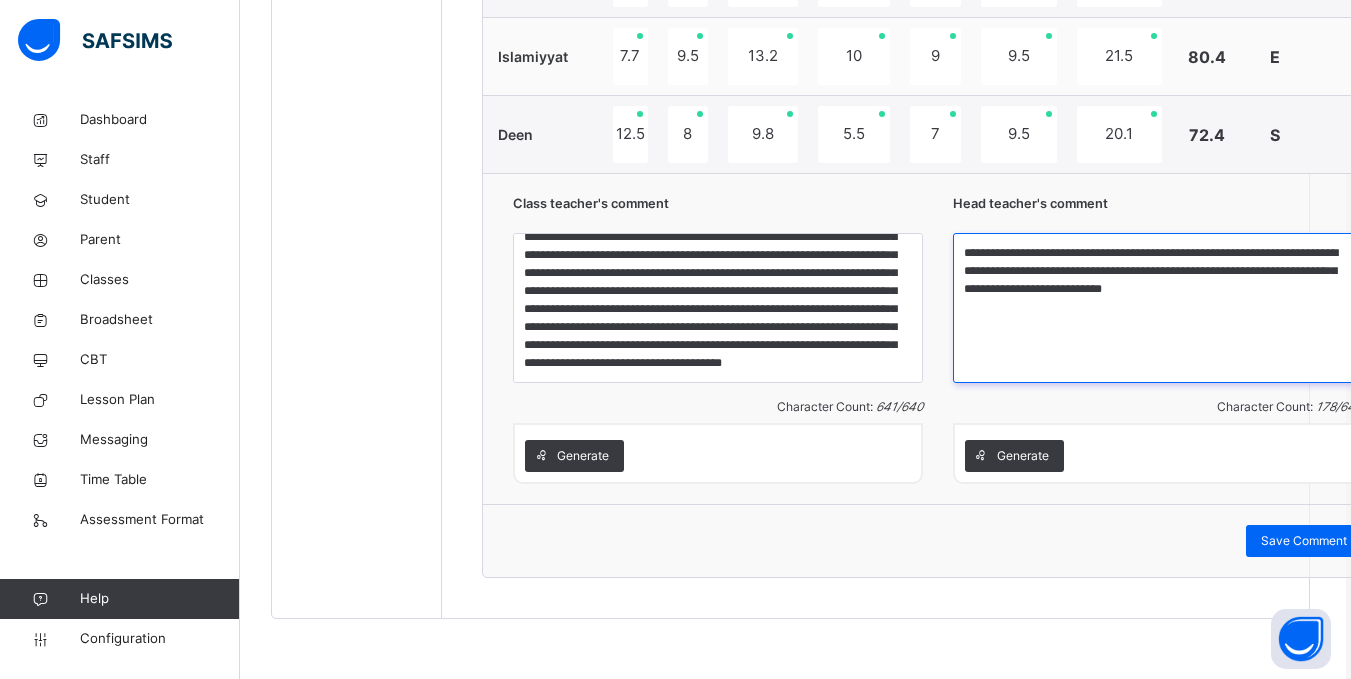 scroll, scrollTop: 0, scrollLeft: 0, axis: both 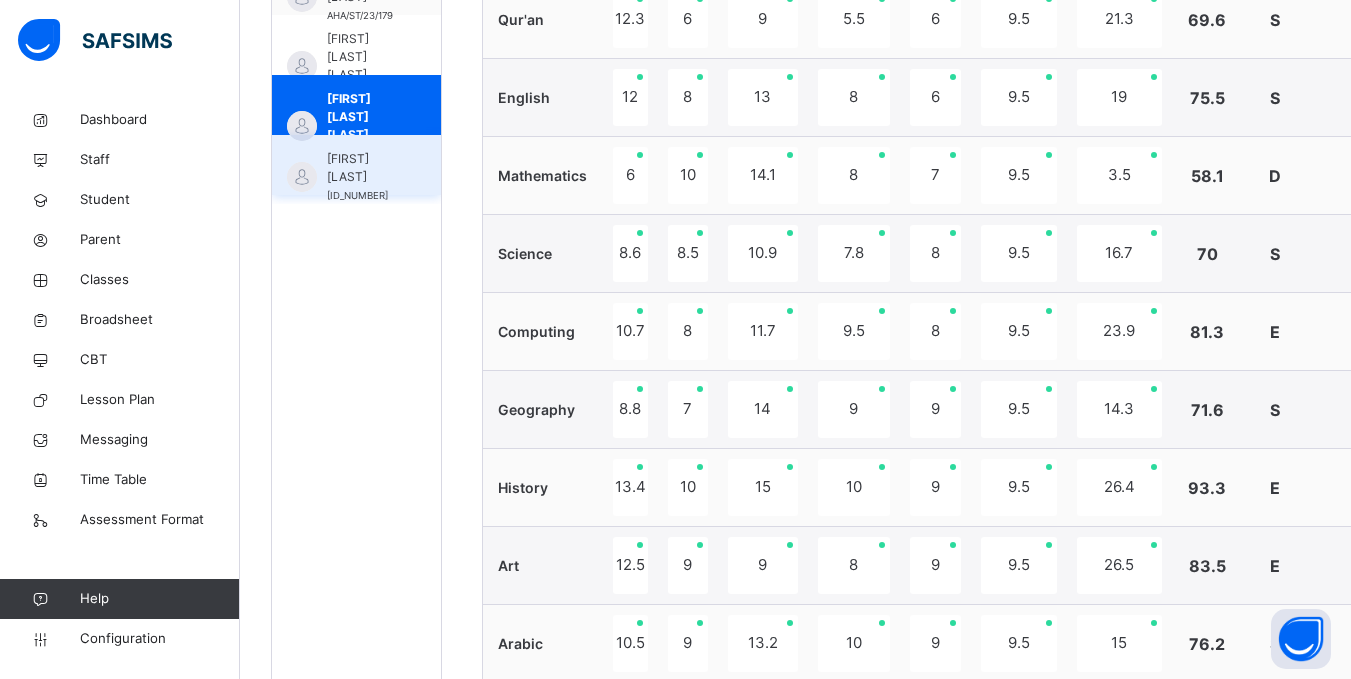 click on "Zayd Mai Yahya AHA/ST/23/177" at bounding box center (356, 165) 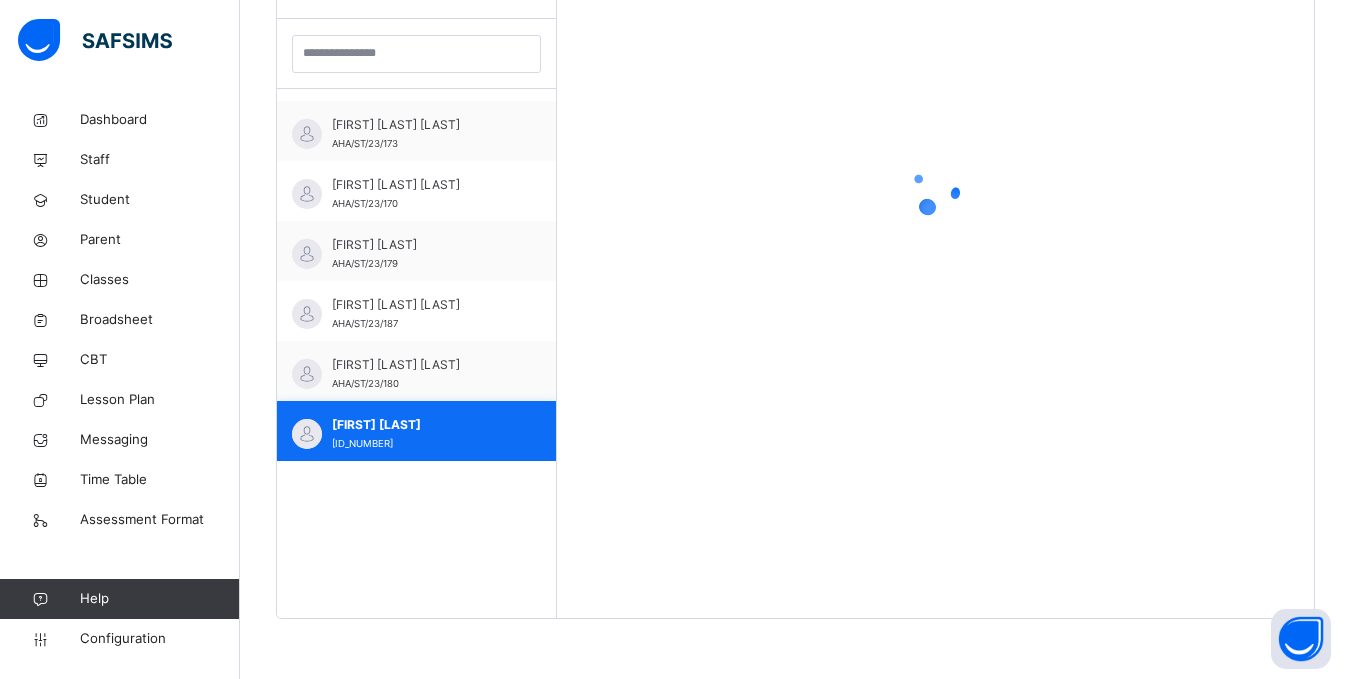 scroll, scrollTop: 581, scrollLeft: 5, axis: both 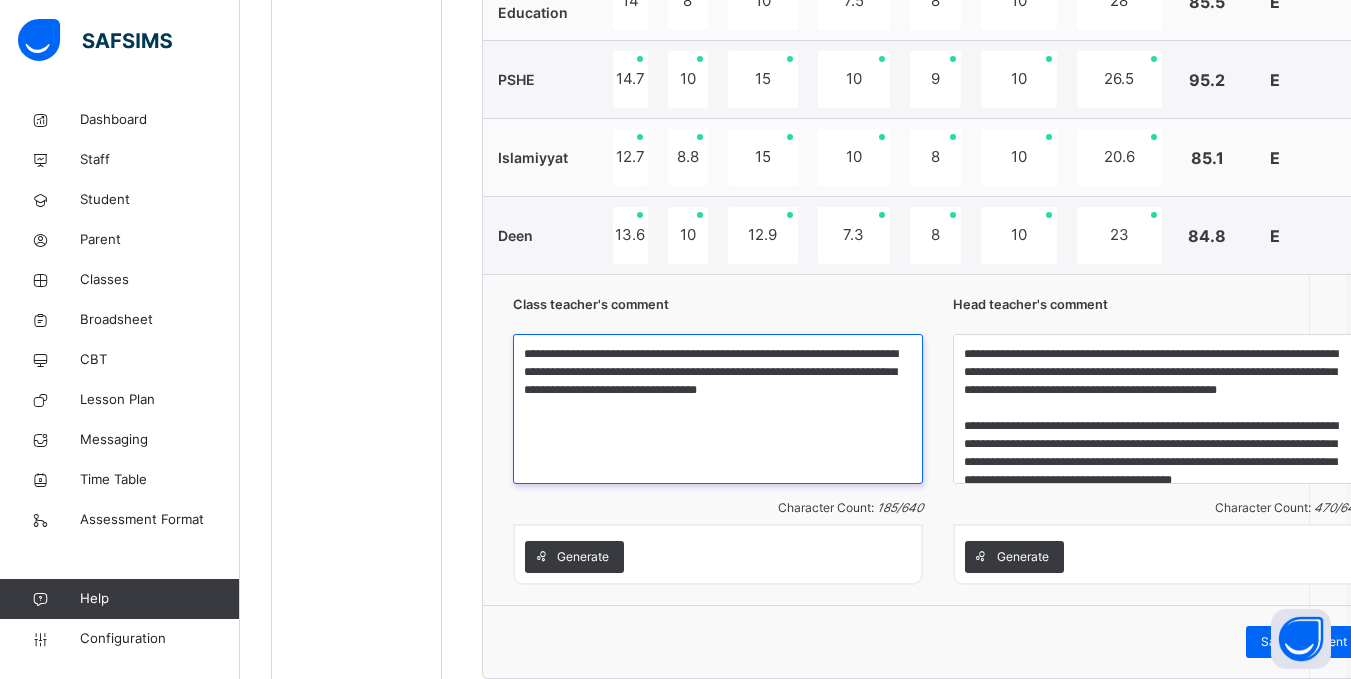 click on "**********" at bounding box center [718, 409] 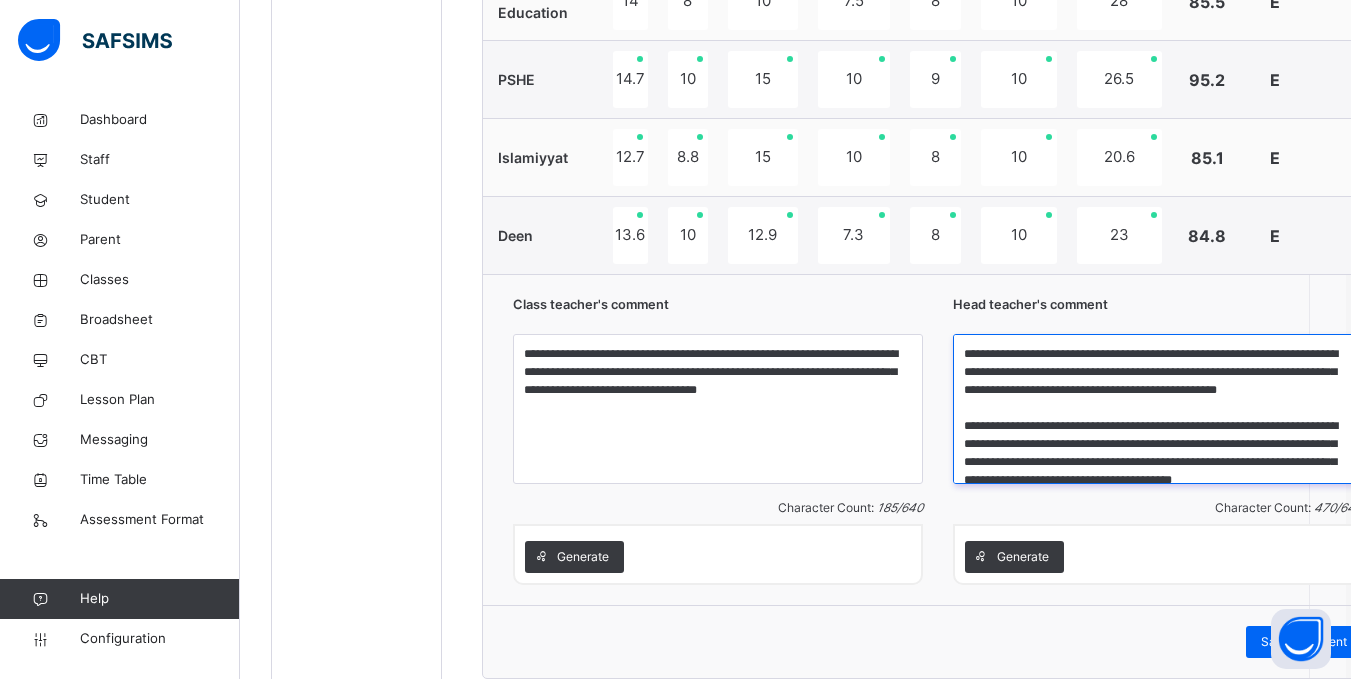 click on "**********" at bounding box center (1158, 409) 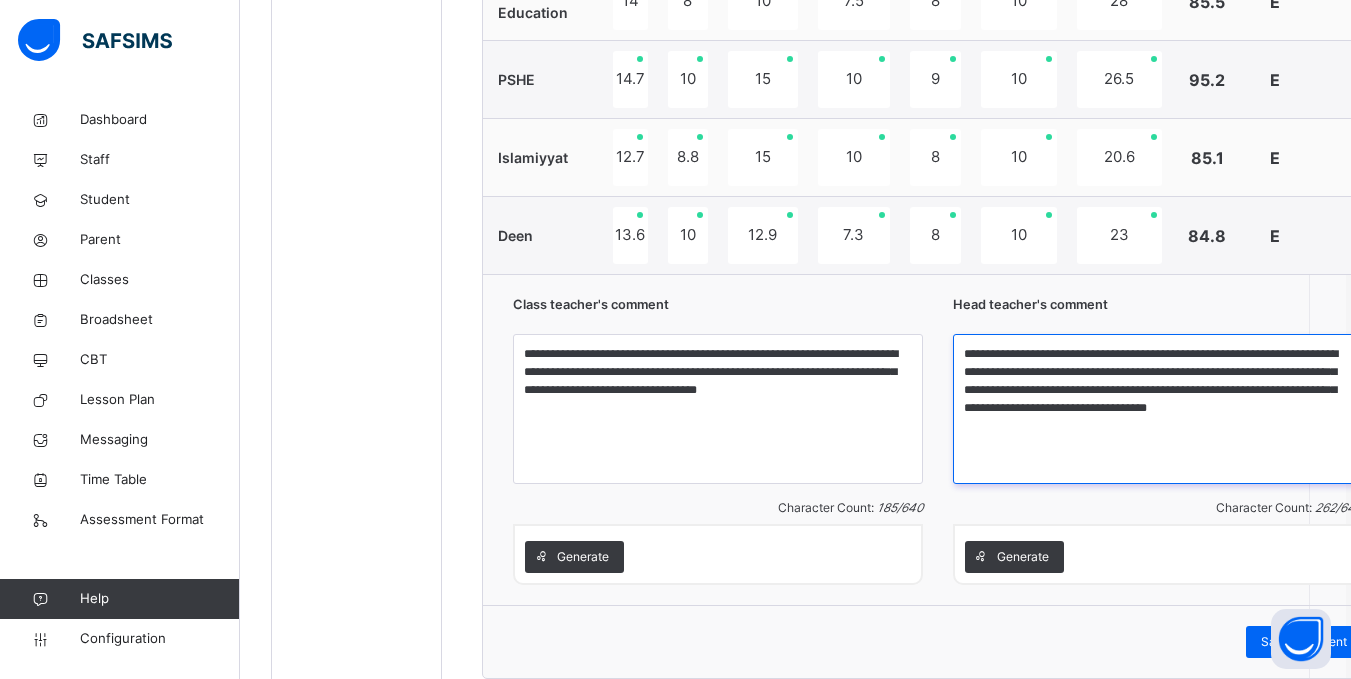 scroll, scrollTop: 1737, scrollLeft: 5, axis: both 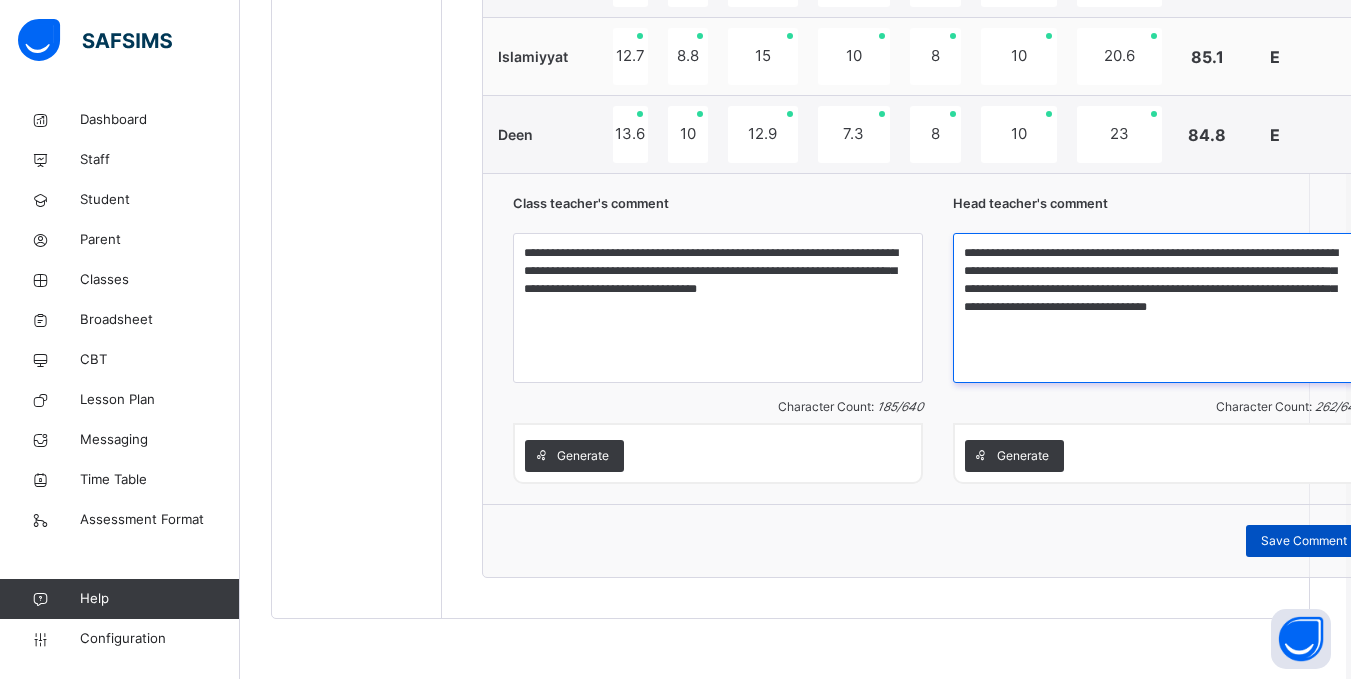 type on "**********" 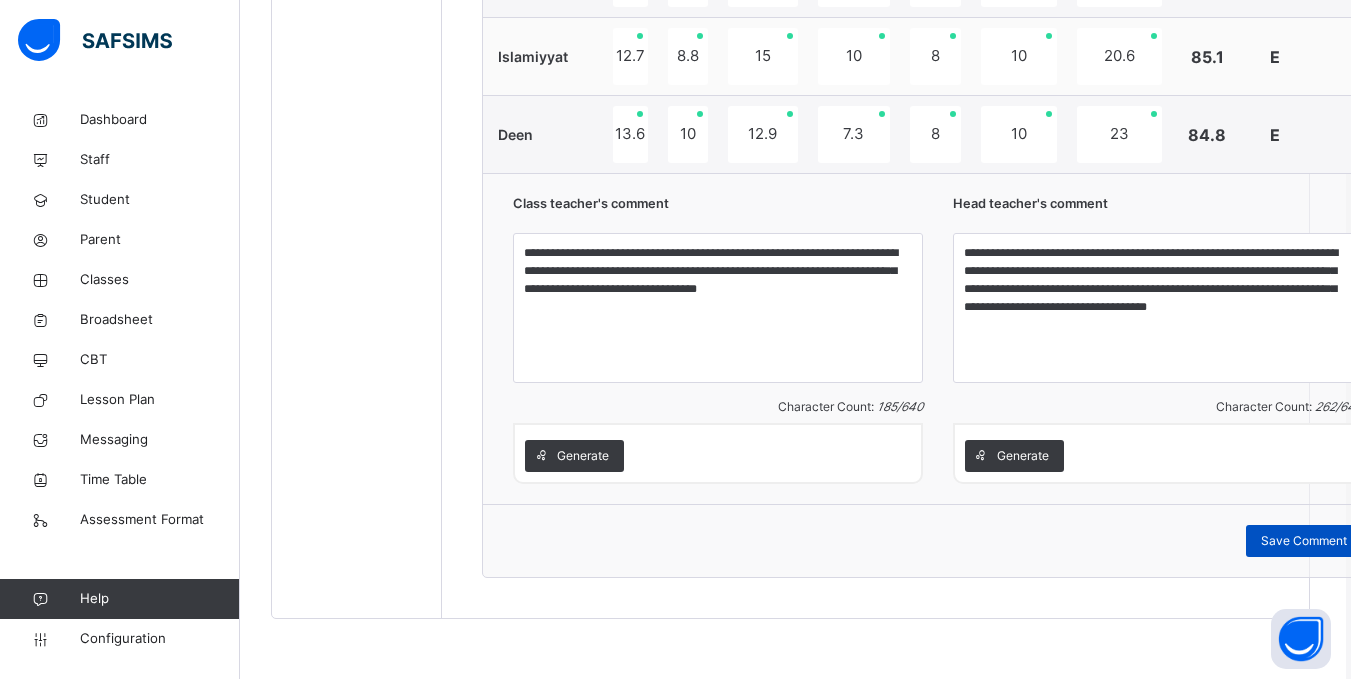 click on "Save Comment" at bounding box center [1304, 541] 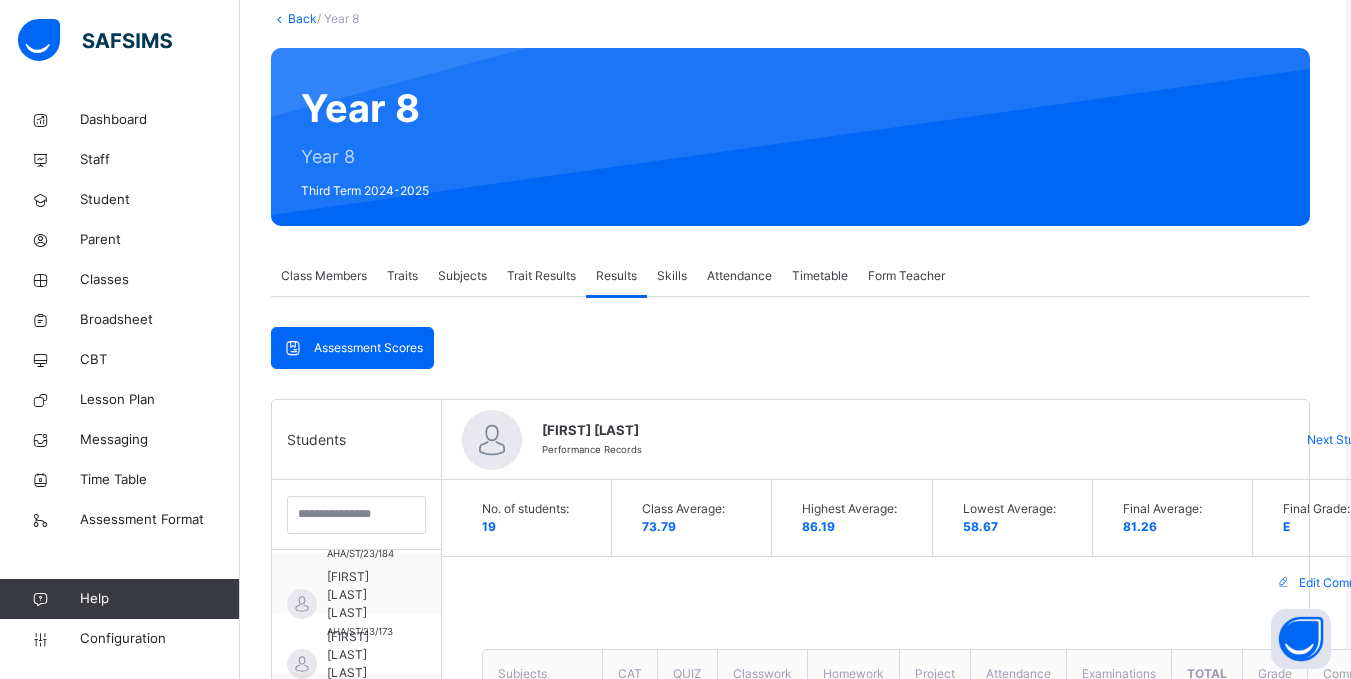 scroll, scrollTop: 0, scrollLeft: 5, axis: horizontal 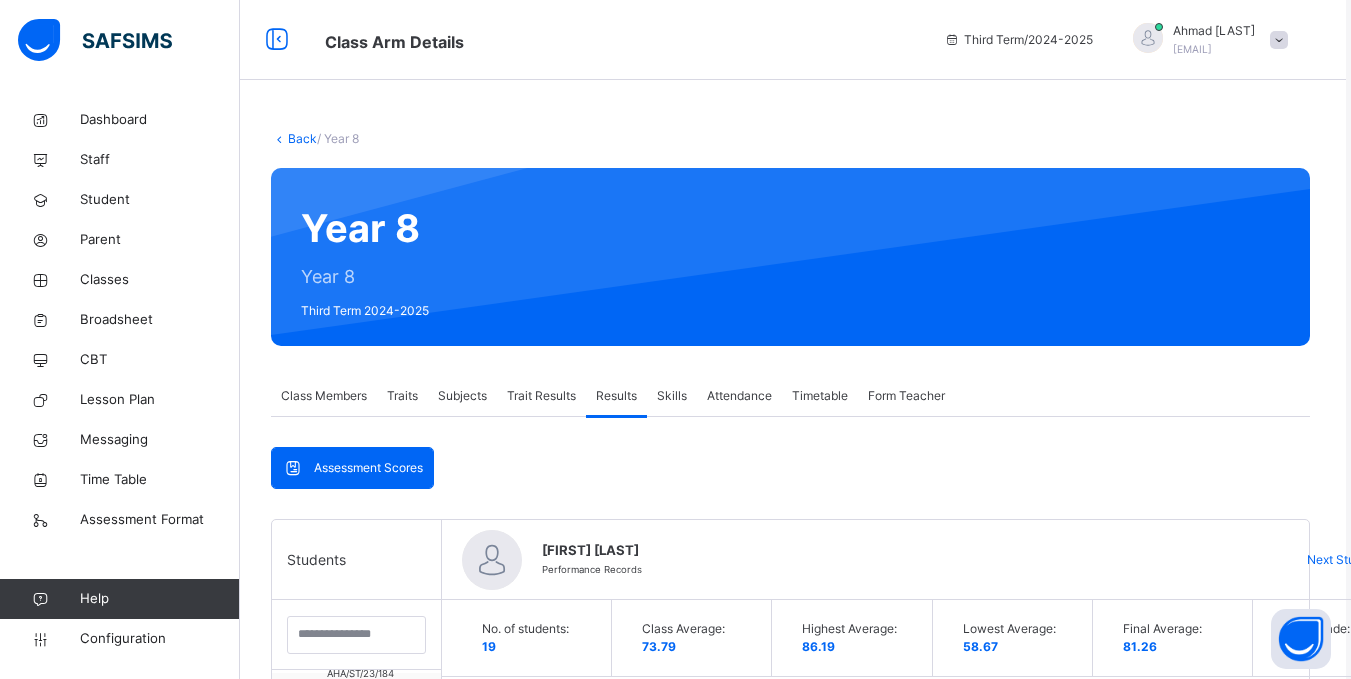 click on "Back" at bounding box center (302, 138) 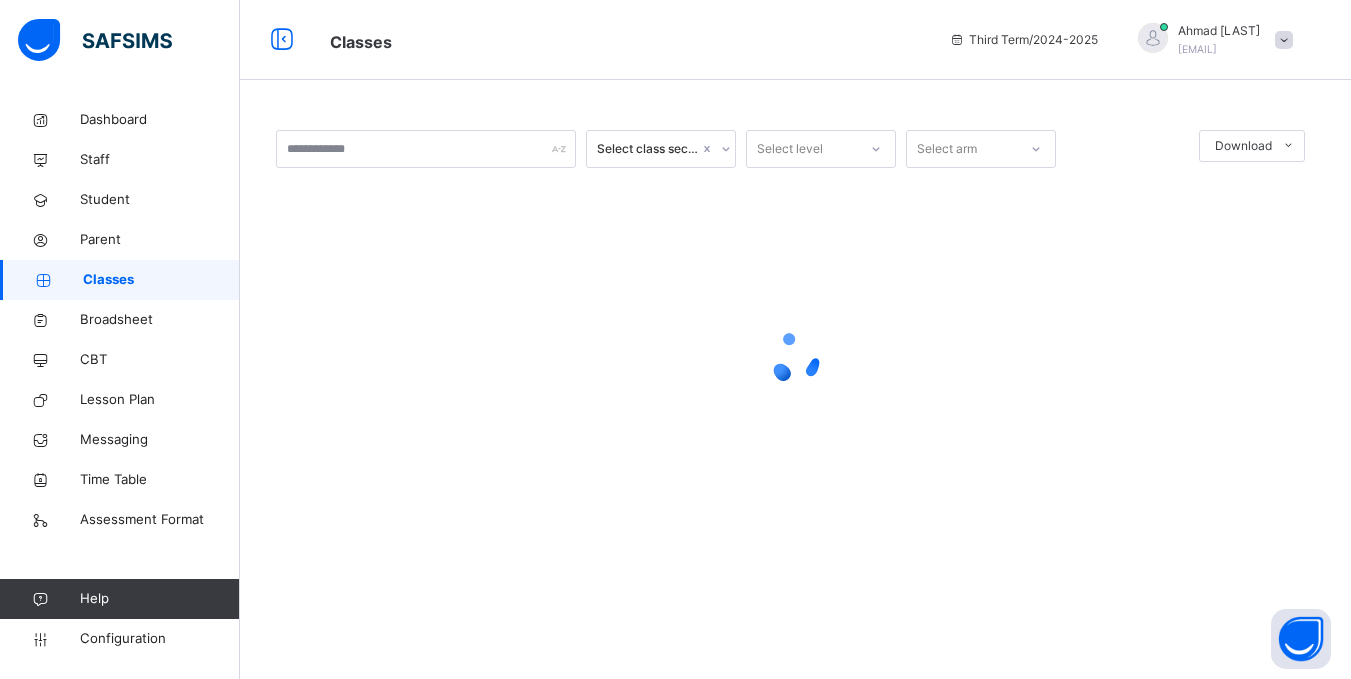 scroll, scrollTop: 0, scrollLeft: 0, axis: both 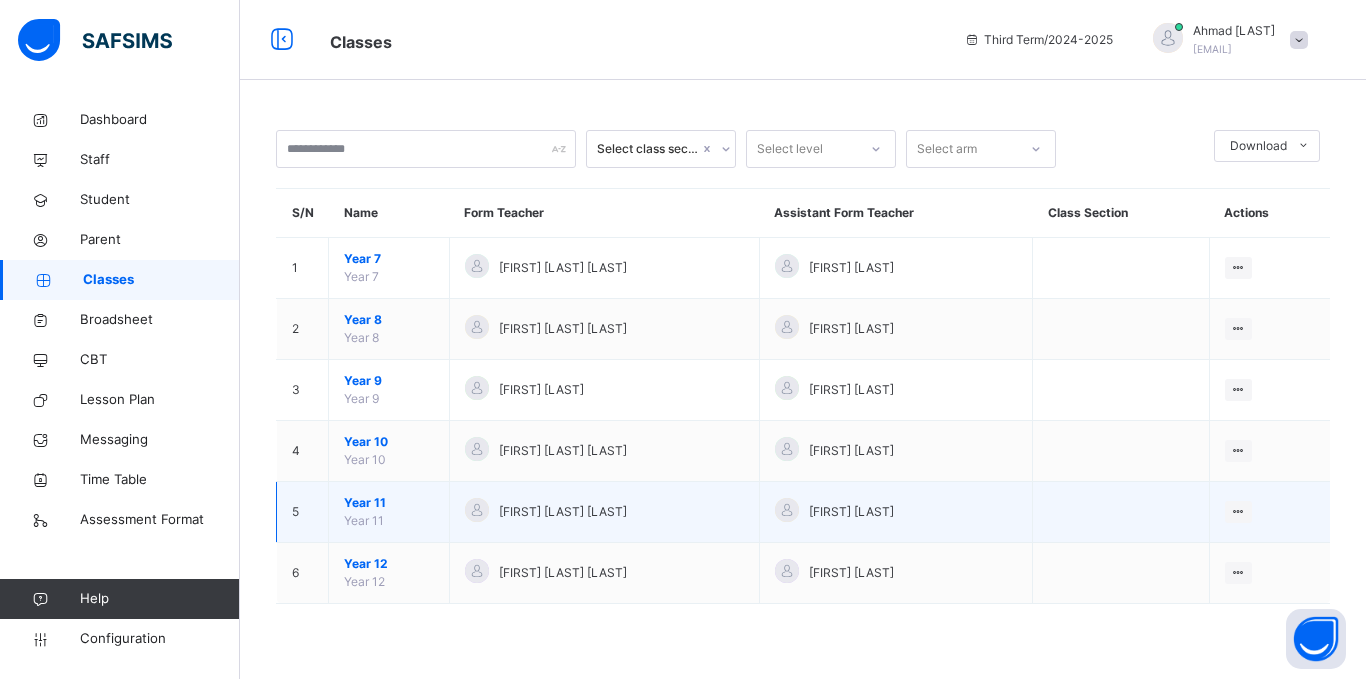 click on "Year 11" at bounding box center [389, 503] 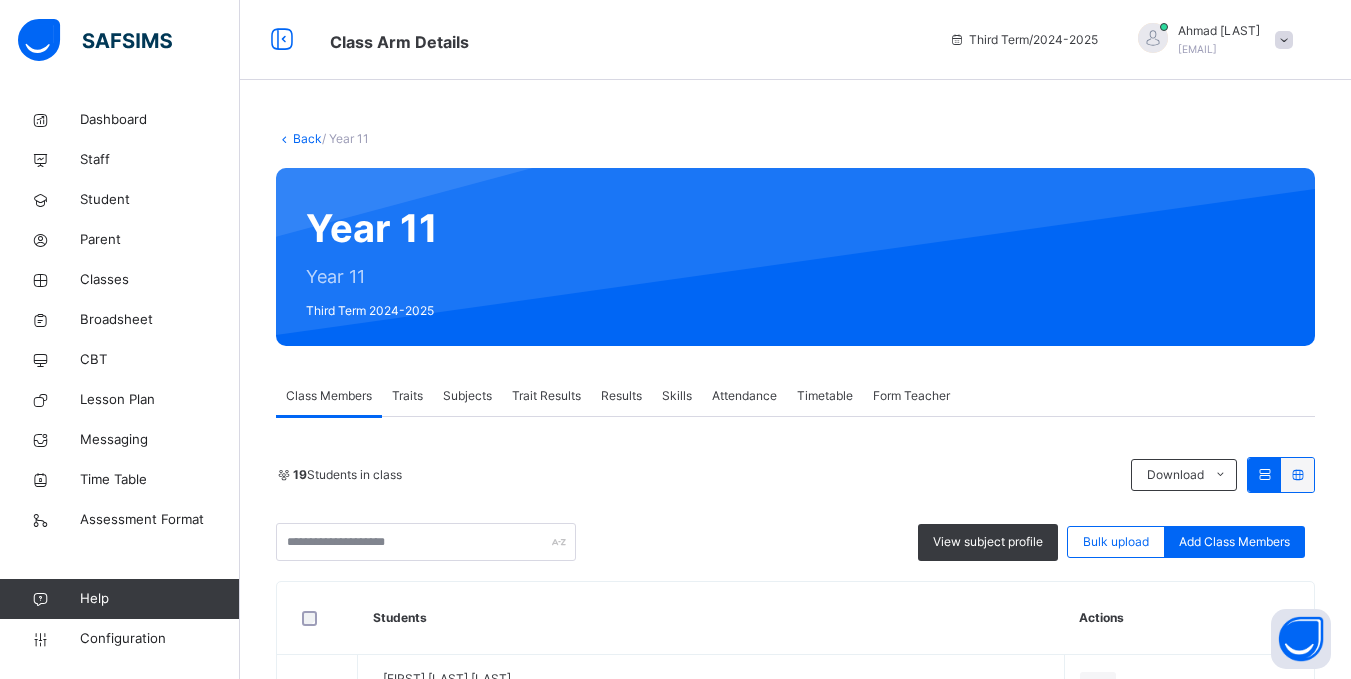 click on "Results" at bounding box center (621, 396) 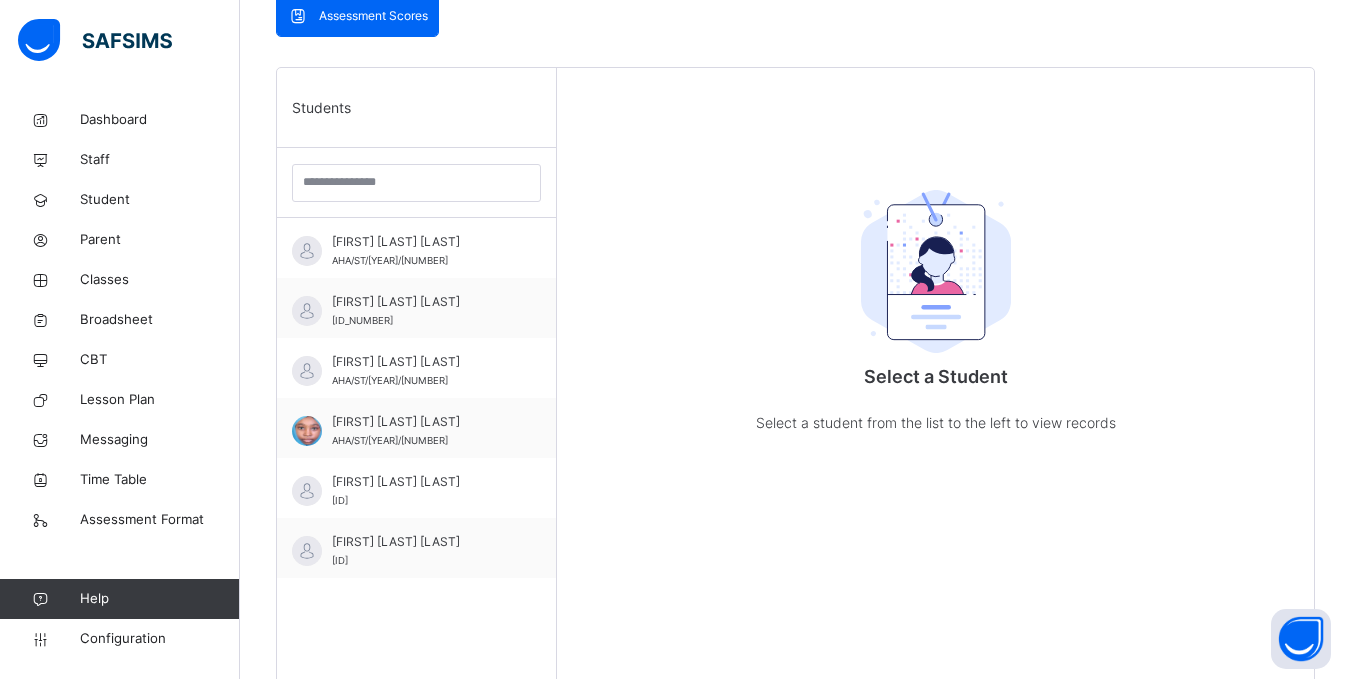 scroll, scrollTop: 453, scrollLeft: 0, axis: vertical 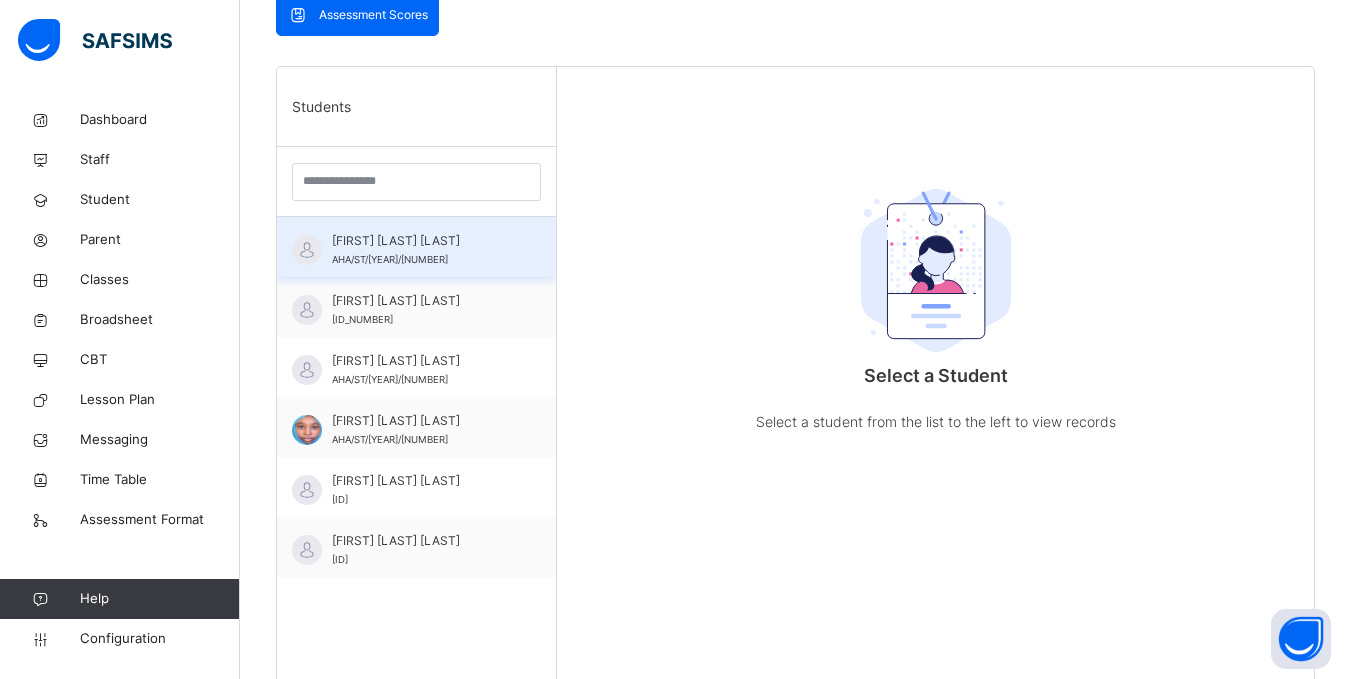 click on "Aaishah  O Omoyele" at bounding box center [421, 241] 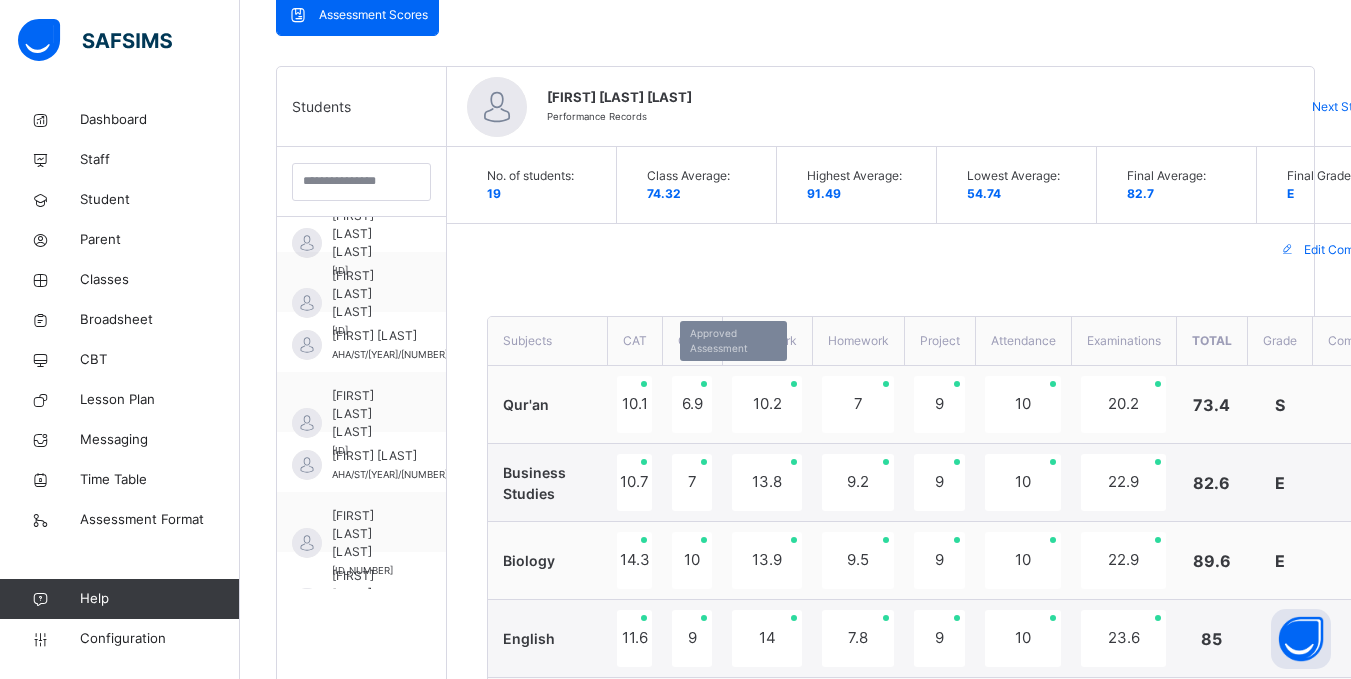 scroll, scrollTop: 266, scrollLeft: 0, axis: vertical 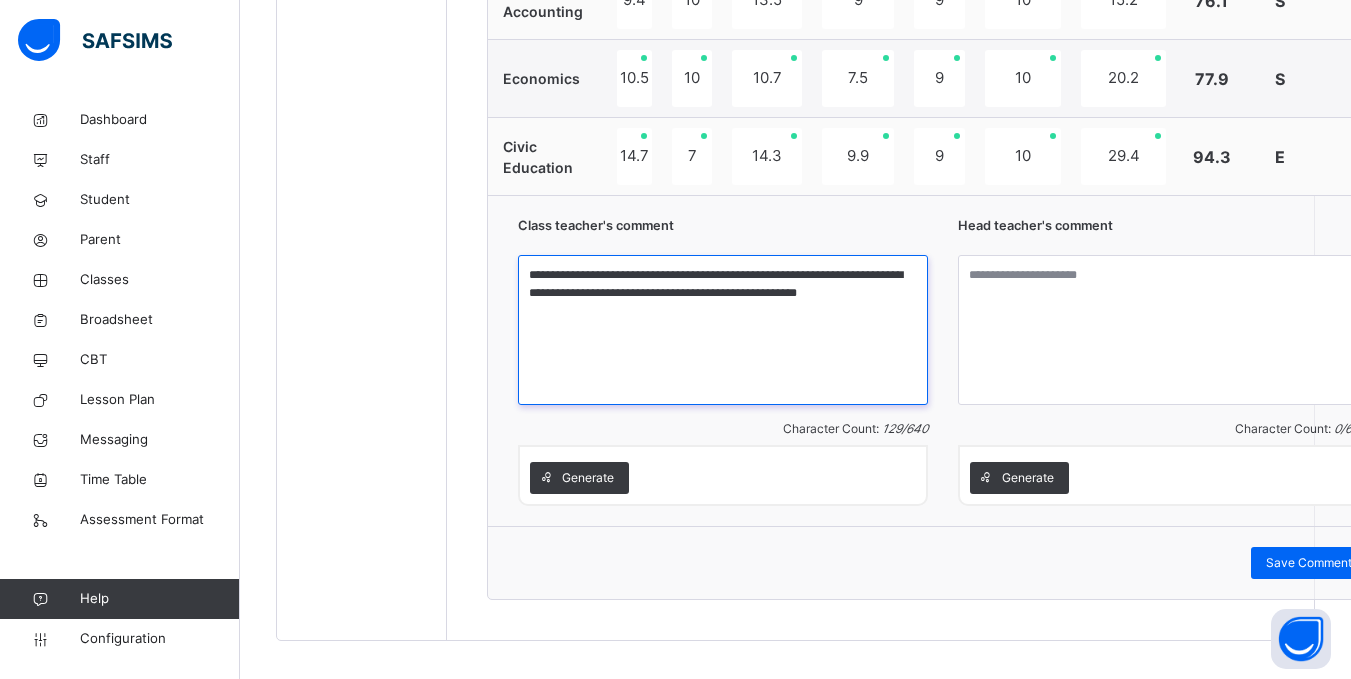 click on "**********" at bounding box center [723, 330] 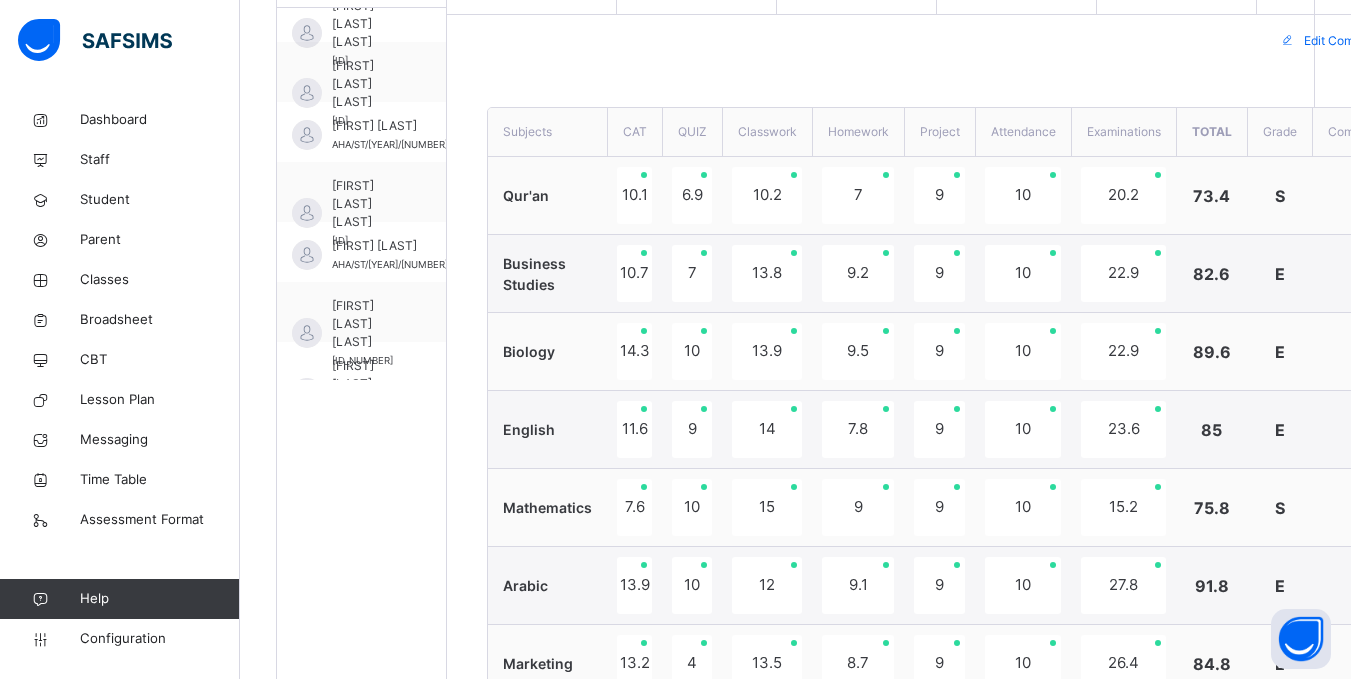 scroll, scrollTop: 661, scrollLeft: 0, axis: vertical 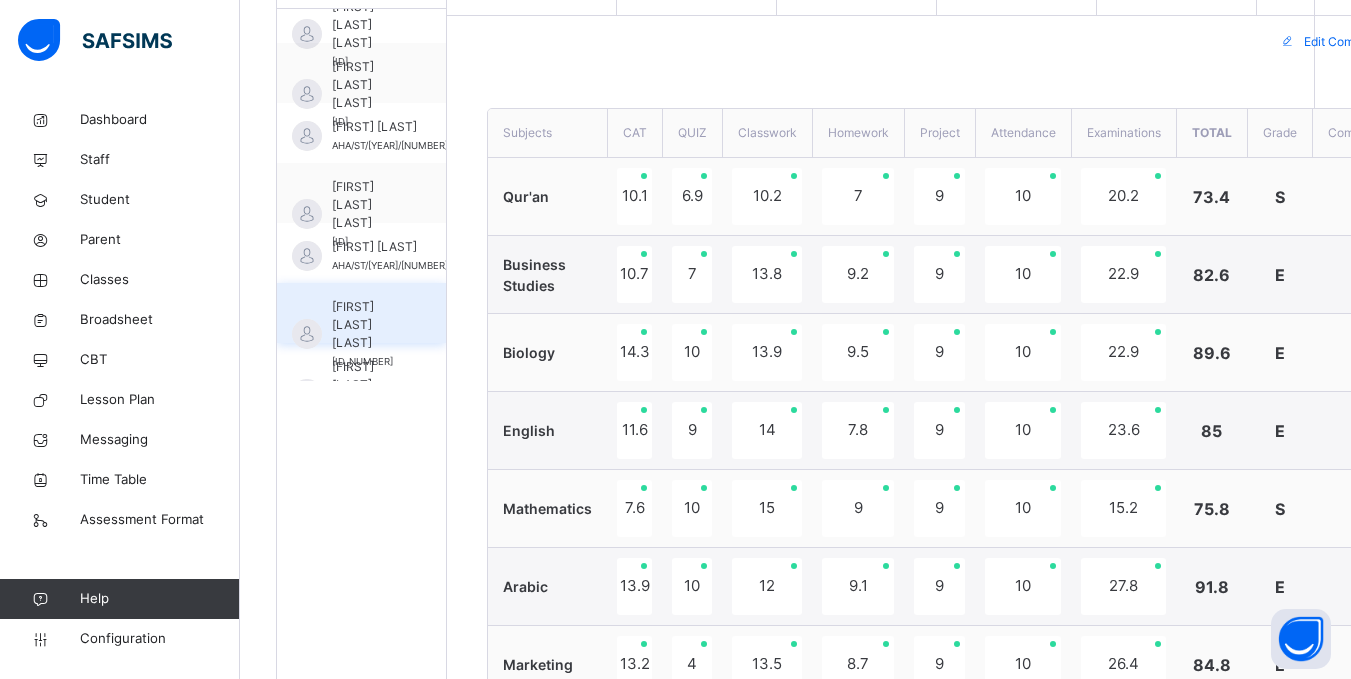 click on "Luqman Opemipo  Bello" at bounding box center [366, 325] 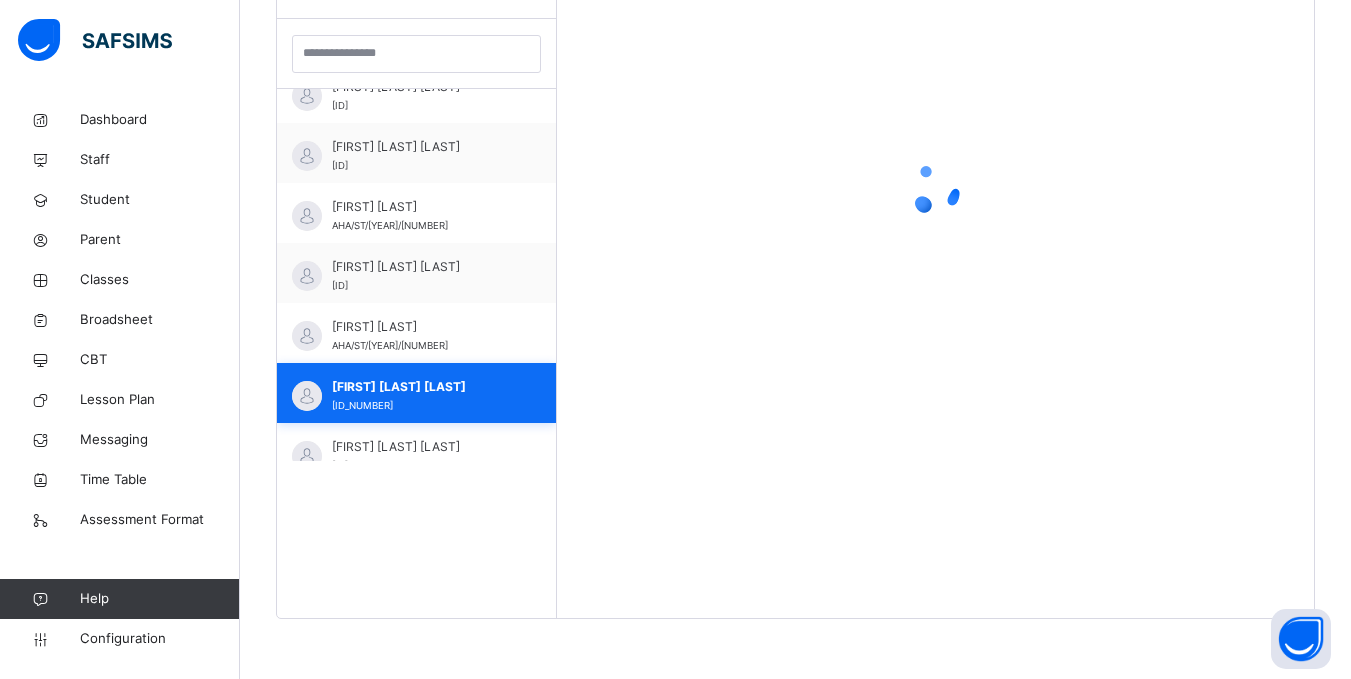 scroll, scrollTop: 581, scrollLeft: 0, axis: vertical 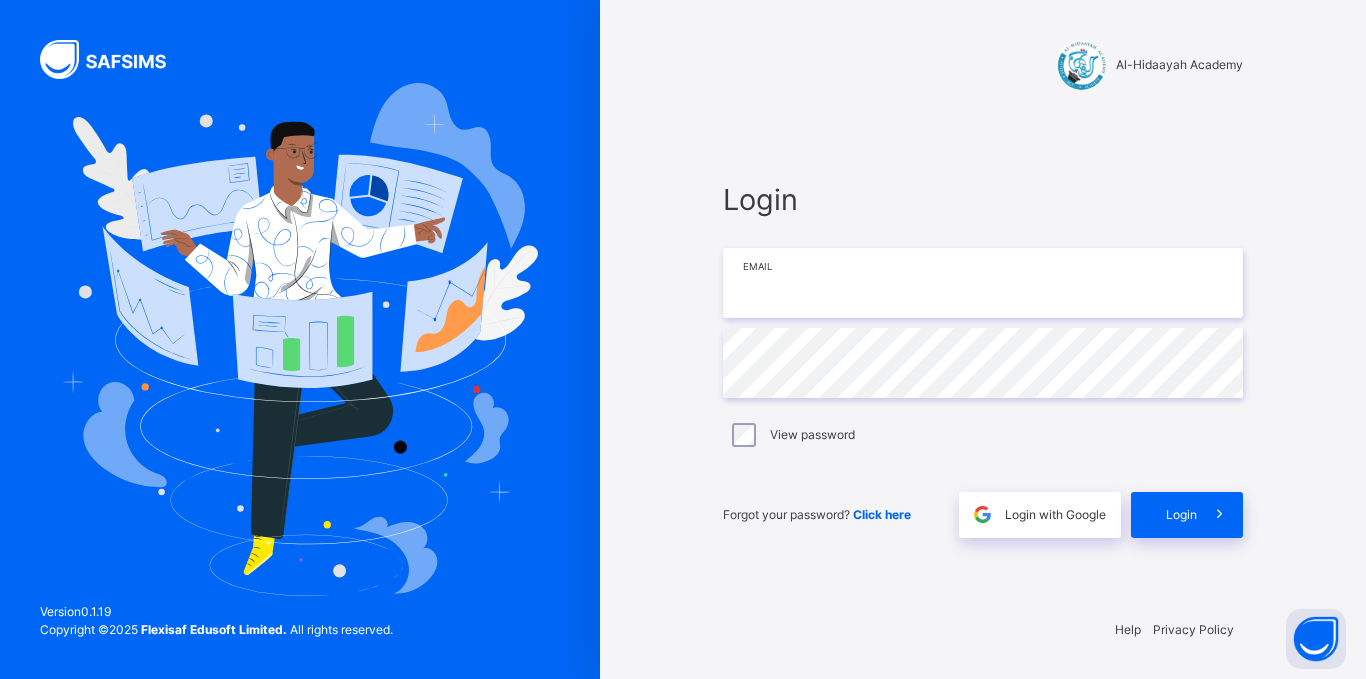 click at bounding box center (983, 283) 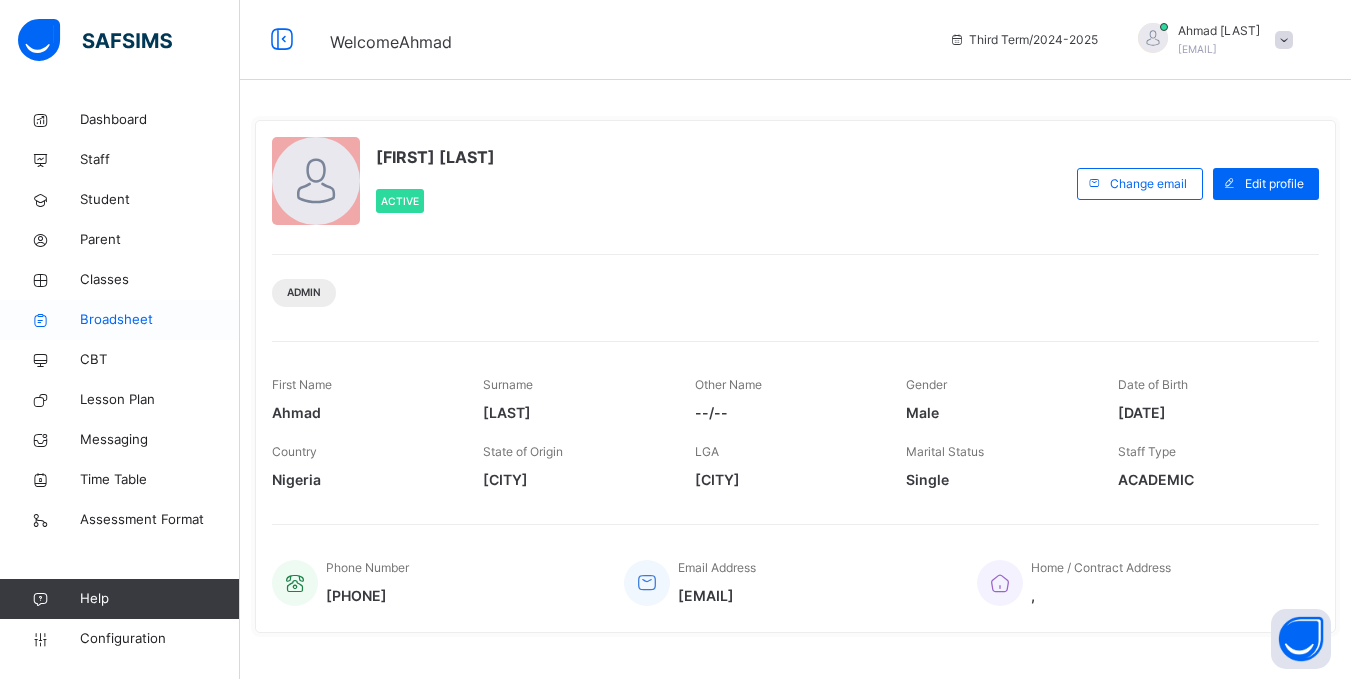 click on "Broadsheet" at bounding box center (160, 320) 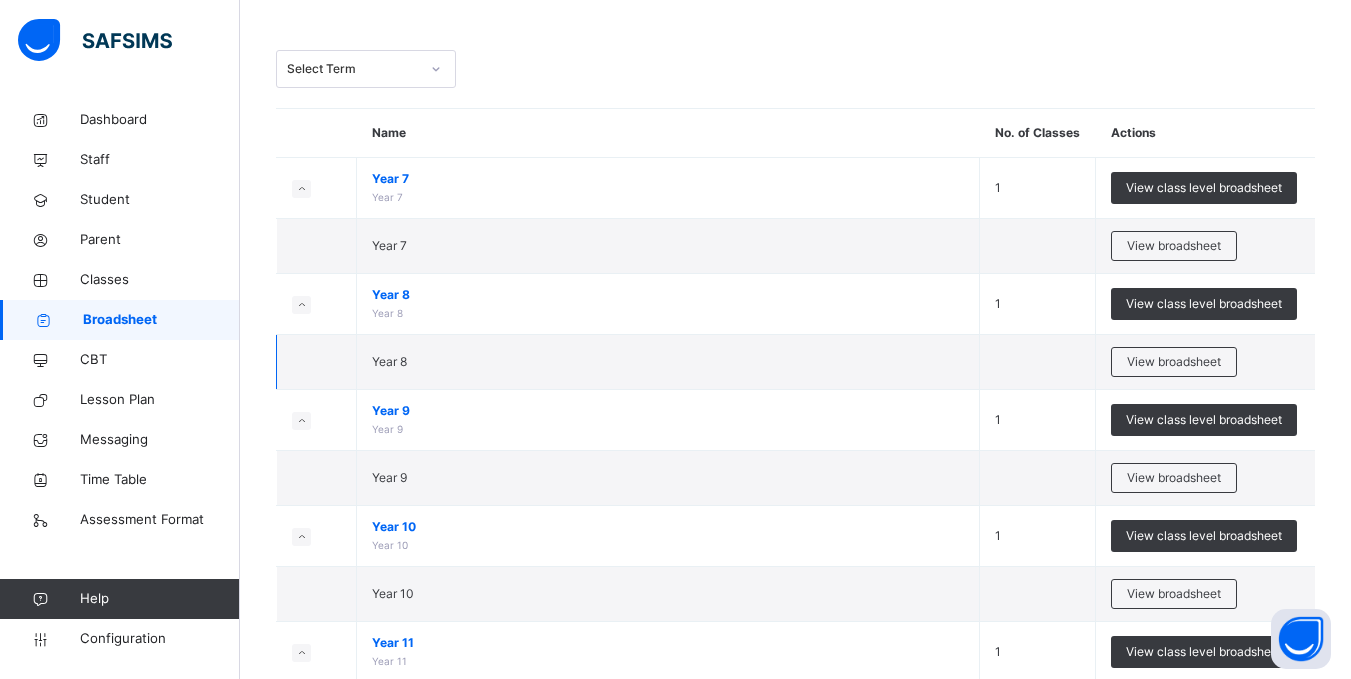 scroll, scrollTop: 89, scrollLeft: 0, axis: vertical 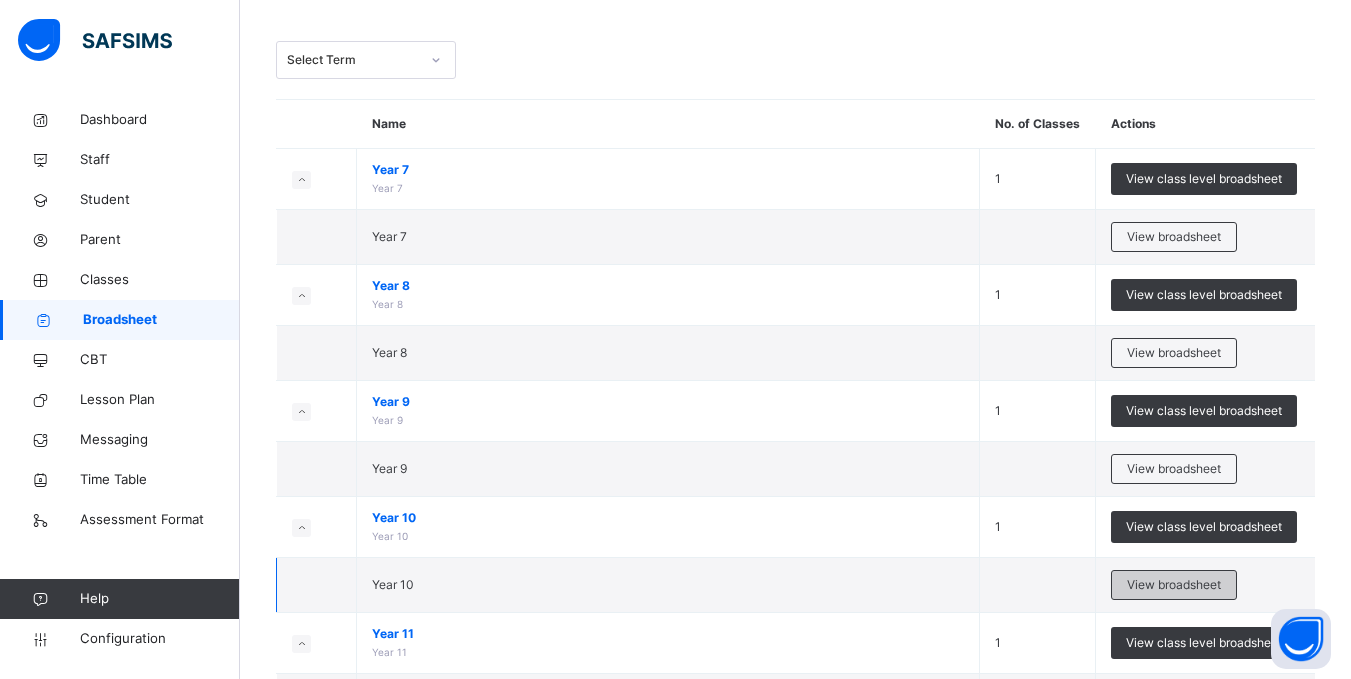 click on "View broadsheet" at bounding box center (1174, 585) 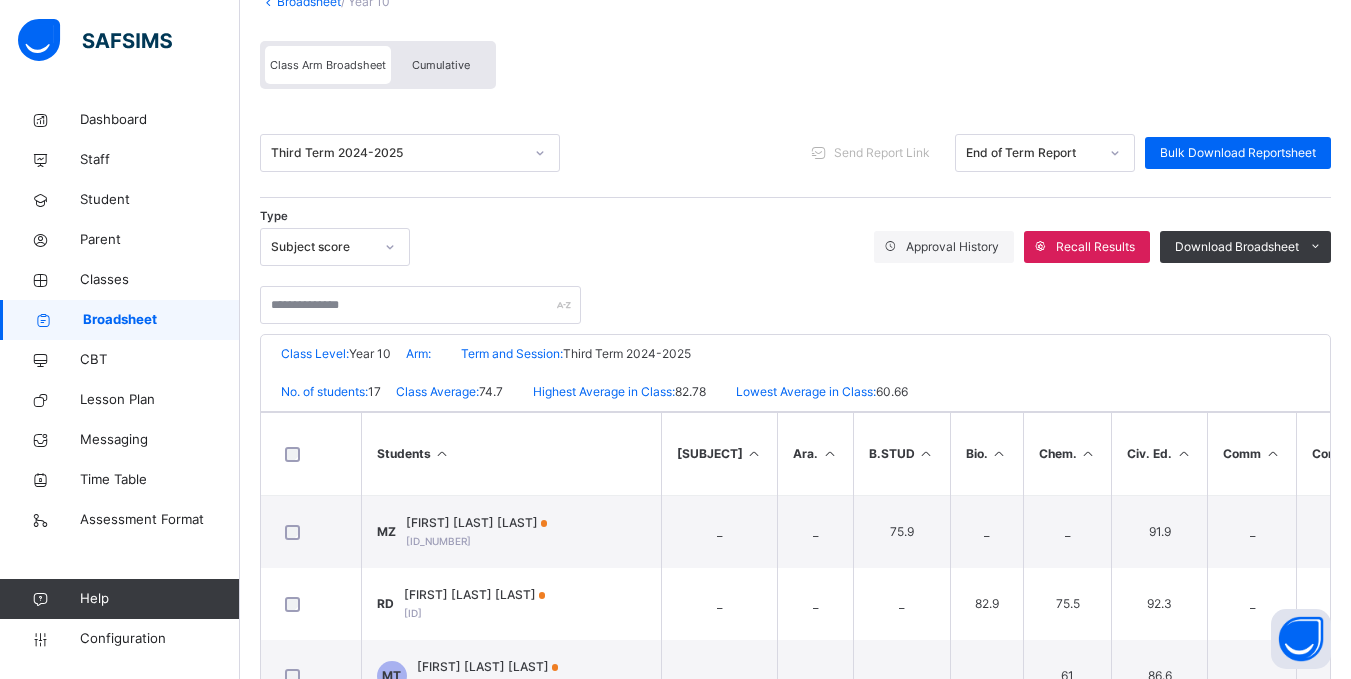 scroll, scrollTop: 154, scrollLeft: 0, axis: vertical 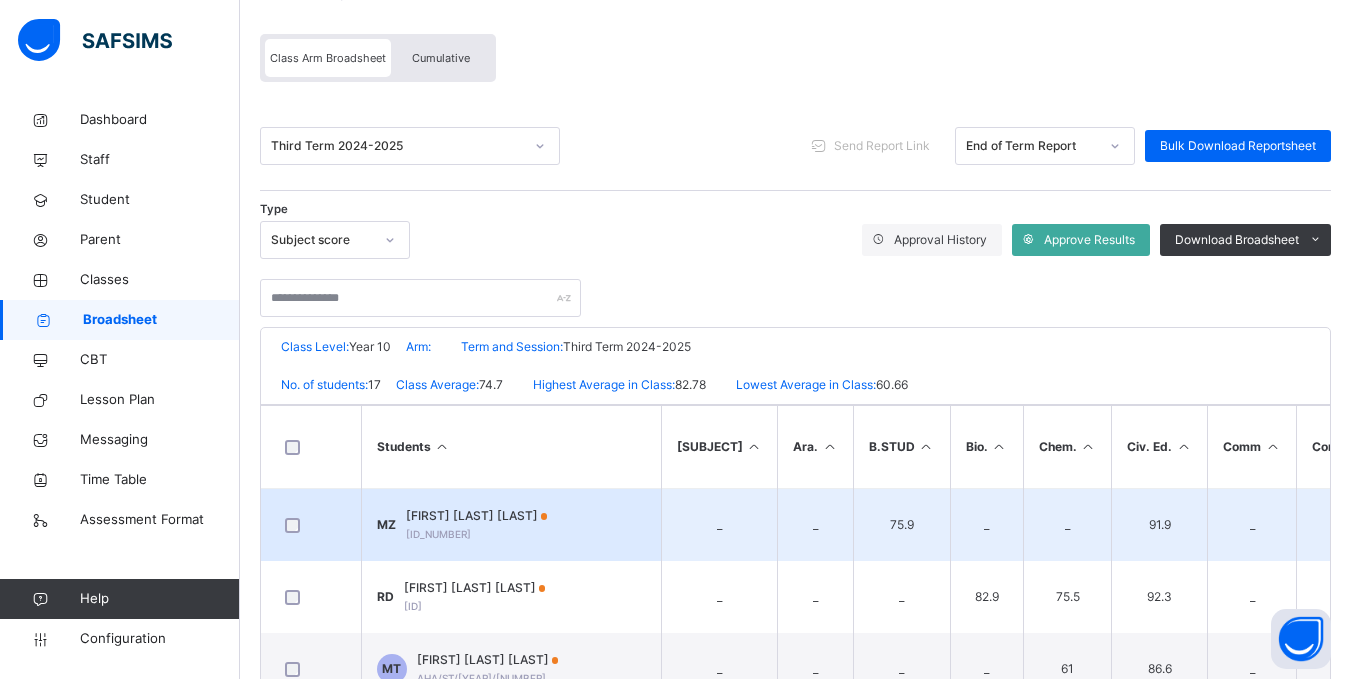 click on "Maryam  Usman Zarma" at bounding box center (477, 516) 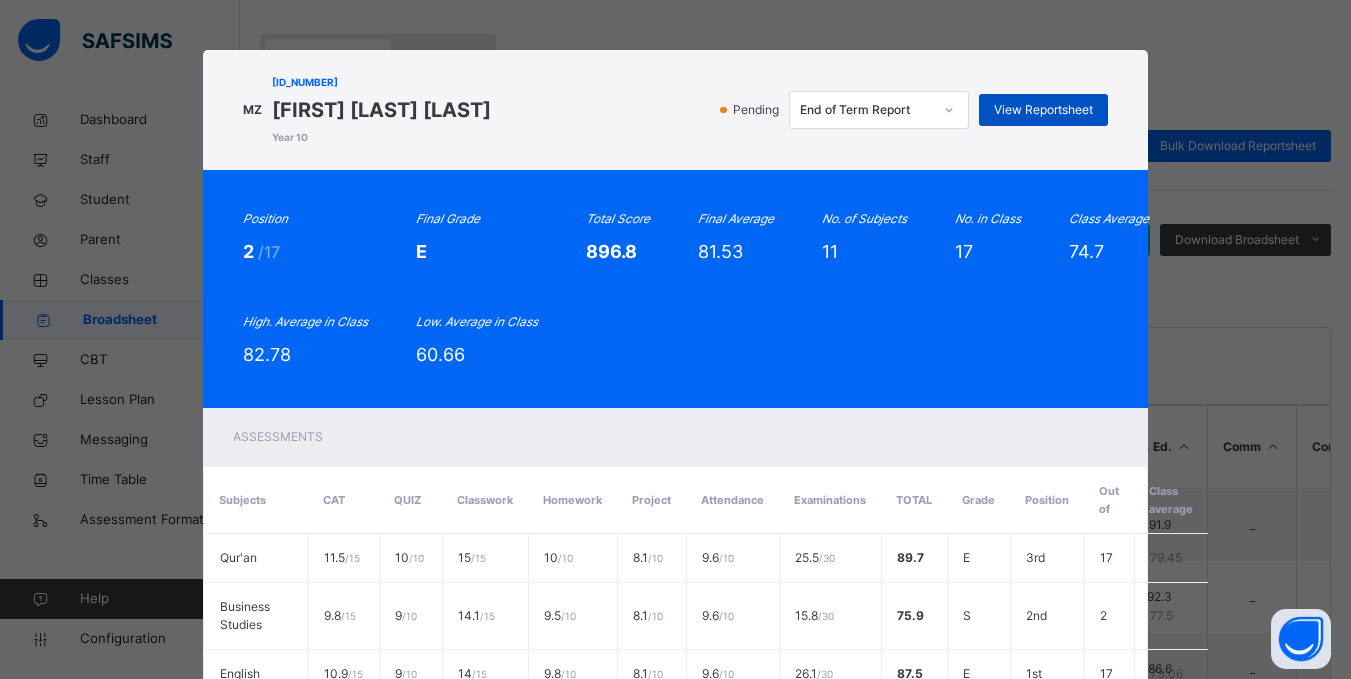 click on "View Reportsheet" at bounding box center (1043, 110) 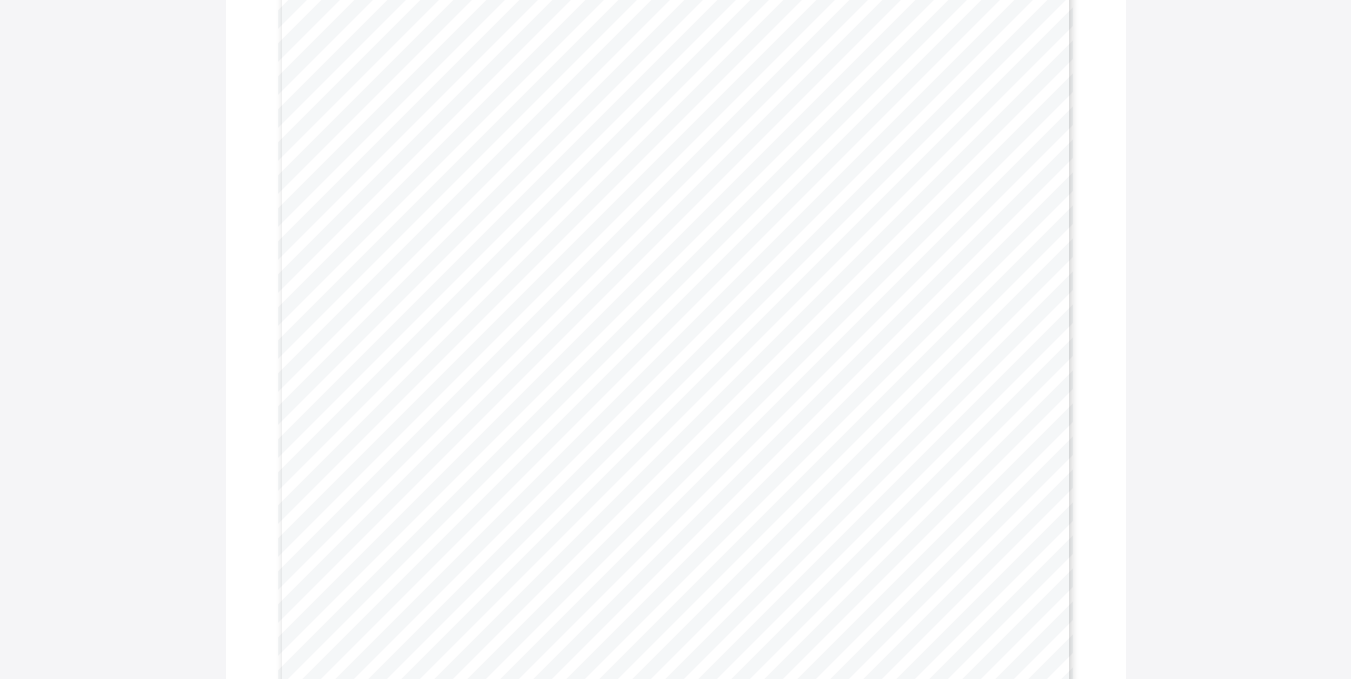 scroll, scrollTop: 371, scrollLeft: 0, axis: vertical 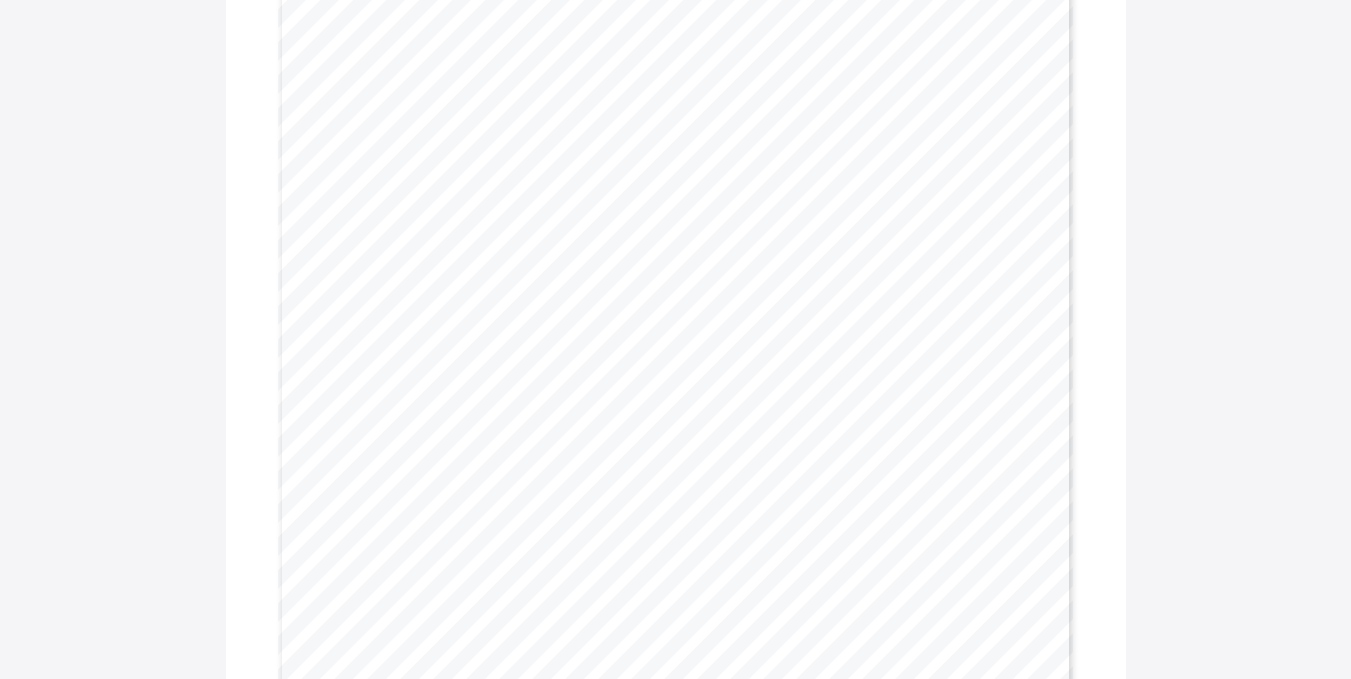 click on "Download Reportsheet A l - H i d a a y a h   A c a d e m y Motto:   Aspire. Act. Achieve Address:   7, Clemen t   I so ng S tr ee t , R o ad 116, G w a r im p a, Ab u ja Name:   Maryam Usman Zarma   Total Score:   896.8   Final Grade :   E Gender:   FEMALE   Class Average:   74.7   Final Average:   81.5 Term:   Third Term   Highest In Class:   82.78 Session:   2024-2025   Lowest In Class:   60.66 Class:   Year 10   No. in Class:   17   Student ID:   AHA/ST/21/109 Academic Performance S u b j e c t s   CAT (15) QUIZ (10) CLASSWO RK (15) HOMEWORK (10) STUDY SKILLS SEMINAR (10) ATTENDANCE (10) SCHOOL PROJECT (30) TOTAL   GRADE   LOW. IN CLASS HIGH. IN CLASS CLASS AVERAGE   REMARK Qur'an   11.5   10.0   15.0   10.0   8.1   9.6   89.7   E   53.8   93.3   79.5   Exceeding Business Studies   9.8   9.0   14.1   9.5   8.1   9.6   75.9   S   75.9   79.1   77.5   Secure English   10.9   9.0   14.0   9.8   8.1   9.6   87.5   E   53.7   87.5   73.1   Exceeding Mathematics   8.6   6.0   12.3   8.5   8.1   9.6   73.8   S" at bounding box center [675, 774] 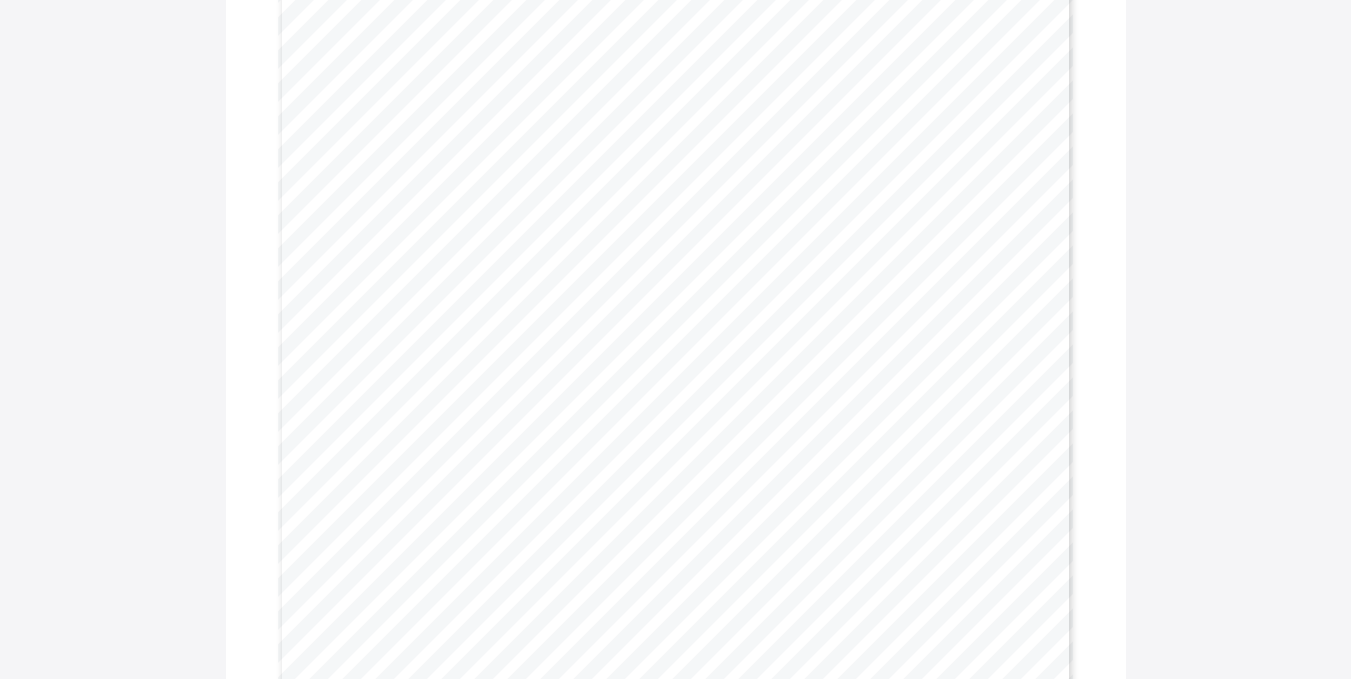 scroll, scrollTop: 331, scrollLeft: 0, axis: vertical 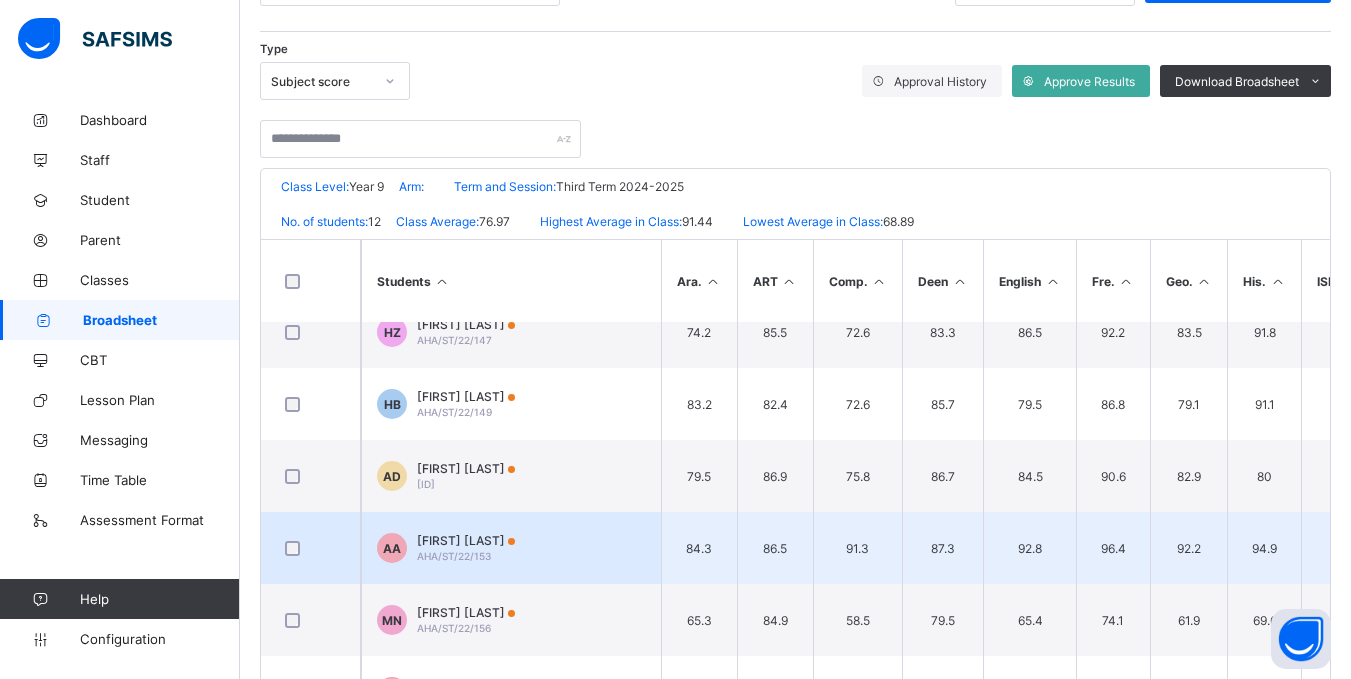 click on "[ID_PREFIX] [FIRST] [LAST] [ID]" at bounding box center (511, 548) 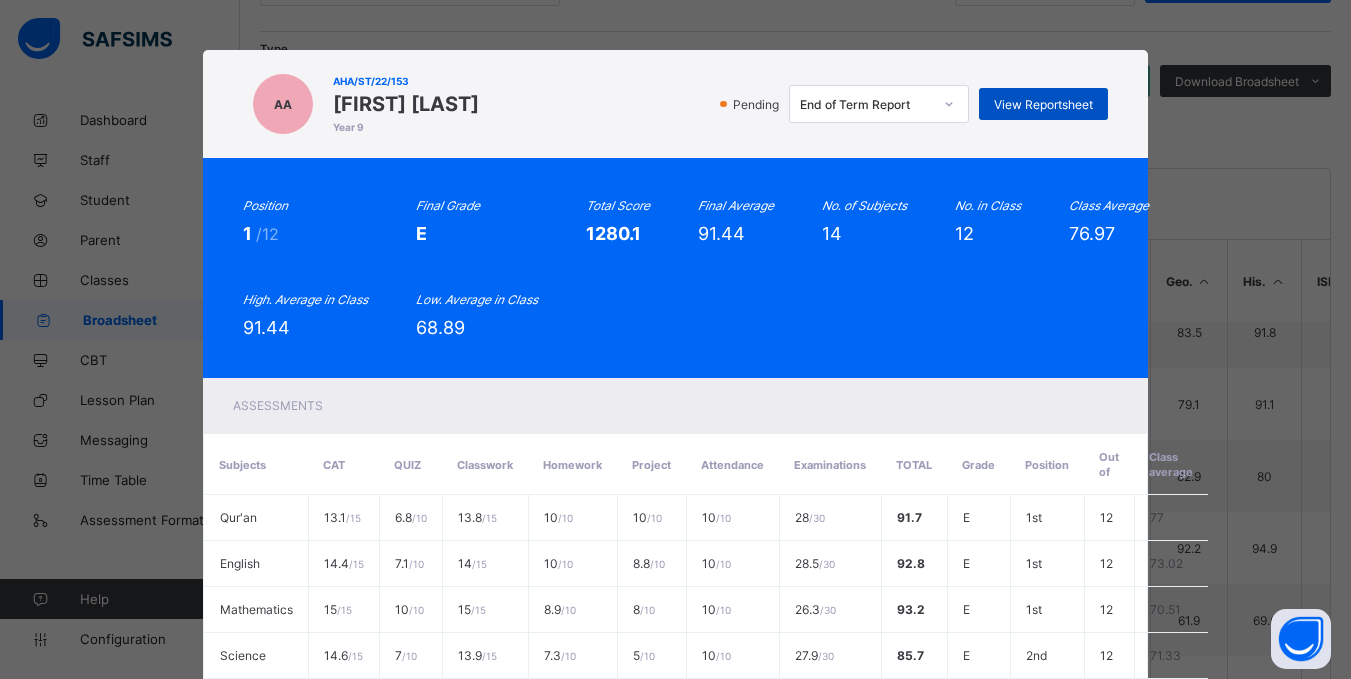 click on "View Reportsheet" at bounding box center [1043, 104] 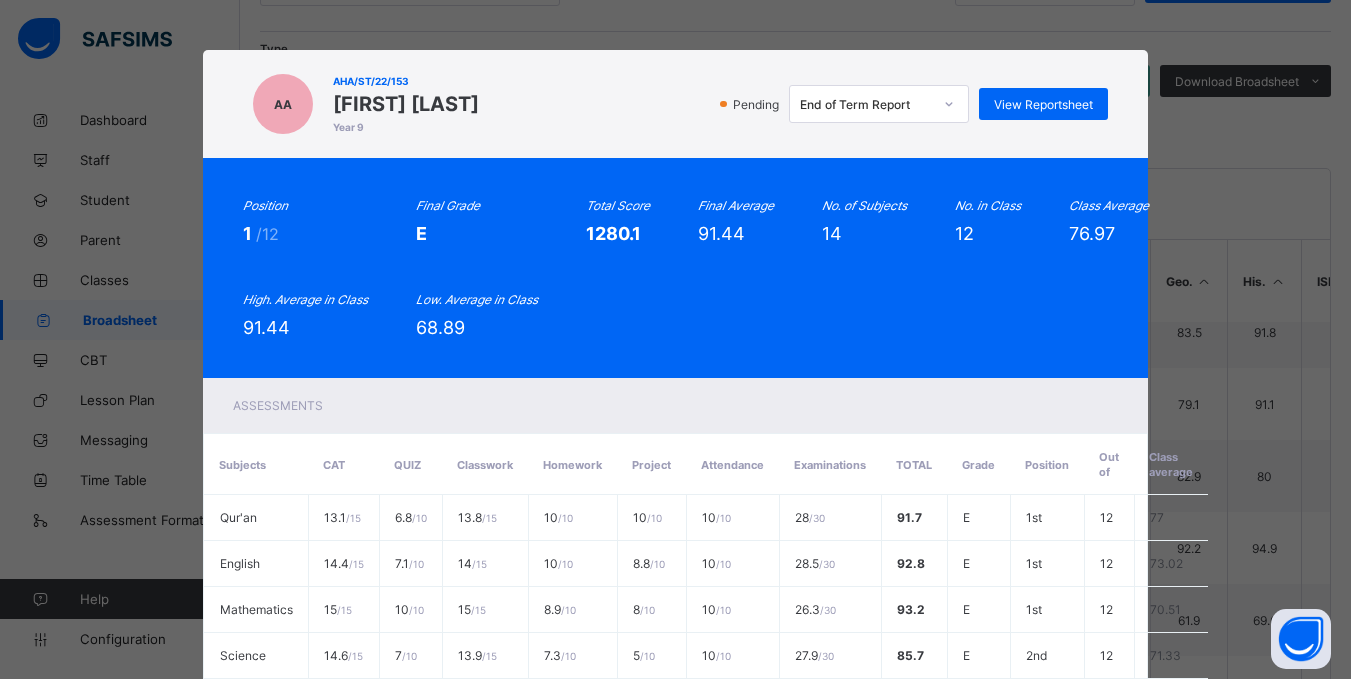 scroll, scrollTop: 696, scrollLeft: 0, axis: vertical 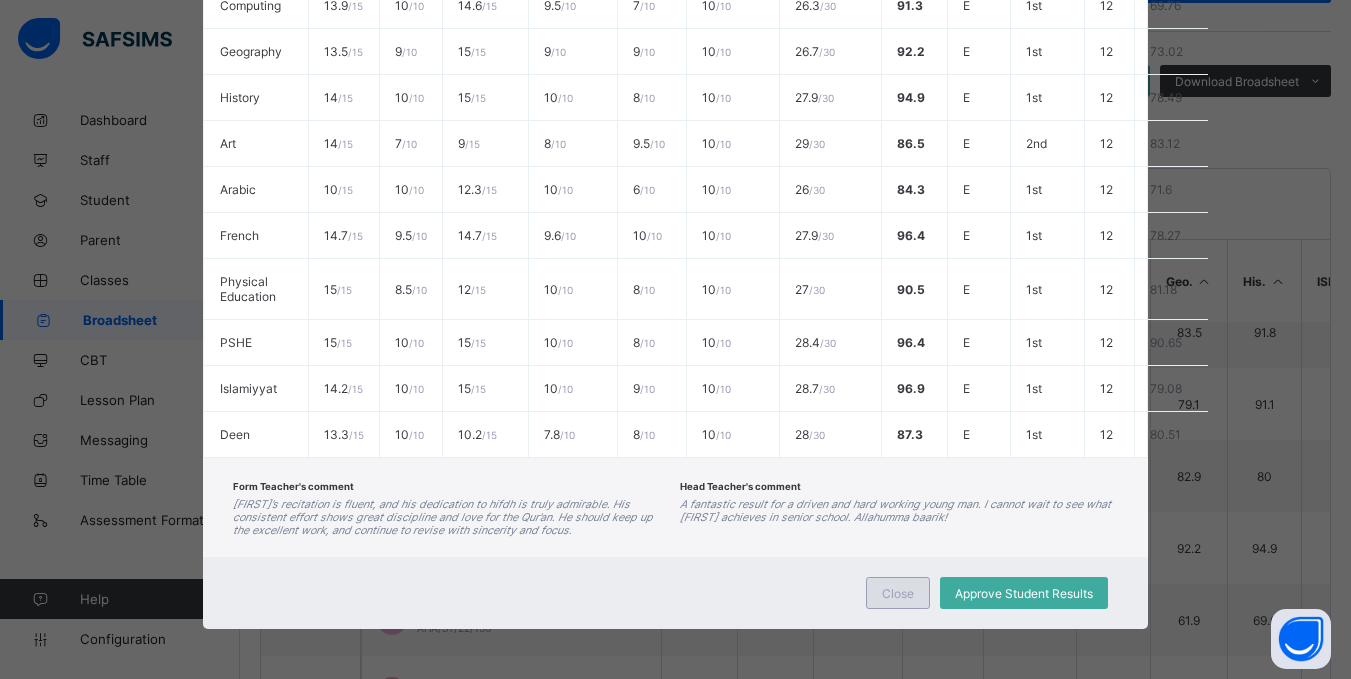 click on "Close" at bounding box center (898, 593) 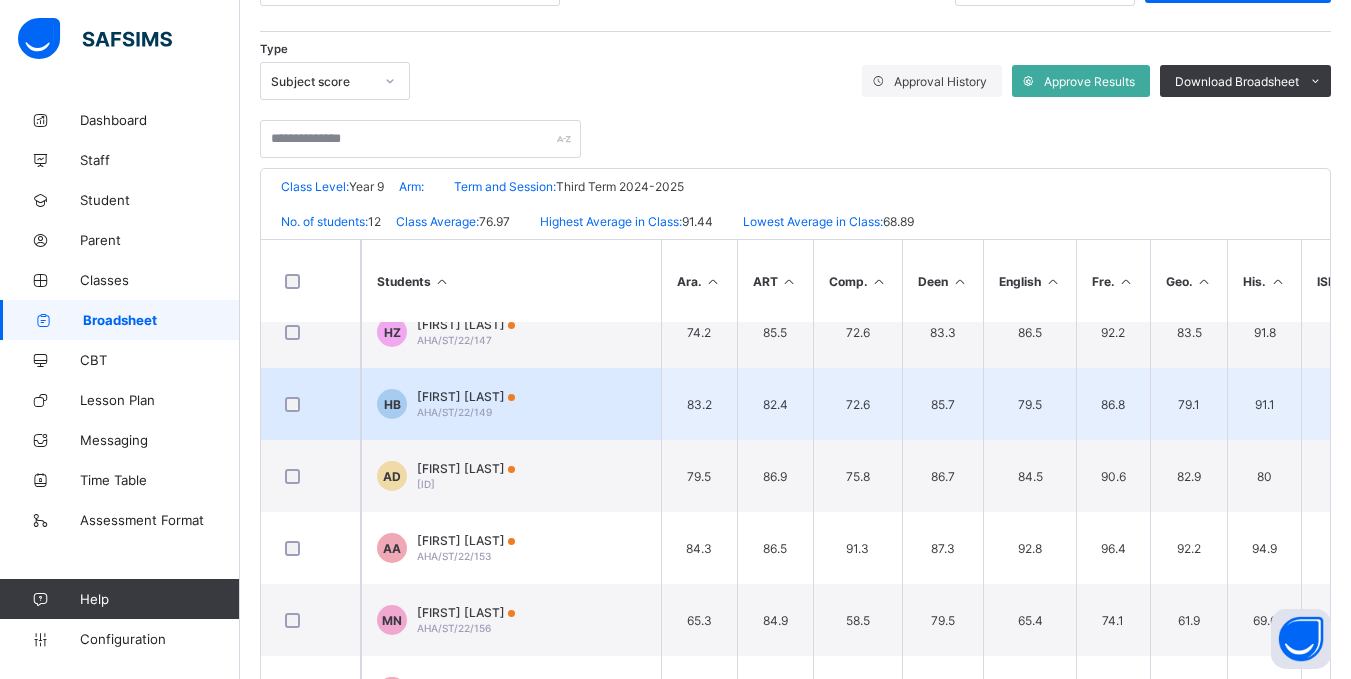 scroll, scrollTop: 0, scrollLeft: 0, axis: both 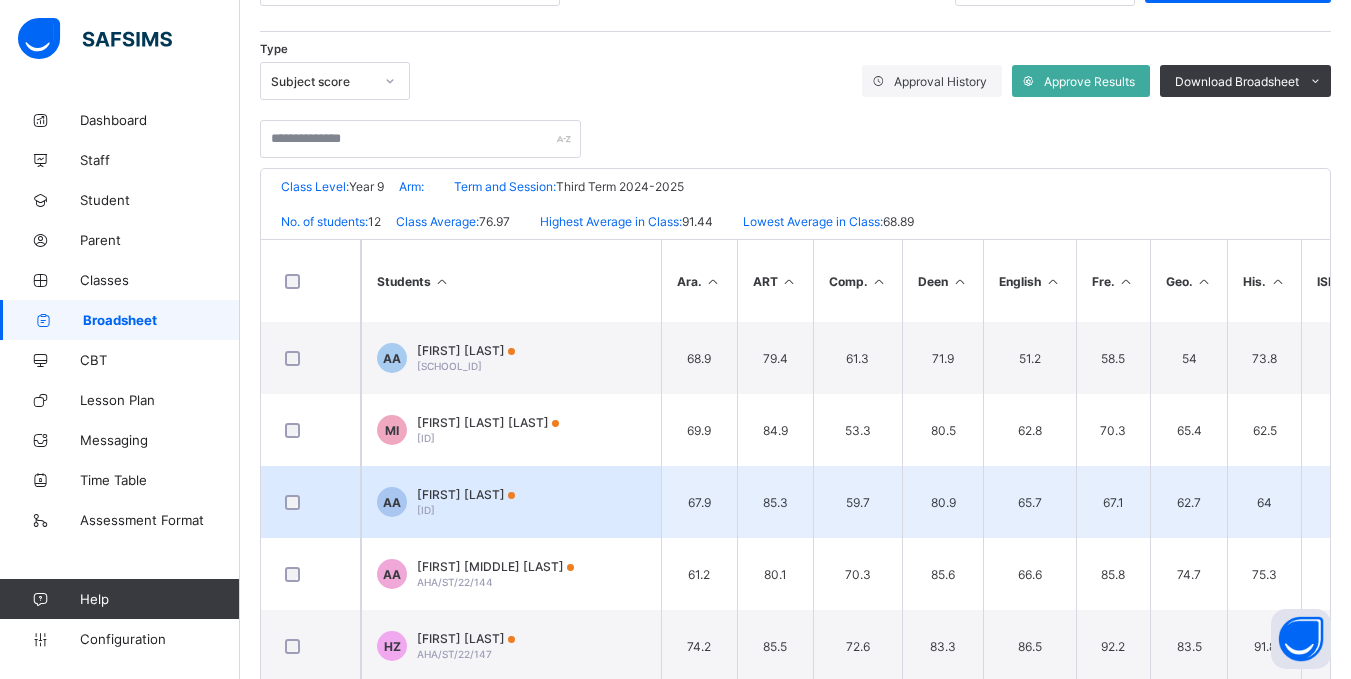 click on "[FIRST] [LAST]" at bounding box center [466, 494] 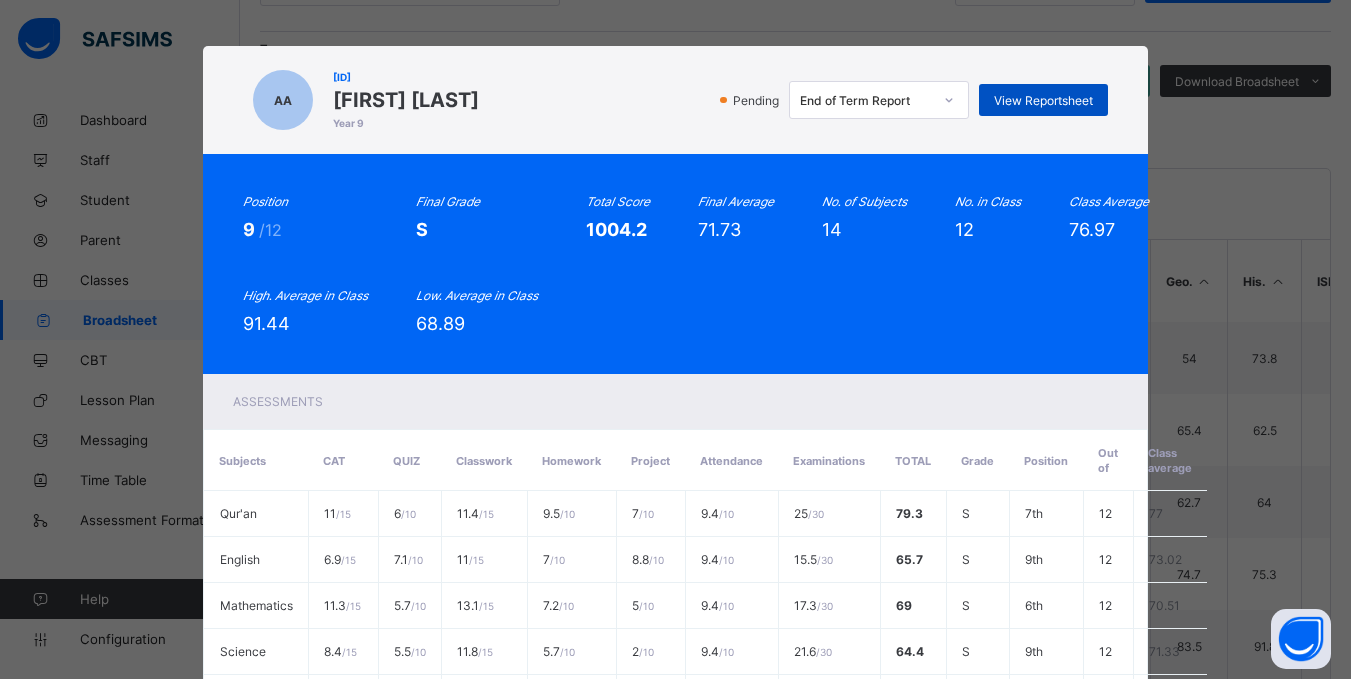 scroll, scrollTop: 3, scrollLeft: 0, axis: vertical 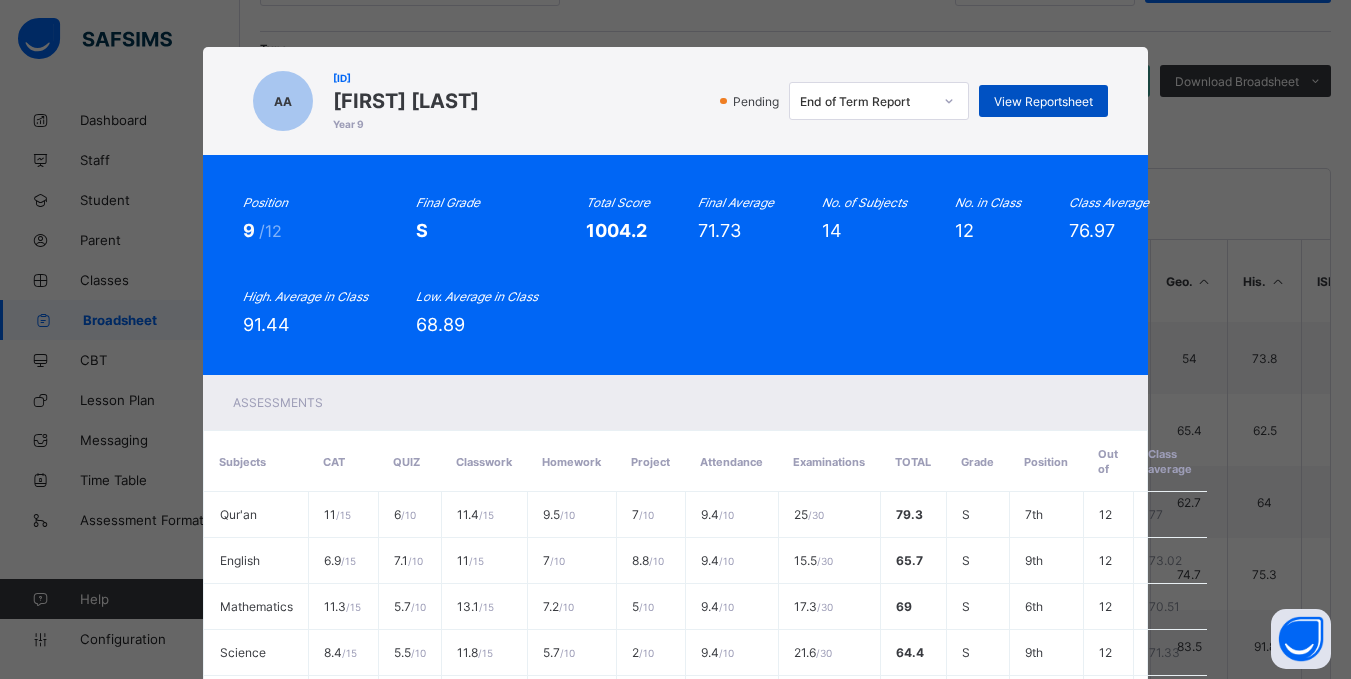 click on "View Reportsheet" at bounding box center [1043, 101] 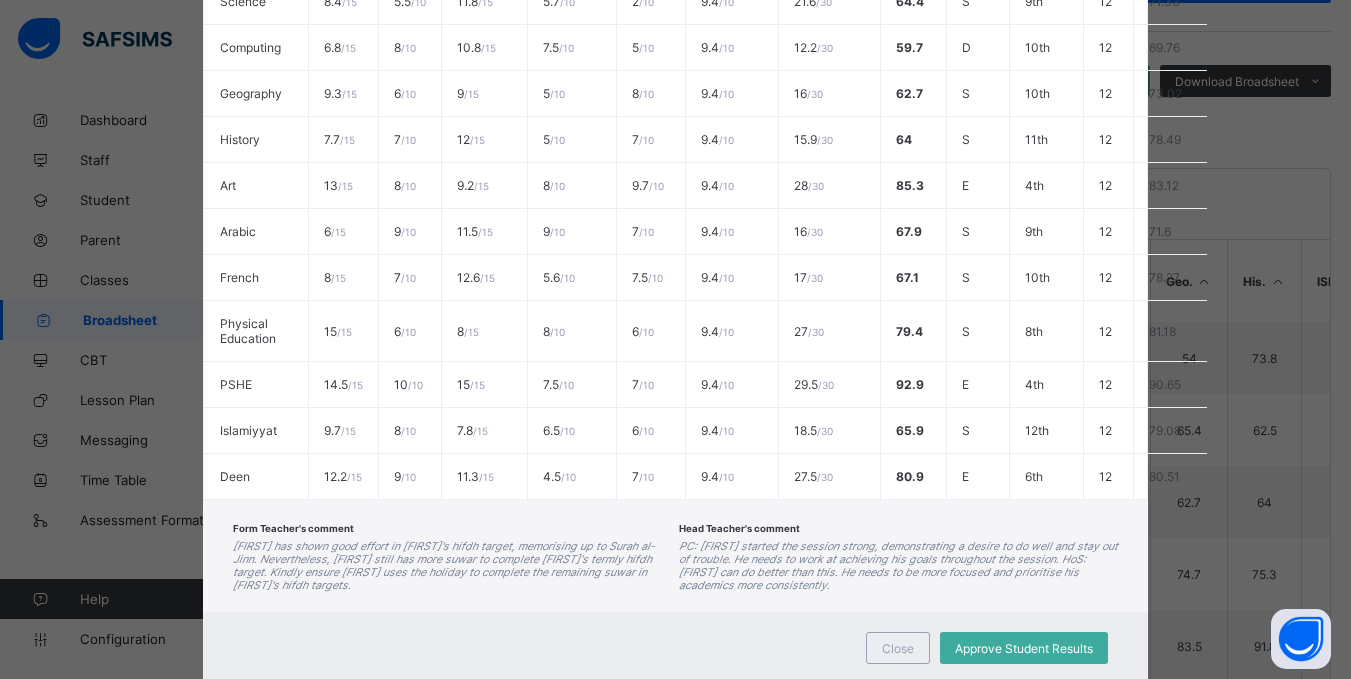 scroll, scrollTop: 709, scrollLeft: 0, axis: vertical 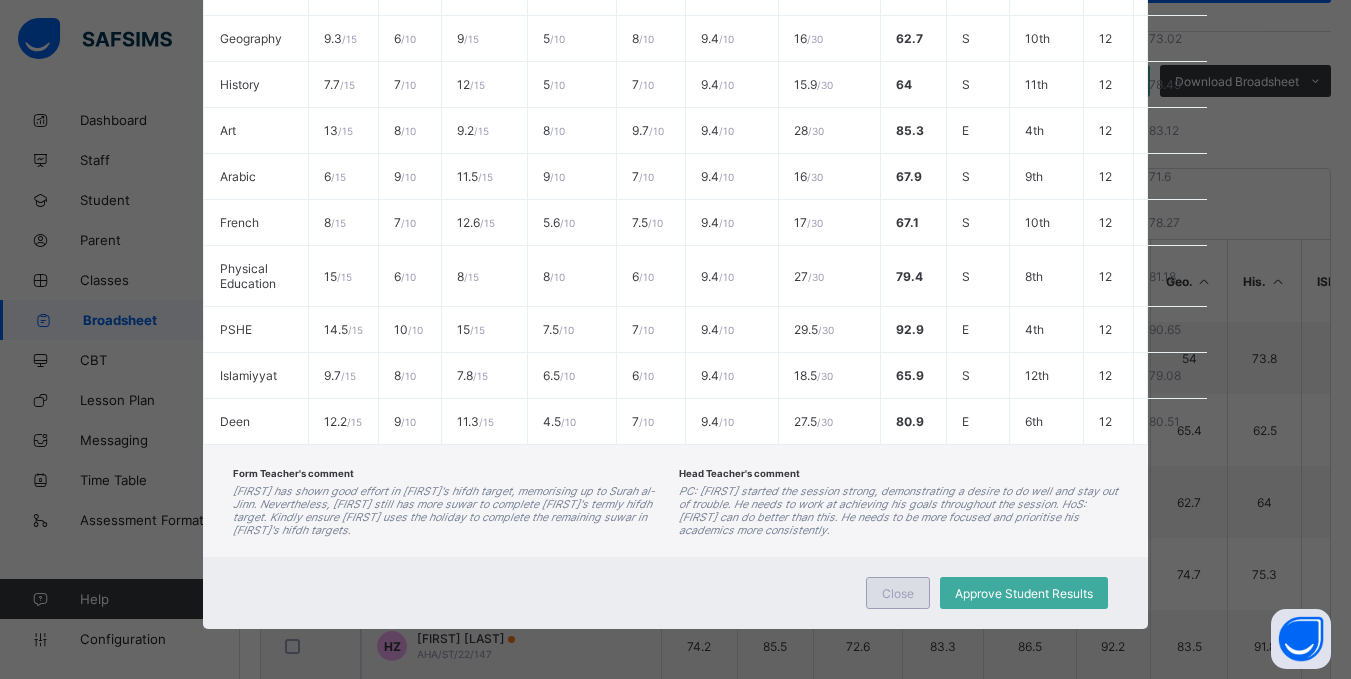 click on "Close" at bounding box center [898, 593] 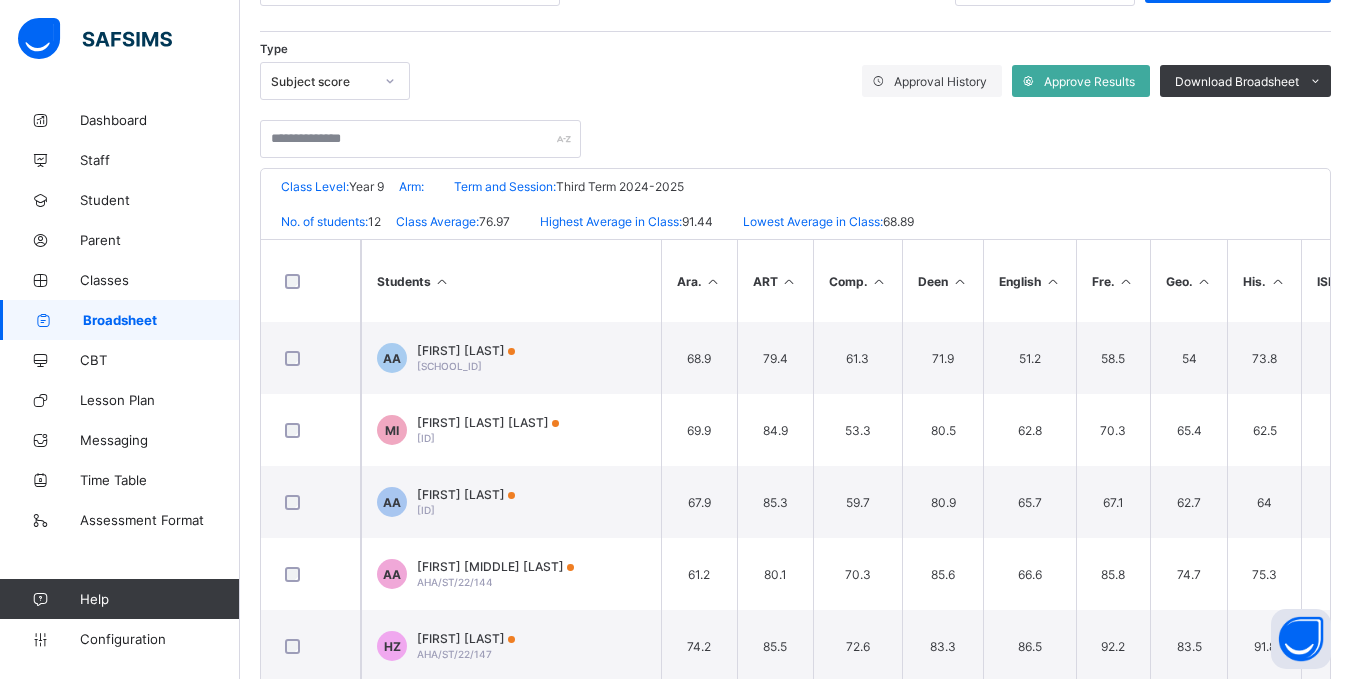 scroll, scrollTop: 0, scrollLeft: 0, axis: both 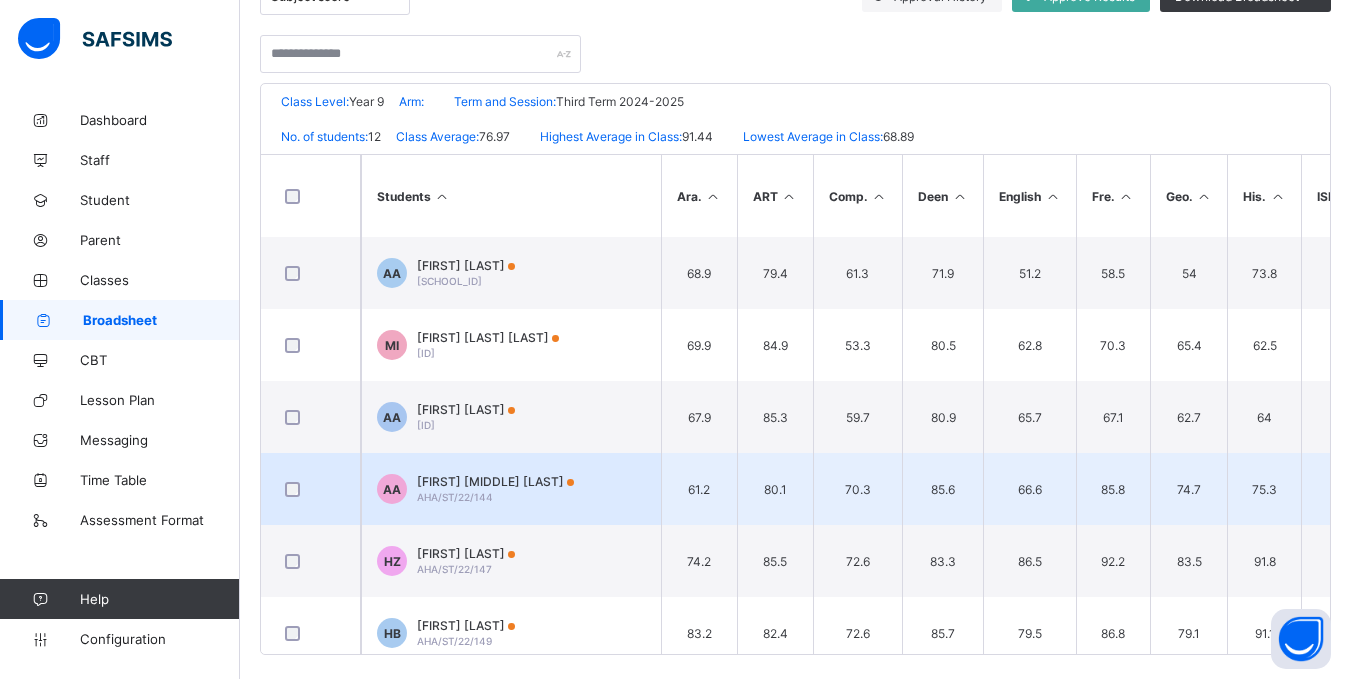 click on "Aisha  Muhammad Awak   AHA/ST/22/144" at bounding box center [495, 489] 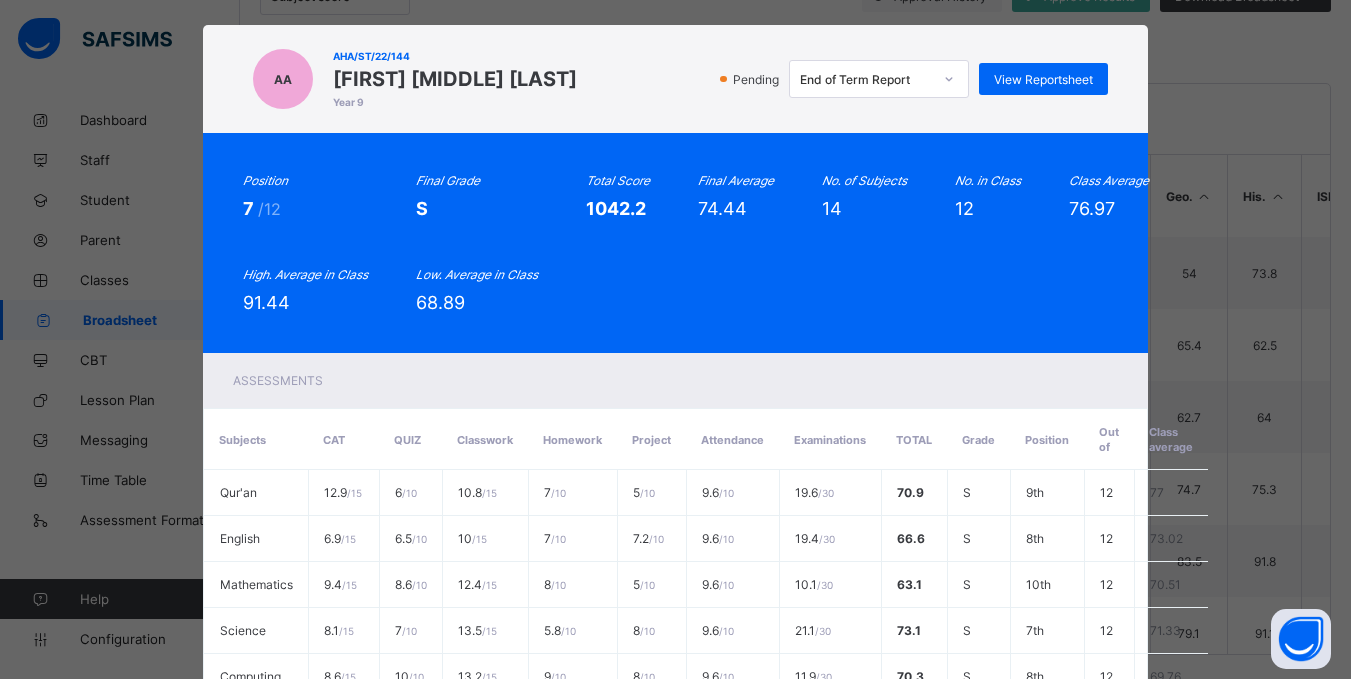 scroll, scrollTop: 24, scrollLeft: 0, axis: vertical 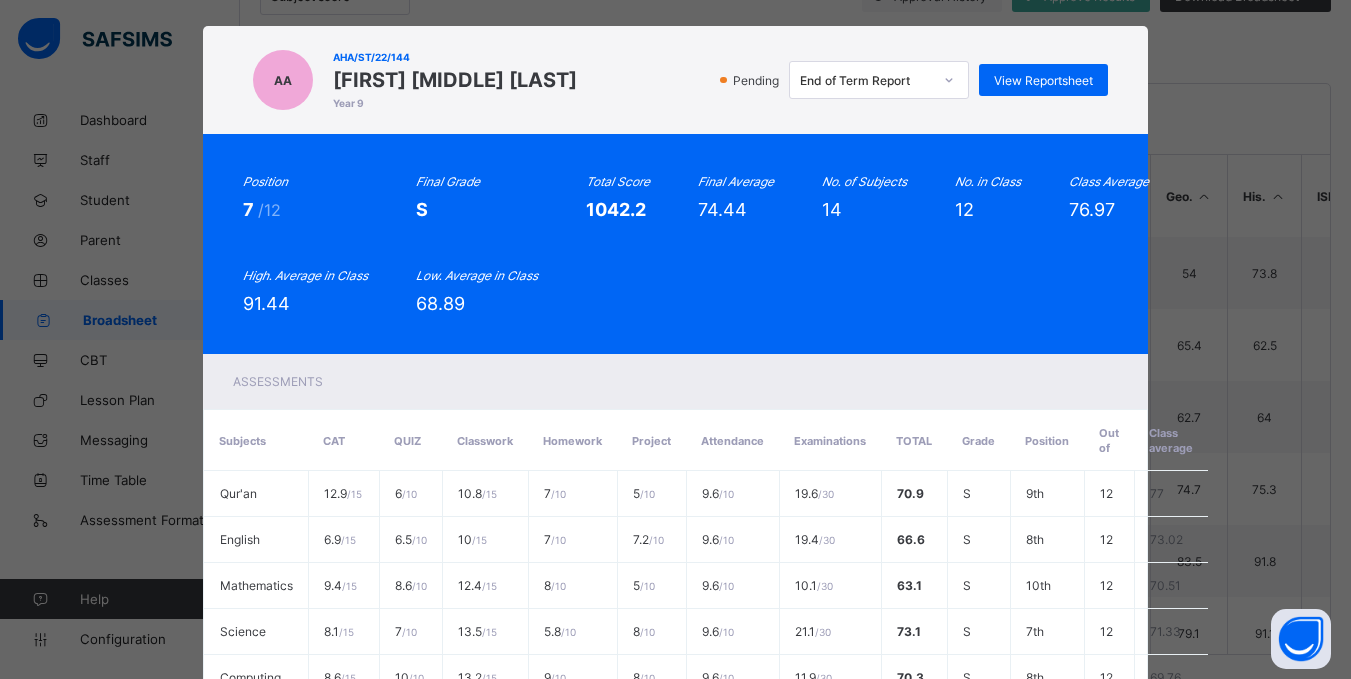 click on "View Reportsheet" at bounding box center (1043, 80) 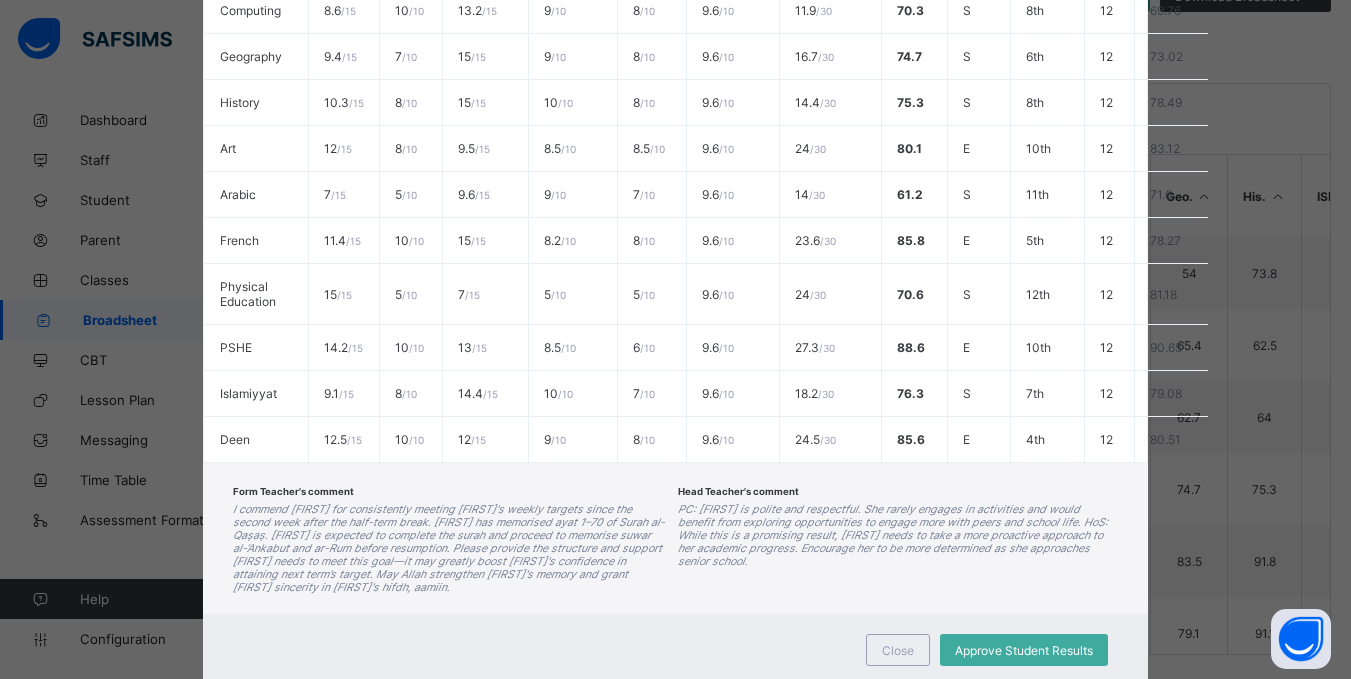 scroll, scrollTop: 735, scrollLeft: 0, axis: vertical 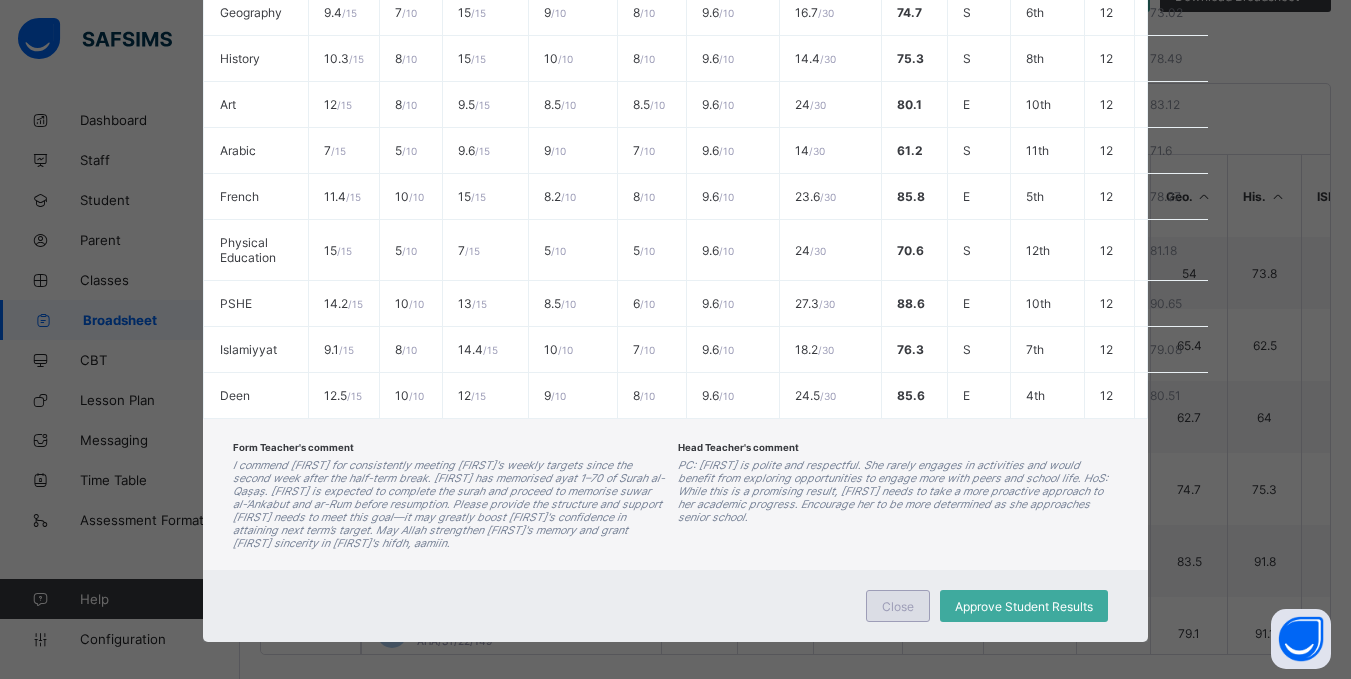click on "Close" at bounding box center [898, 606] 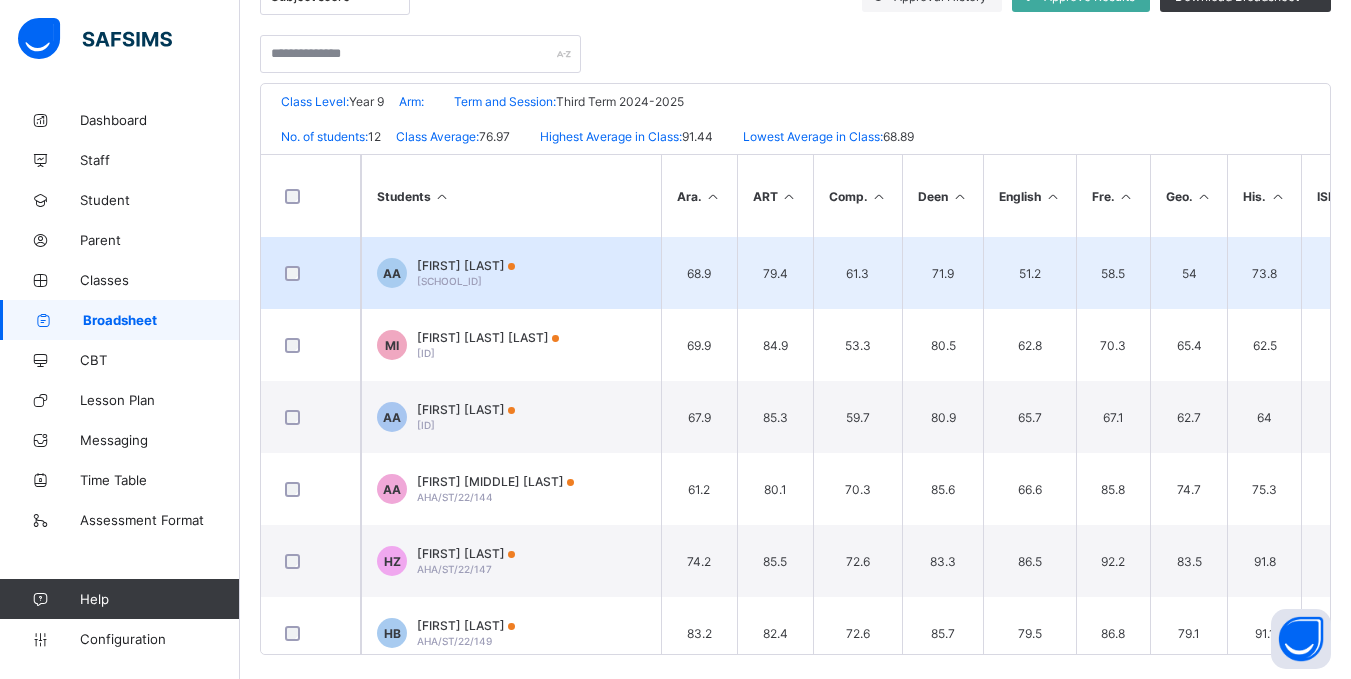 click on "Aisha Abubakar Amal" at bounding box center (466, 265) 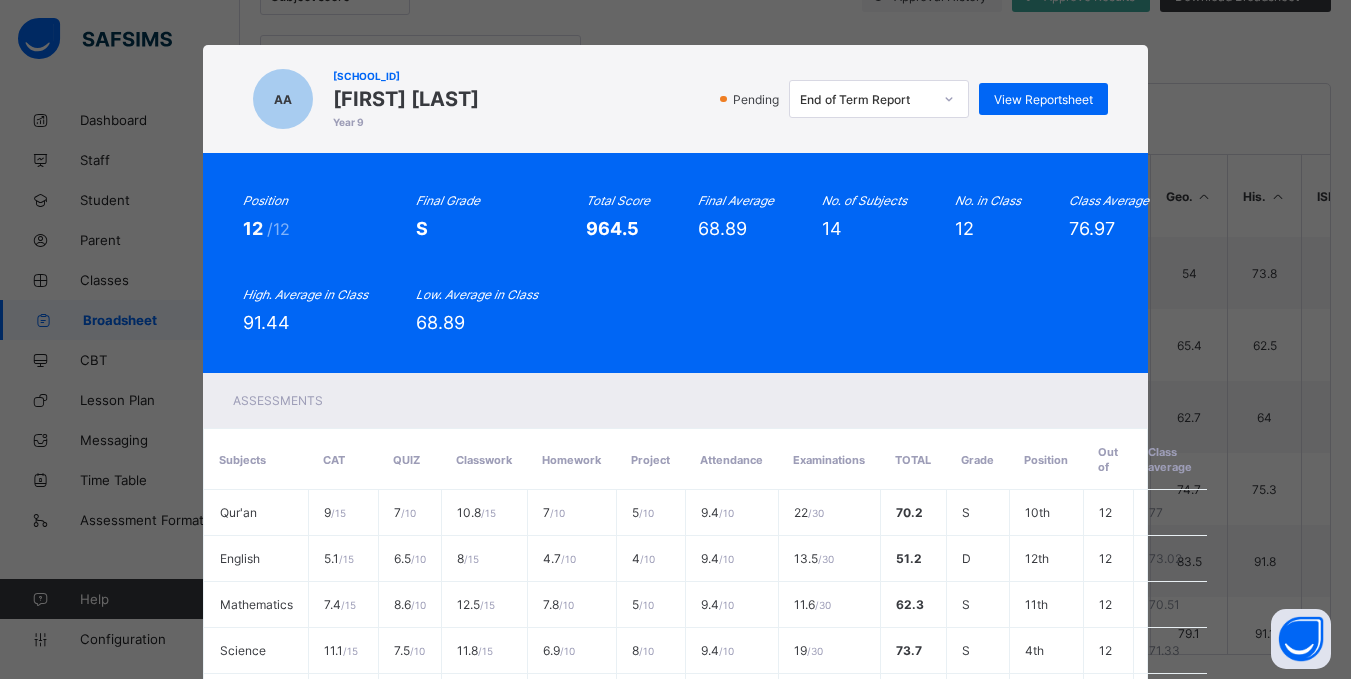 scroll, scrollTop: 4, scrollLeft: 0, axis: vertical 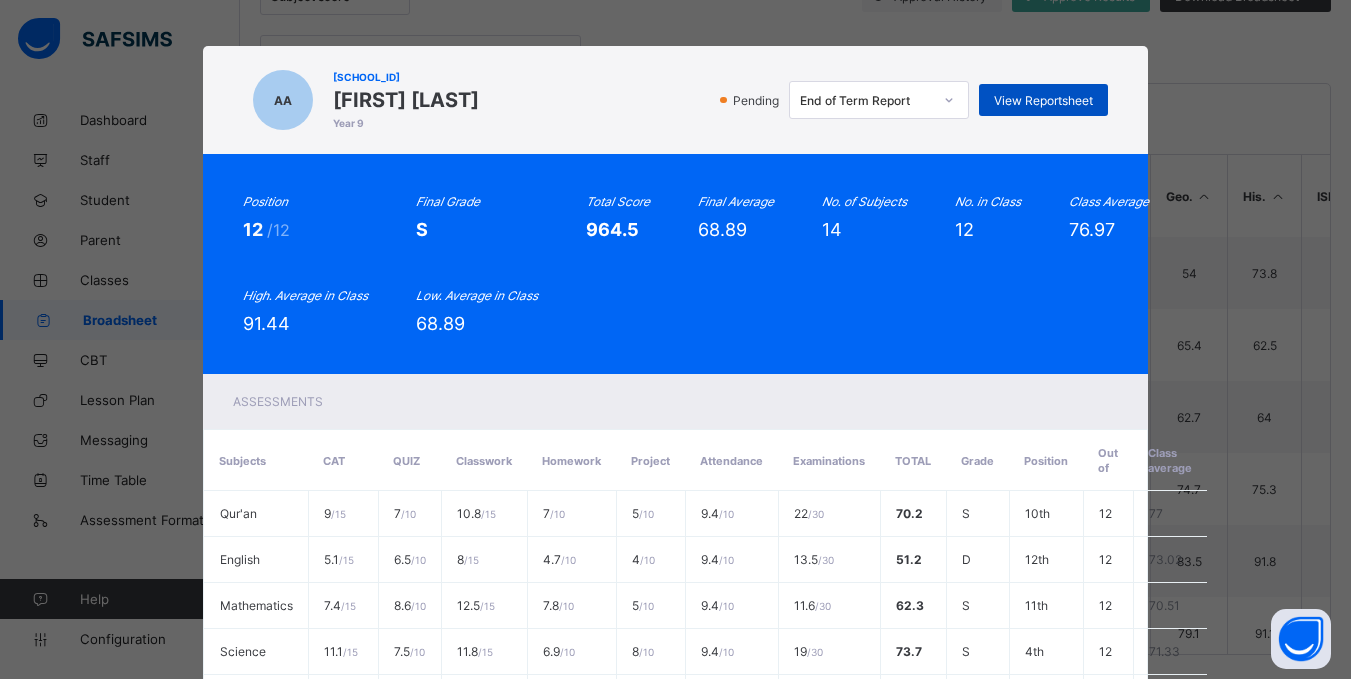 click on "View Reportsheet" at bounding box center (1043, 100) 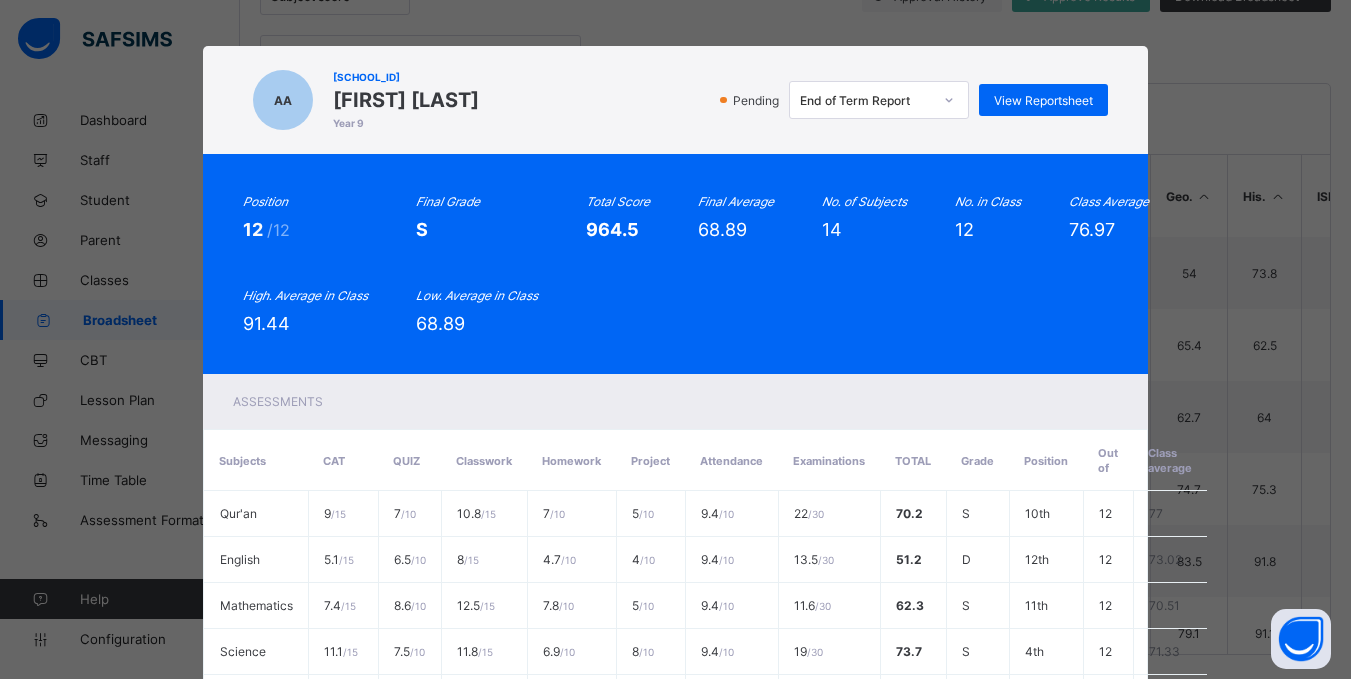 scroll, scrollTop: 722, scrollLeft: 0, axis: vertical 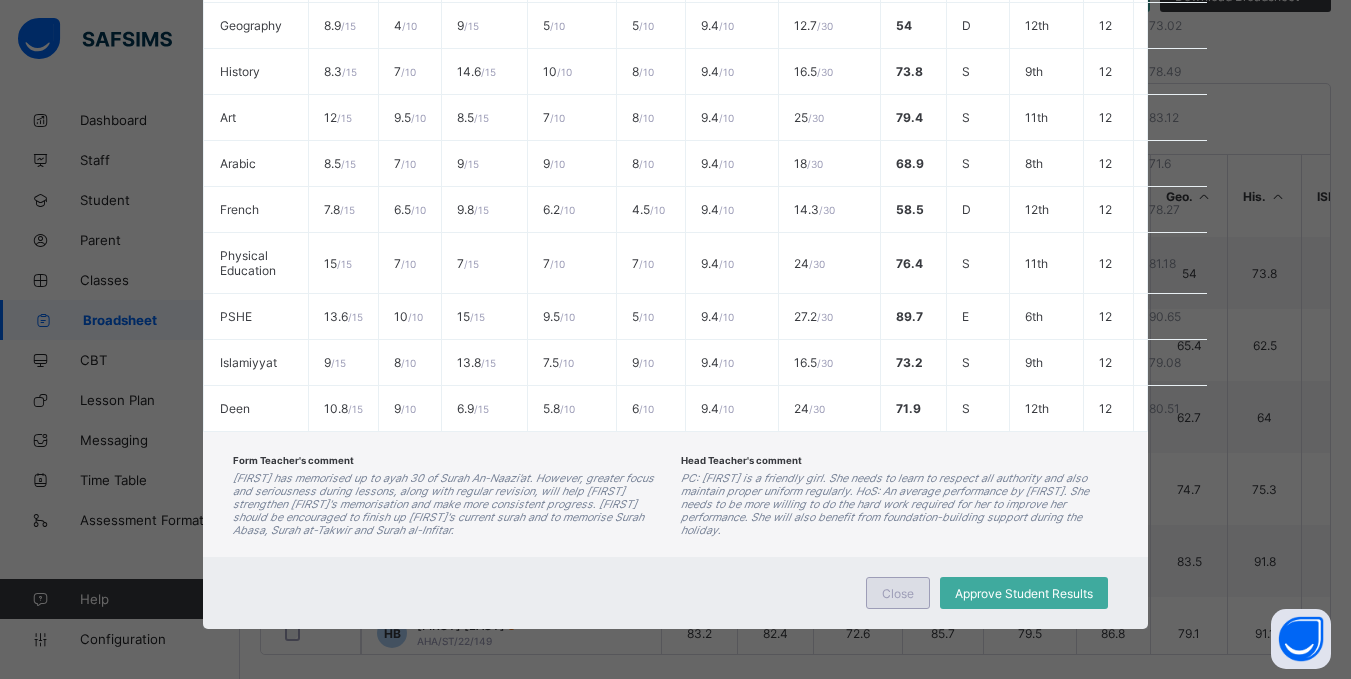 click on "Close" at bounding box center [898, 593] 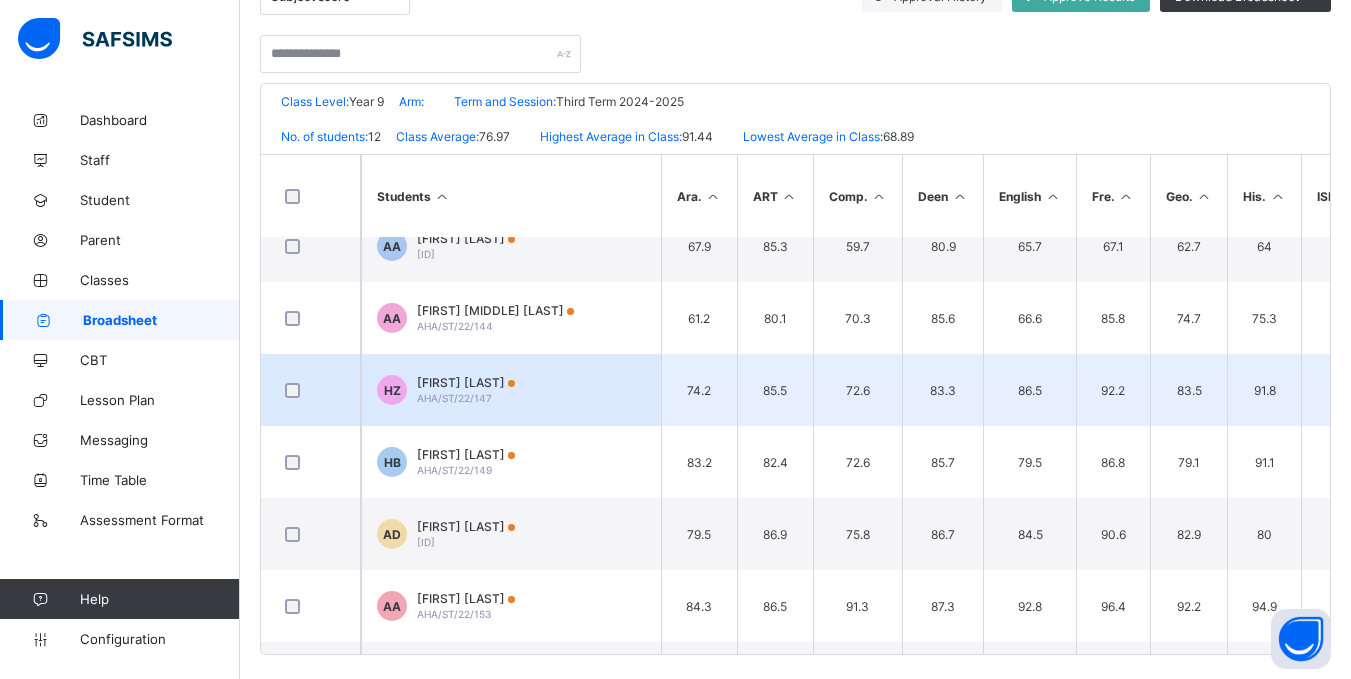 scroll, scrollTop: 178, scrollLeft: 0, axis: vertical 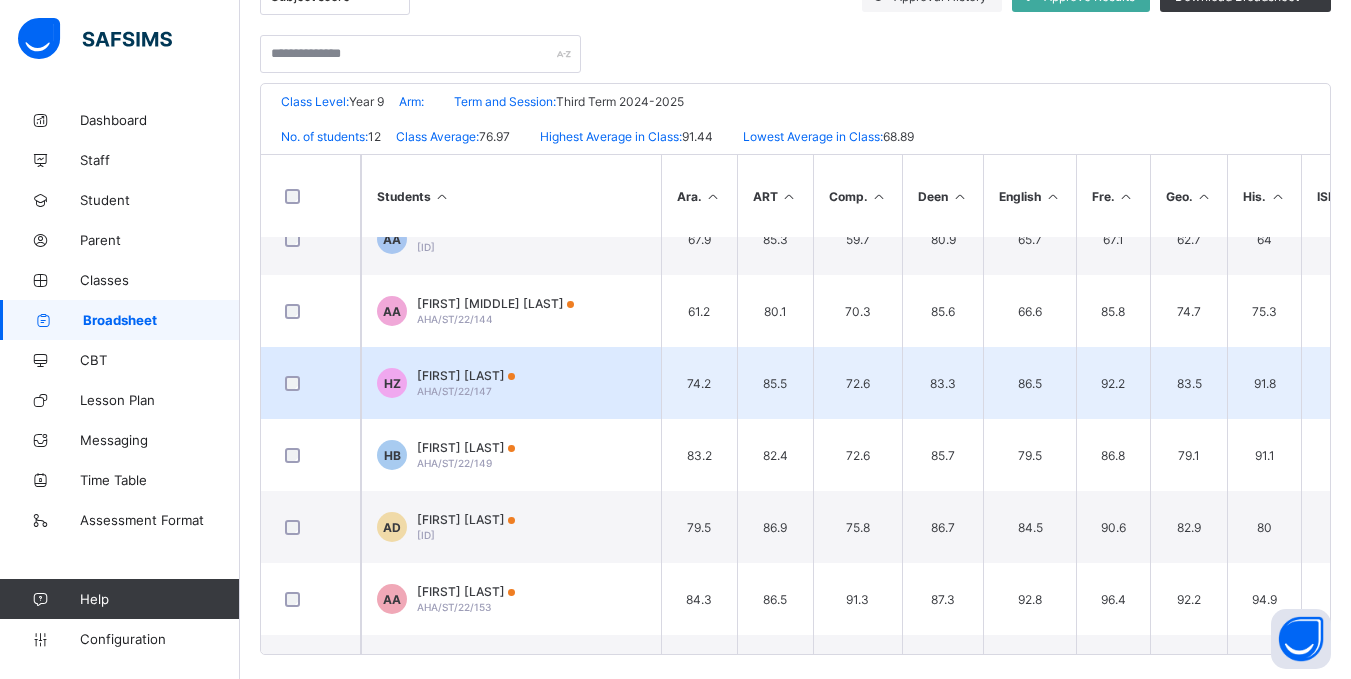 click on "Atika  Aminu Dangana   AHA/ST/22/150" at bounding box center [466, 527] 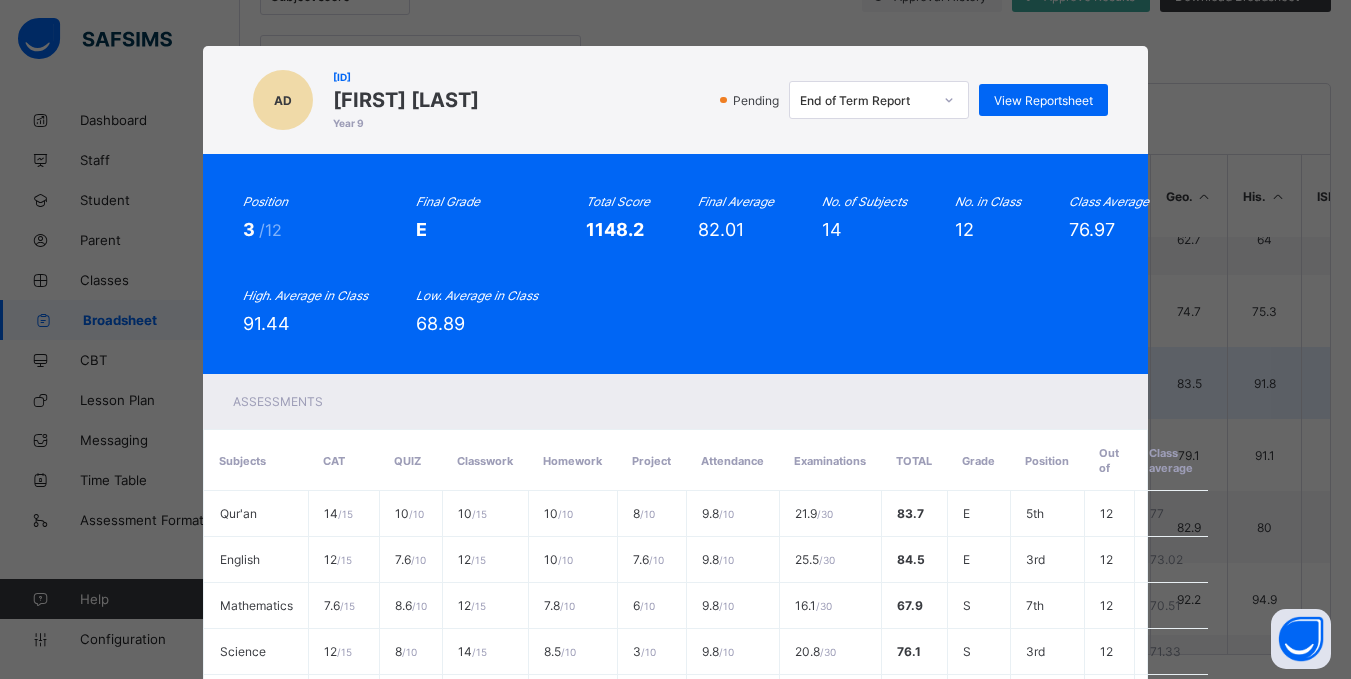 scroll, scrollTop: 0, scrollLeft: 0, axis: both 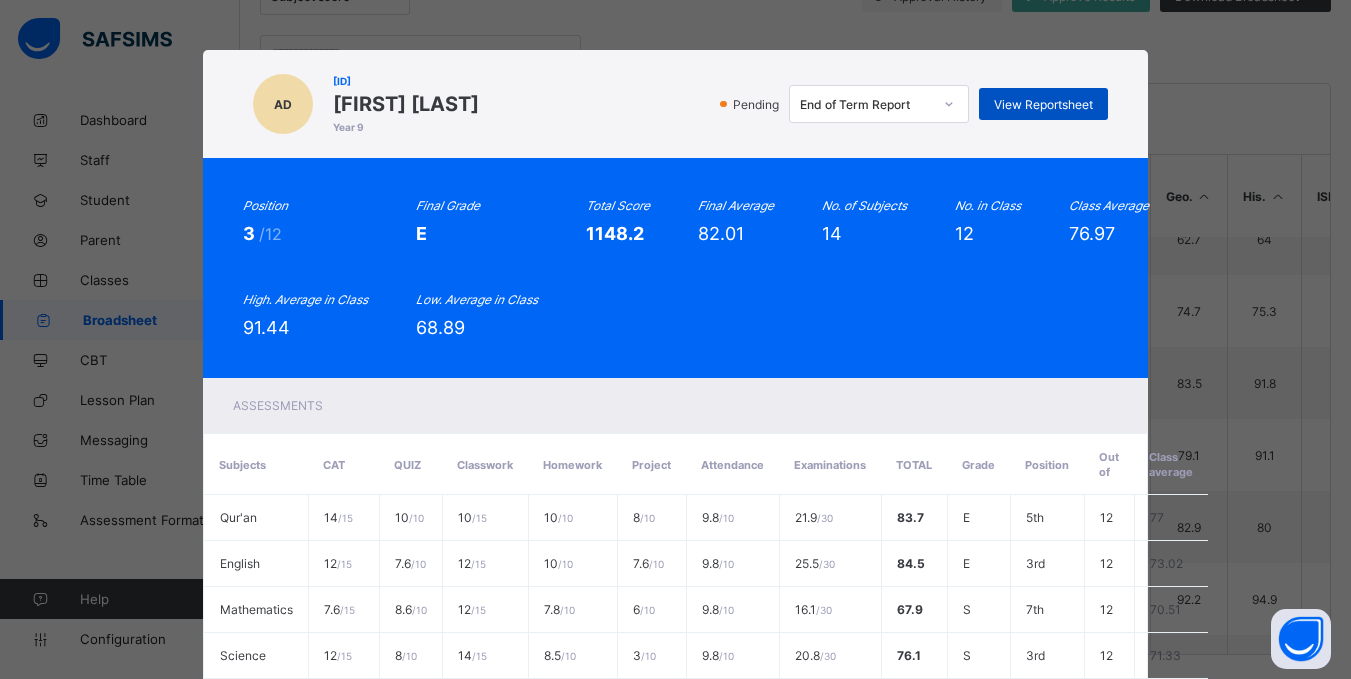 click on "View Reportsheet" at bounding box center (1043, 104) 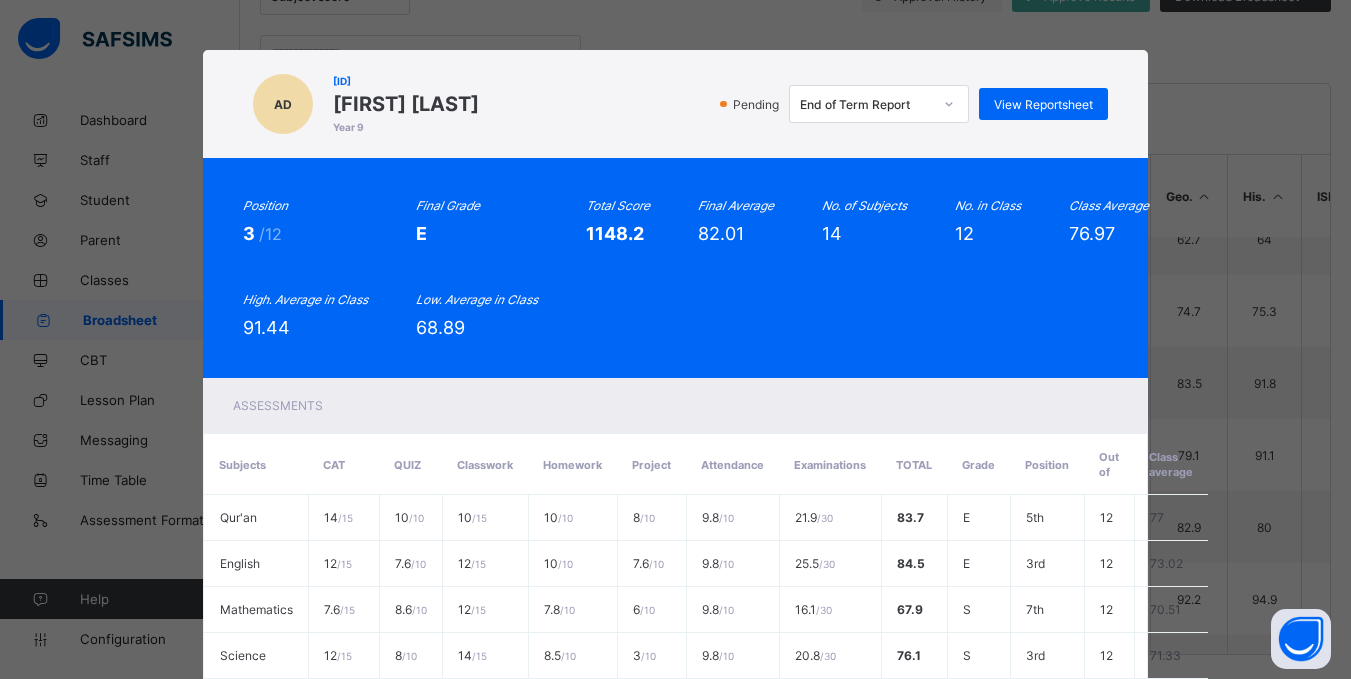 scroll, scrollTop: 735, scrollLeft: 0, axis: vertical 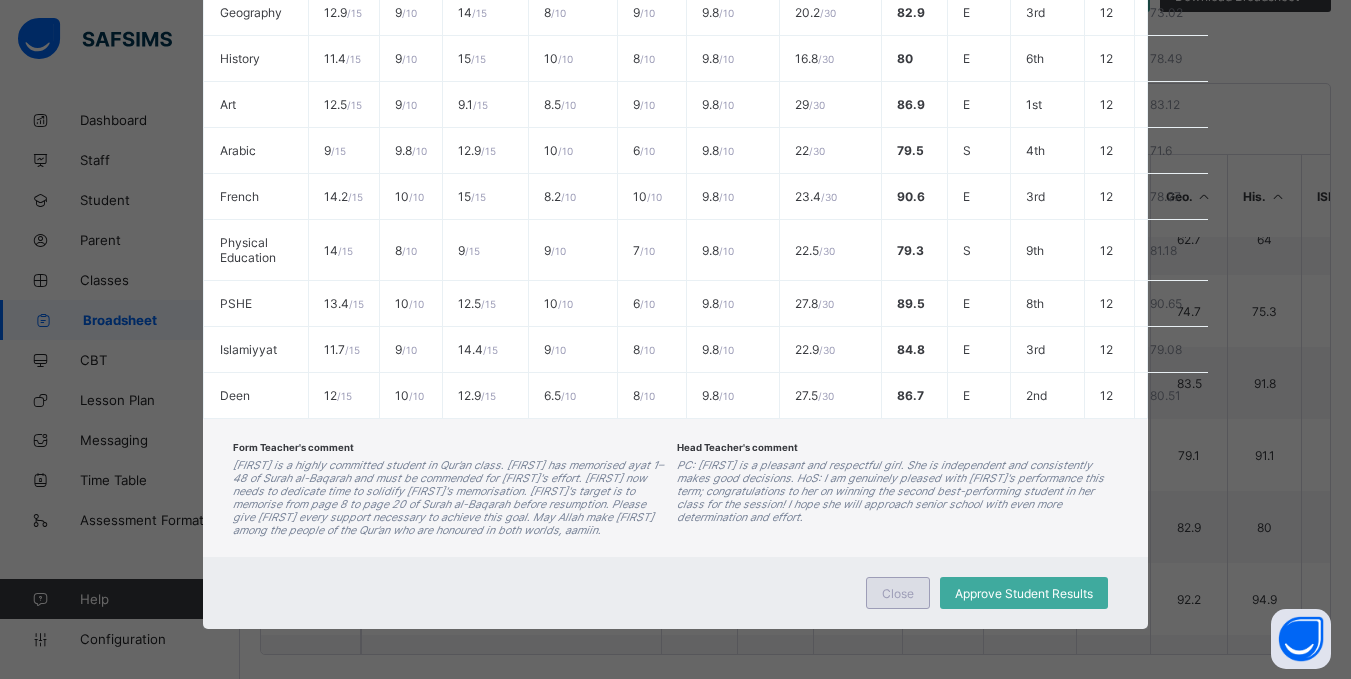 click on "Close" at bounding box center [898, 593] 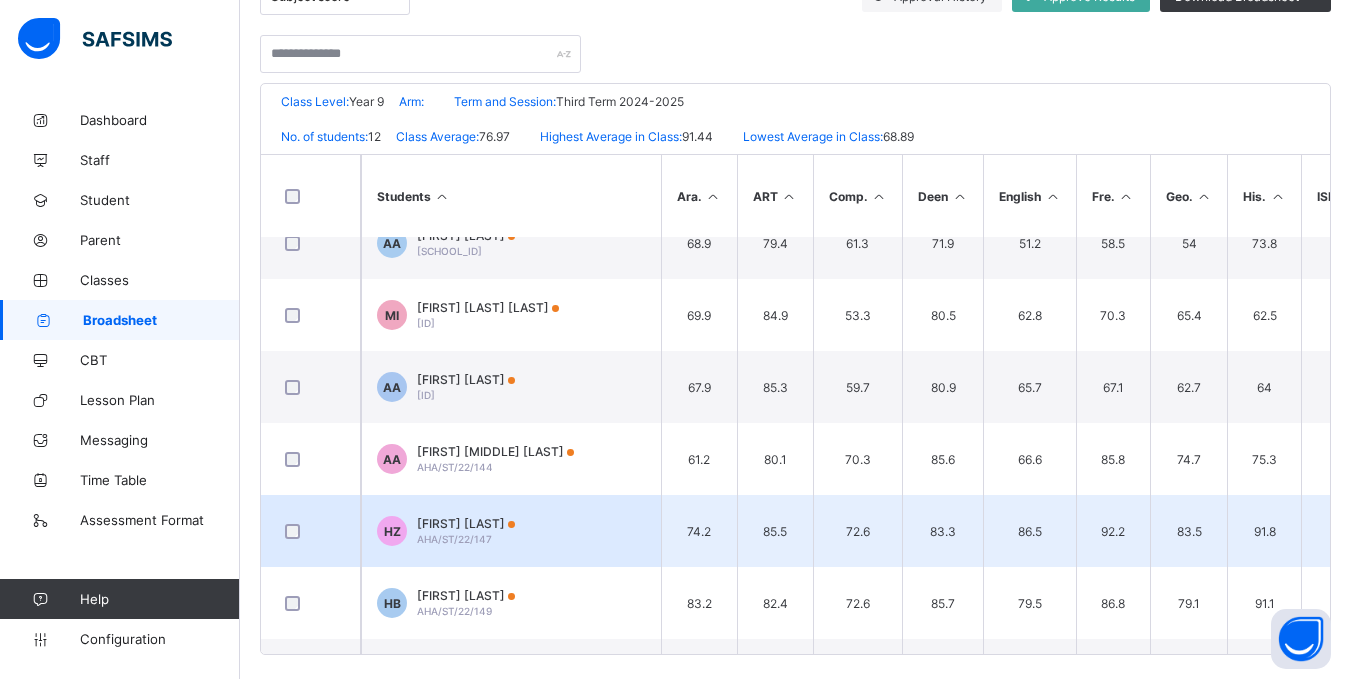 scroll, scrollTop: 0, scrollLeft: 0, axis: both 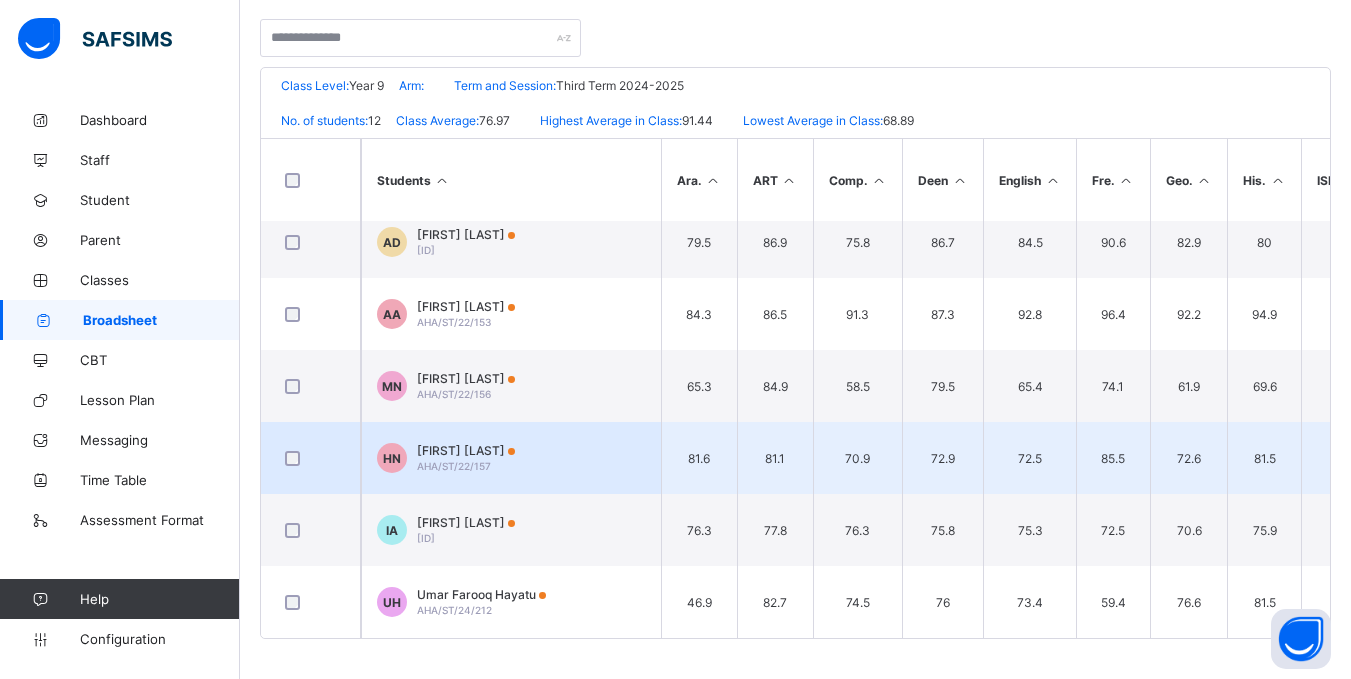 click on "HN Halima  Najeeb   AHA/ST/22/157" at bounding box center [511, 458] 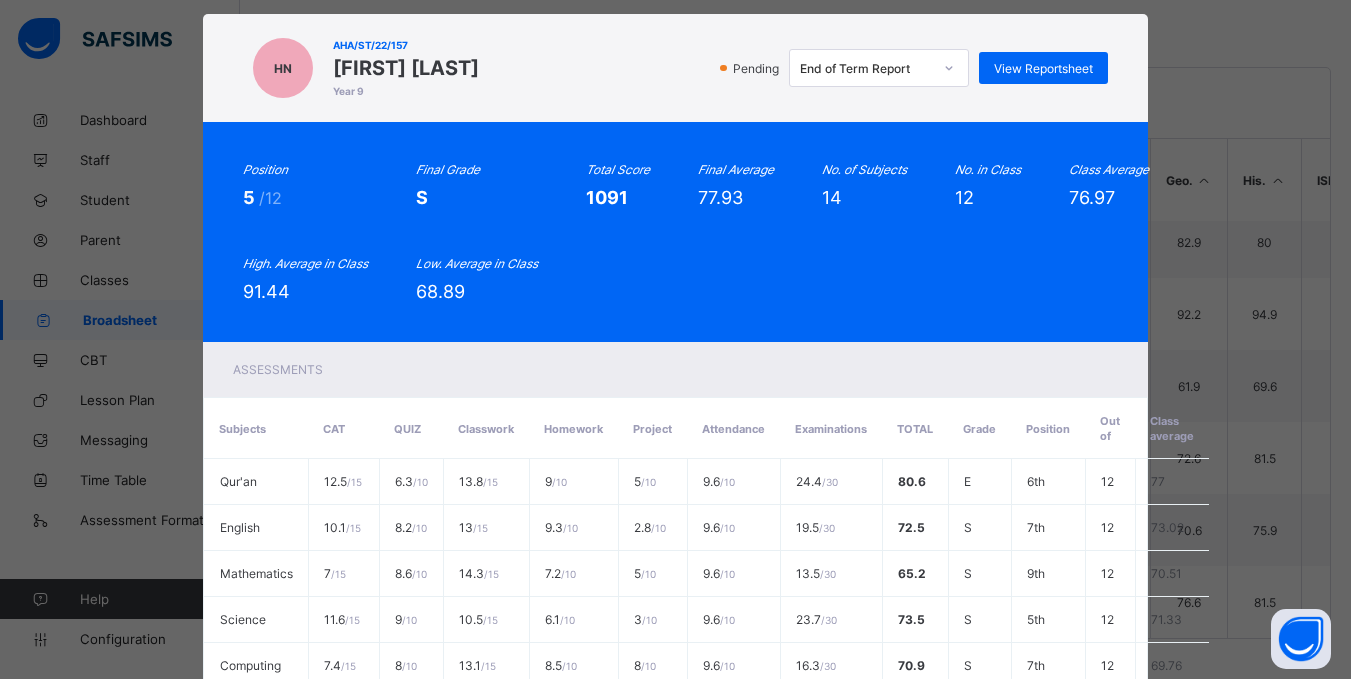 scroll, scrollTop: 0, scrollLeft: 0, axis: both 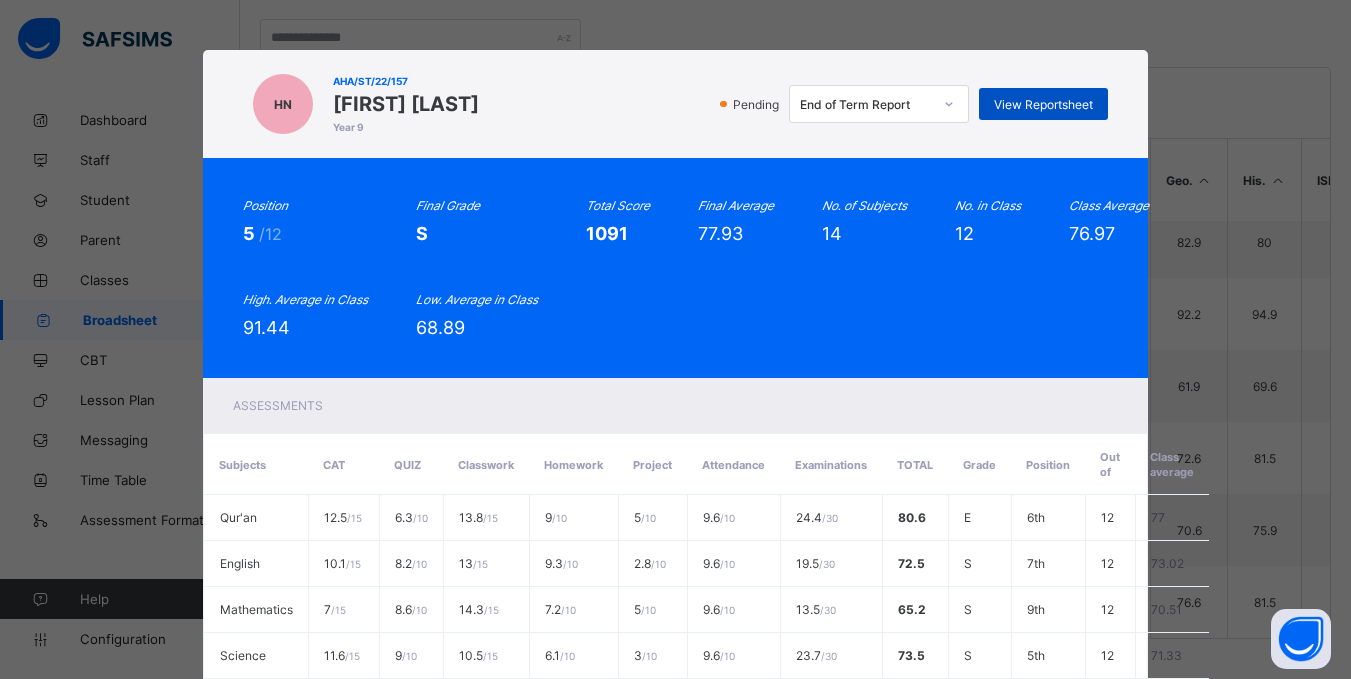 click on "View Reportsheet" at bounding box center (1043, 104) 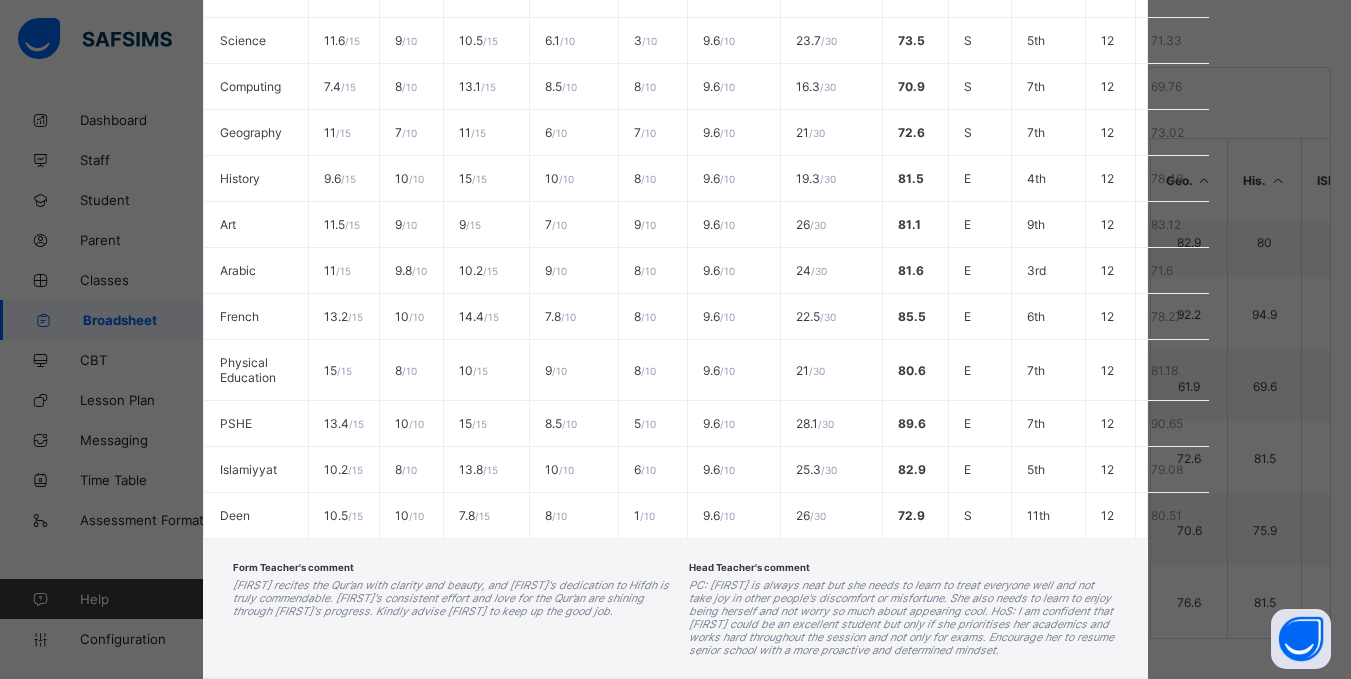 scroll, scrollTop: 735, scrollLeft: 0, axis: vertical 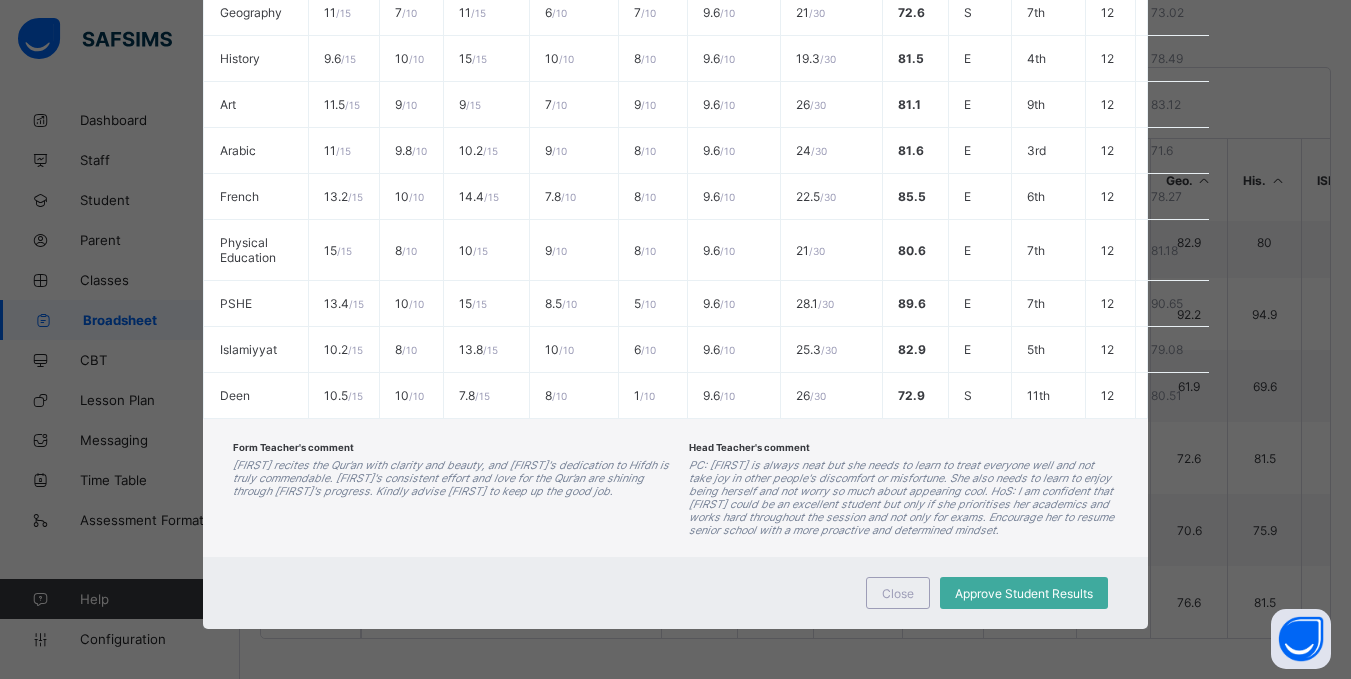 click on "Close   Approve Student Results" at bounding box center [676, 593] 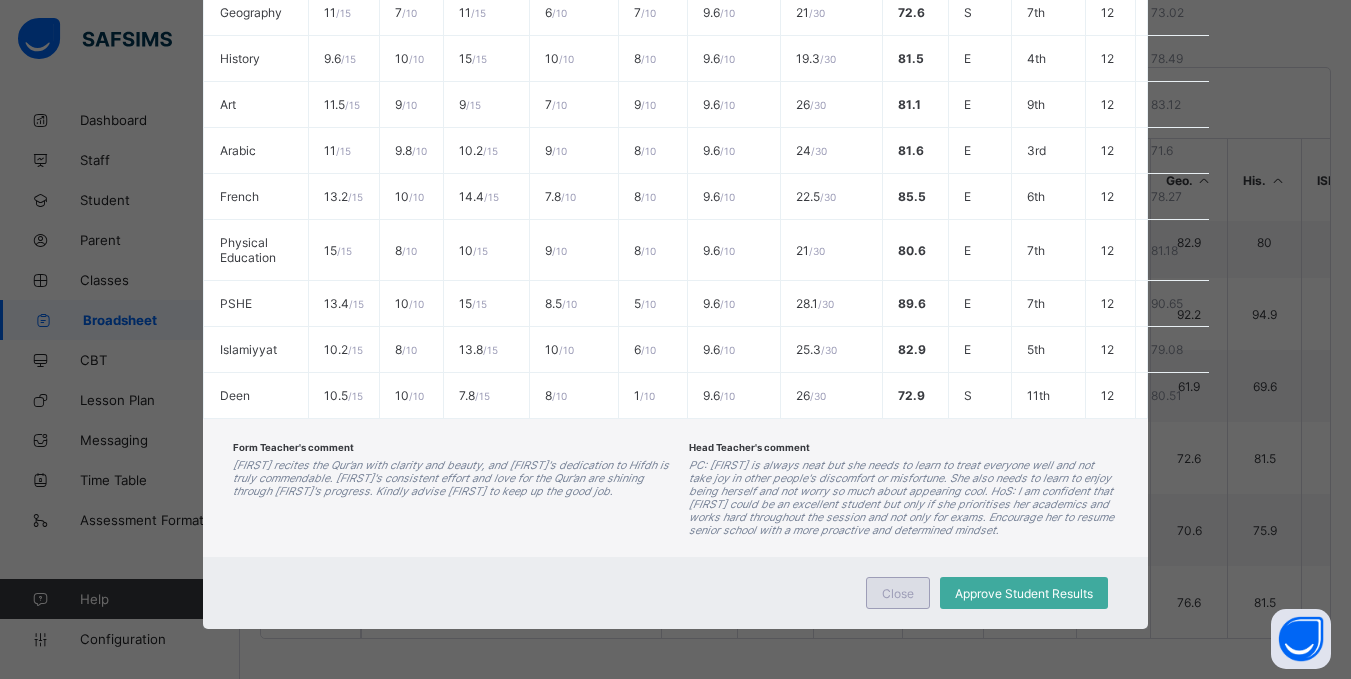click on "Close" at bounding box center (898, 593) 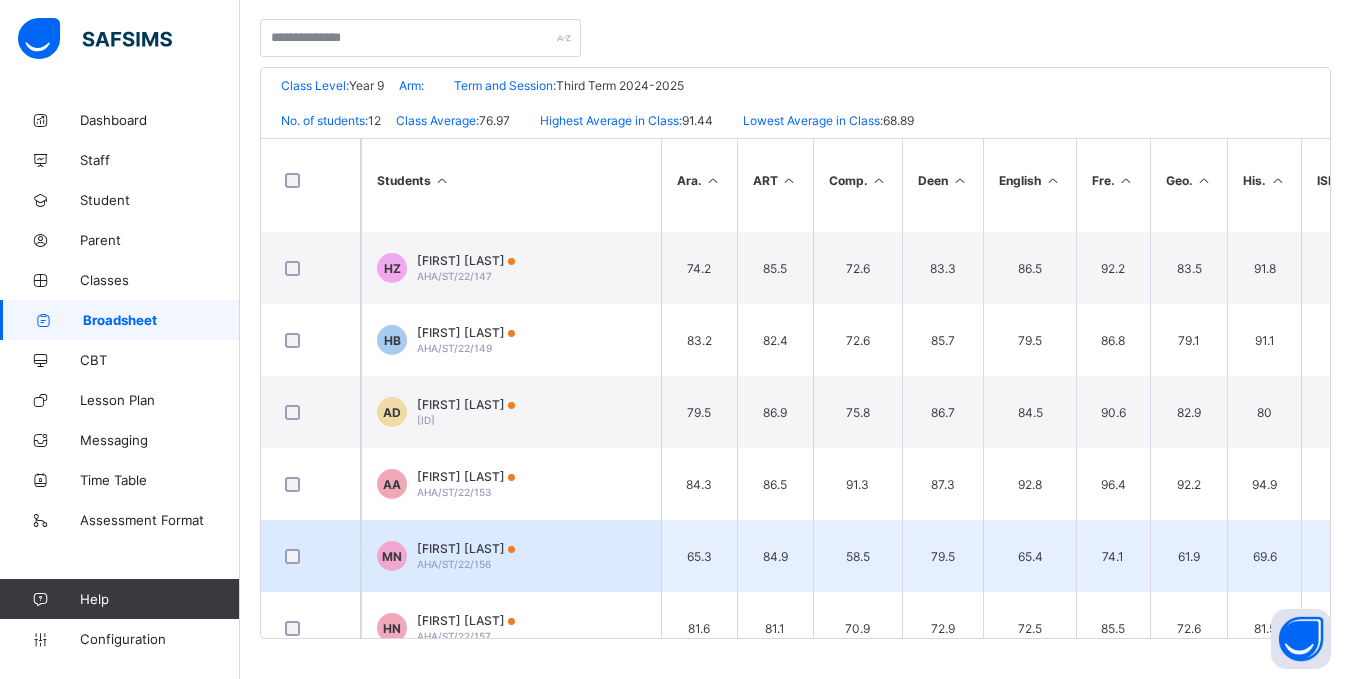 scroll, scrollTop: 241, scrollLeft: 0, axis: vertical 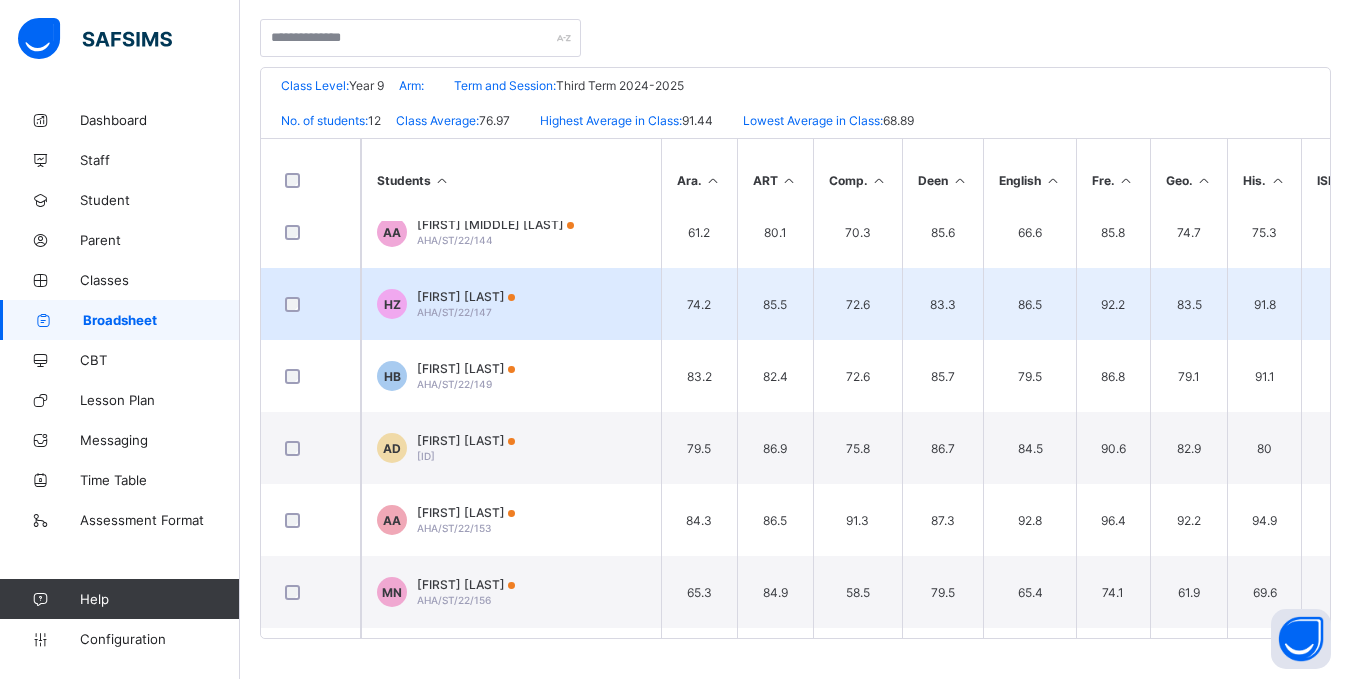 click on "Halima  Zayyanu   AHA/ST/22/147" at bounding box center [466, 304] 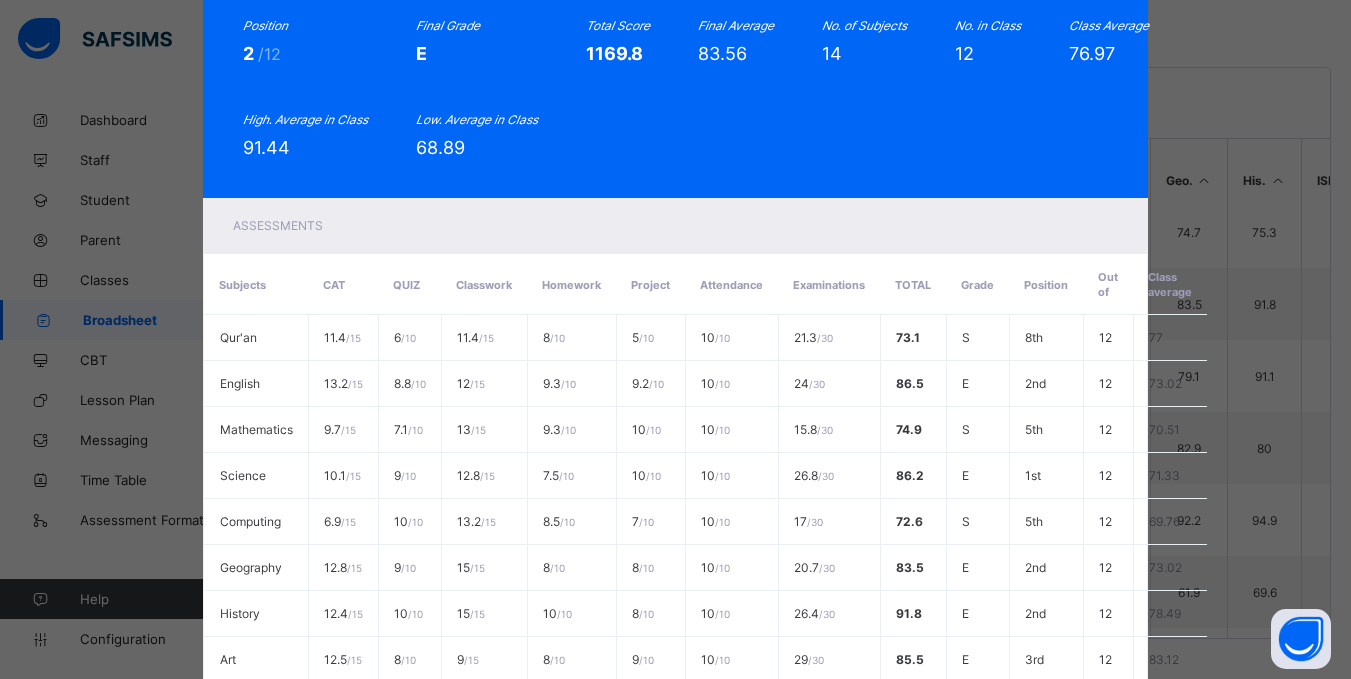 scroll, scrollTop: 0, scrollLeft: 0, axis: both 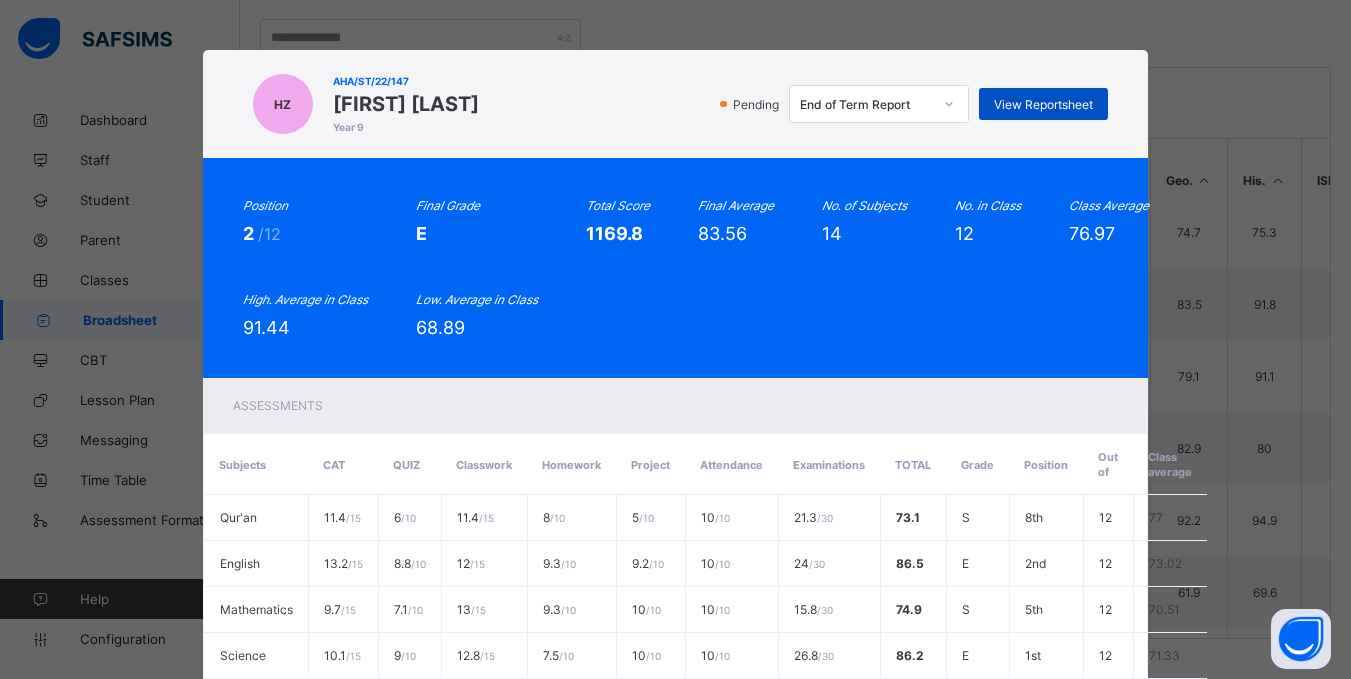 click on "View Reportsheet" at bounding box center (1043, 104) 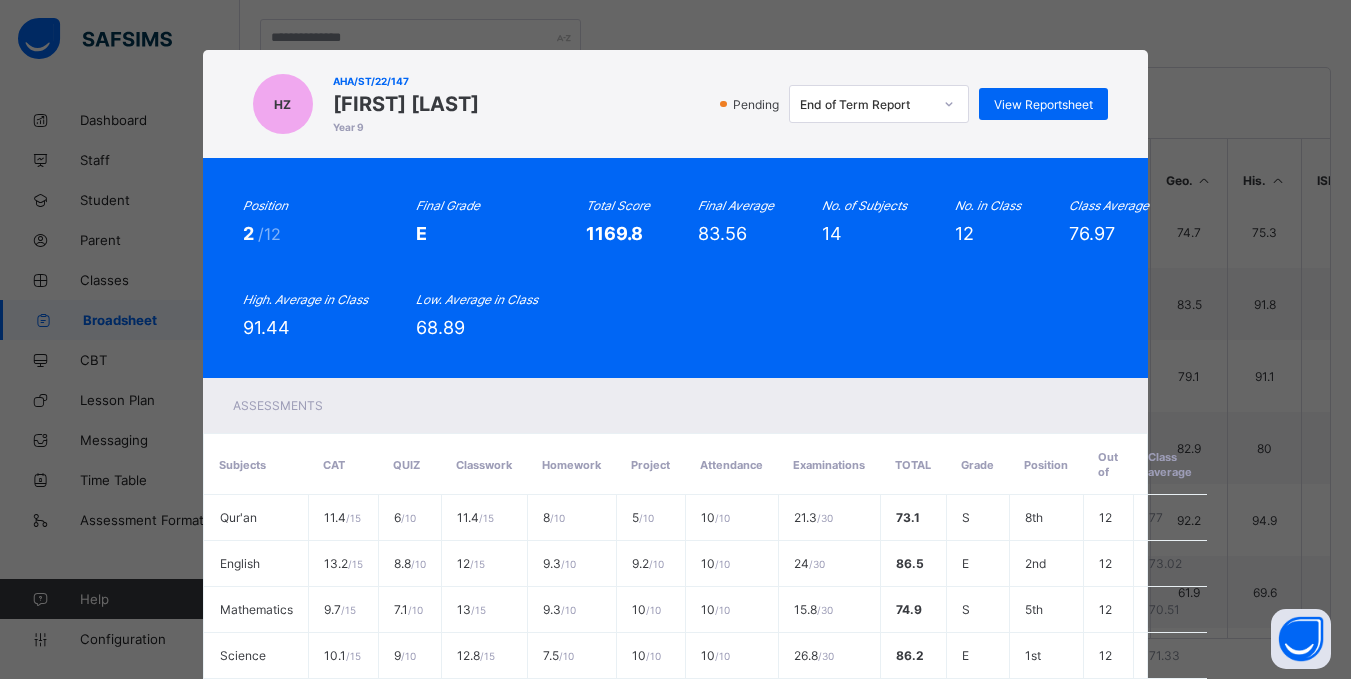 scroll, scrollTop: 735, scrollLeft: 0, axis: vertical 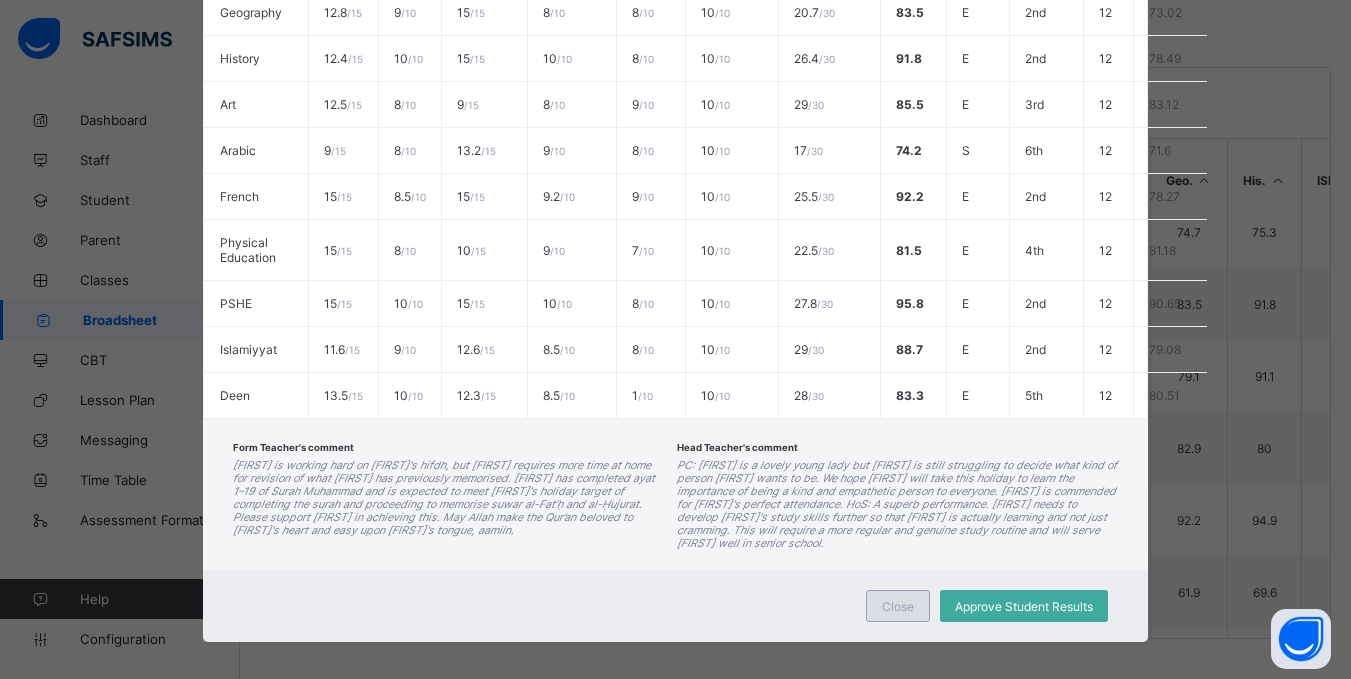 click on "Close" at bounding box center (898, 606) 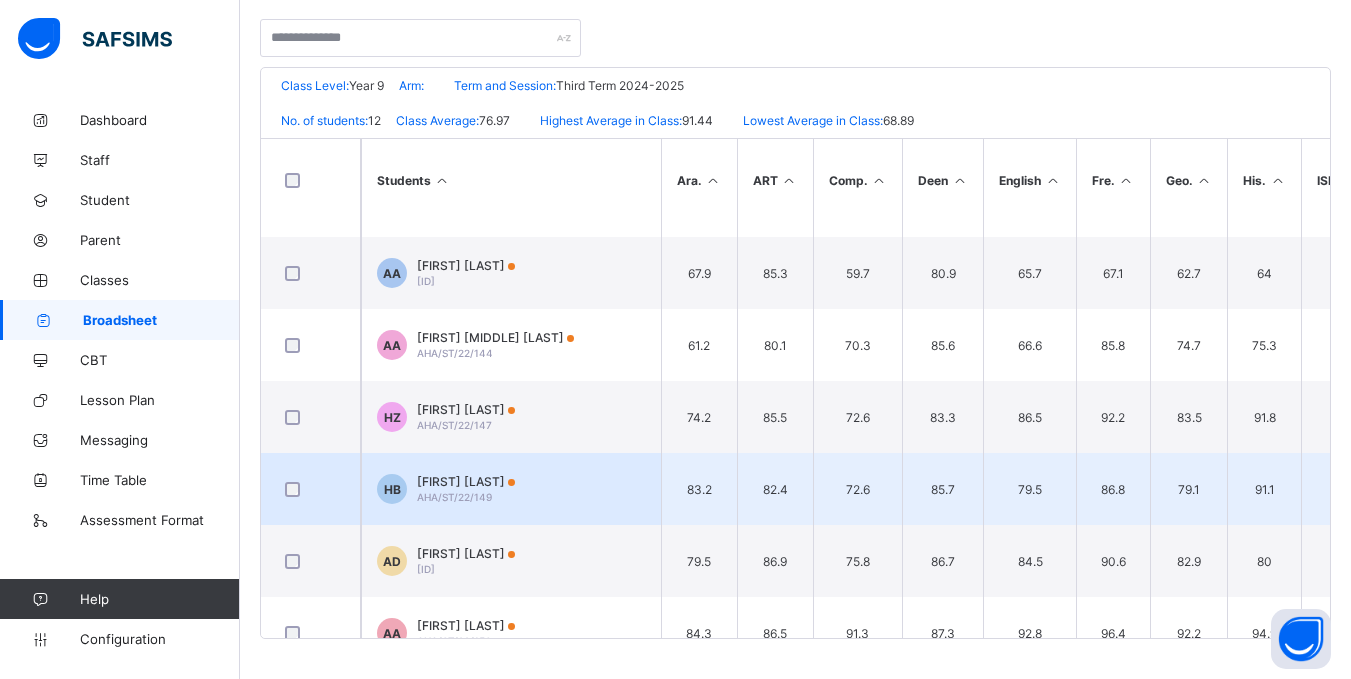 scroll, scrollTop: 125, scrollLeft: 0, axis: vertical 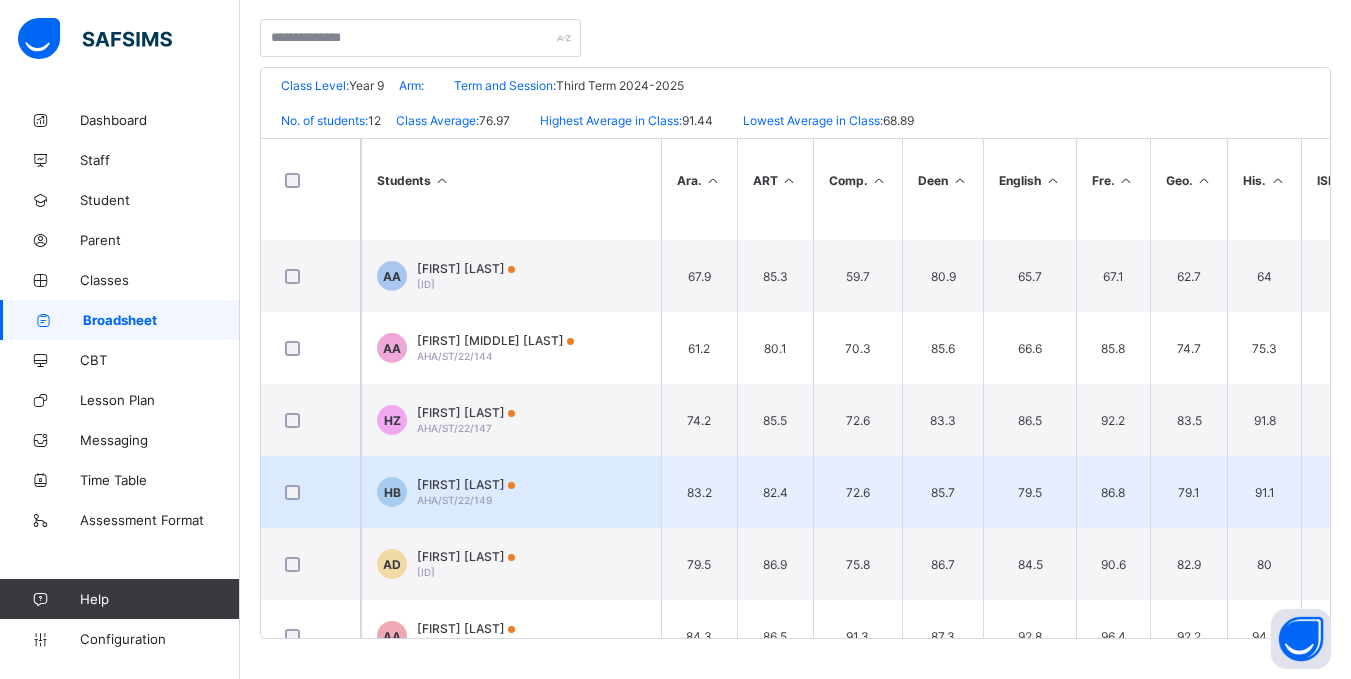 click on "AHA/ST/22/149" at bounding box center [454, 500] 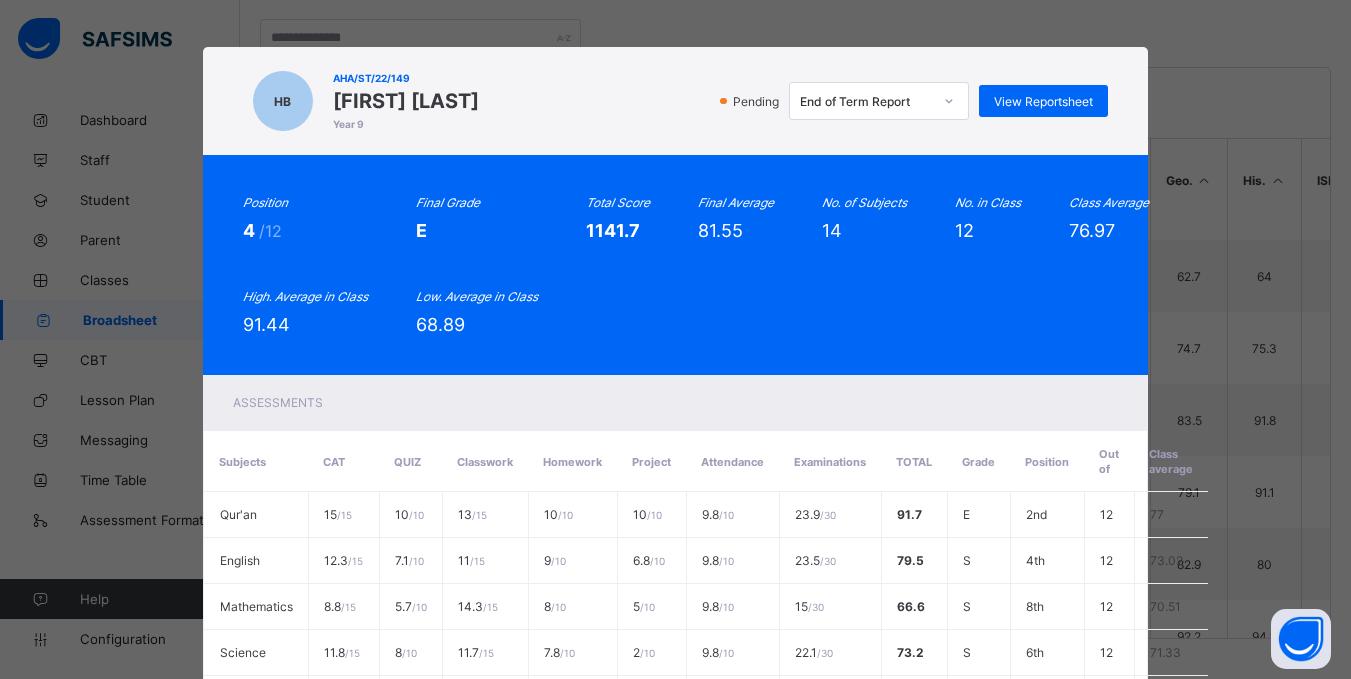 scroll, scrollTop: 0, scrollLeft: 0, axis: both 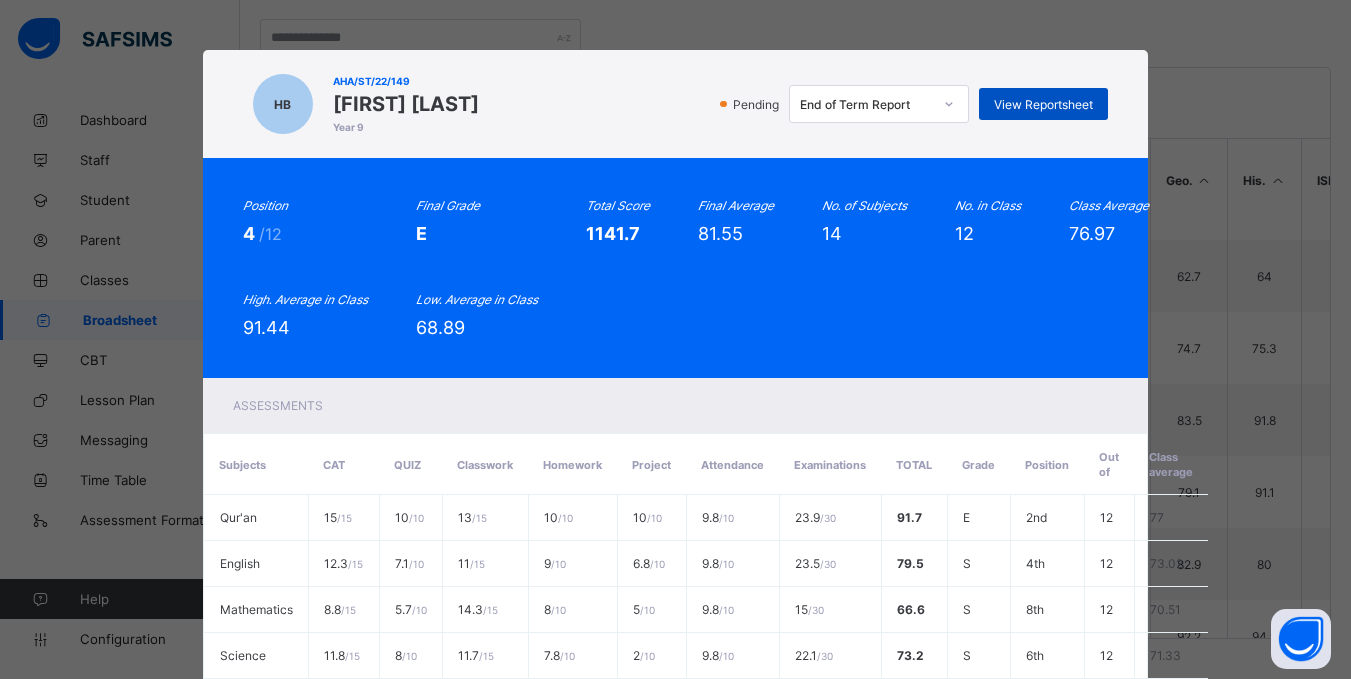 click on "View Reportsheet" at bounding box center (1043, 104) 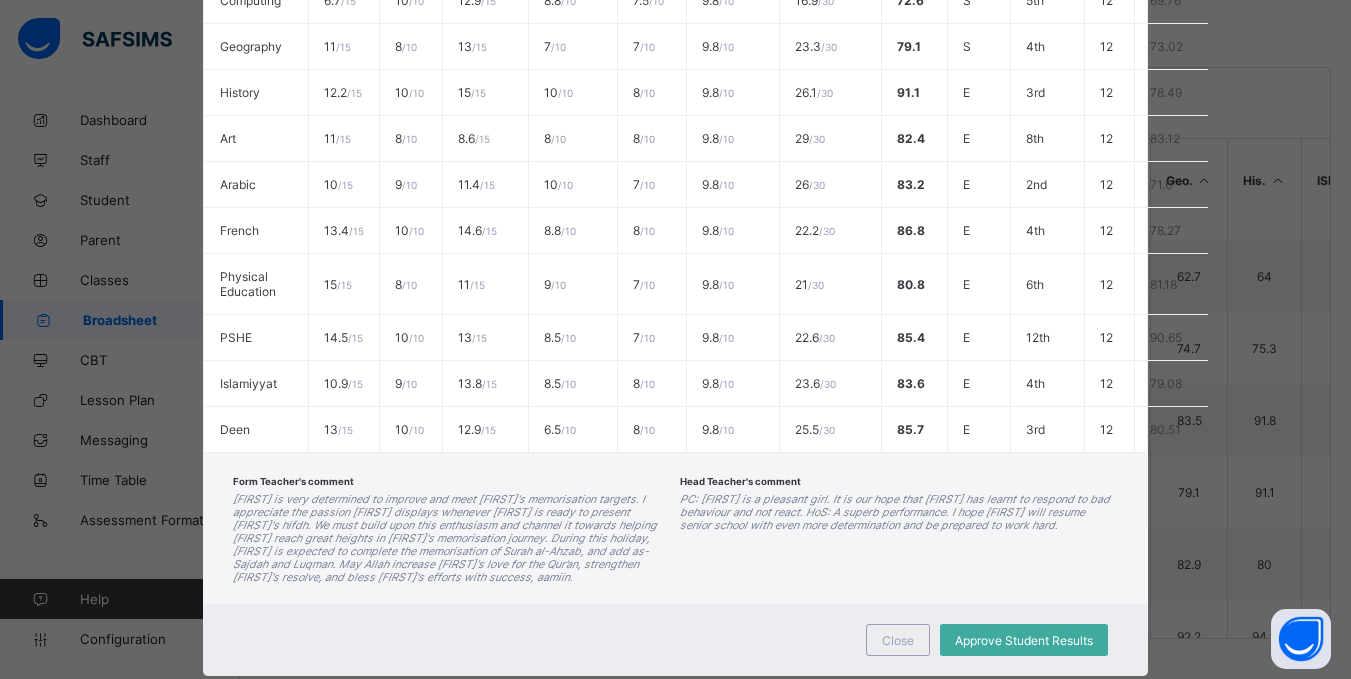 scroll, scrollTop: 748, scrollLeft: 0, axis: vertical 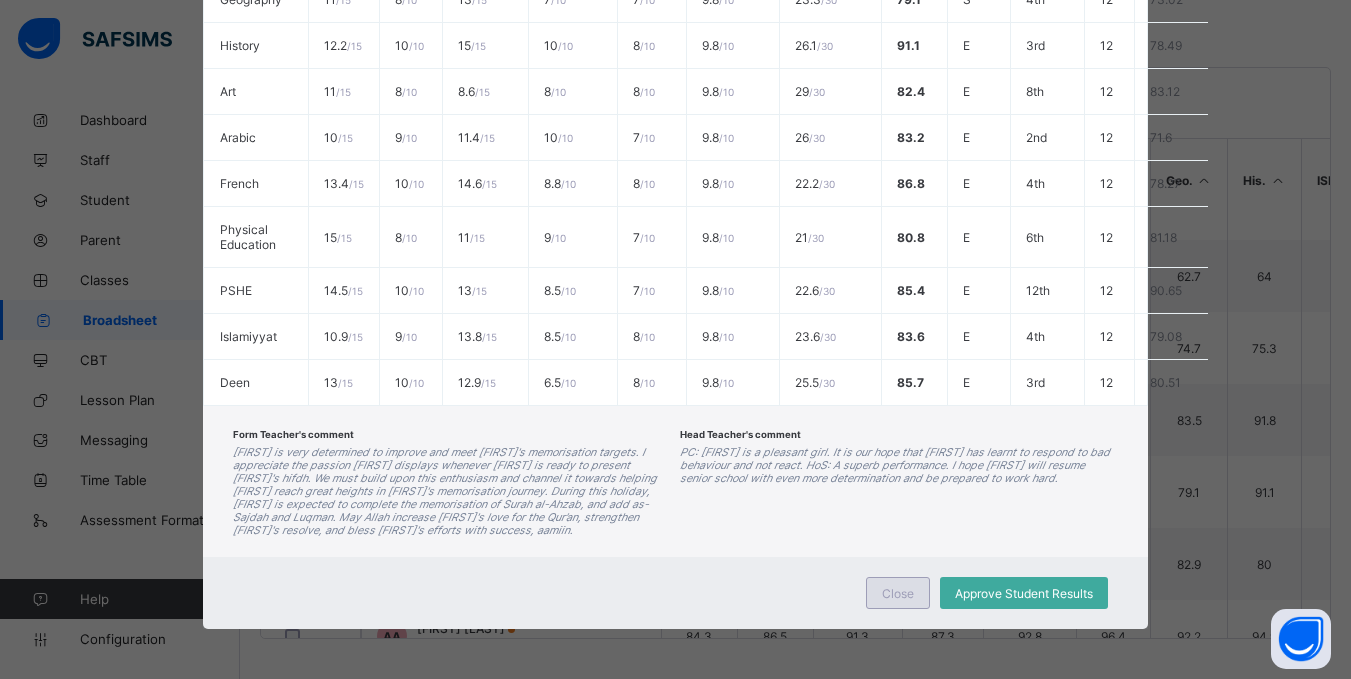 click on "Close" at bounding box center [898, 593] 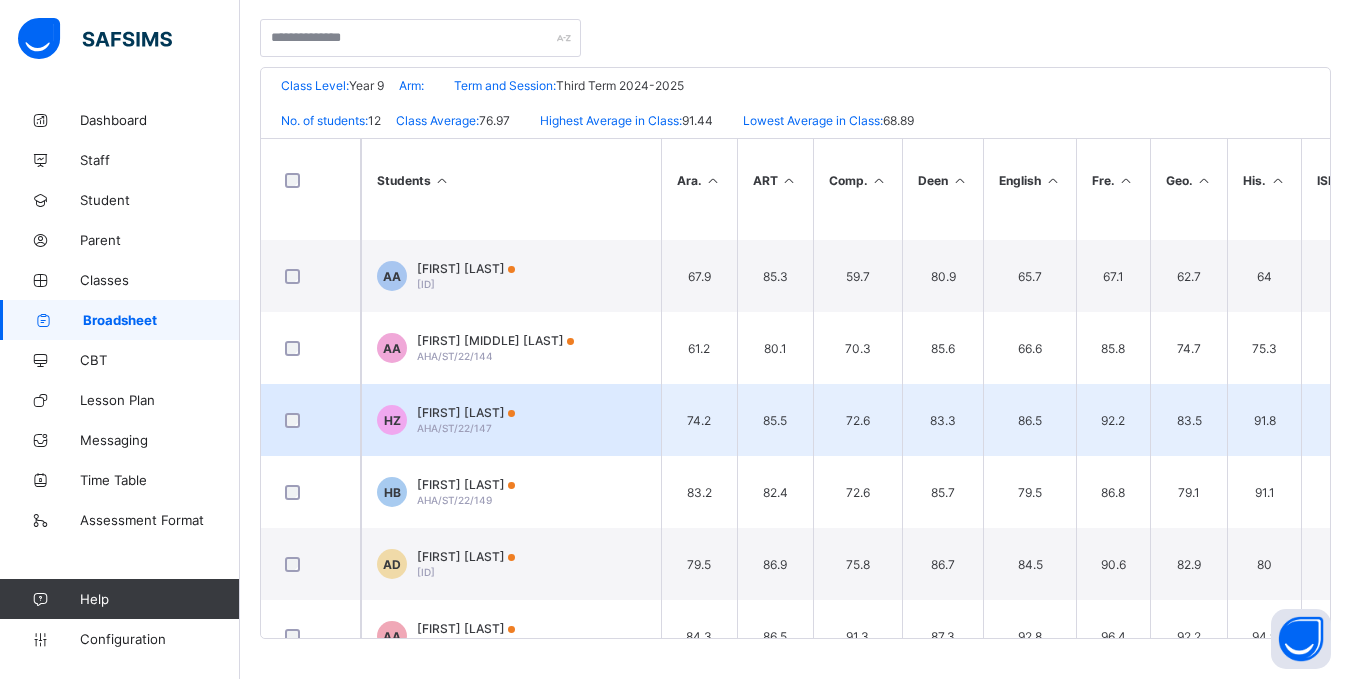 scroll, scrollTop: 455, scrollLeft: 0, axis: vertical 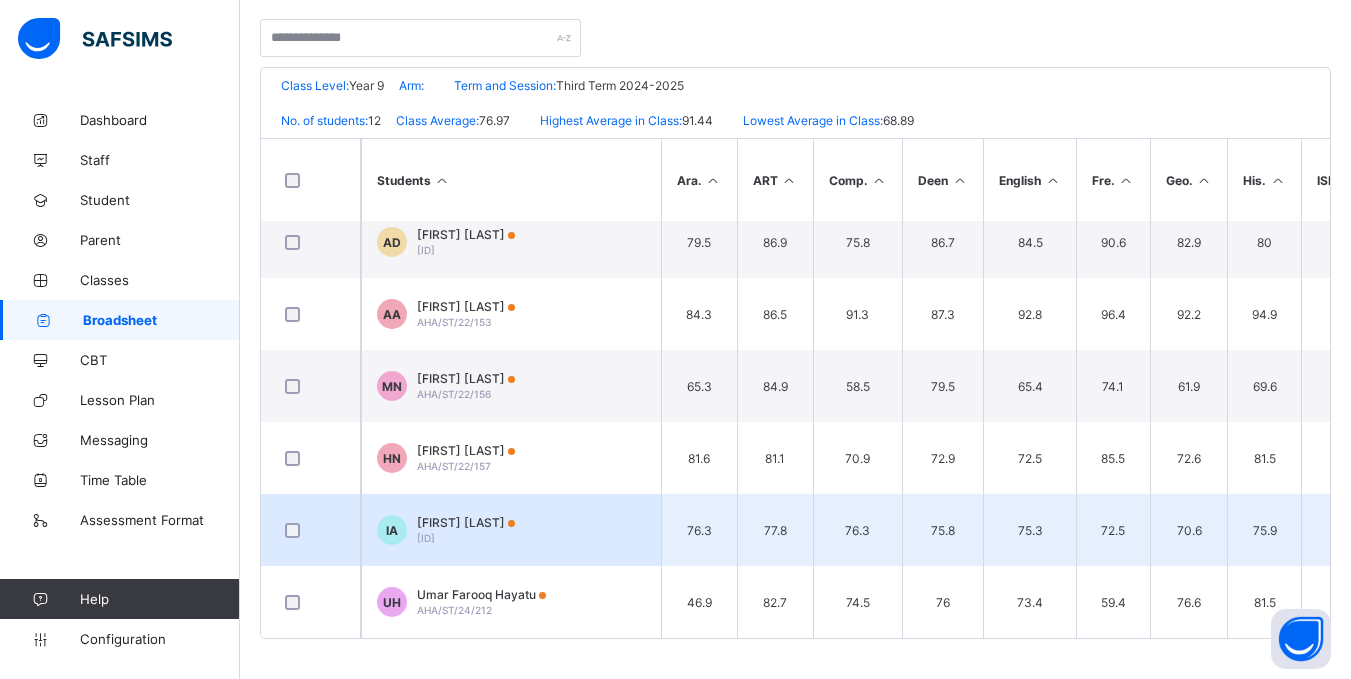 click on "Ismail Dhabihullah Abdullahi   AHA/ST/23/182" at bounding box center (466, 530) 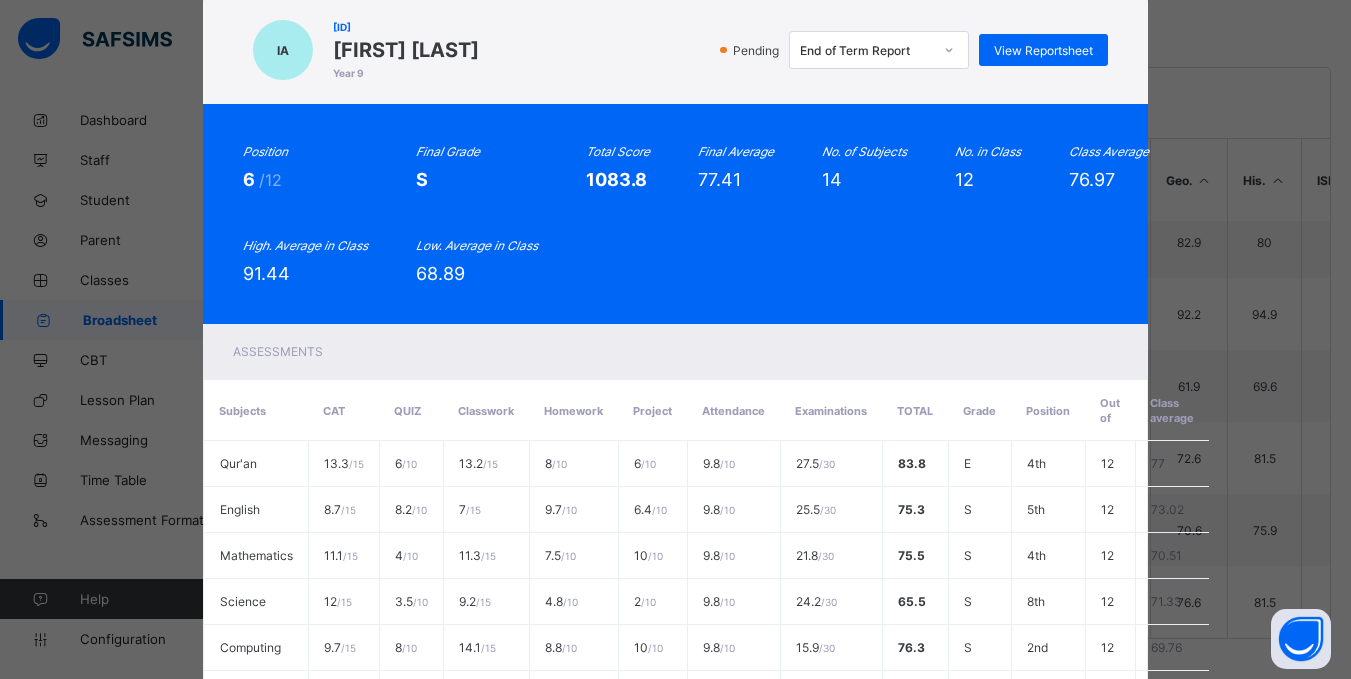 scroll, scrollTop: 0, scrollLeft: 0, axis: both 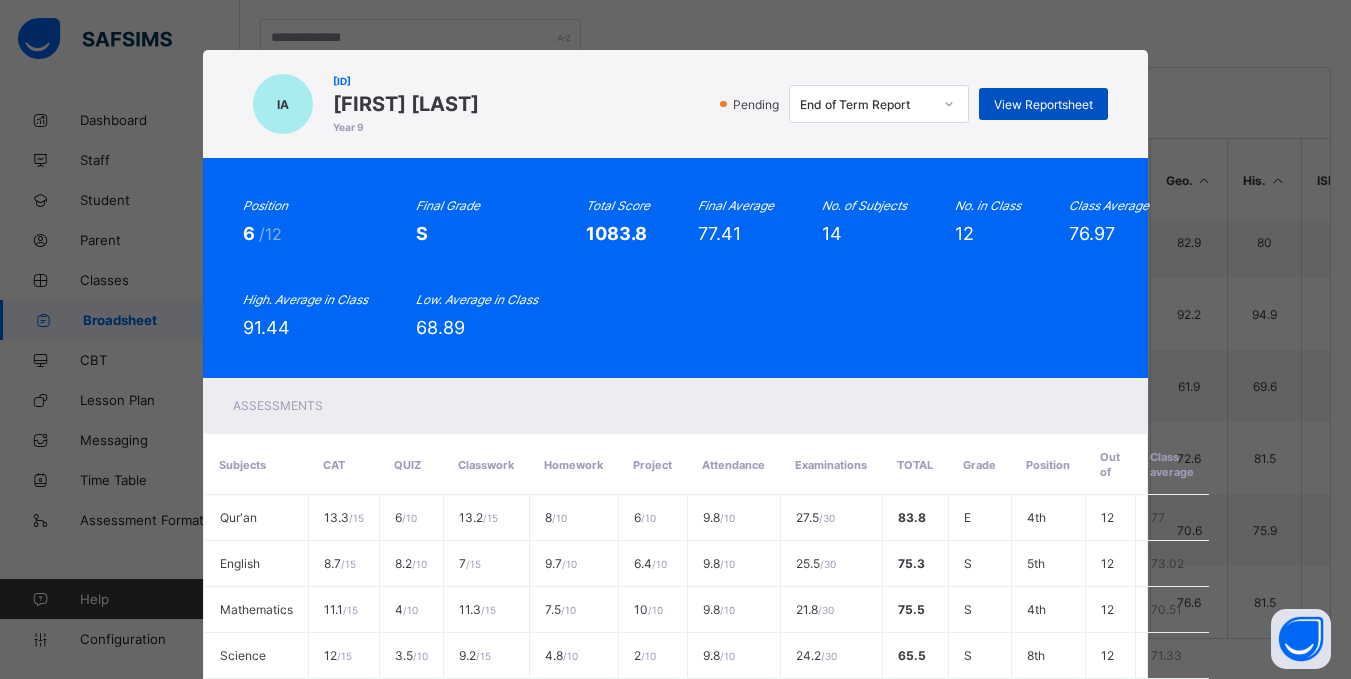 click on "View Reportsheet" at bounding box center (1043, 104) 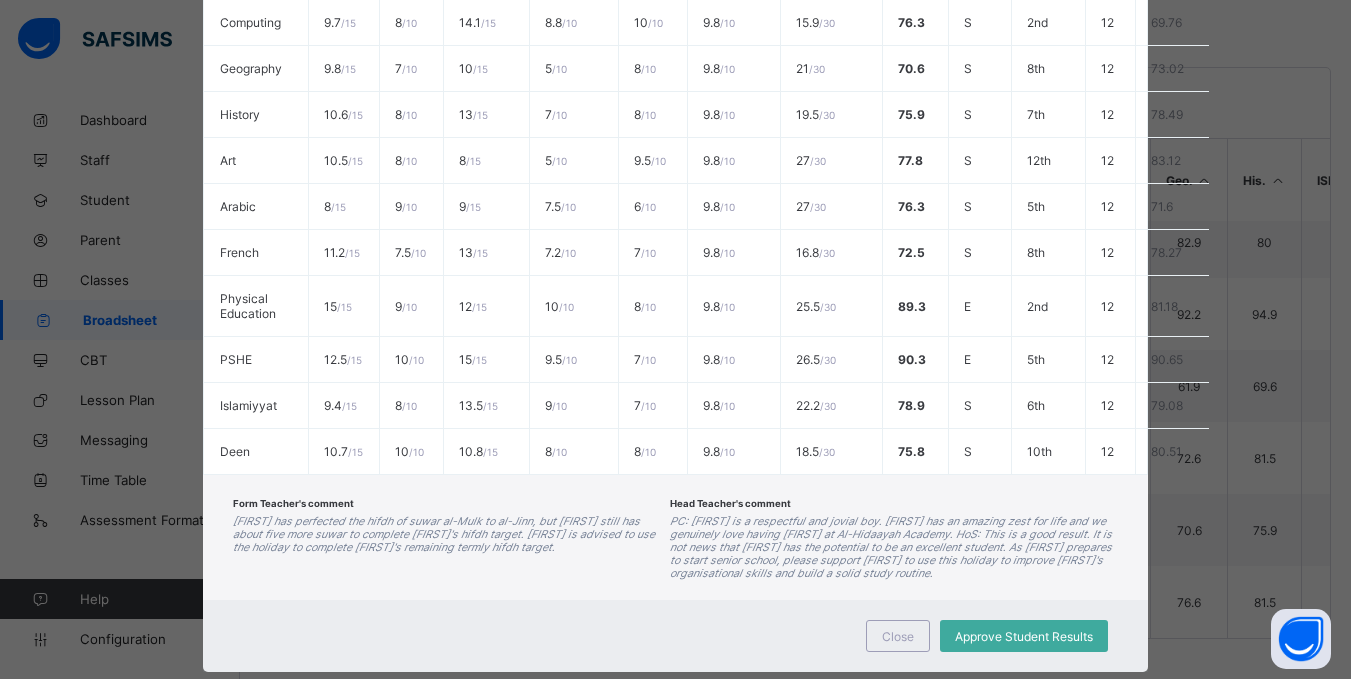 scroll, scrollTop: 722, scrollLeft: 0, axis: vertical 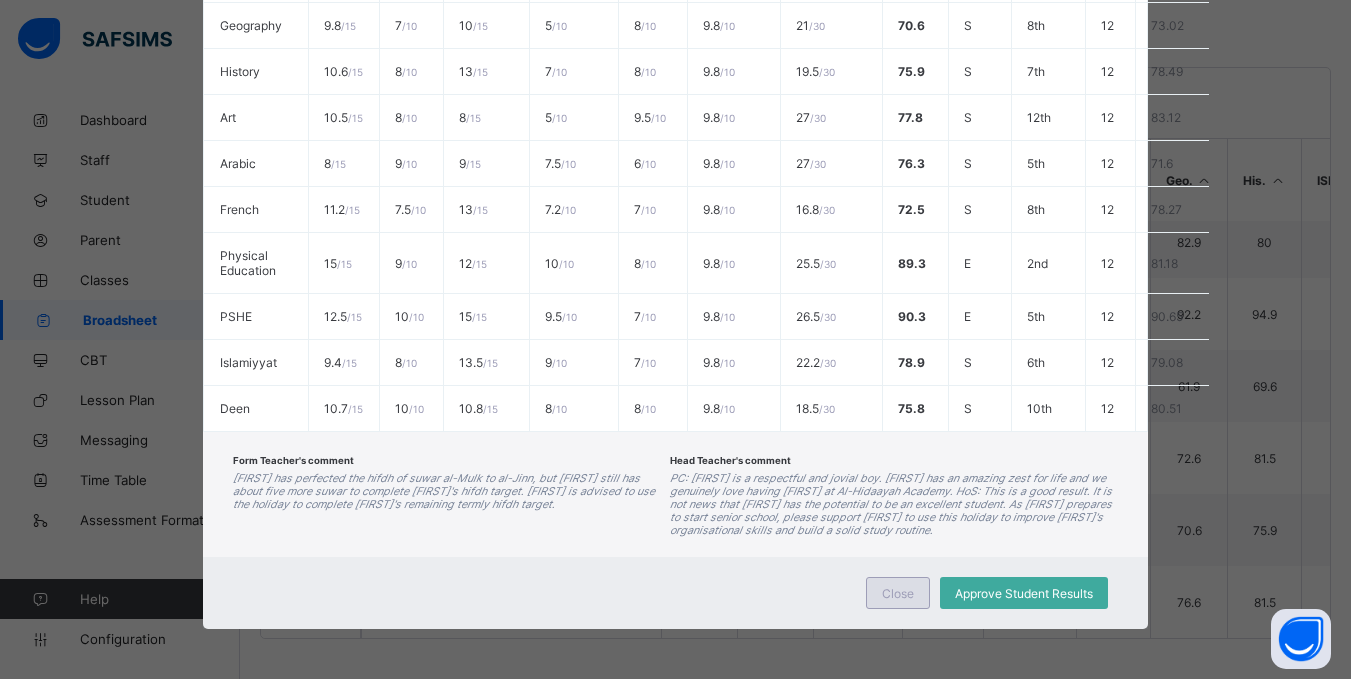 click on "Close" at bounding box center (898, 593) 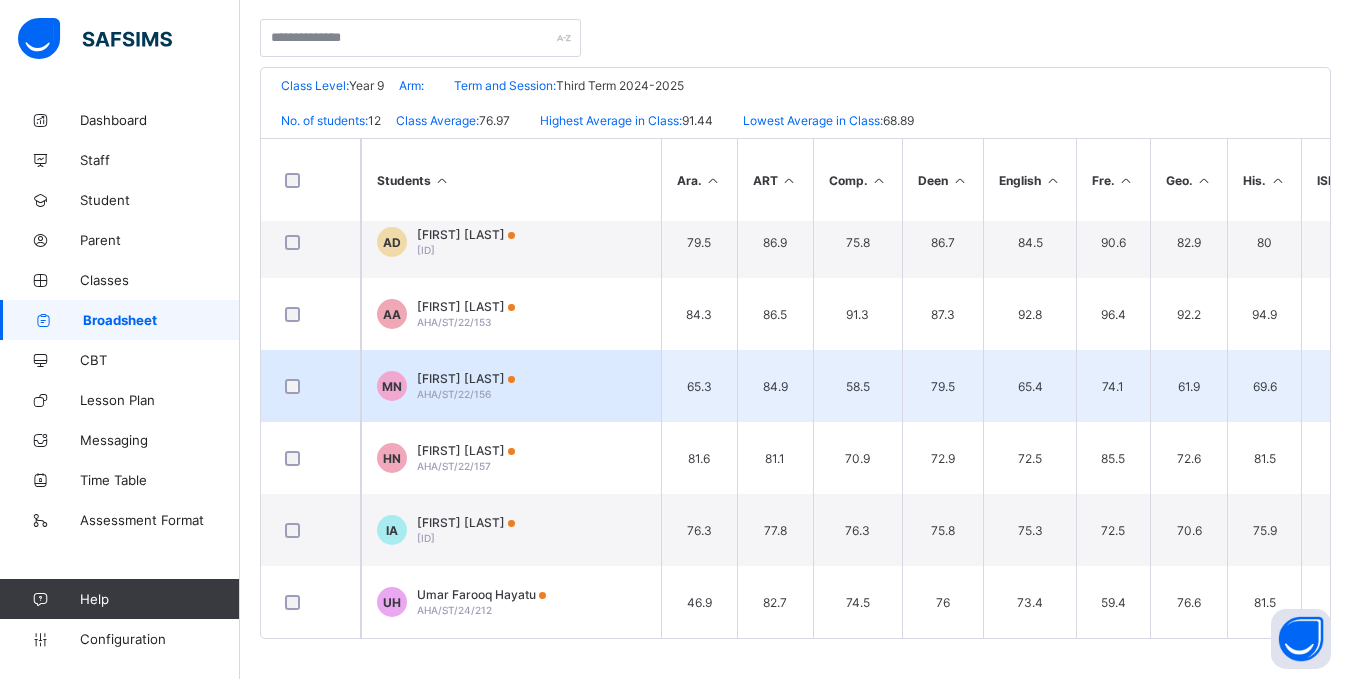 click on "Muhammad  Habib Nuhu   AHA/ST/22/156" at bounding box center [466, 386] 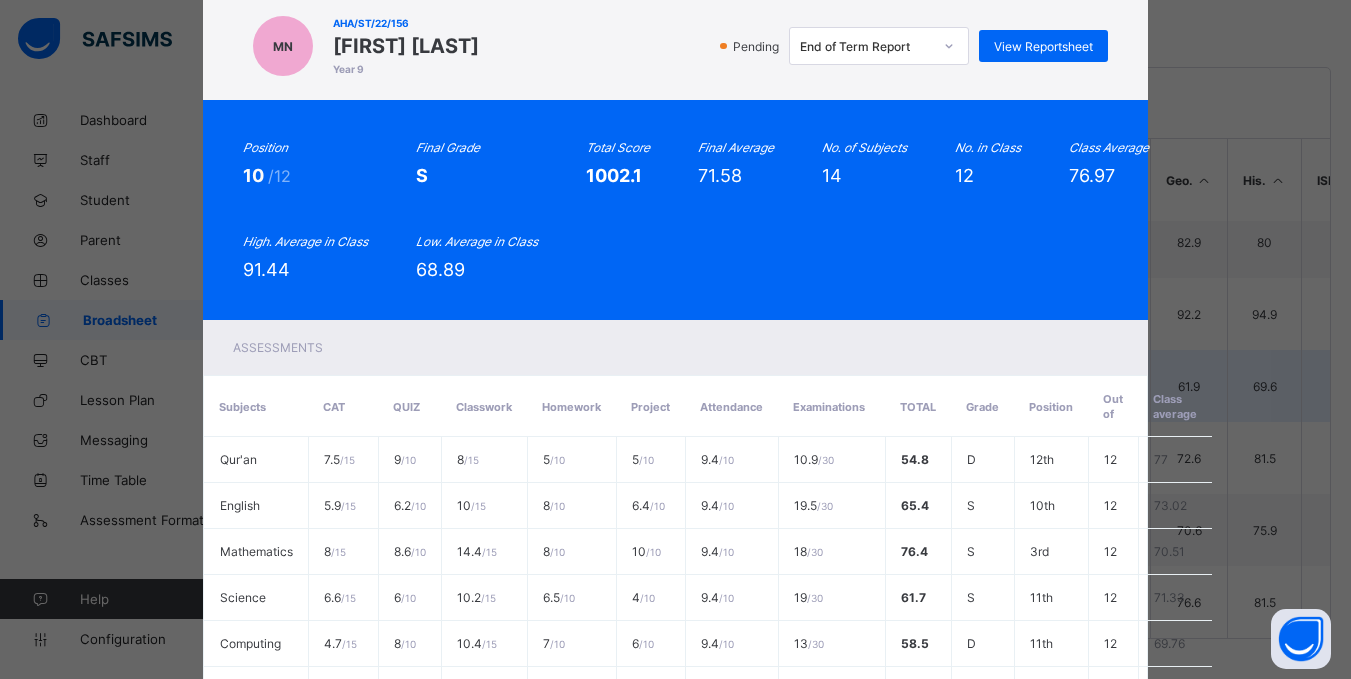 scroll, scrollTop: 0, scrollLeft: 0, axis: both 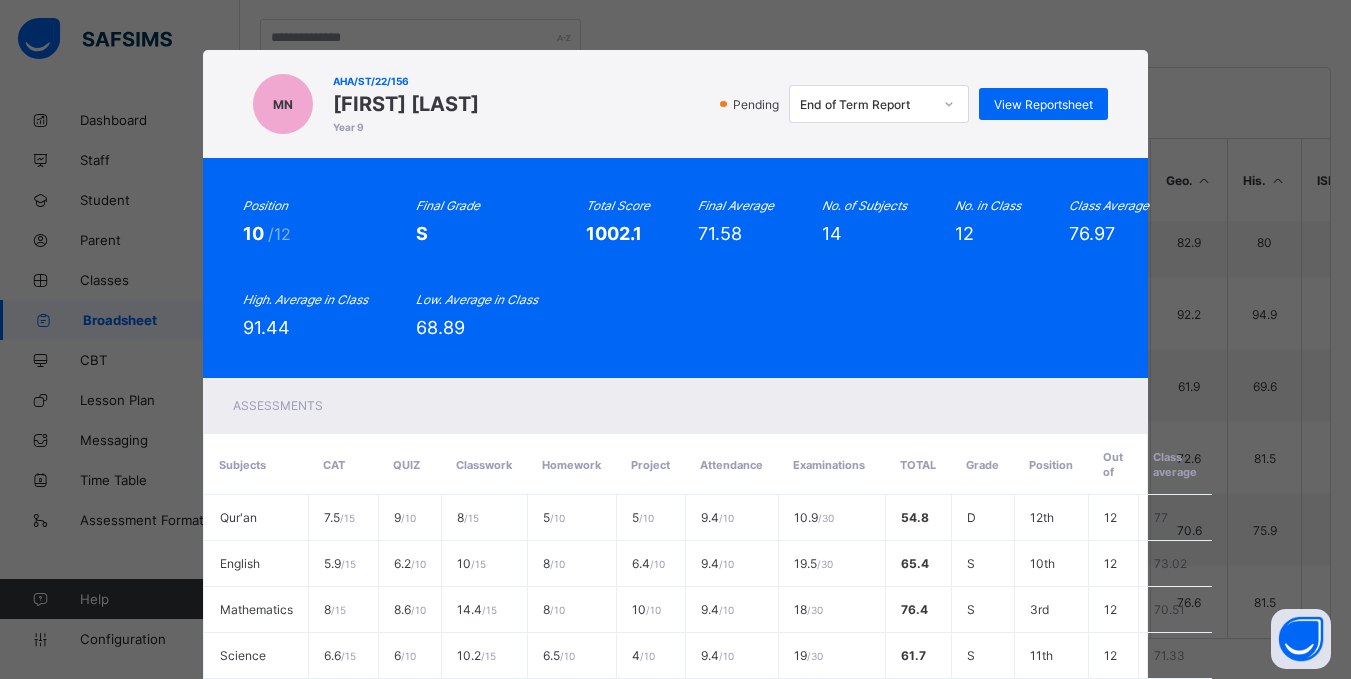 click on "Pending End of Term Report View Reportsheet" at bounding box center [799, 104] 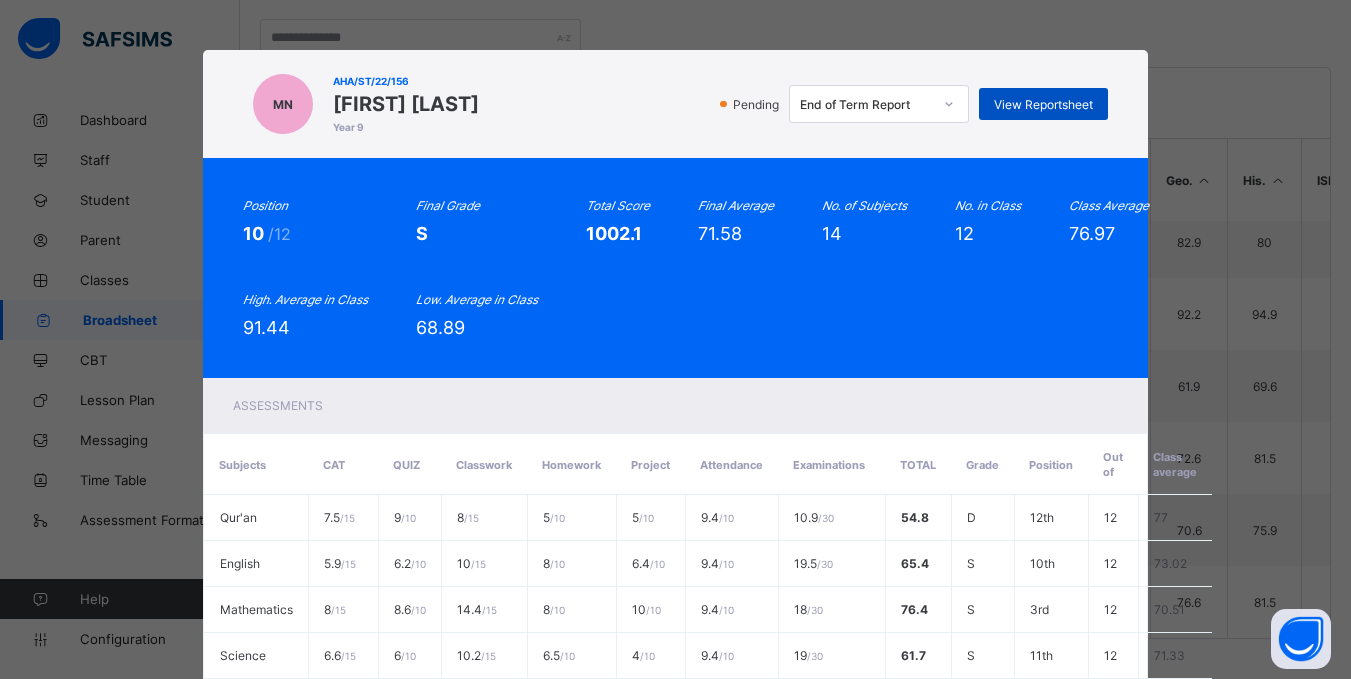 click on "View Reportsheet" at bounding box center [1043, 104] 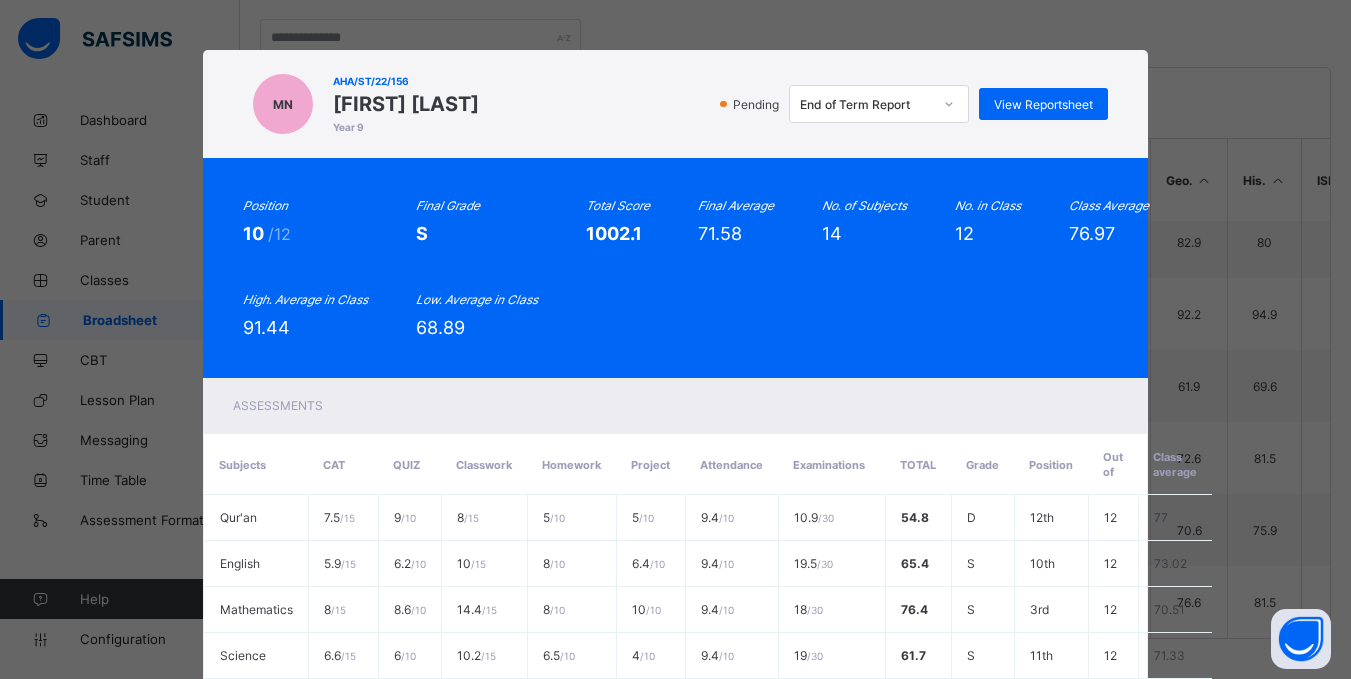 scroll, scrollTop: 709, scrollLeft: 0, axis: vertical 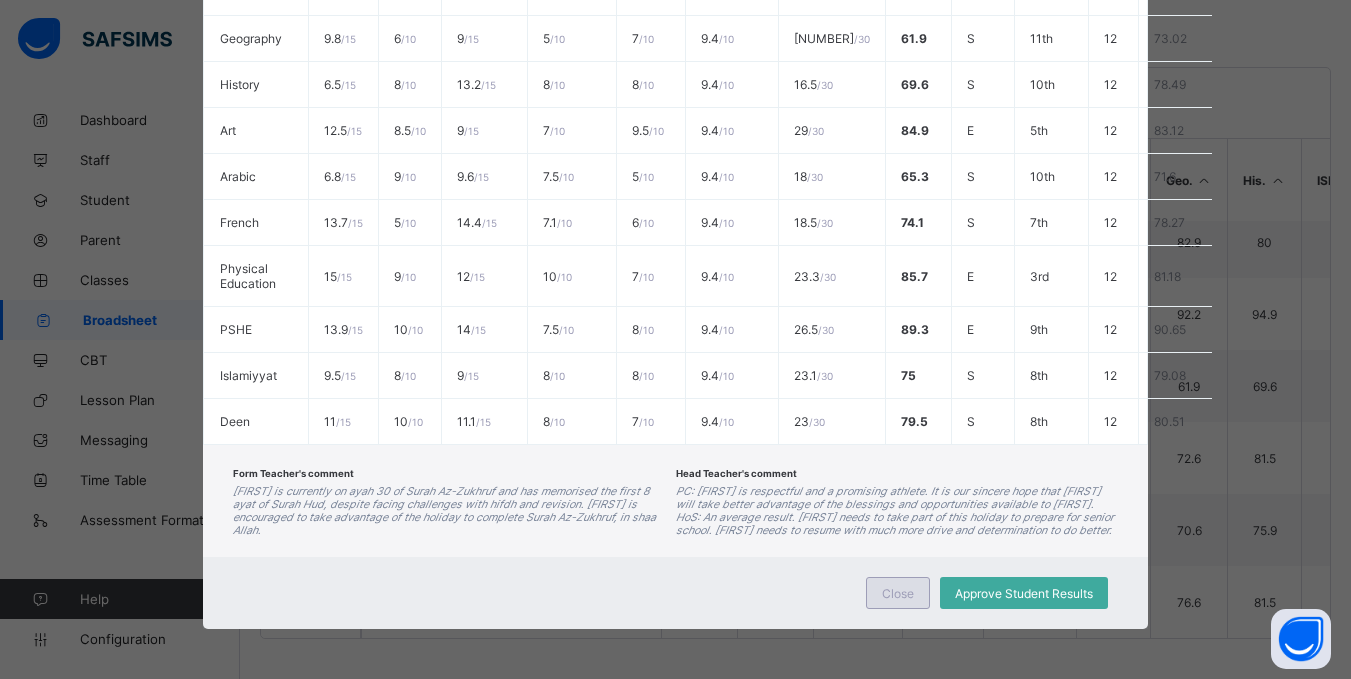 click on "Close" at bounding box center (898, 593) 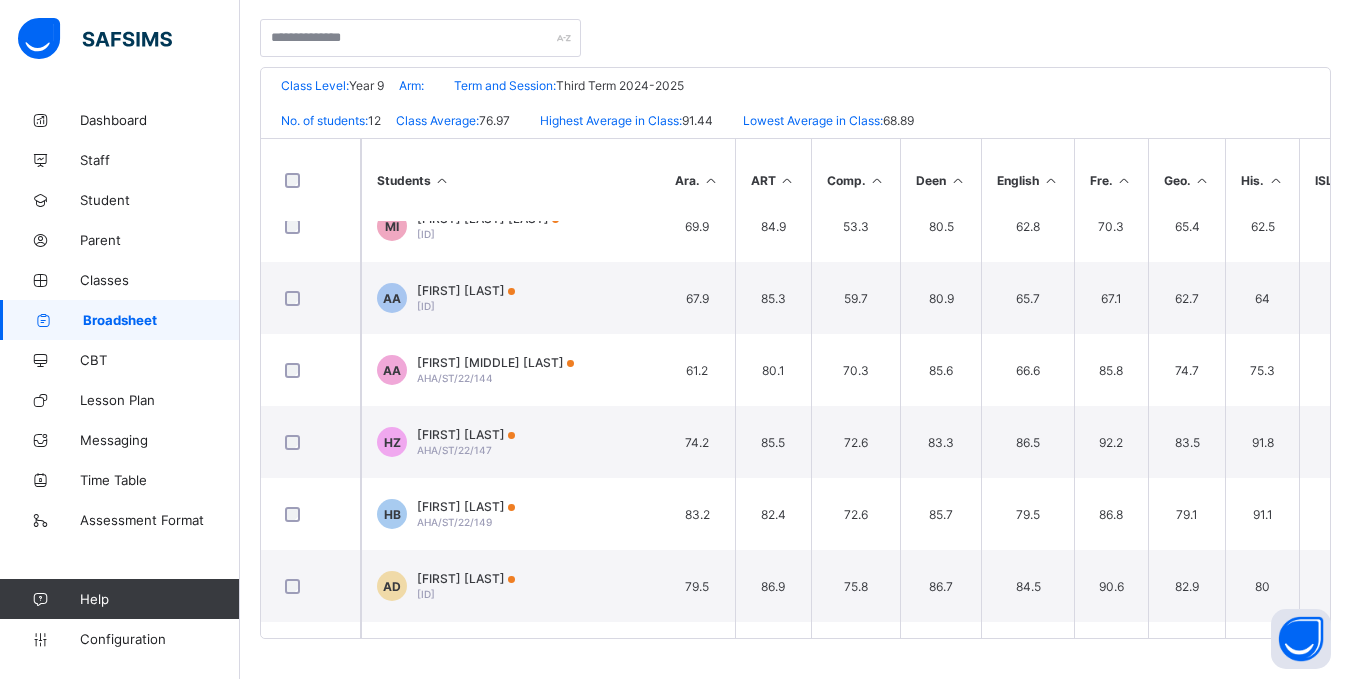 scroll, scrollTop: 0, scrollLeft: 2, axis: horizontal 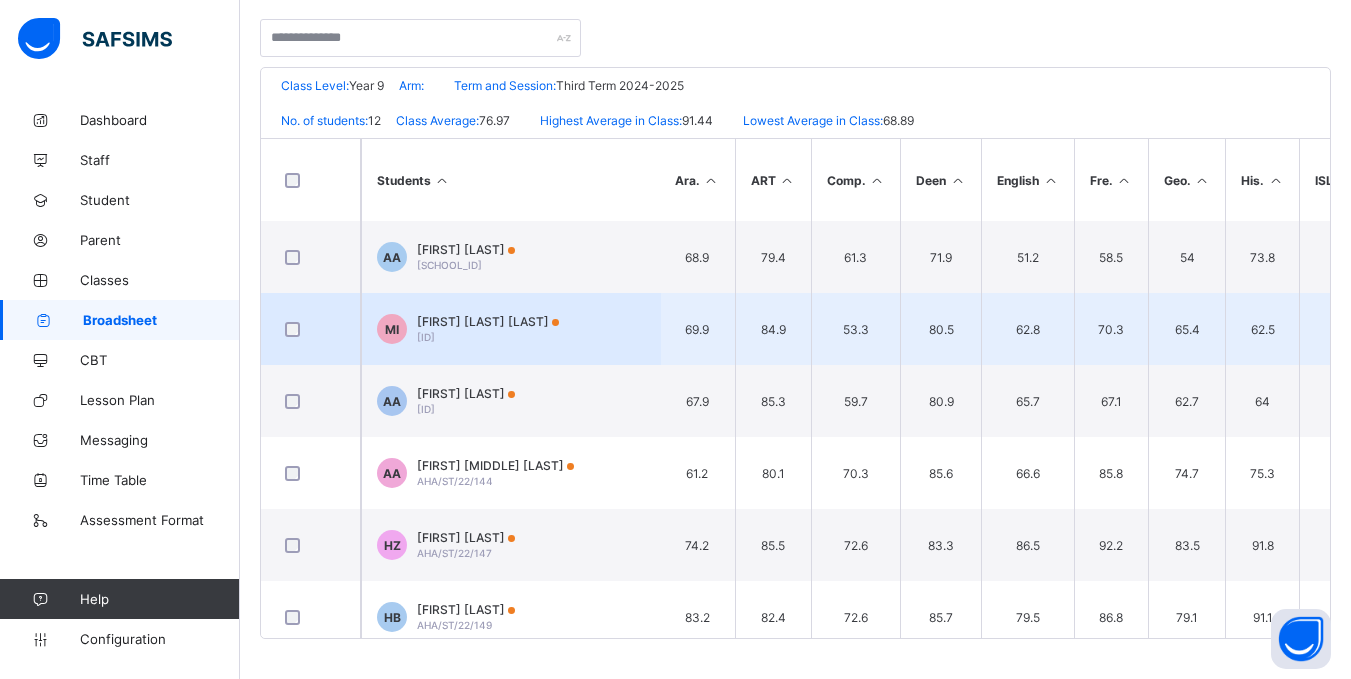 click on "Muhammad Abande  Imam" at bounding box center [488, 321] 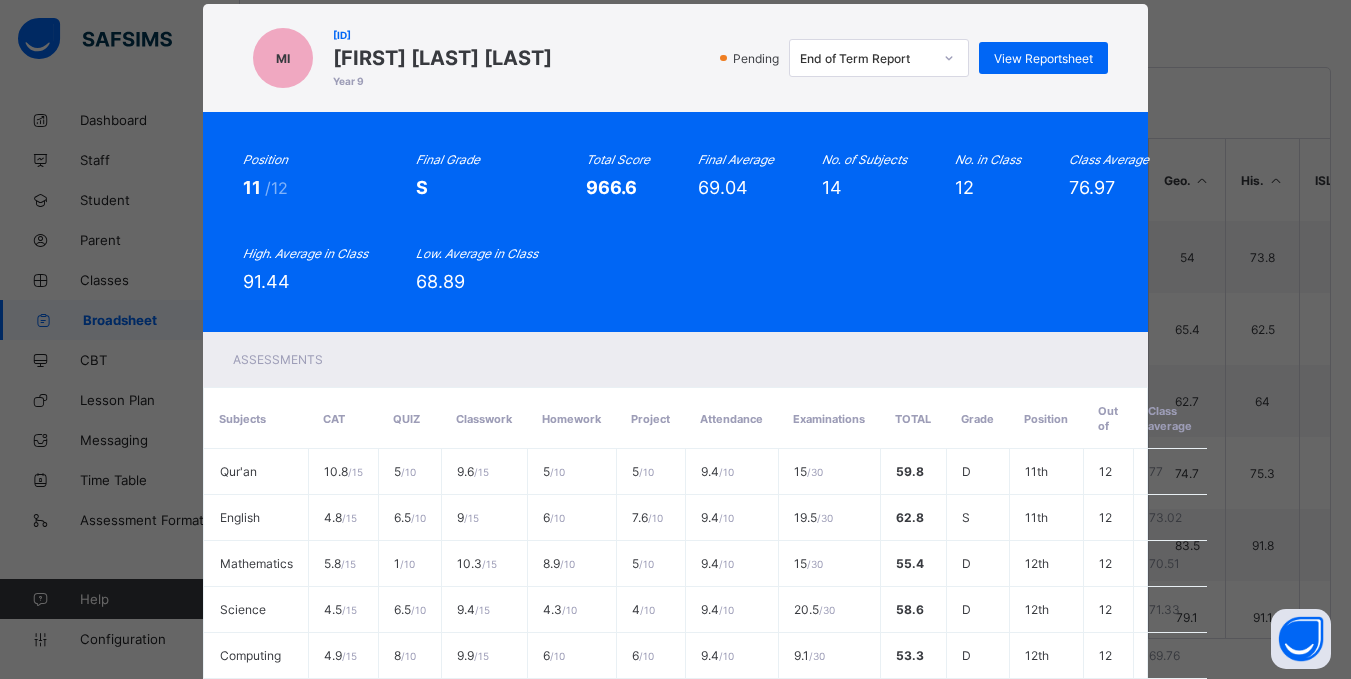 scroll, scrollTop: 0, scrollLeft: 0, axis: both 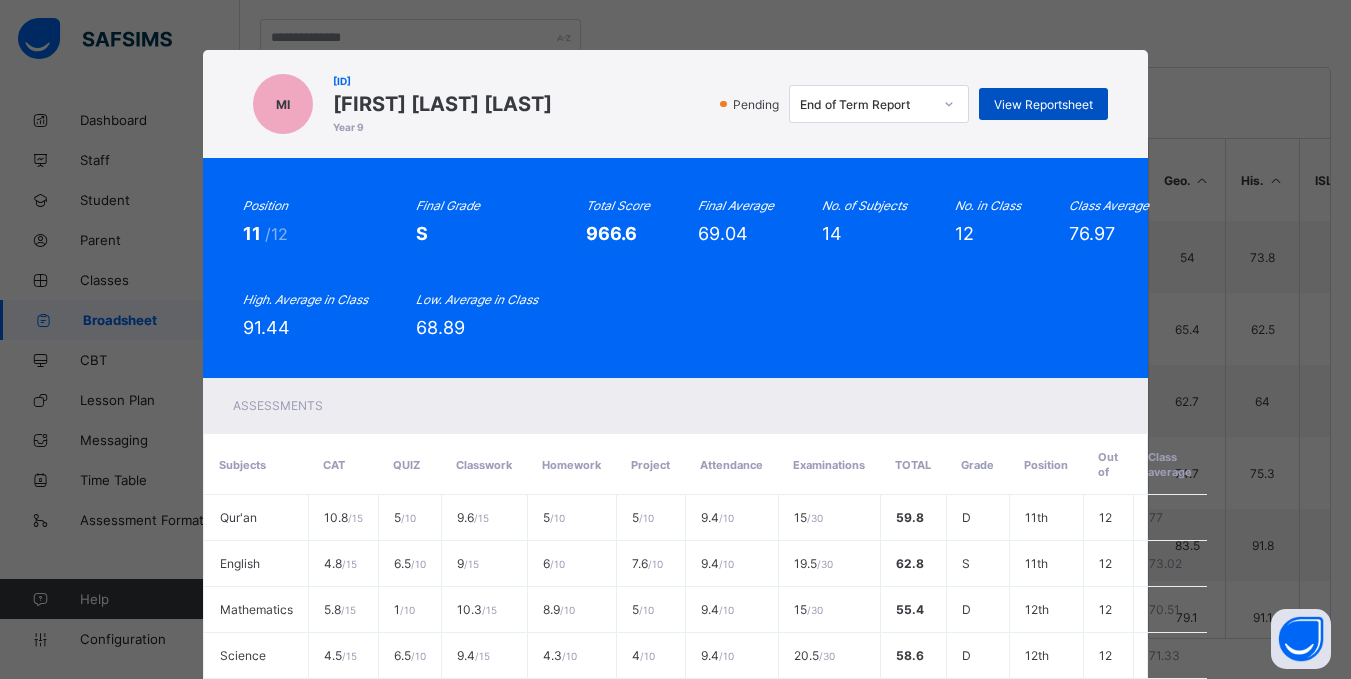 click on "View Reportsheet" at bounding box center [1043, 104] 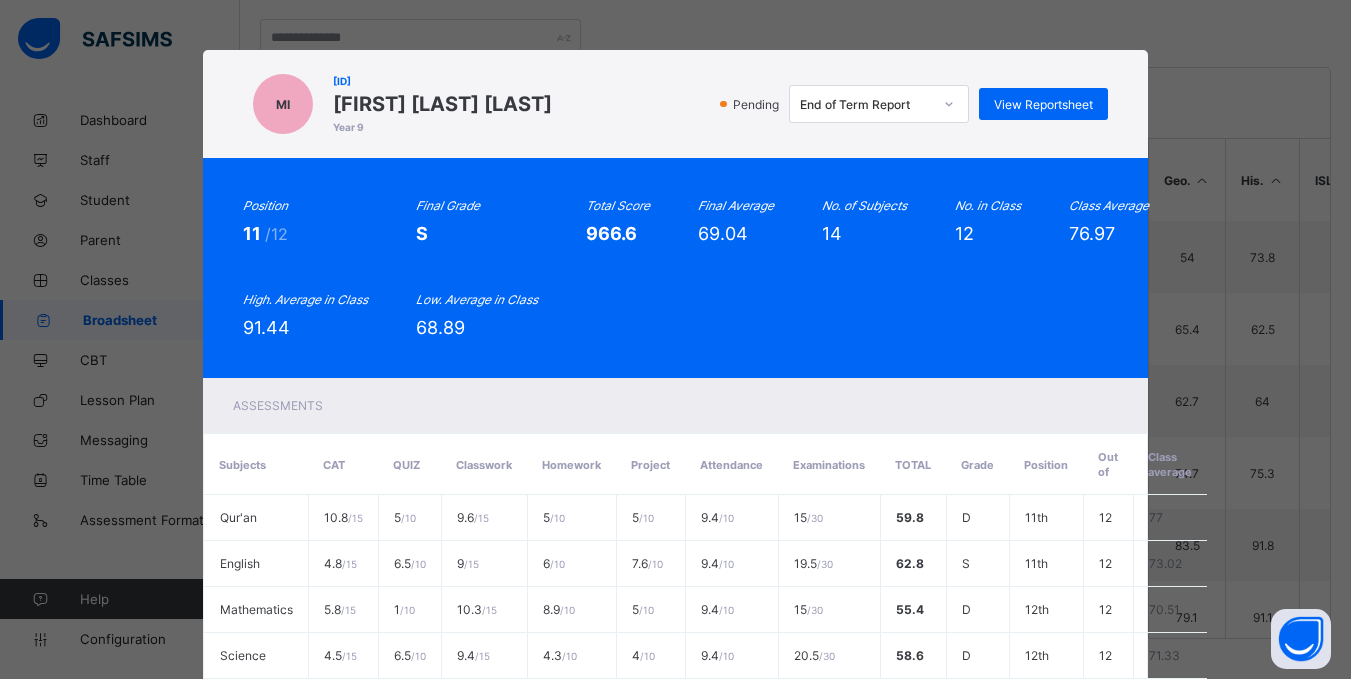 scroll, scrollTop: 748, scrollLeft: 0, axis: vertical 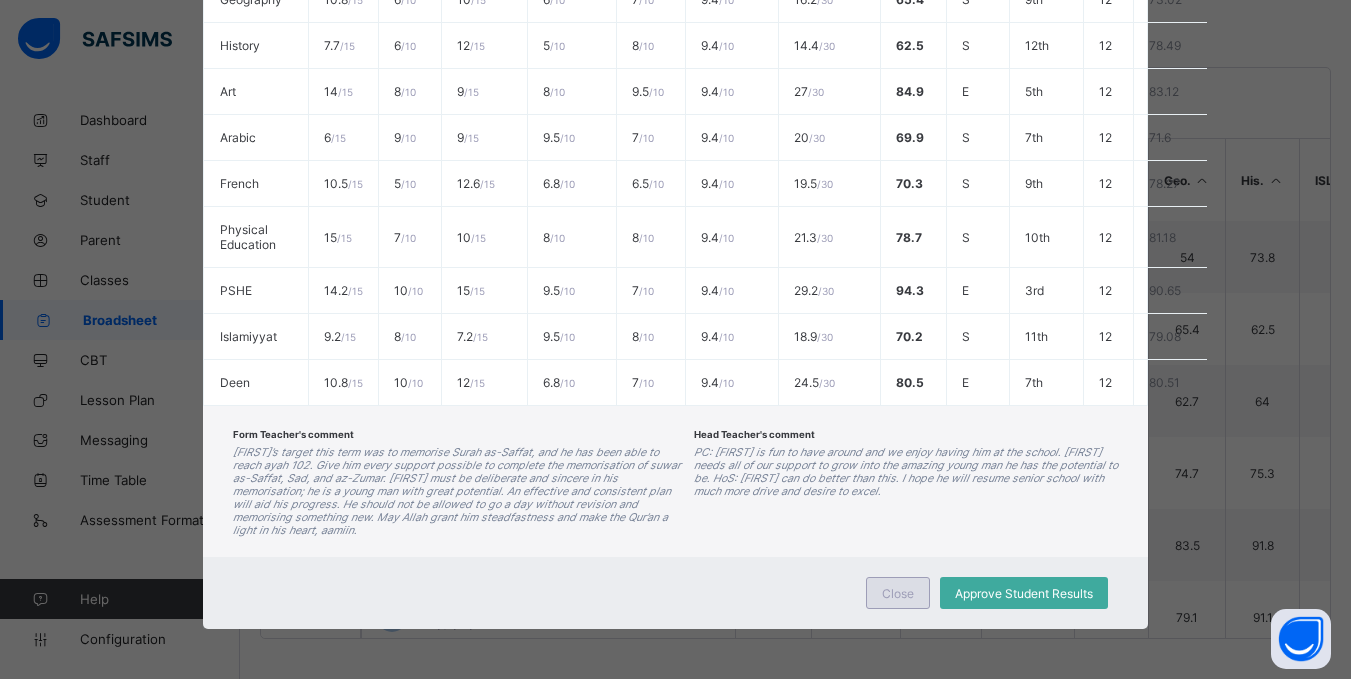 click on "Close" at bounding box center (898, 593) 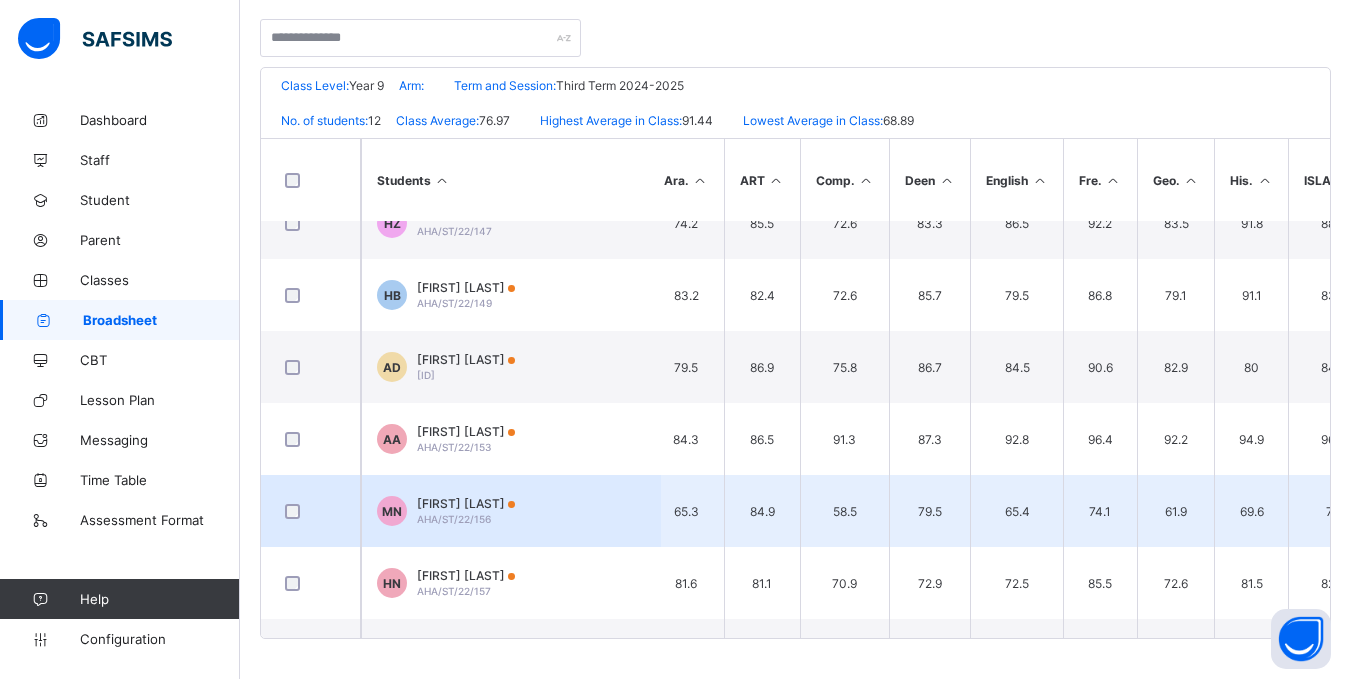 scroll, scrollTop: 455, scrollLeft: 13, axis: both 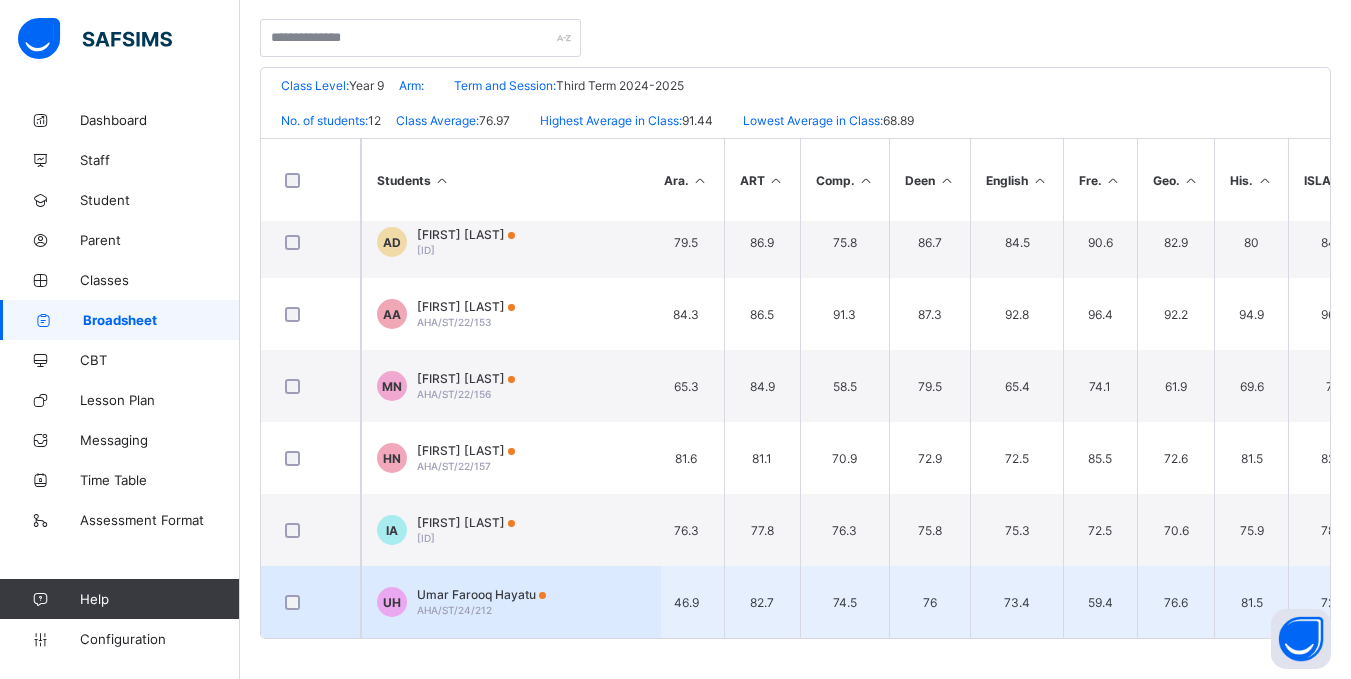 click on "Umar Farooq Hayatu" at bounding box center [481, 594] 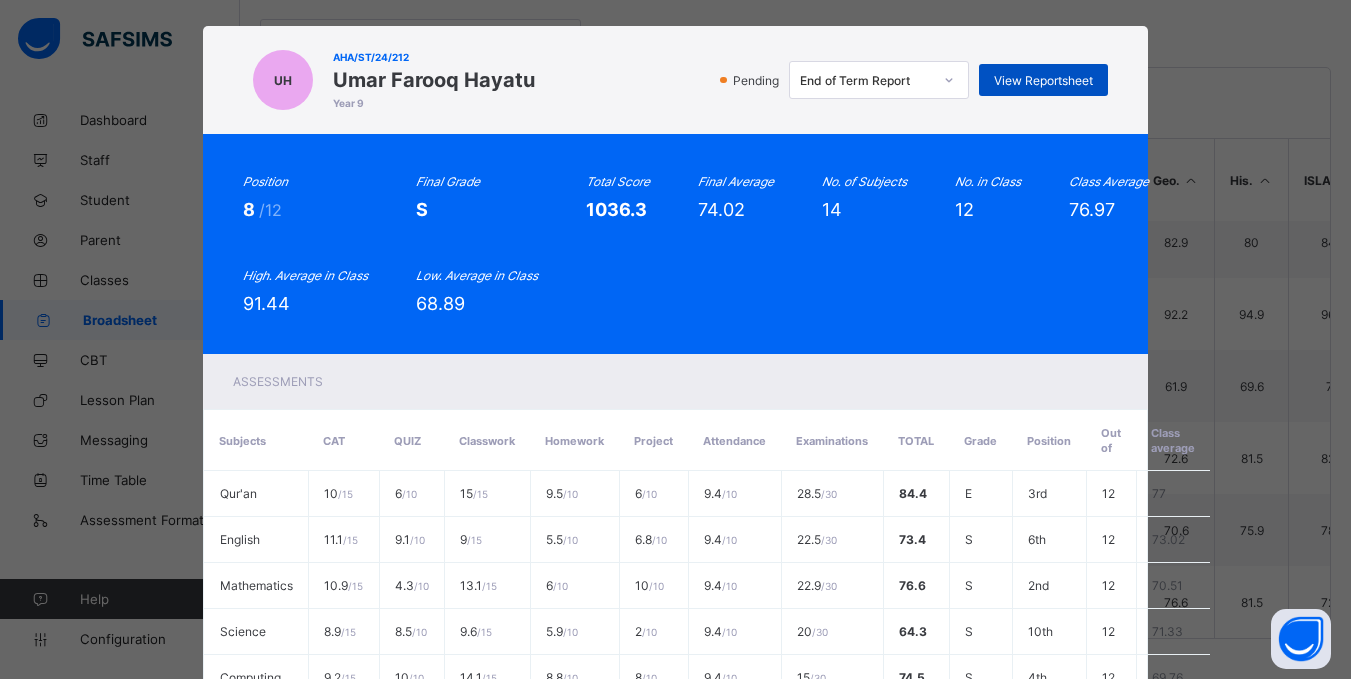 scroll, scrollTop: 23, scrollLeft: 0, axis: vertical 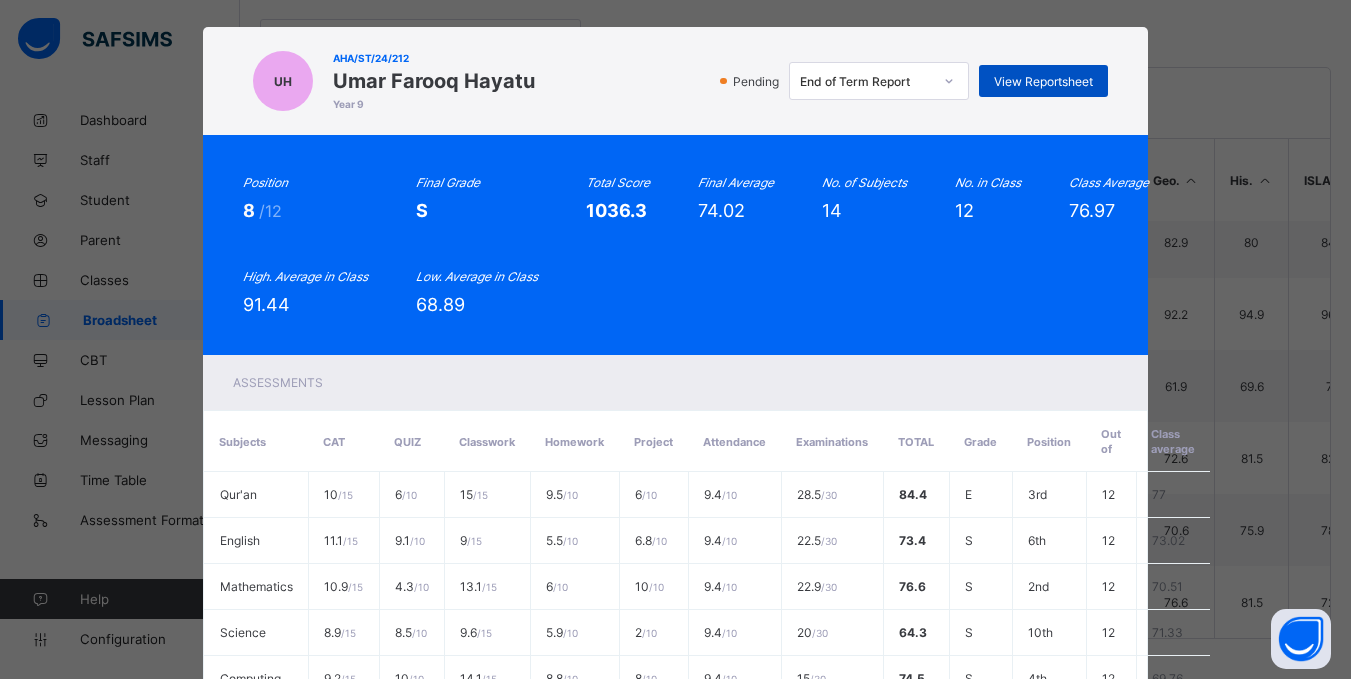 click on "View Reportsheet" at bounding box center (1043, 81) 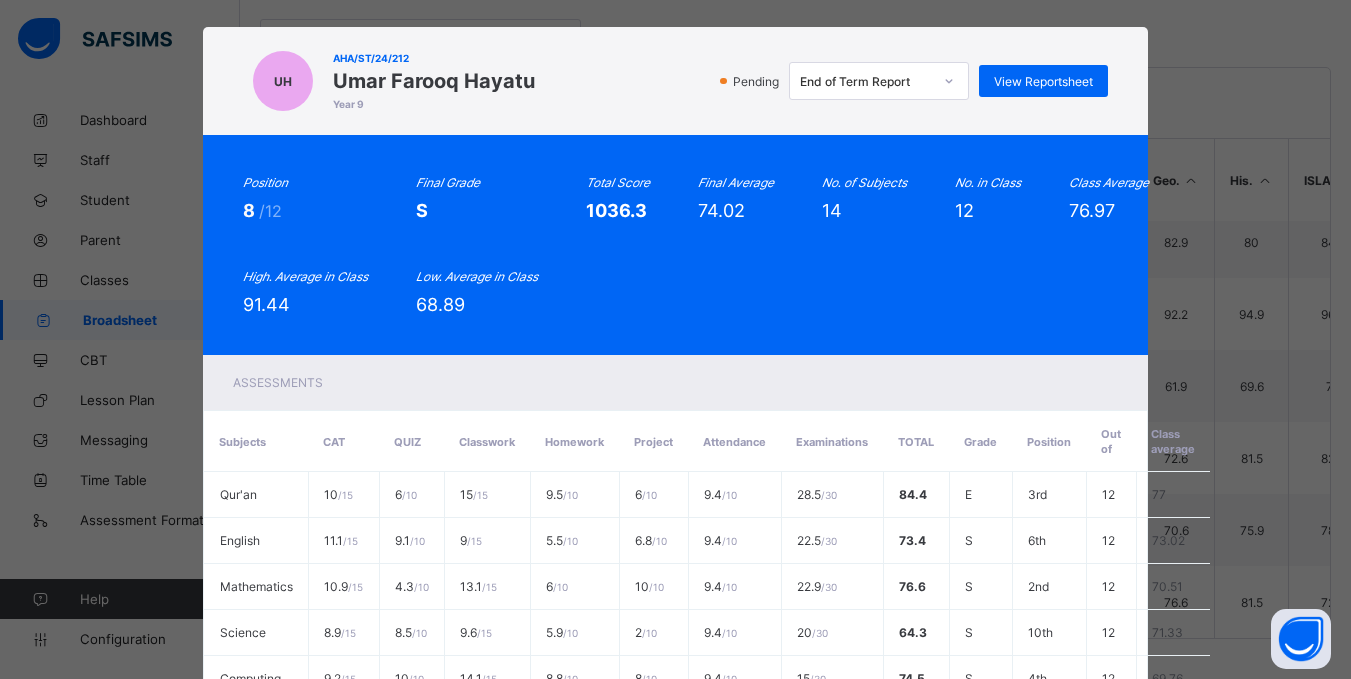 scroll, scrollTop: 709, scrollLeft: 0, axis: vertical 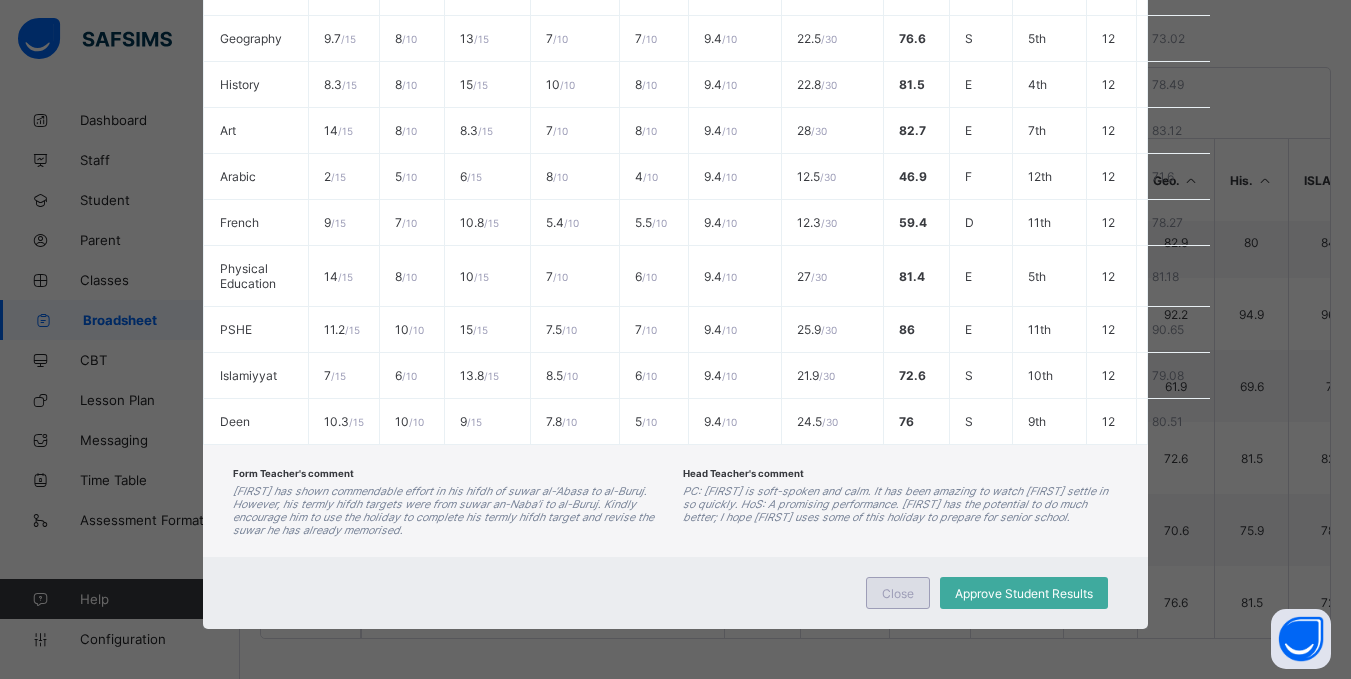 click on "Close" at bounding box center (898, 593) 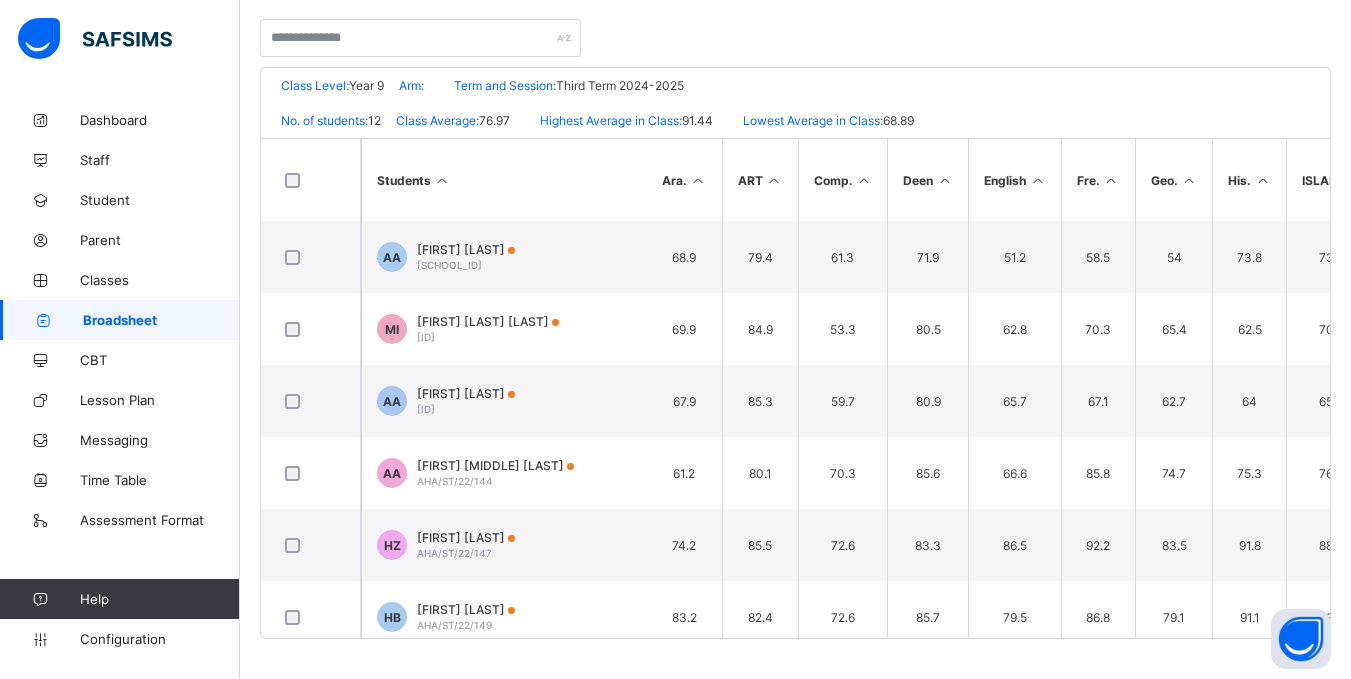 scroll, scrollTop: 0, scrollLeft: 12, axis: horizontal 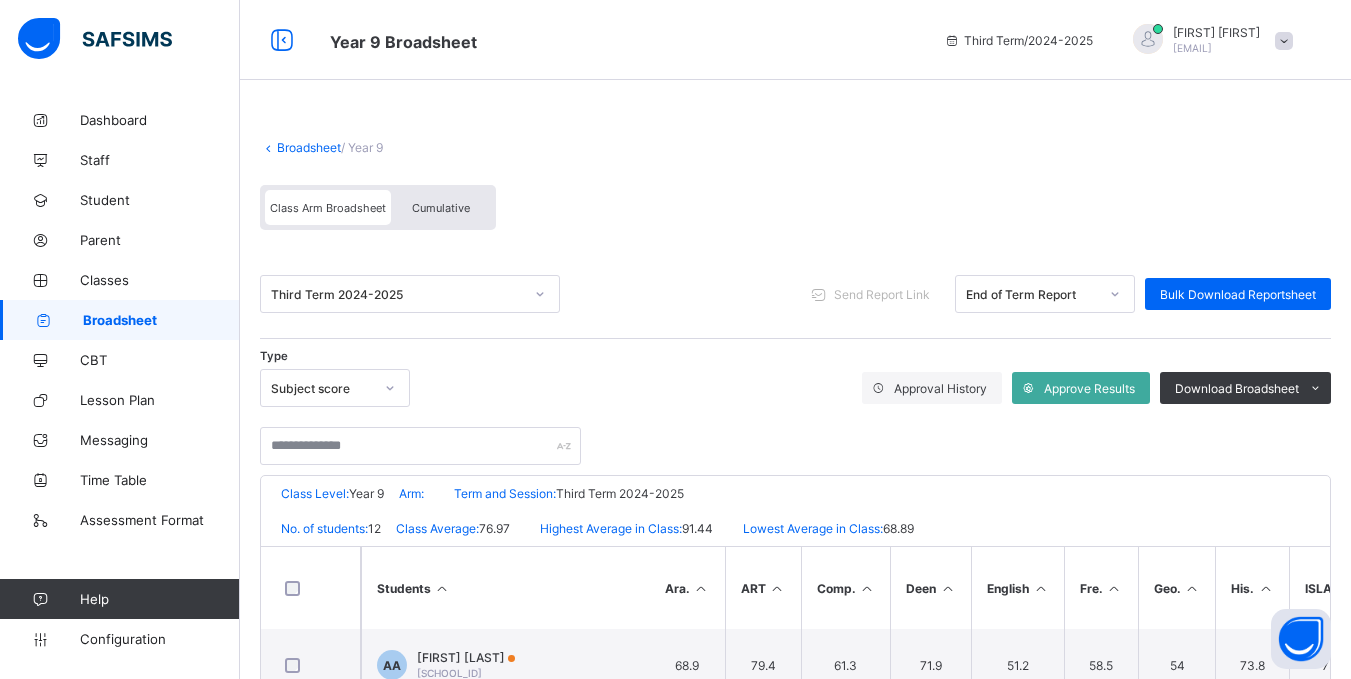 click on "Broadsheet" at bounding box center (309, 147) 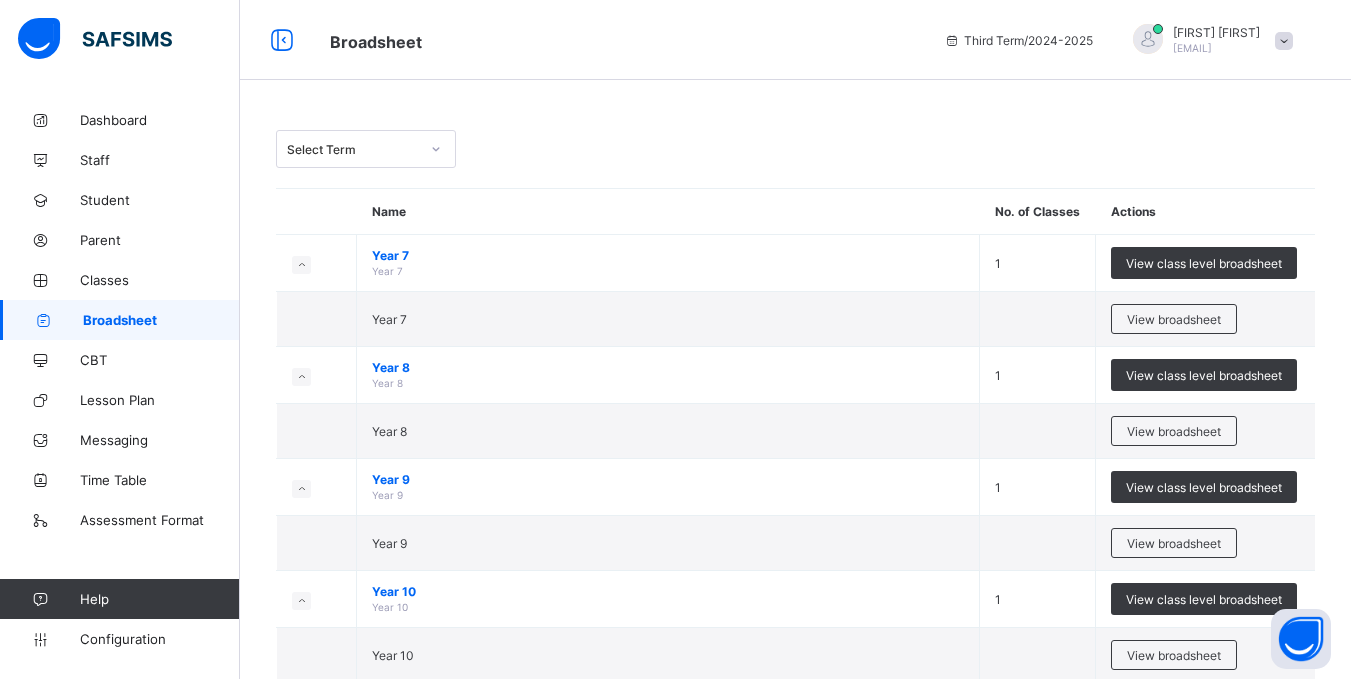 scroll, scrollTop: 278, scrollLeft: 0, axis: vertical 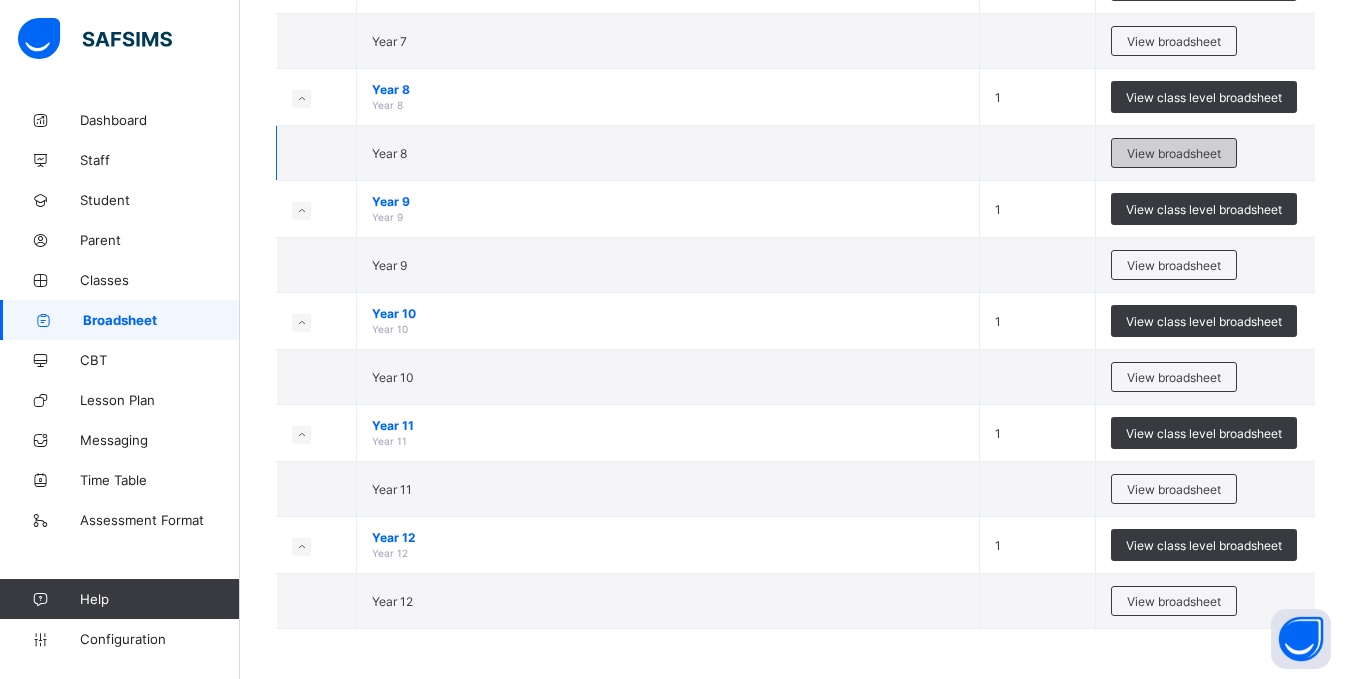 click on "View broadsheet" at bounding box center [1174, 153] 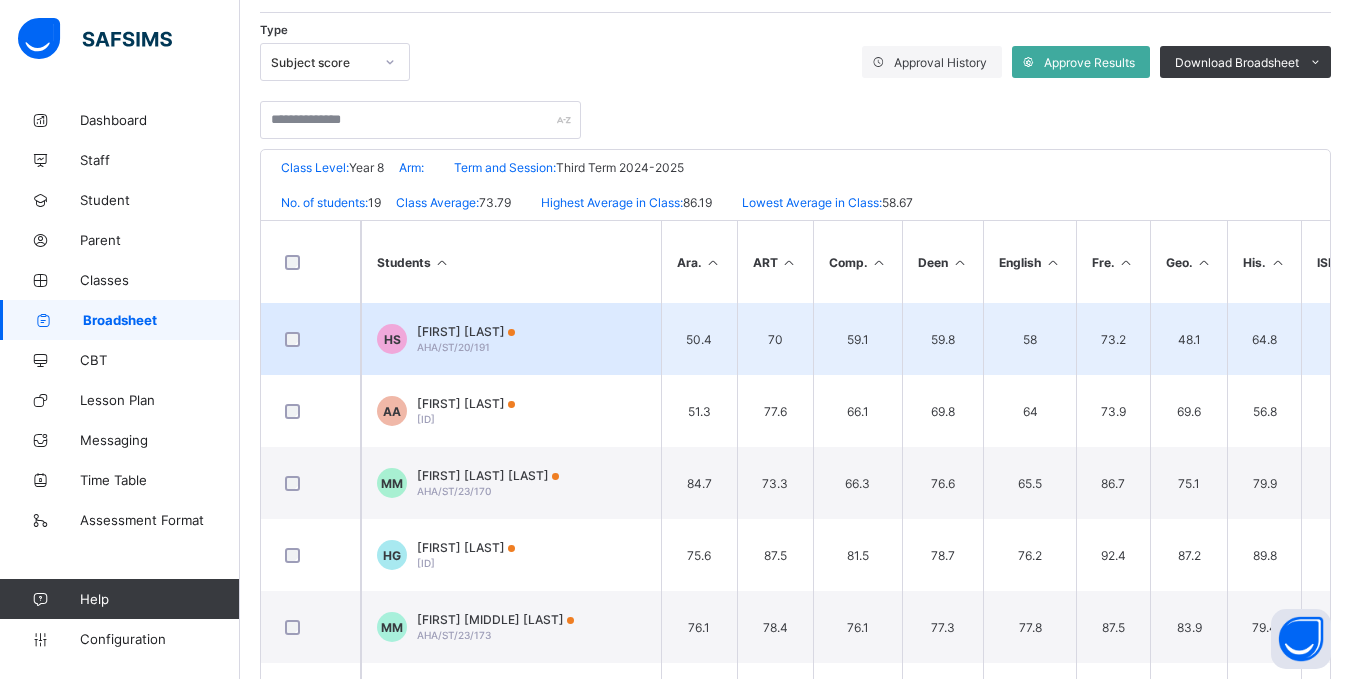 scroll, scrollTop: 327, scrollLeft: 0, axis: vertical 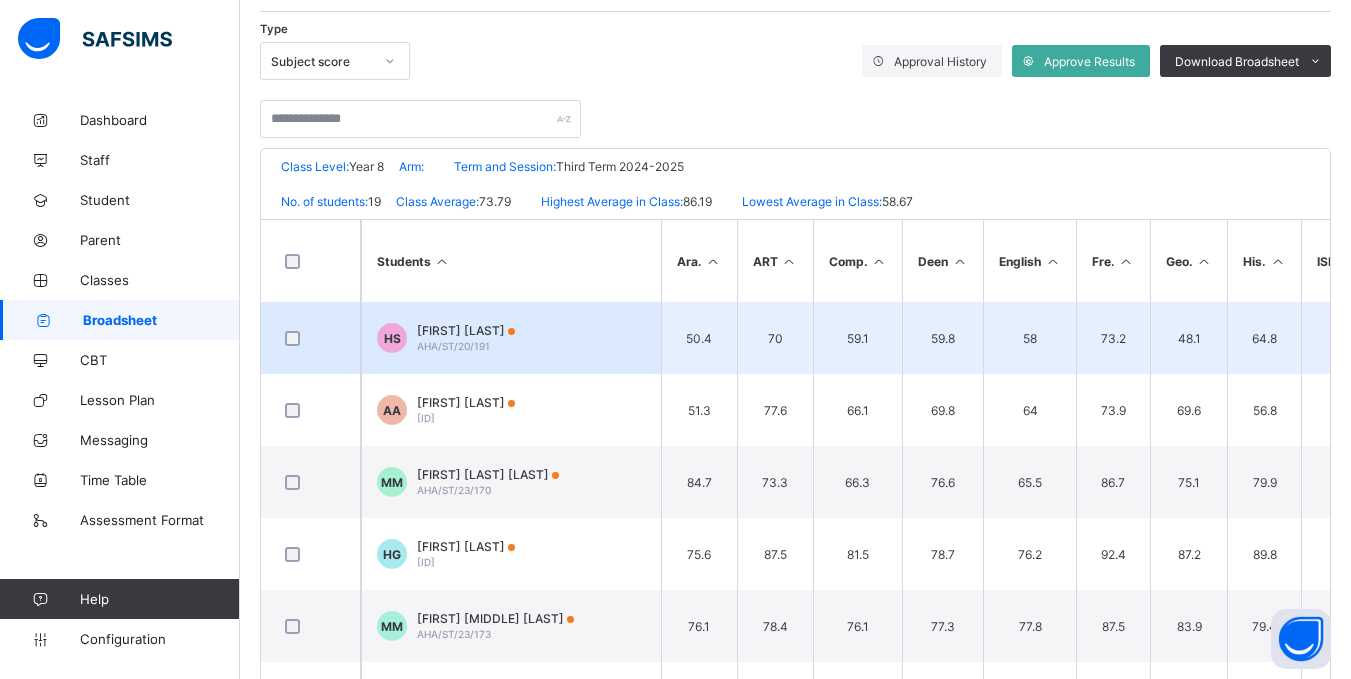 click on "Hassana  Hadi Sani" at bounding box center (466, 330) 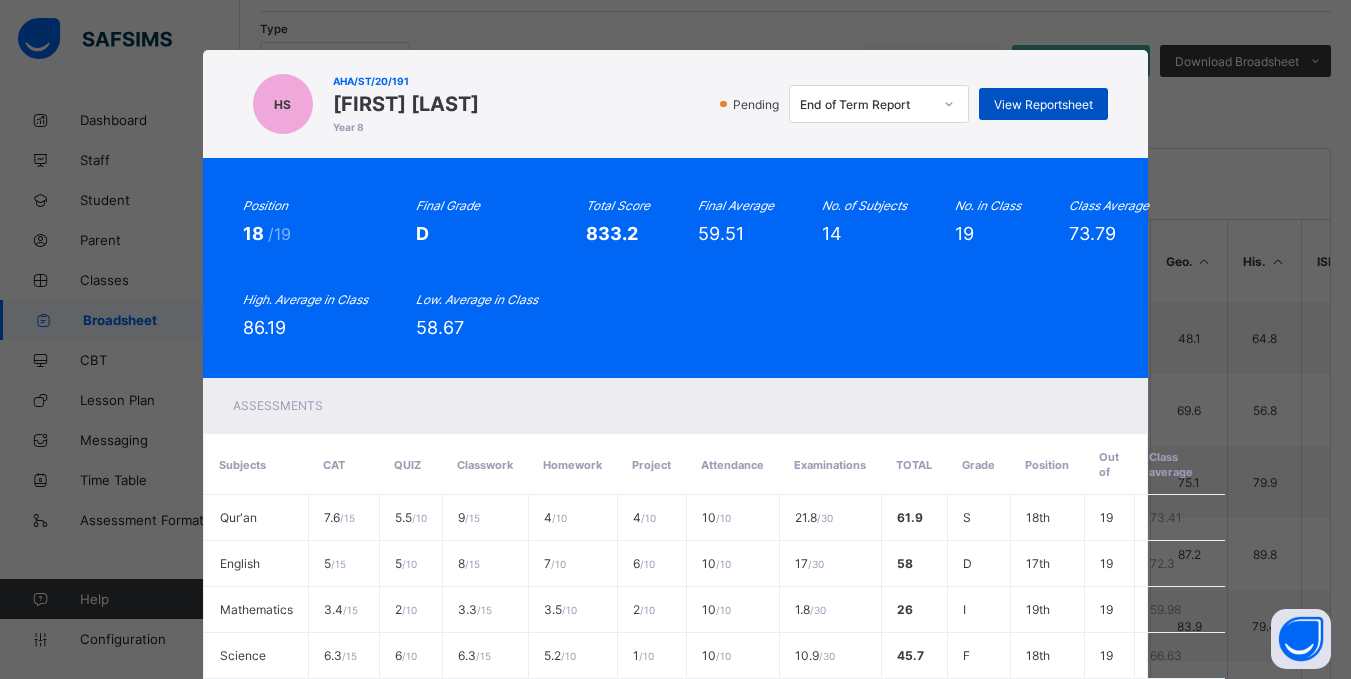 click on "View Reportsheet" at bounding box center (1043, 104) 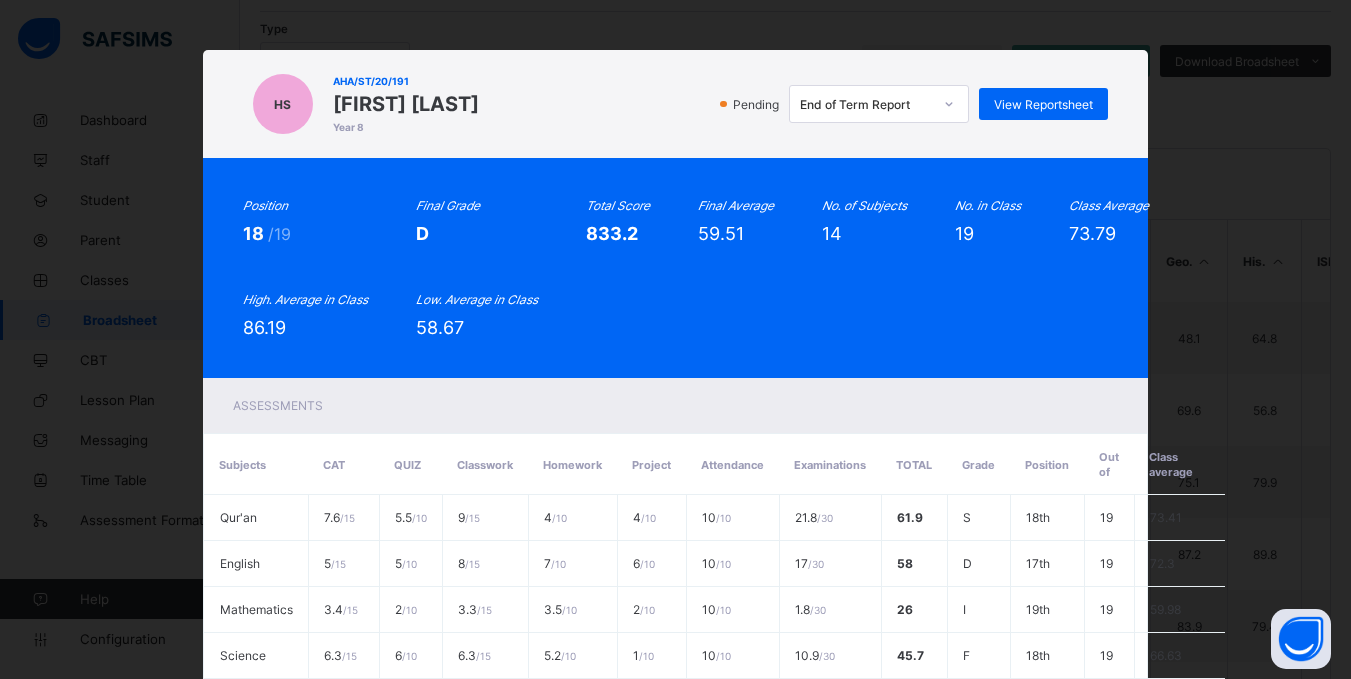 scroll, scrollTop: 735, scrollLeft: 0, axis: vertical 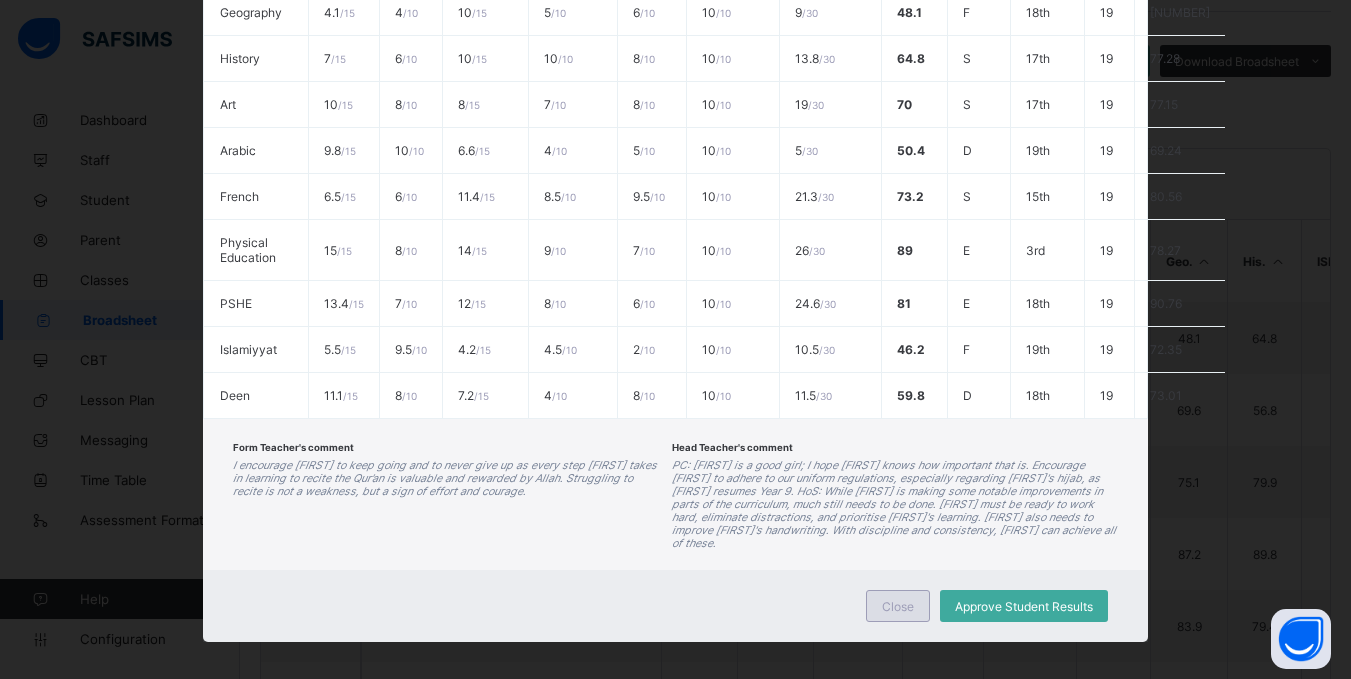 click on "Close" at bounding box center (898, 606) 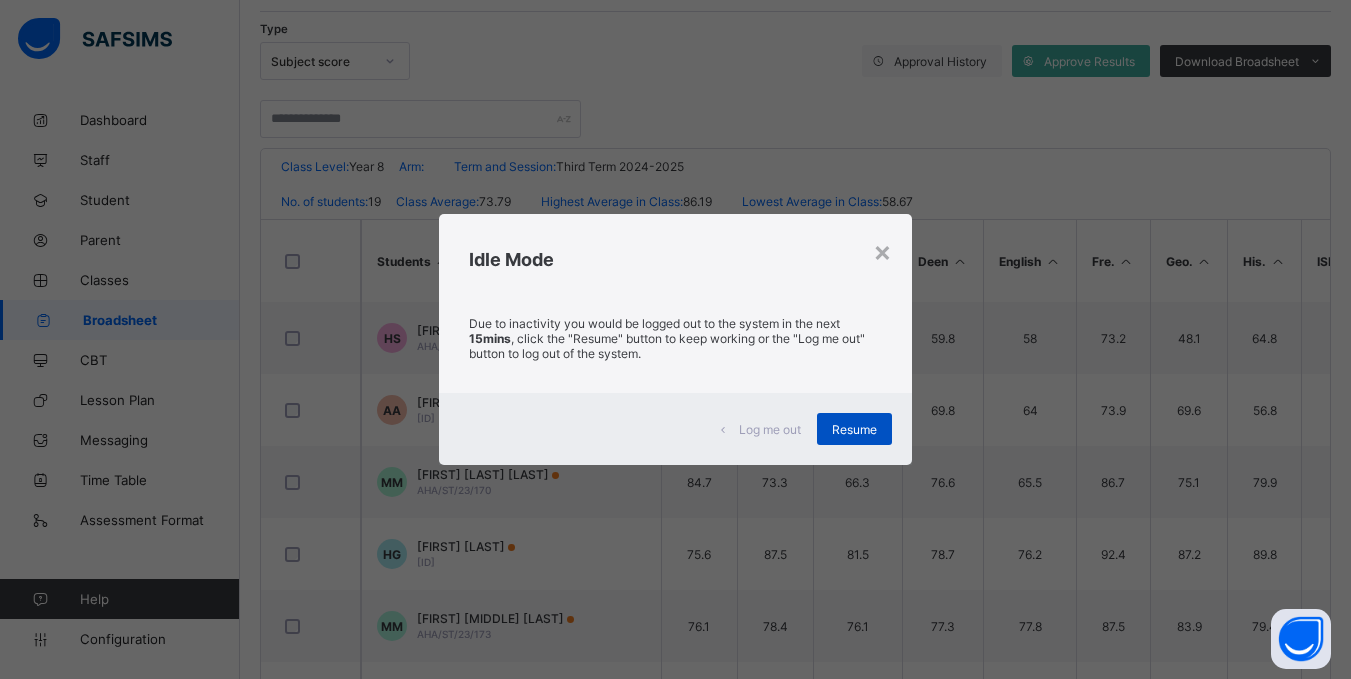 click on "Resume" at bounding box center [854, 429] 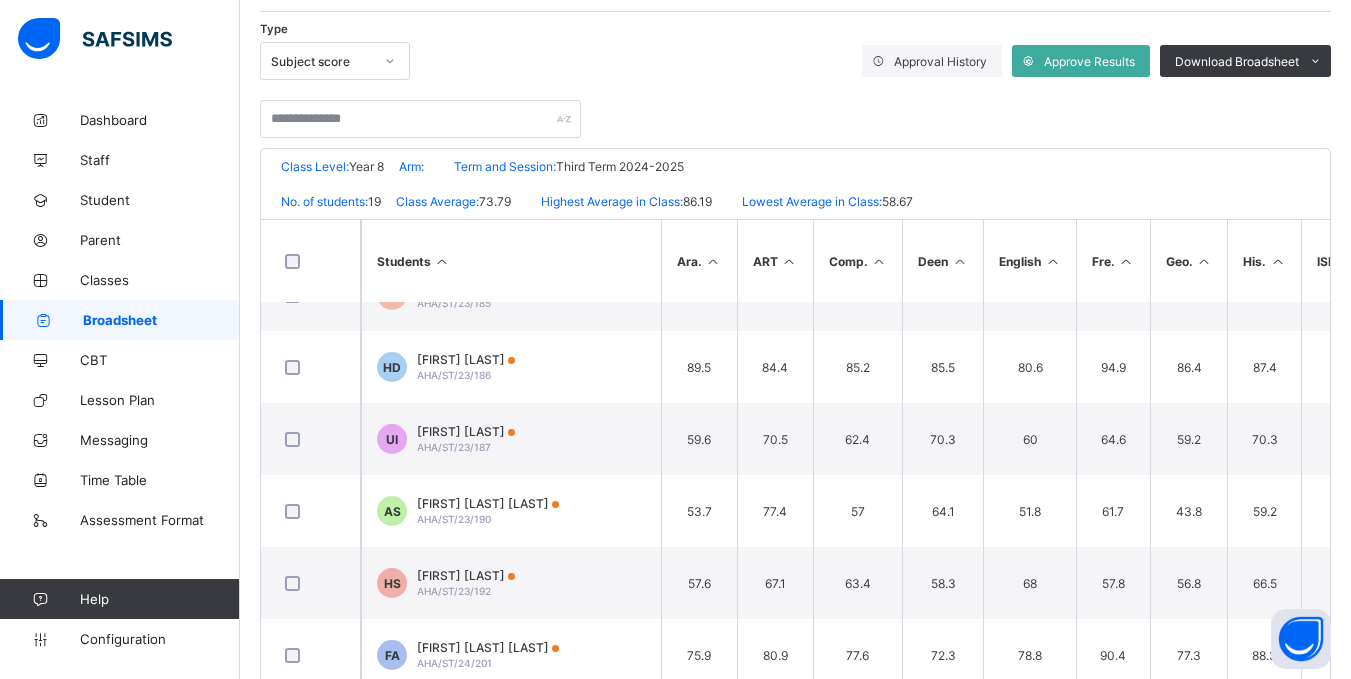 scroll, scrollTop: 959, scrollLeft: 0, axis: vertical 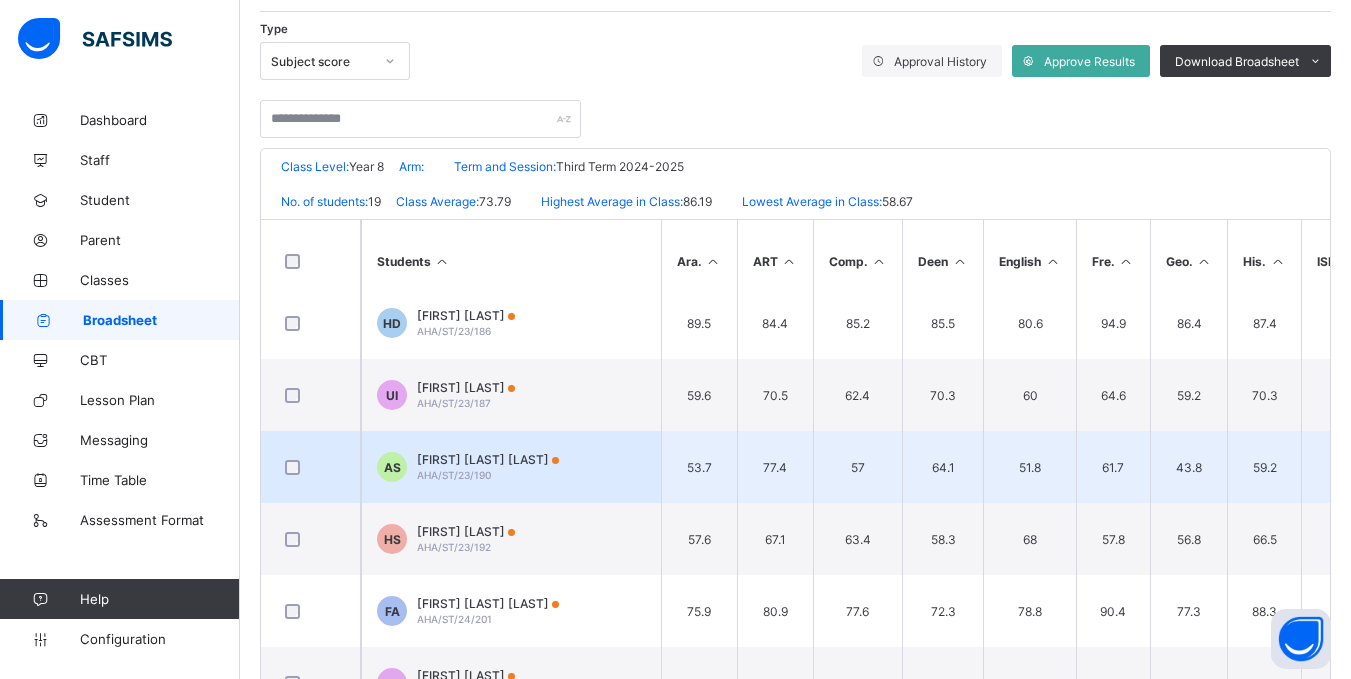 click on "Abdulrahman Abubakar Sani" at bounding box center [488, 459] 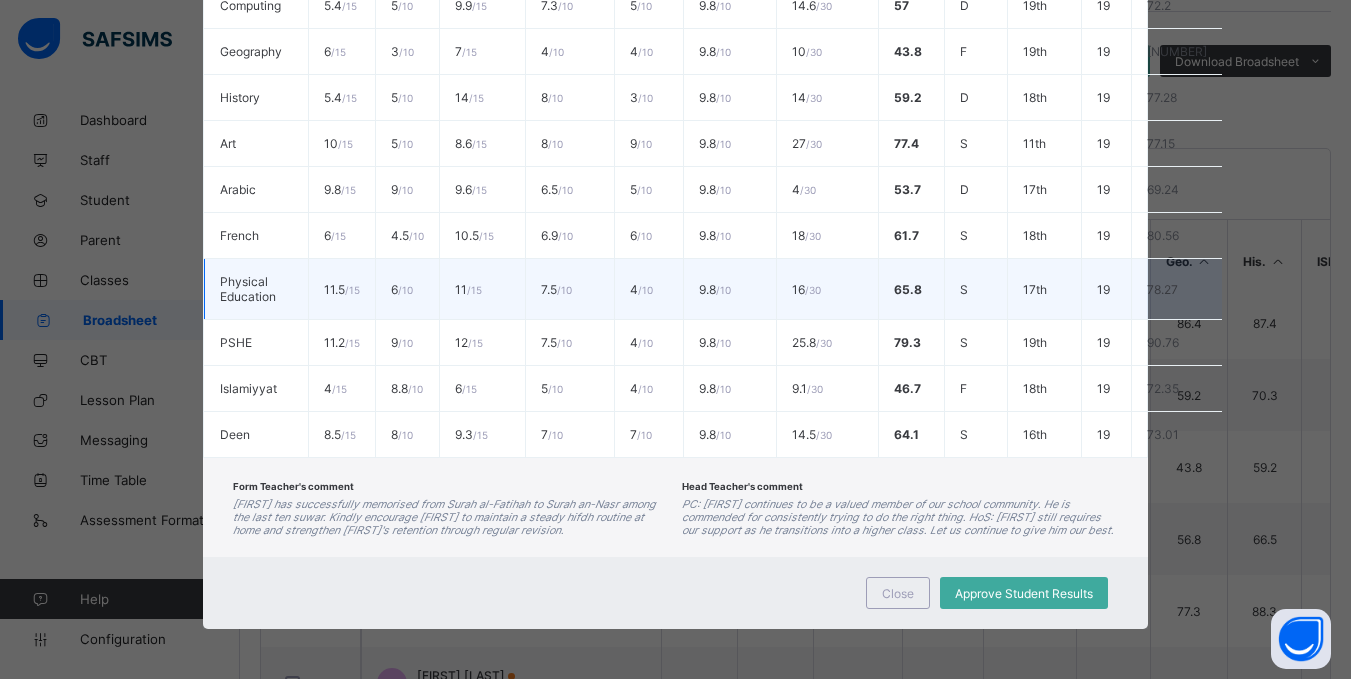 scroll, scrollTop: 0, scrollLeft: 0, axis: both 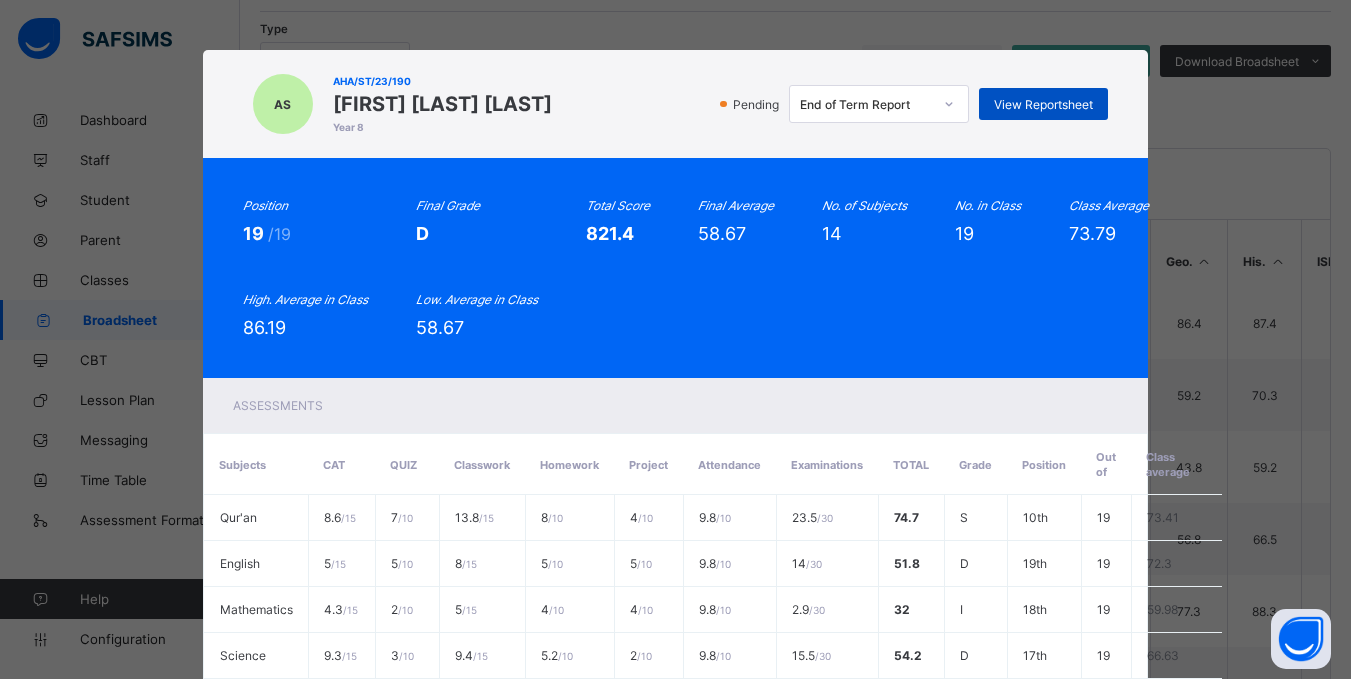 click on "View Reportsheet" at bounding box center (1043, 104) 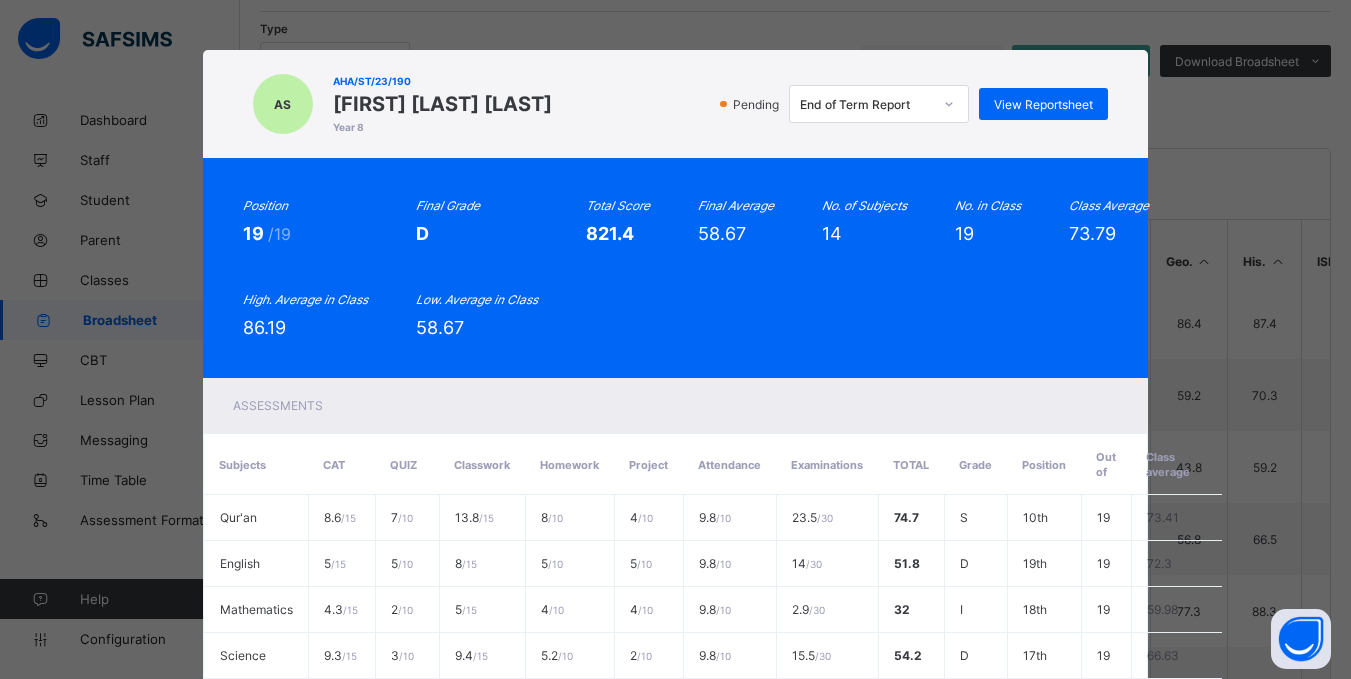 scroll, scrollTop: 709, scrollLeft: 0, axis: vertical 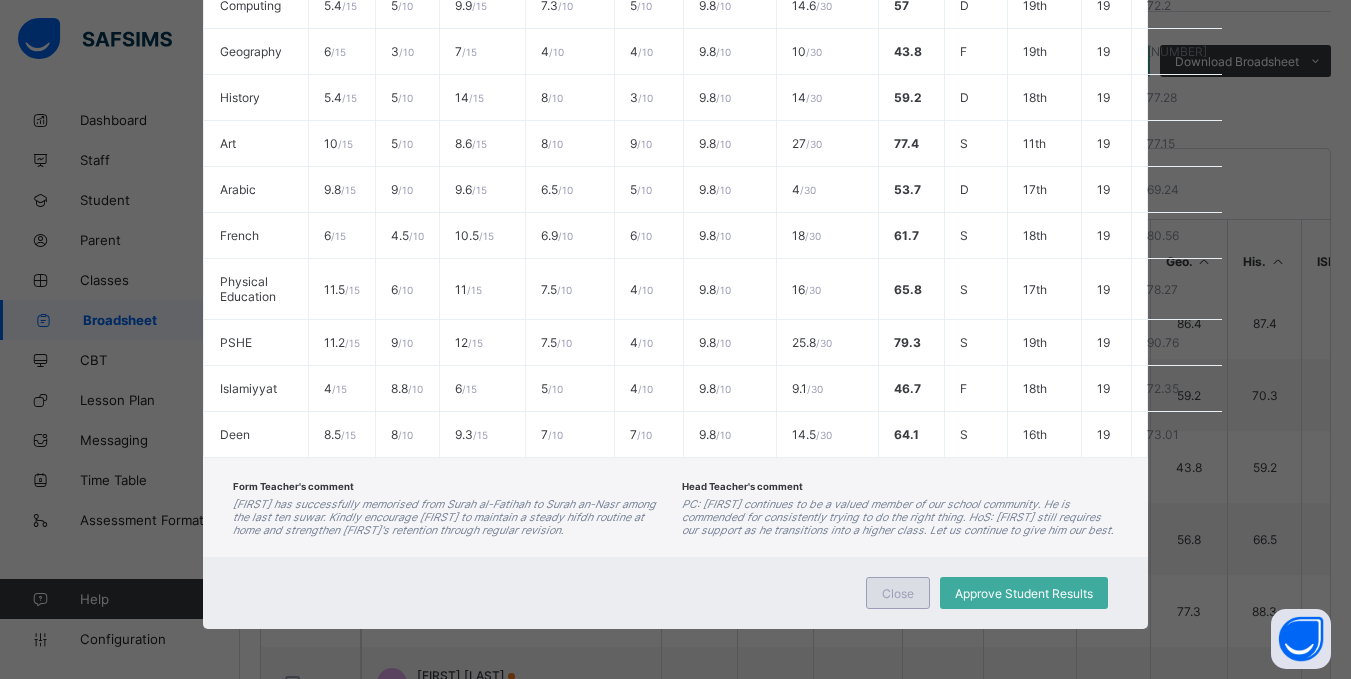 click on "Close" at bounding box center (898, 593) 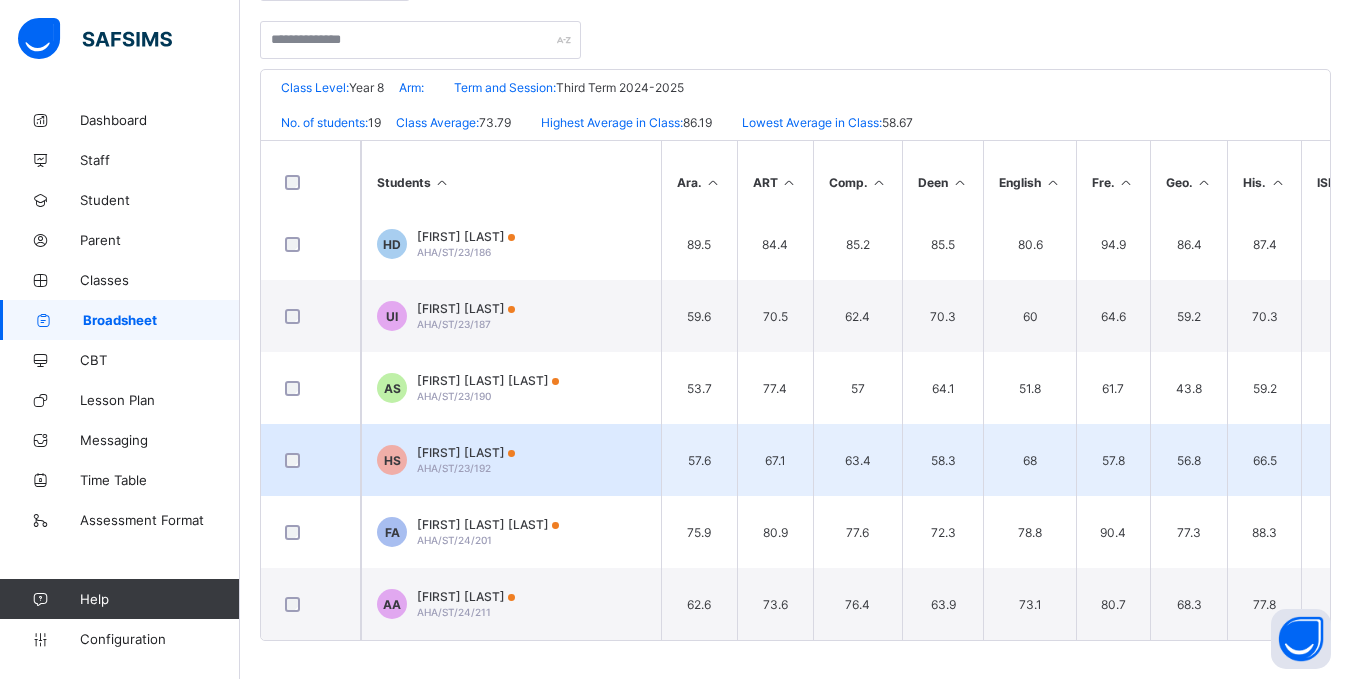 scroll, scrollTop: 408, scrollLeft: 0, axis: vertical 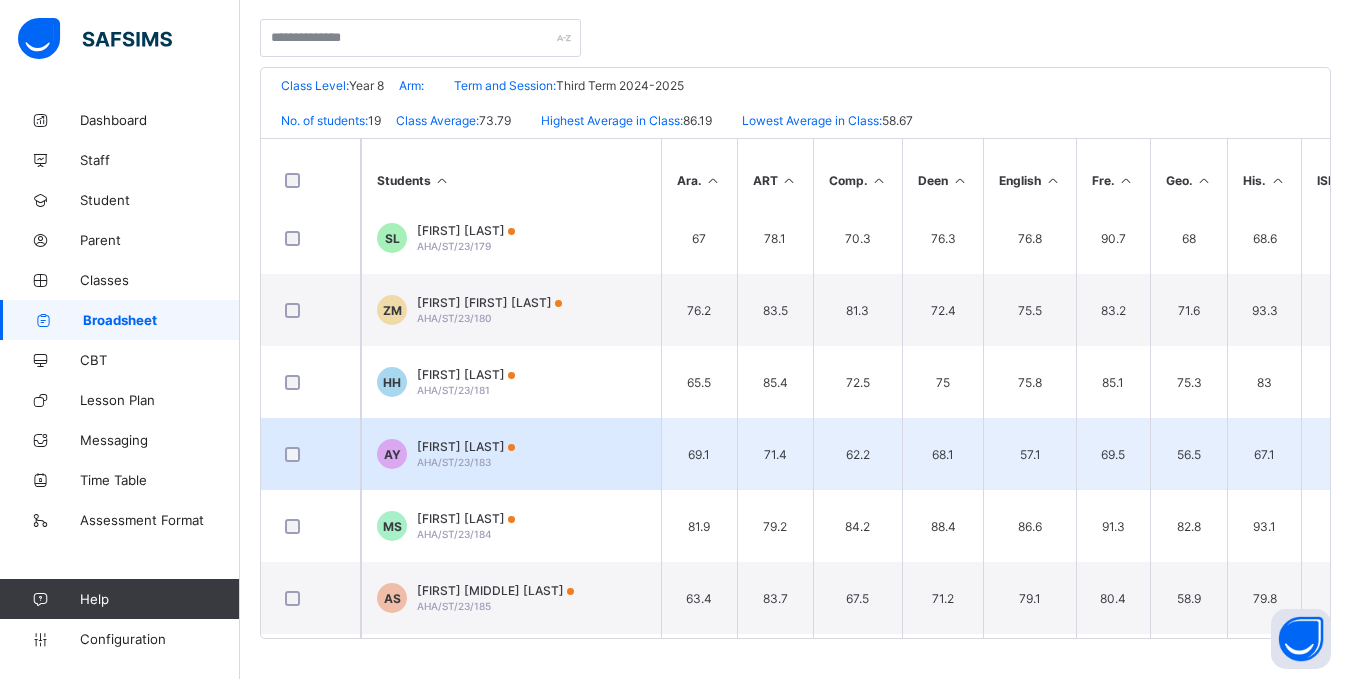 click on "Abubakar  Abba Yusuf" at bounding box center [466, 446] 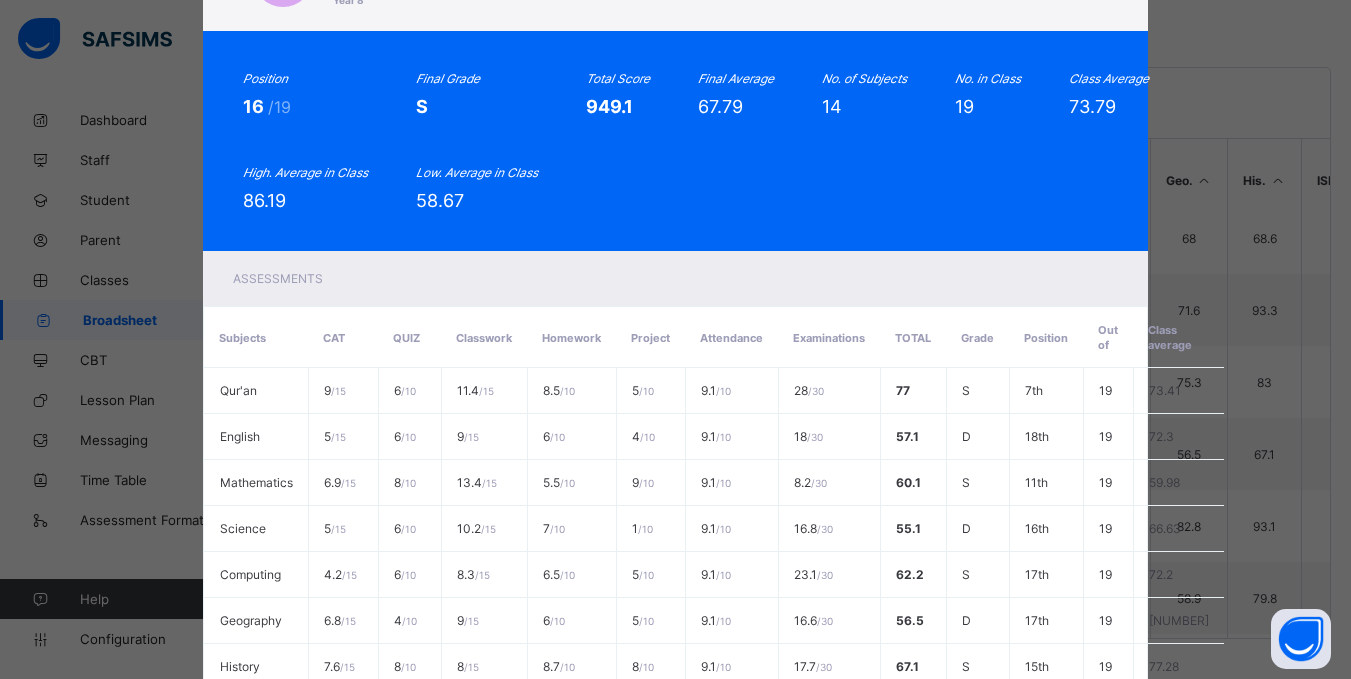scroll, scrollTop: 0, scrollLeft: 0, axis: both 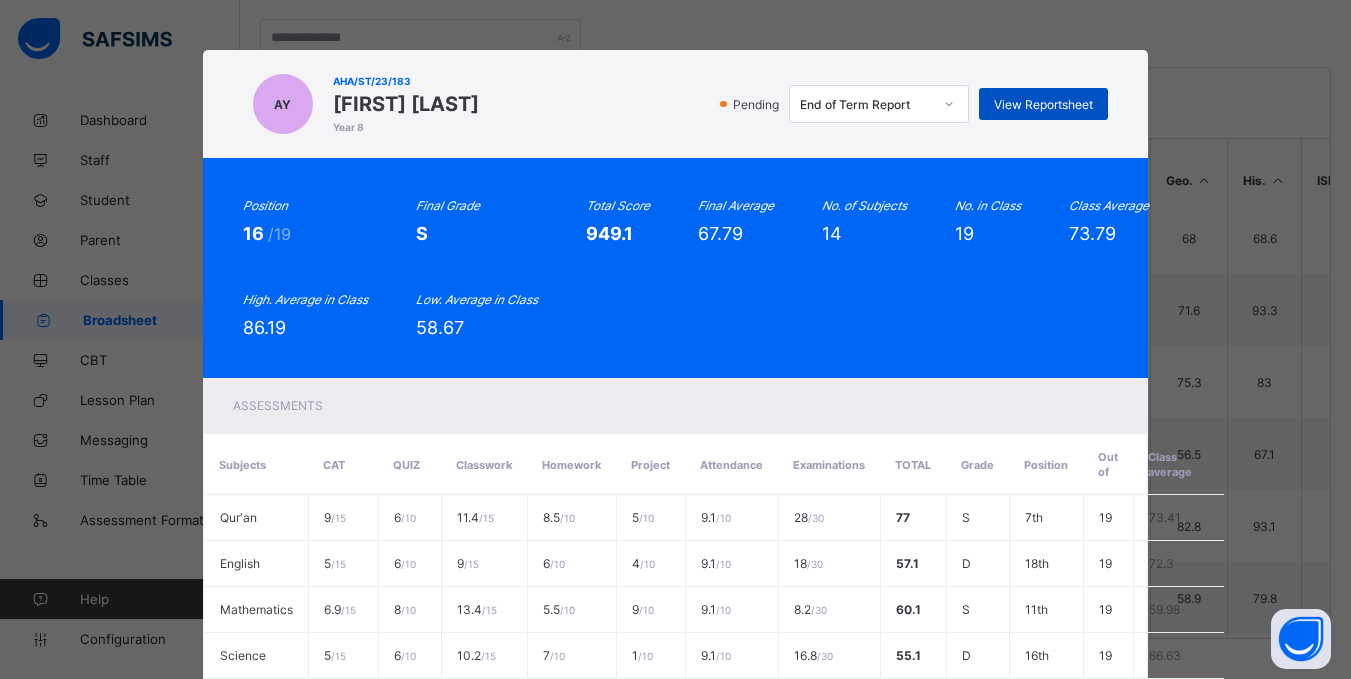 click on "View Reportsheet" at bounding box center (1043, 104) 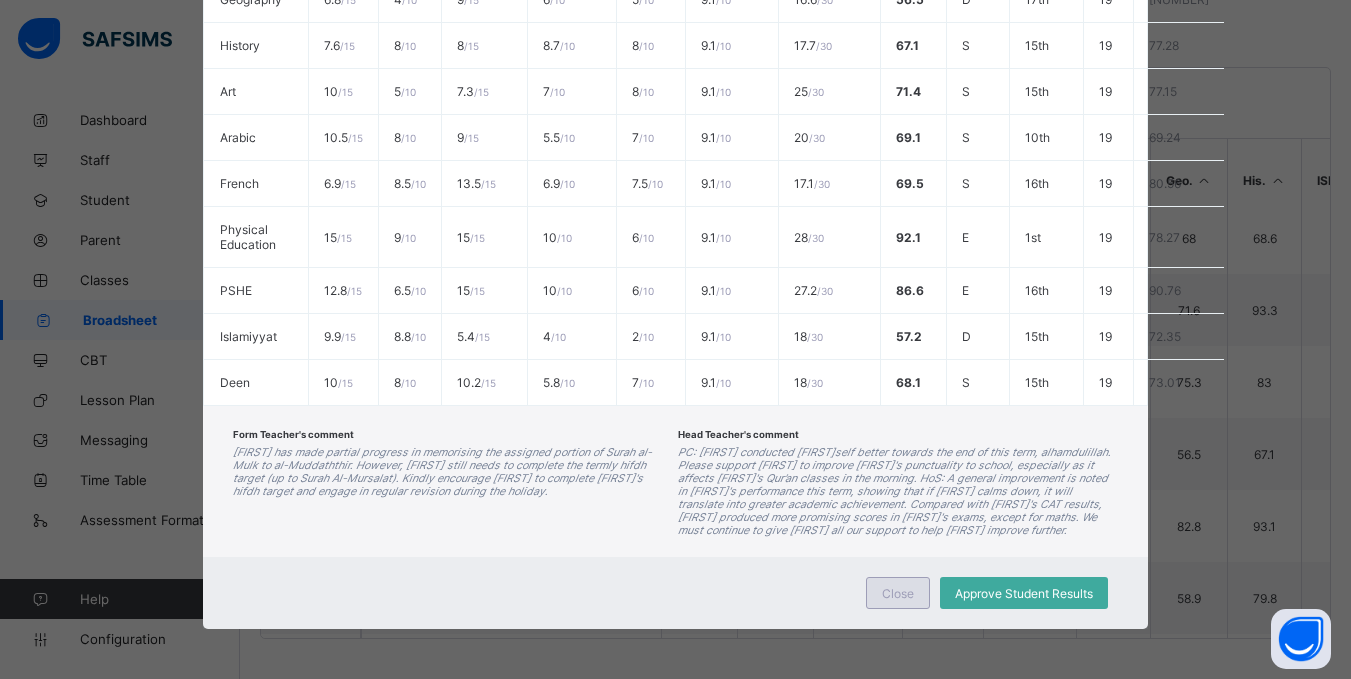 click on "Close" at bounding box center [898, 593] 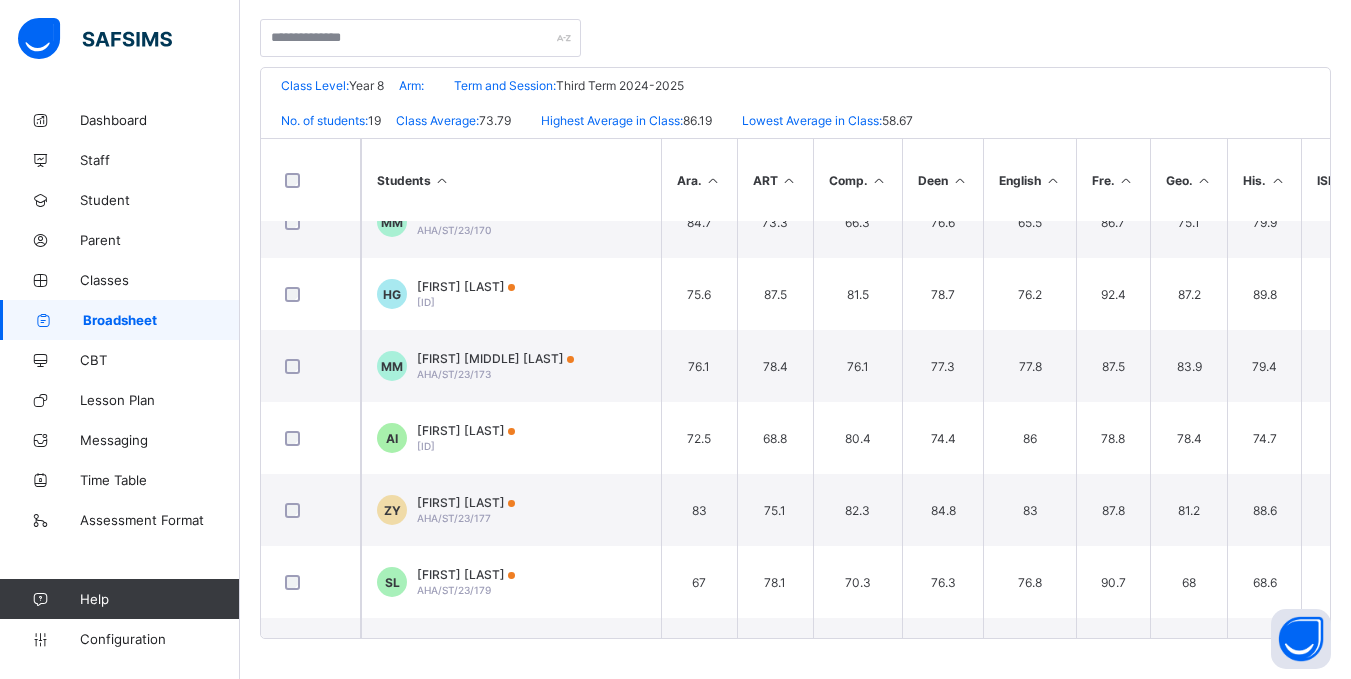 scroll, scrollTop: 180, scrollLeft: 0, axis: vertical 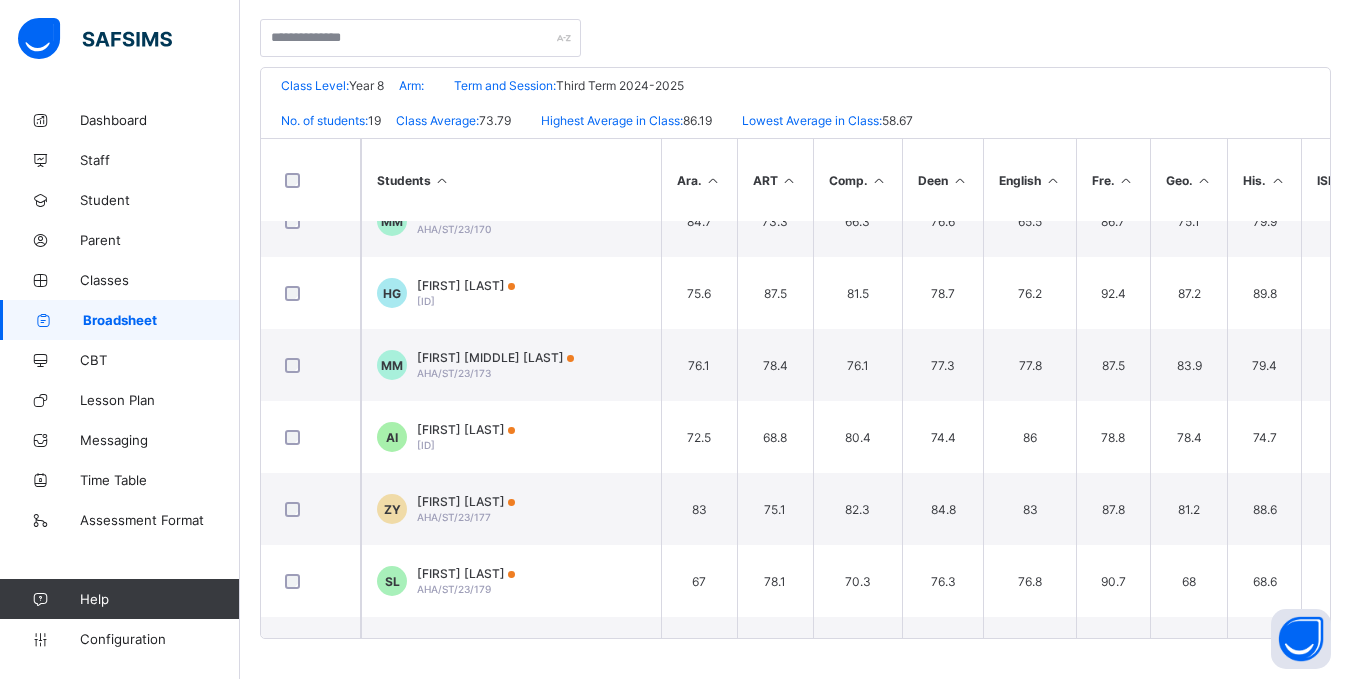 click on "Abubakar Siddiq  Ibrahim" at bounding box center (466, 429) 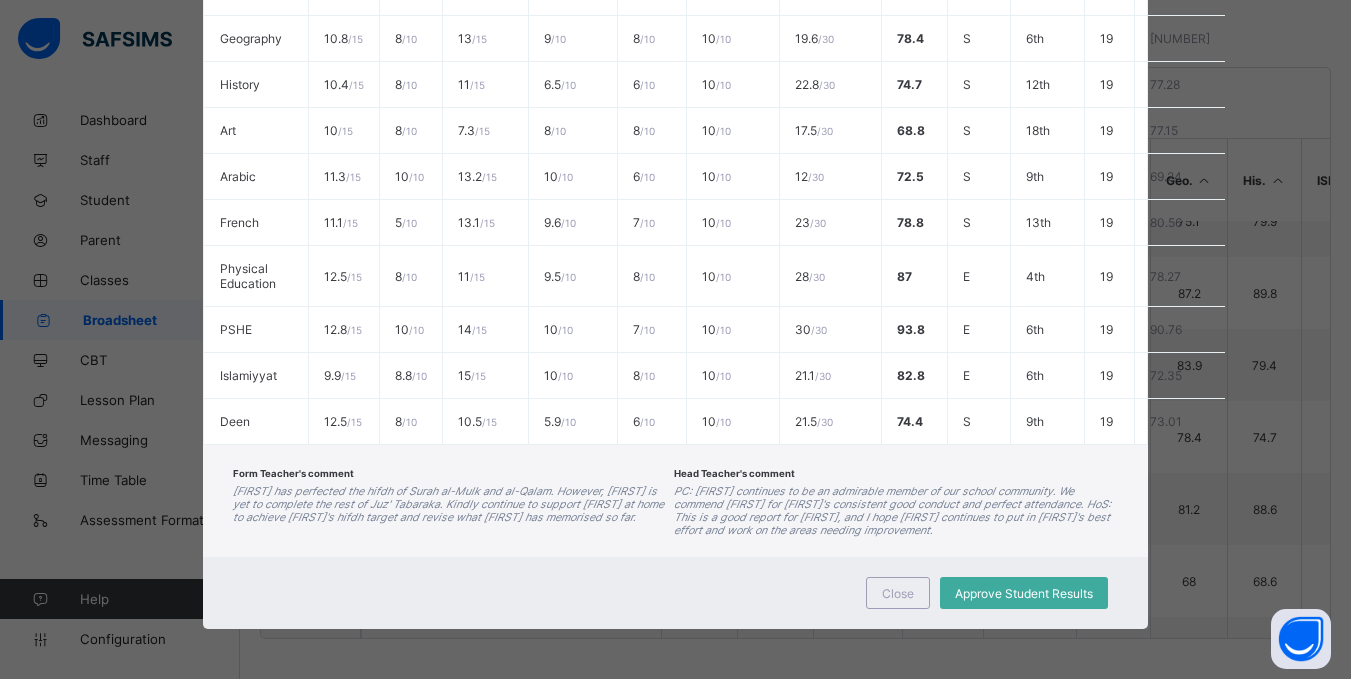 scroll, scrollTop: 0, scrollLeft: 0, axis: both 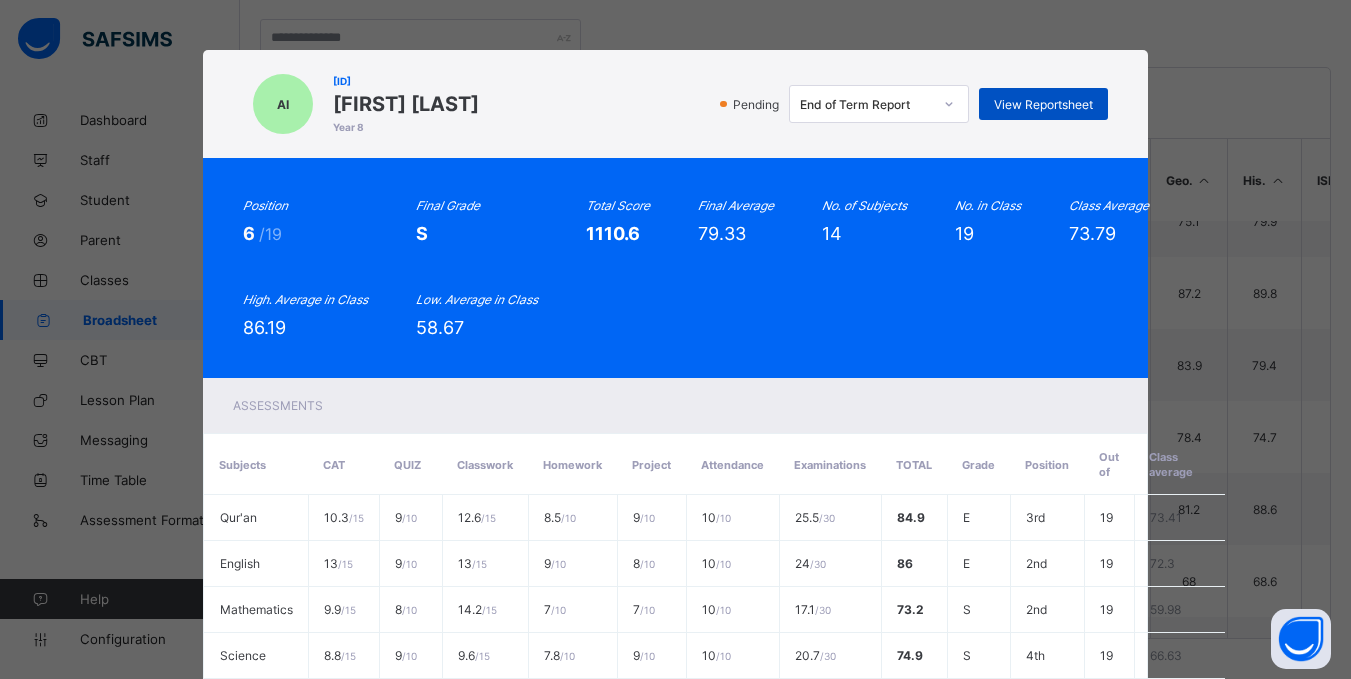 click on "View Reportsheet" at bounding box center [1043, 104] 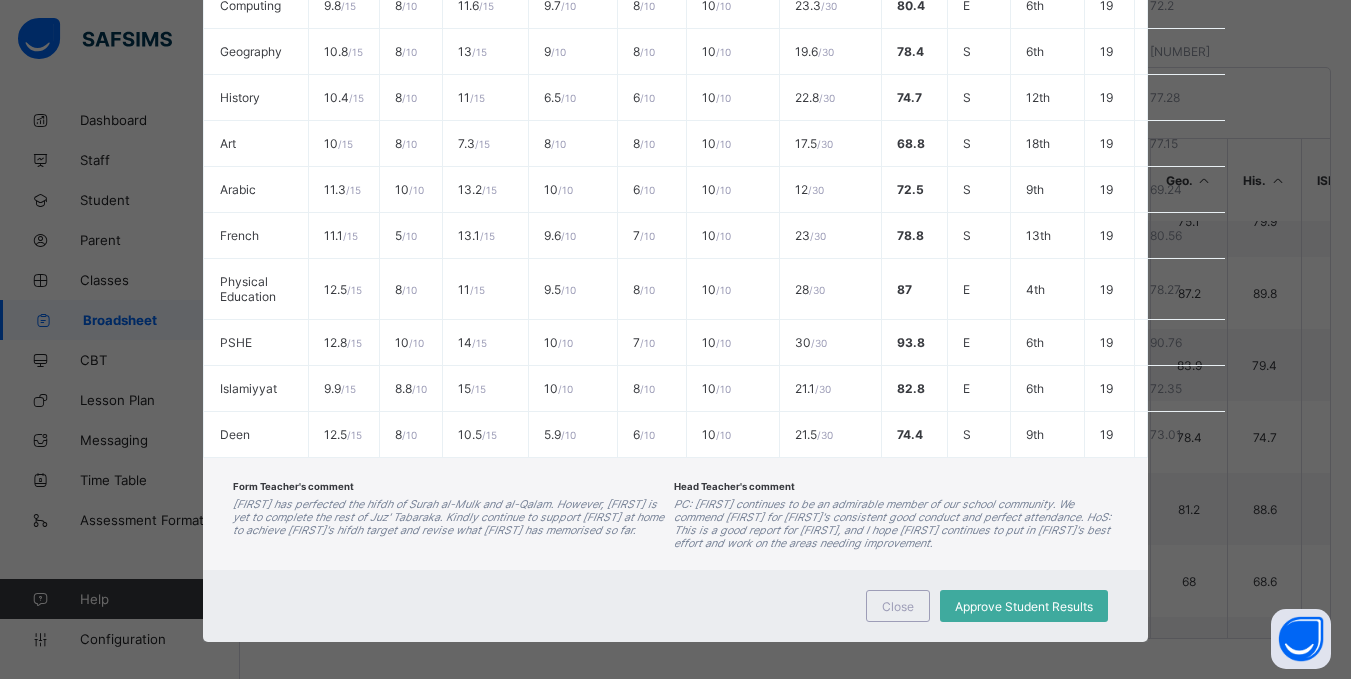 scroll, scrollTop: 709, scrollLeft: 0, axis: vertical 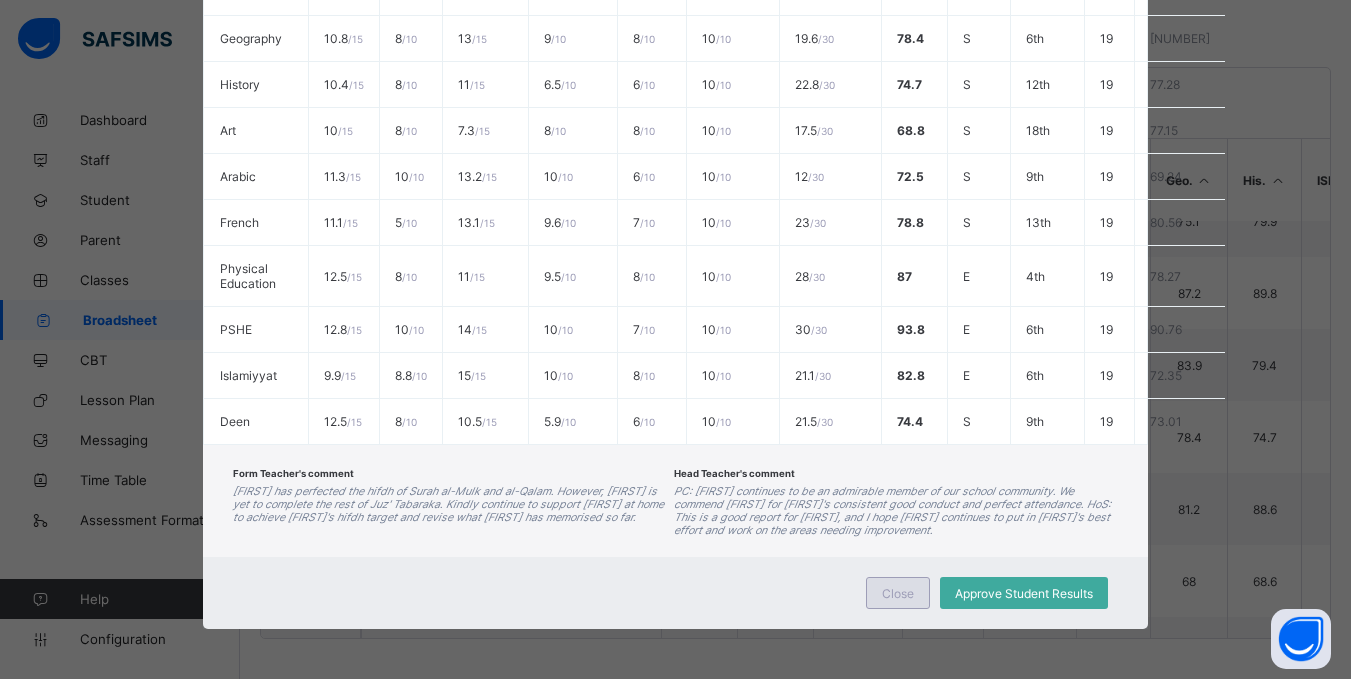 click on "Close" at bounding box center (898, 593) 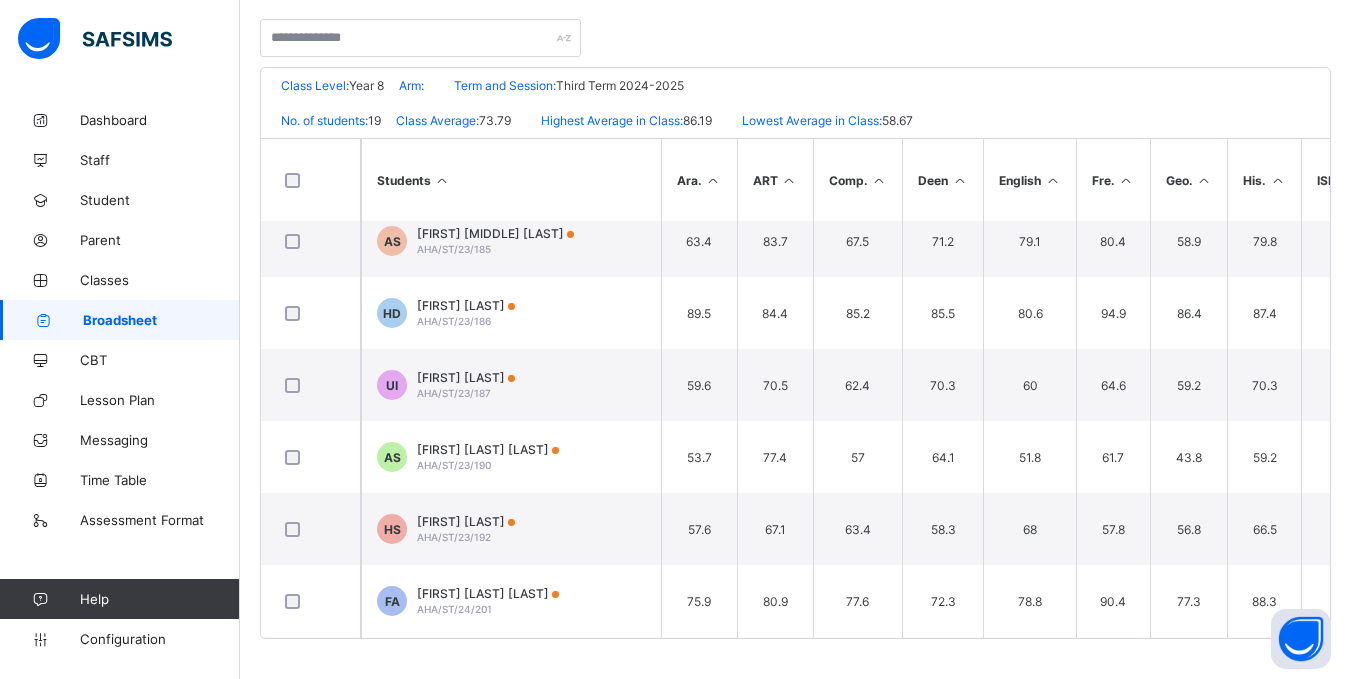 scroll, scrollTop: 959, scrollLeft: 0, axis: vertical 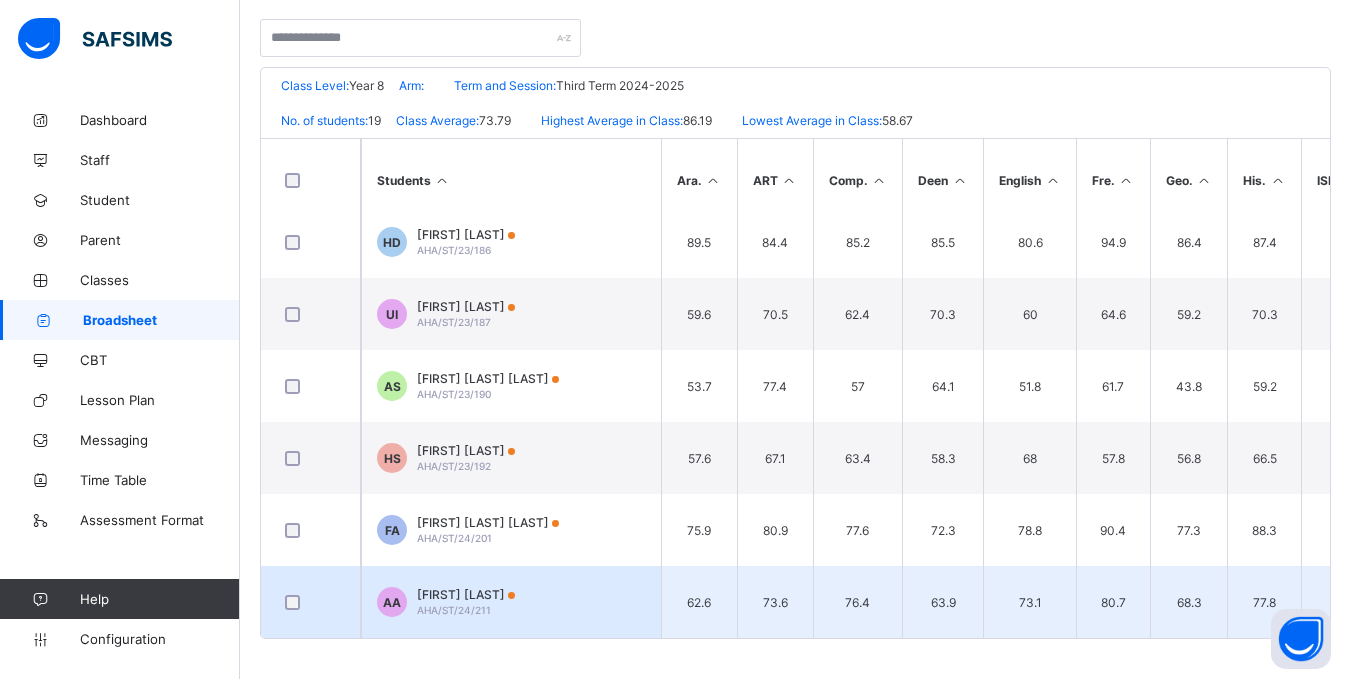 click on "AHA/ST/24/211" at bounding box center (454, 610) 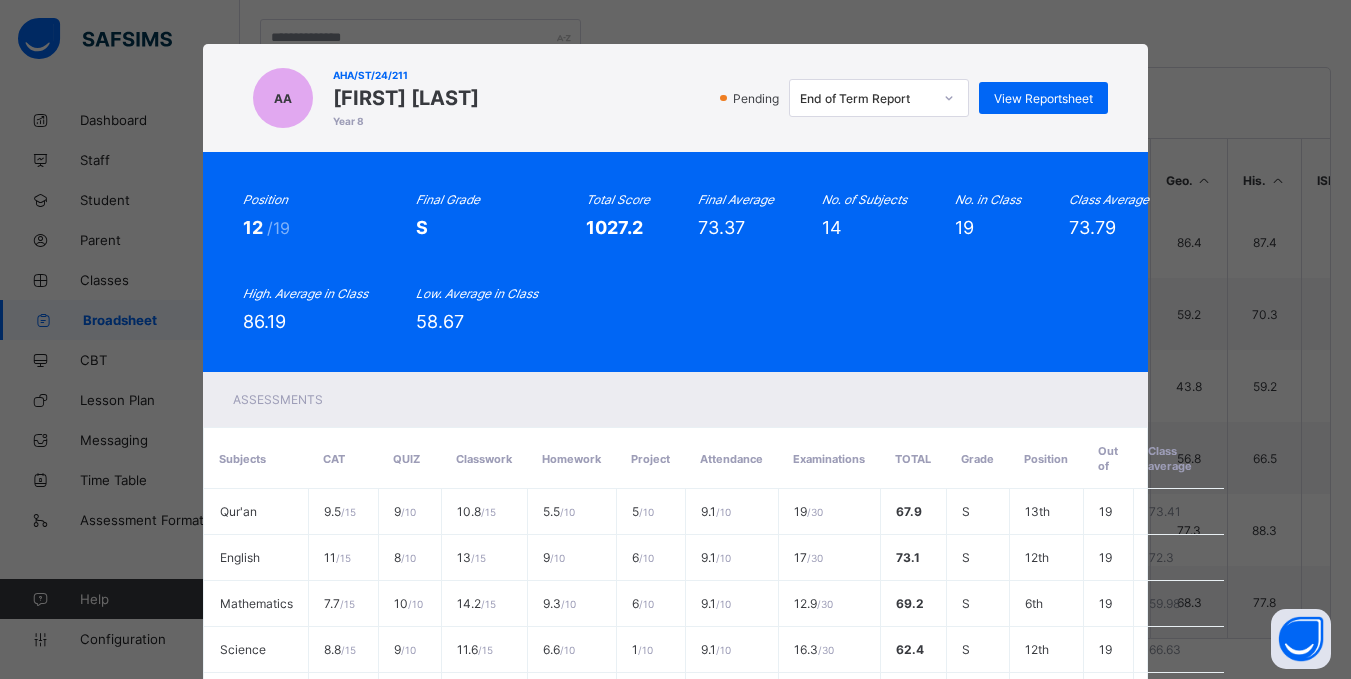 scroll, scrollTop: 0, scrollLeft: 0, axis: both 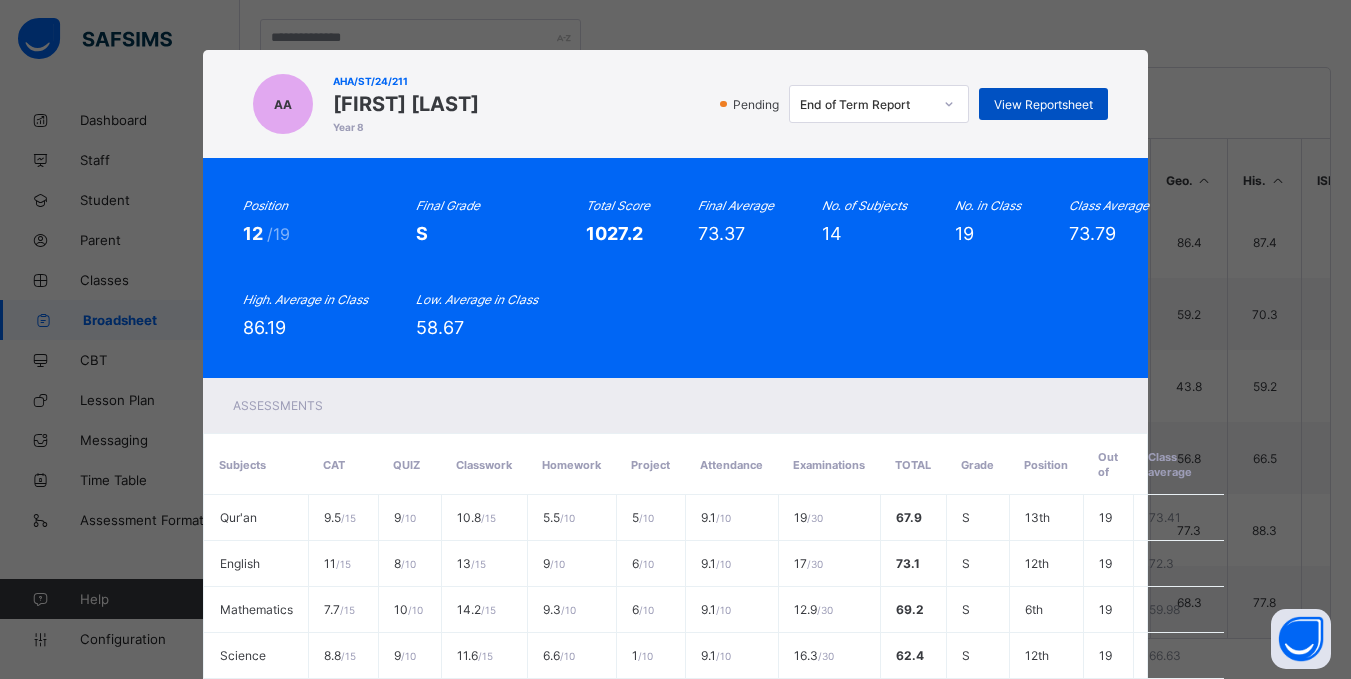 click on "View Reportsheet" at bounding box center (1043, 104) 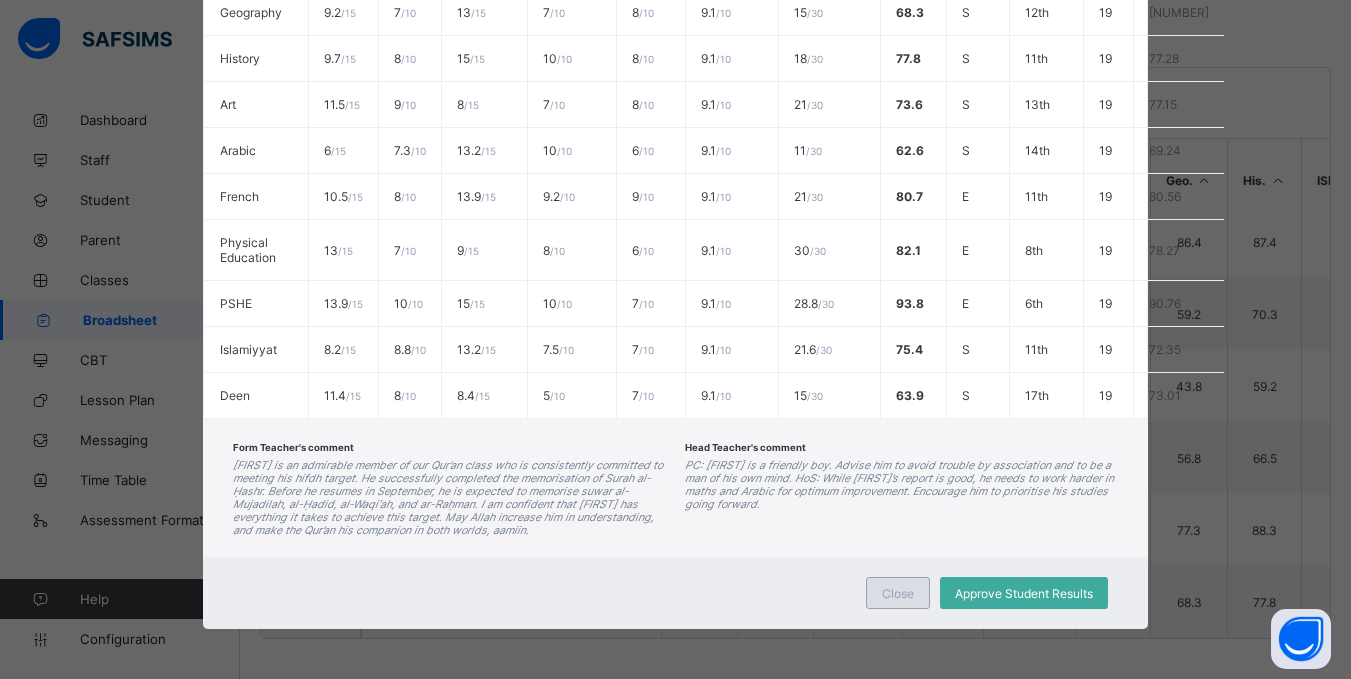 click on "Close" at bounding box center [898, 593] 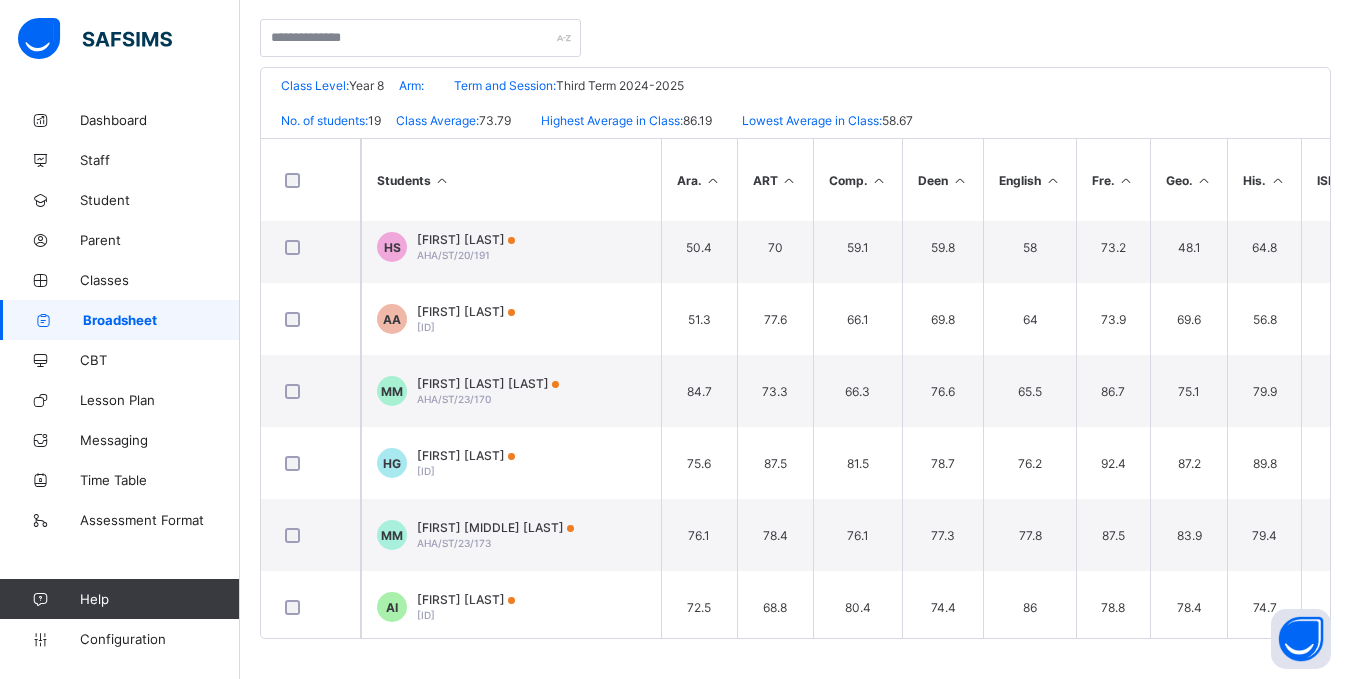 scroll, scrollTop: 0, scrollLeft: 0, axis: both 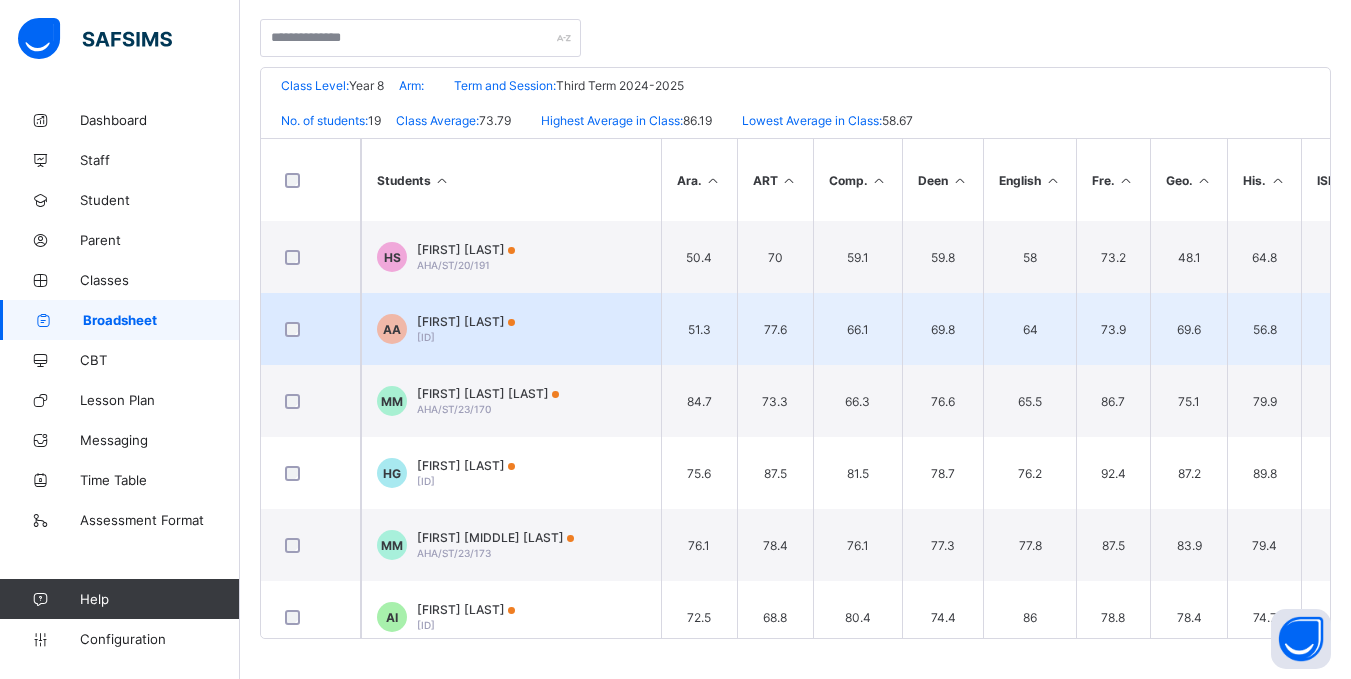 click on "AHA/ST/23/169" at bounding box center (426, 337) 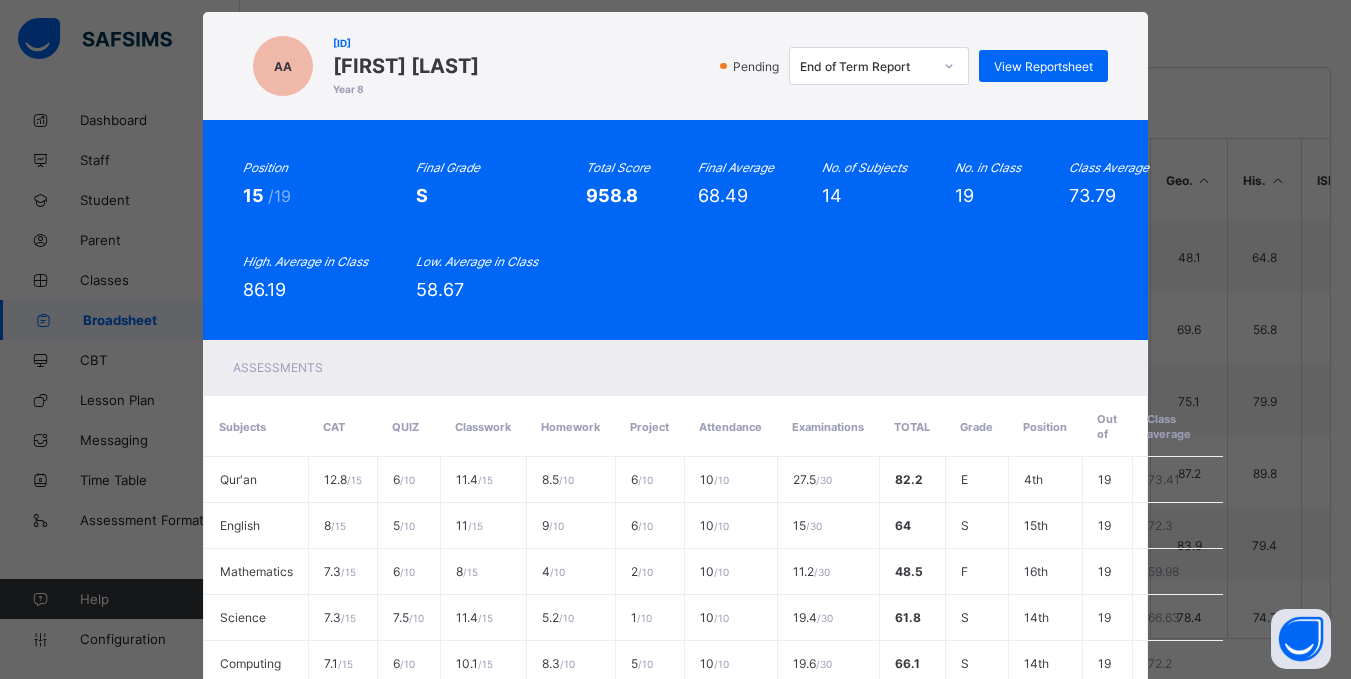 scroll, scrollTop: 0, scrollLeft: 0, axis: both 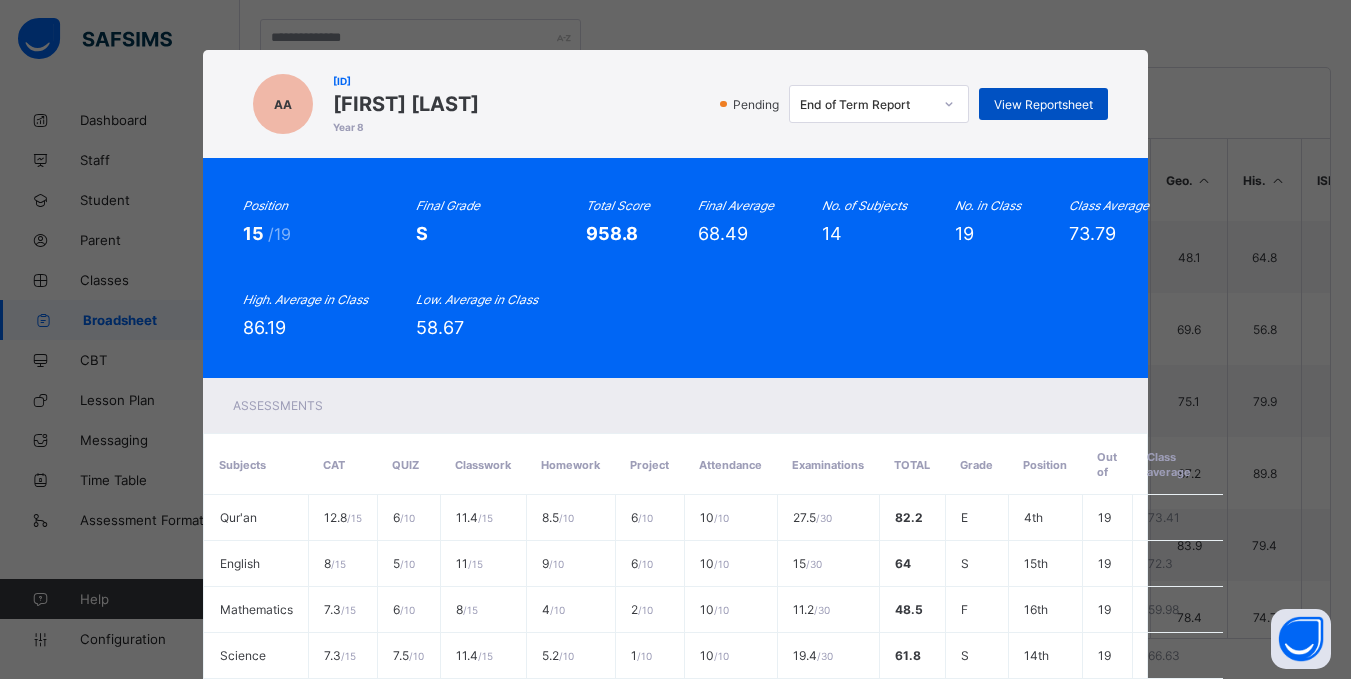 click on "View Reportsheet" at bounding box center [1043, 104] 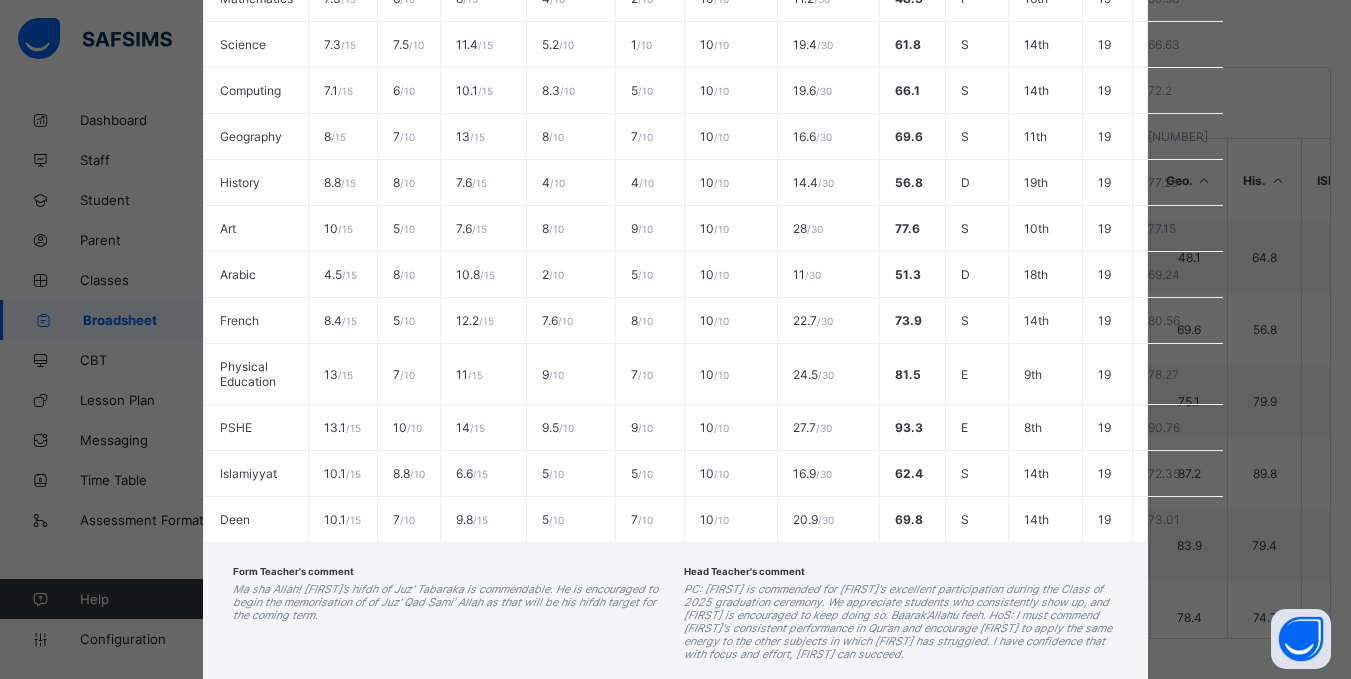 scroll, scrollTop: 735, scrollLeft: 0, axis: vertical 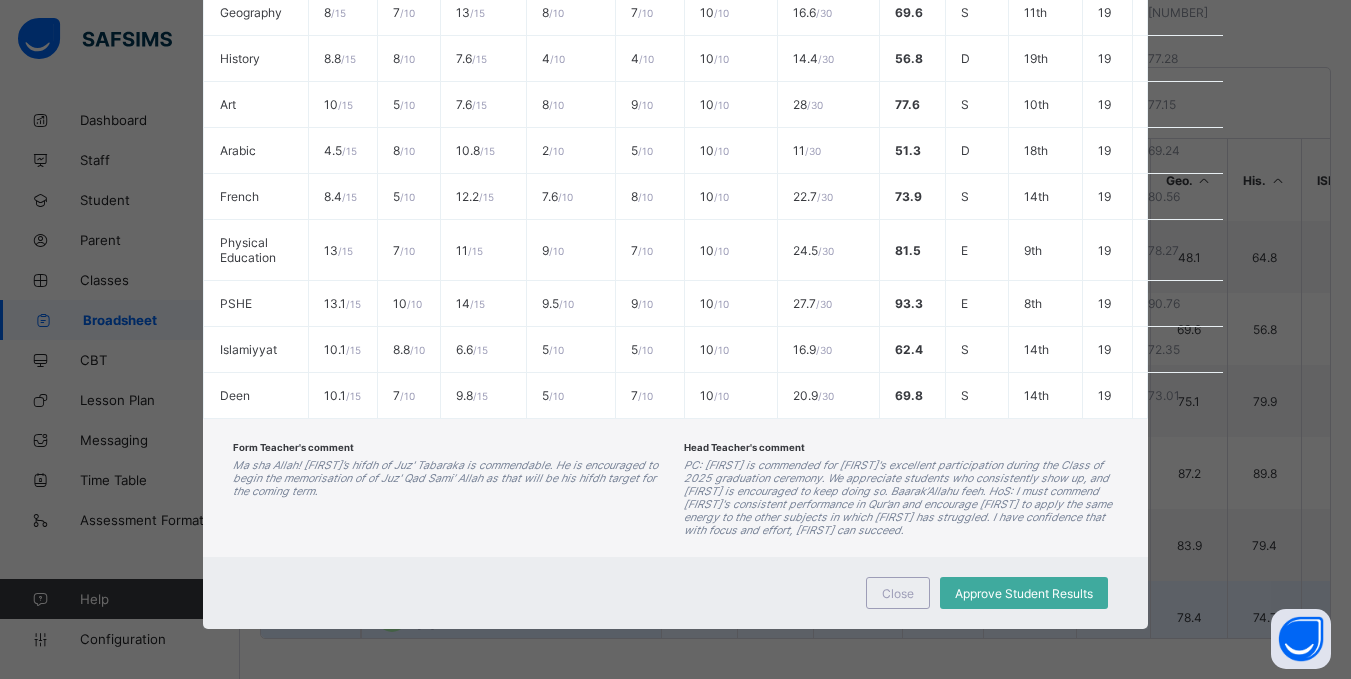 click on "Close" at bounding box center [898, 593] 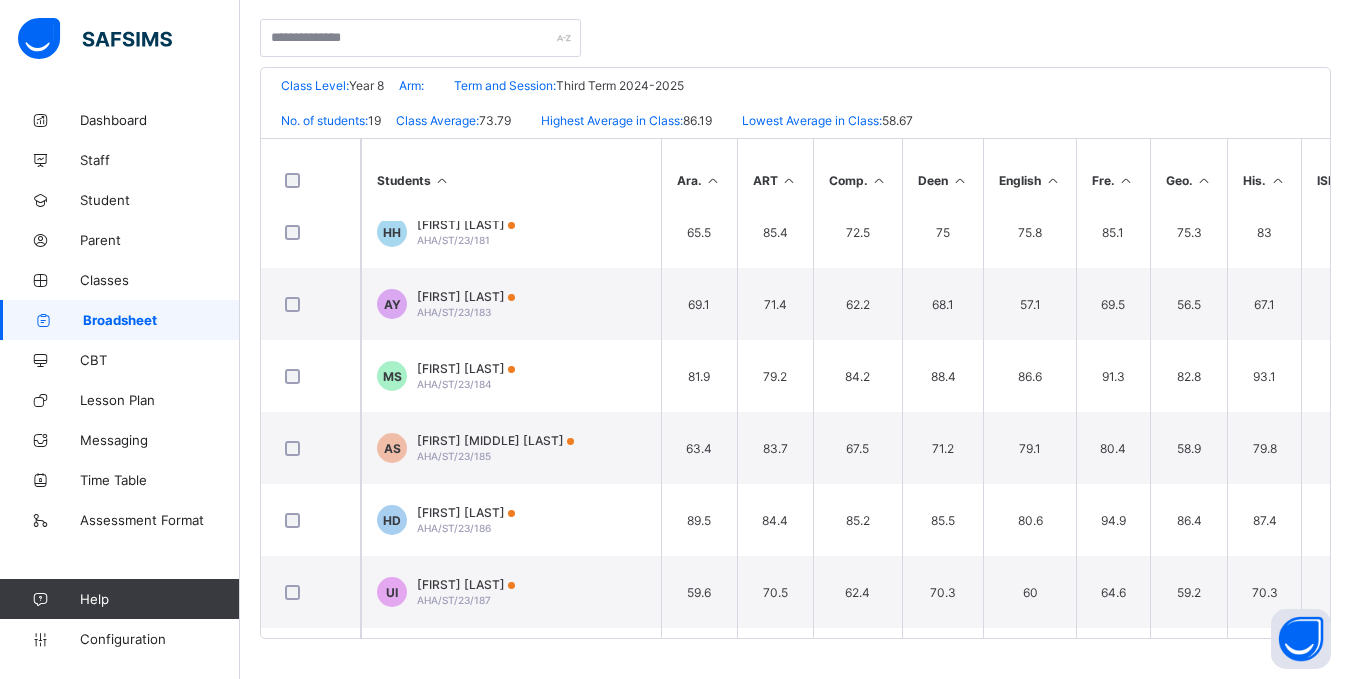 scroll, scrollTop: 674, scrollLeft: 0, axis: vertical 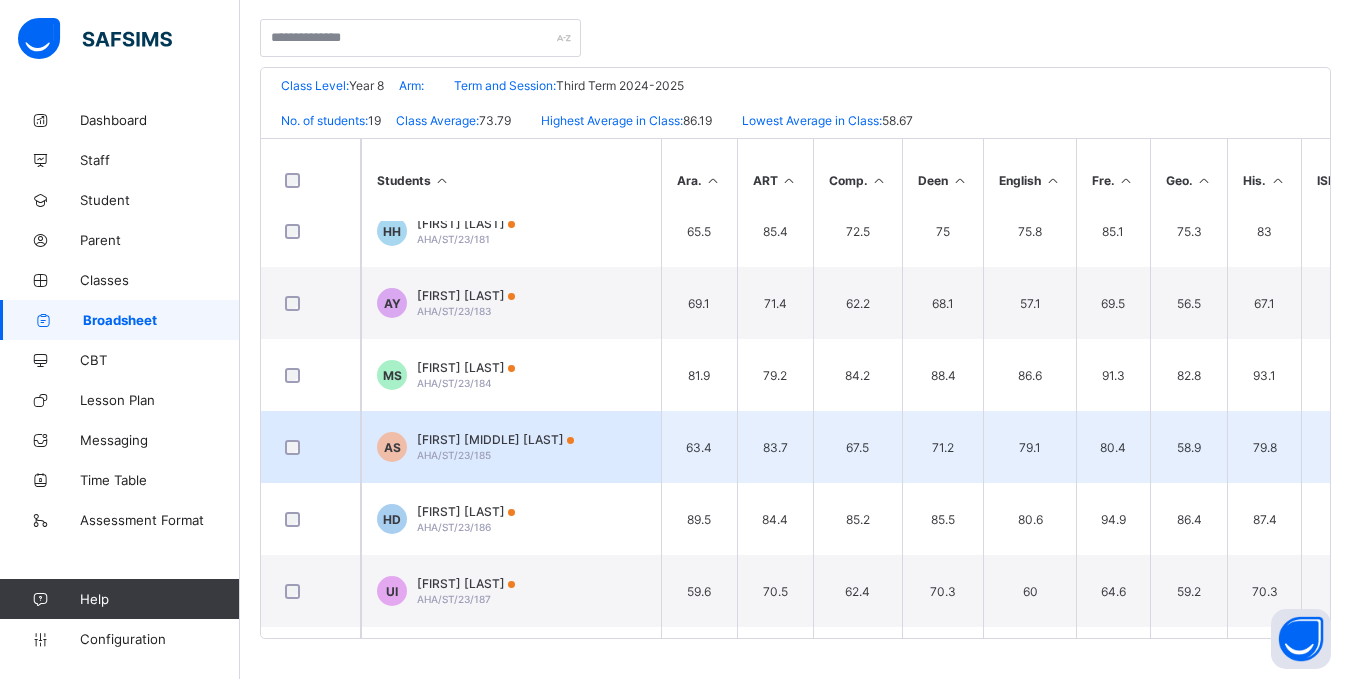click on "Ameena Aaliyah  Sadiq   AHA/ST/23/185" at bounding box center [495, 447] 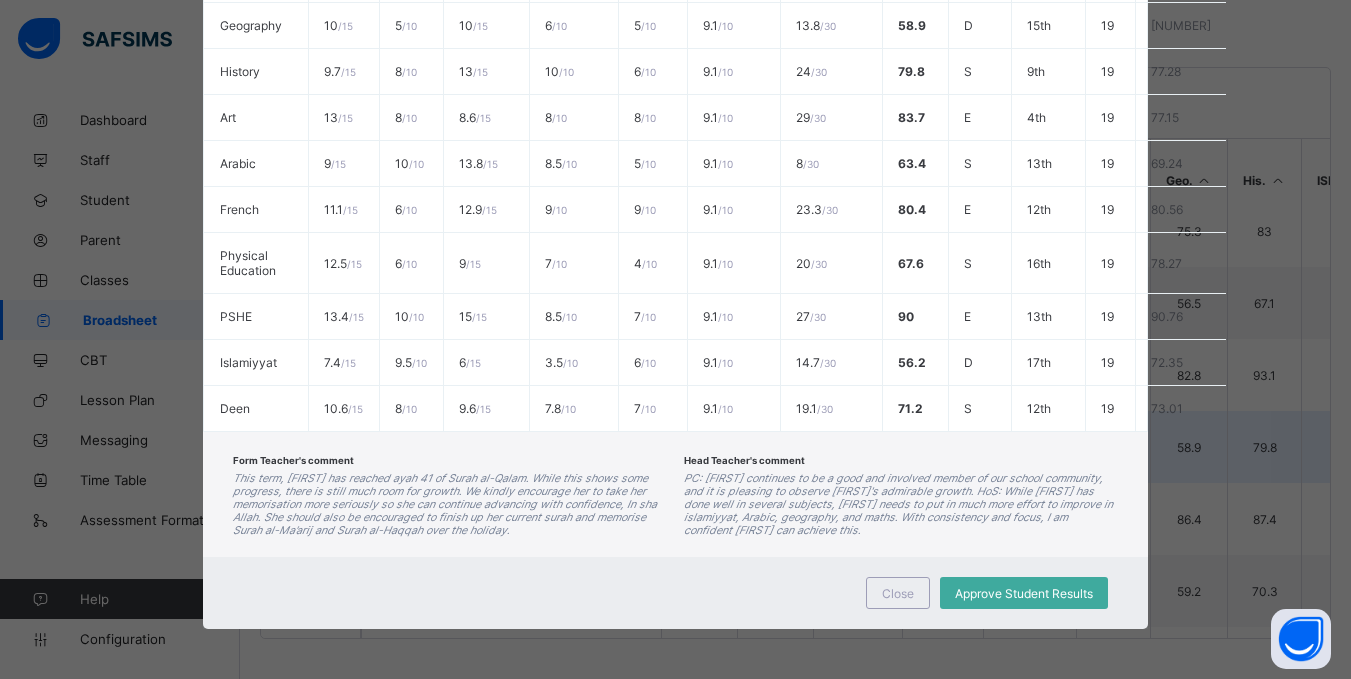 scroll, scrollTop: 0, scrollLeft: 0, axis: both 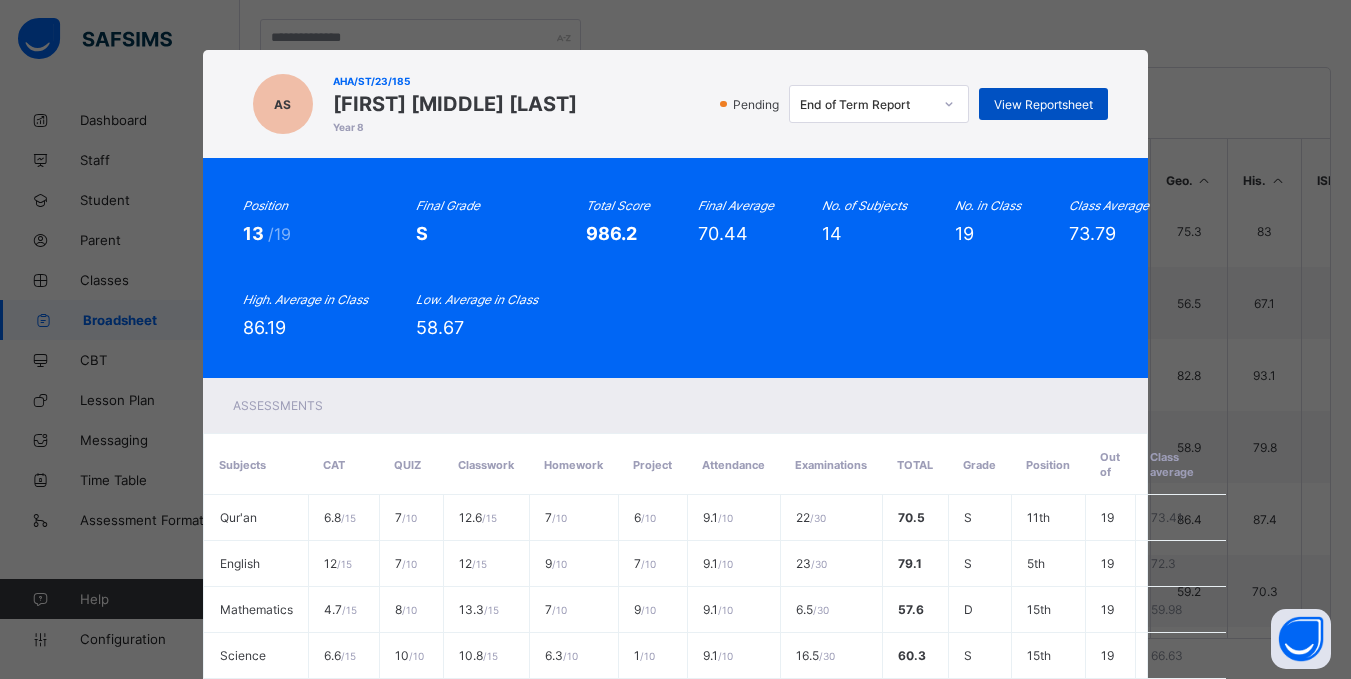 click on "View Reportsheet" at bounding box center (1043, 104) 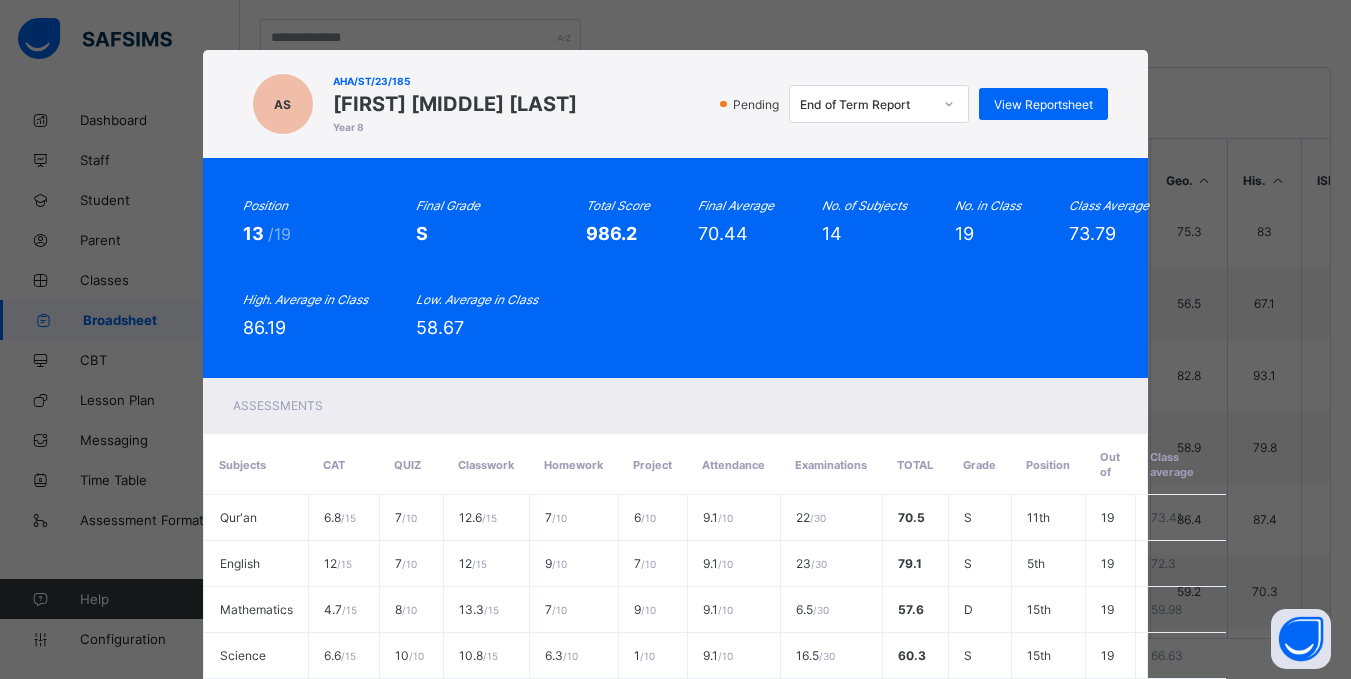 scroll, scrollTop: 722, scrollLeft: 0, axis: vertical 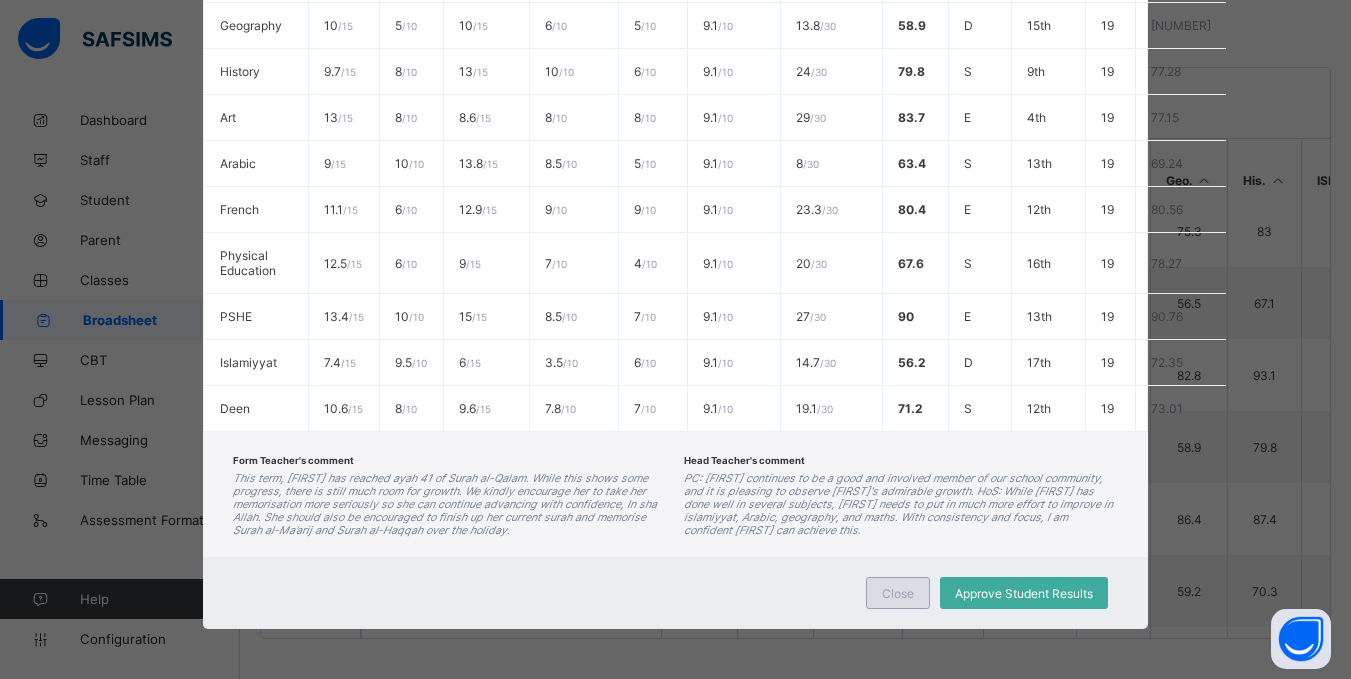 click on "Close" at bounding box center (898, 593) 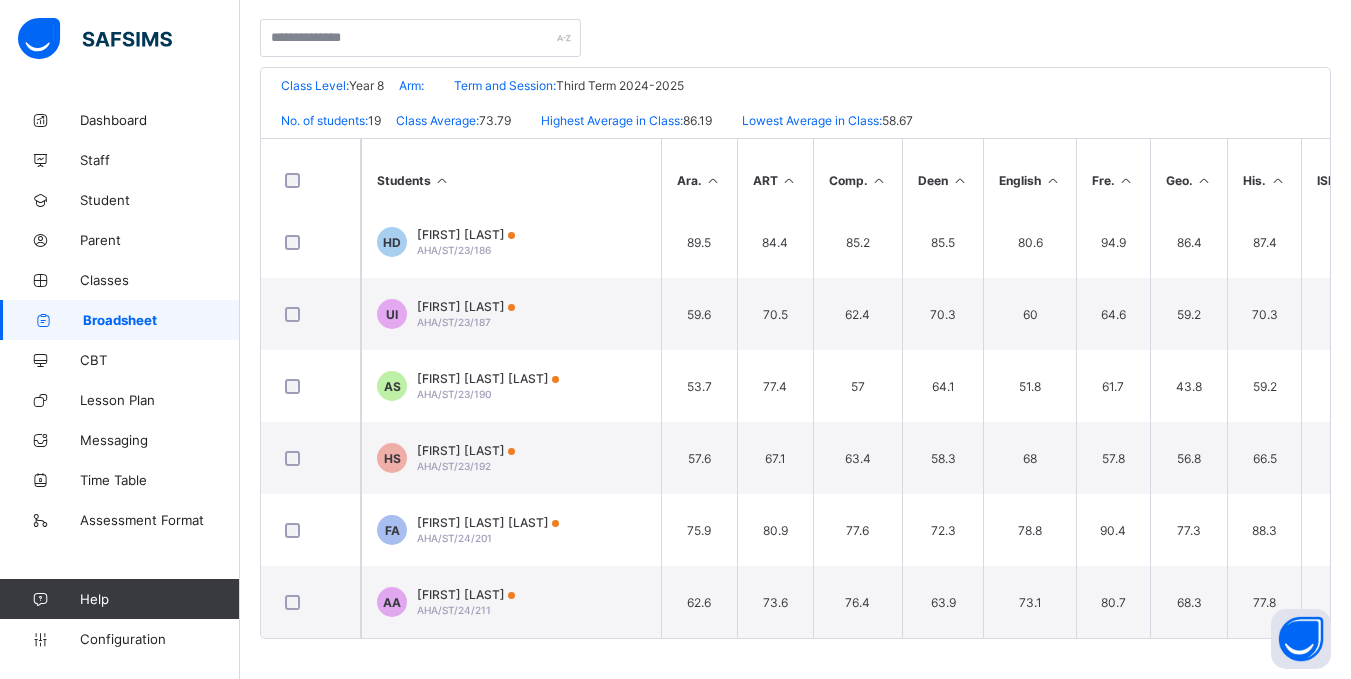scroll, scrollTop: 959, scrollLeft: 0, axis: vertical 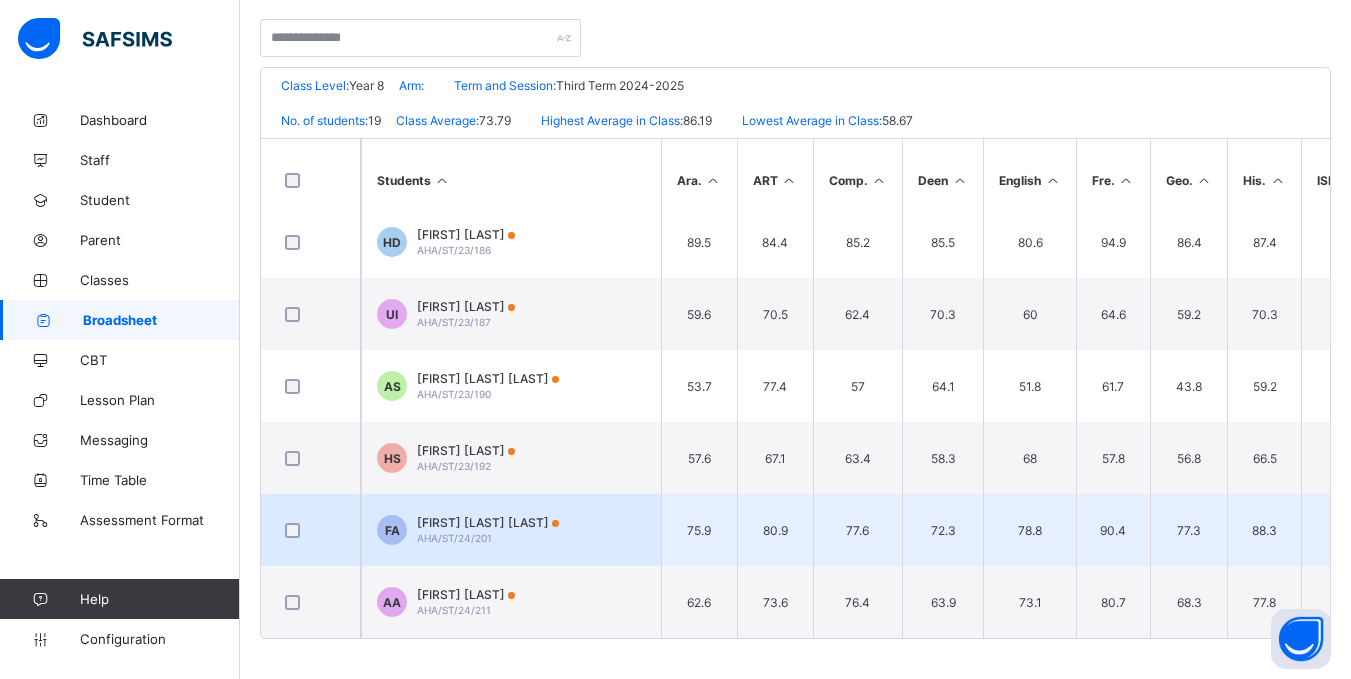 click on "FA Fadimatu Ahmad Abdulrasheed   AHA/ST/24/201" at bounding box center (511, 530) 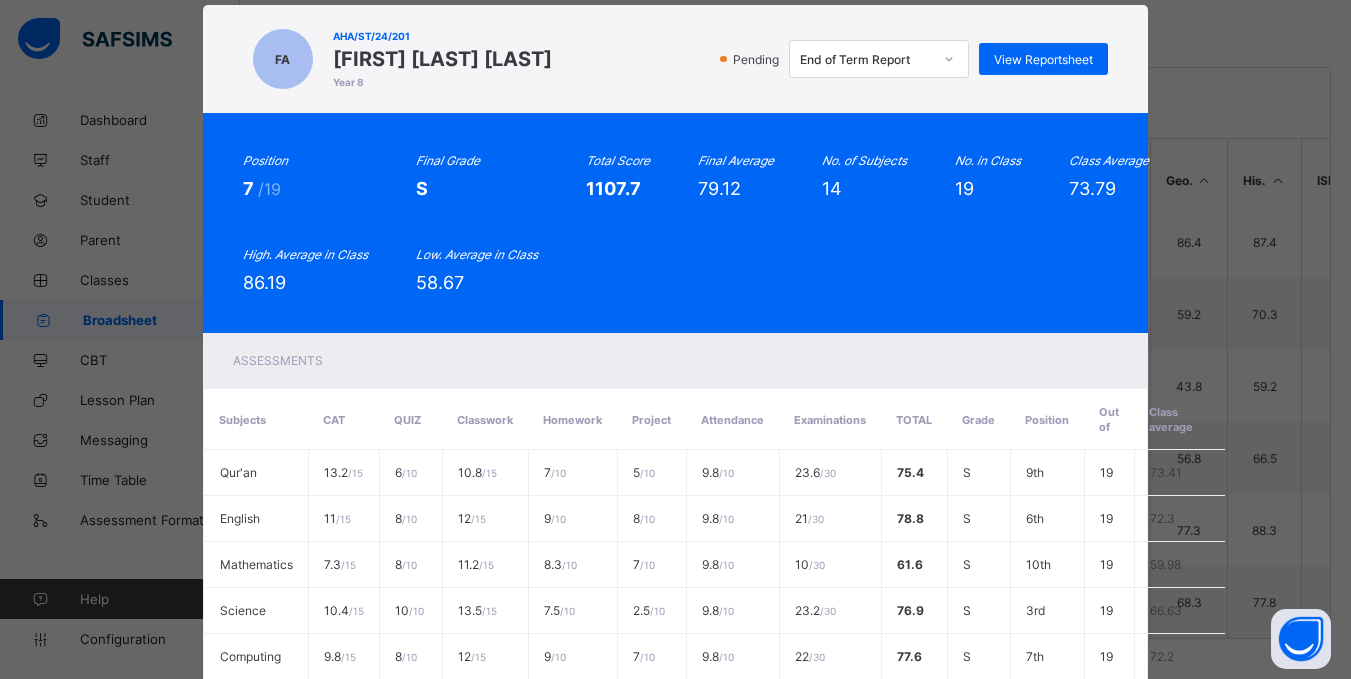 scroll, scrollTop: 0, scrollLeft: 0, axis: both 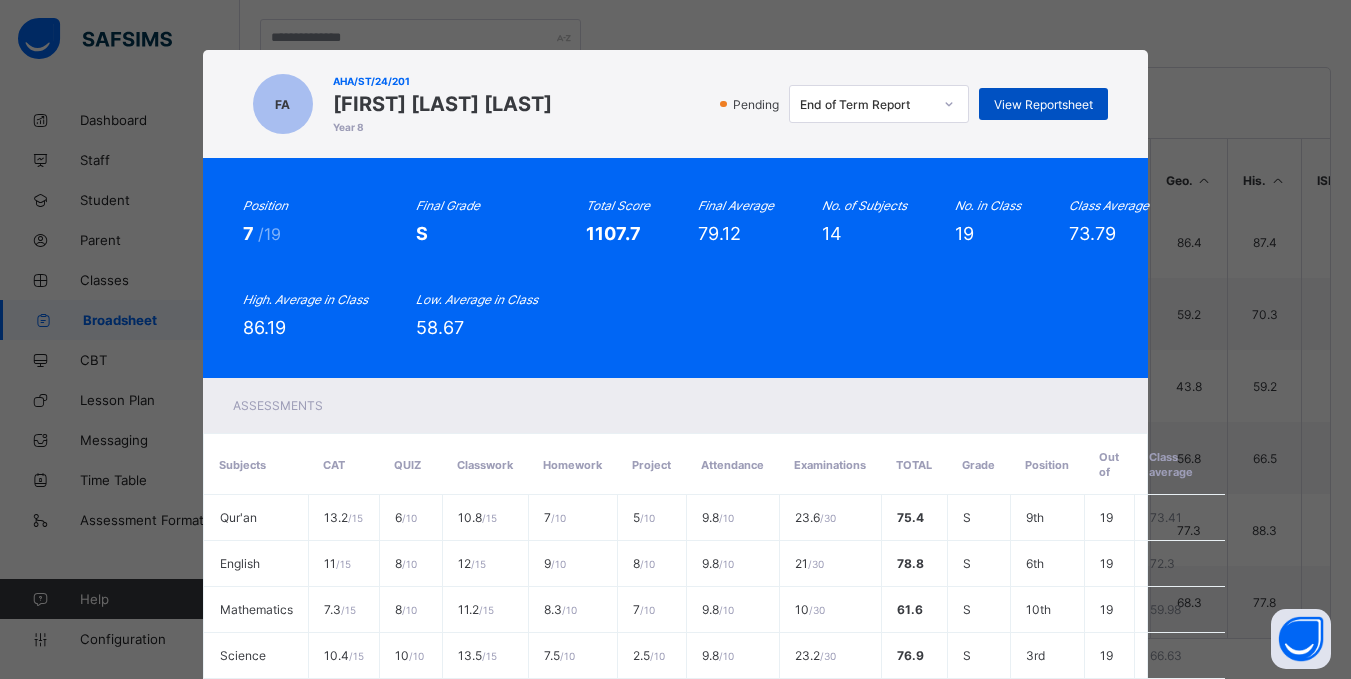 click on "View Reportsheet" at bounding box center [1043, 104] 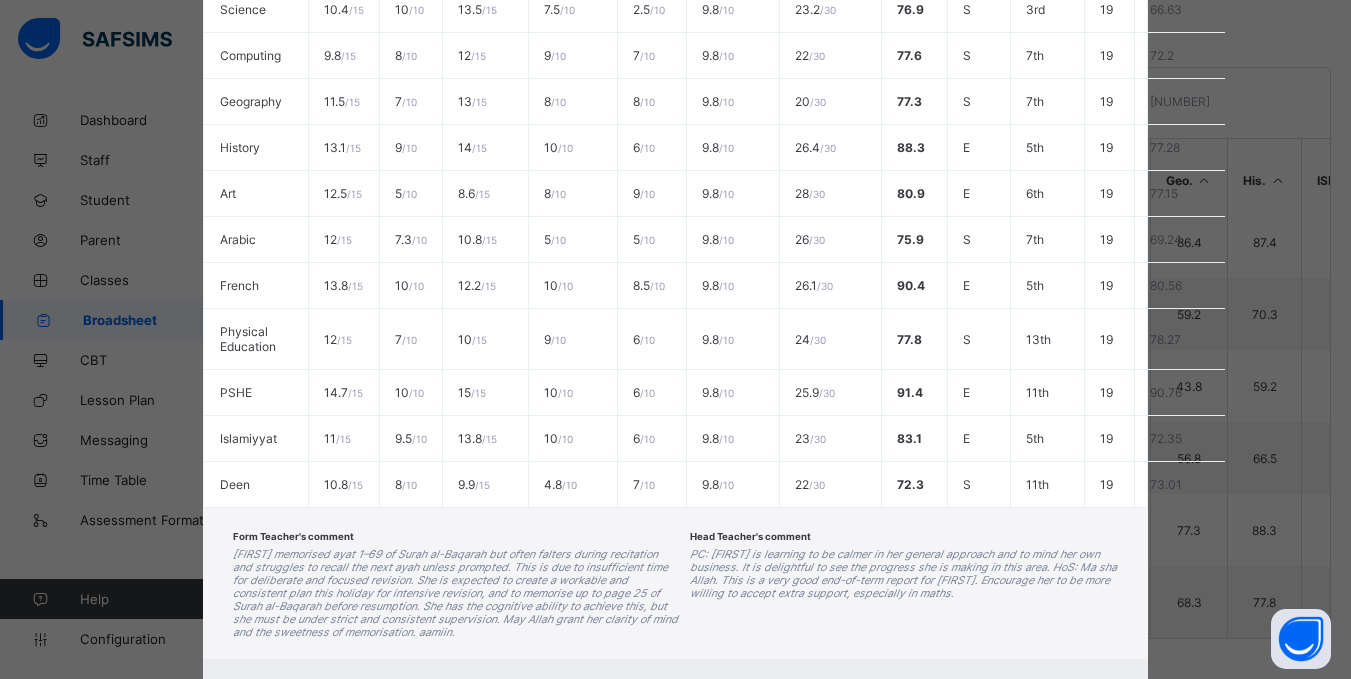 scroll, scrollTop: 748, scrollLeft: 0, axis: vertical 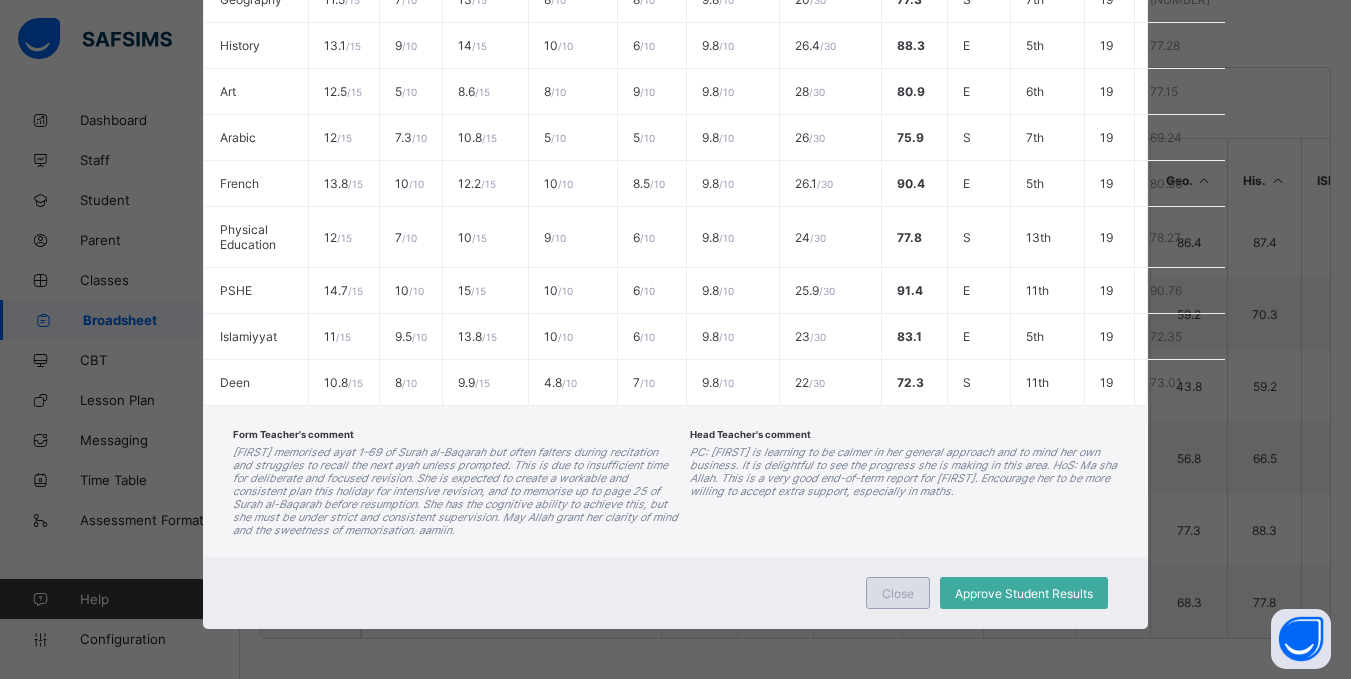 click on "Close" at bounding box center [898, 593] 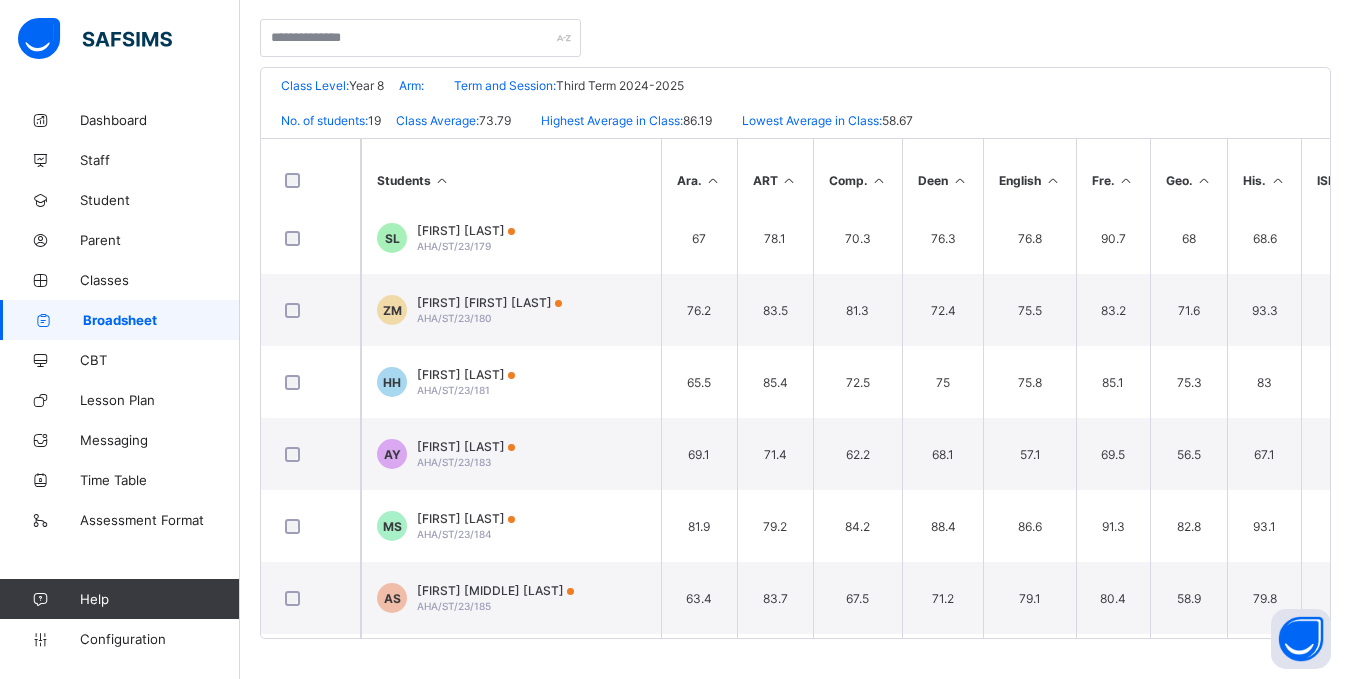 scroll, scrollTop: 520, scrollLeft: 0, axis: vertical 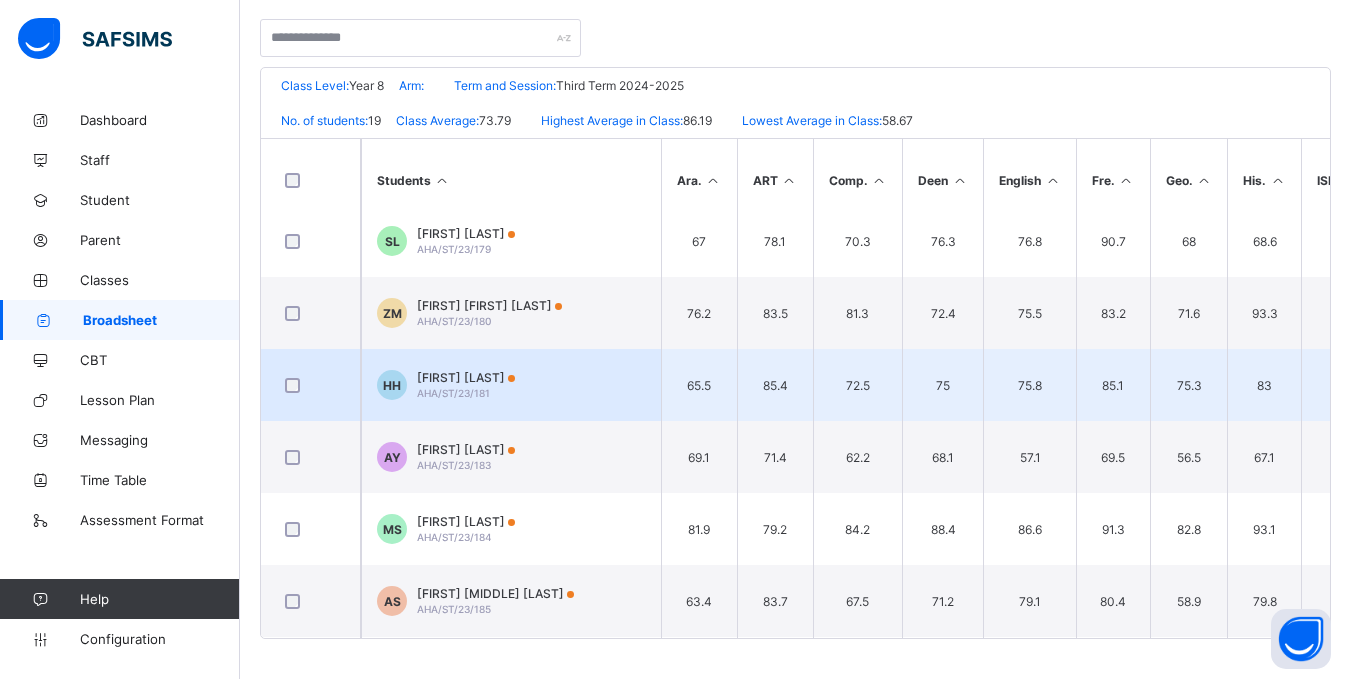 click on "AHA/ST/23/181" at bounding box center [453, 393] 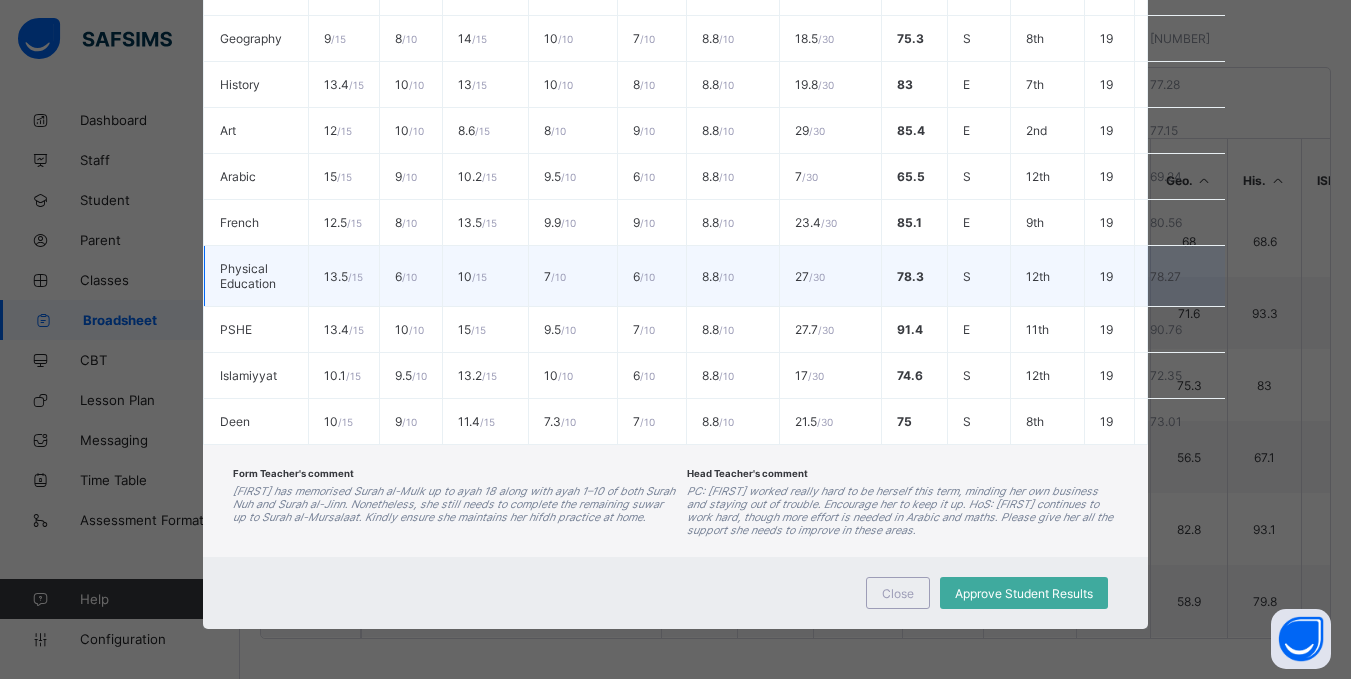 scroll, scrollTop: 0, scrollLeft: 0, axis: both 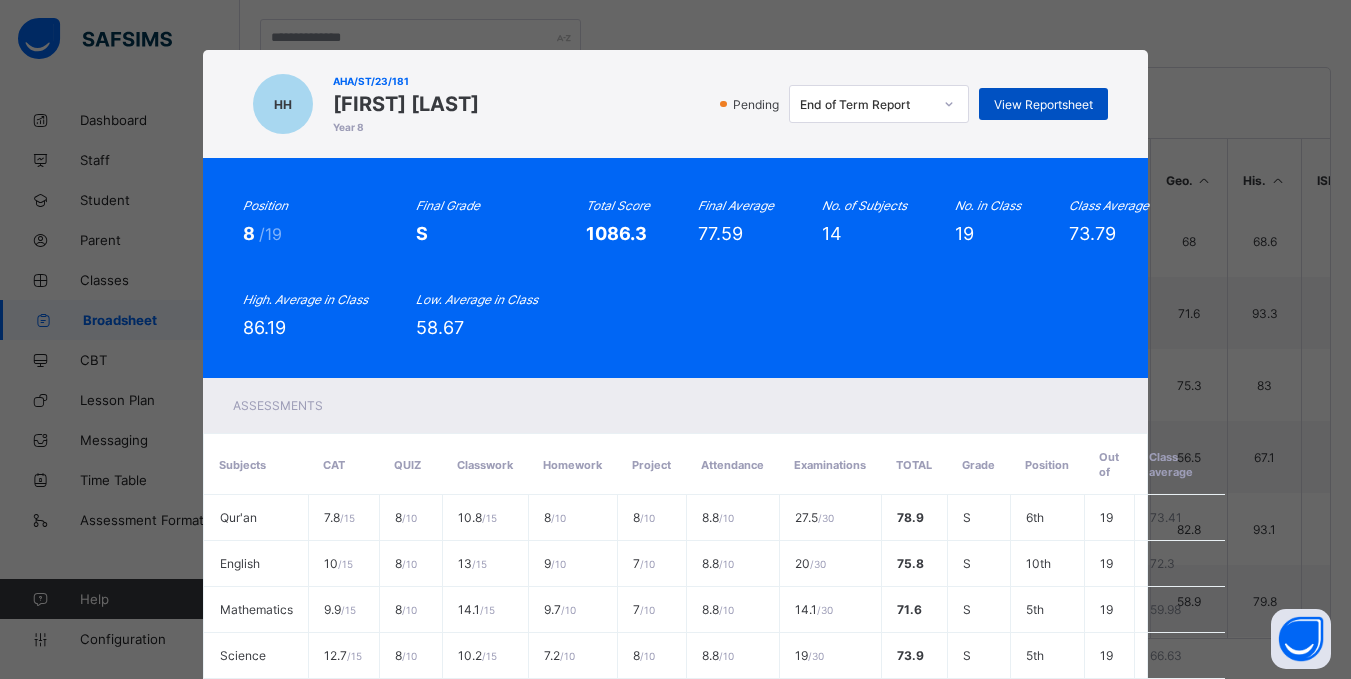click on "View Reportsheet" at bounding box center [1043, 104] 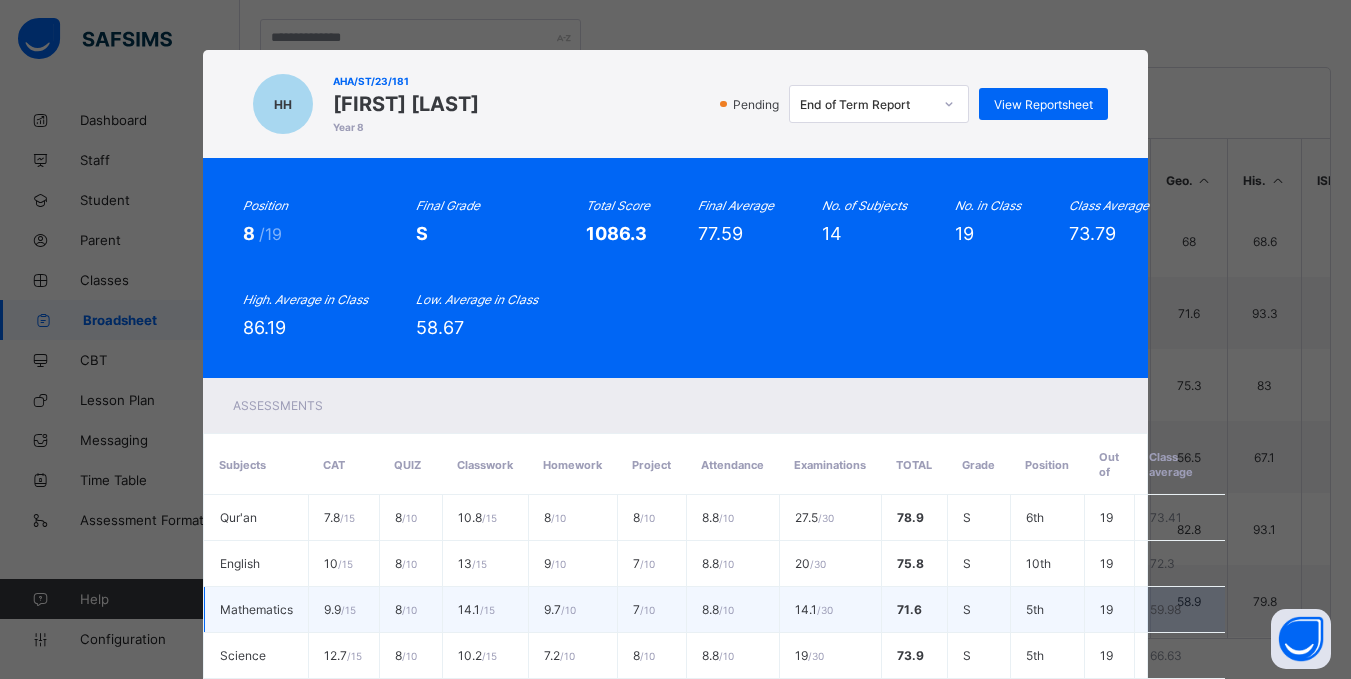 scroll, scrollTop: 709, scrollLeft: 0, axis: vertical 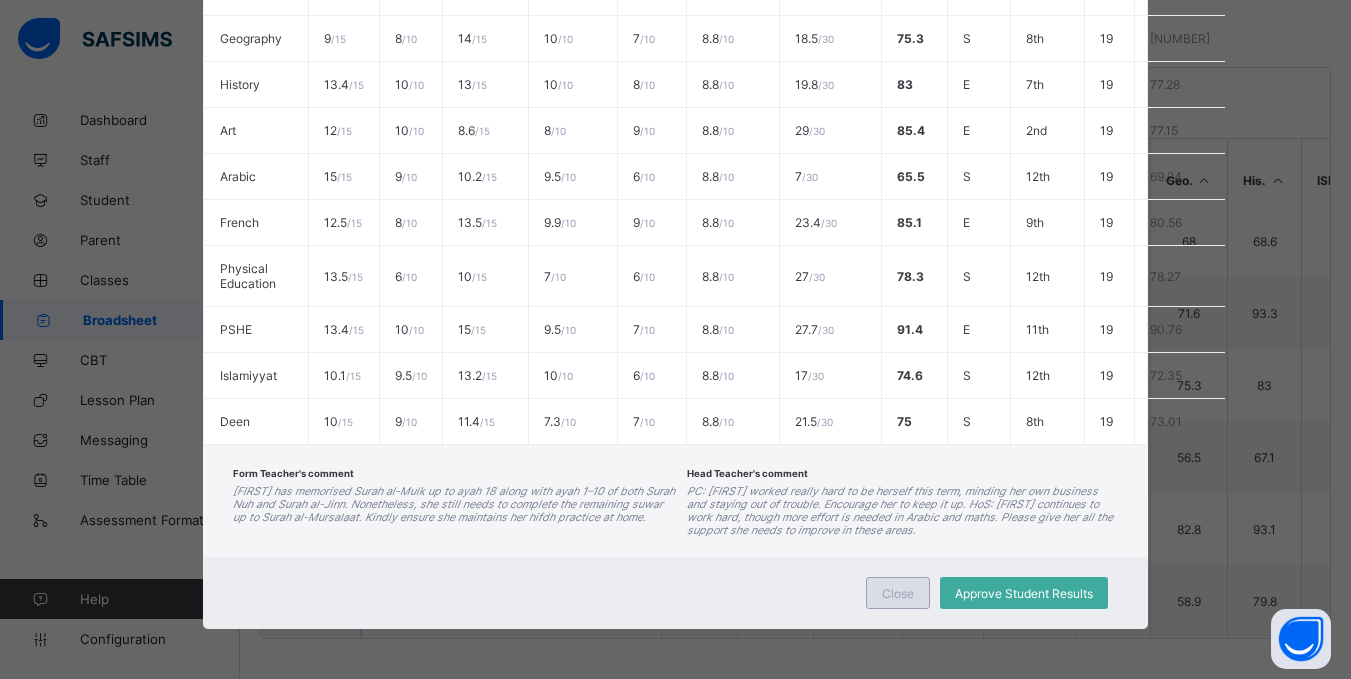 click on "Close" at bounding box center [898, 593] 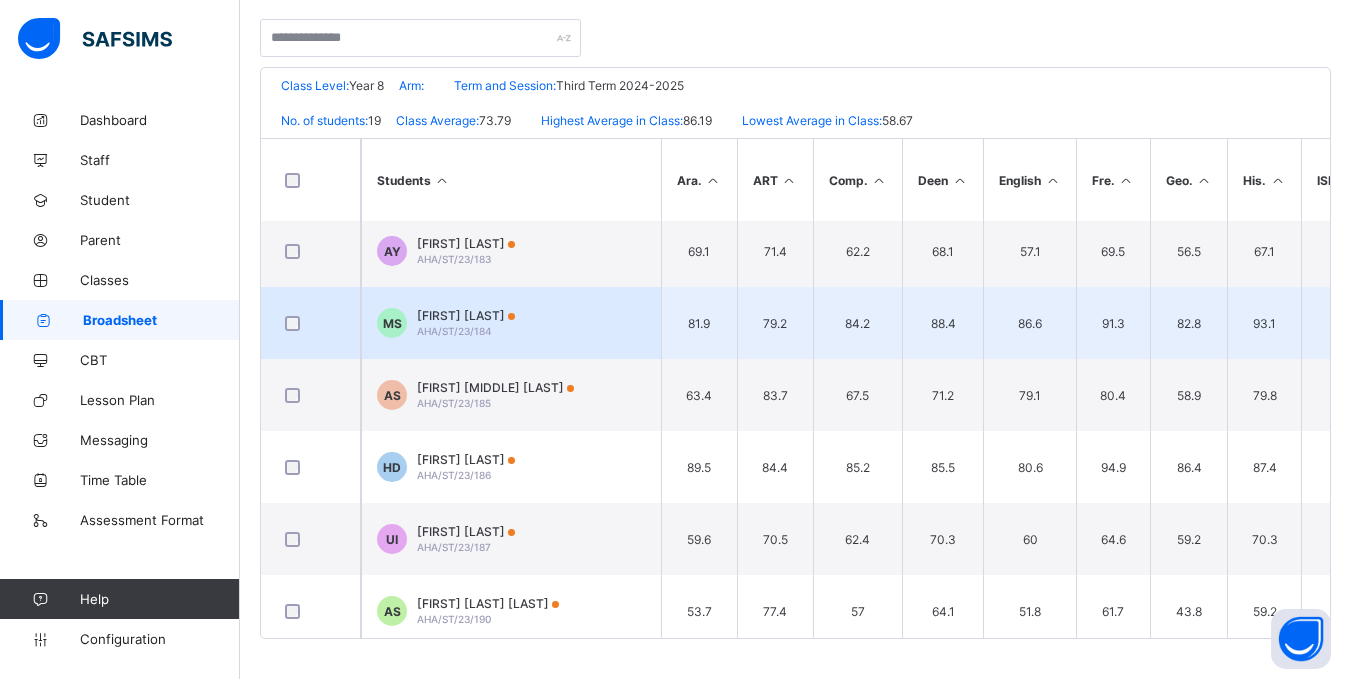 scroll, scrollTop: 727, scrollLeft: 0, axis: vertical 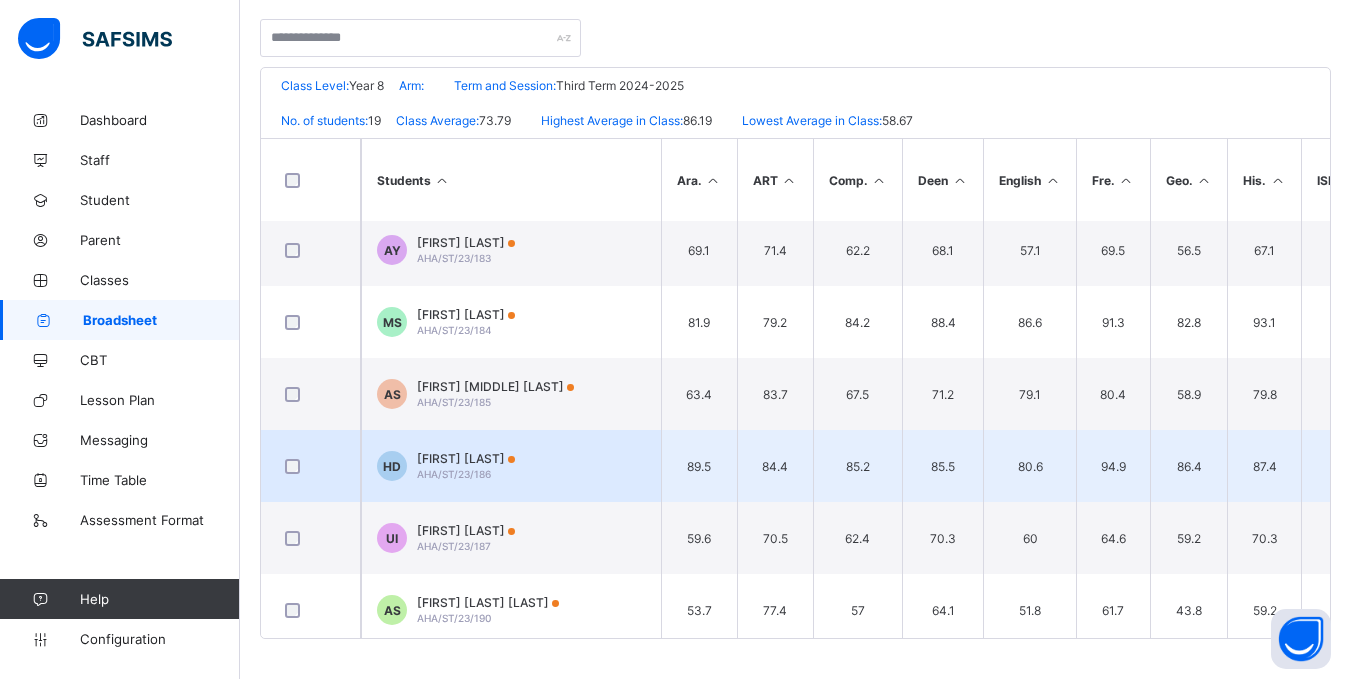 click on "Halima  Sada Danmusa   AHA/ST/23/186" at bounding box center (466, 466) 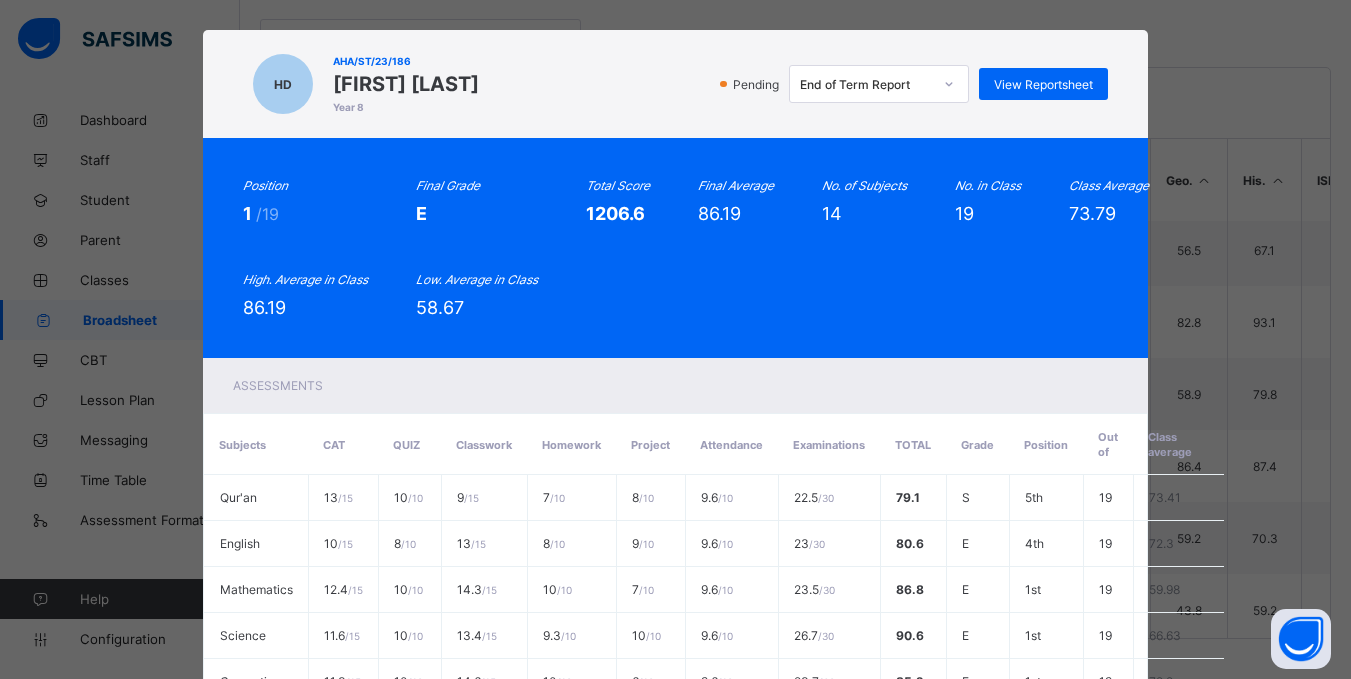 scroll, scrollTop: 0, scrollLeft: 0, axis: both 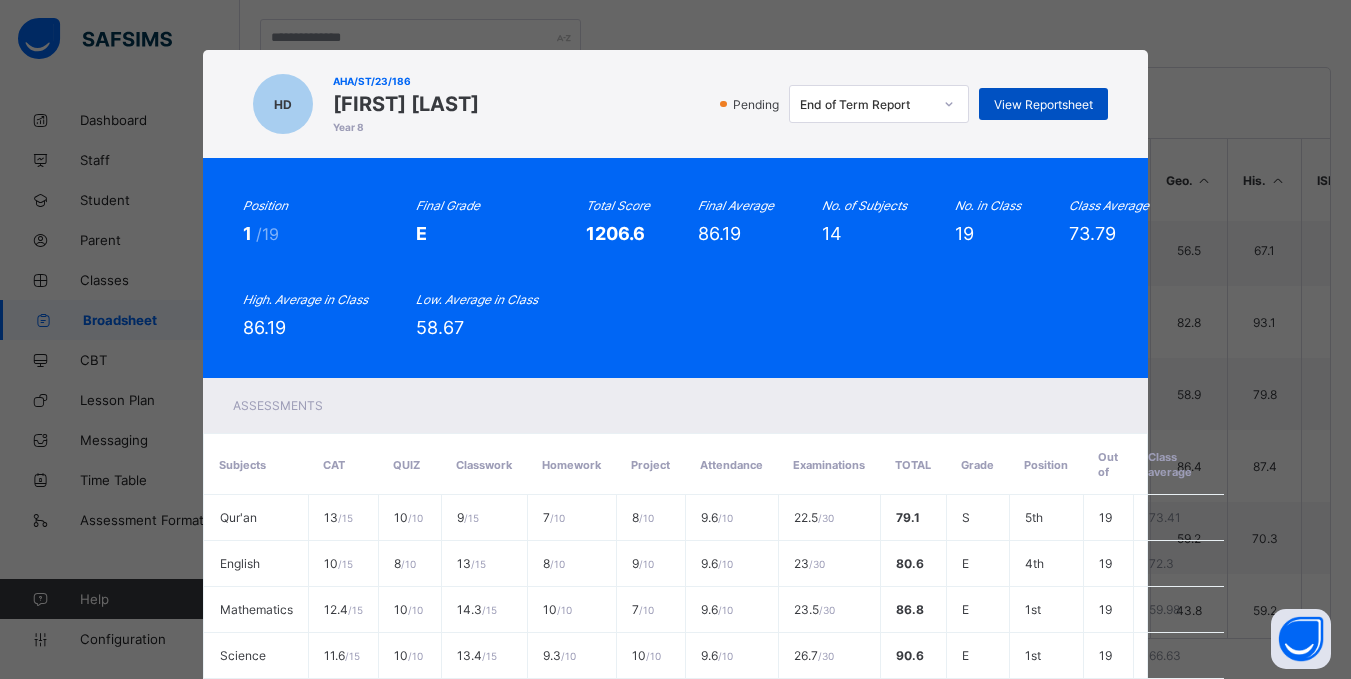 click on "View Reportsheet" at bounding box center (1043, 104) 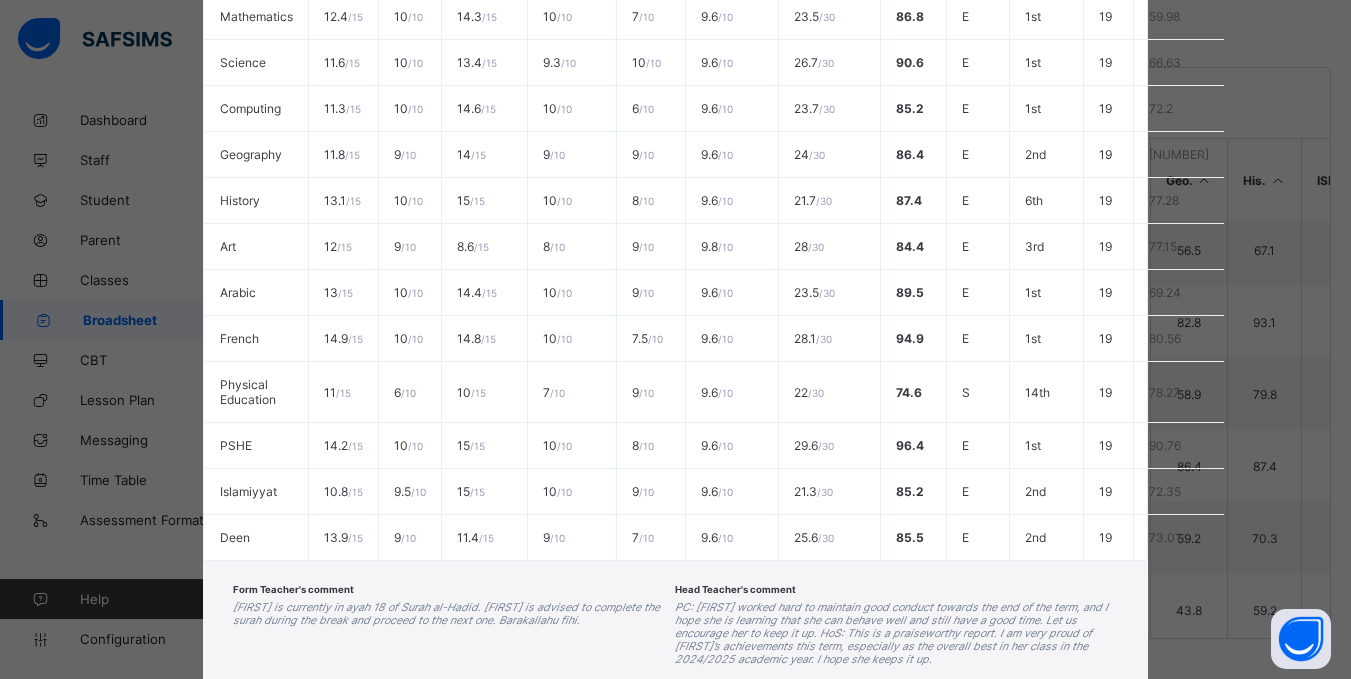 scroll, scrollTop: 722, scrollLeft: 0, axis: vertical 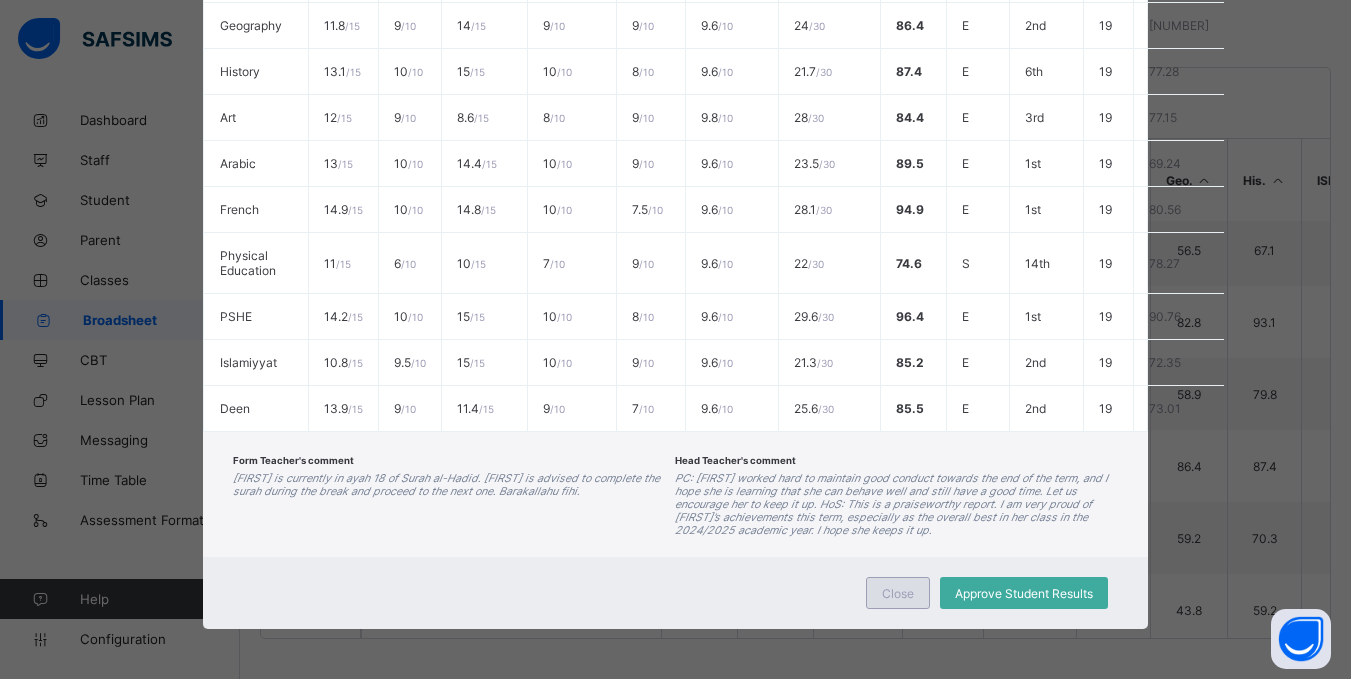 click on "Close" at bounding box center (898, 593) 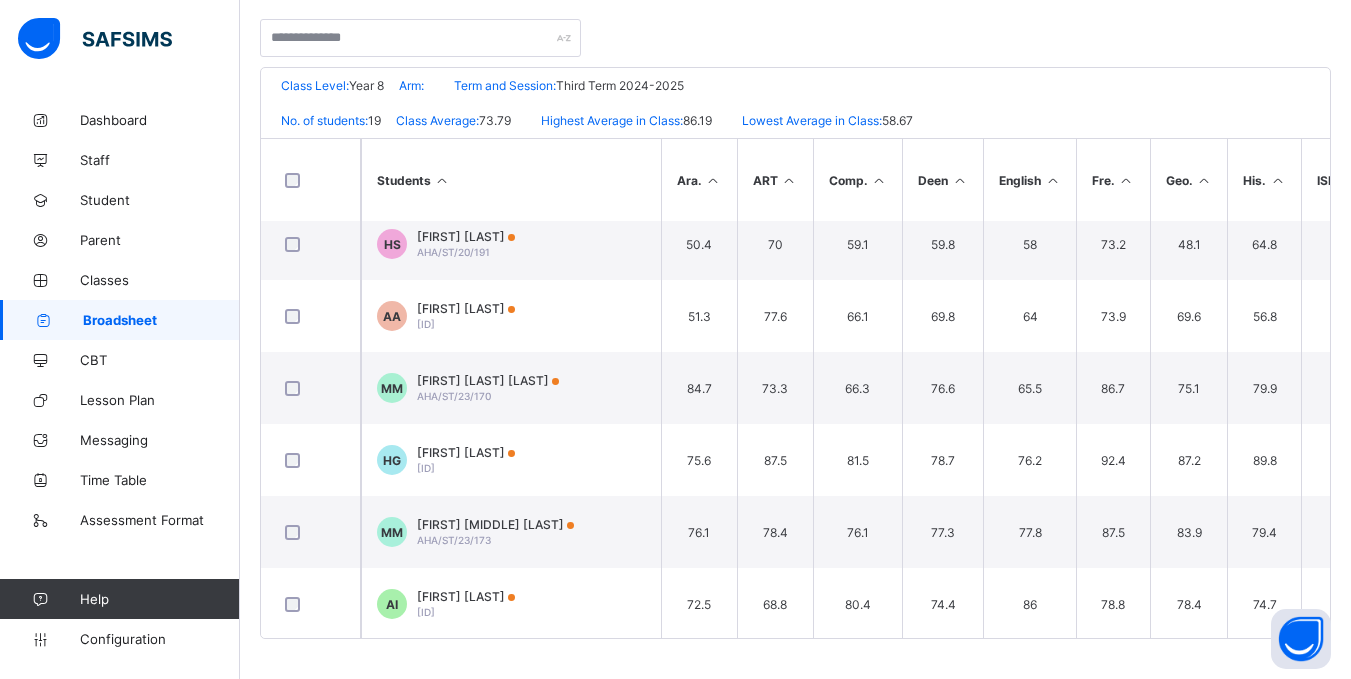 scroll, scrollTop: 3, scrollLeft: 0, axis: vertical 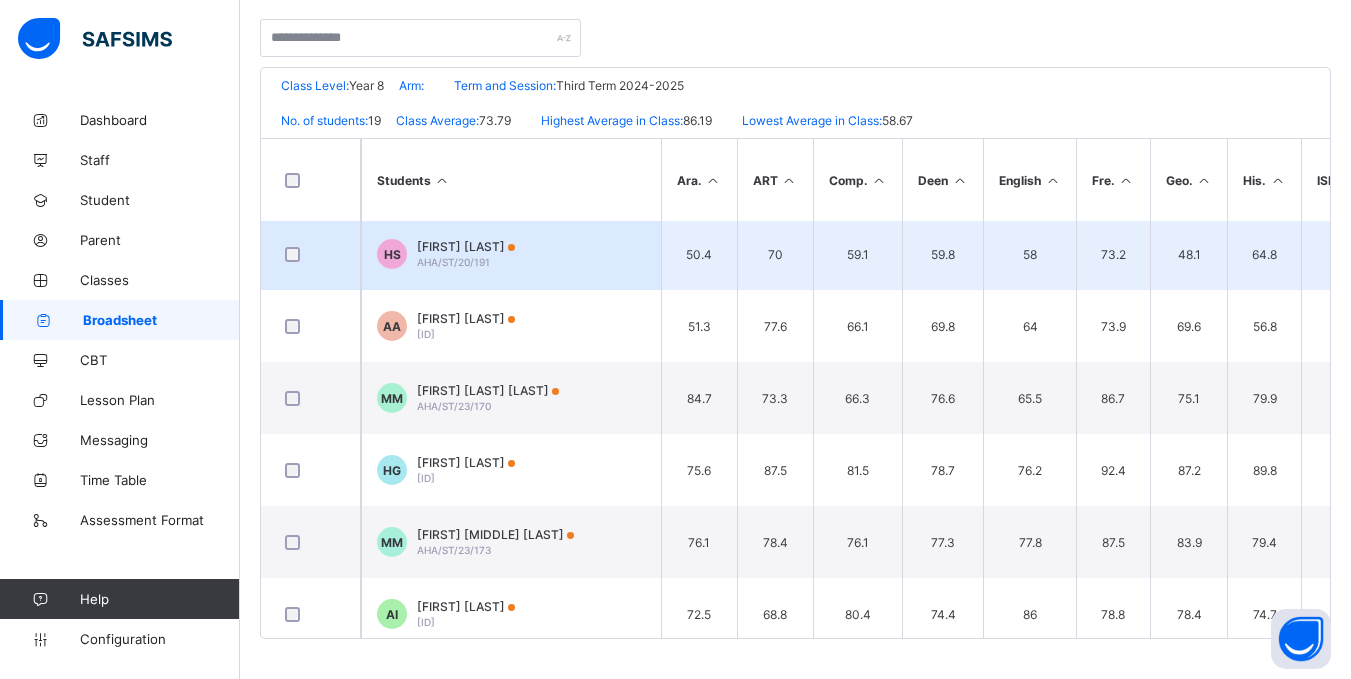 click on "AHA/ST/20/191" at bounding box center (453, 262) 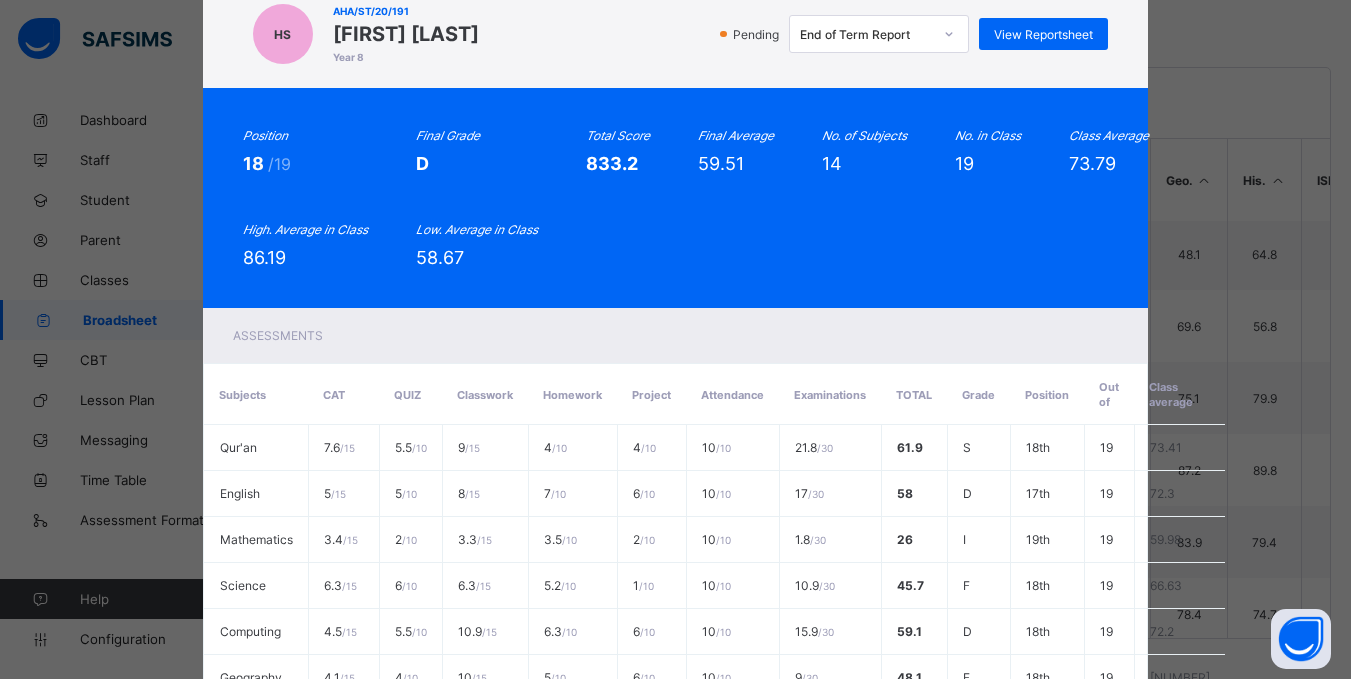 scroll, scrollTop: 67, scrollLeft: 0, axis: vertical 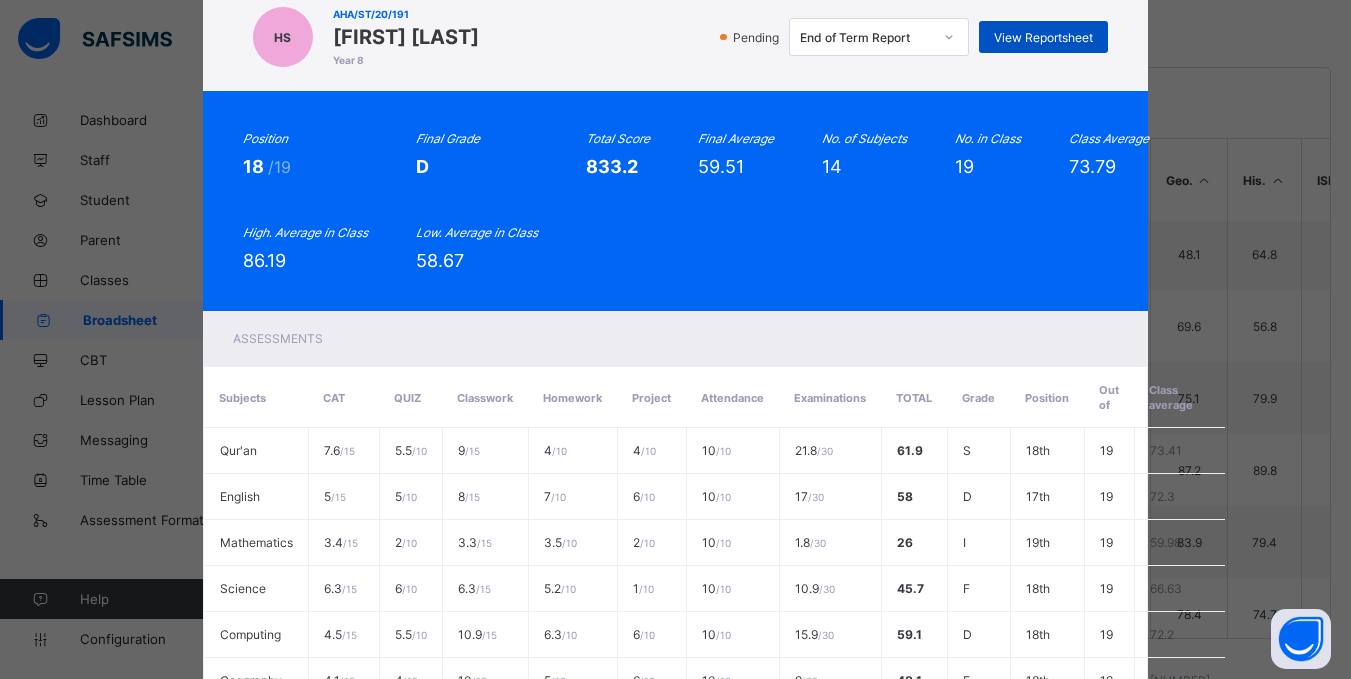 click on "View Reportsheet" at bounding box center (1043, 37) 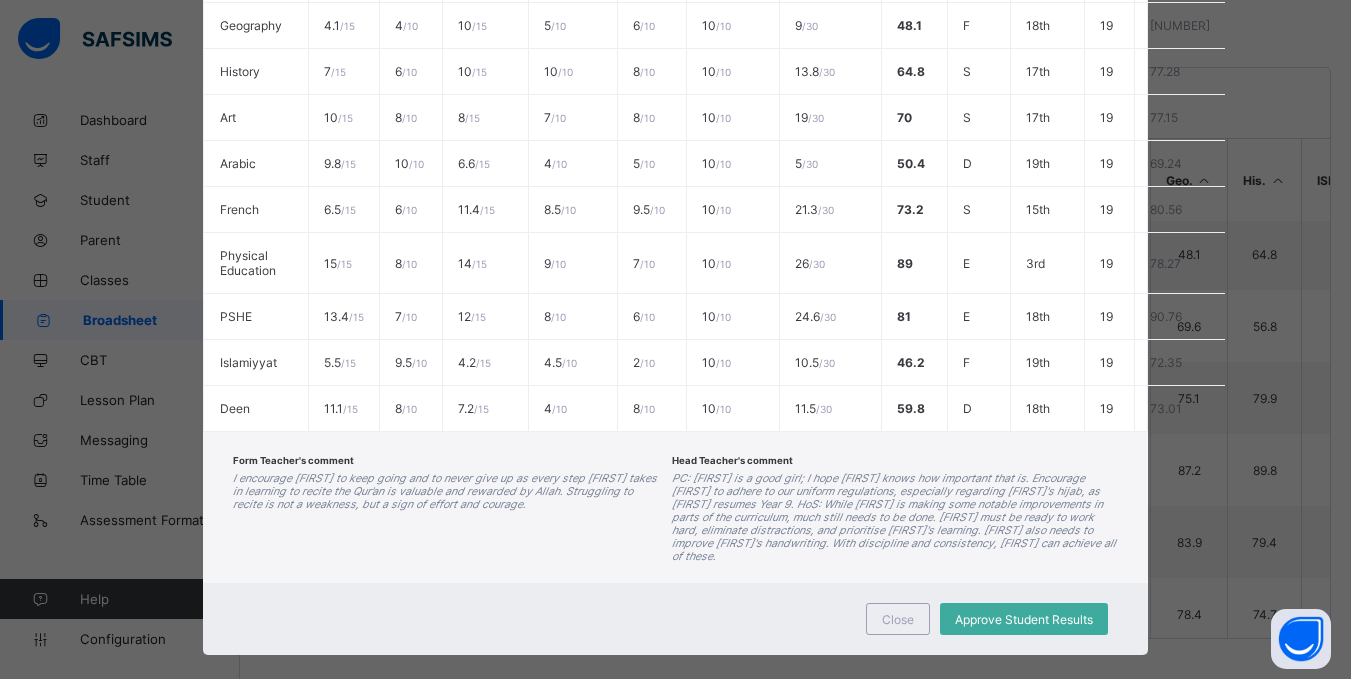 scroll, scrollTop: 735, scrollLeft: 0, axis: vertical 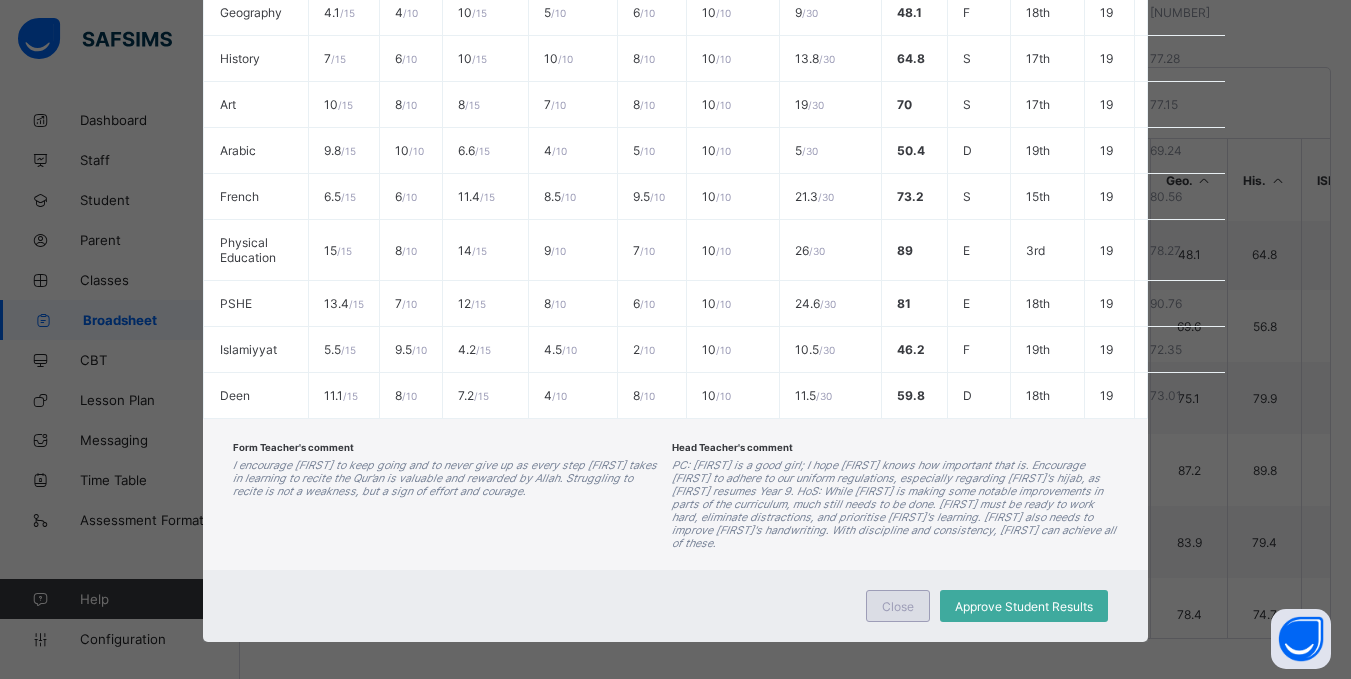 click on "Close" at bounding box center (898, 606) 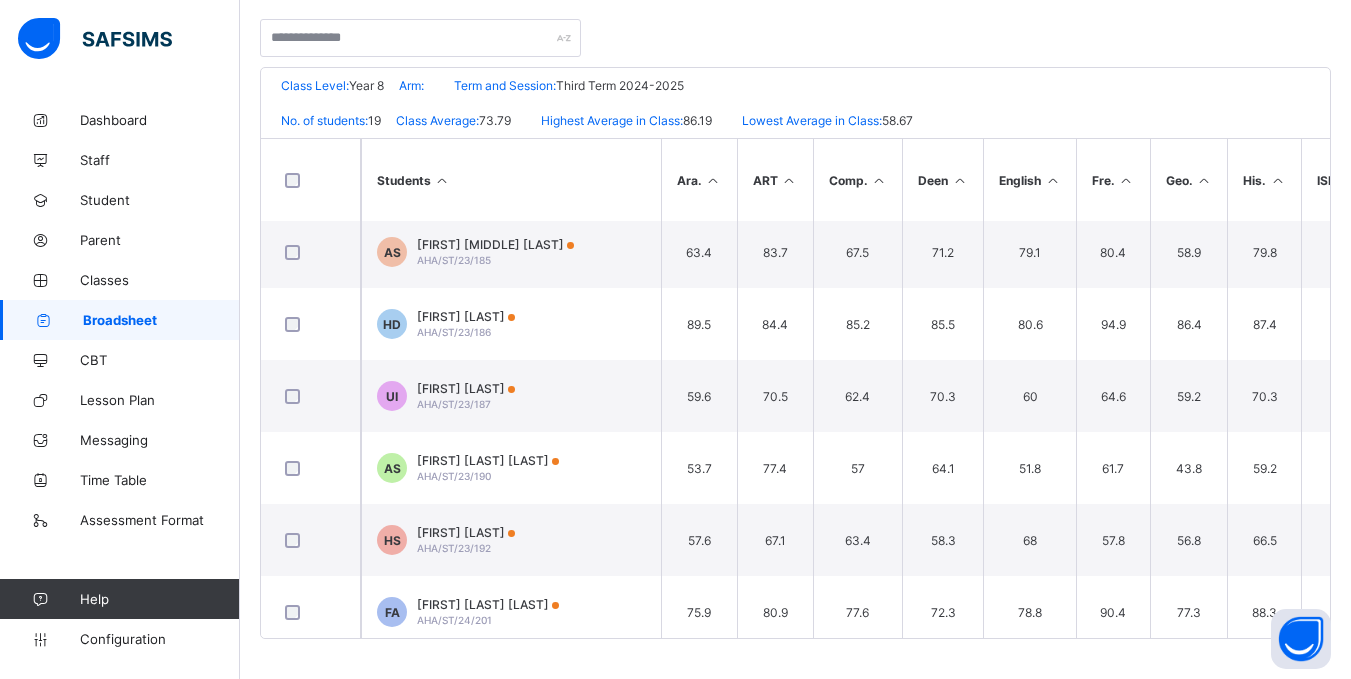 scroll, scrollTop: 959, scrollLeft: 0, axis: vertical 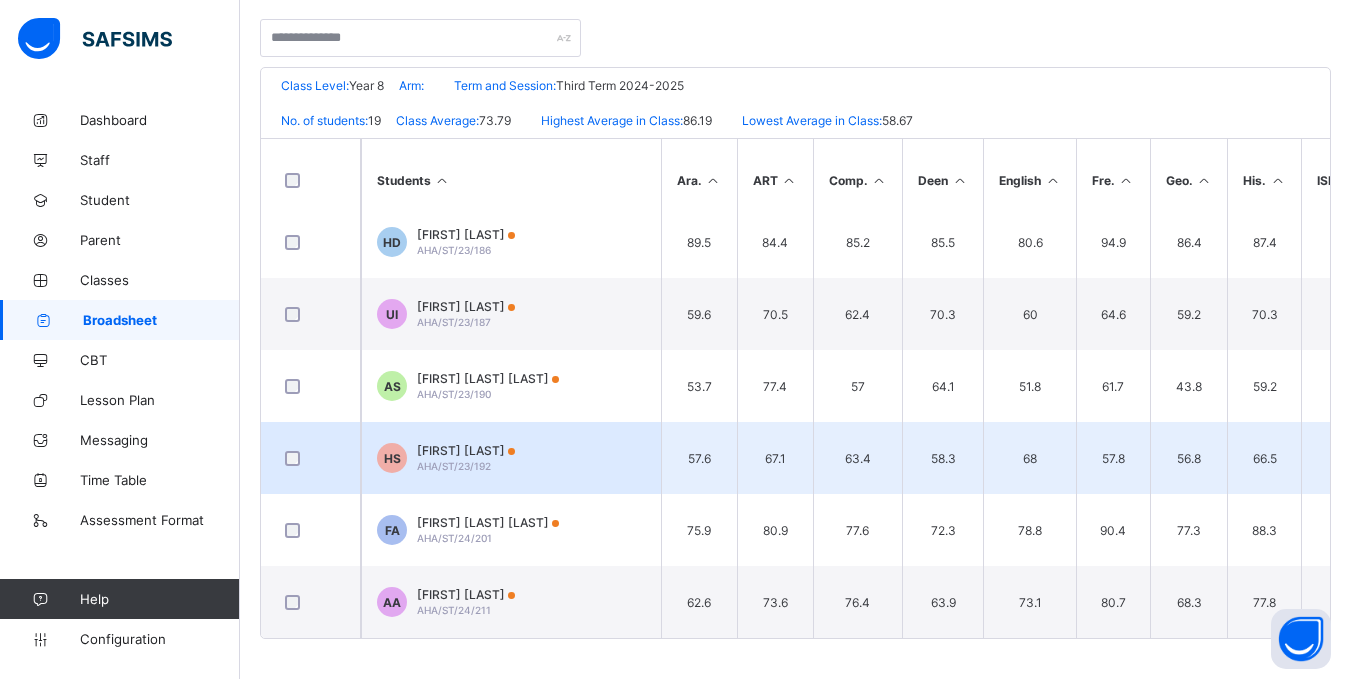 click on "Hussaina  Hadi Sani" at bounding box center (466, 450) 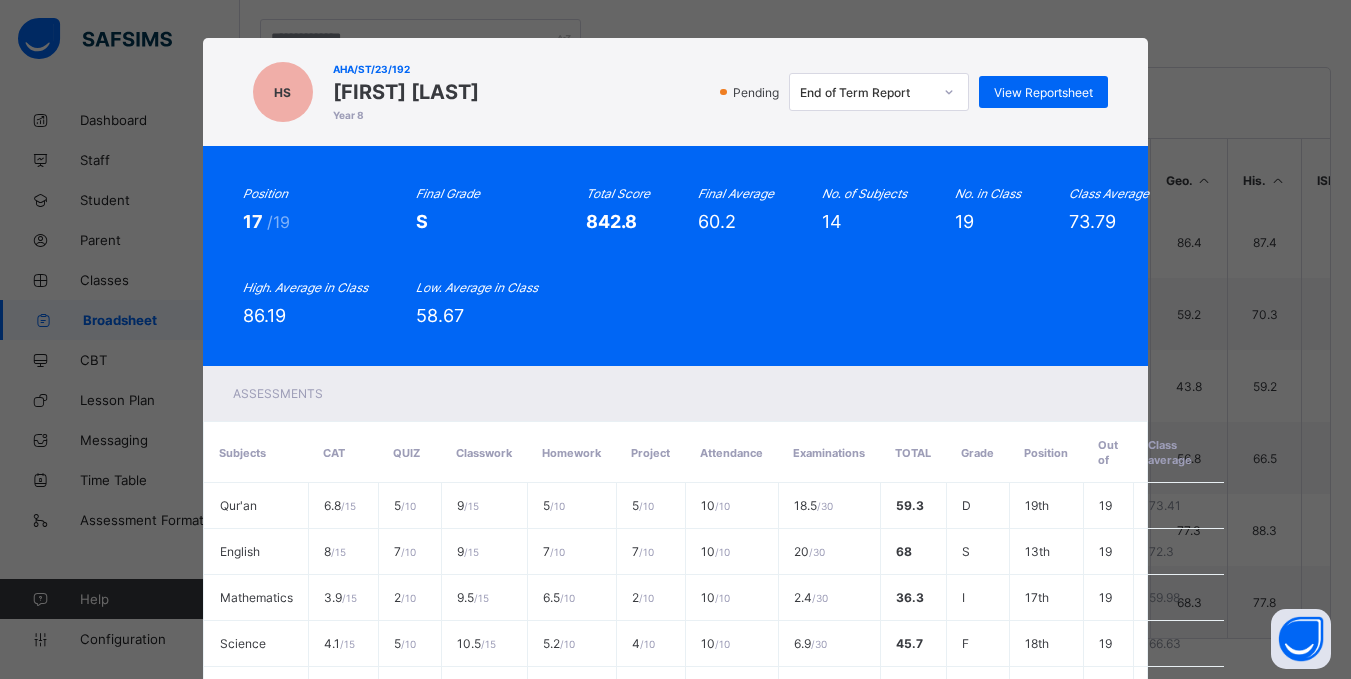 scroll, scrollTop: 0, scrollLeft: 0, axis: both 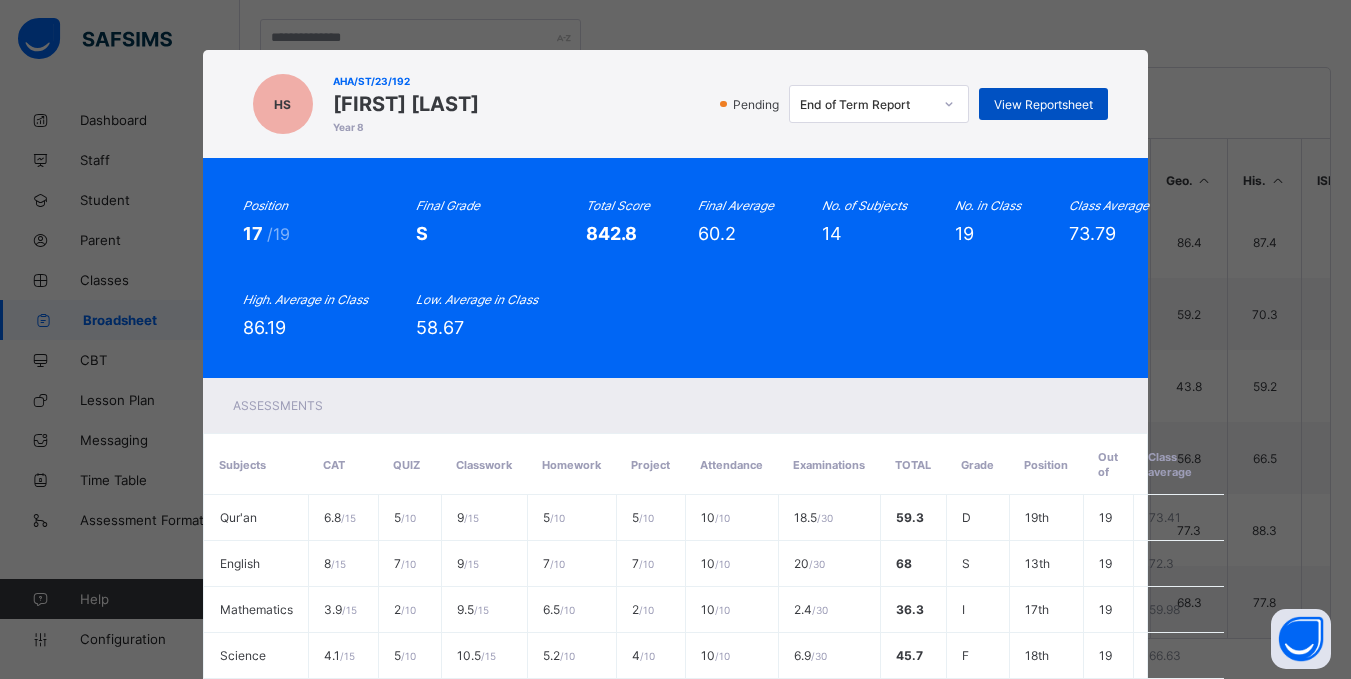 click on "View Reportsheet" at bounding box center [1043, 104] 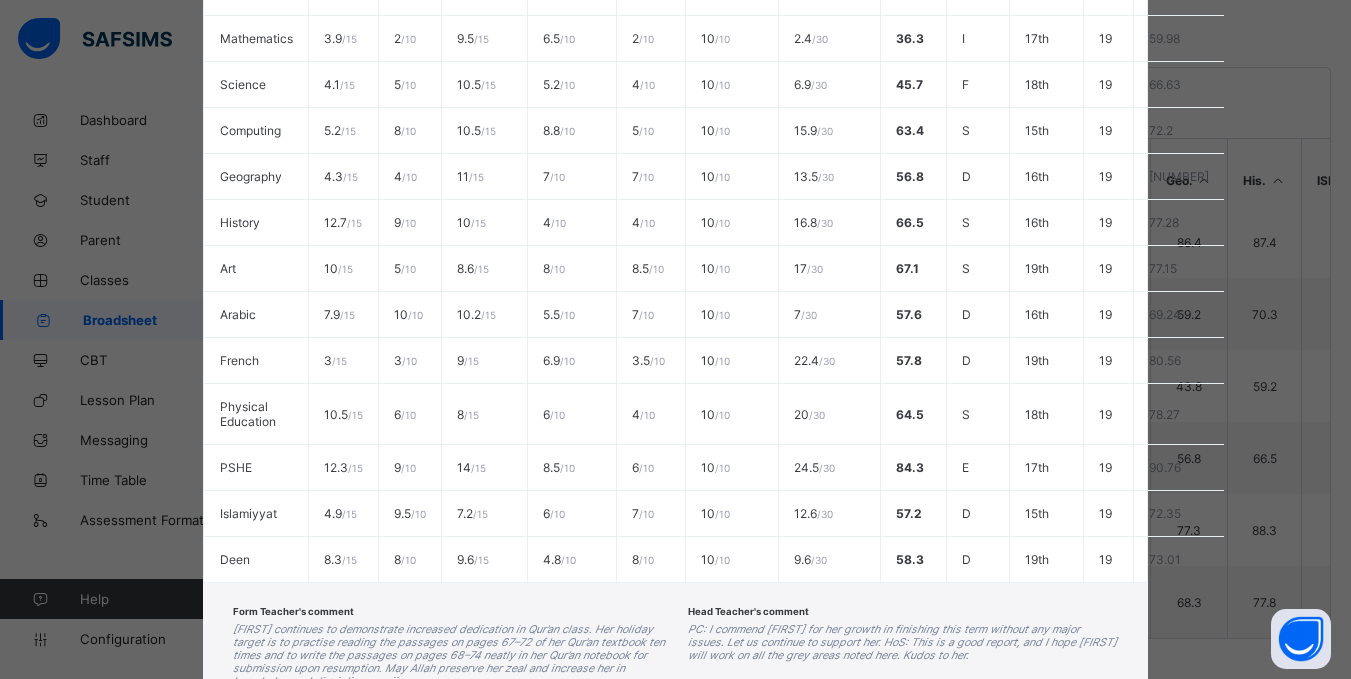 scroll, scrollTop: 722, scrollLeft: 0, axis: vertical 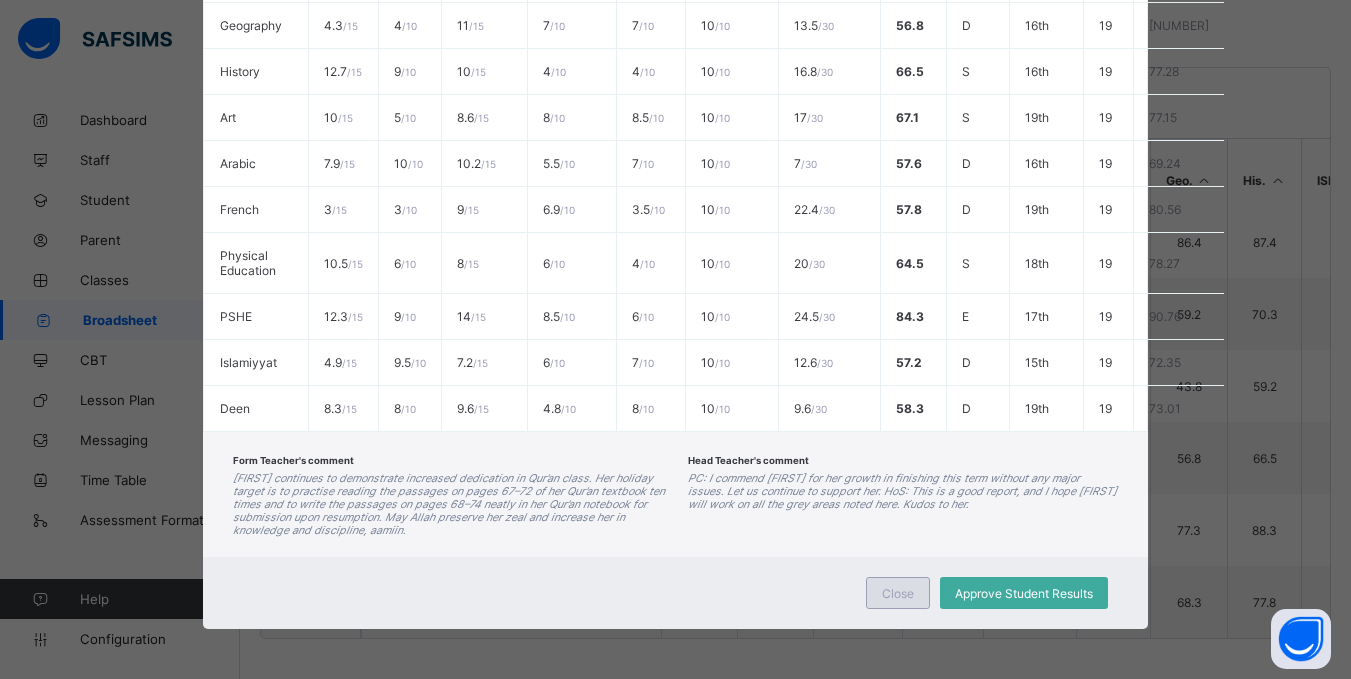 click on "Close" at bounding box center [898, 593] 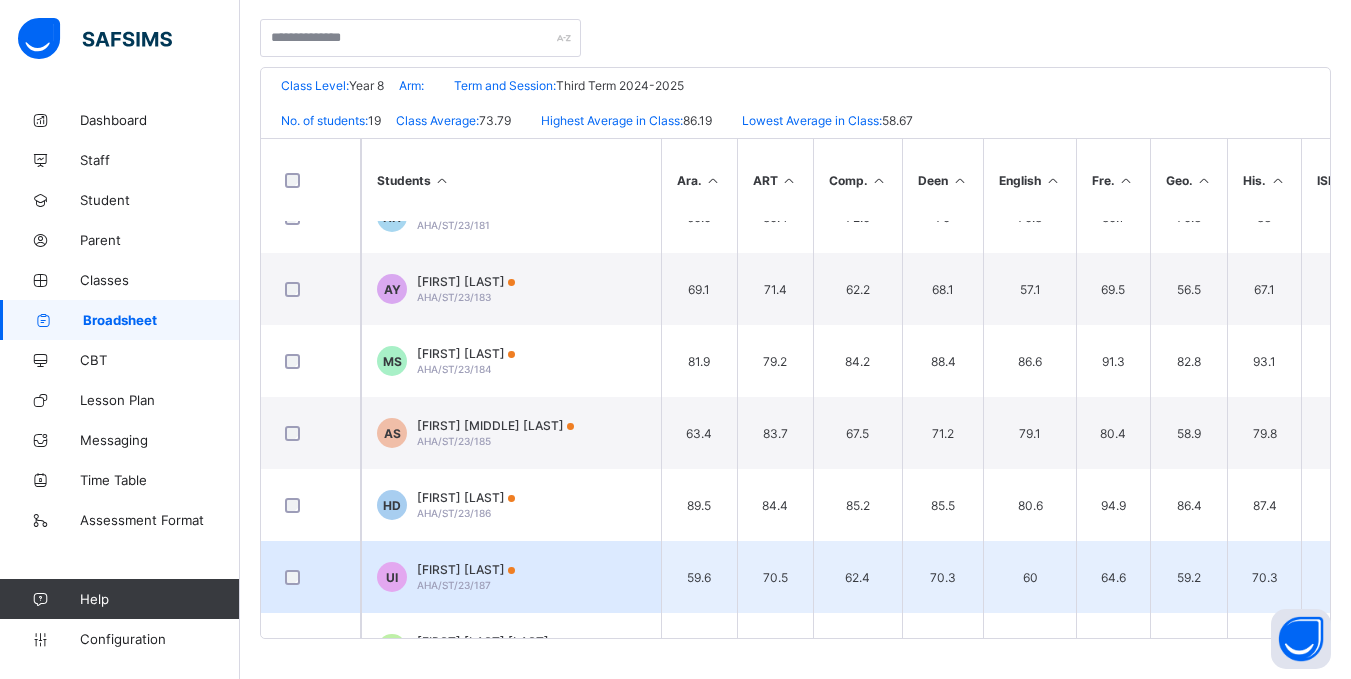 scroll, scrollTop: 687, scrollLeft: 0, axis: vertical 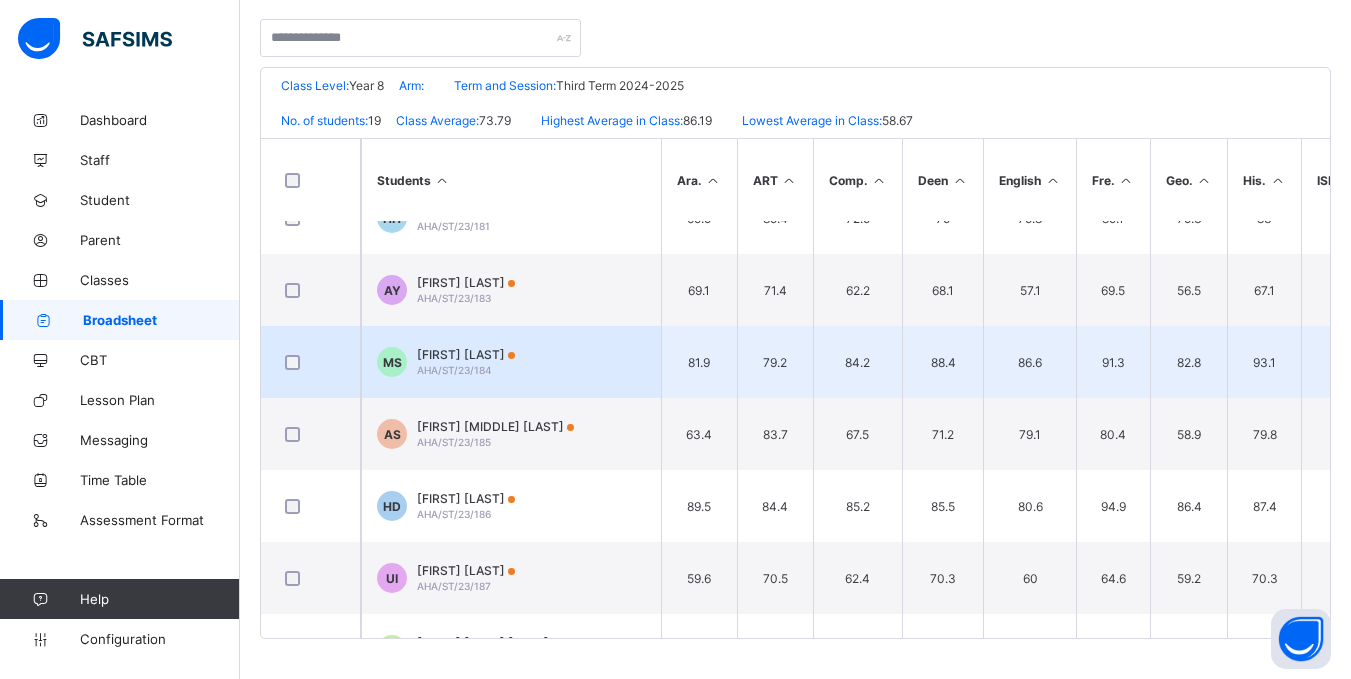 click on "MS Mardiyyah  Salihu   AHA/ST/23/184" at bounding box center [511, 362] 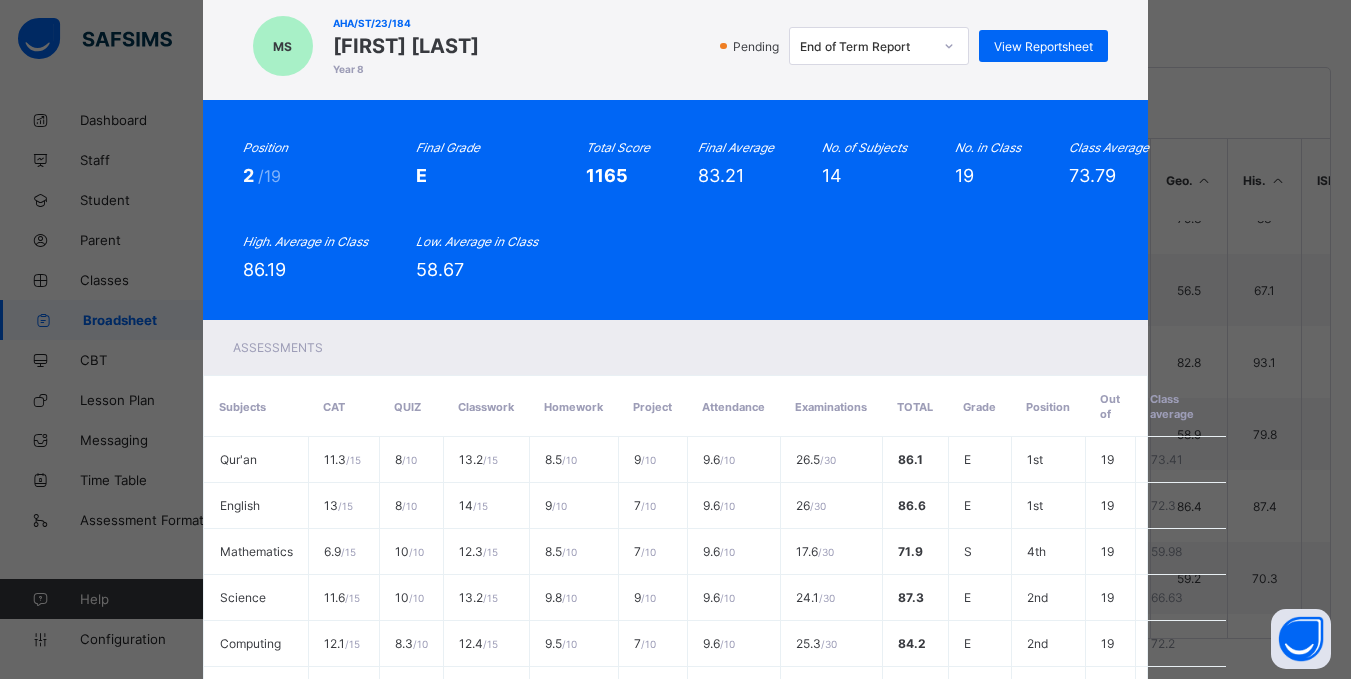 scroll, scrollTop: 57, scrollLeft: 0, axis: vertical 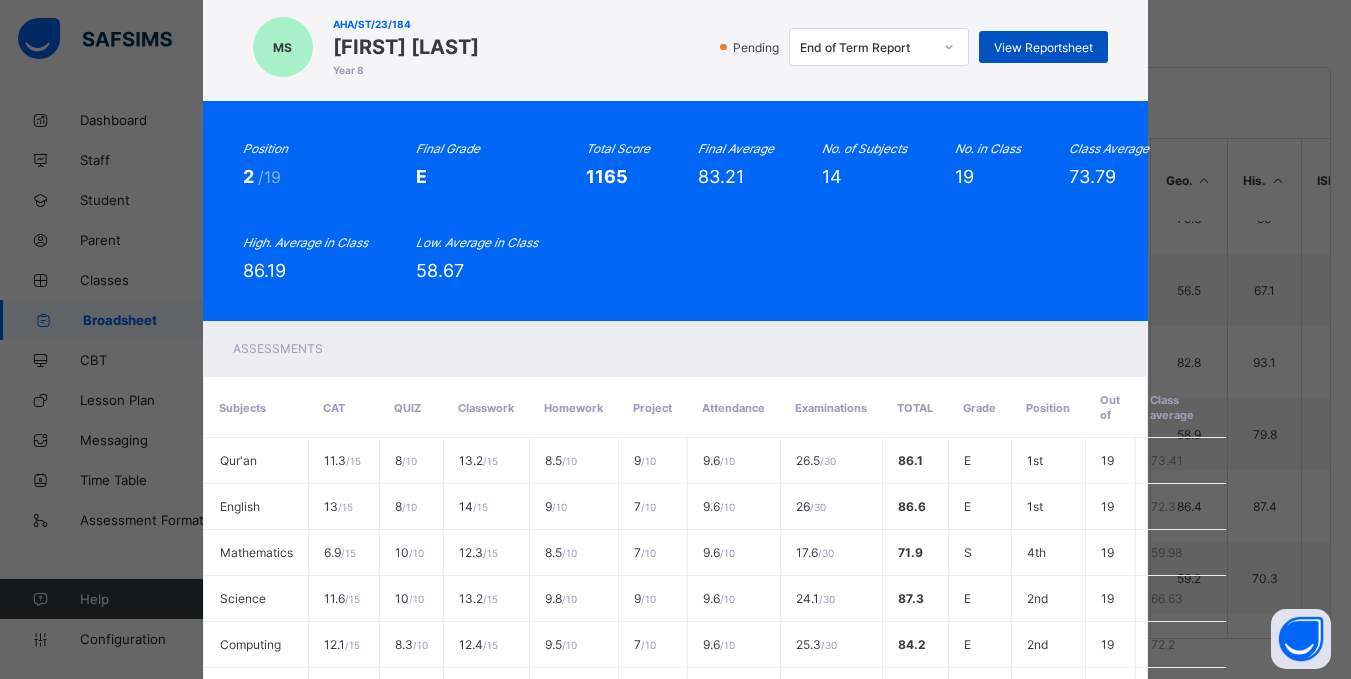 click on "View Reportsheet" at bounding box center [1043, 47] 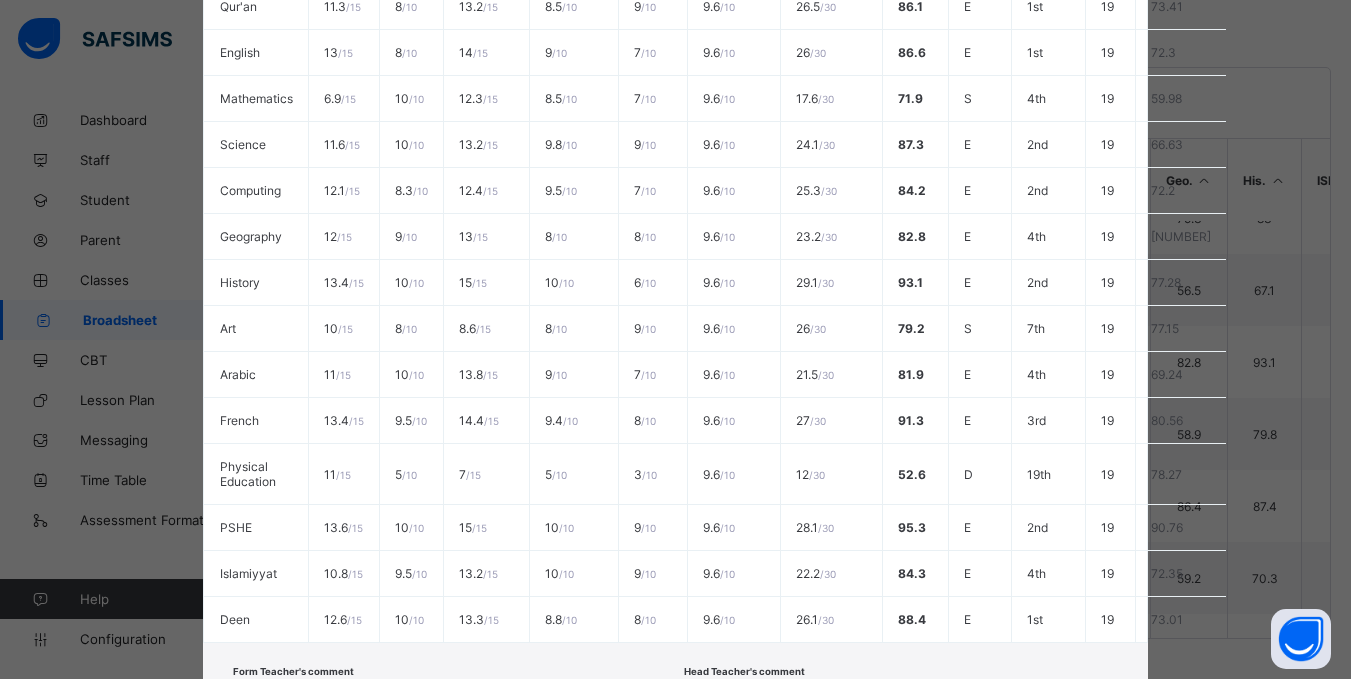 scroll, scrollTop: 748, scrollLeft: 0, axis: vertical 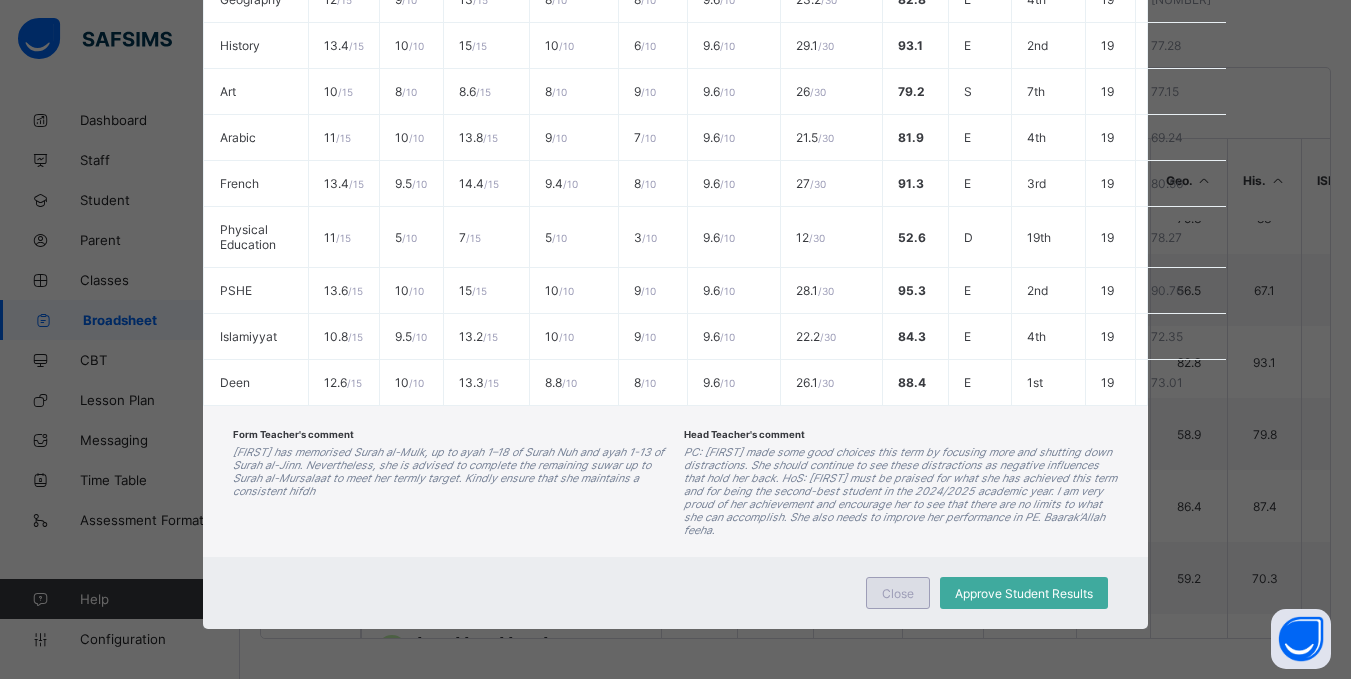 click on "Close" at bounding box center (898, 593) 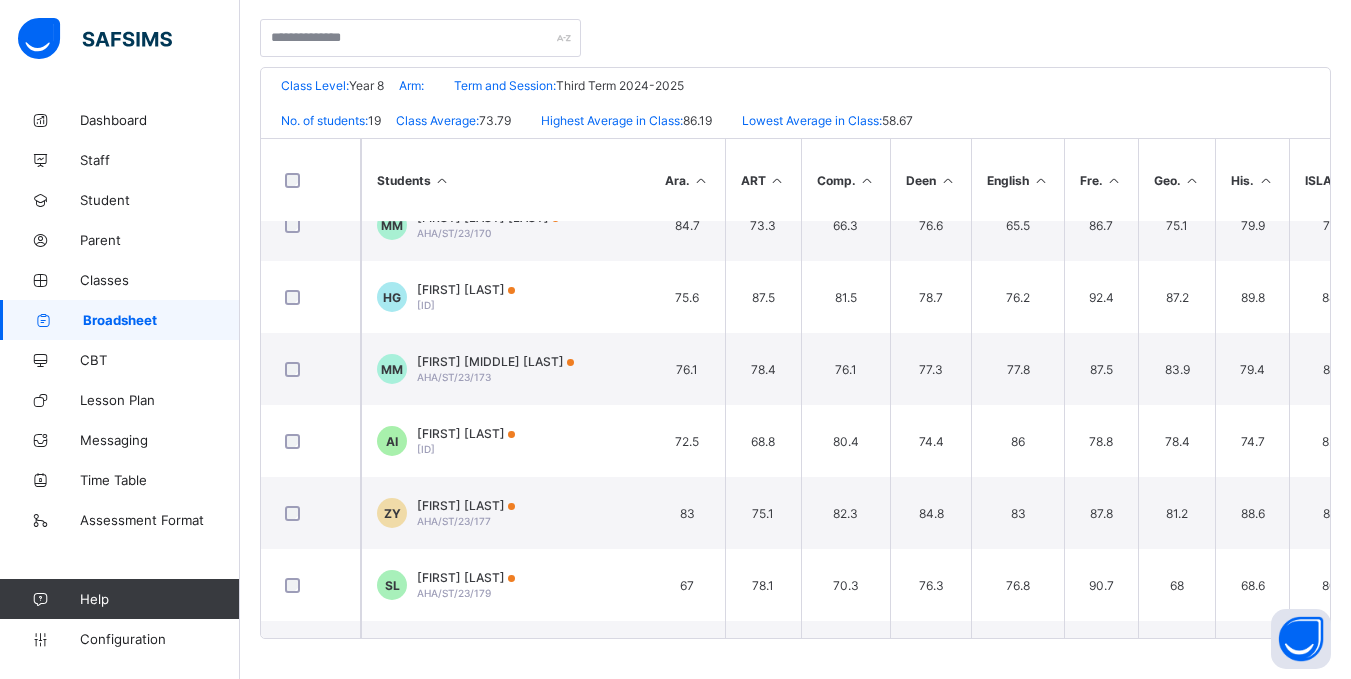 scroll, scrollTop: 175, scrollLeft: 13, axis: both 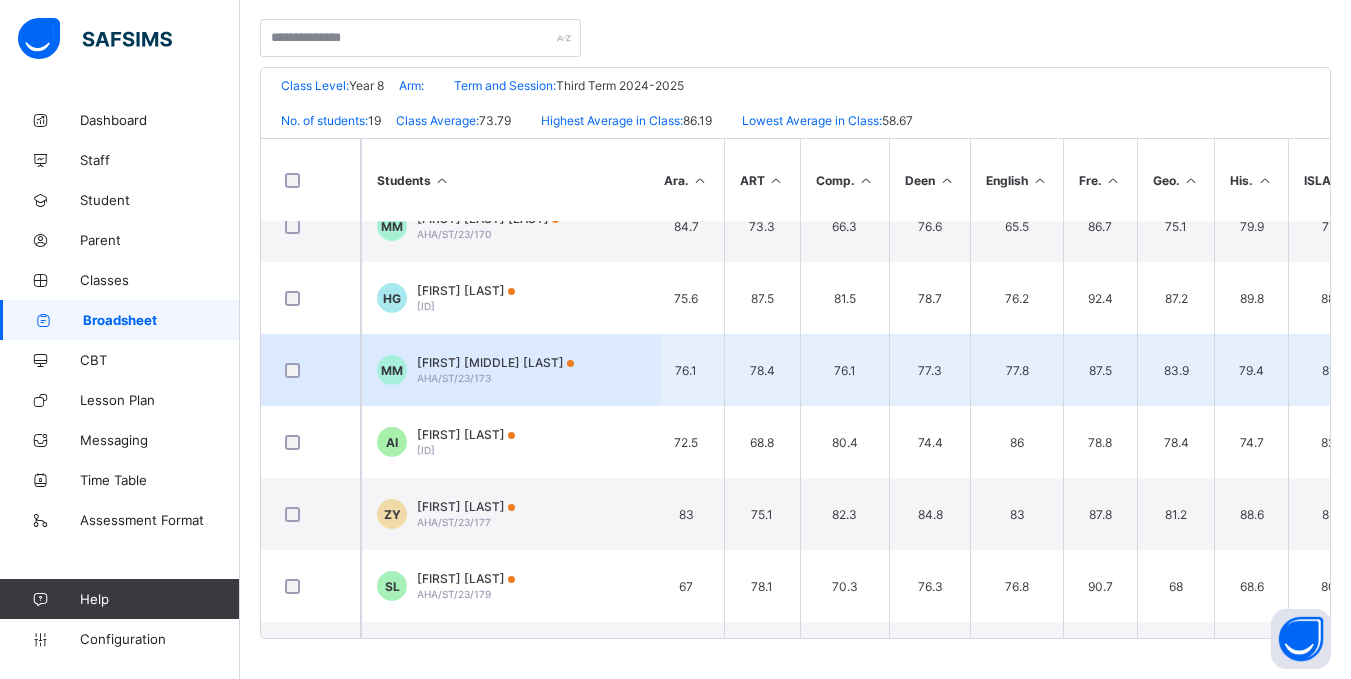 click on "Muhammad Al-Amin  Maina-Bukar   AHA/ST/23/173" at bounding box center [495, 370] 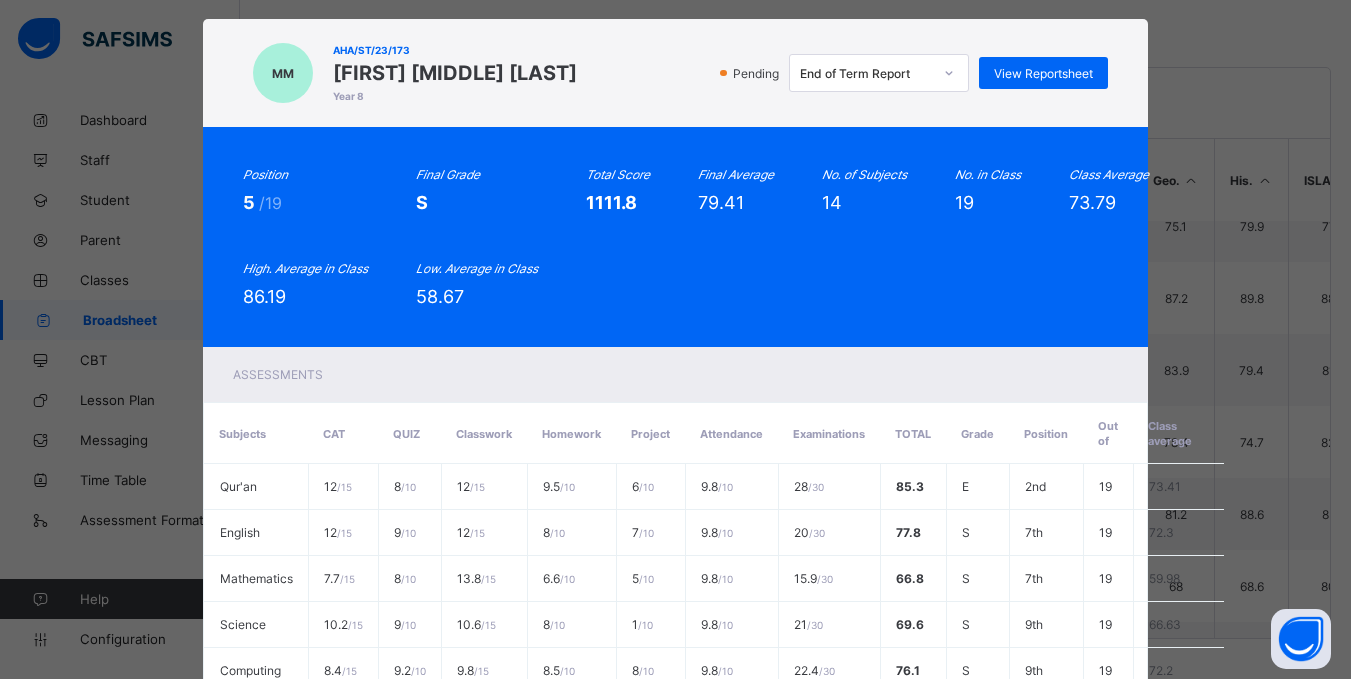 scroll, scrollTop: 30, scrollLeft: 0, axis: vertical 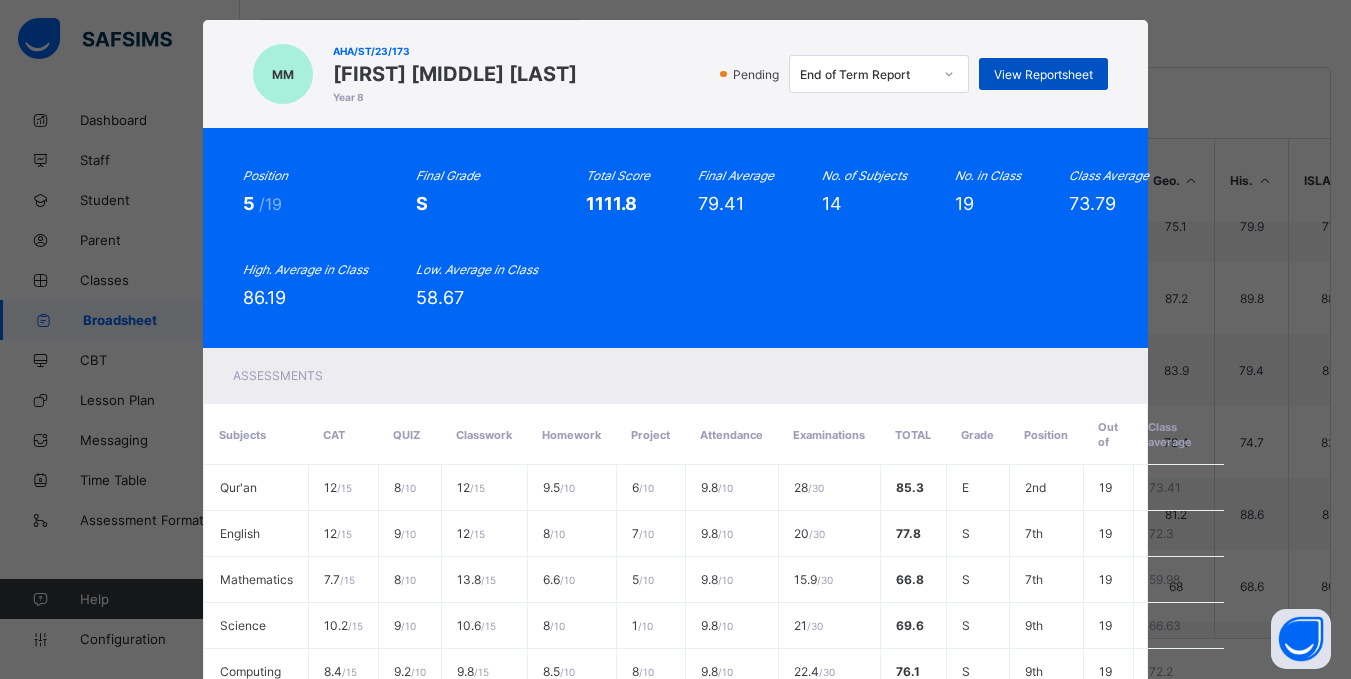 click on "View Reportsheet" at bounding box center [1043, 74] 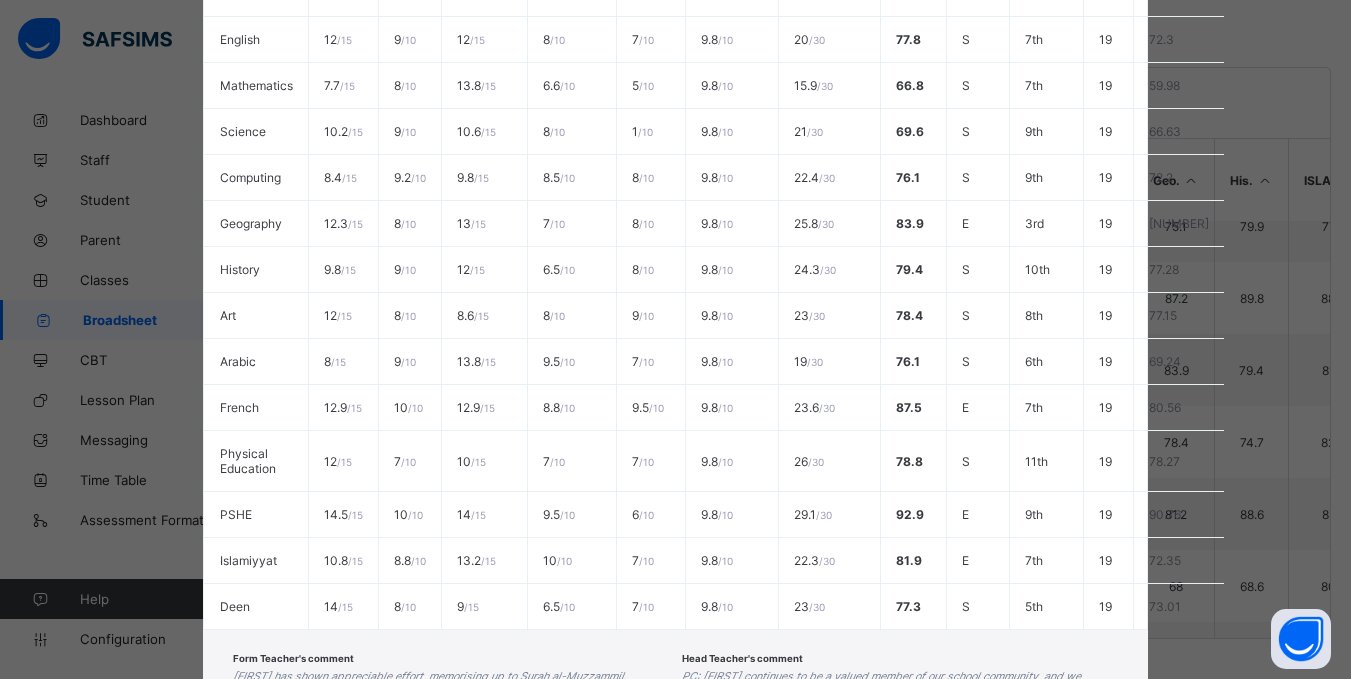 scroll, scrollTop: 709, scrollLeft: 0, axis: vertical 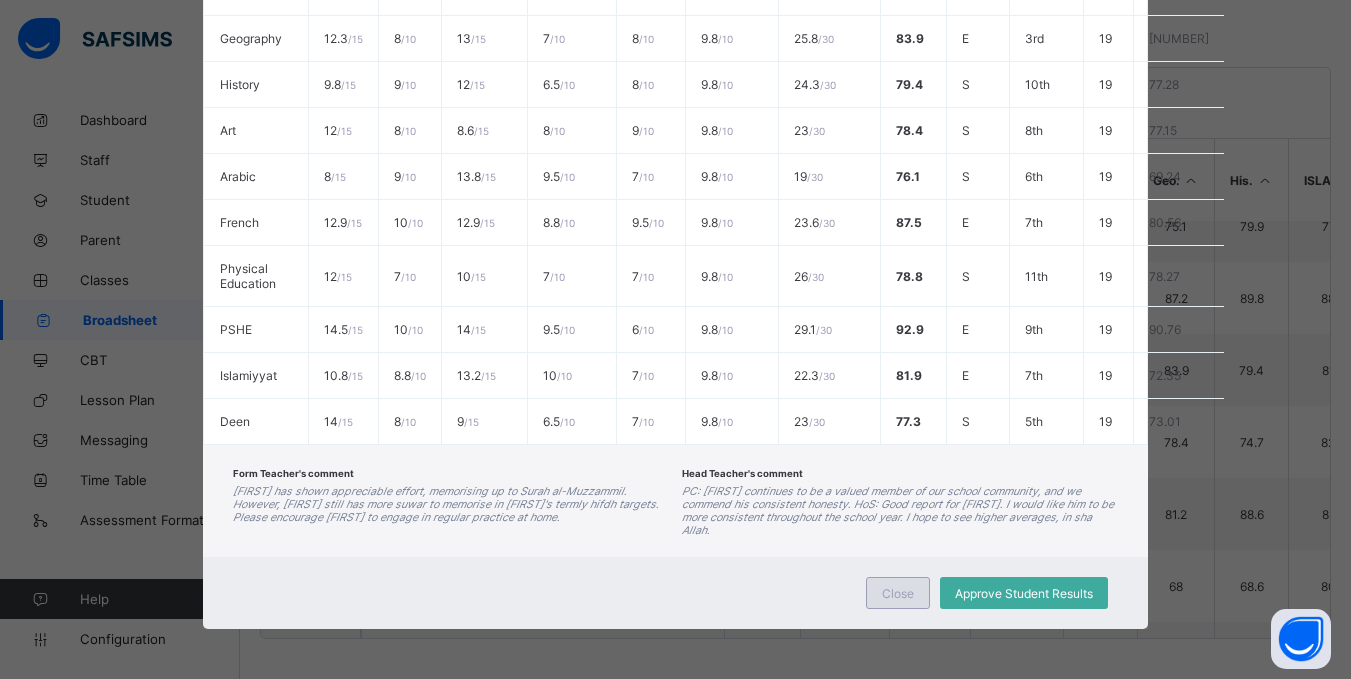 click on "Close" at bounding box center (898, 593) 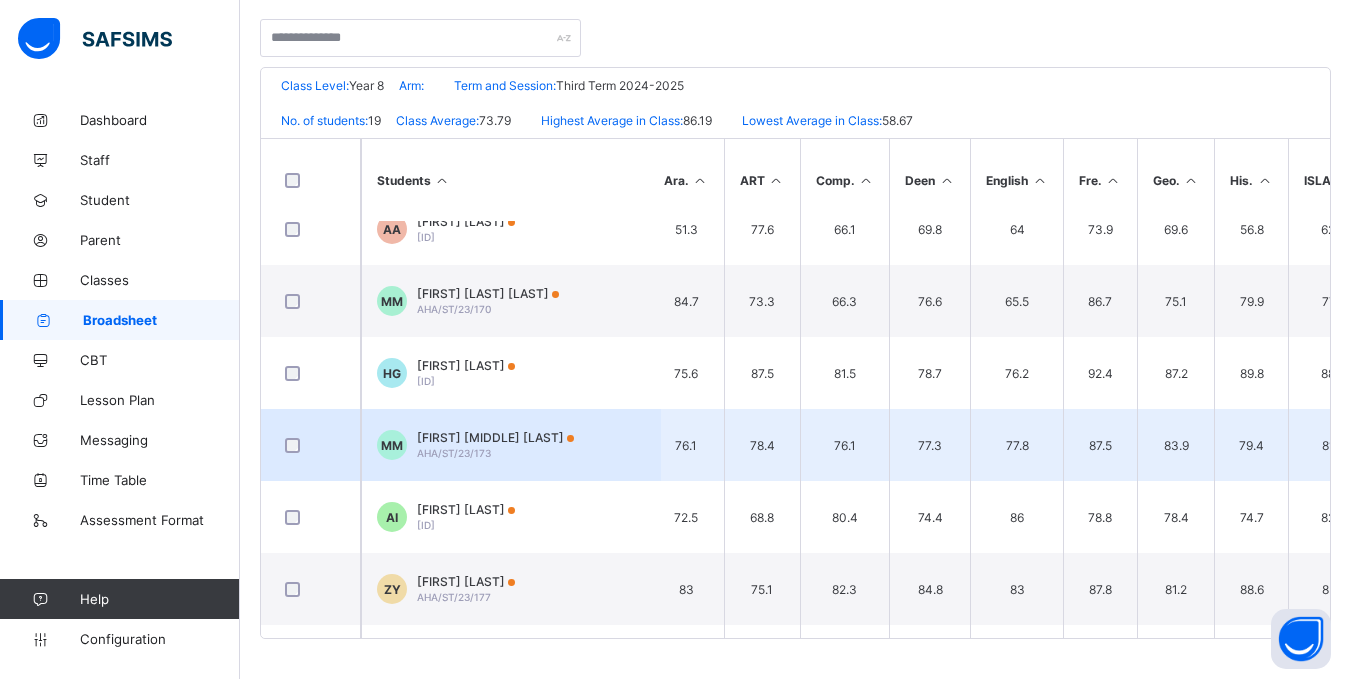 scroll, scrollTop: 95, scrollLeft: 13, axis: both 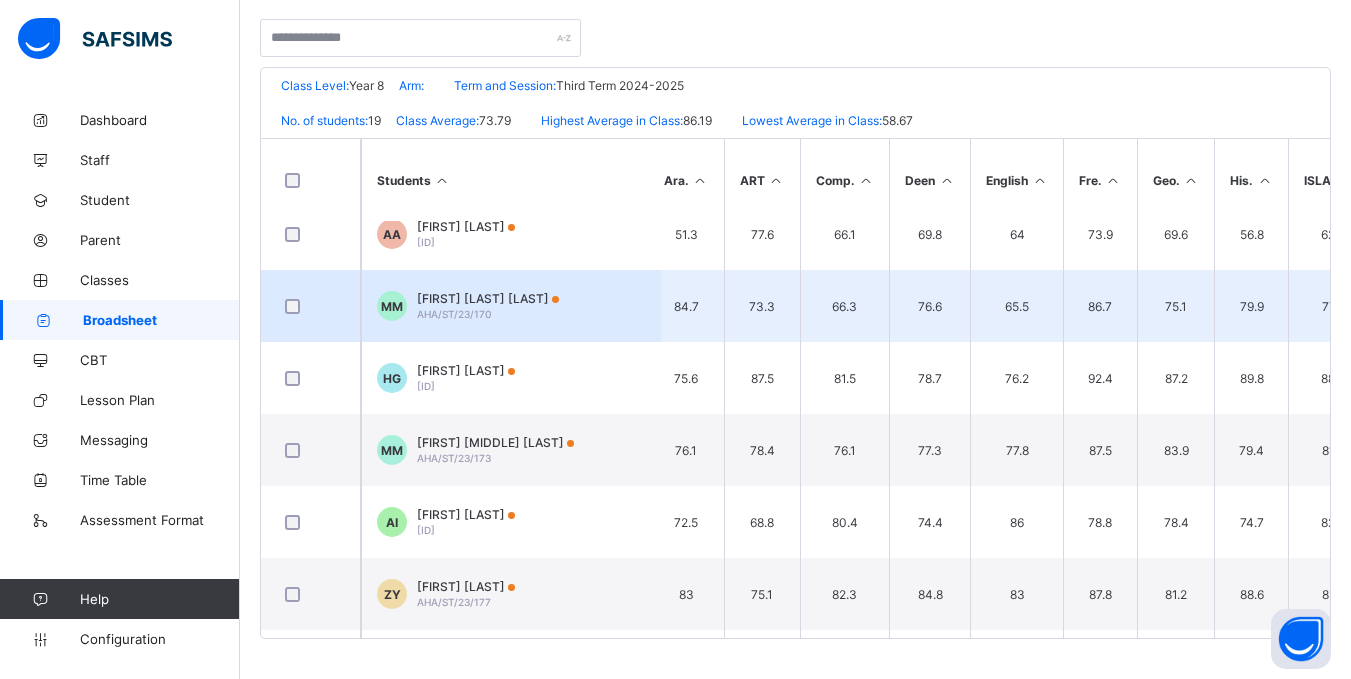 click on "Muhammad Yahya Mustapha" at bounding box center (488, 298) 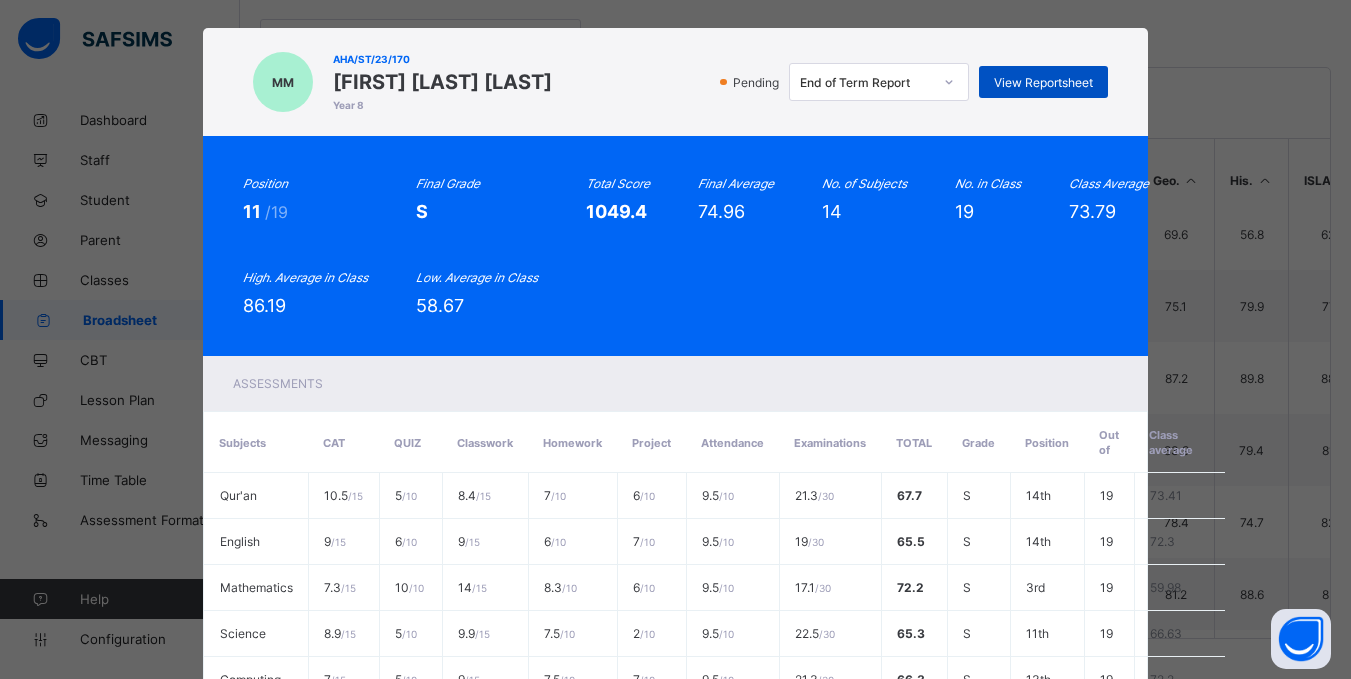 scroll, scrollTop: 21, scrollLeft: 0, axis: vertical 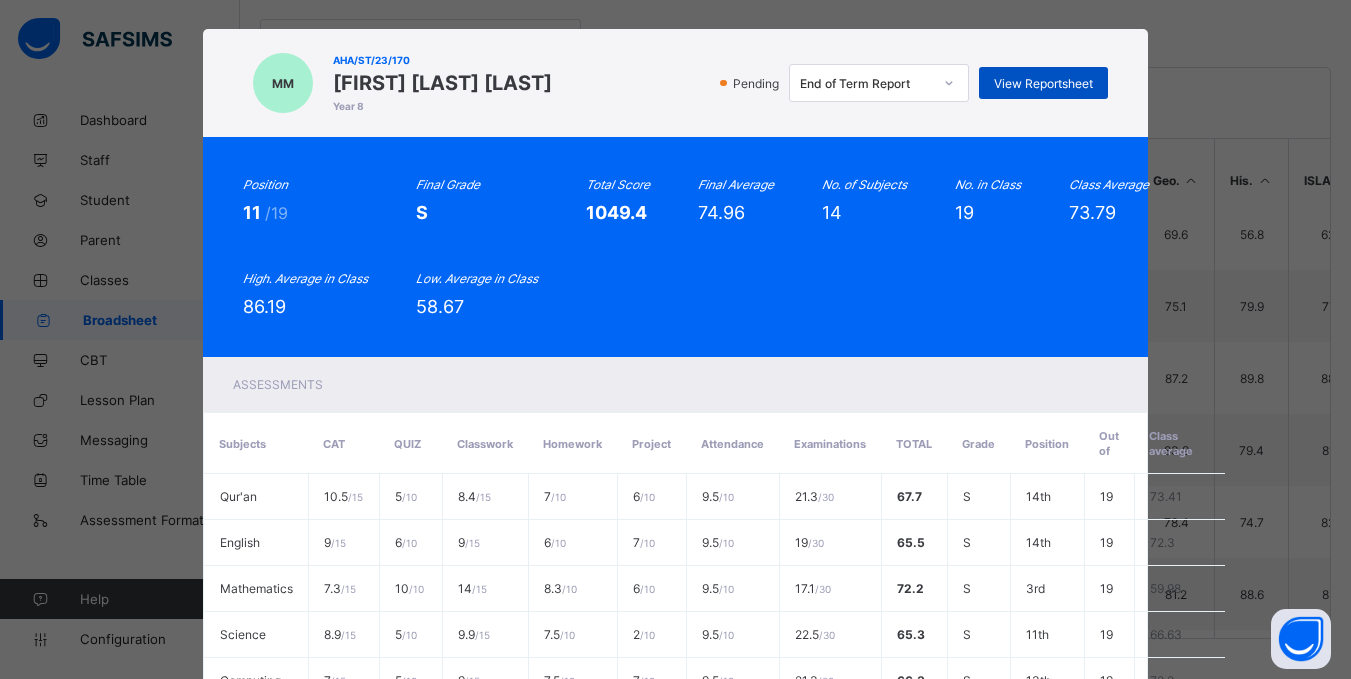 click on "View Reportsheet" at bounding box center (1043, 83) 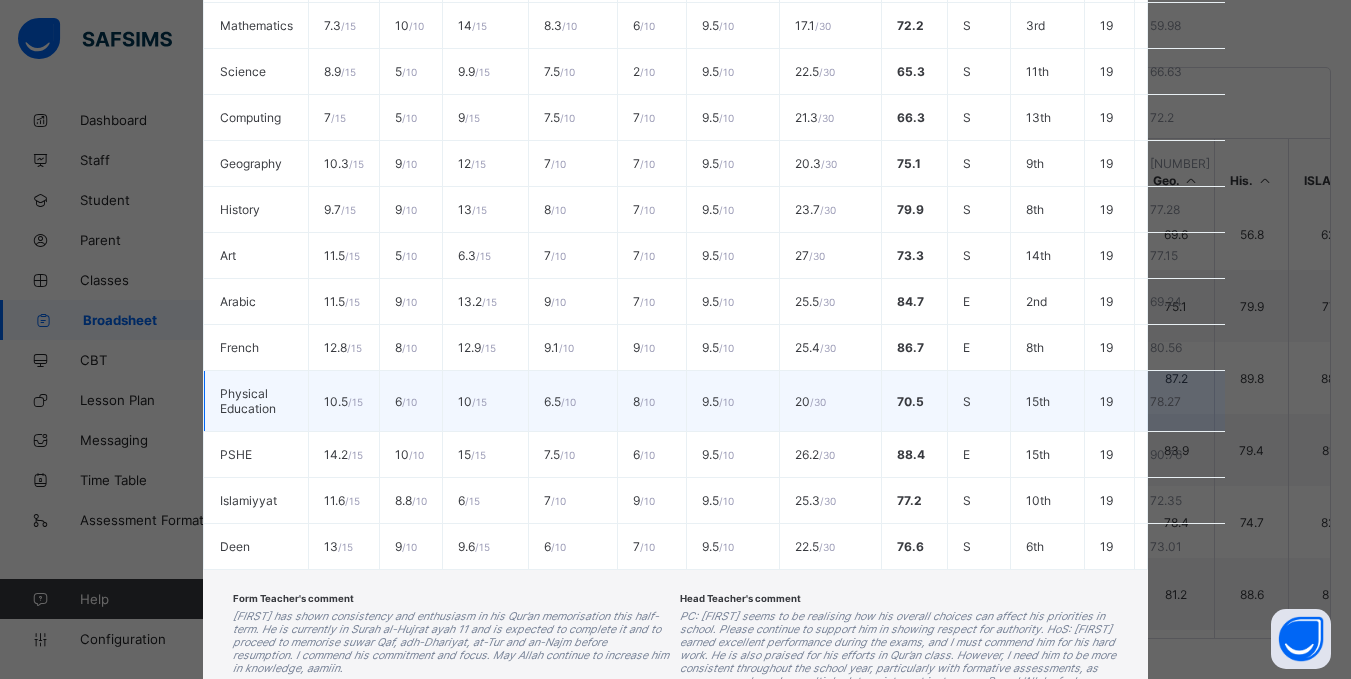 scroll, scrollTop: 748, scrollLeft: 0, axis: vertical 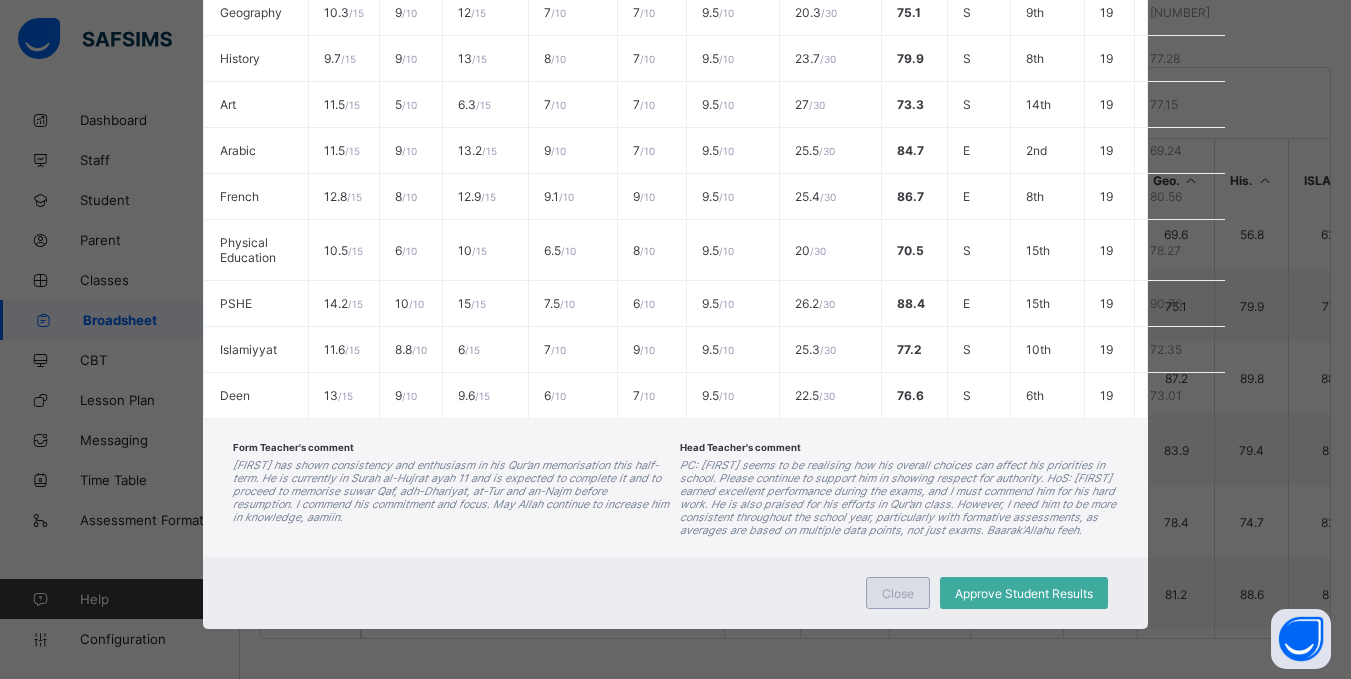 click on "Close" at bounding box center (898, 593) 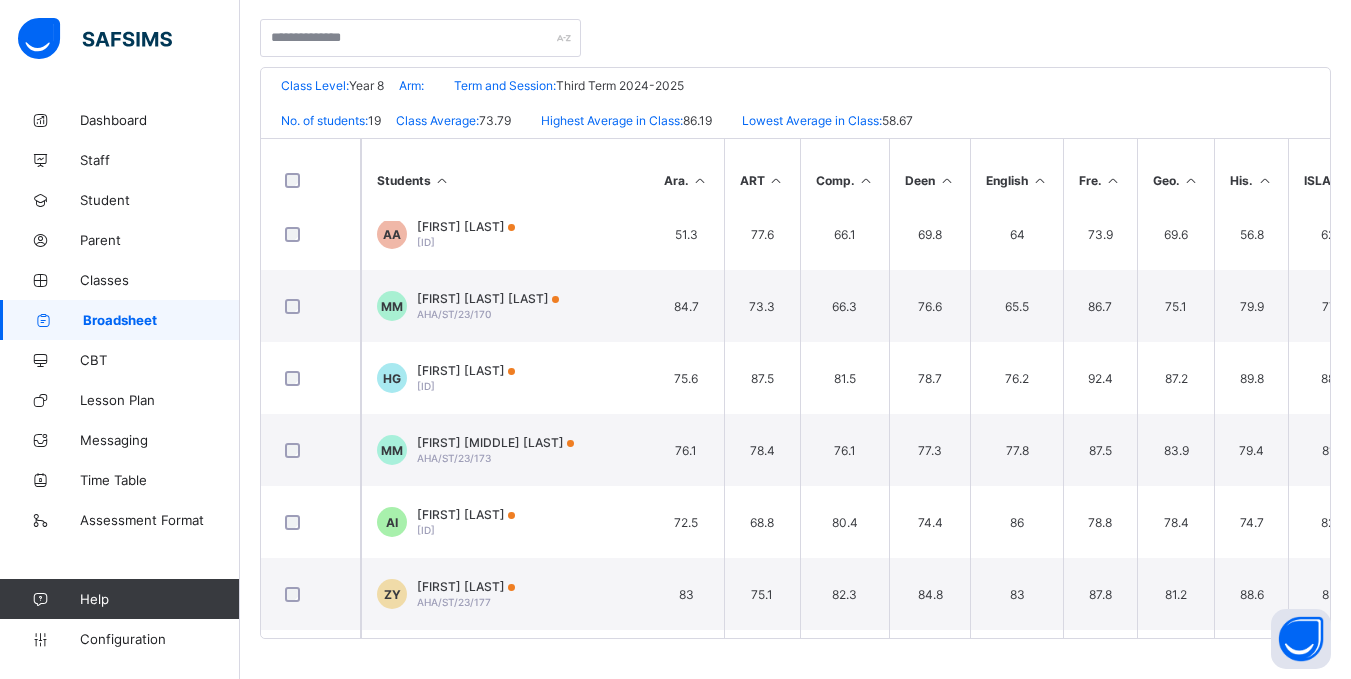 scroll, scrollTop: 0, scrollLeft: 13, axis: horizontal 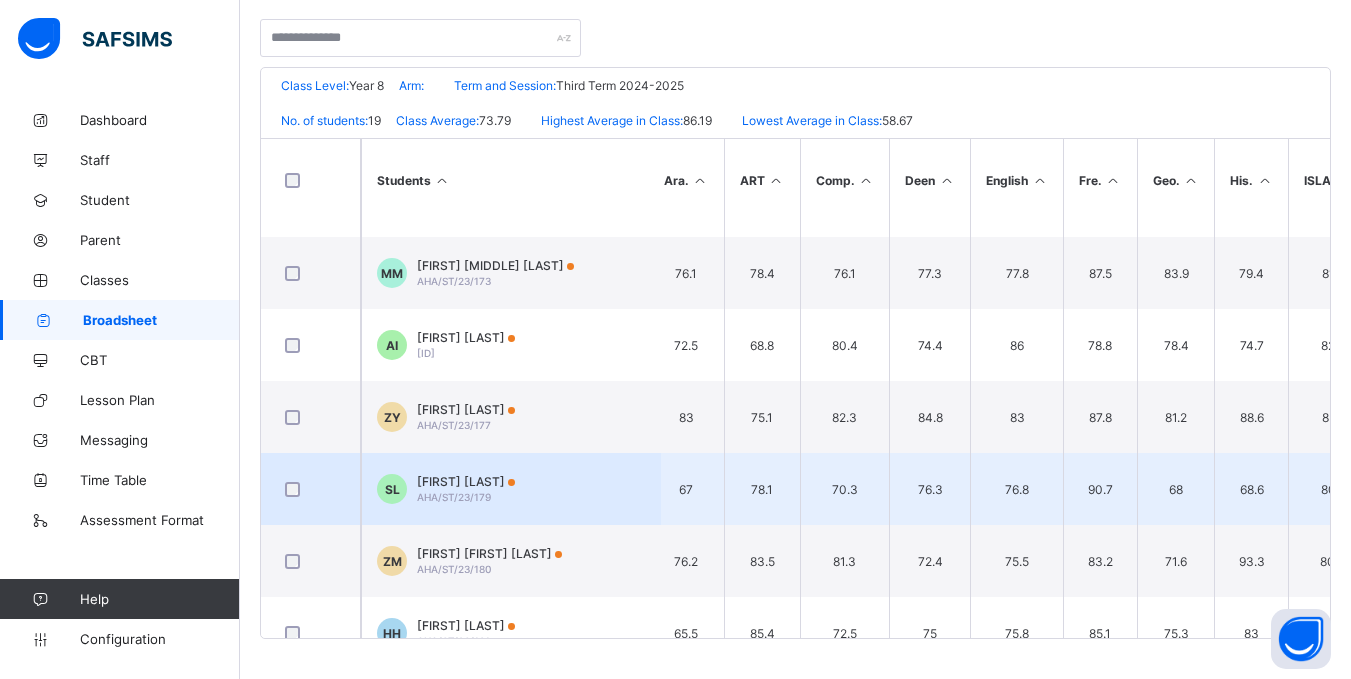 click on "SL Suleiman  Lawal   AHA/ST/23/179" at bounding box center (511, 489) 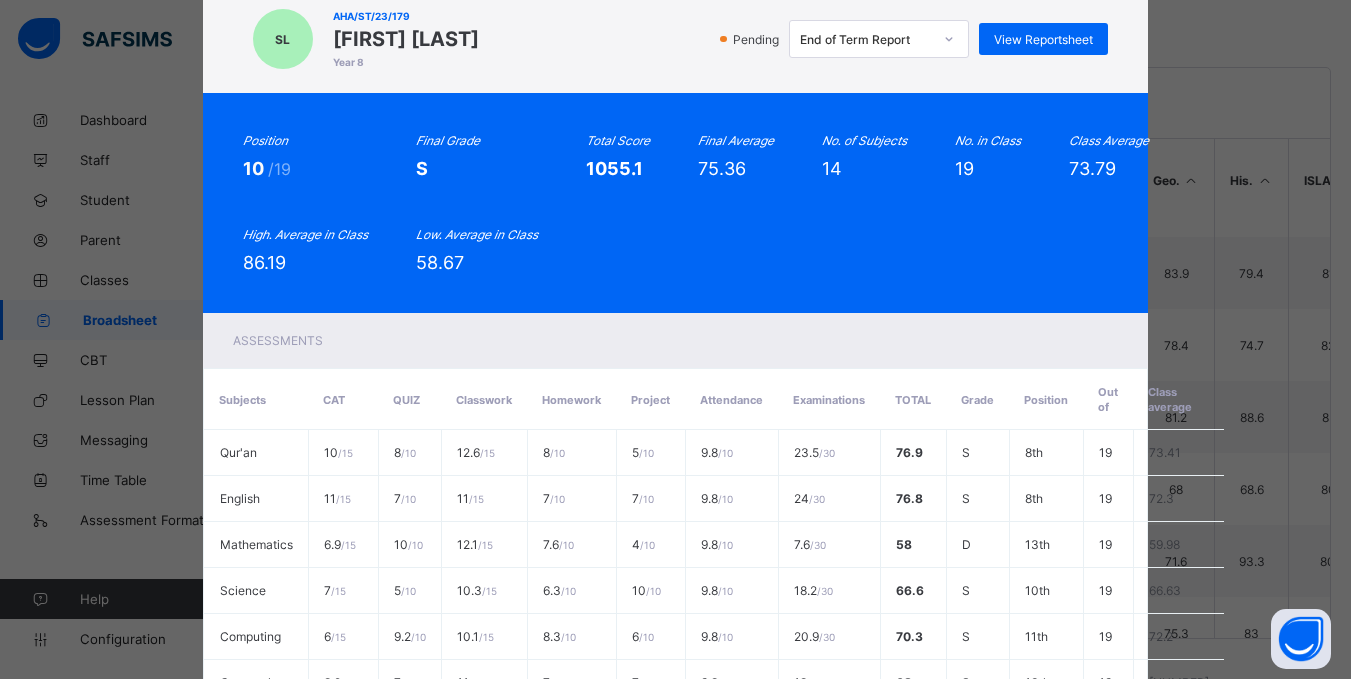 scroll, scrollTop: 64, scrollLeft: 0, axis: vertical 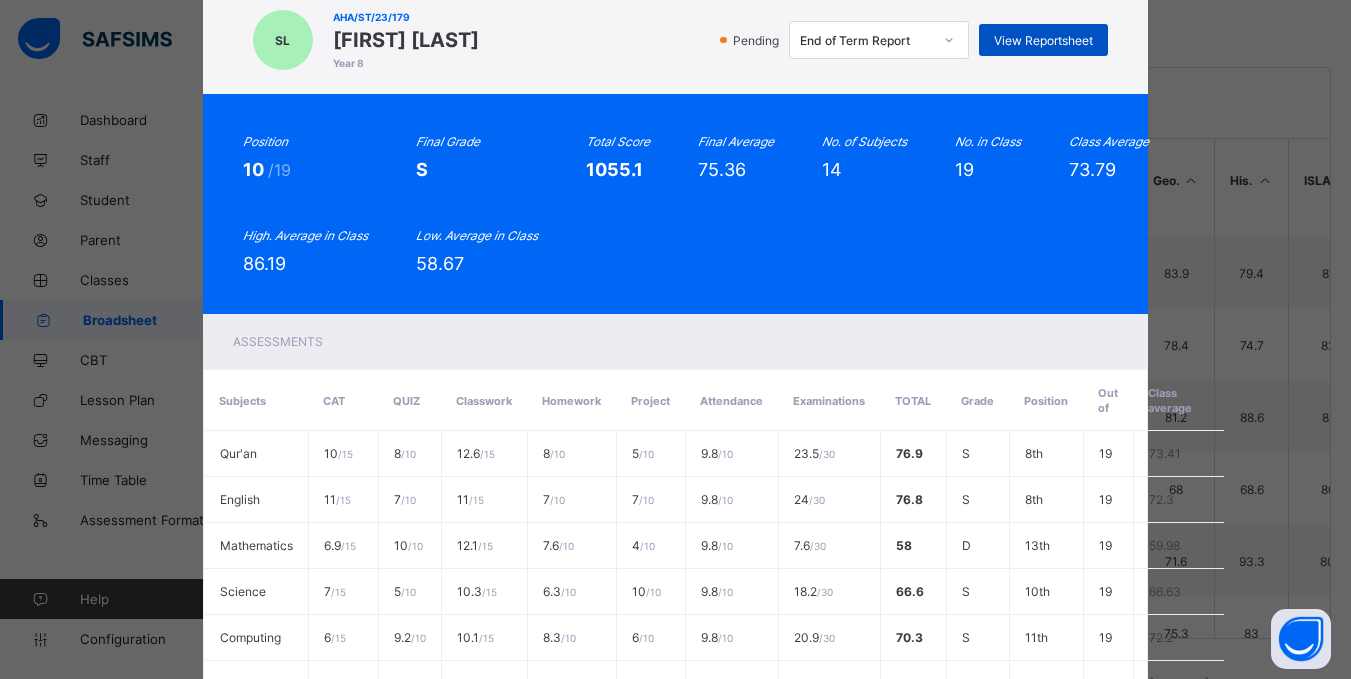 click on "View Reportsheet" at bounding box center [1043, 40] 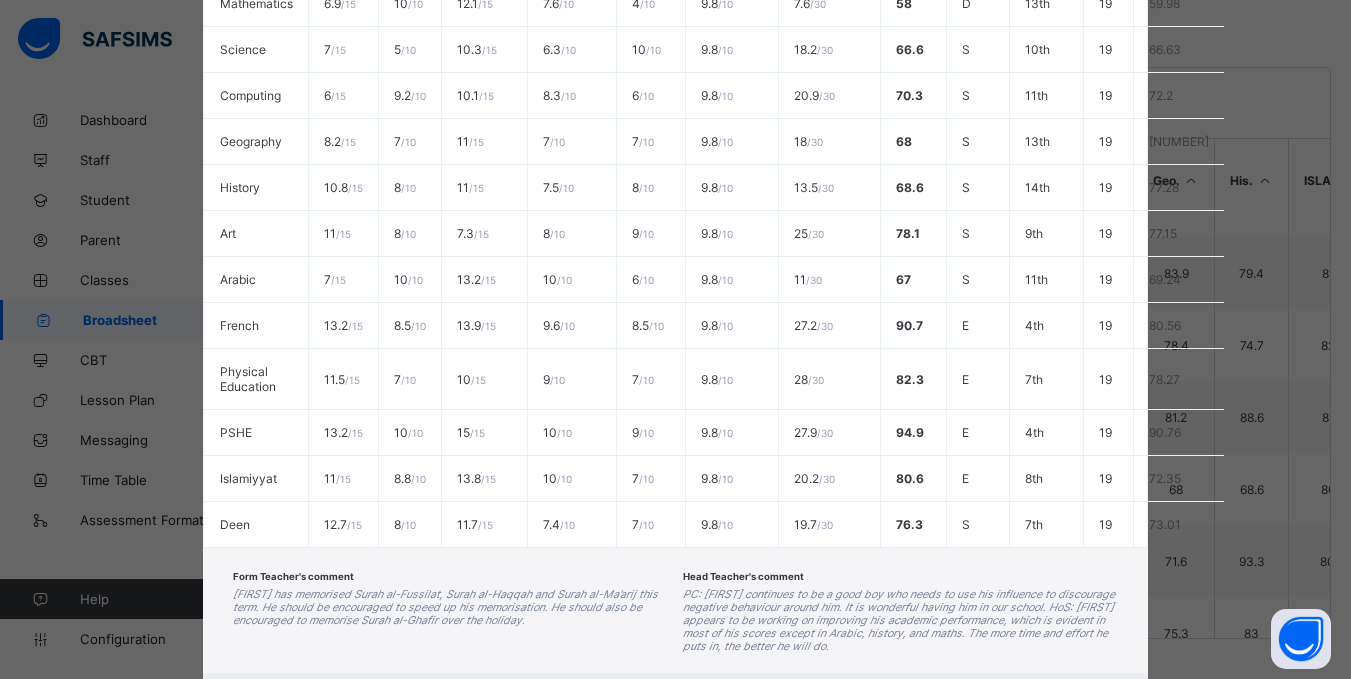 scroll, scrollTop: 722, scrollLeft: 0, axis: vertical 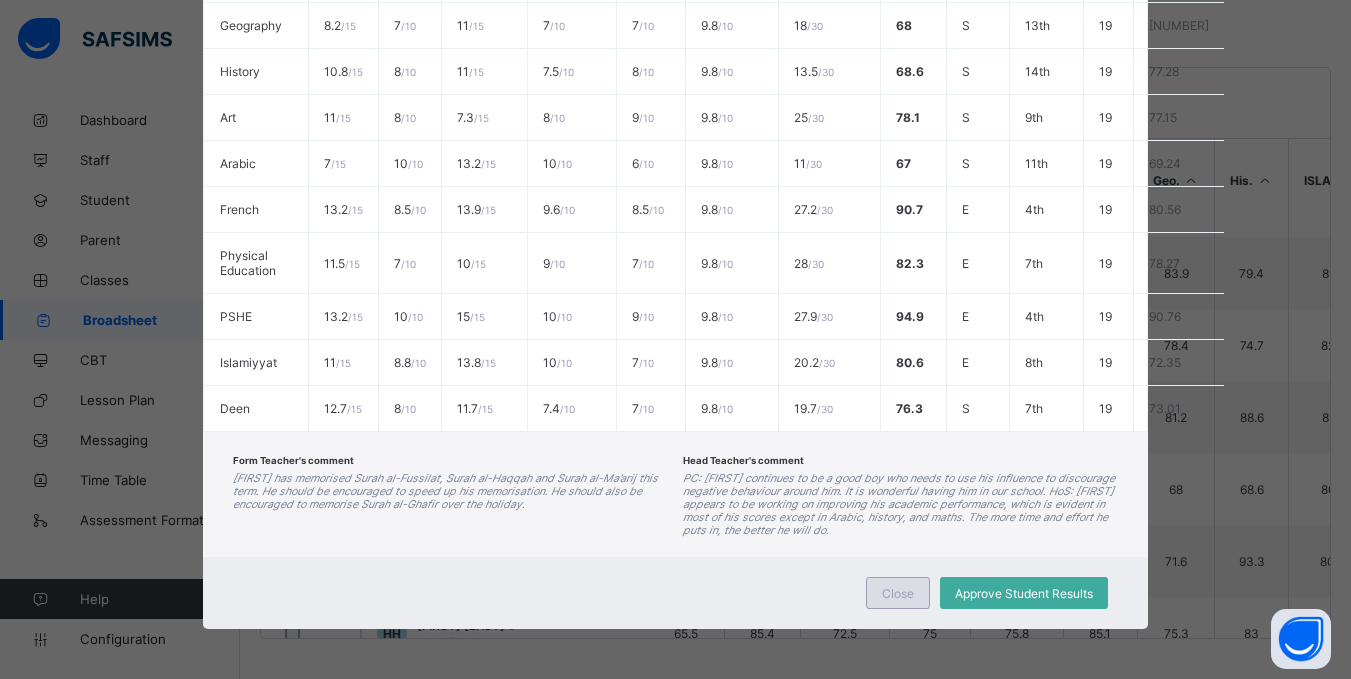 click on "Close" at bounding box center (898, 593) 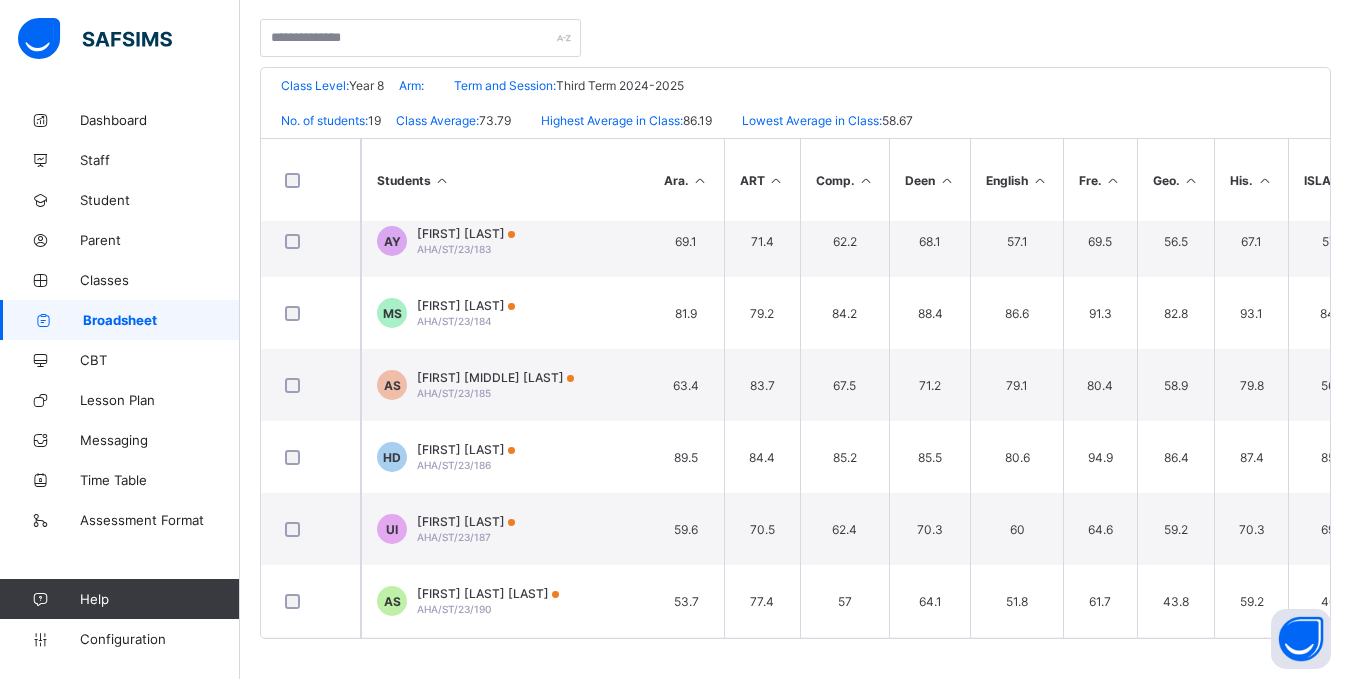 scroll, scrollTop: 737, scrollLeft: 13, axis: both 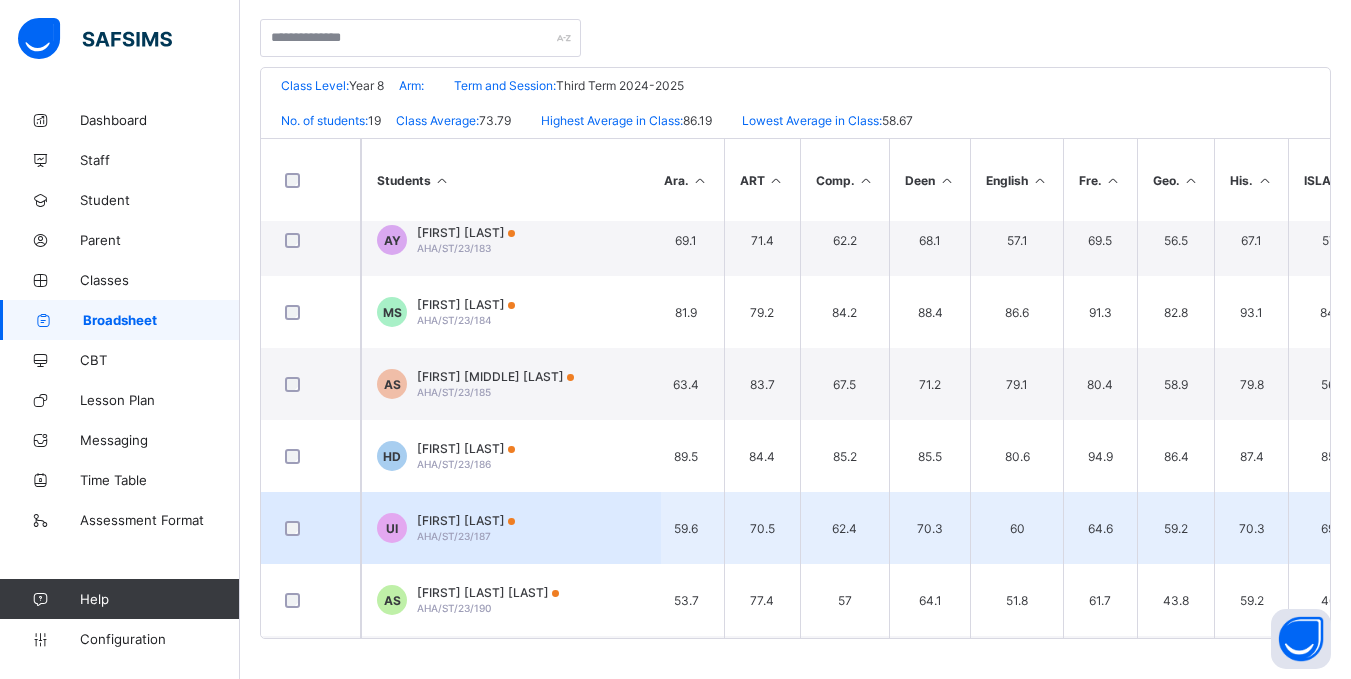 click on "AHA/ST/23/187" at bounding box center [454, 536] 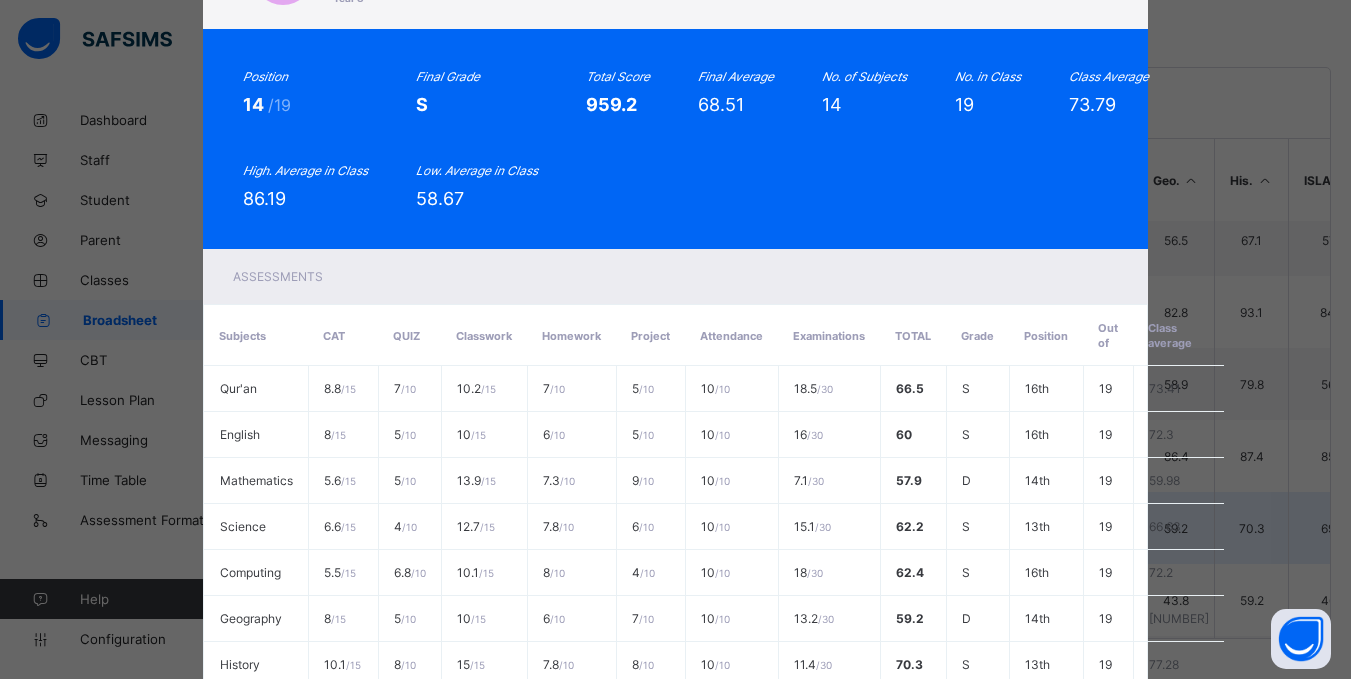 scroll, scrollTop: 0, scrollLeft: 0, axis: both 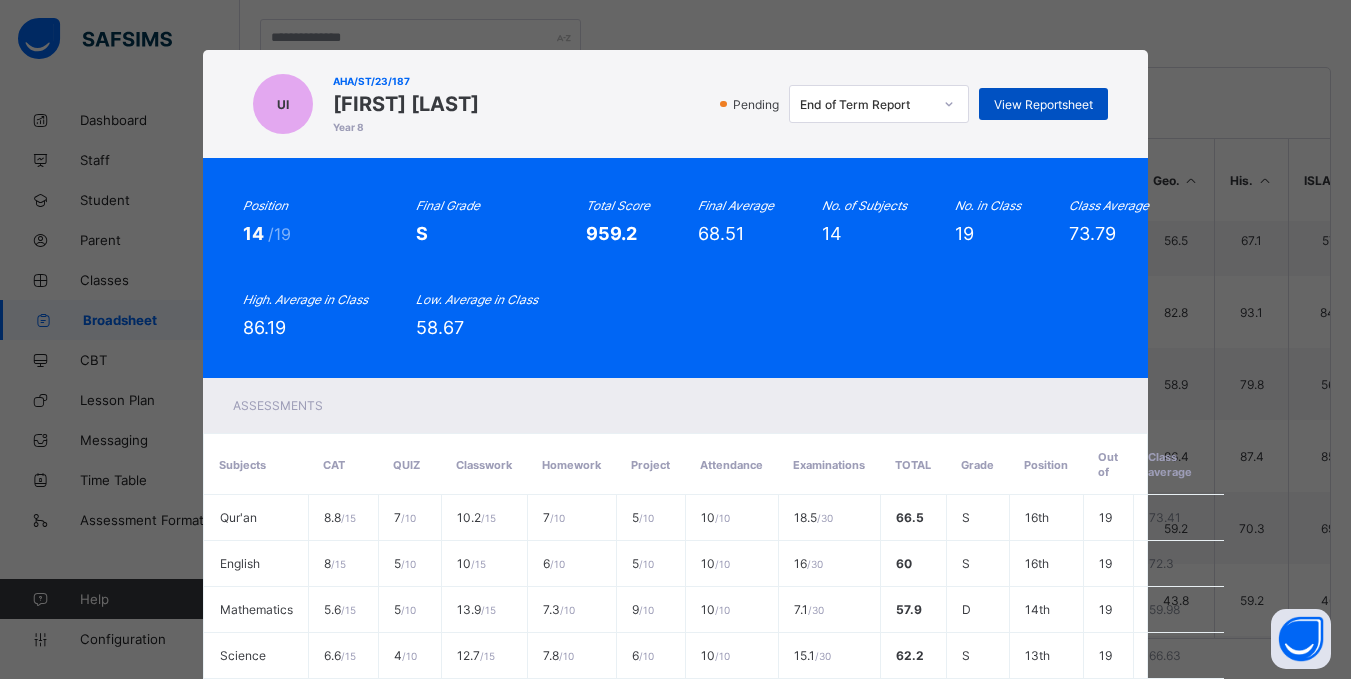 click on "View Reportsheet" at bounding box center (1043, 104) 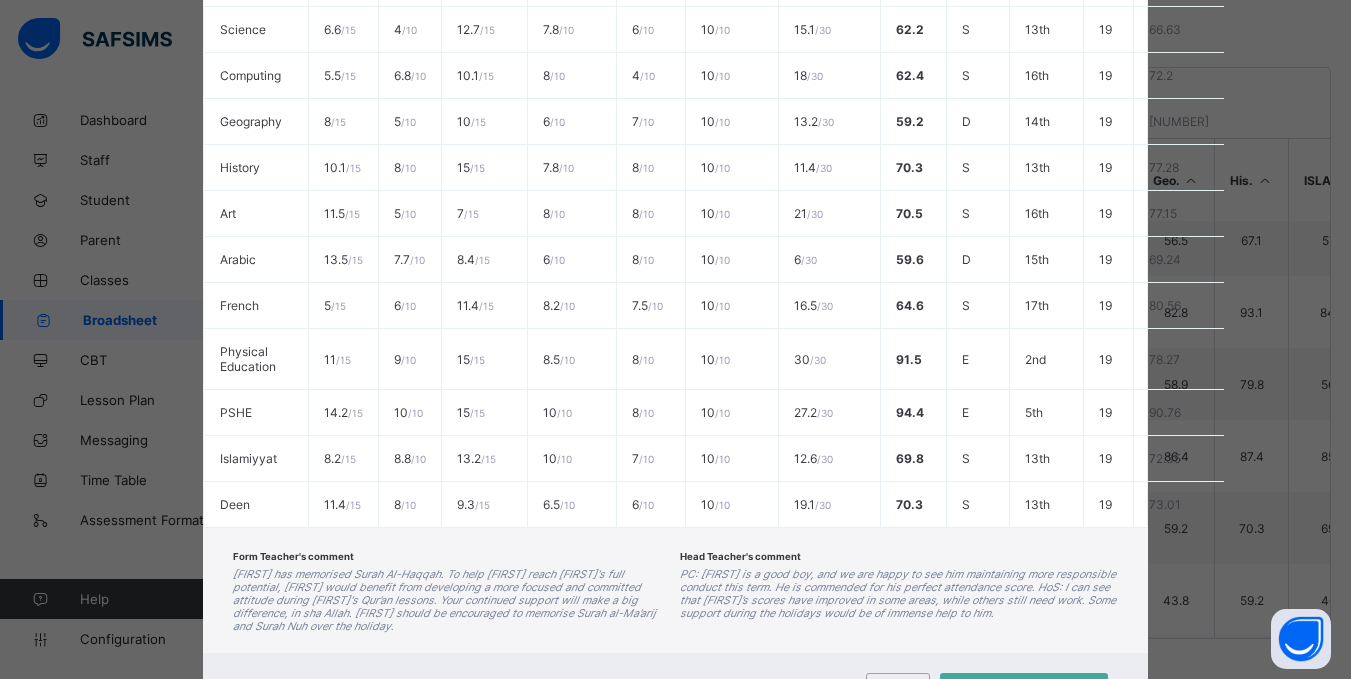 scroll, scrollTop: 709, scrollLeft: 0, axis: vertical 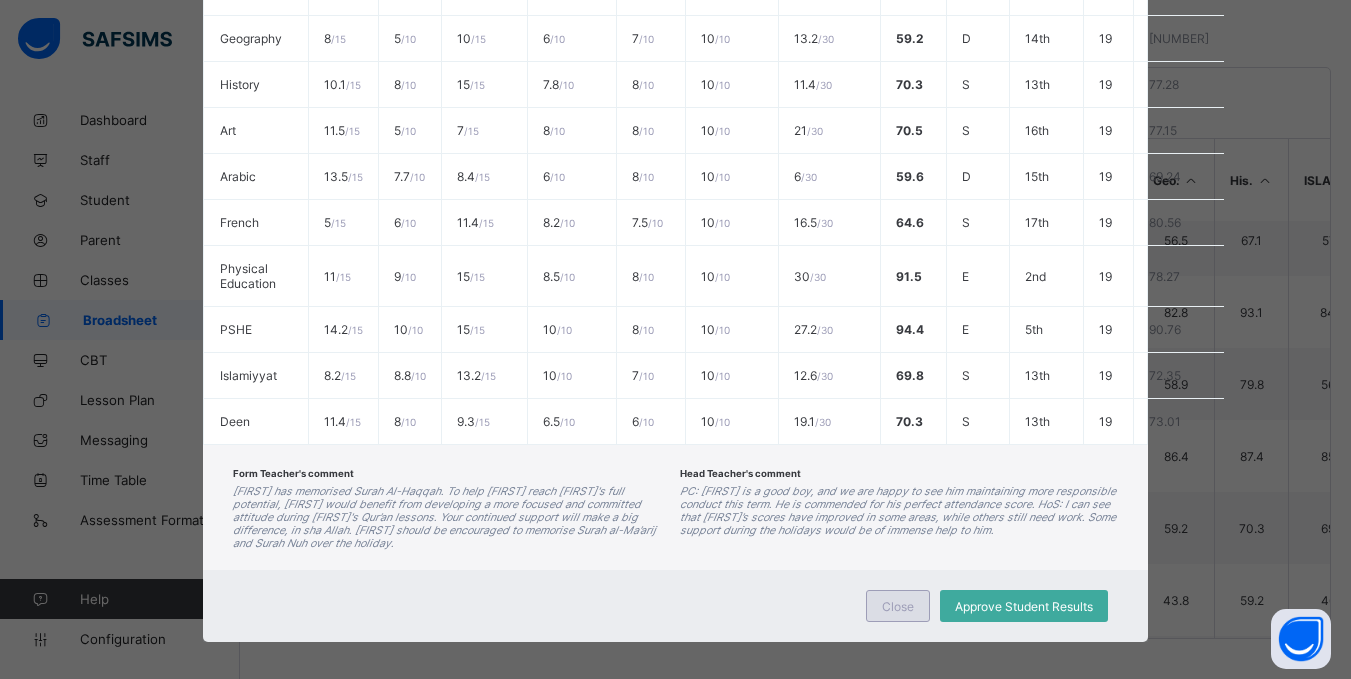 click on "Close" at bounding box center (898, 606) 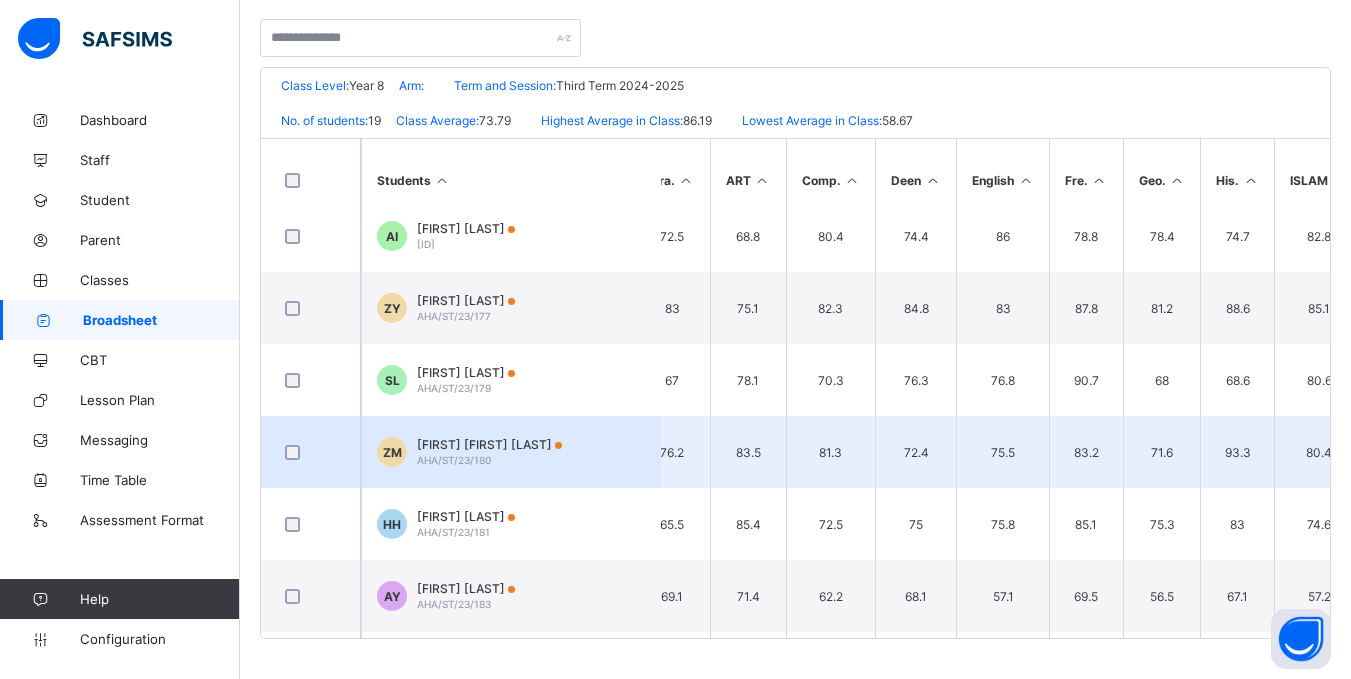 scroll, scrollTop: 380, scrollLeft: 27, axis: both 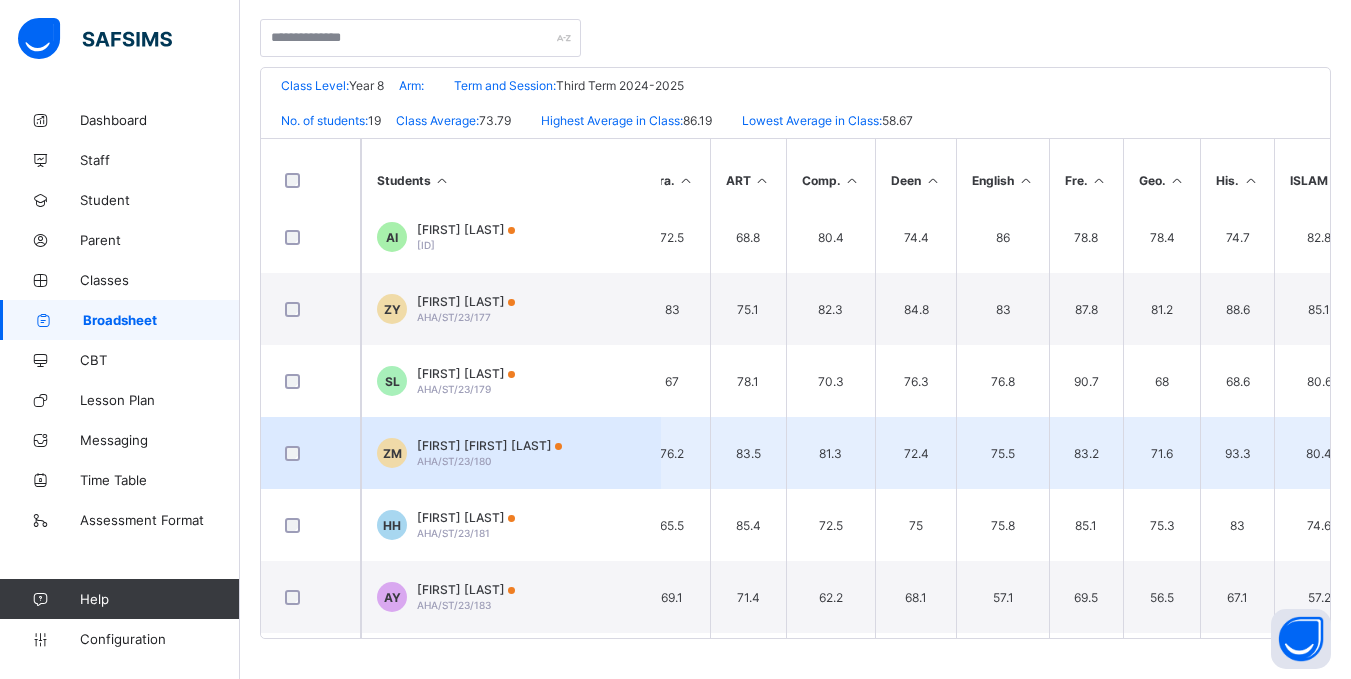 click on "Zainab Ameerah  Mohammed" at bounding box center [489, 445] 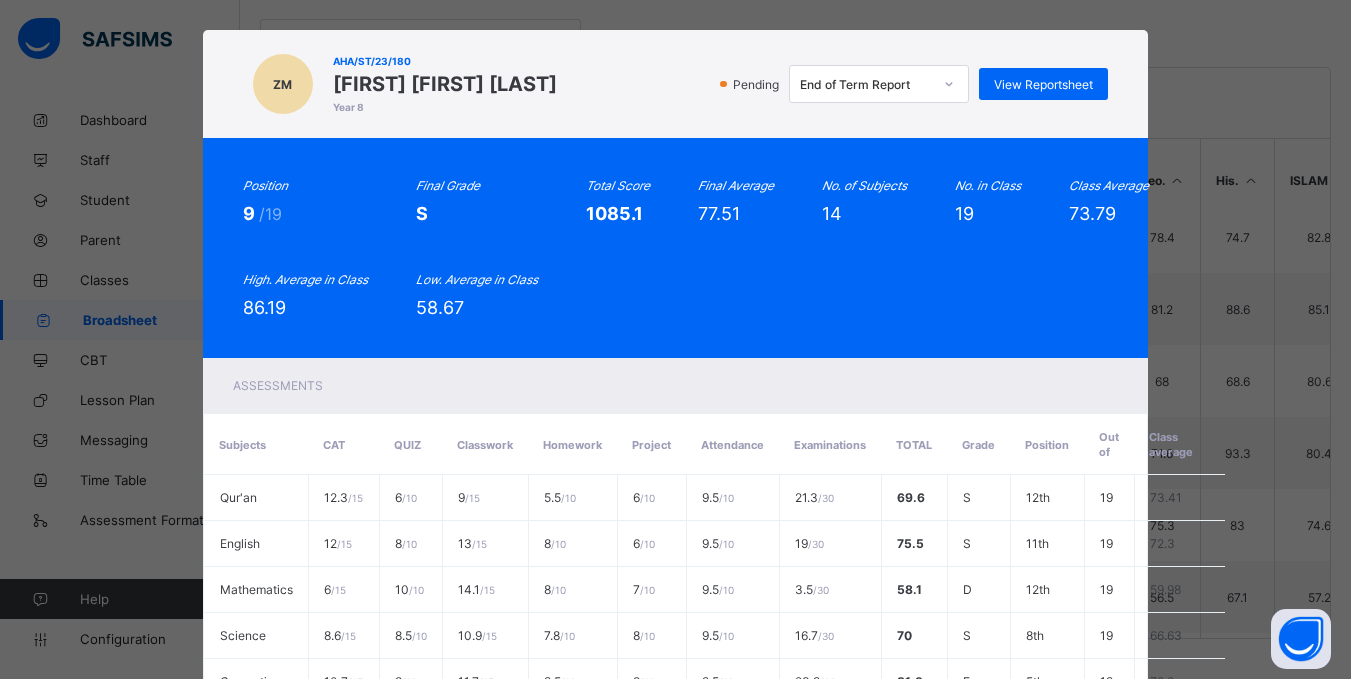 scroll, scrollTop: 0, scrollLeft: 0, axis: both 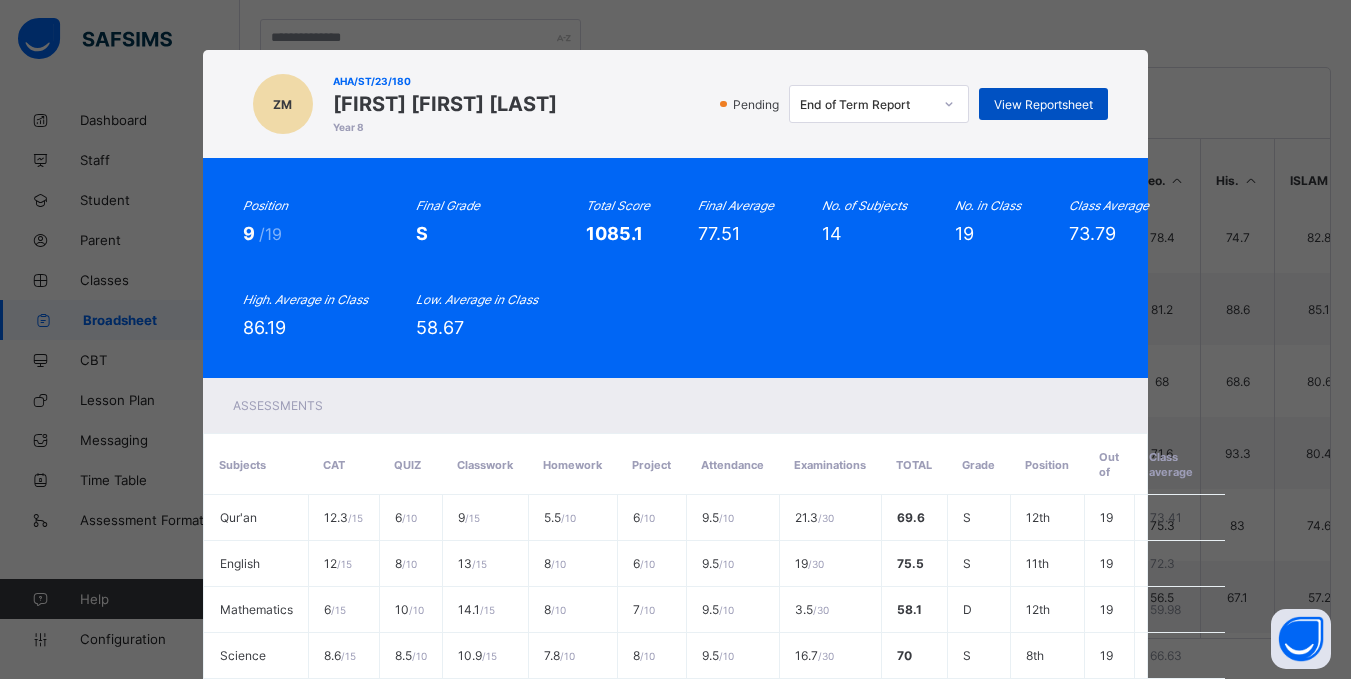 click on "View Reportsheet" at bounding box center (1043, 104) 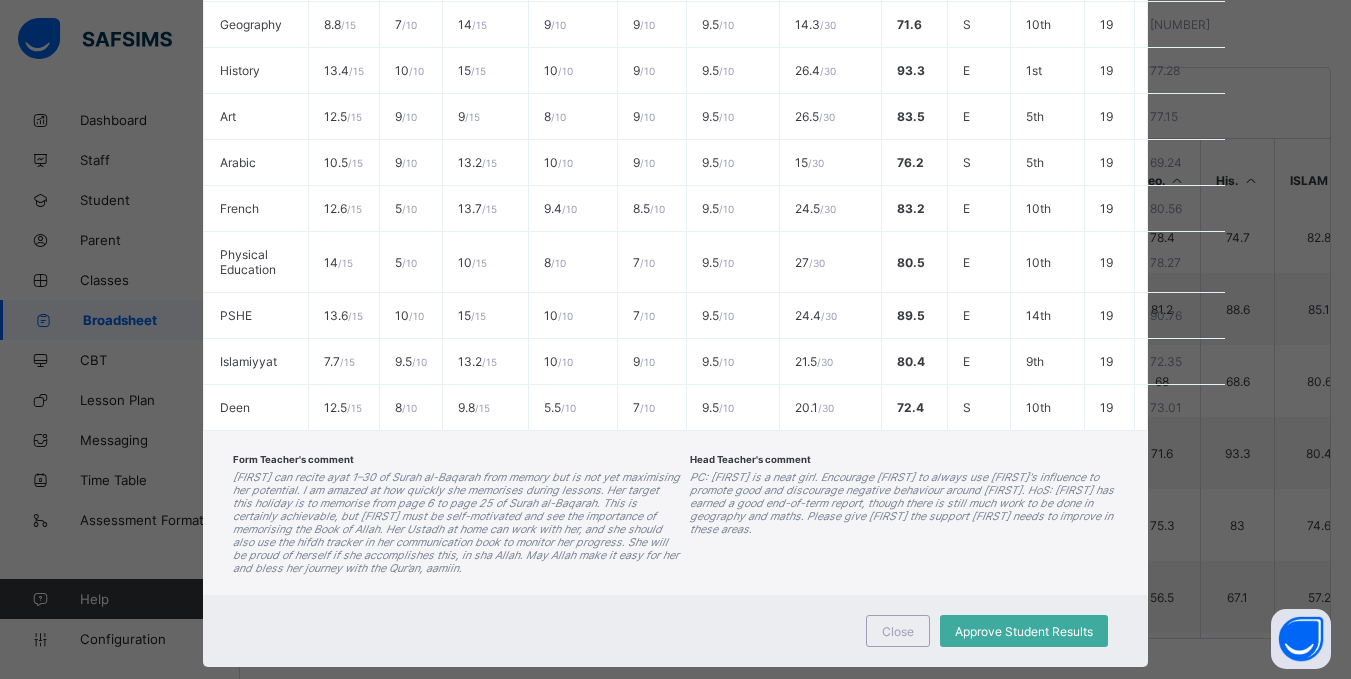 scroll, scrollTop: 761, scrollLeft: 0, axis: vertical 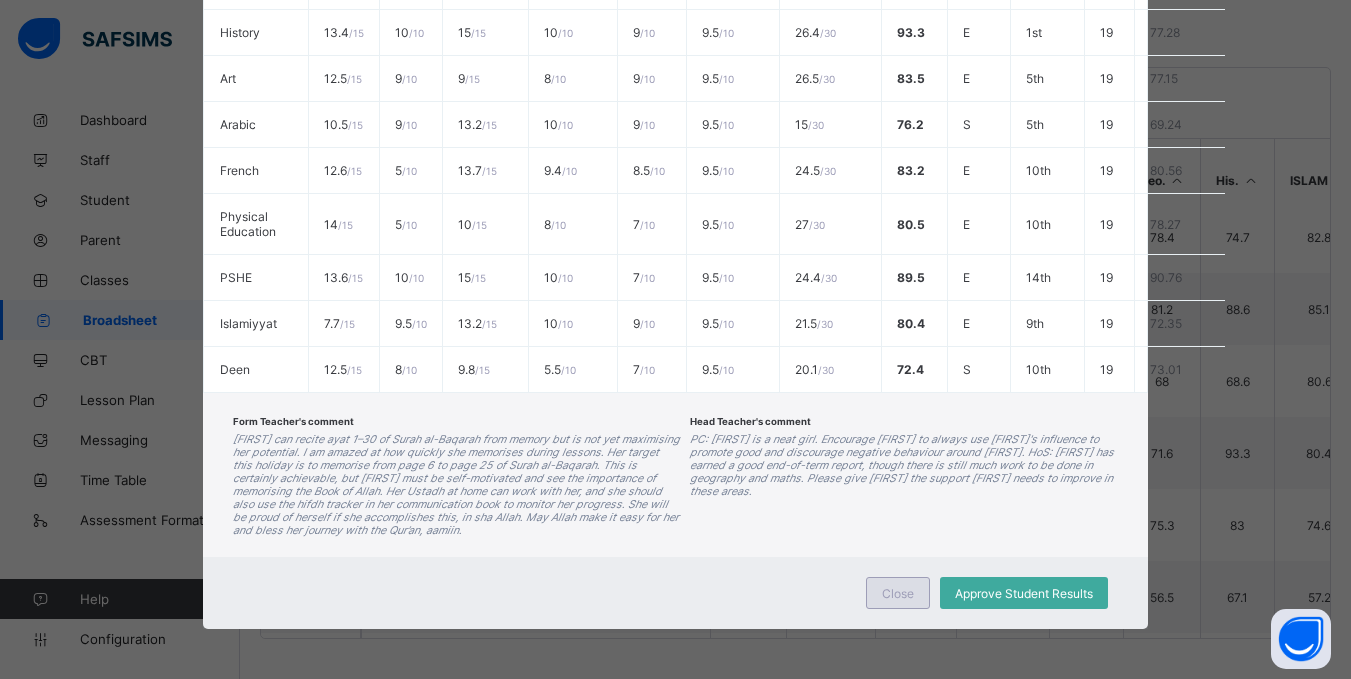 click on "Close" at bounding box center [898, 593] 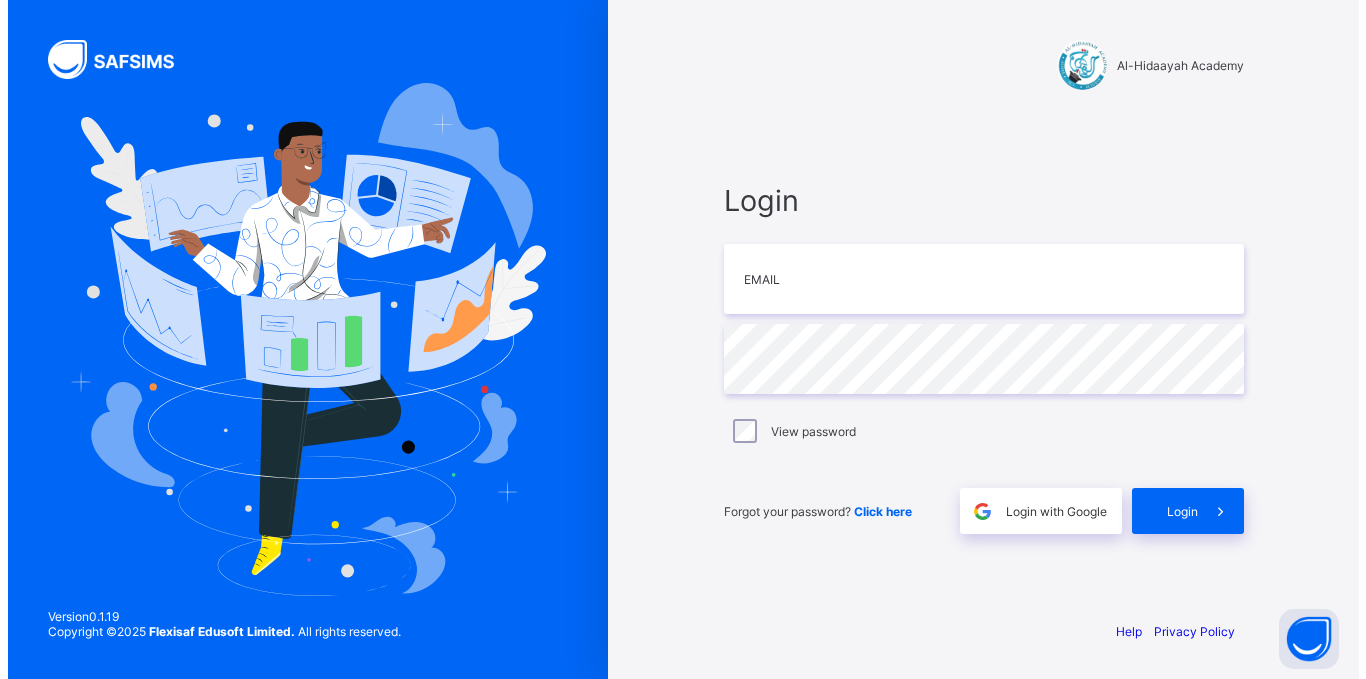 scroll, scrollTop: 0, scrollLeft: 0, axis: both 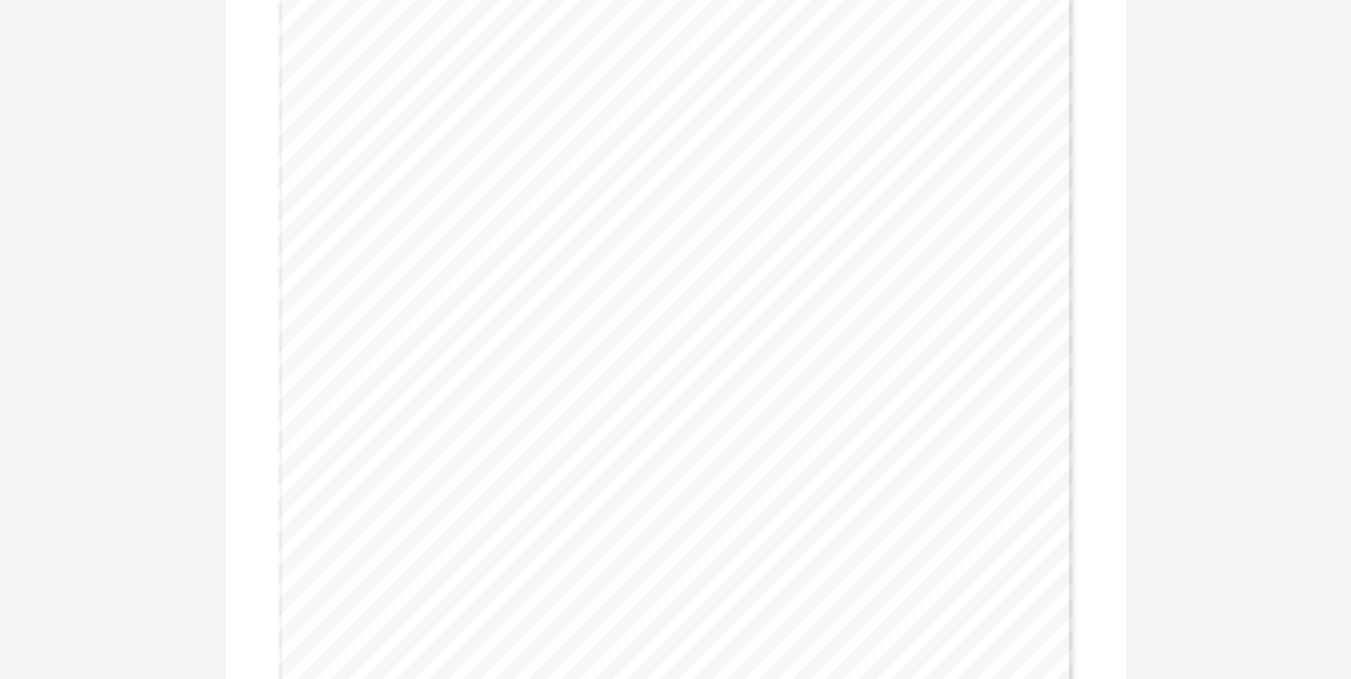 click on "Download Reportsheet A l - H i d a a y a h   A c a d e m y Motto:   Aspire. Act. Achieve Address:   7, Clemen t   I so ng S tr ee t , R o ad 116, G w a r im p a, Ab u ja Name:   Hassana Hadi Sani   Total Score:   833.2   Final Grade :   D Gender:   FEMALE   Class Average:   73.79   Final Average:   59.5 Term:   Third Term   Highest In Class:   86.19 Session:   2024-2025   Lowest In Class:   58.67 Class:   Year 8   No. in Class:   19   Student ID:   AHA/ST/20/191 Academic Performance S u b j e c t s   CAT (15) QUIZ (10) CLASSWO RK (15) HOMEWORK (10) STUDY SKILLS SEMINAR (10) ATTENDANCE (10) SCHOOL PROJECT (30) TOTAL   GRADE   LOW. IN CLASS HIGH. IN CLASS CLASS AVERAGE   REMARK Qur'an   7.6   5.5   9.0   4.0   4.0   10.0   61.9   S   59.3   86.1   73.4   Secure English   5.0   5.0   8.0   7.0   6.0   10.0   58.0   D   51.8   86.6   72.3   Developing Mathematics   3.4   2.0   3.3   3.5   2.0   10.0   26.0   I   26.0   86.8   60.0   Intervention Science   6.3   6.0   6.3   5.2   1.0   10.0   45.7   F   45.7" at bounding box center (675, 388) 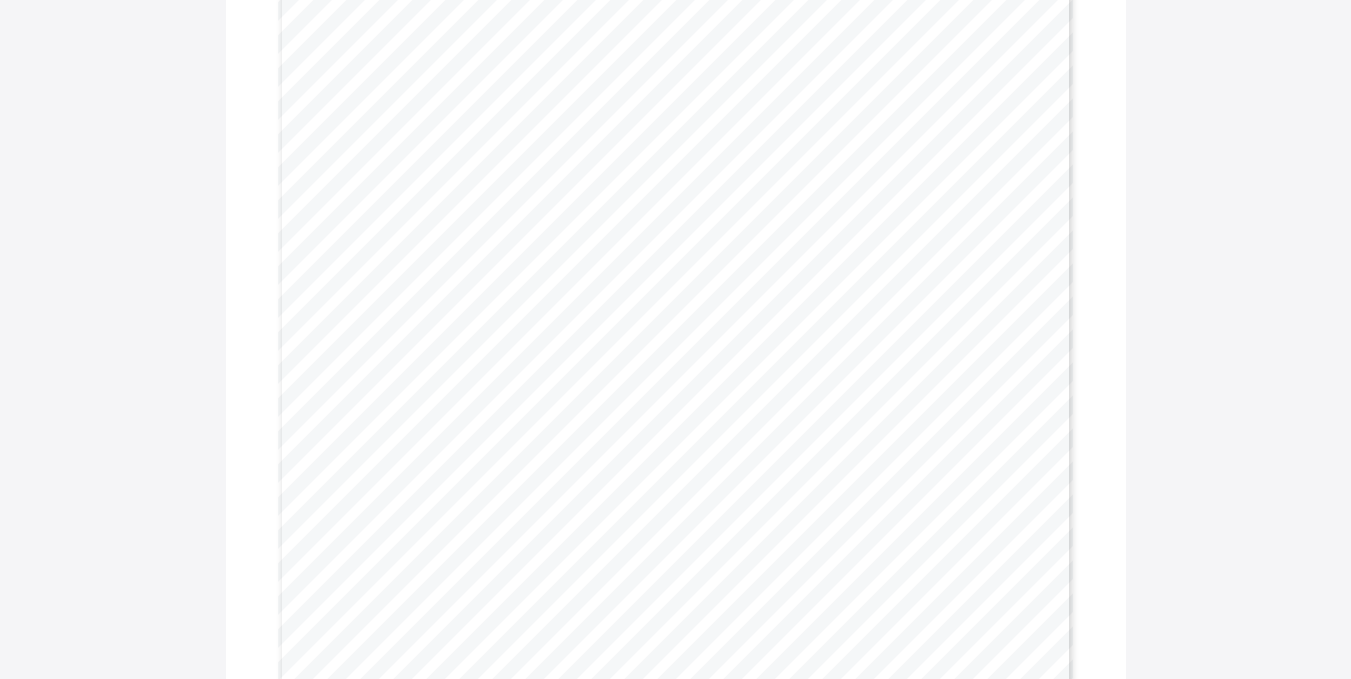 scroll, scrollTop: 280, scrollLeft: 0, axis: vertical 